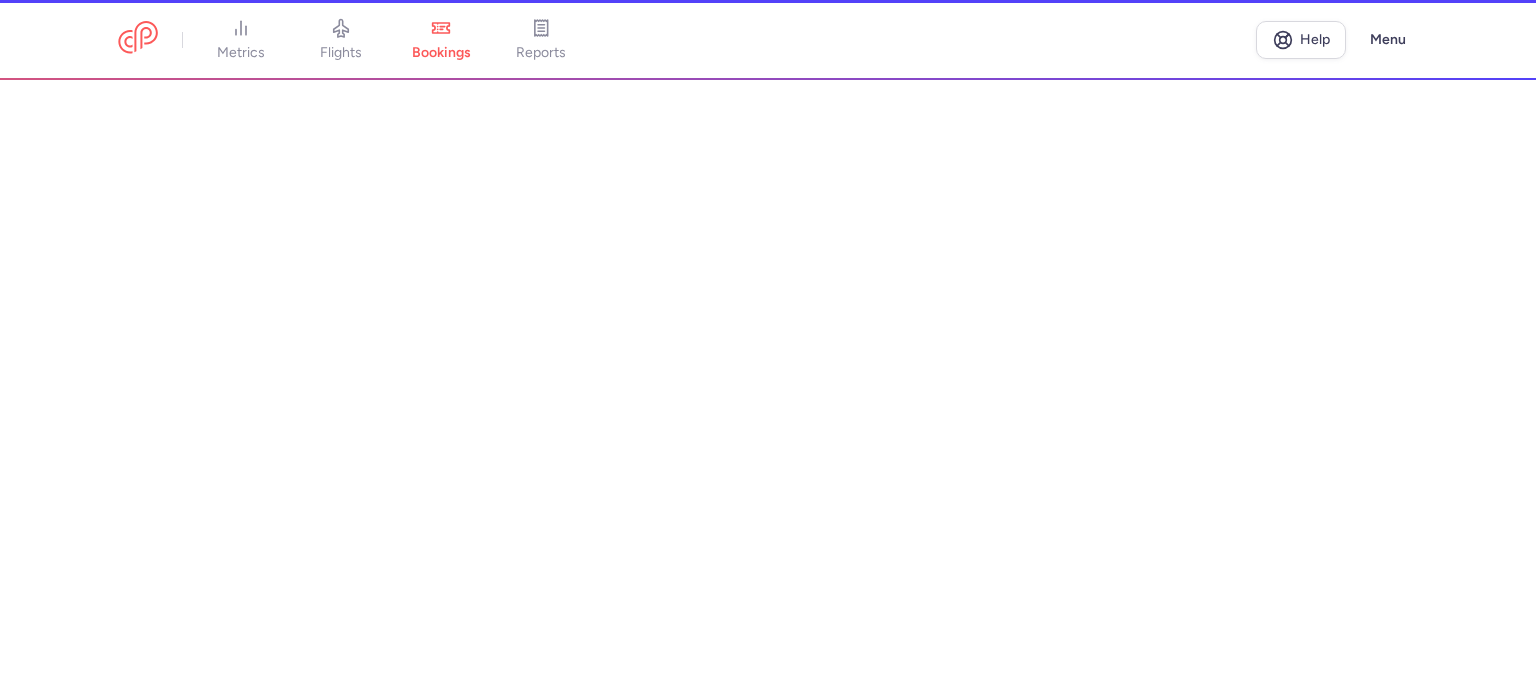scroll, scrollTop: 0, scrollLeft: 0, axis: both 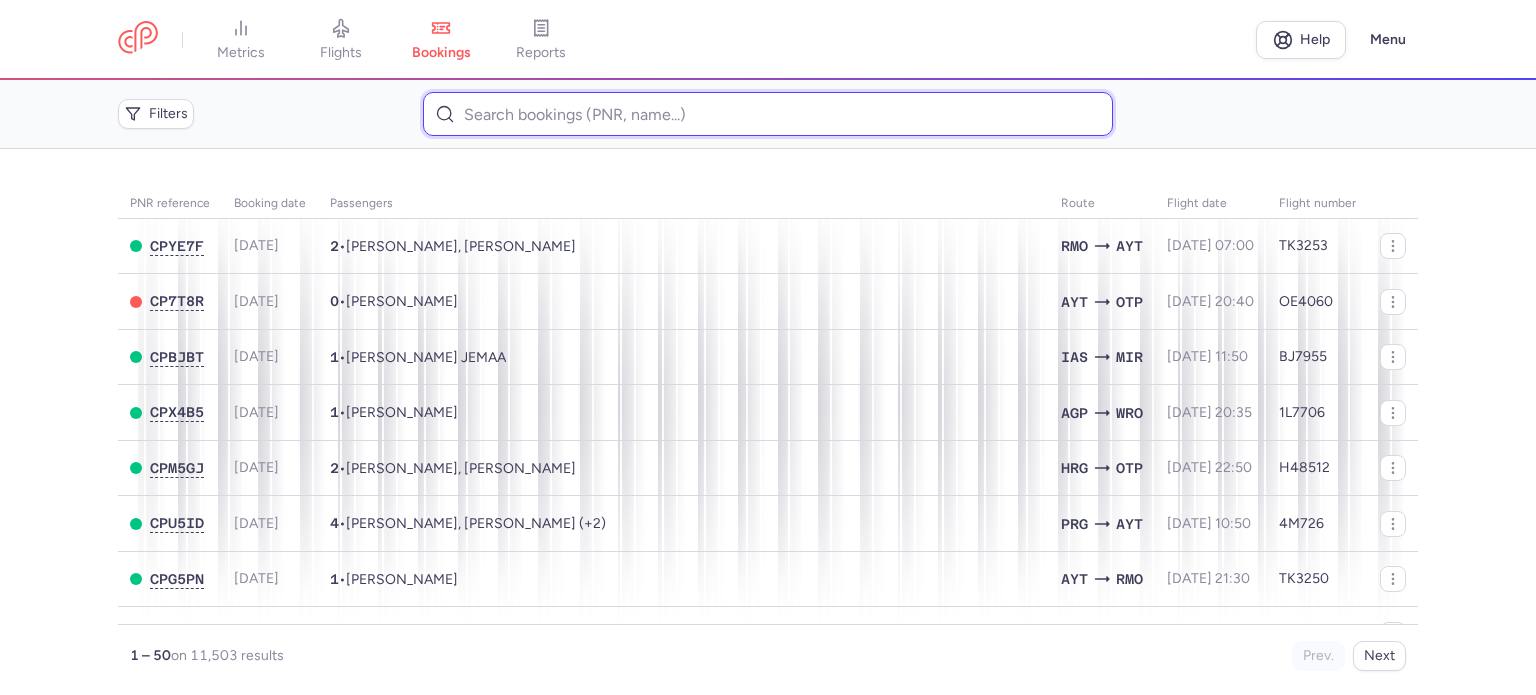 paste on "[PERSON_NAME]" 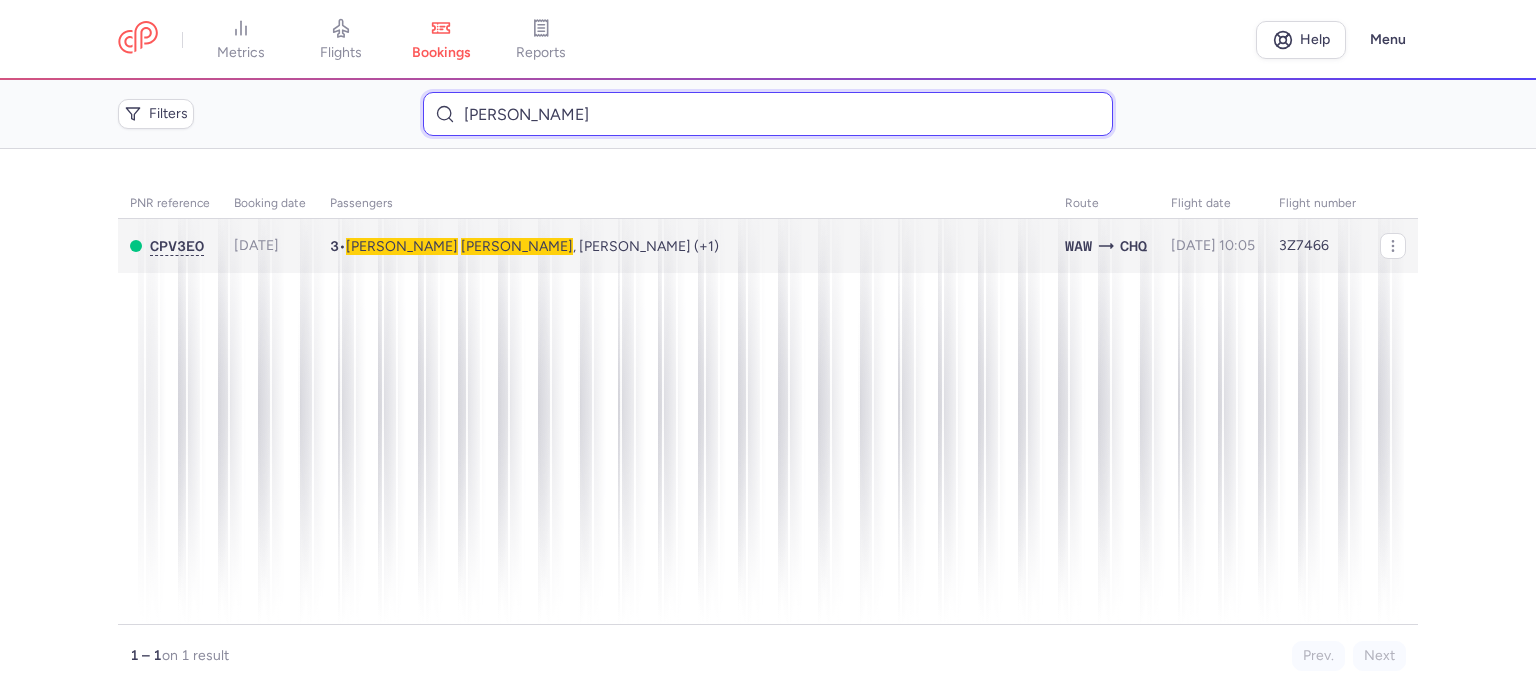 type on "[PERSON_NAME]" 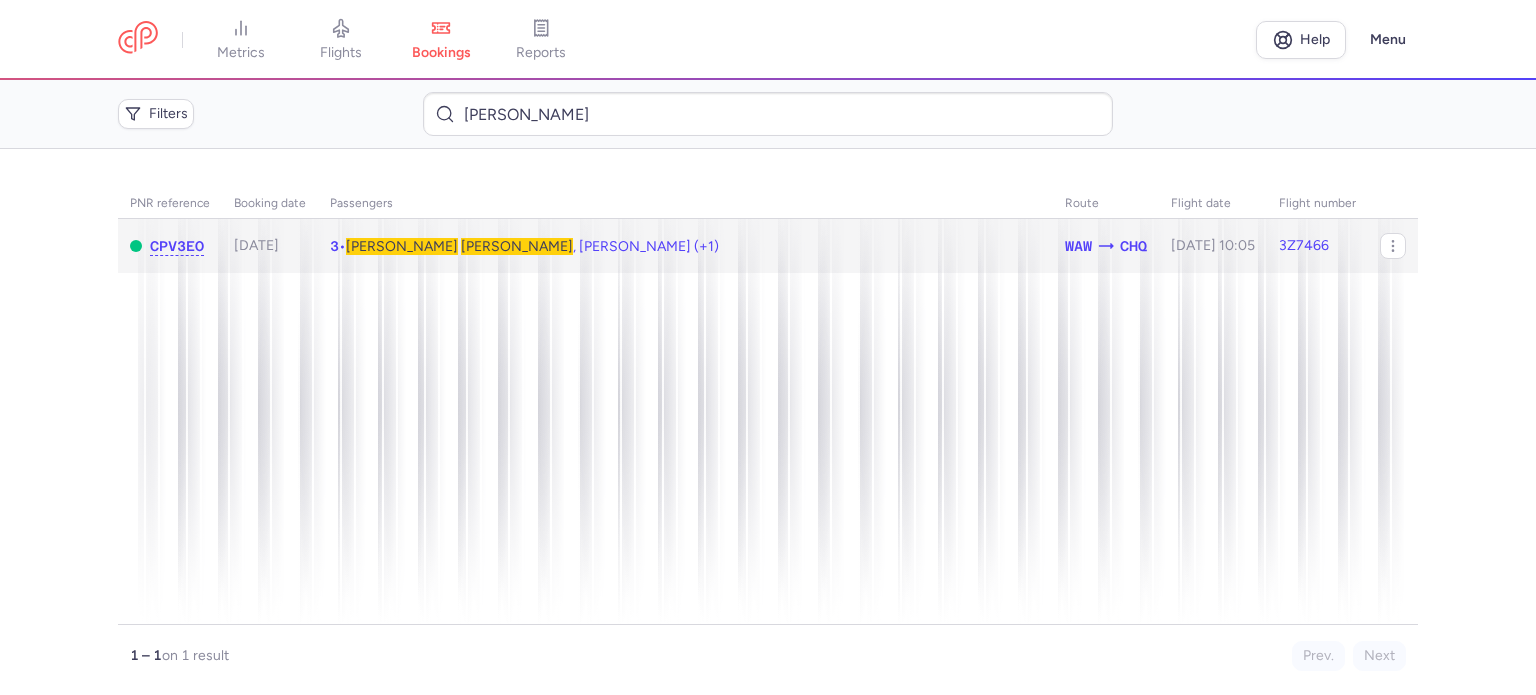 click on "[PERSON_NAME]" at bounding box center (517, 246) 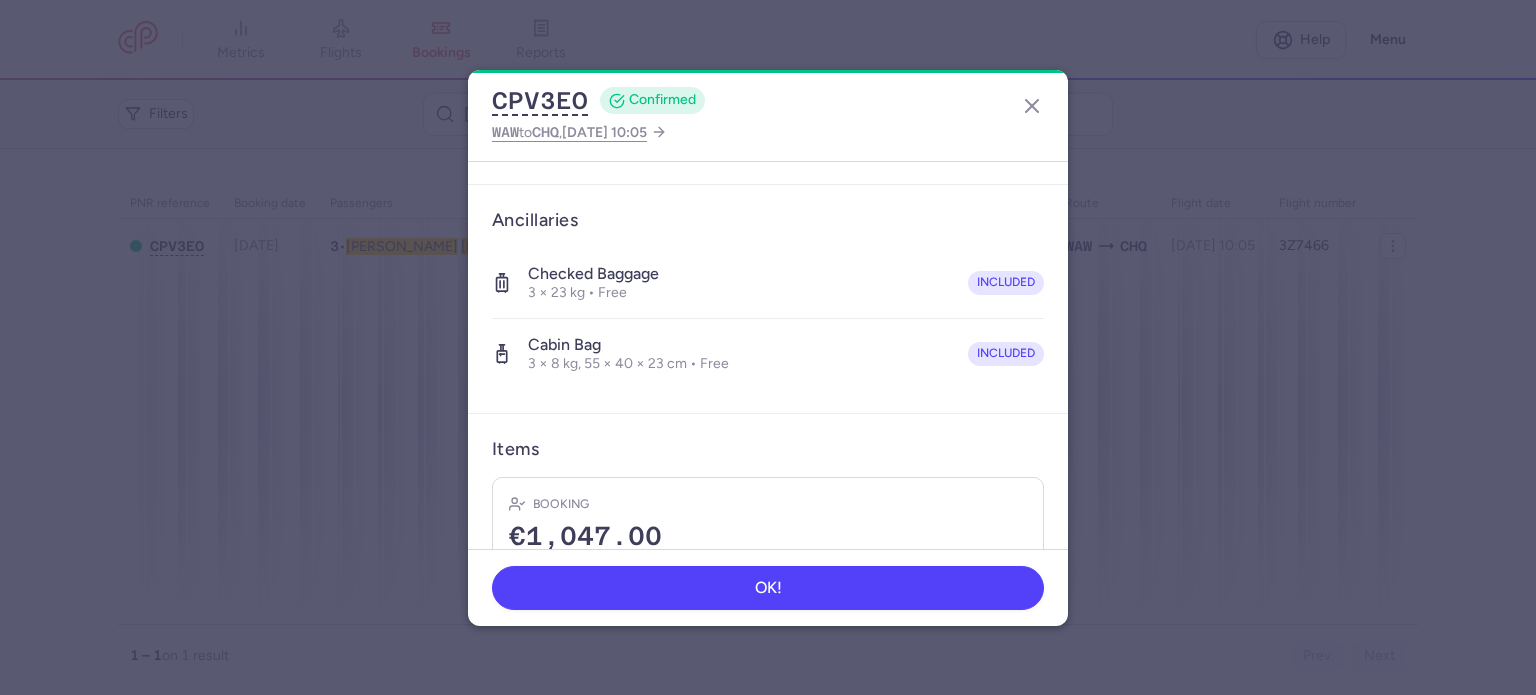 scroll, scrollTop: 561, scrollLeft: 0, axis: vertical 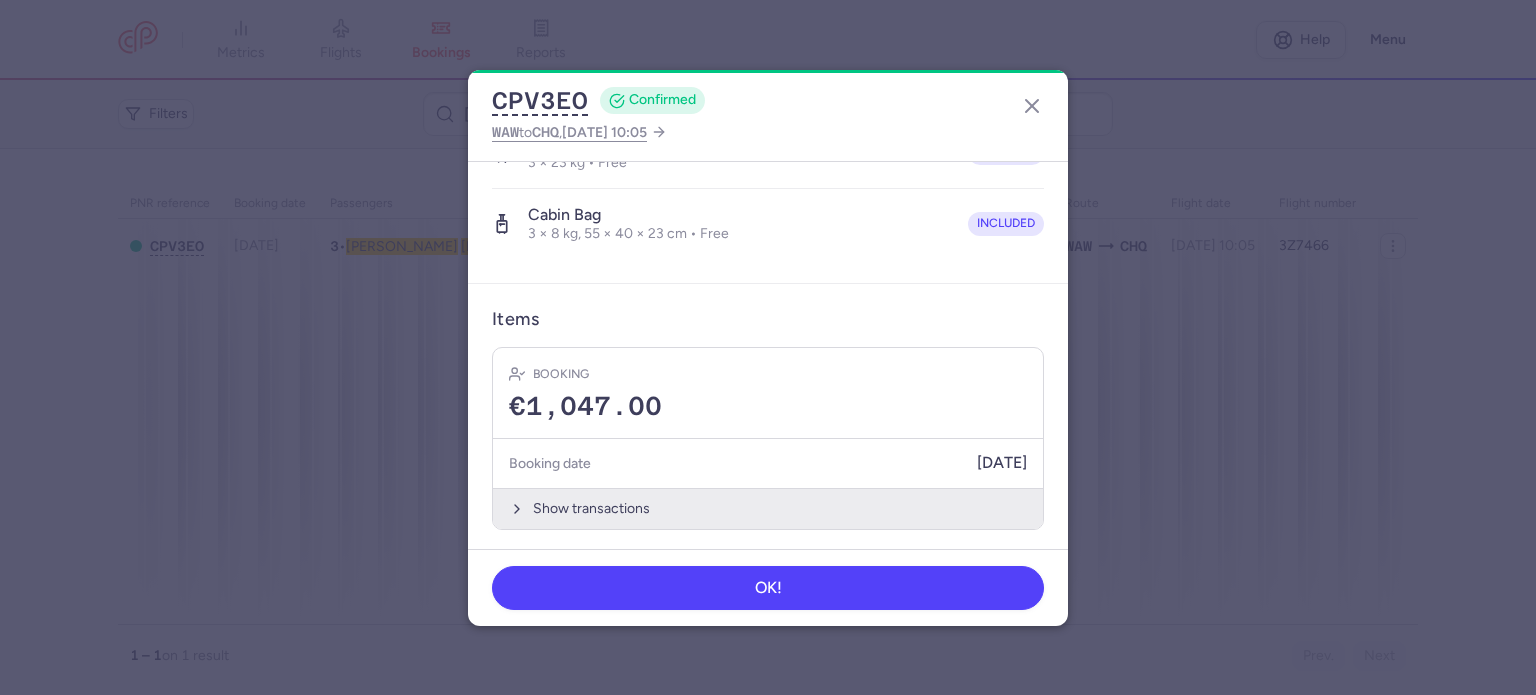 click on "Show transactions" at bounding box center (768, 508) 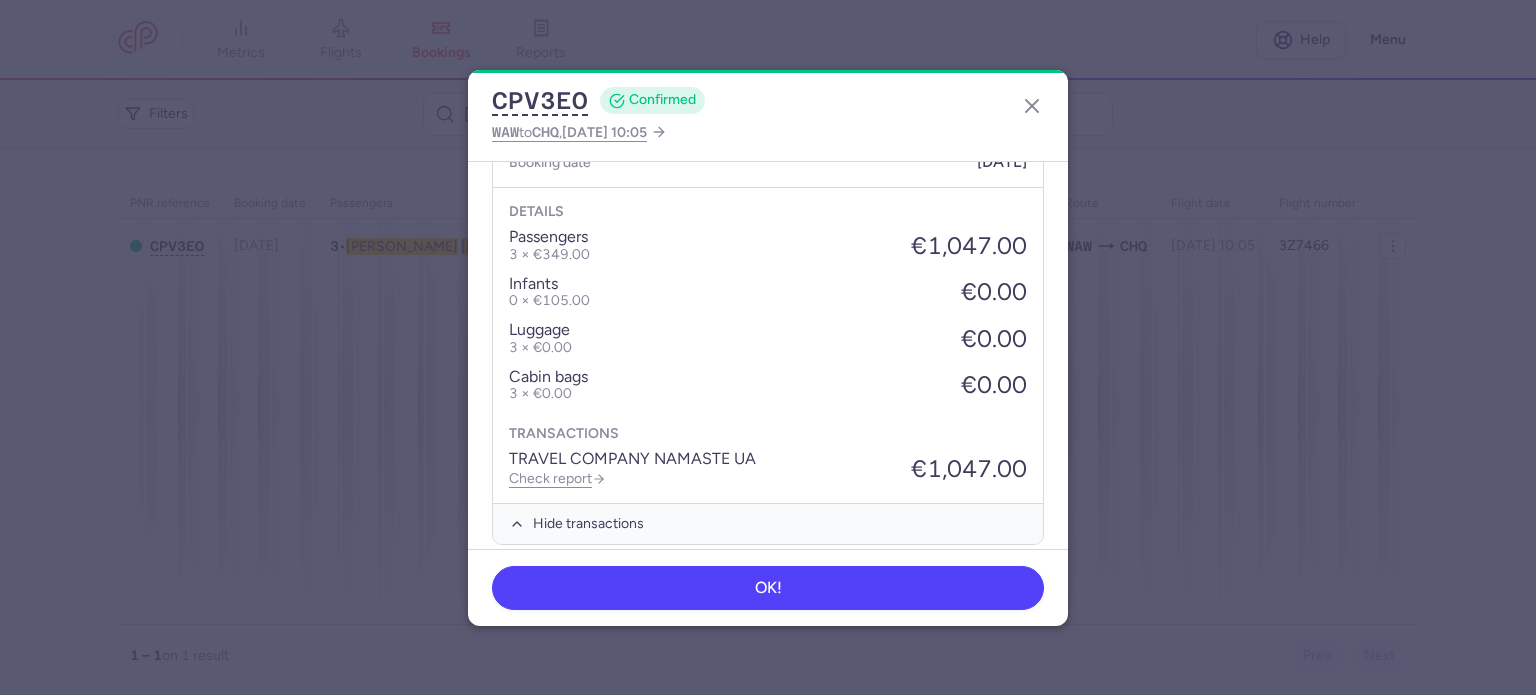scroll, scrollTop: 876, scrollLeft: 0, axis: vertical 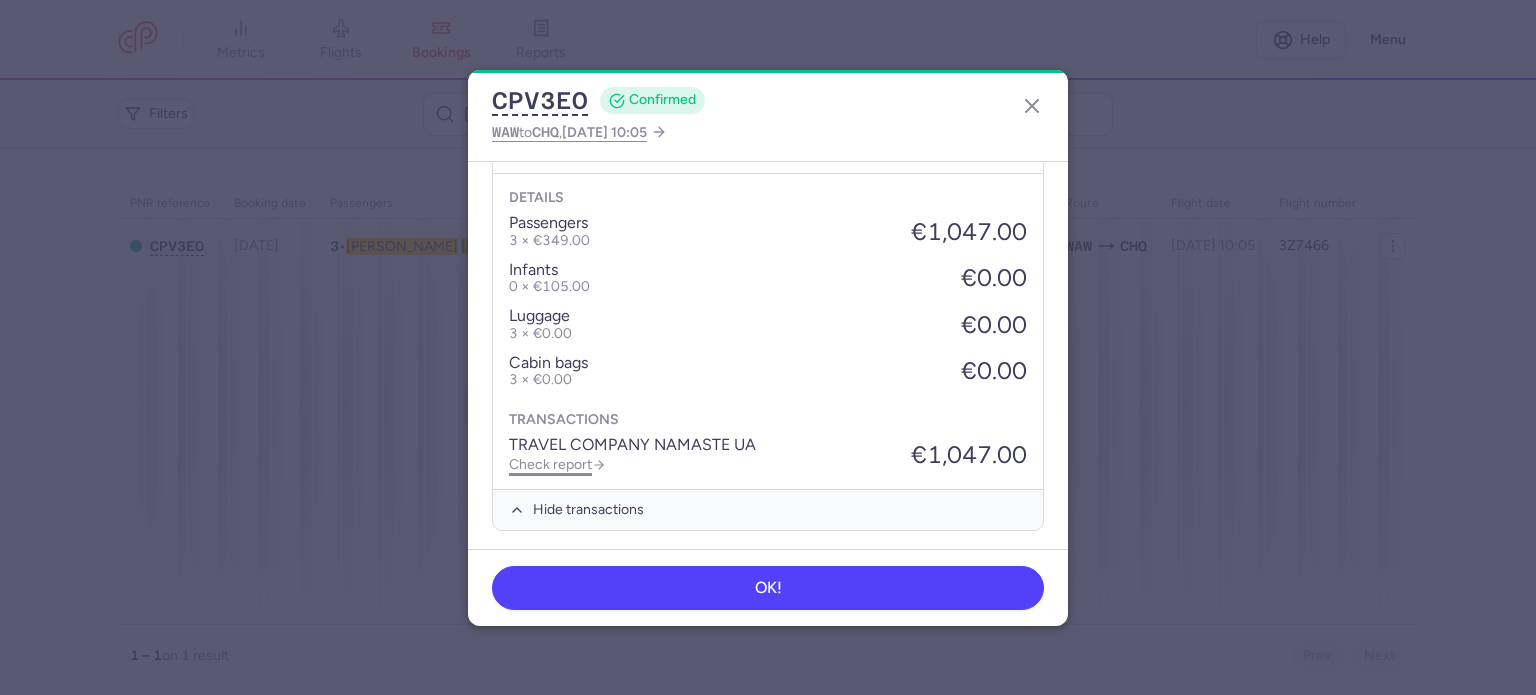 click on "Check report" 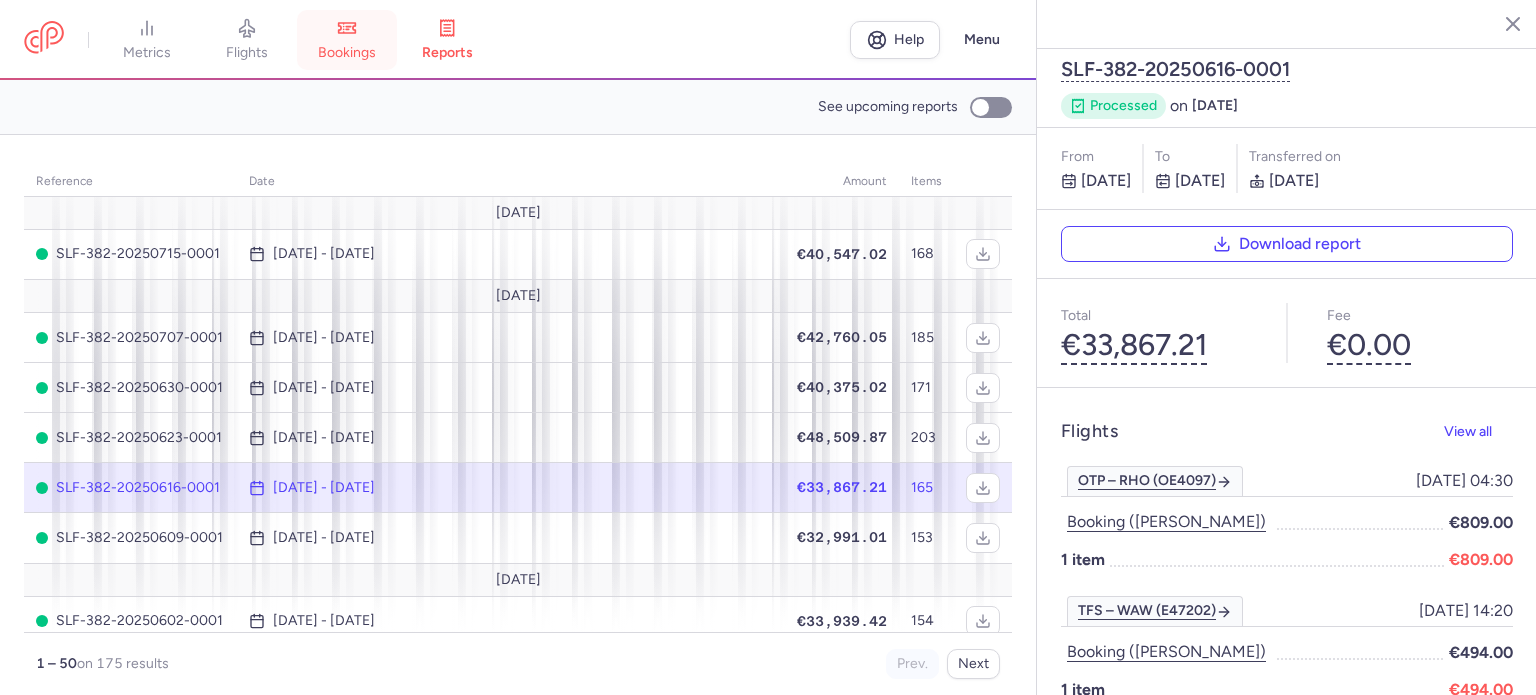 click on "bookings" at bounding box center [347, 53] 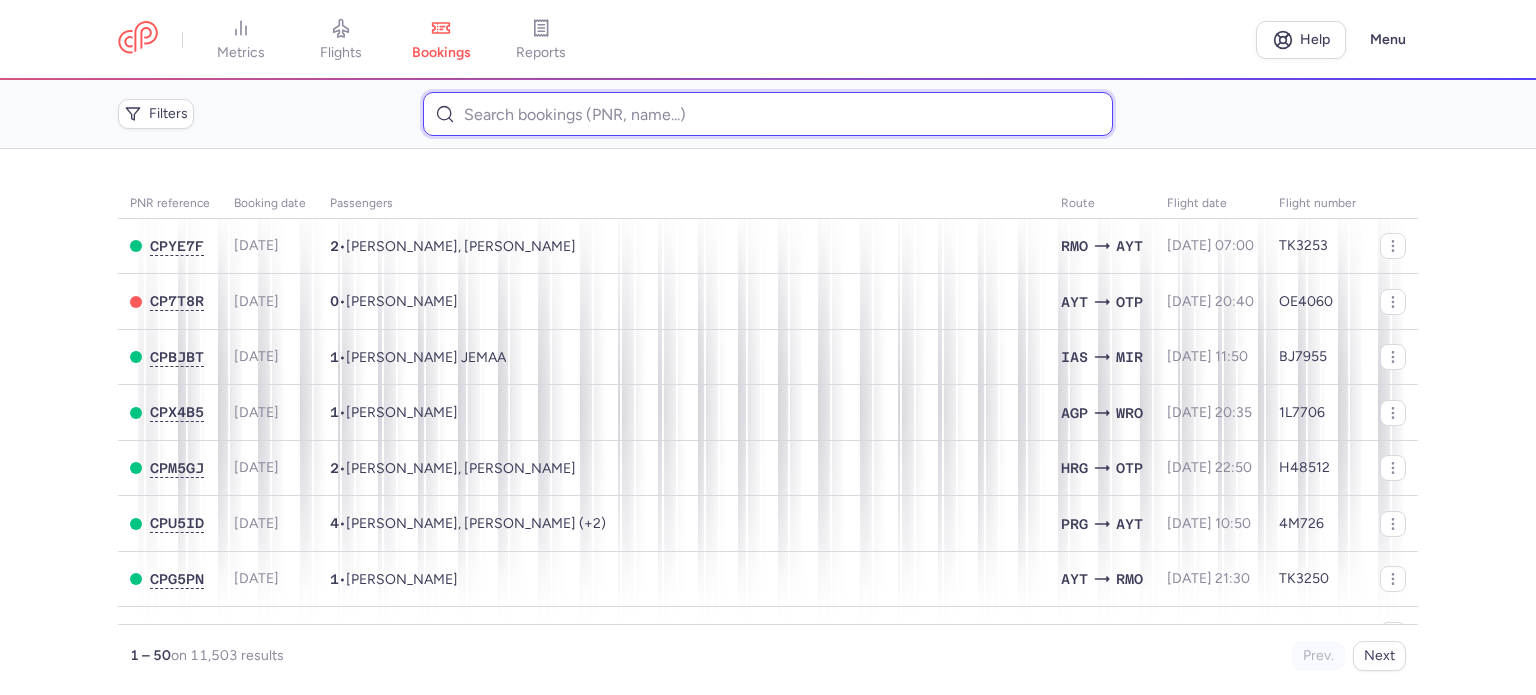 click at bounding box center [767, 114] 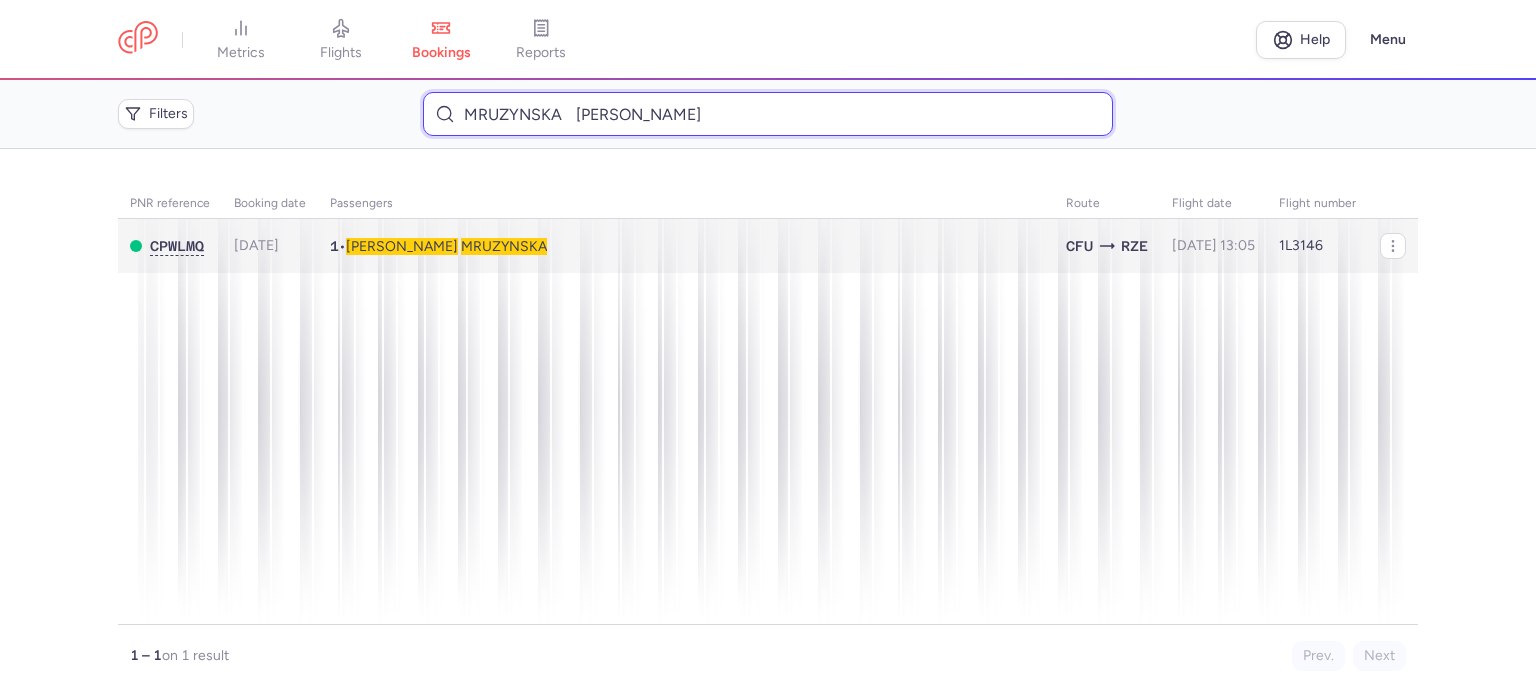 type on "MRUZYNSKA 	[PERSON_NAME]" 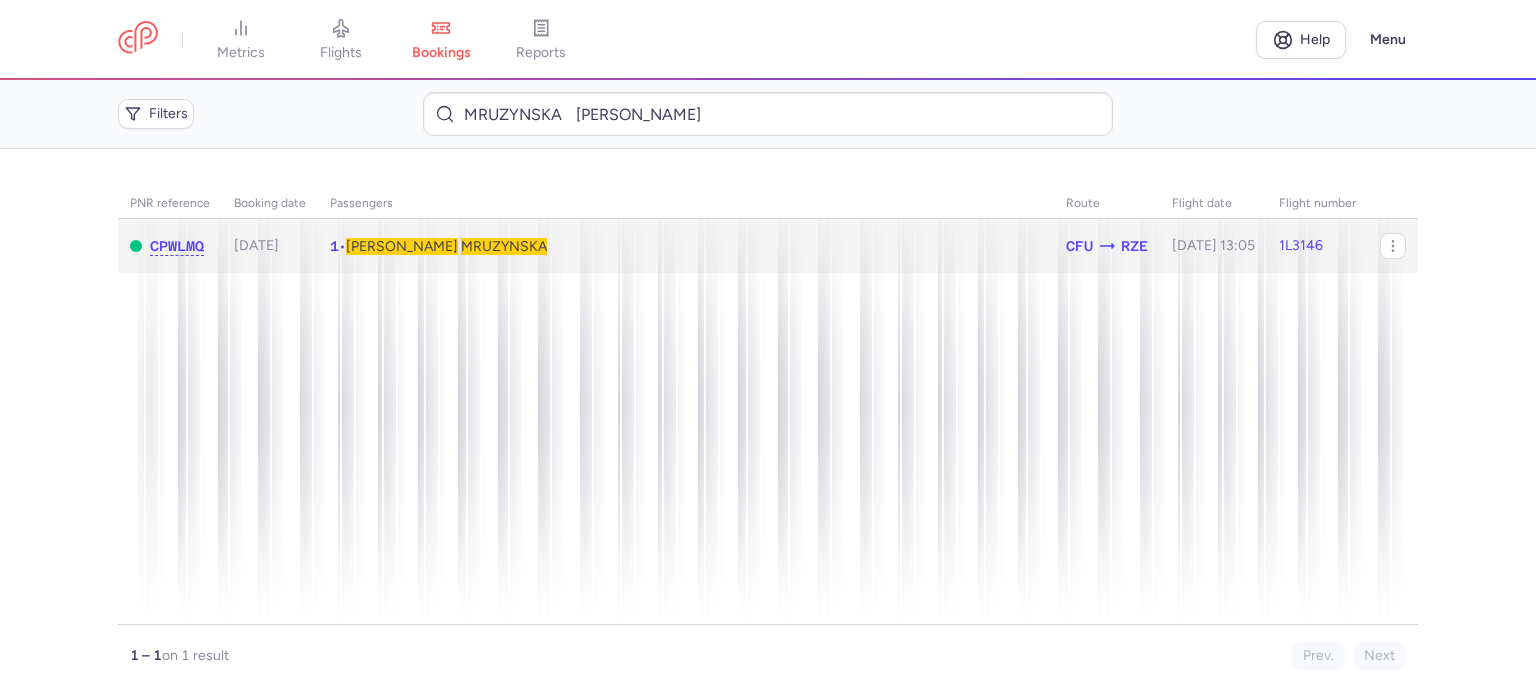 click on "MRUZYNSKA" at bounding box center [504, 246] 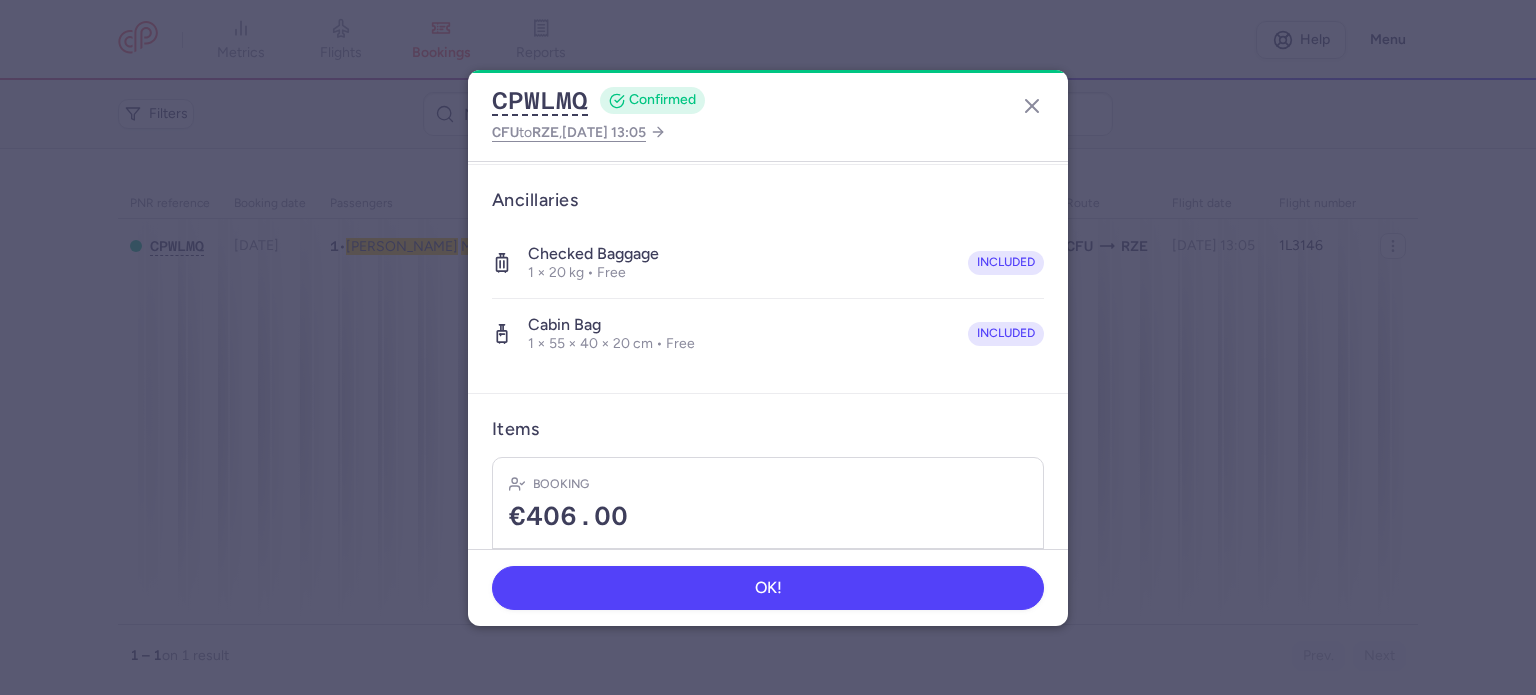 scroll, scrollTop: 423, scrollLeft: 0, axis: vertical 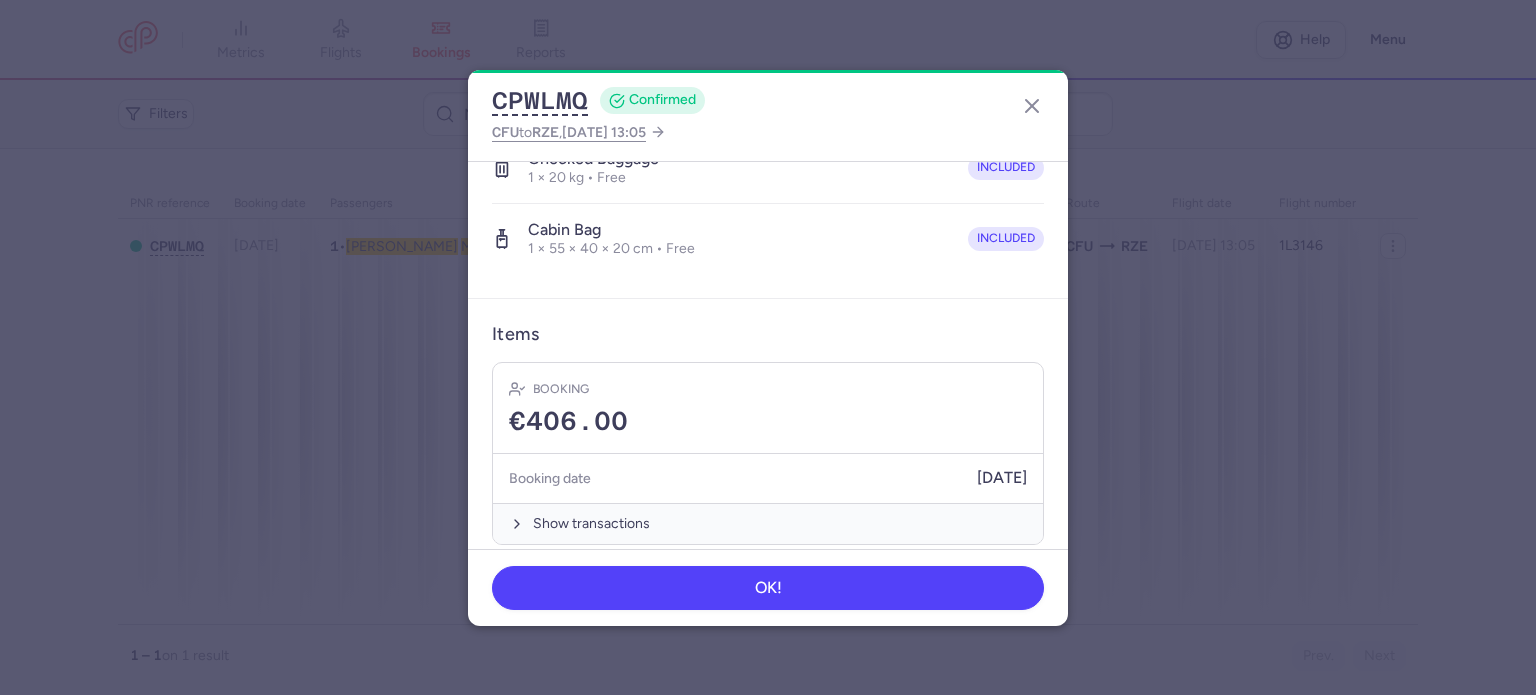 drag, startPoint x: 600, startPoint y: 509, endPoint x: 610, endPoint y: 465, distance: 45.122055 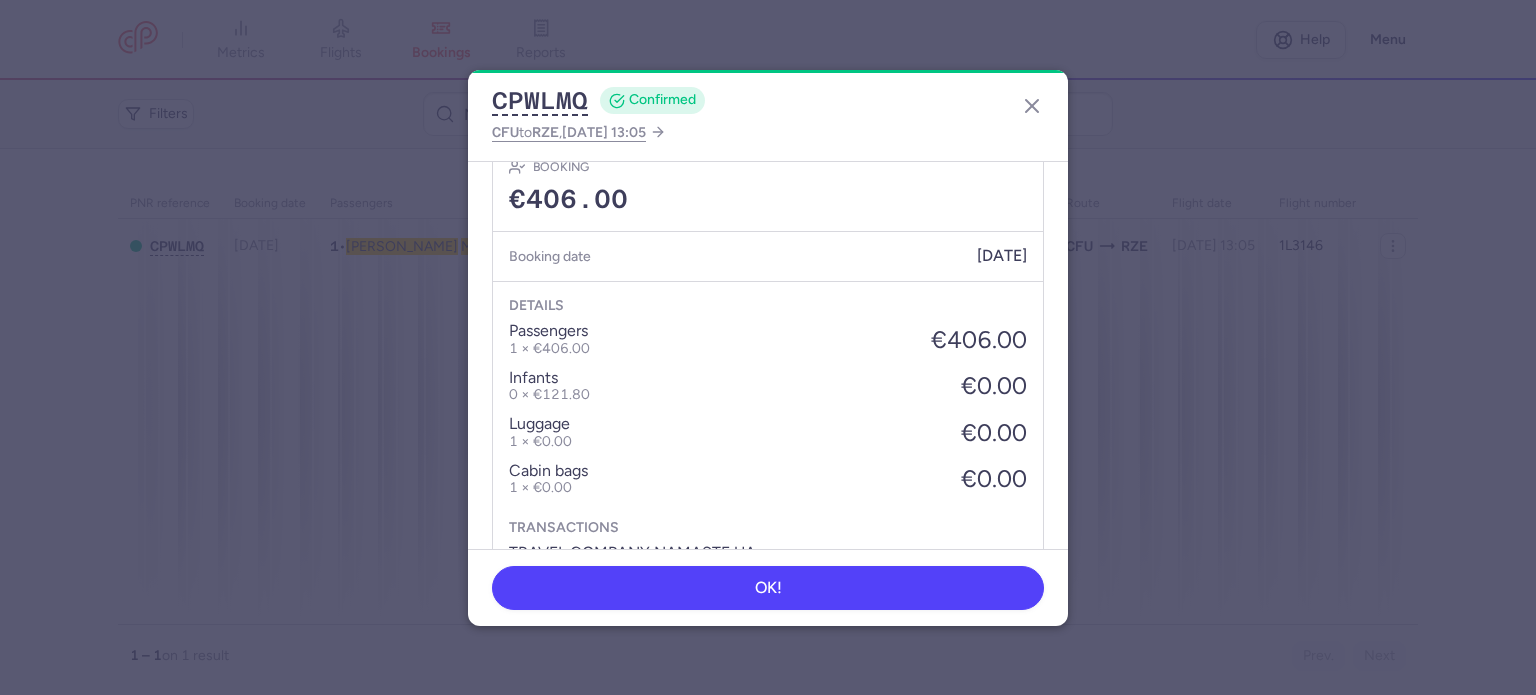 scroll, scrollTop: 739, scrollLeft: 0, axis: vertical 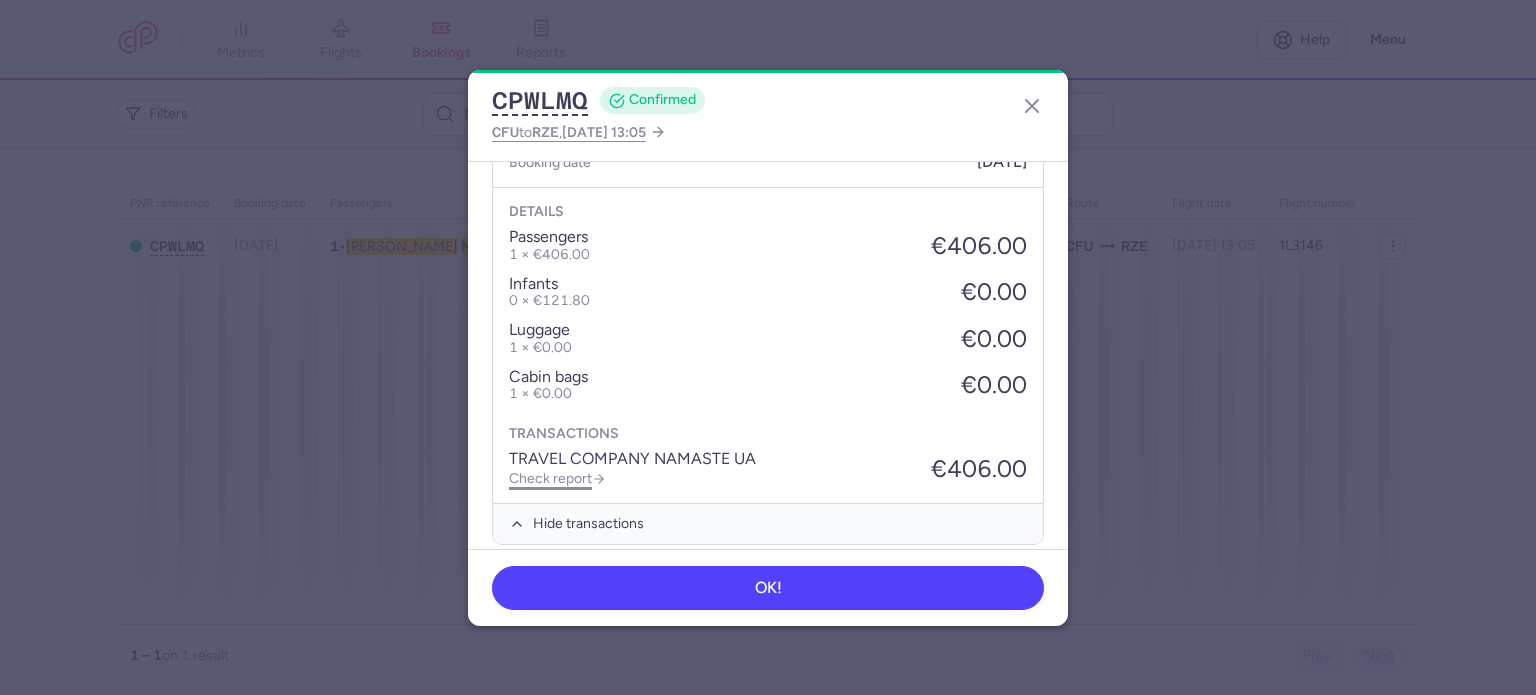 click on "Check report" 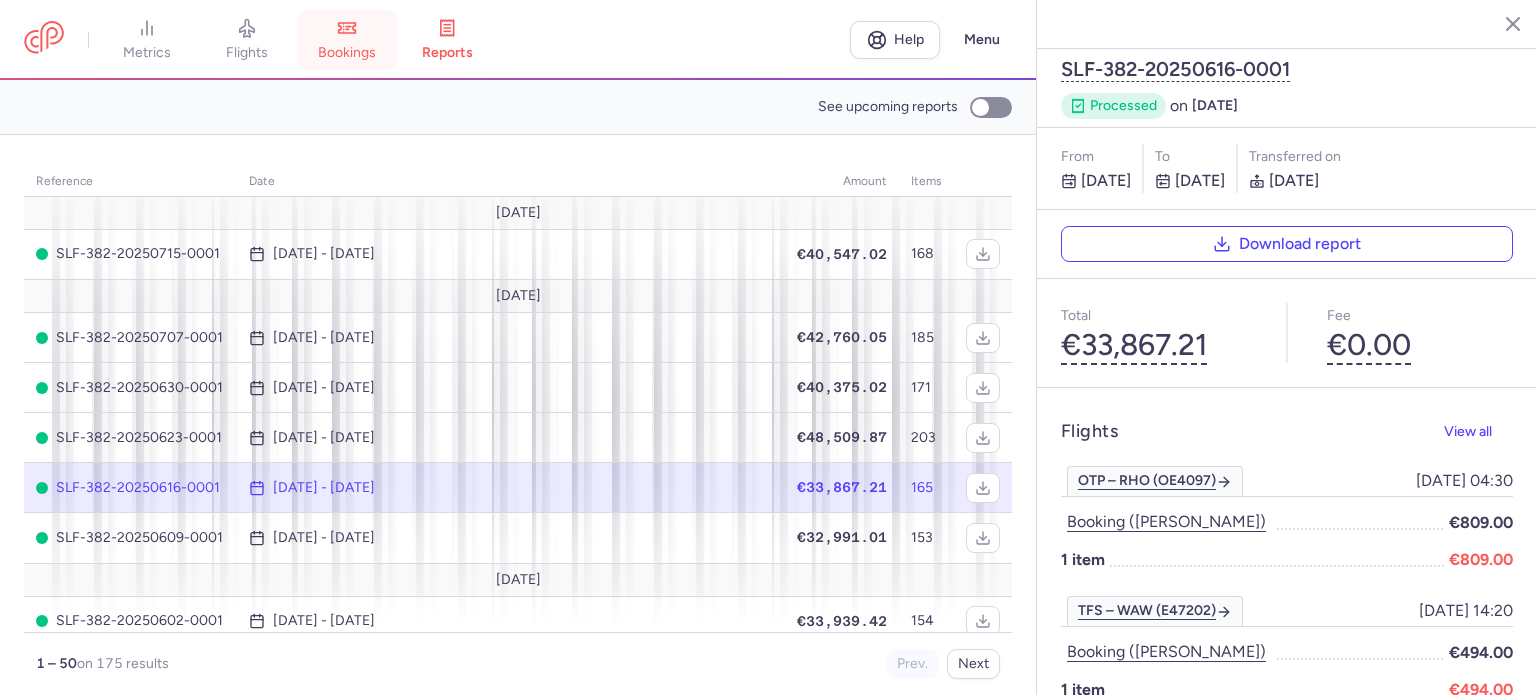 click on "bookings" at bounding box center (347, 40) 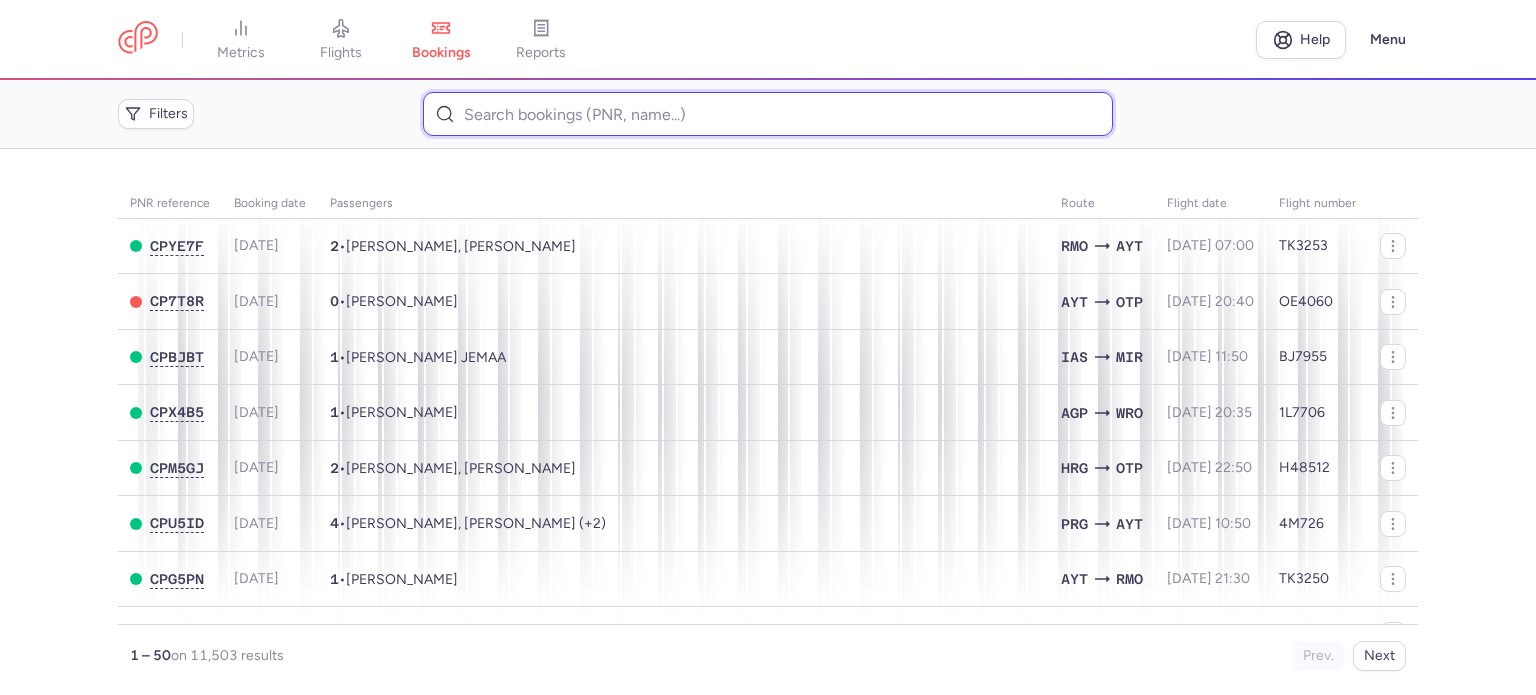paste on "ZHOVNIRENKO 	PAVLO" 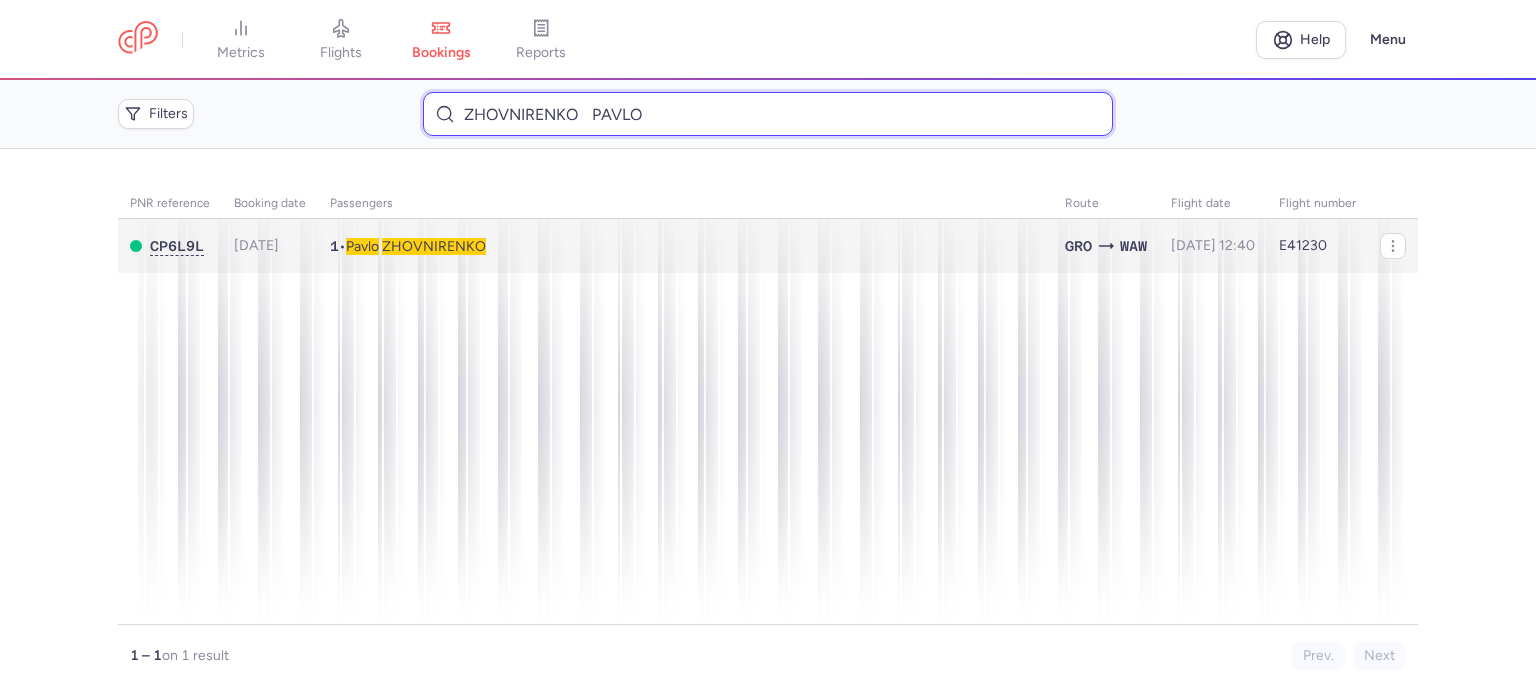 type on "ZHOVNIRENKO 	PAVLO" 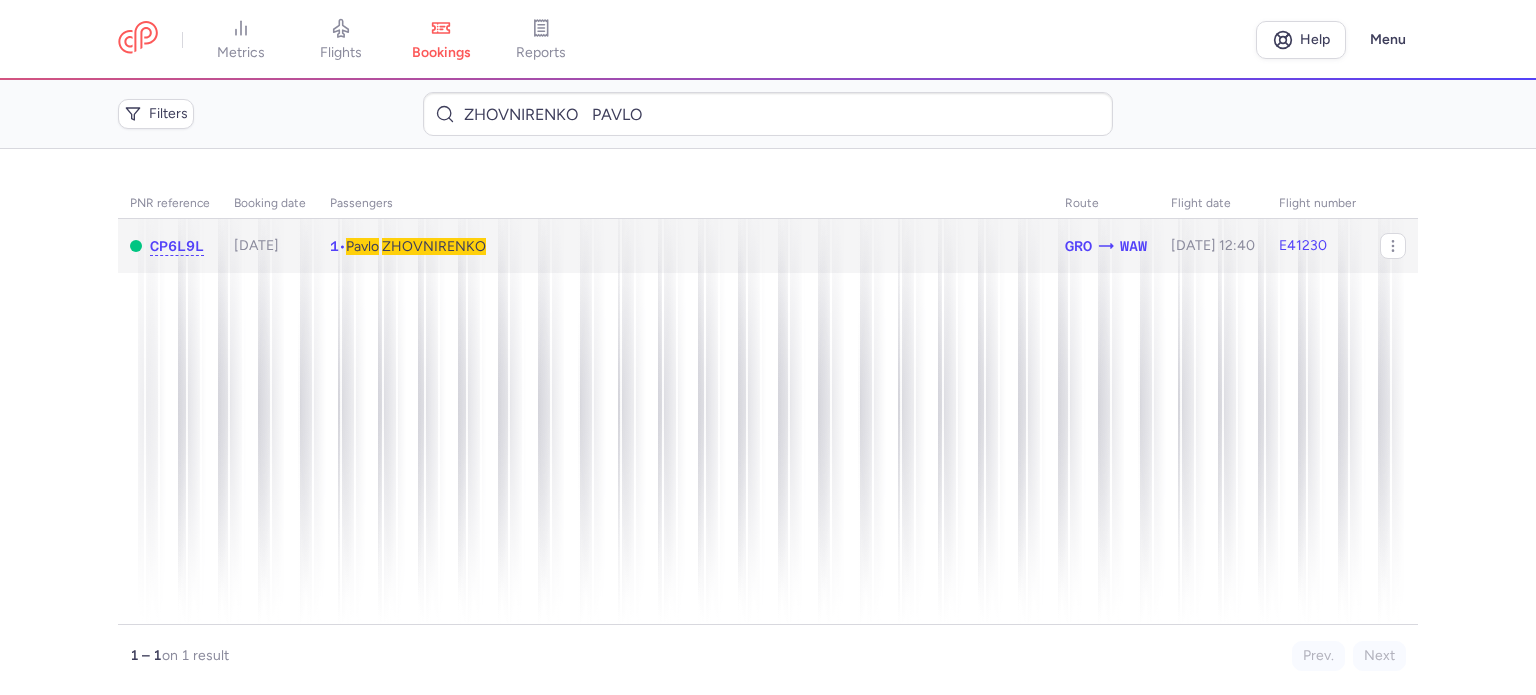 click on "ZHOVNIRENKO" at bounding box center [434, 246] 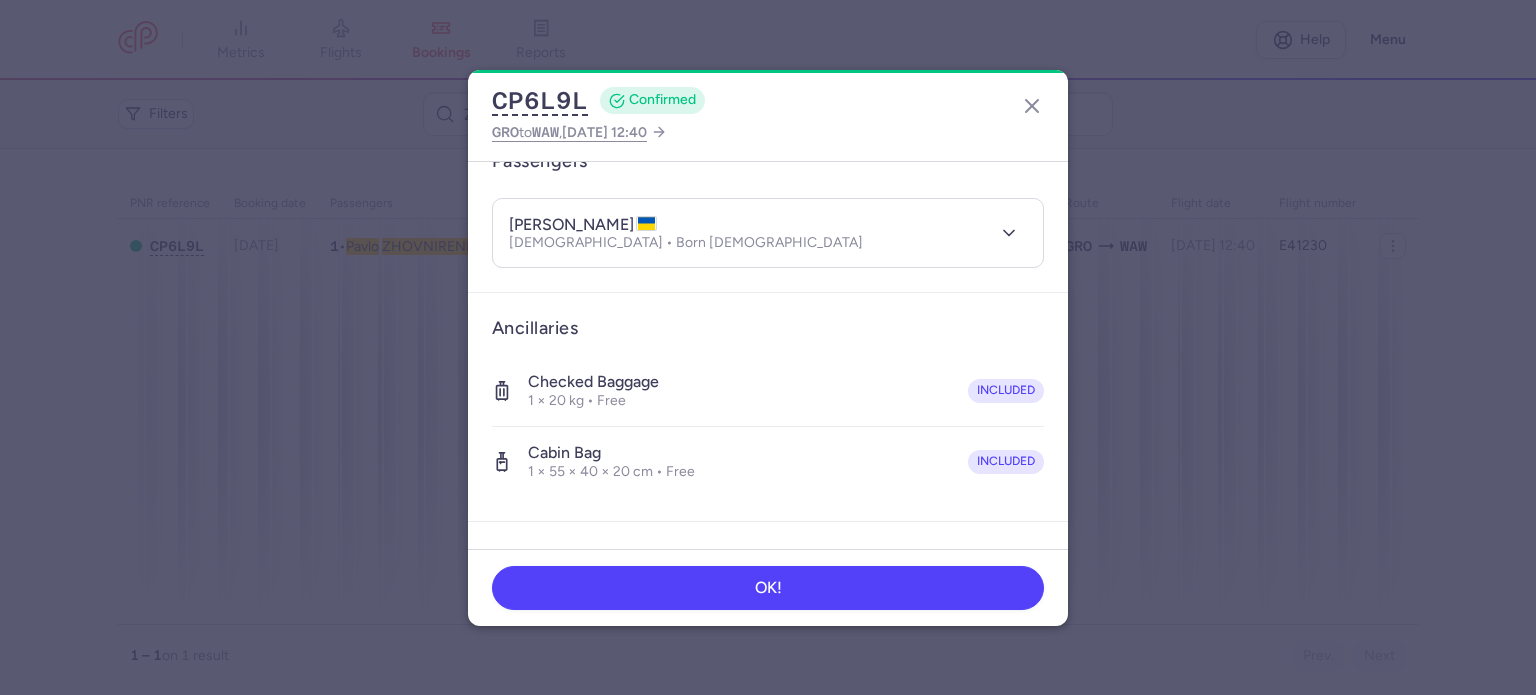 scroll, scrollTop: 423, scrollLeft: 0, axis: vertical 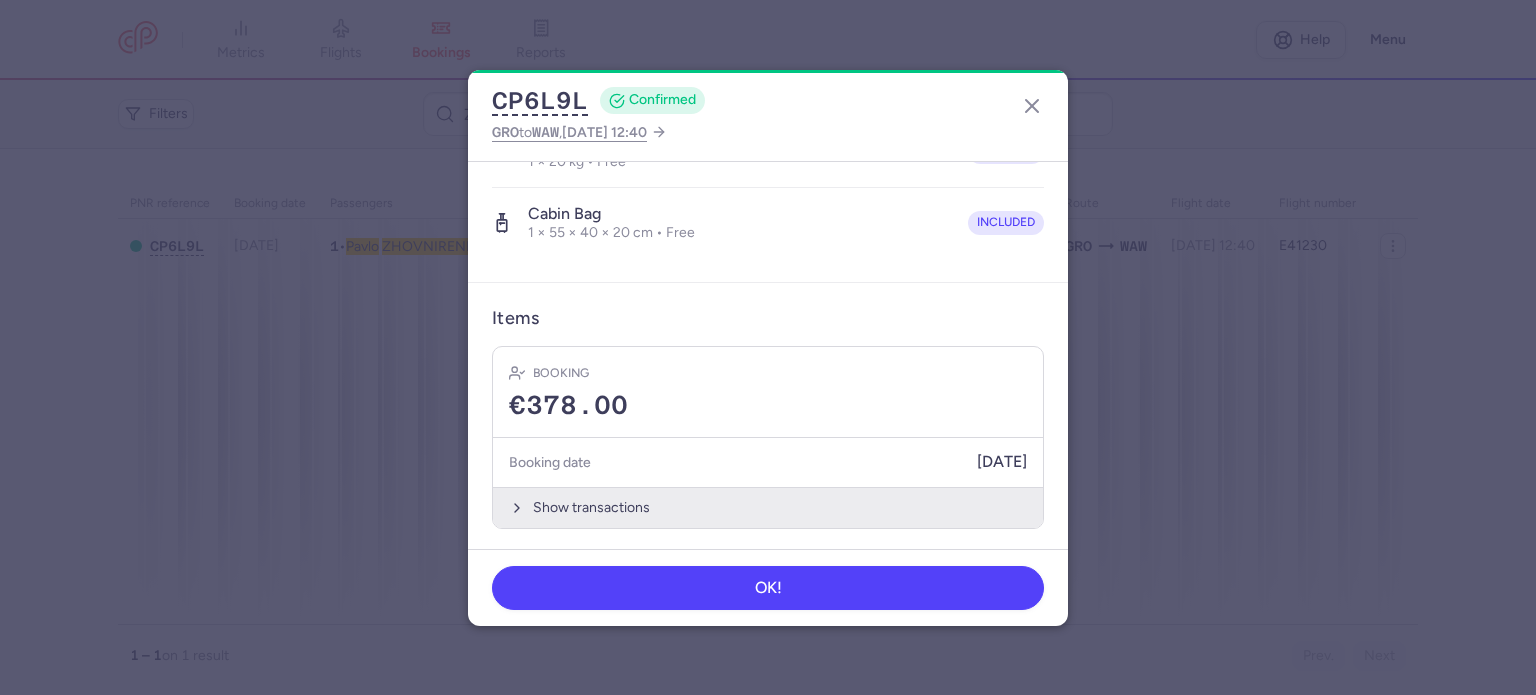 drag, startPoint x: 608, startPoint y: 502, endPoint x: 623, endPoint y: 479, distance: 27.45906 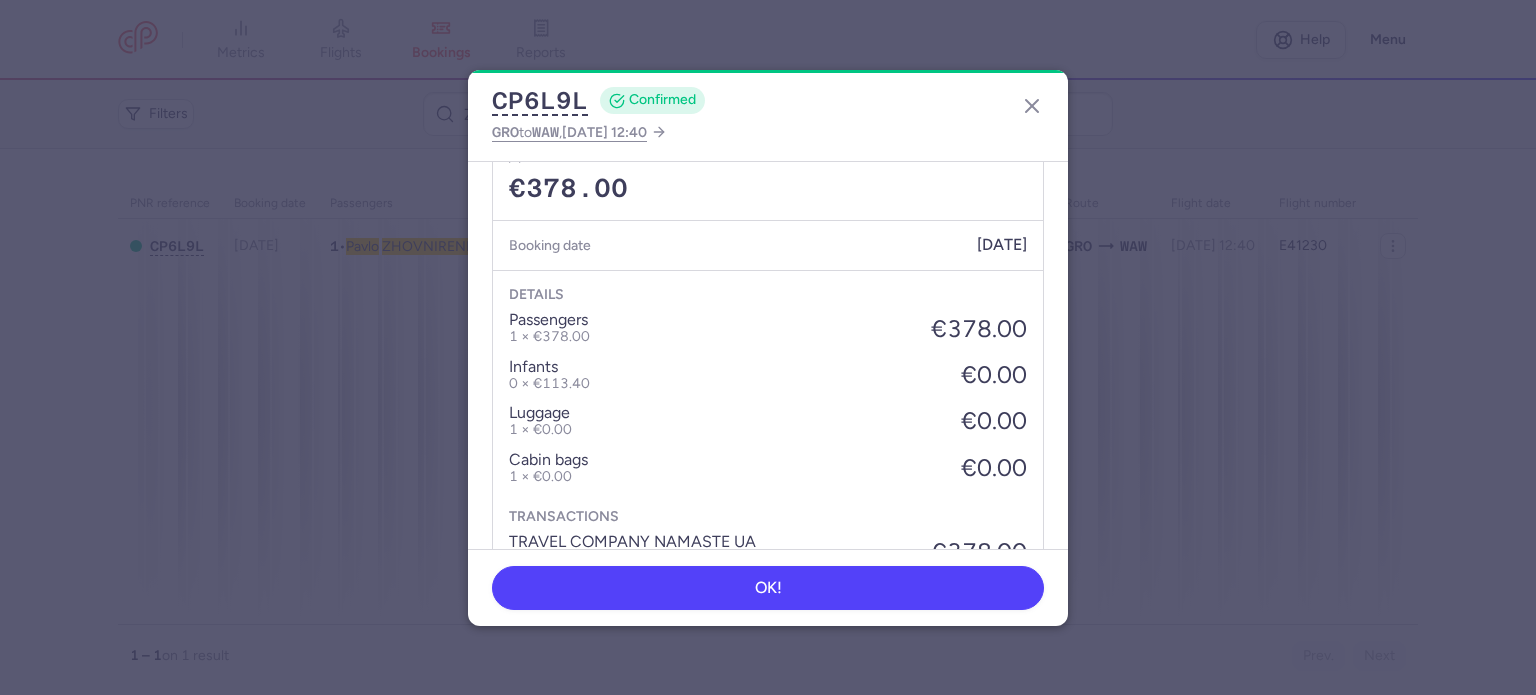 scroll, scrollTop: 739, scrollLeft: 0, axis: vertical 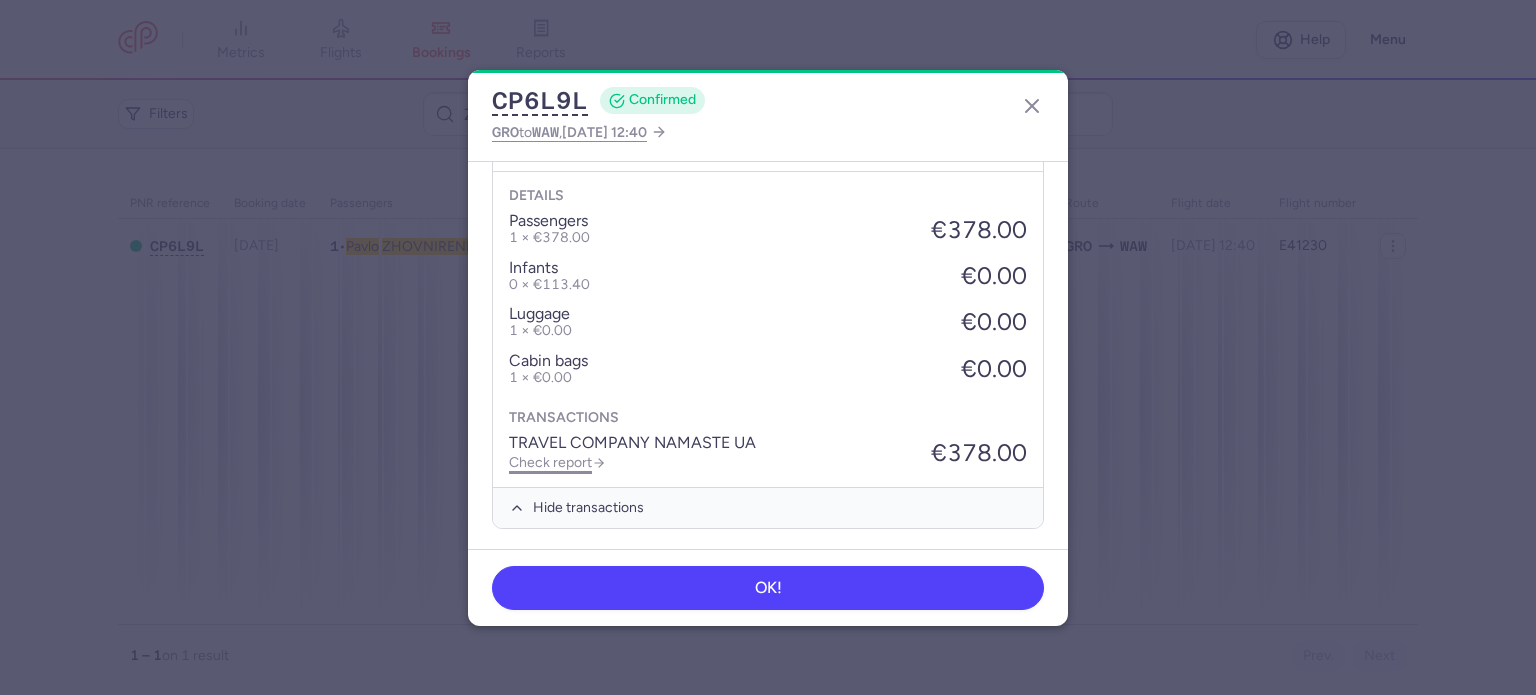 click on "Check report" 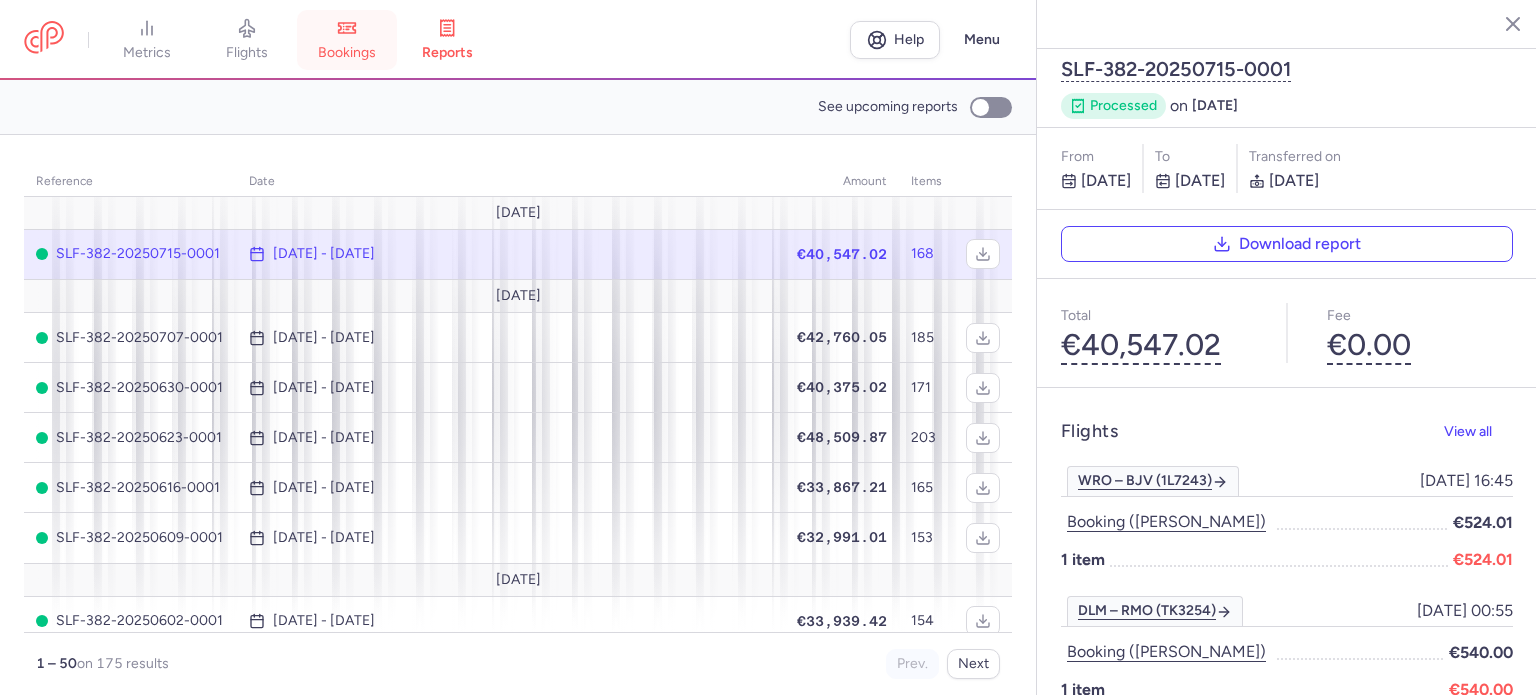 click on "bookings" at bounding box center [347, 40] 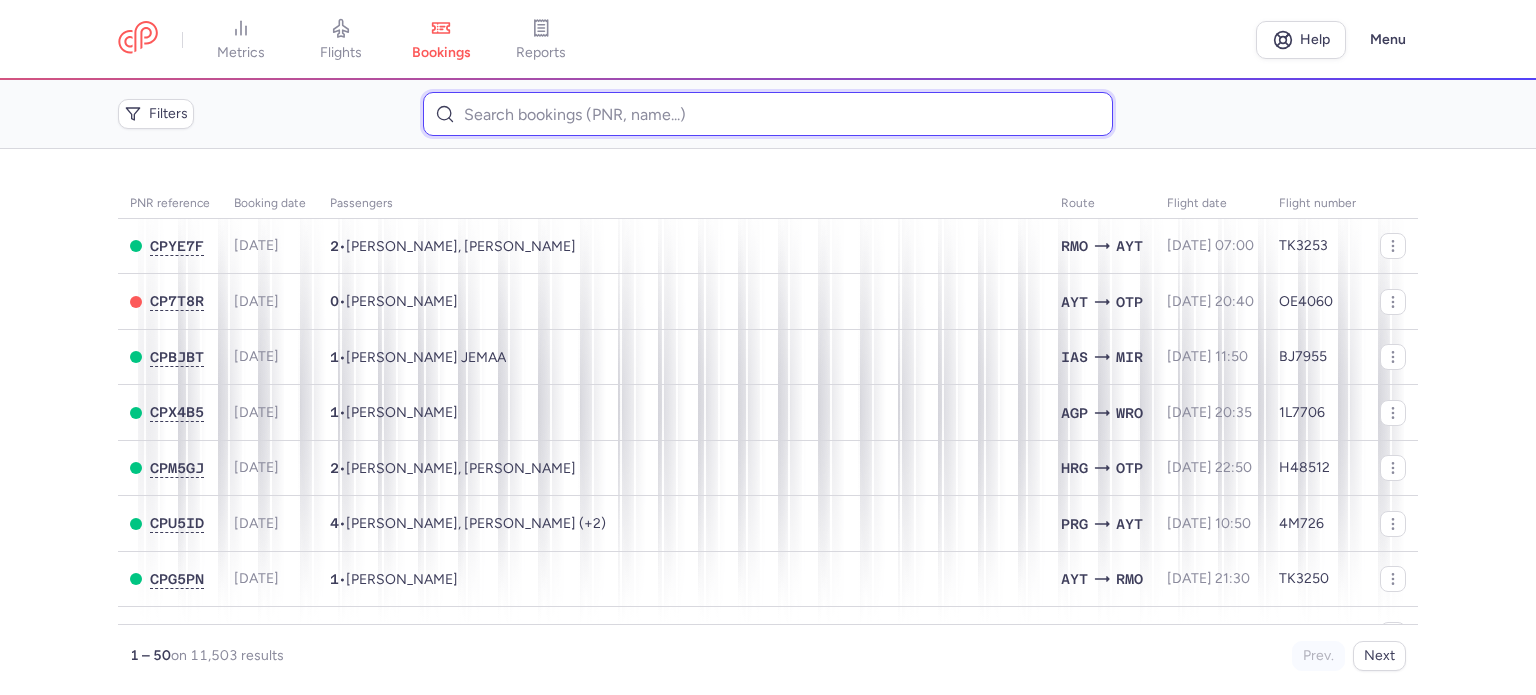 paste on "[PERSON_NAME]" 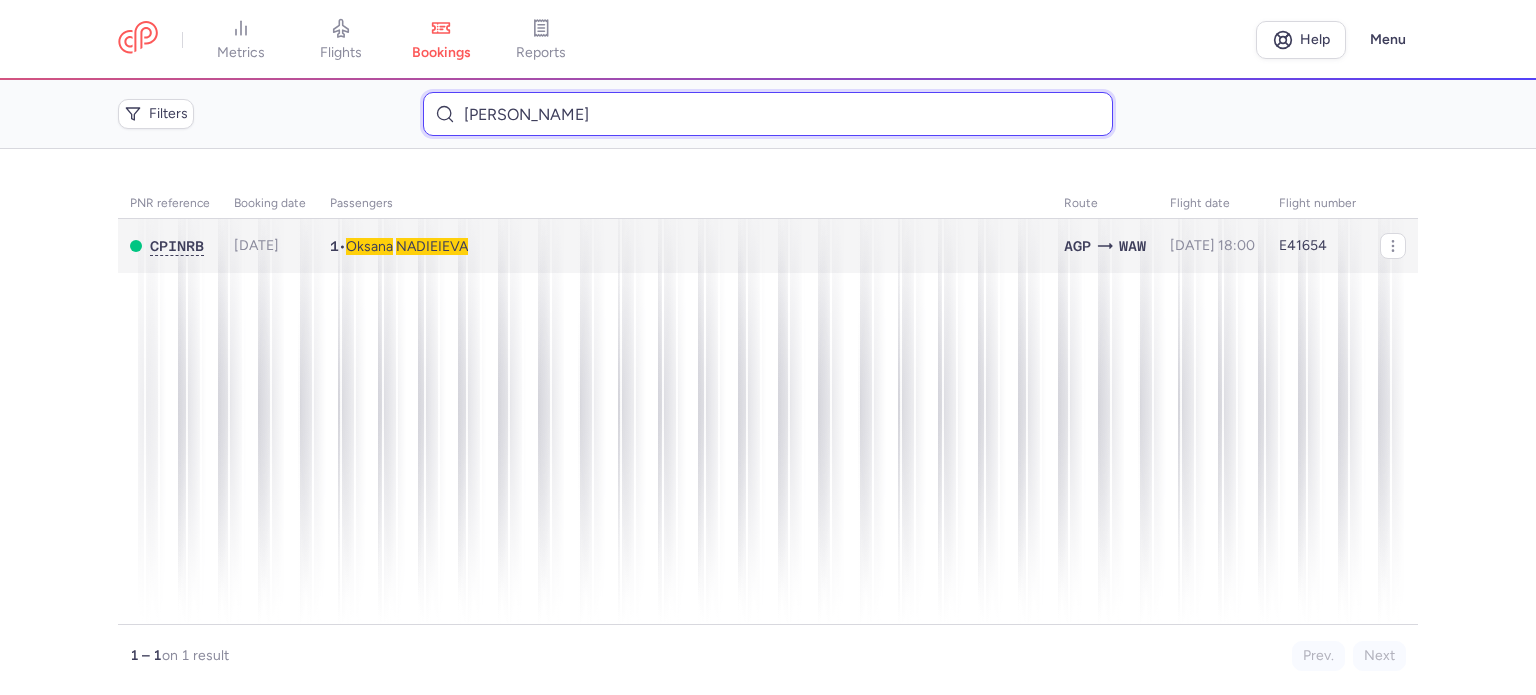 type on "[PERSON_NAME]" 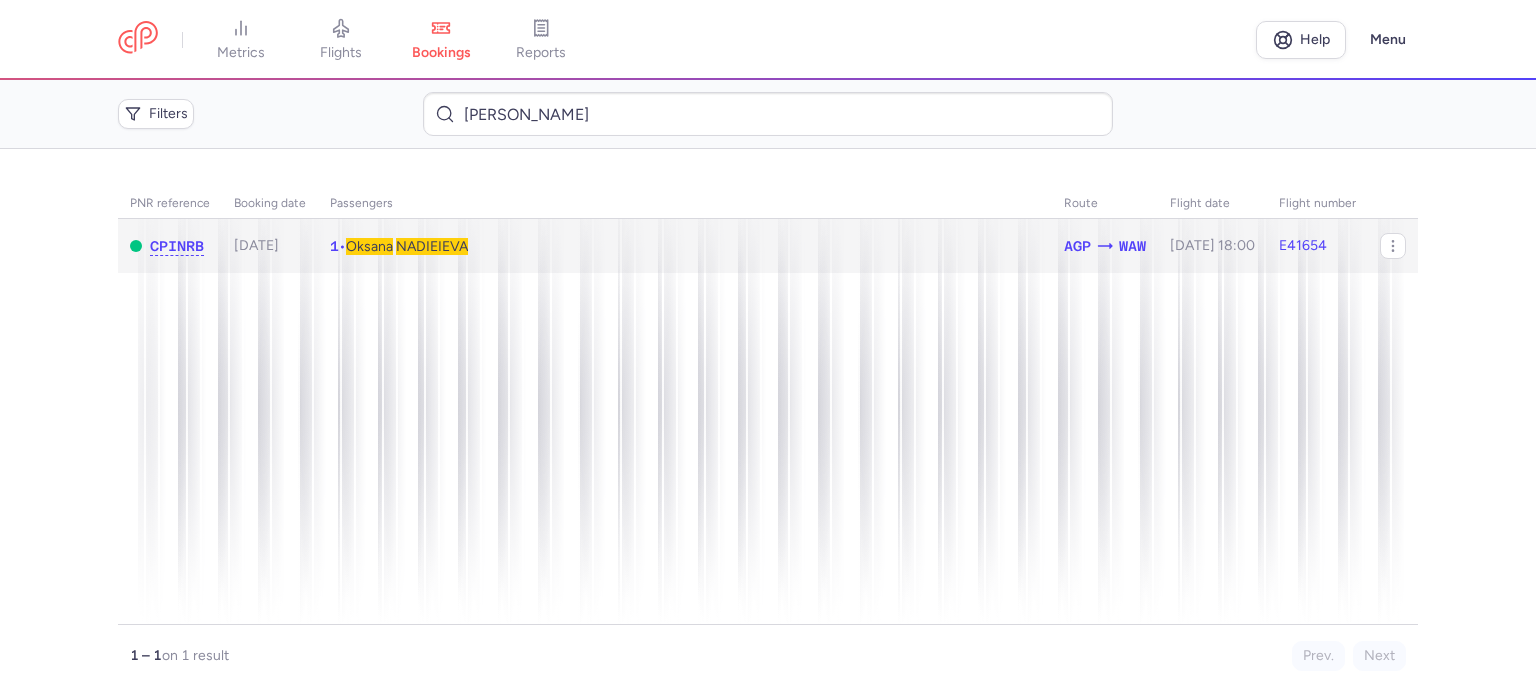 click on "NADIEIEVA" at bounding box center (432, 246) 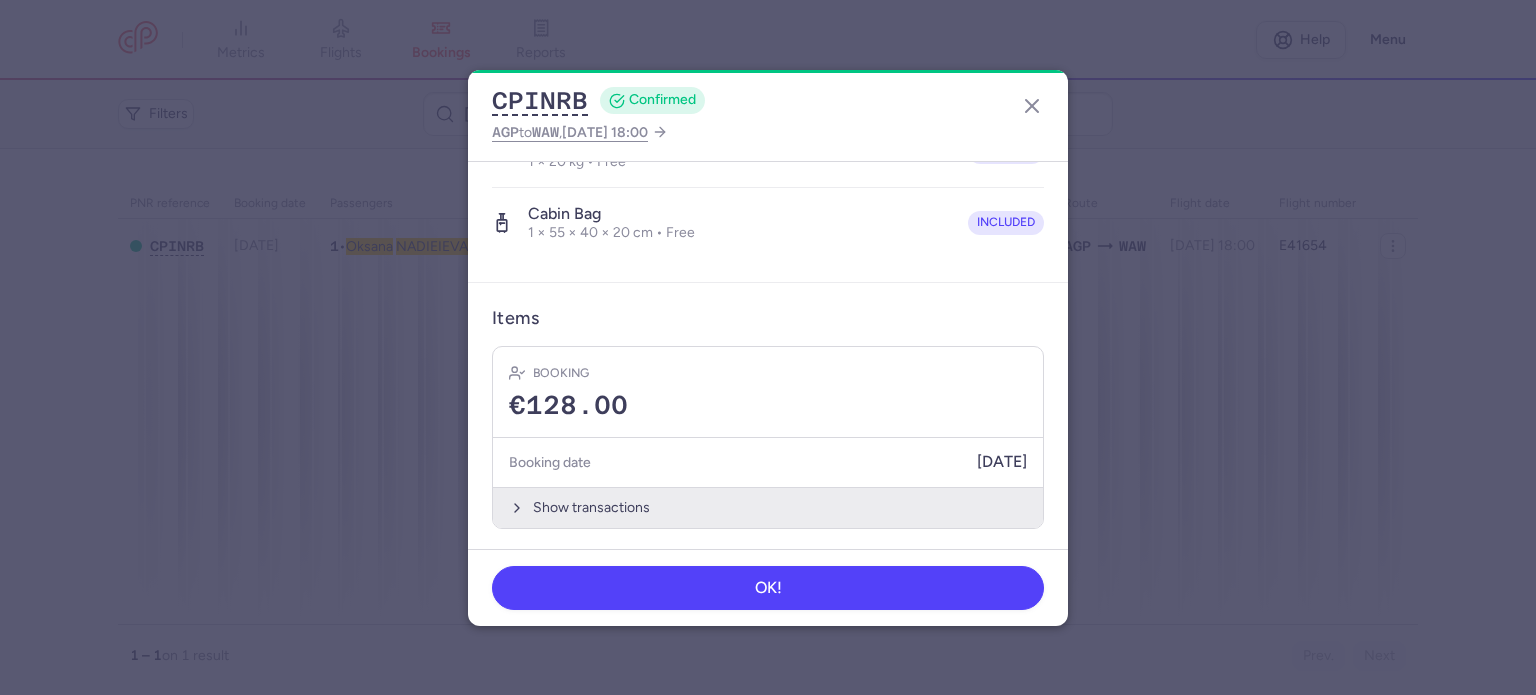click on "Show transactions" at bounding box center (768, 507) 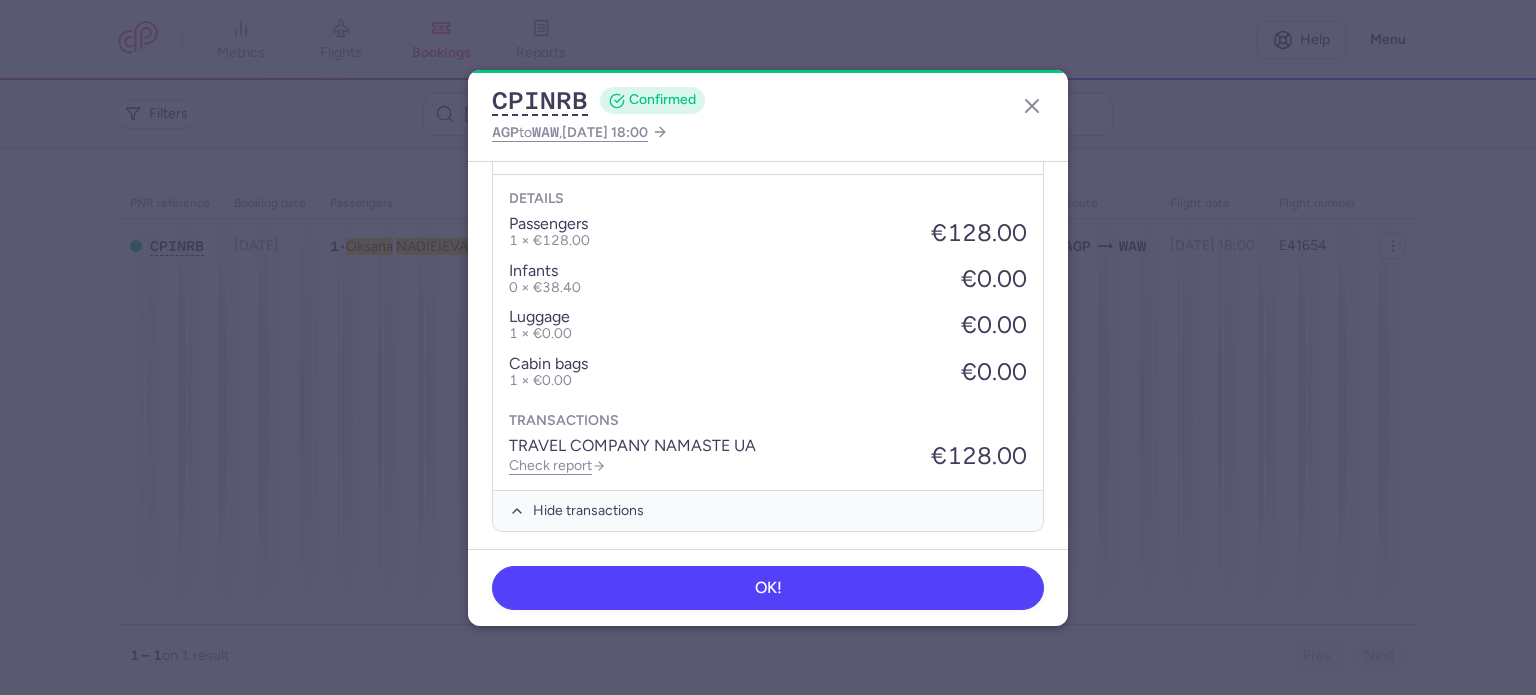 scroll, scrollTop: 739, scrollLeft: 0, axis: vertical 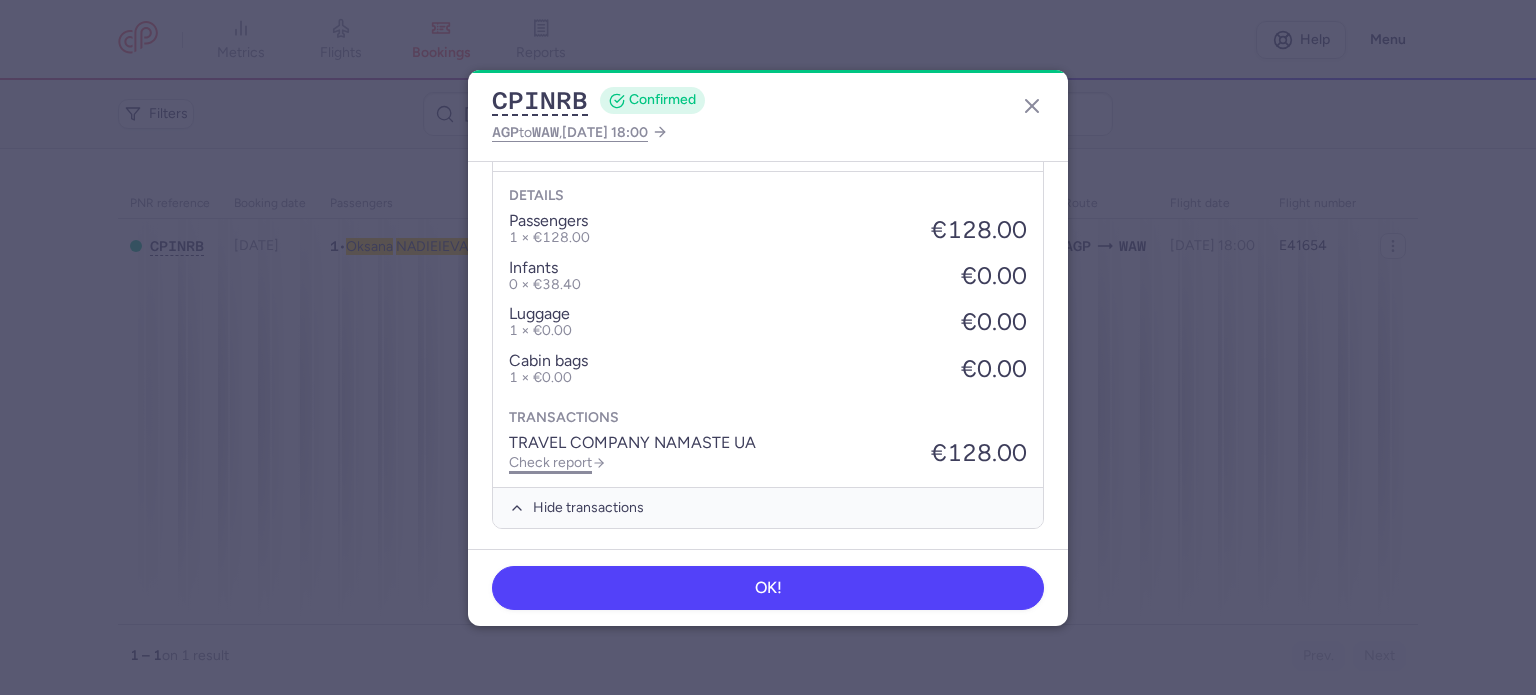click on "Check report" 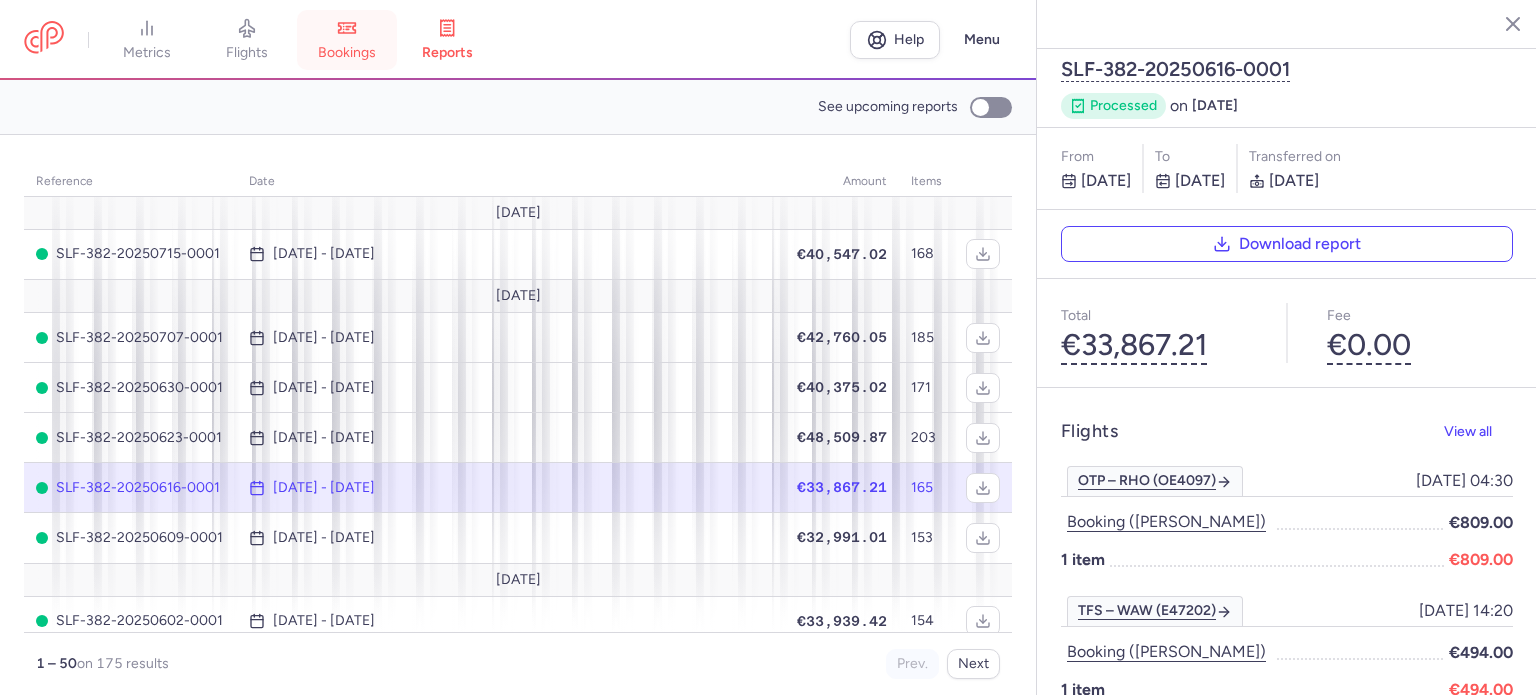 click 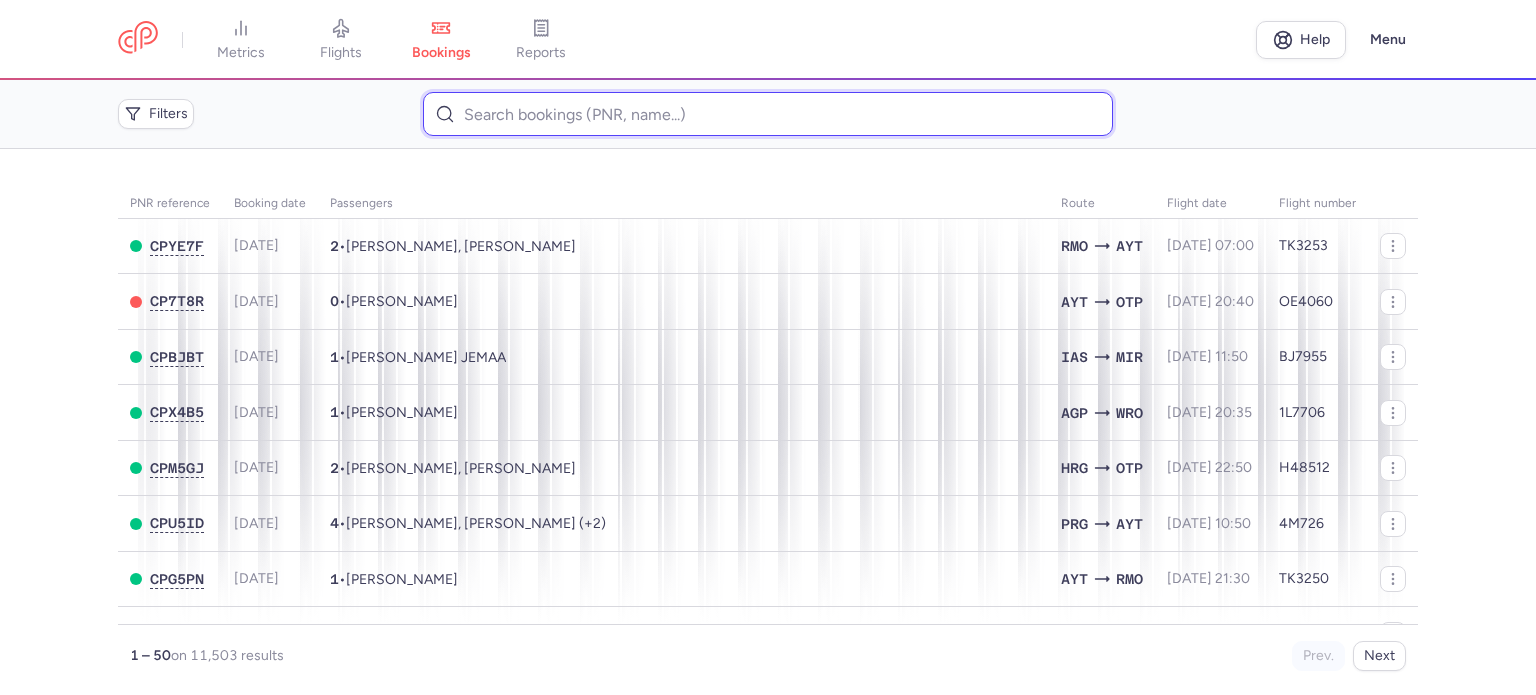 paste on "[PERSON_NAME]" 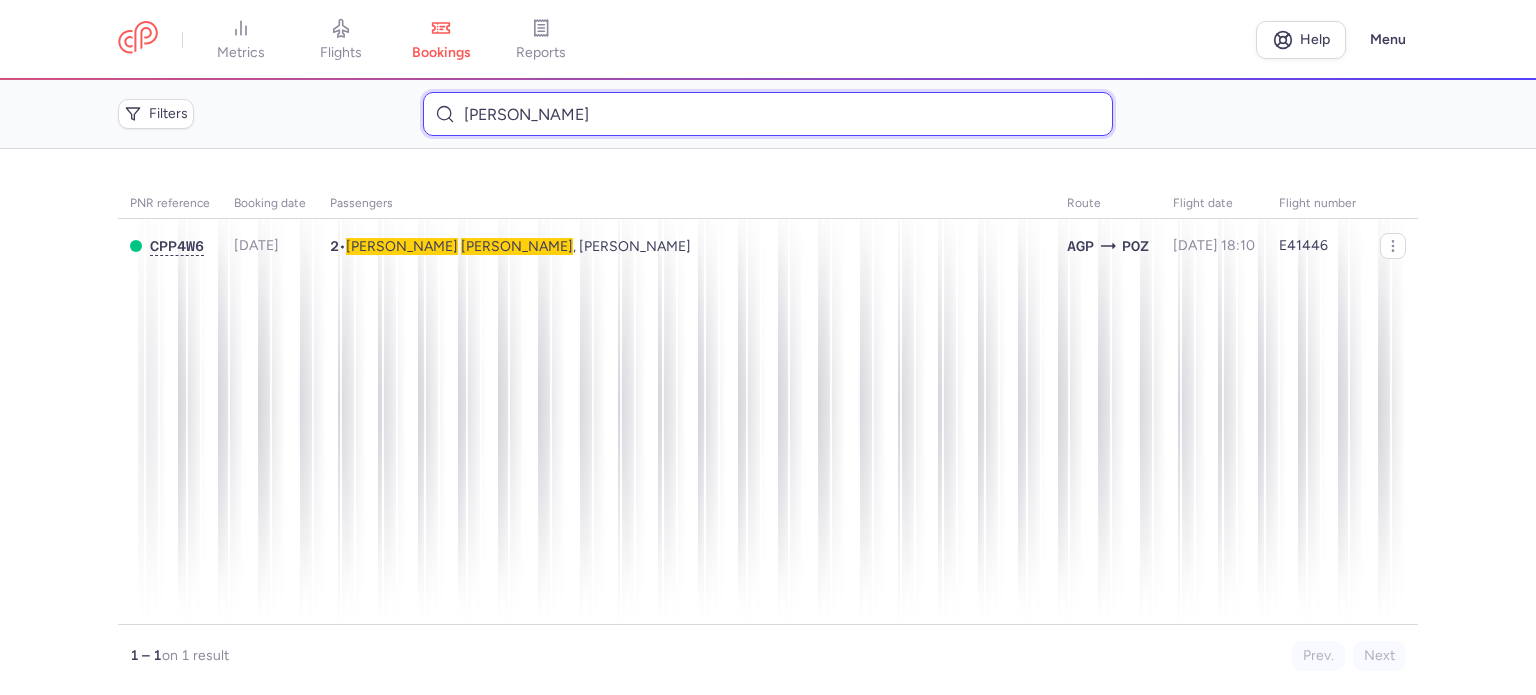 type on "[PERSON_NAME]" 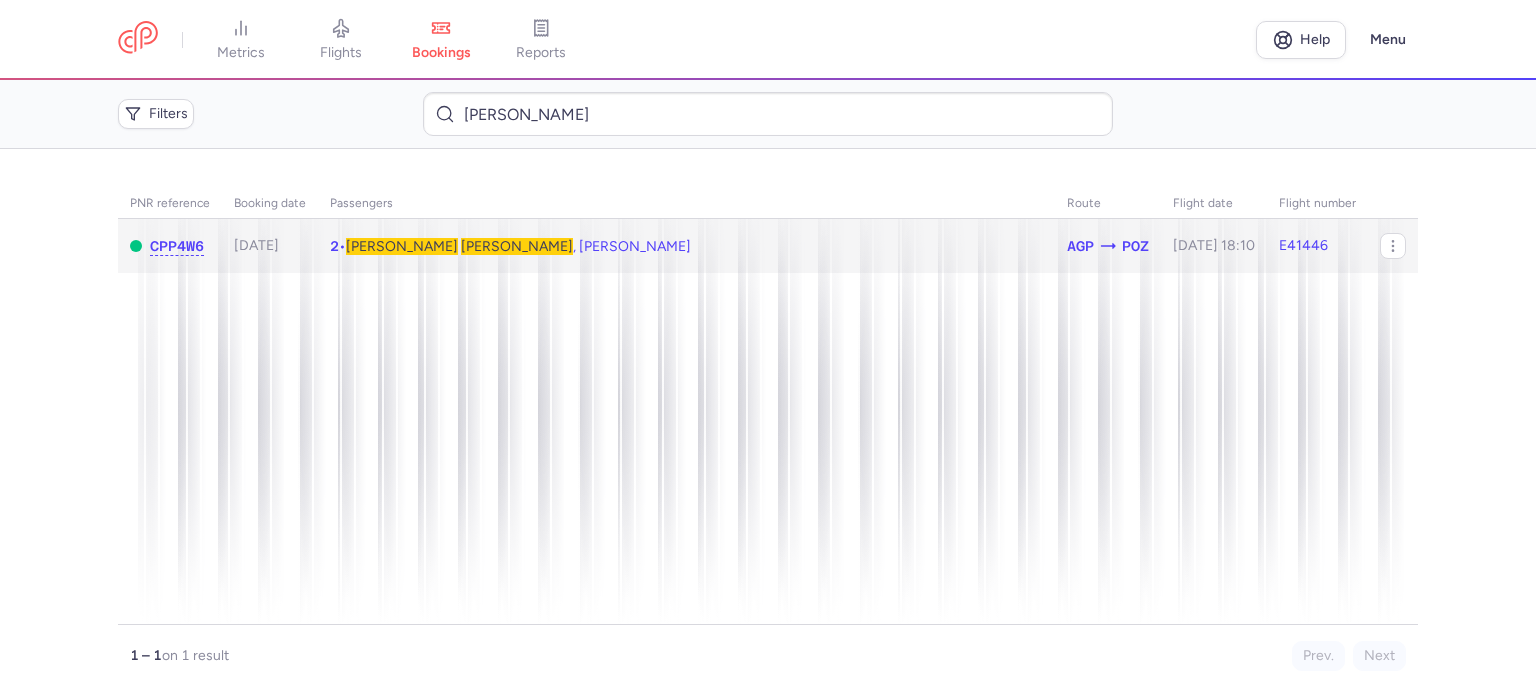 click on "[PERSON_NAME] , [PERSON_NAME]" at bounding box center [518, 246] 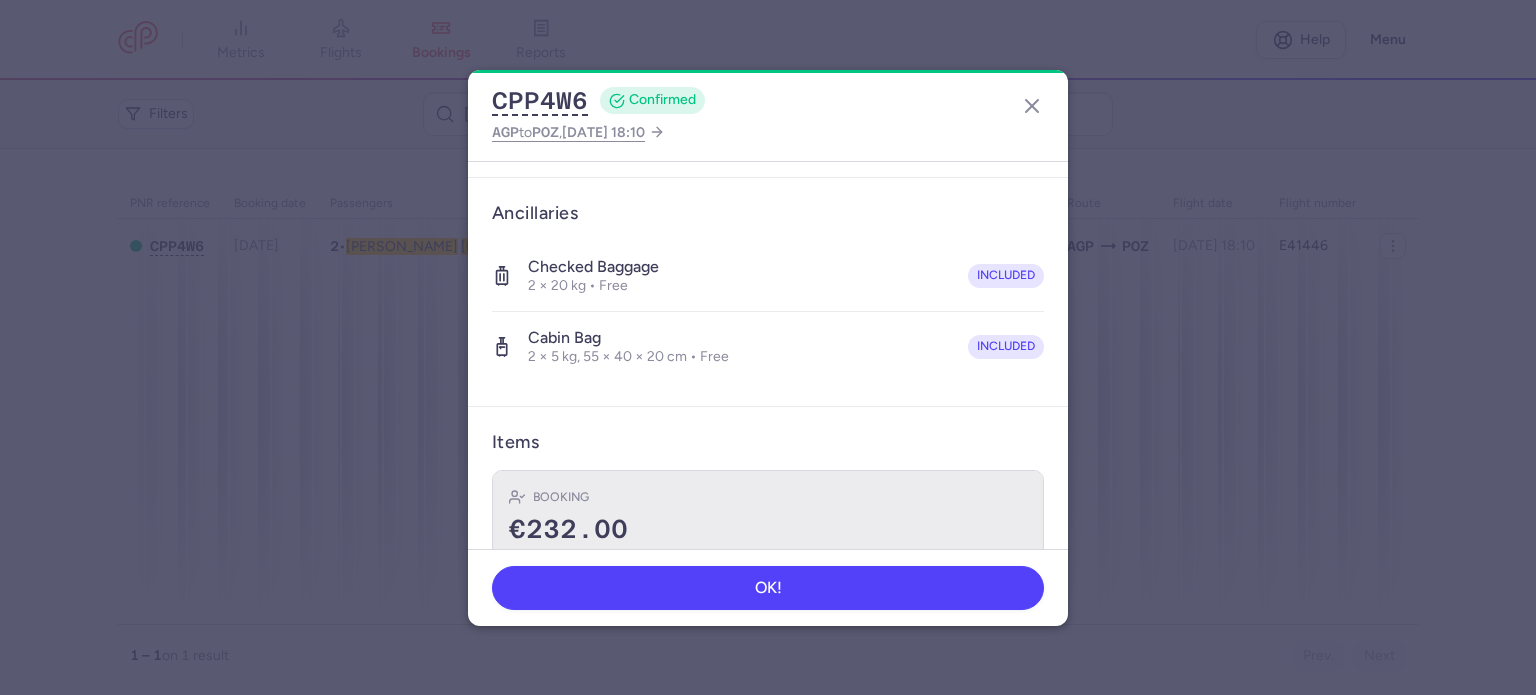 scroll, scrollTop: 492, scrollLeft: 0, axis: vertical 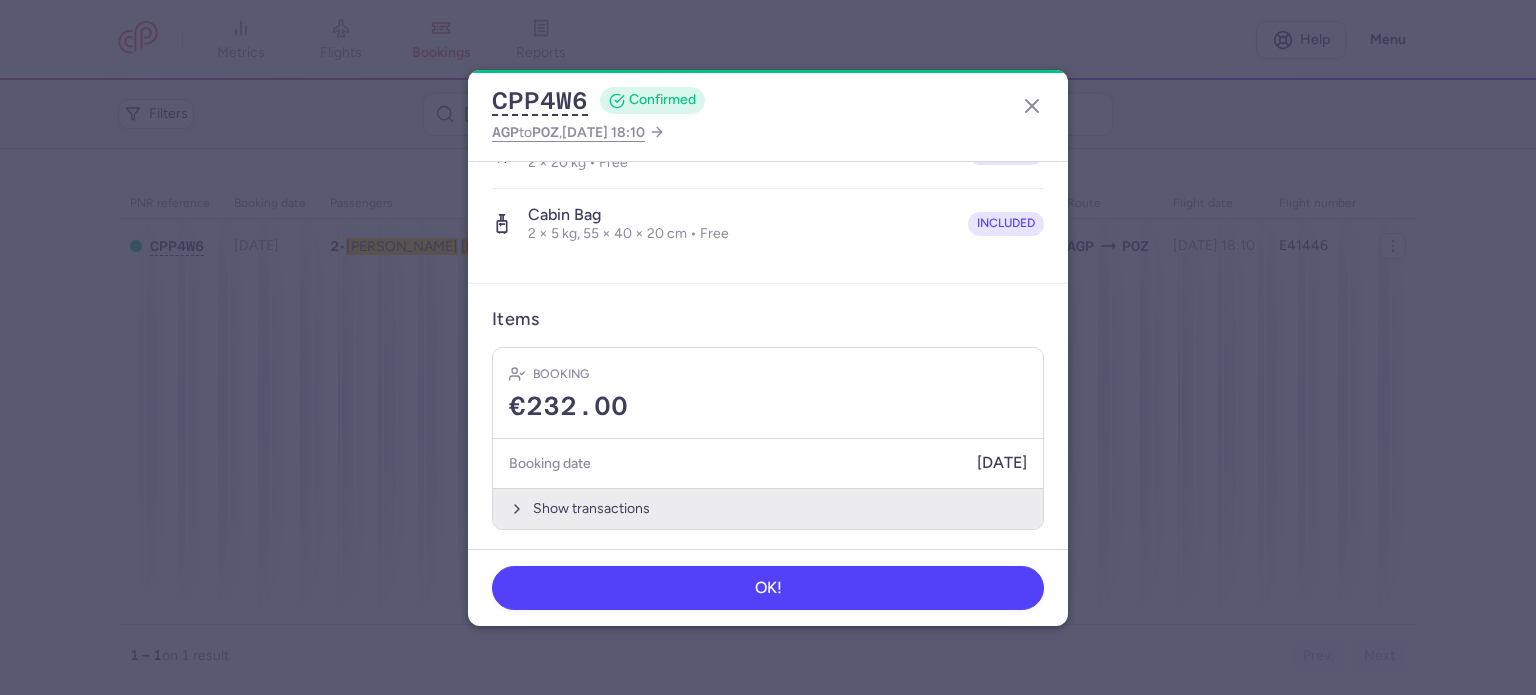 click on "Show transactions" at bounding box center [768, 508] 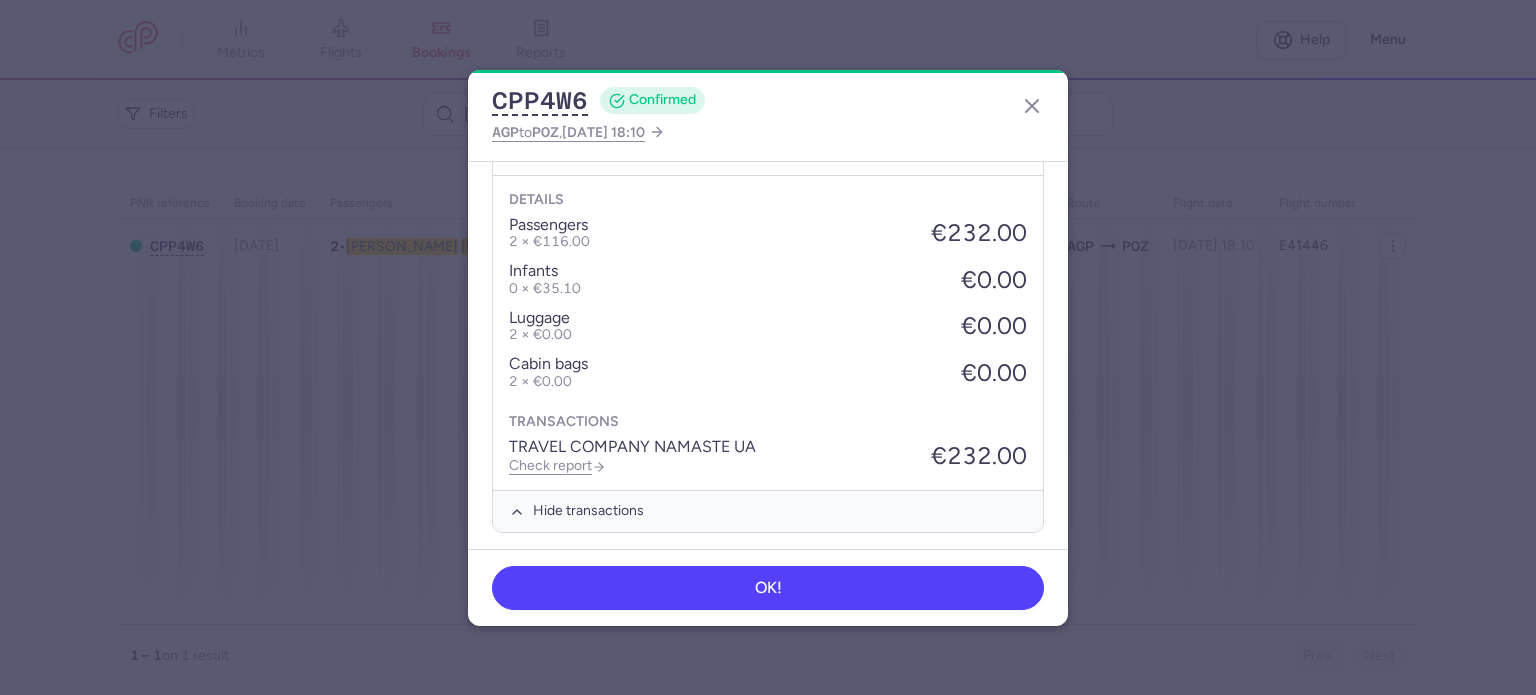 scroll, scrollTop: 808, scrollLeft: 0, axis: vertical 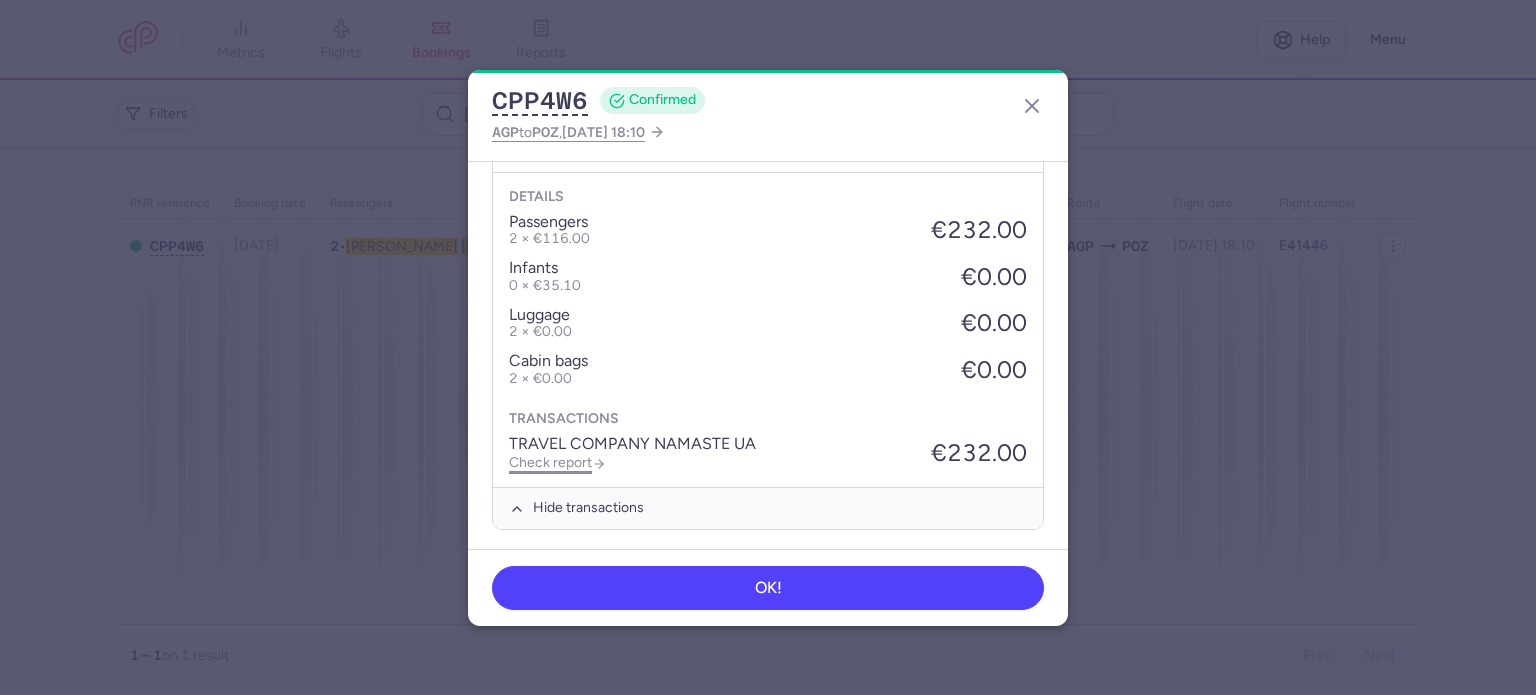 click on "Check report" 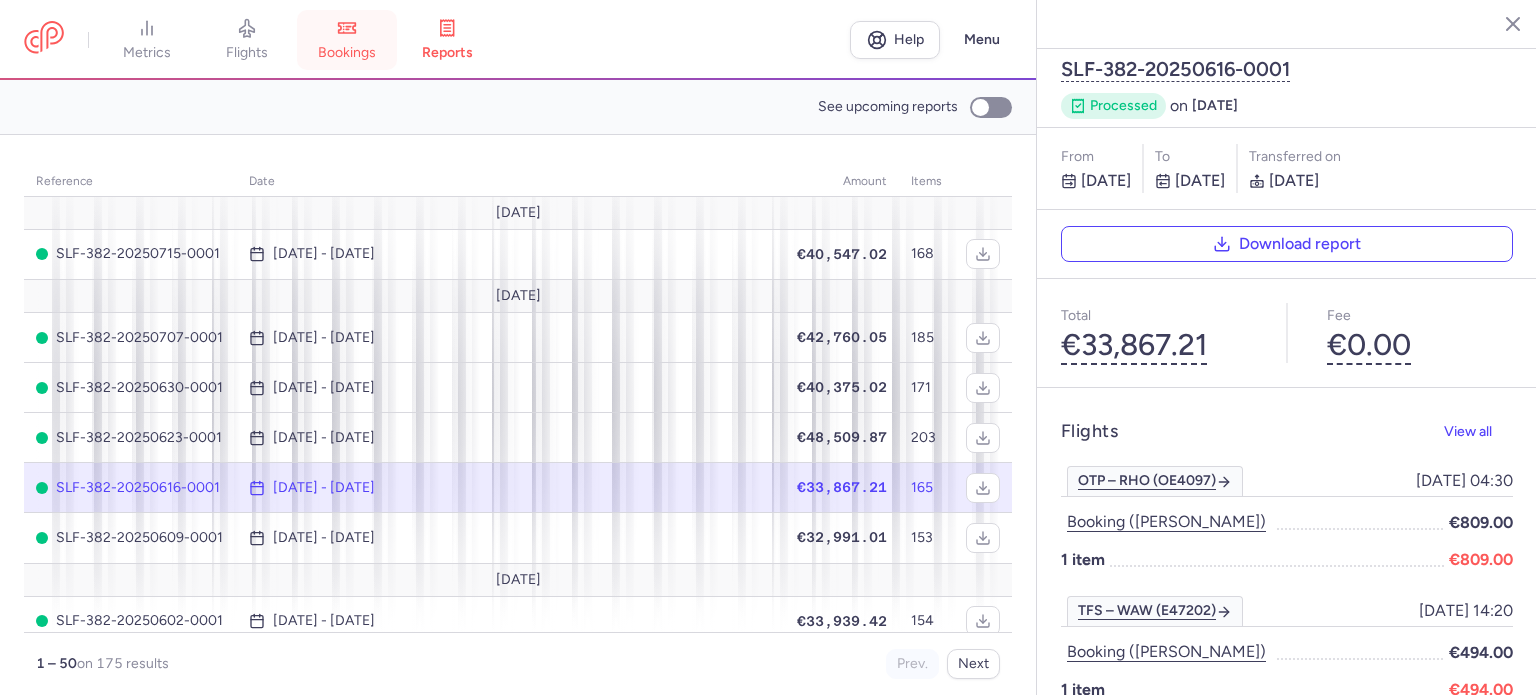 click on "bookings" at bounding box center (347, 40) 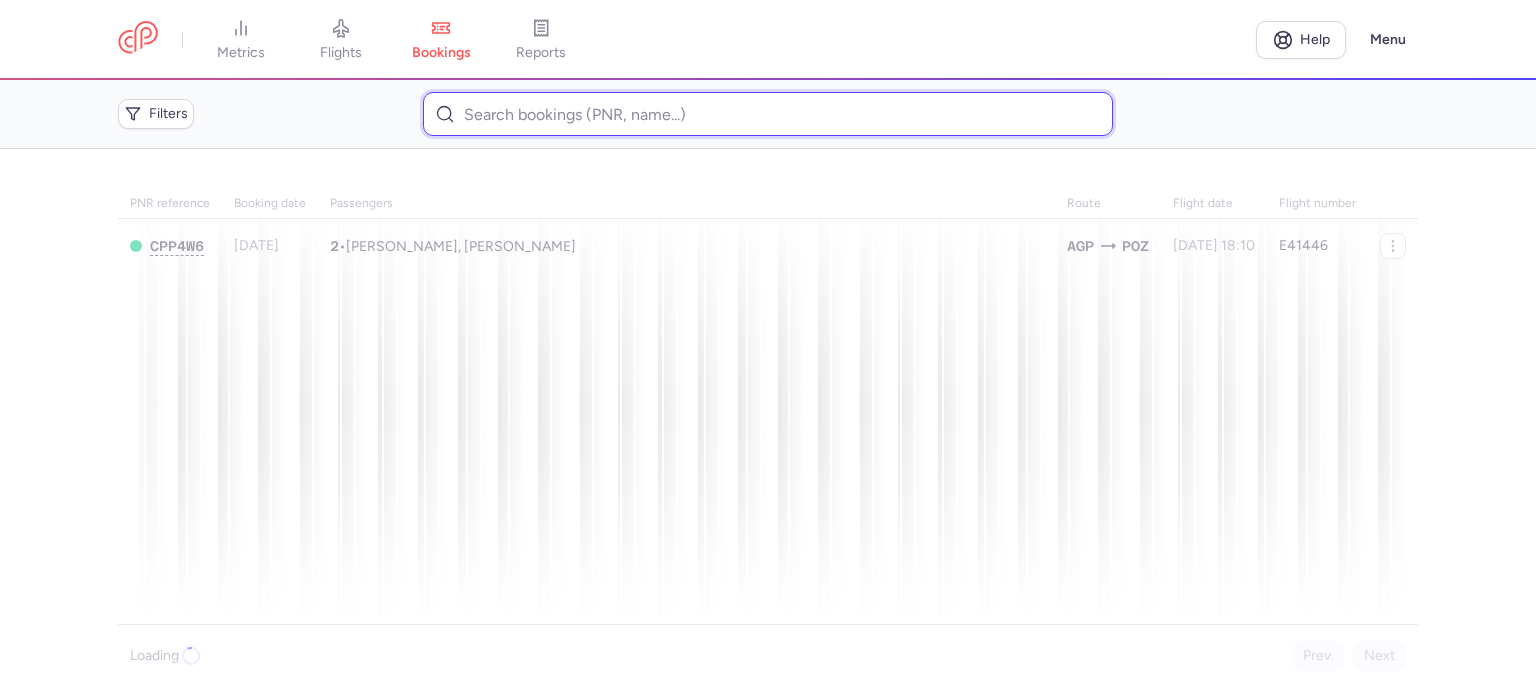 paste on "[PERSON_NAME]" 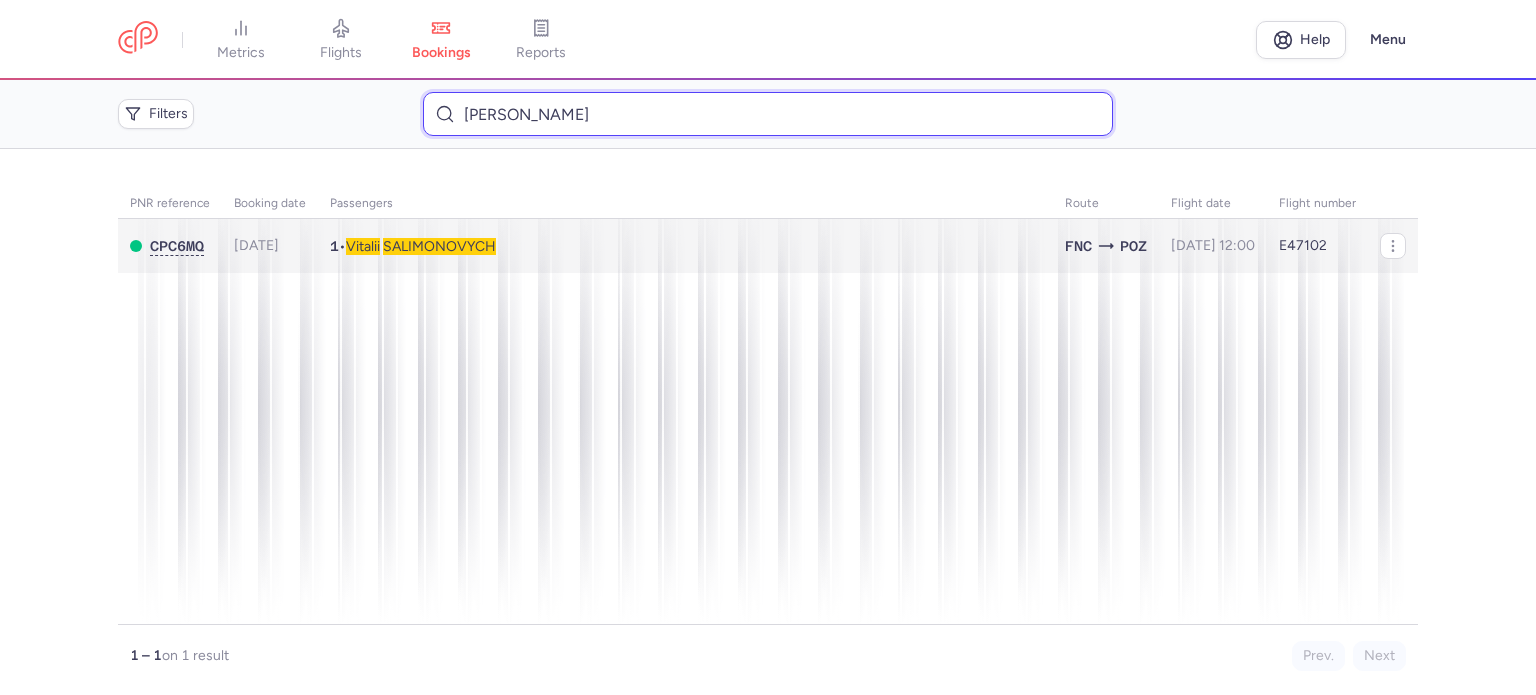 type on "[PERSON_NAME]" 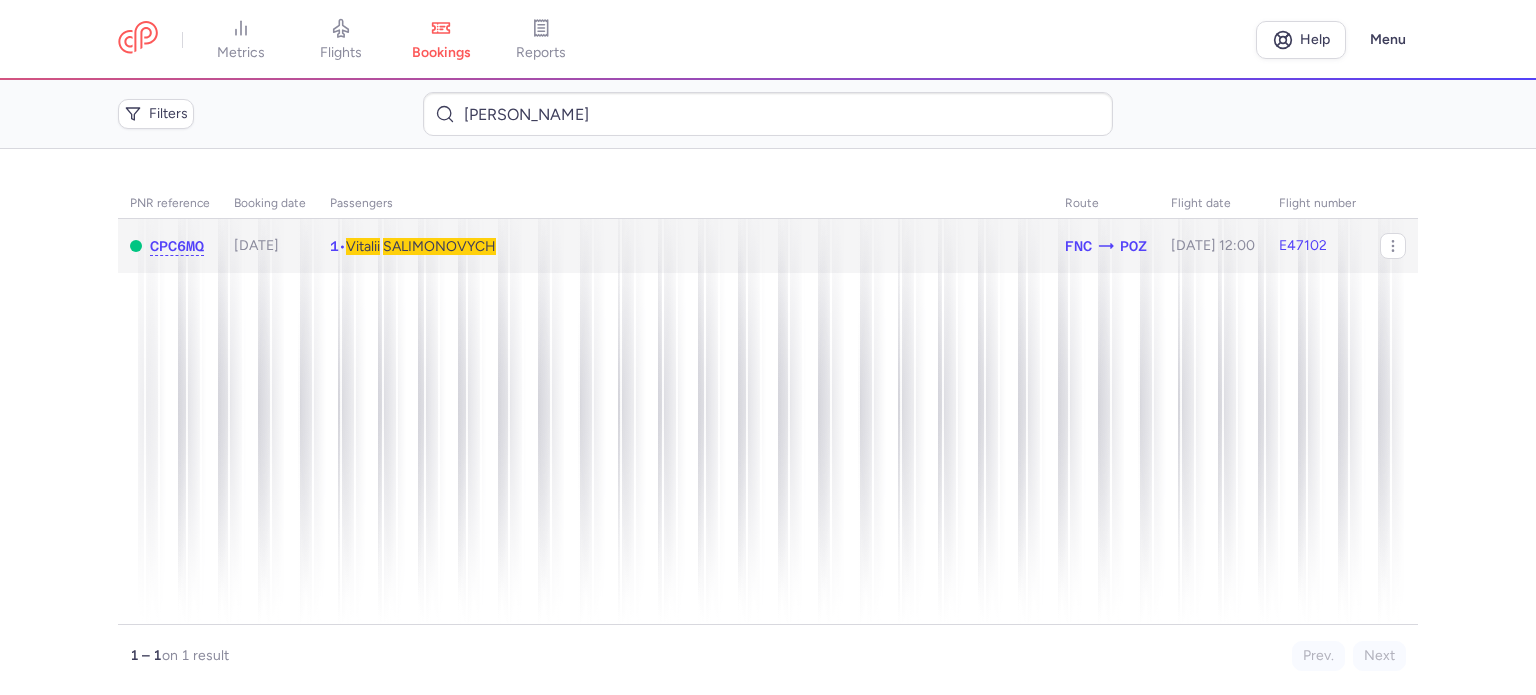 click on "SALIMONOVYCH" at bounding box center [439, 246] 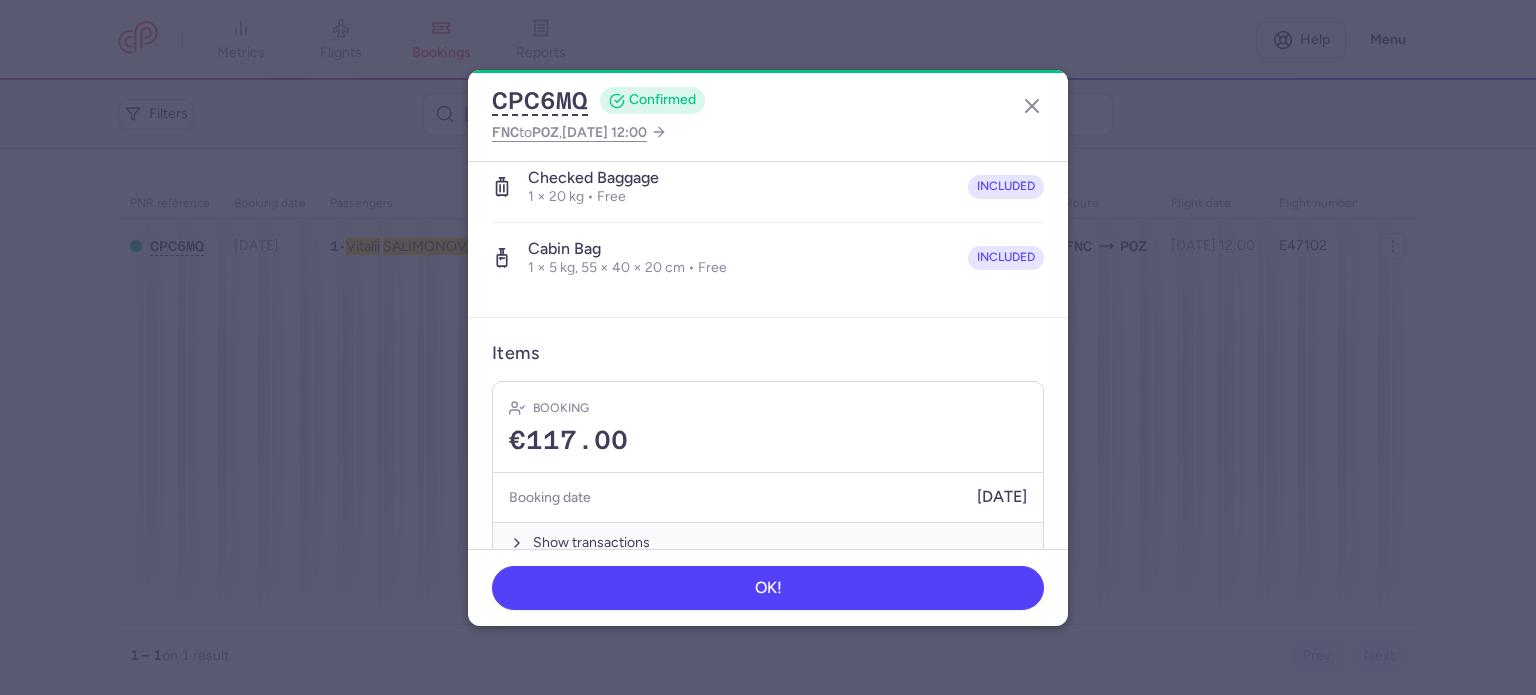 scroll, scrollTop: 400, scrollLeft: 0, axis: vertical 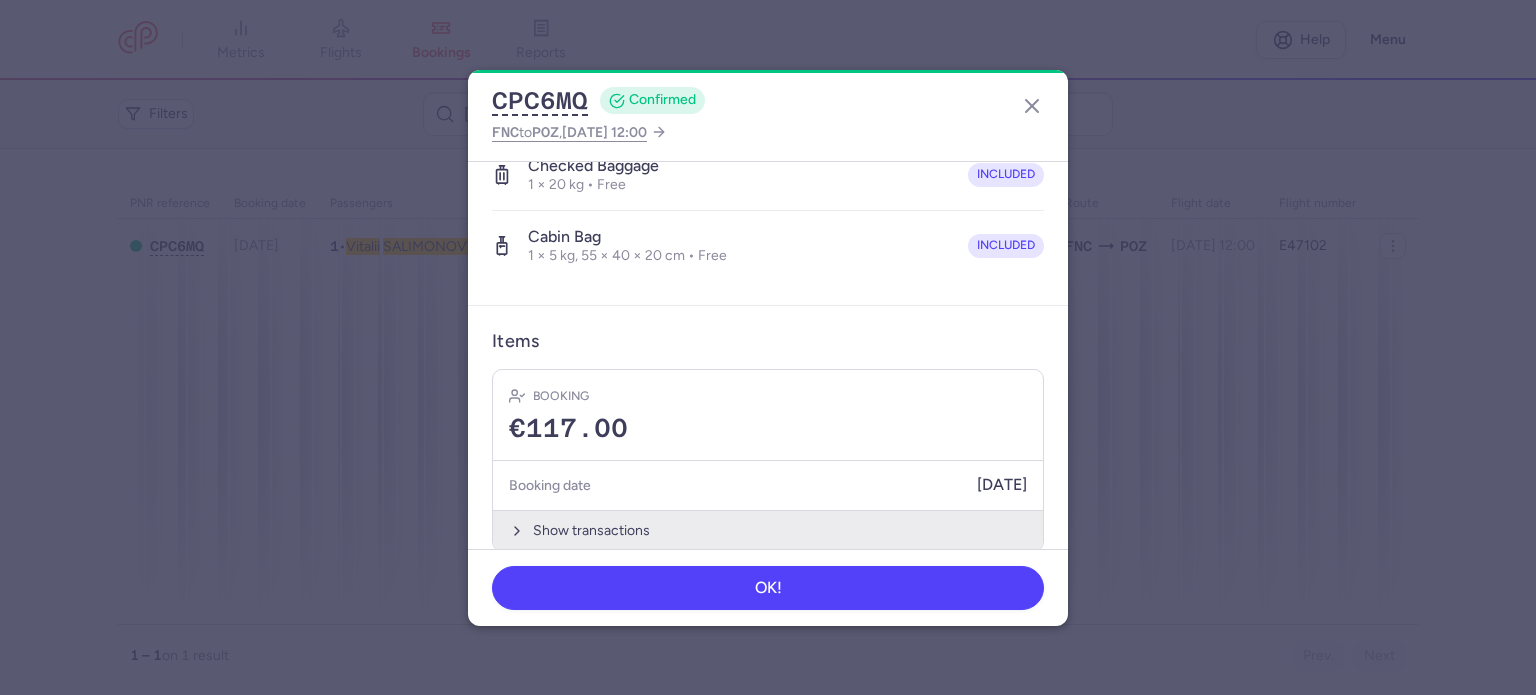 drag, startPoint x: 579, startPoint y: 539, endPoint x: 578, endPoint y: 525, distance: 14.035668 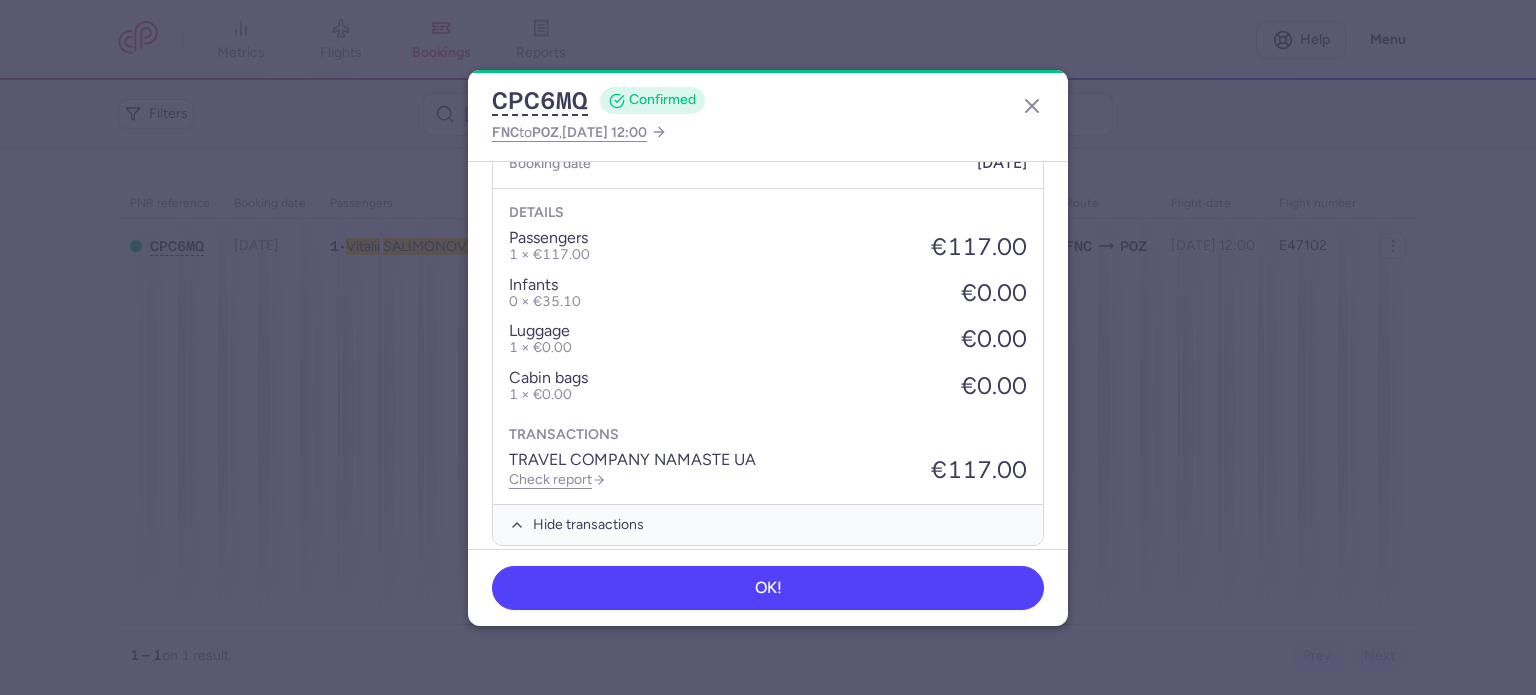 scroll, scrollTop: 739, scrollLeft: 0, axis: vertical 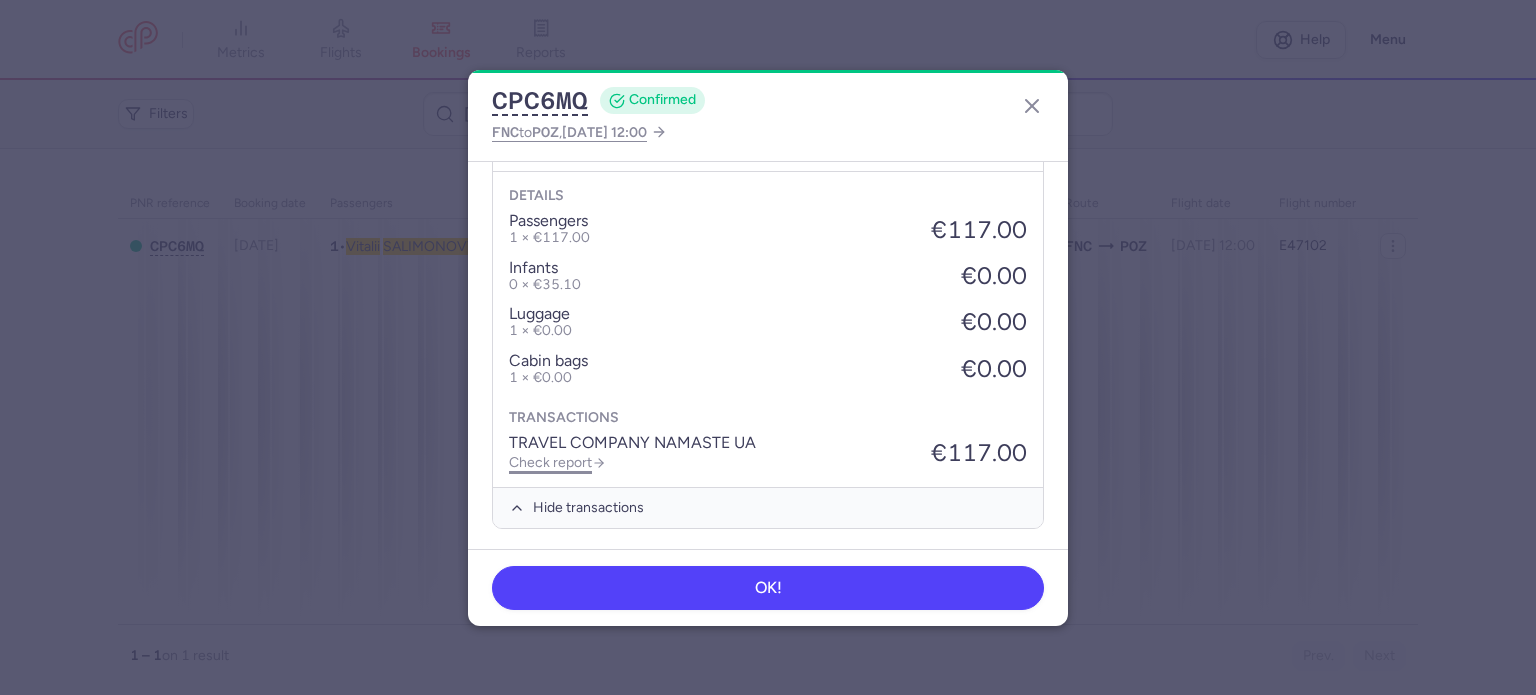 click on "Check report" 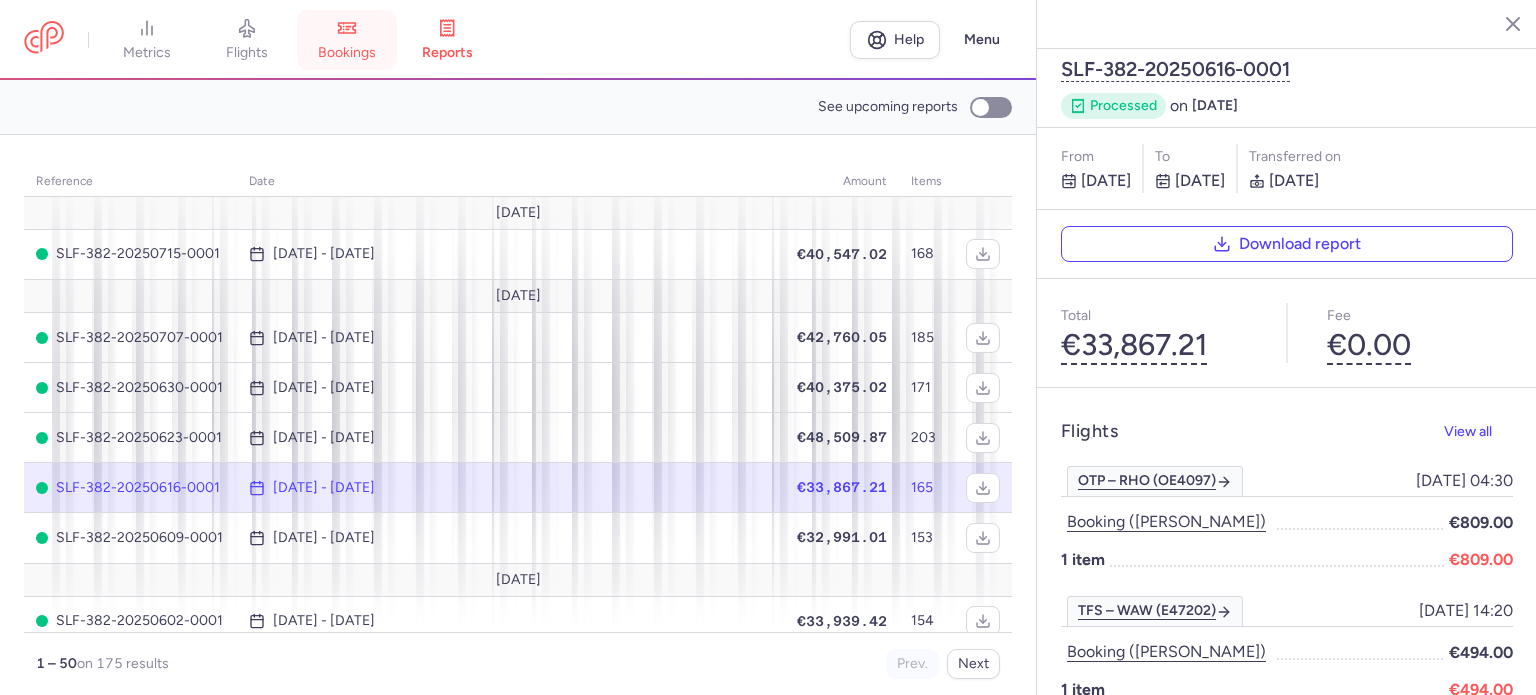 click on "bookings" at bounding box center [347, 53] 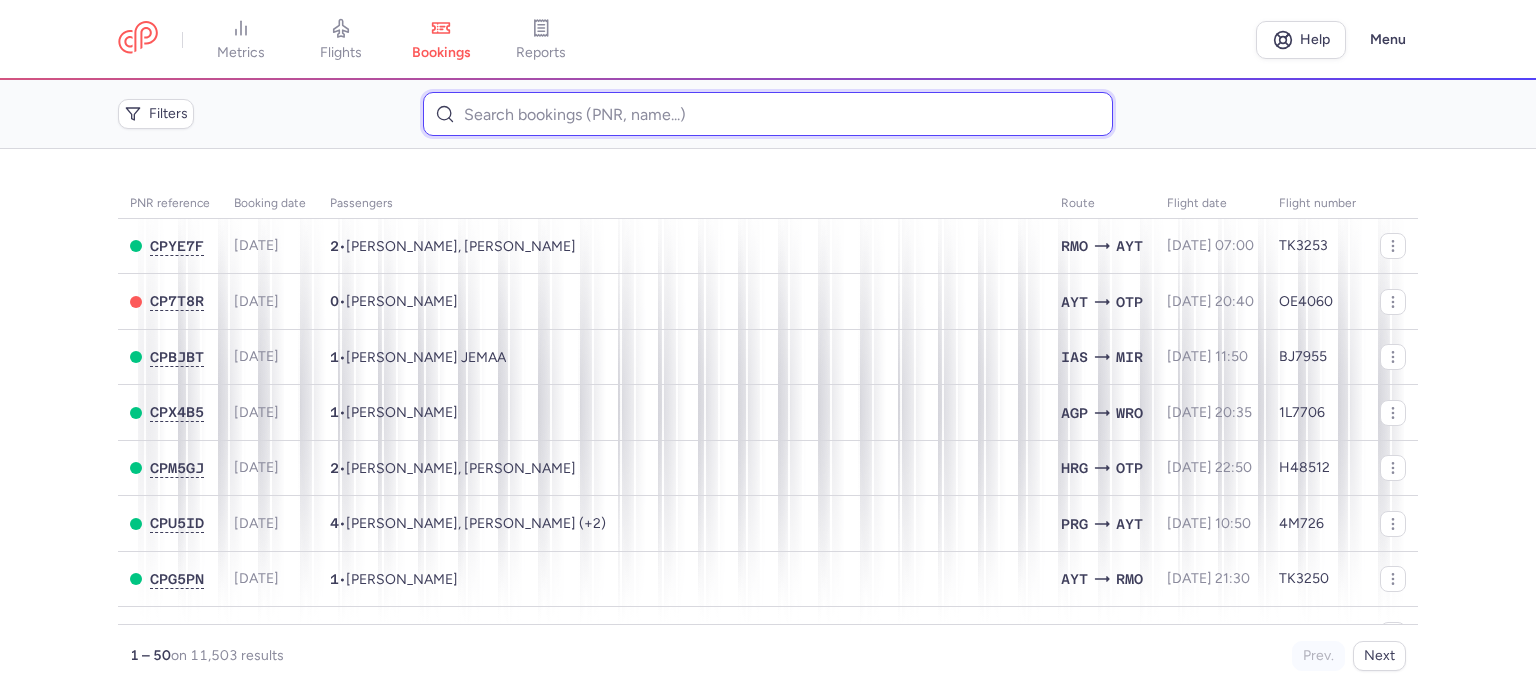 paste on "[PERSON_NAME] [PERSON_NAME]" 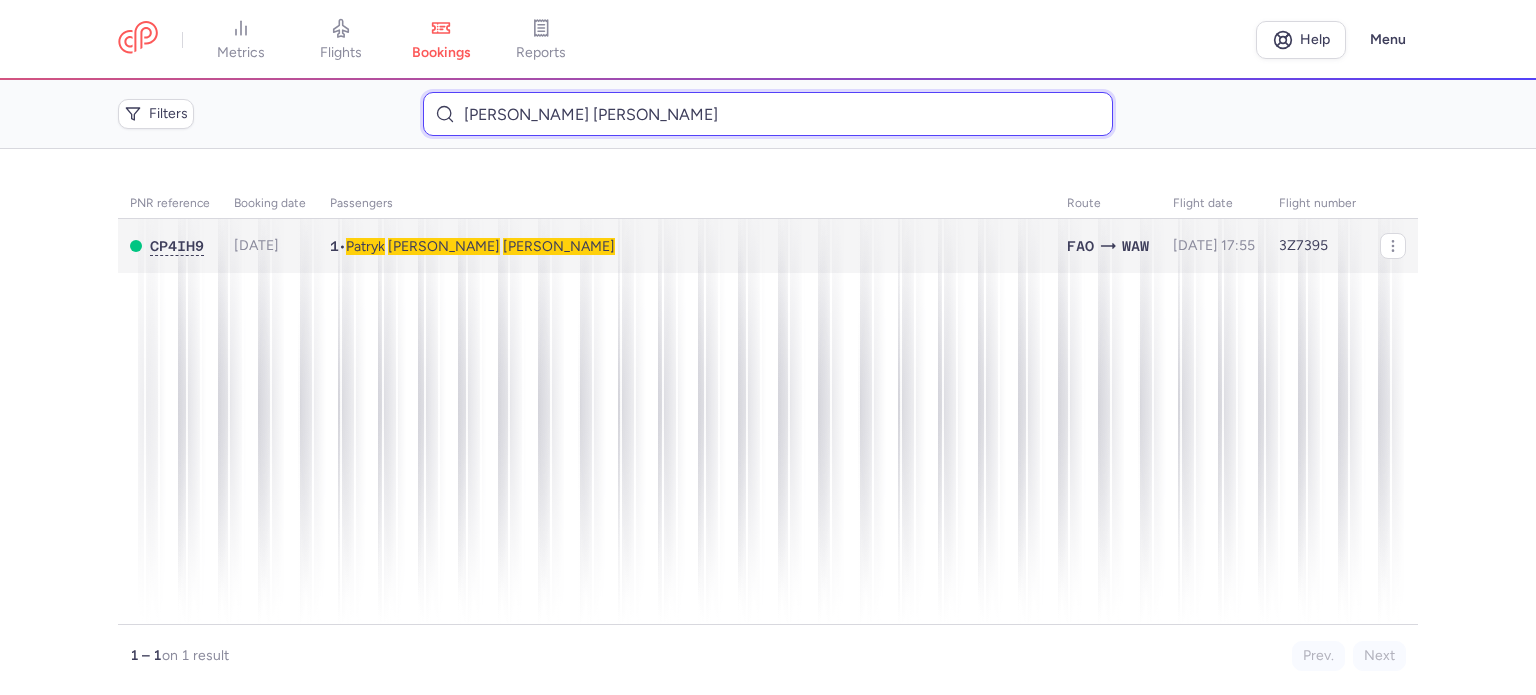 type on "[PERSON_NAME] [PERSON_NAME]" 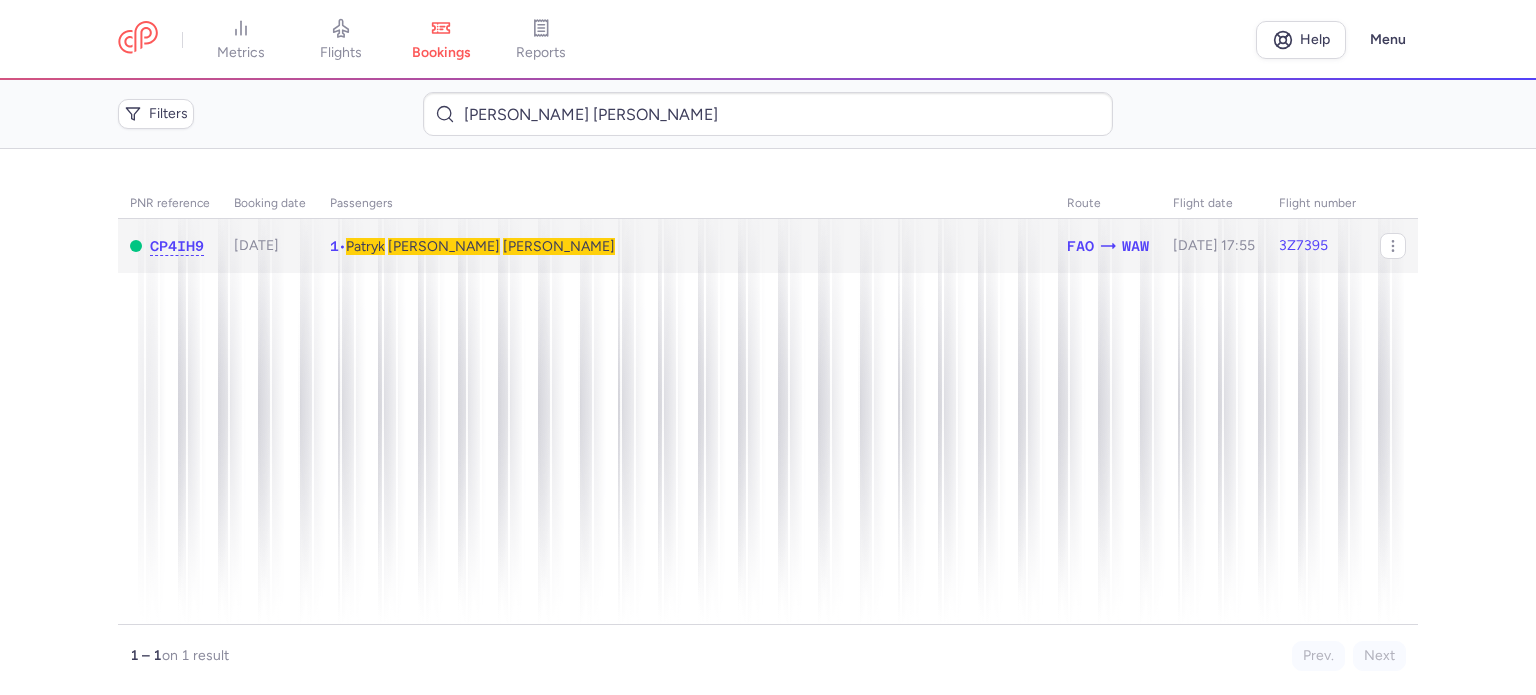 click on "[PERSON_NAME]" at bounding box center (559, 246) 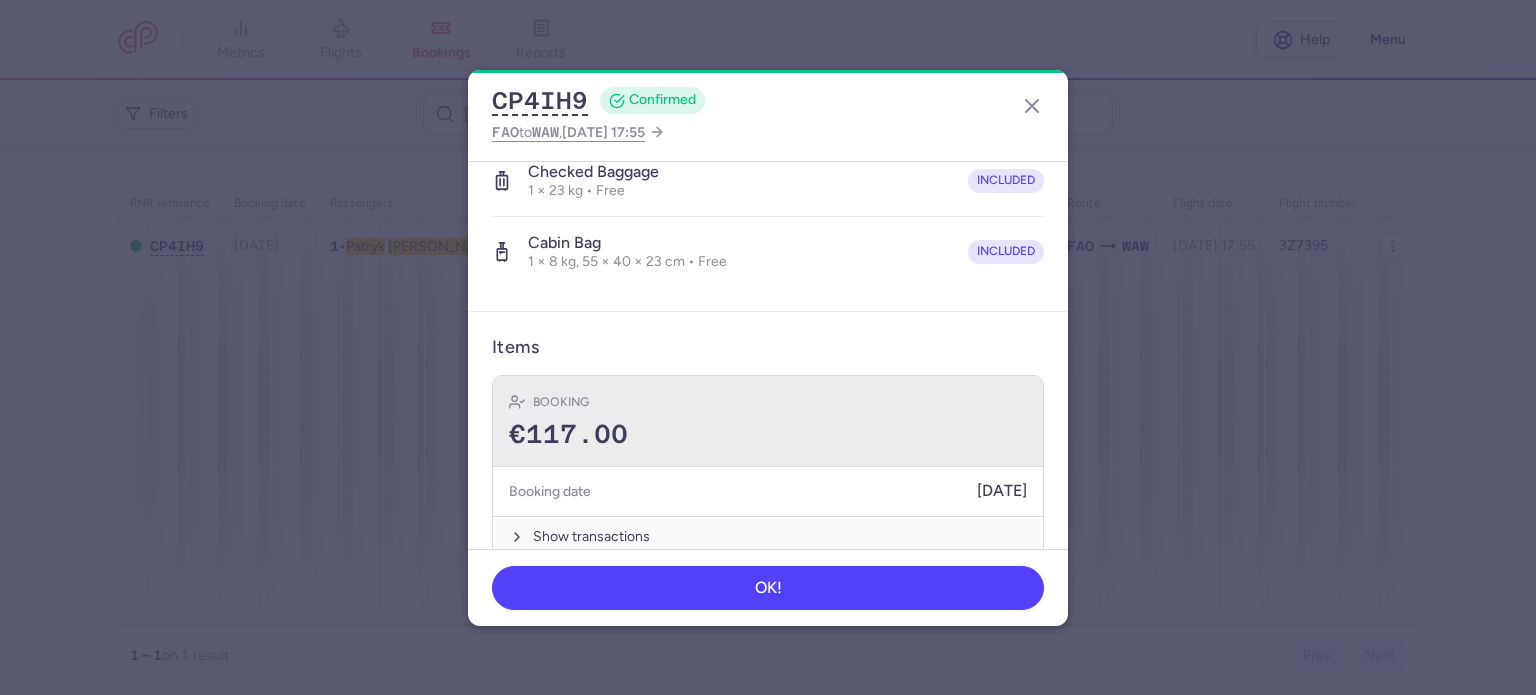 scroll, scrollTop: 423, scrollLeft: 0, axis: vertical 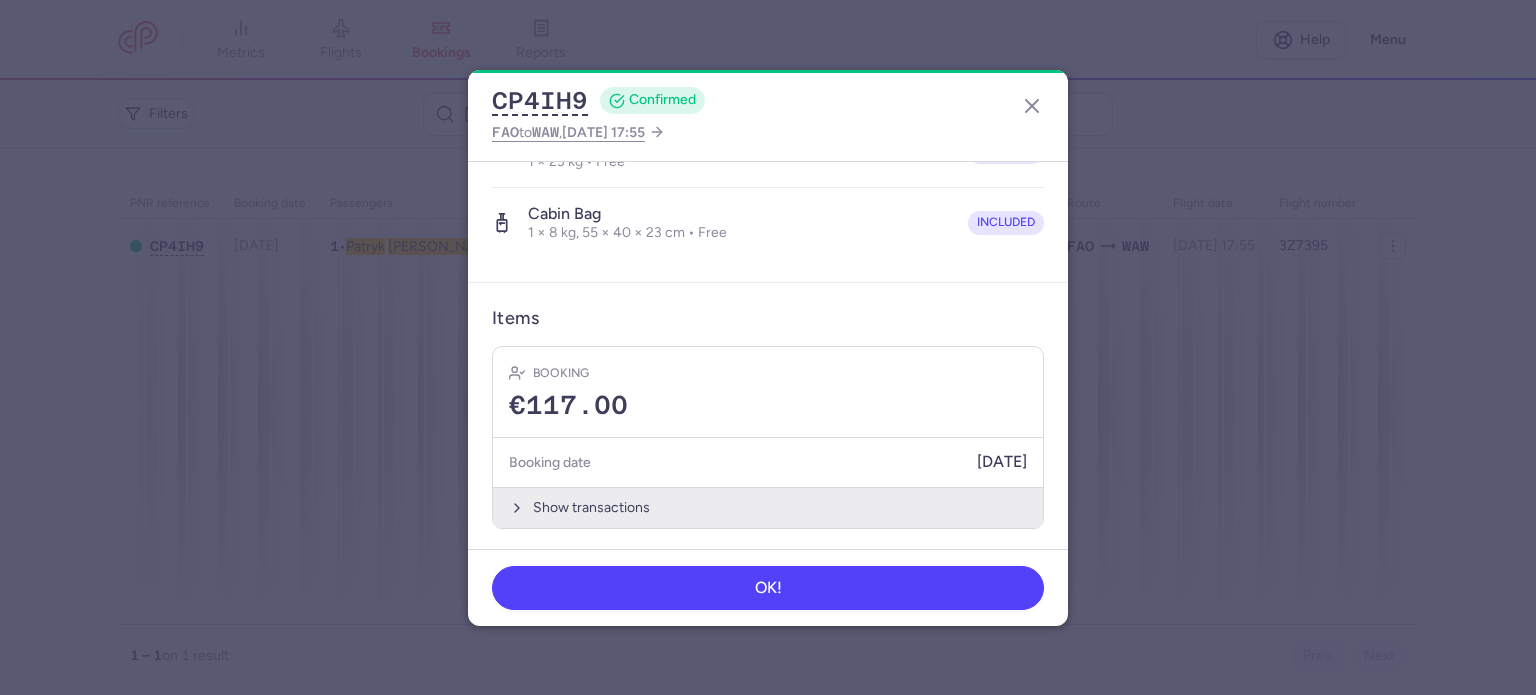 click on "Show transactions" at bounding box center [768, 507] 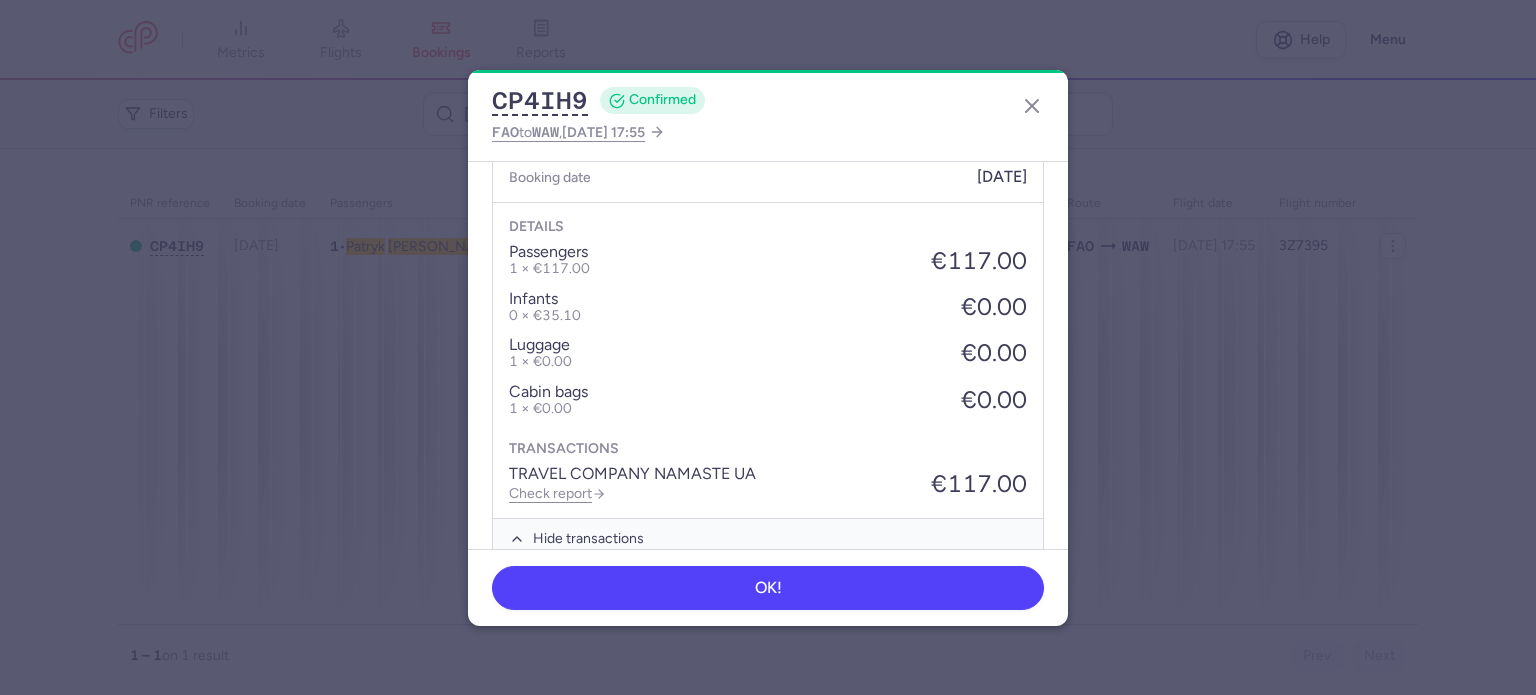 scroll, scrollTop: 739, scrollLeft: 0, axis: vertical 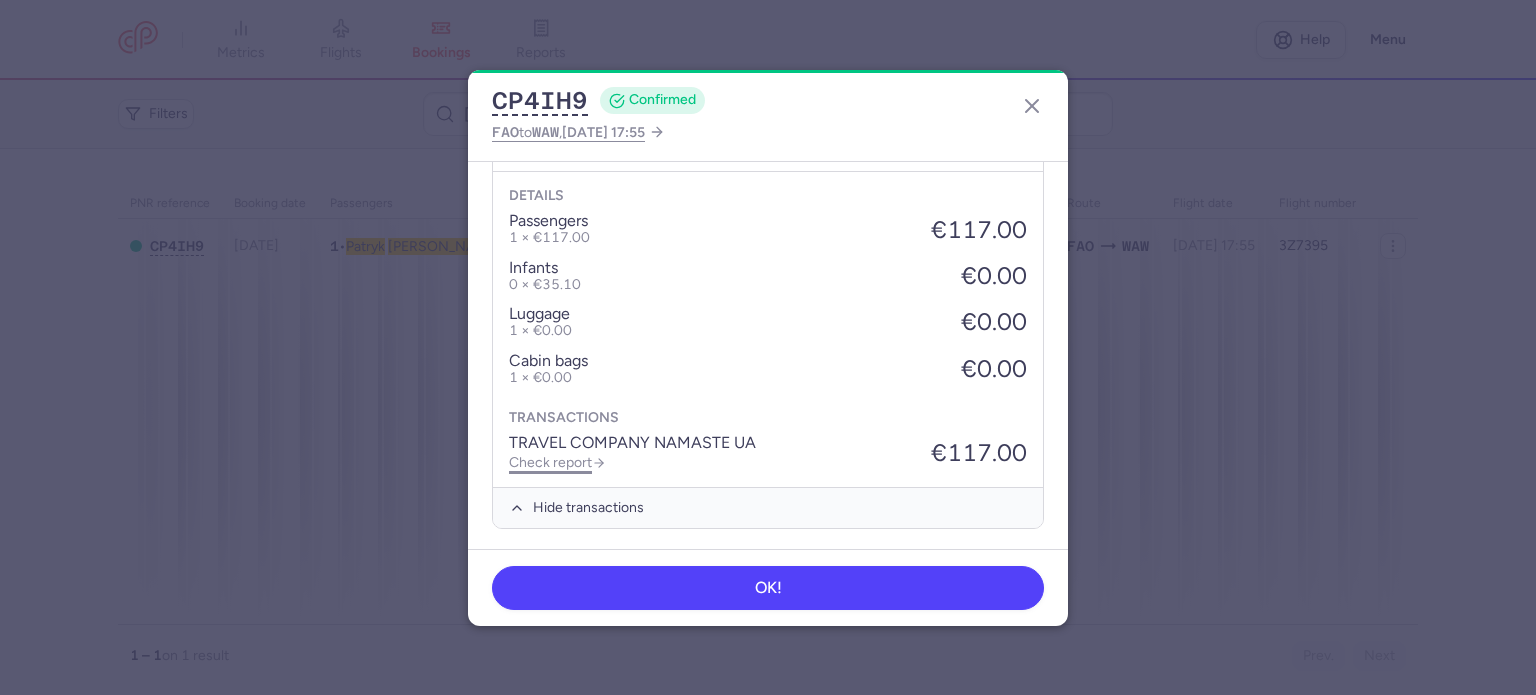 click on "Check report" 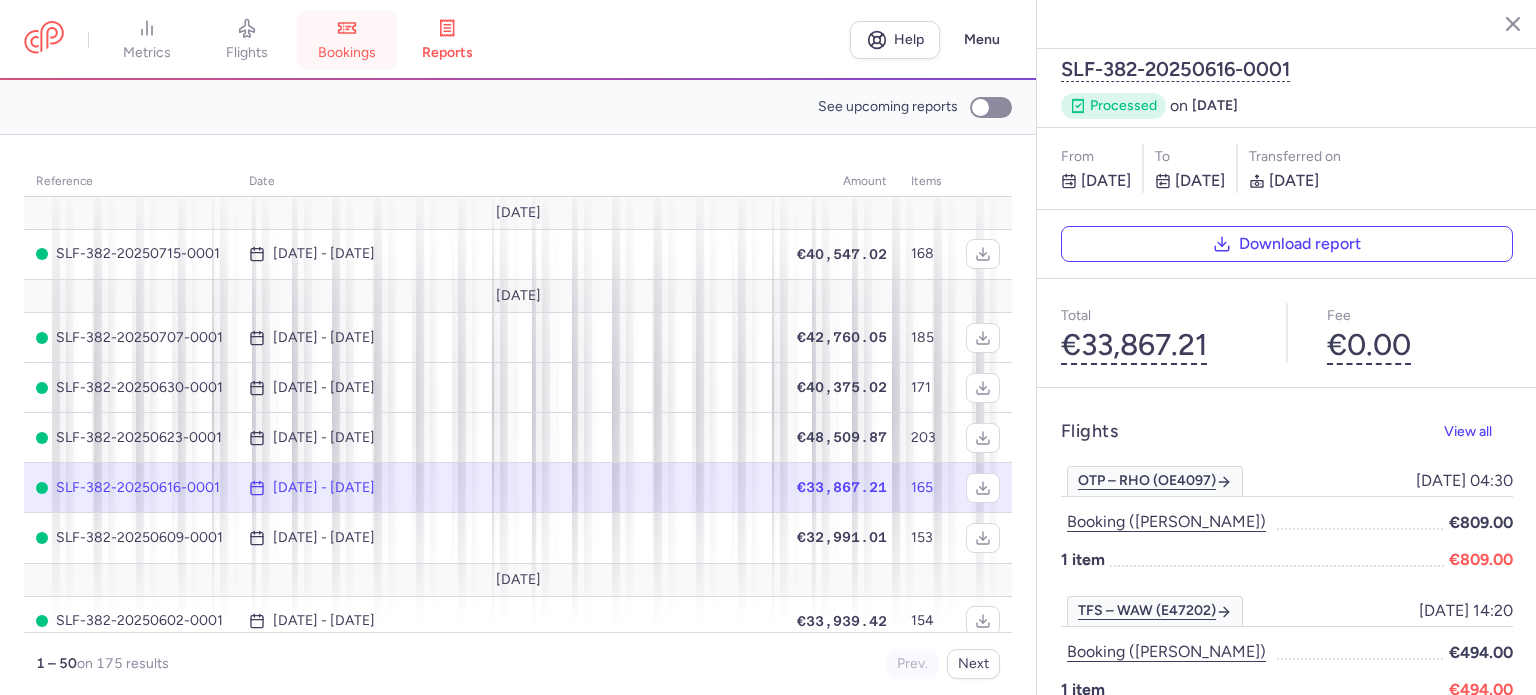 click on "bookings" at bounding box center [347, 40] 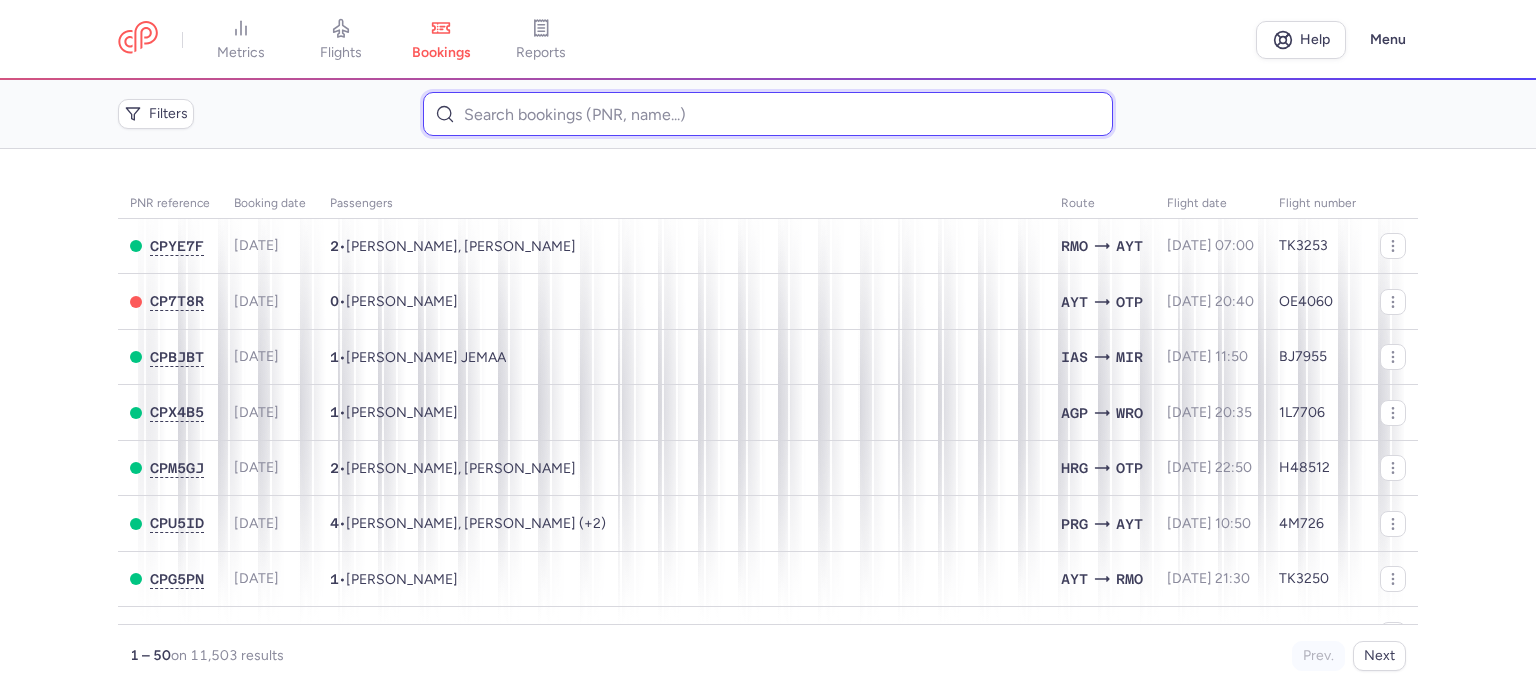 paste on "[PERSON_NAME]" 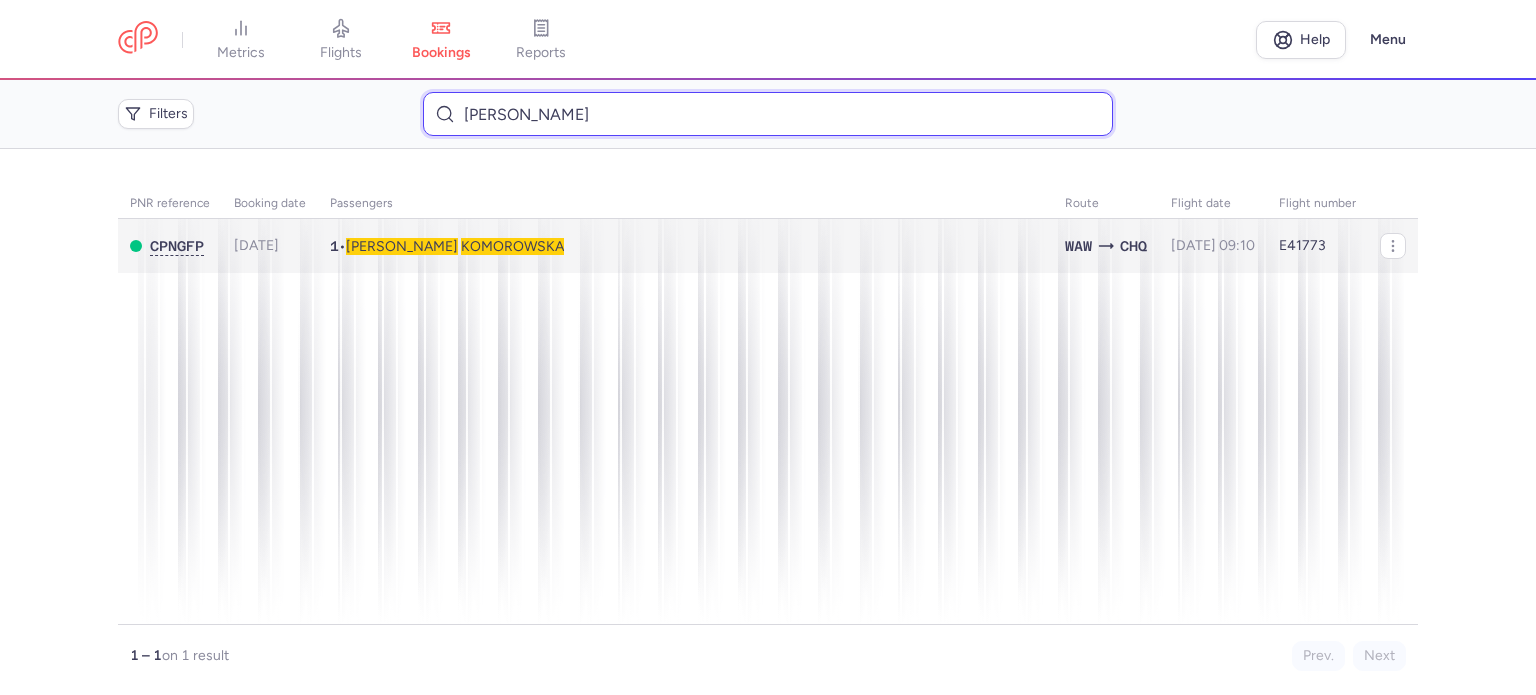 type on "[PERSON_NAME]" 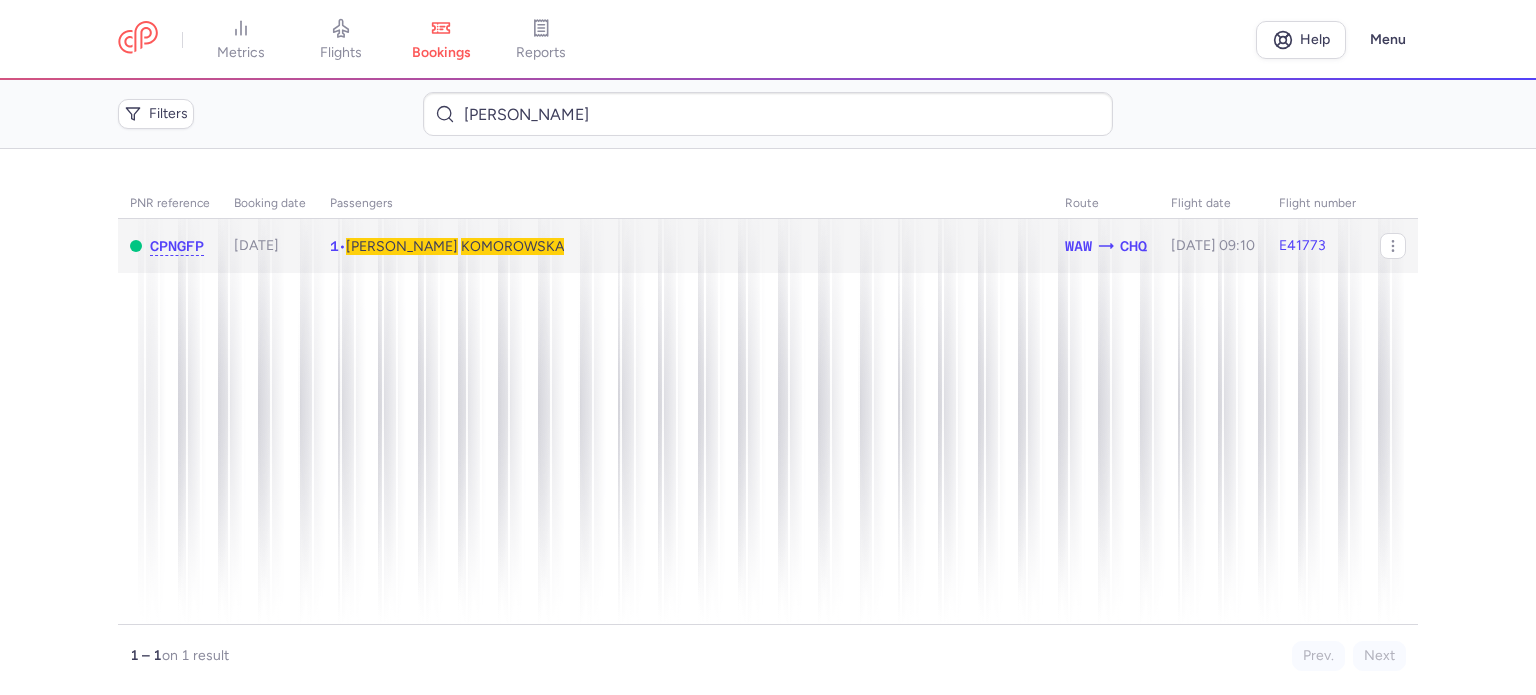 click on "KOMOROWSKA" at bounding box center (512, 246) 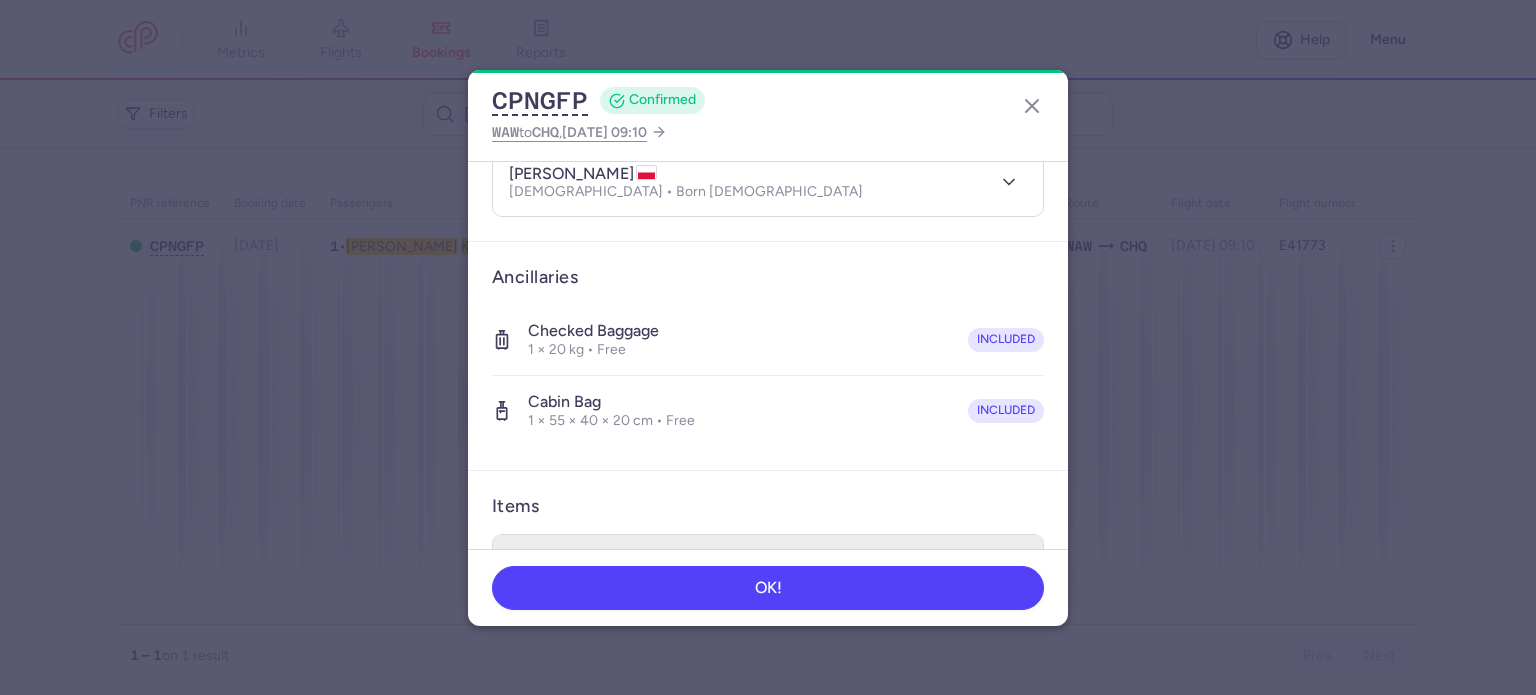 scroll, scrollTop: 423, scrollLeft: 0, axis: vertical 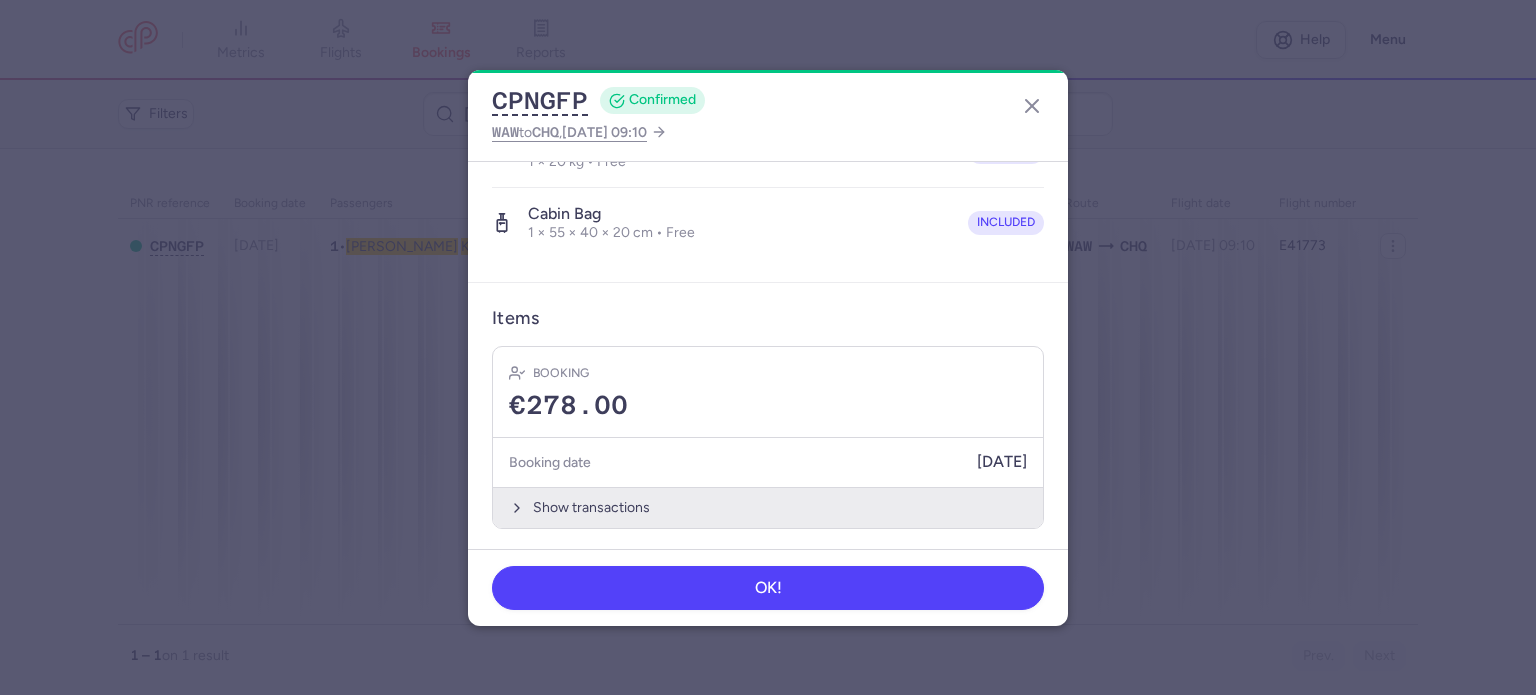 click on "Show transactions" at bounding box center (768, 507) 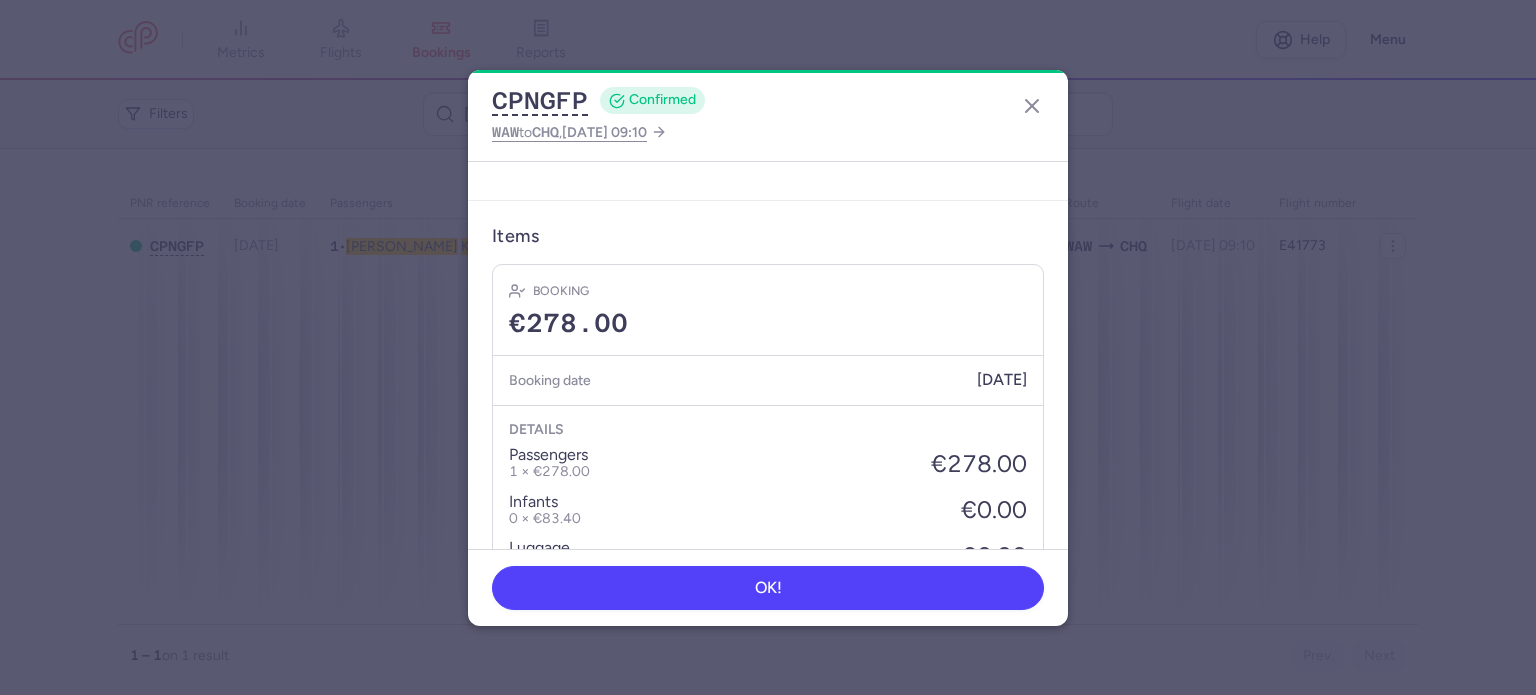 scroll, scrollTop: 739, scrollLeft: 0, axis: vertical 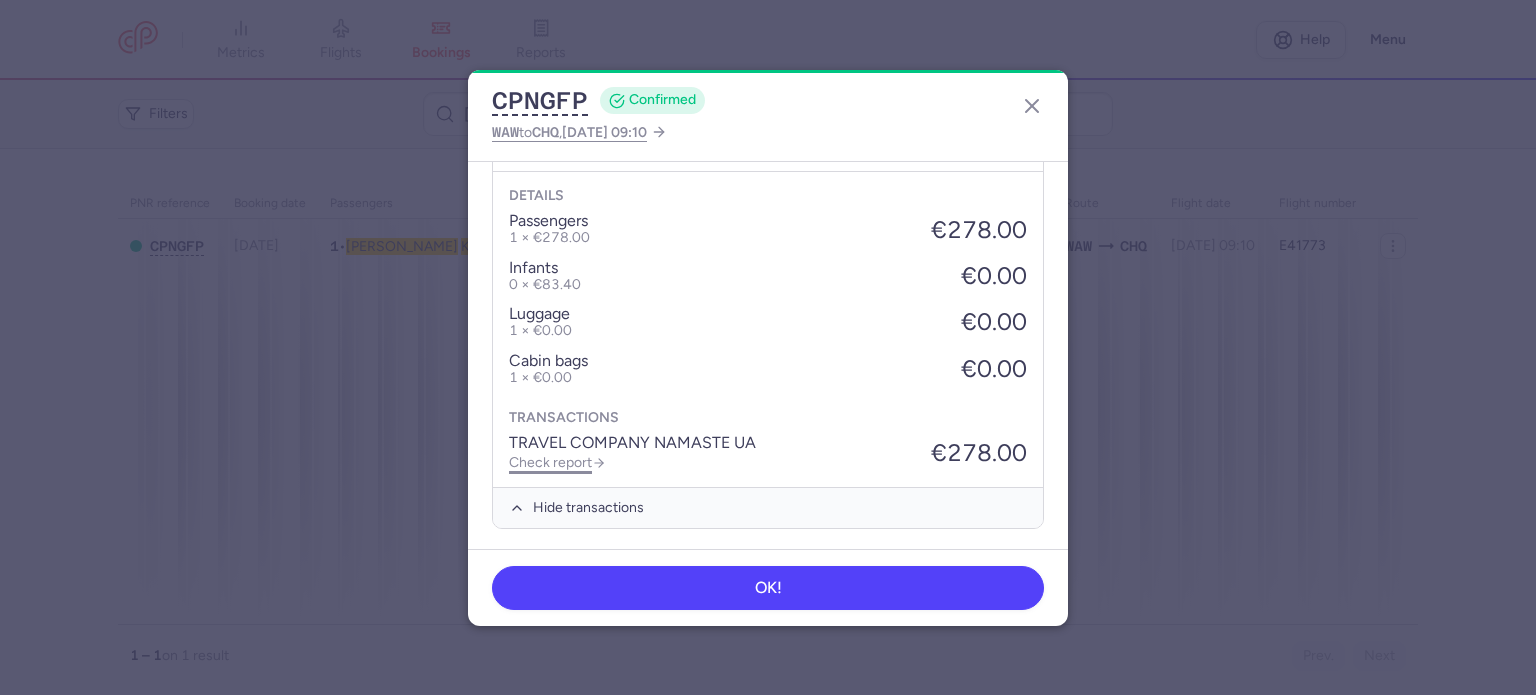 click on "Check report" 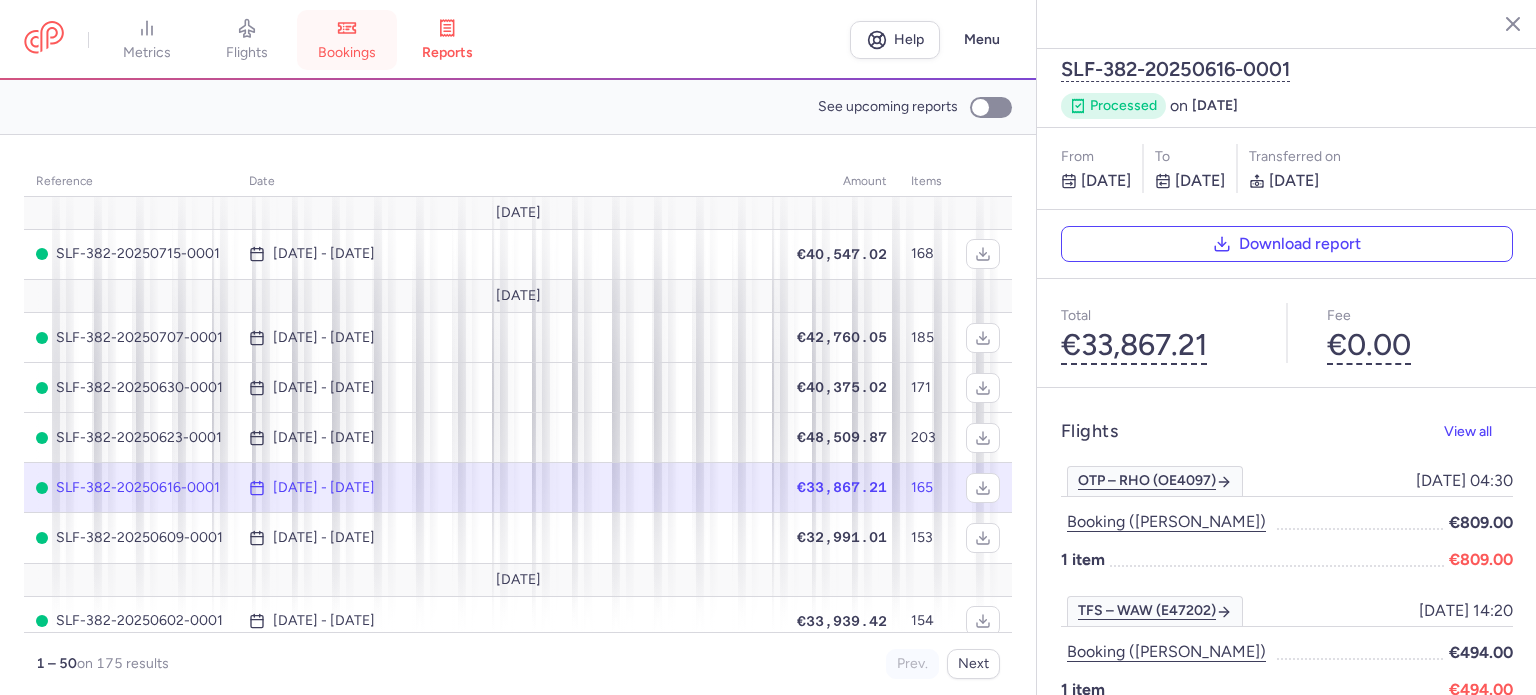 click on "bookings" at bounding box center [347, 40] 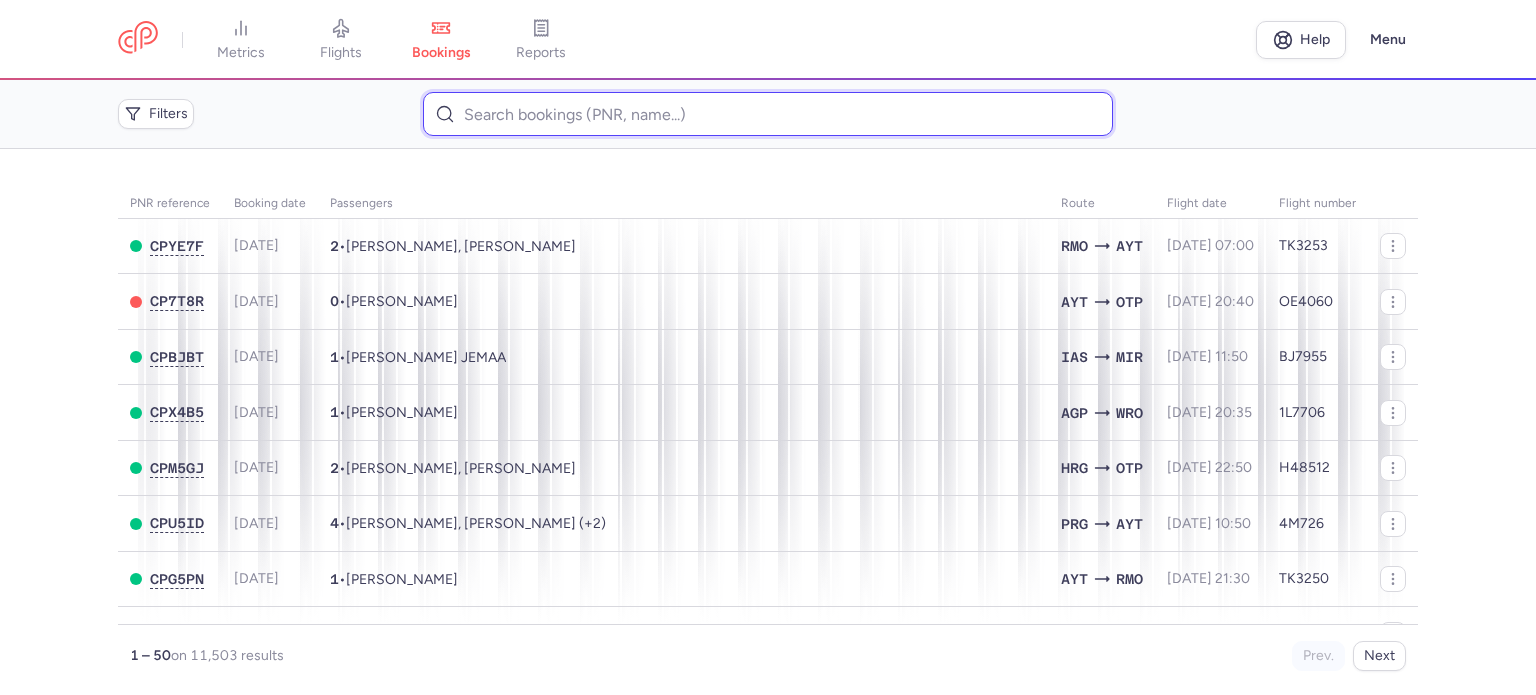 paste on "ALTNOK 	CUNEYT" 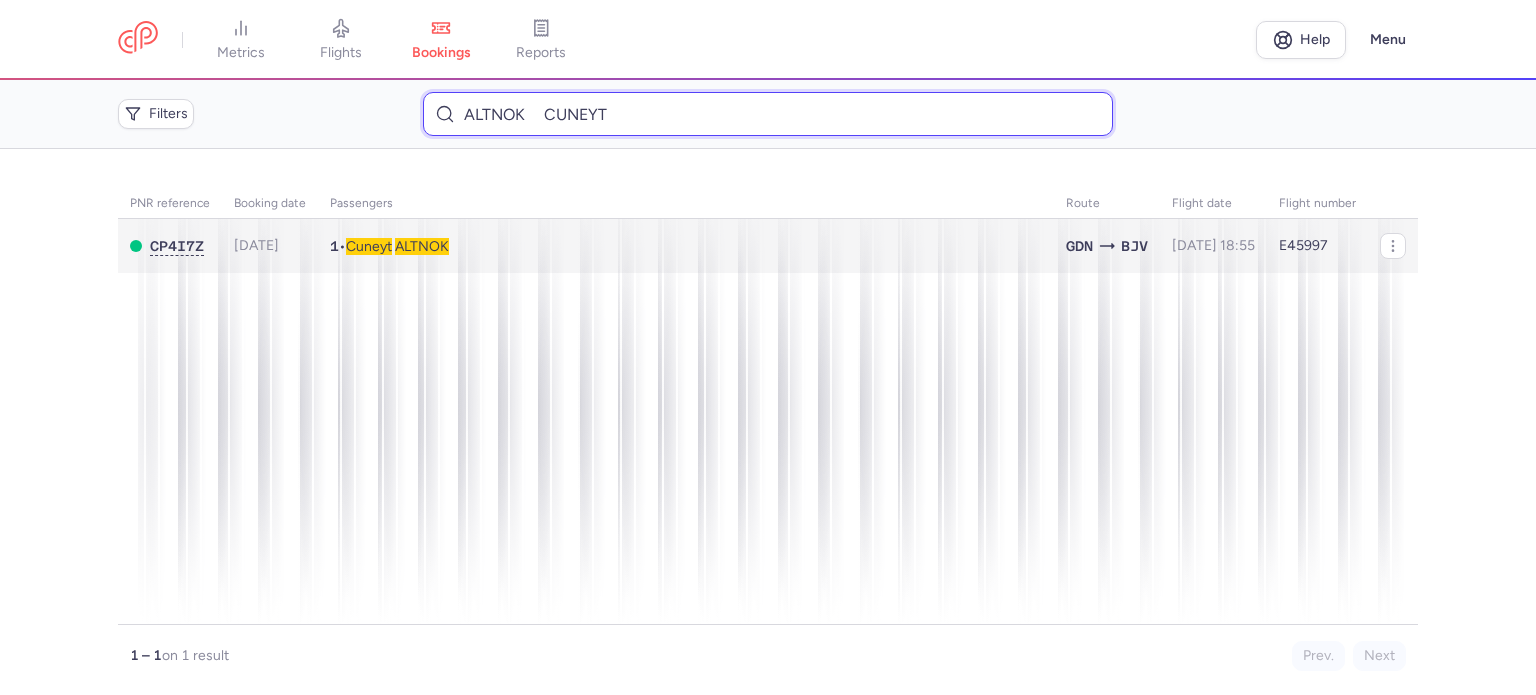 type on "ALTNOK 	CUNEYT" 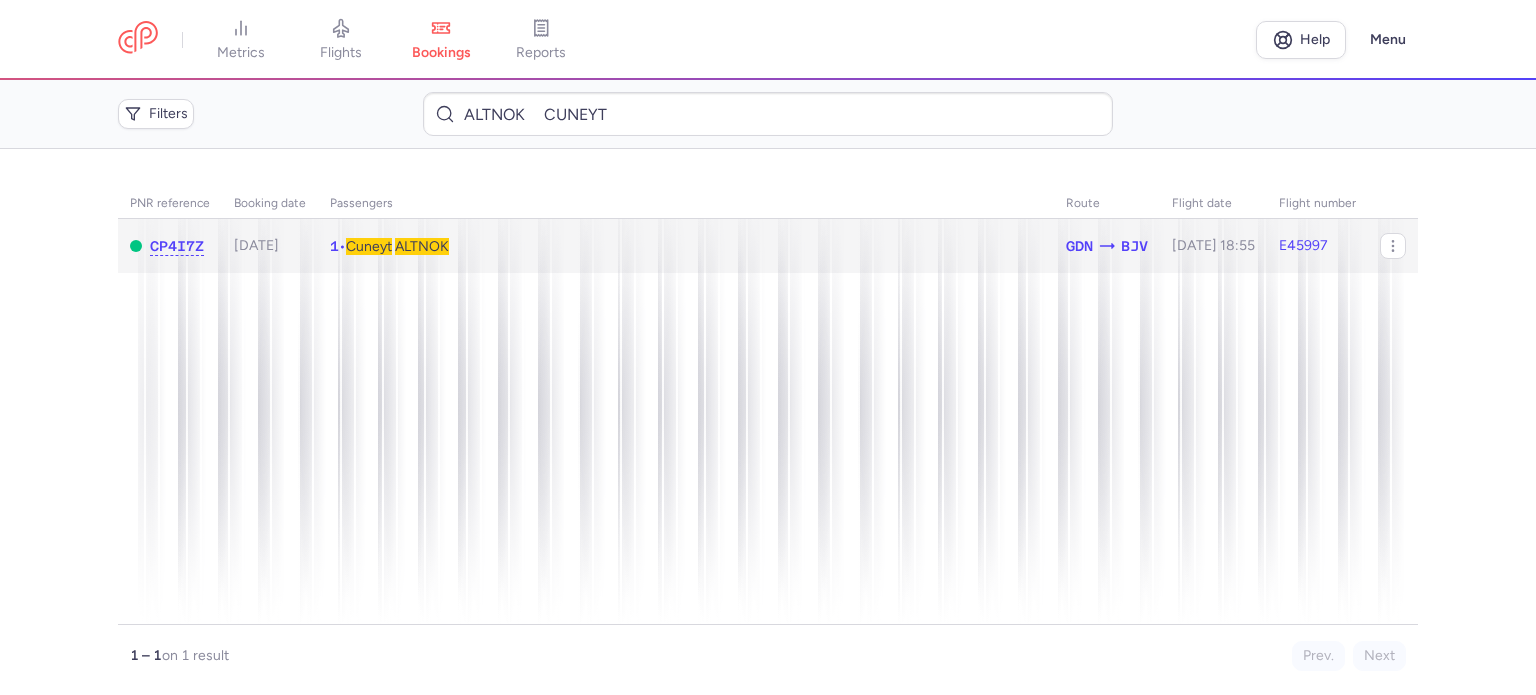 click on "ALTNOK" at bounding box center [422, 246] 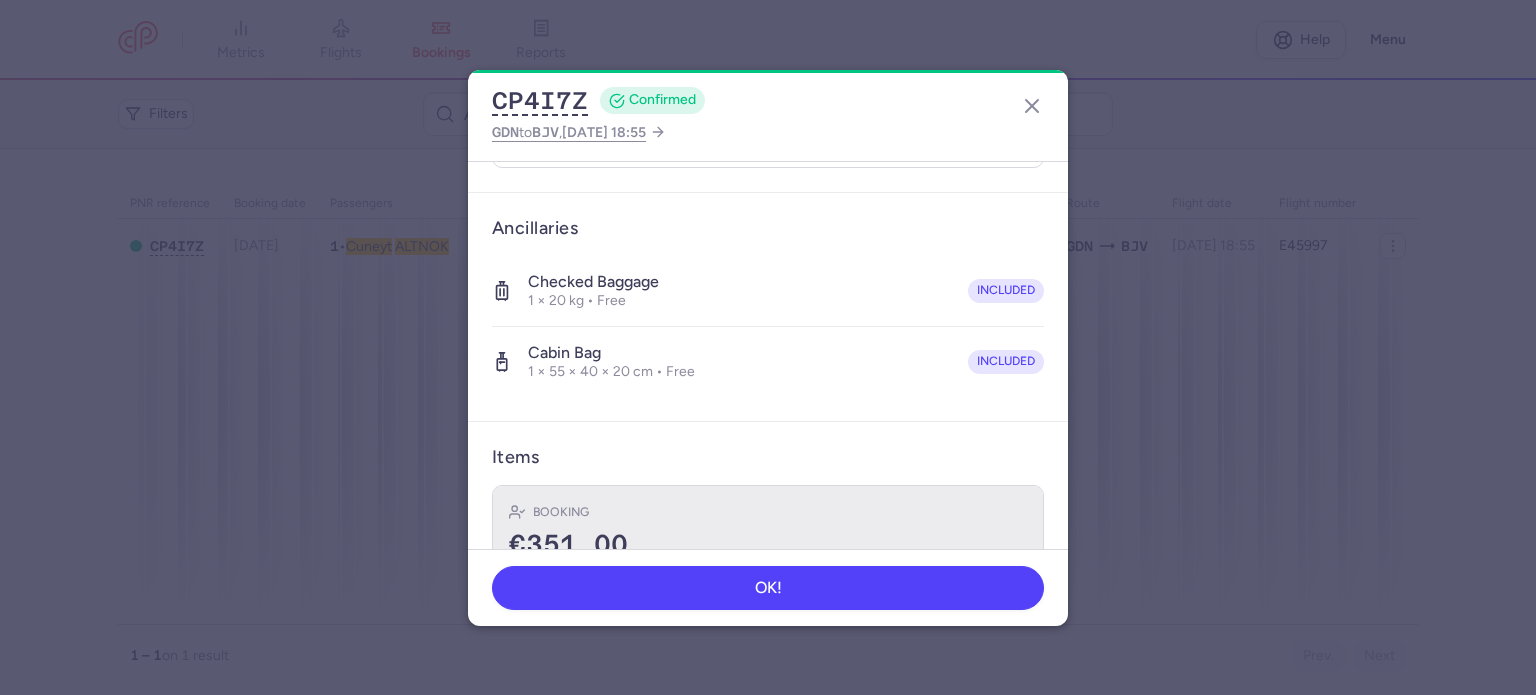 scroll, scrollTop: 400, scrollLeft: 0, axis: vertical 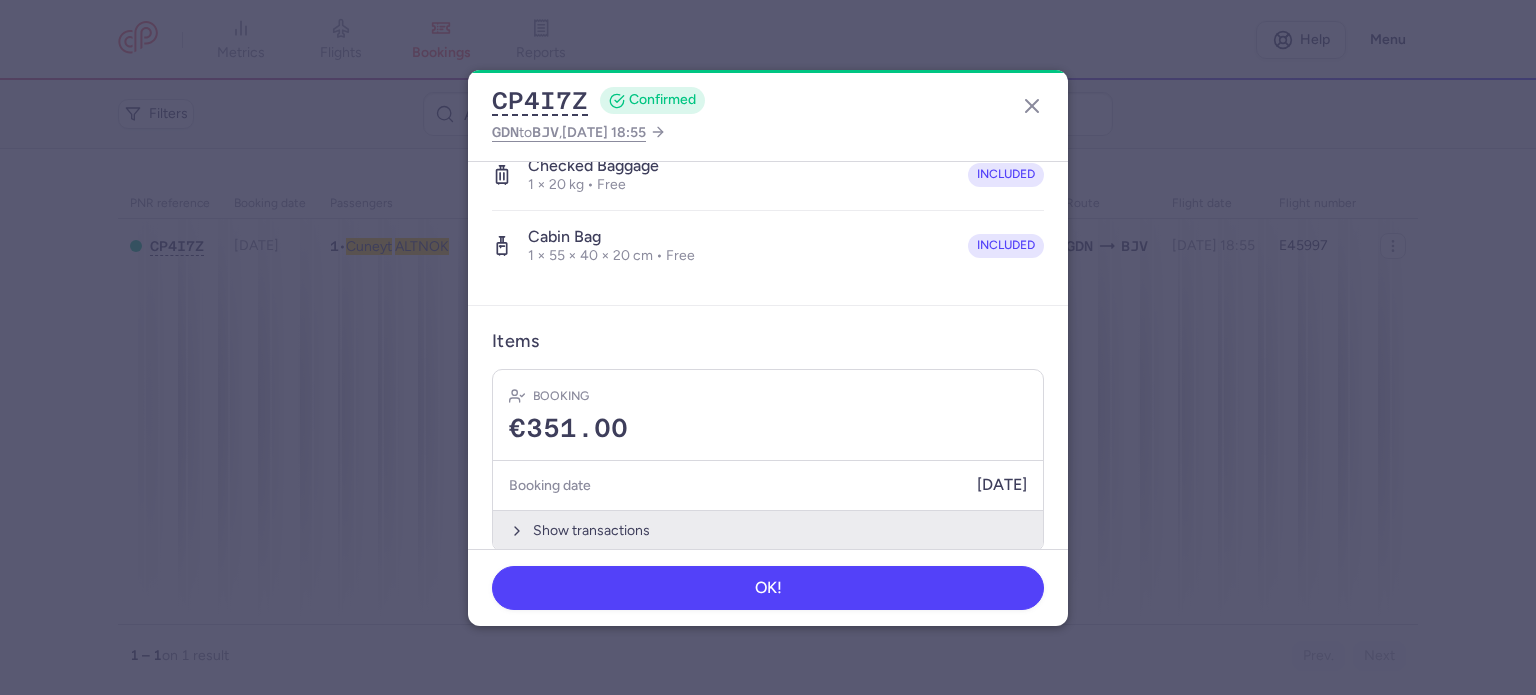 click on "Show transactions" at bounding box center [768, 530] 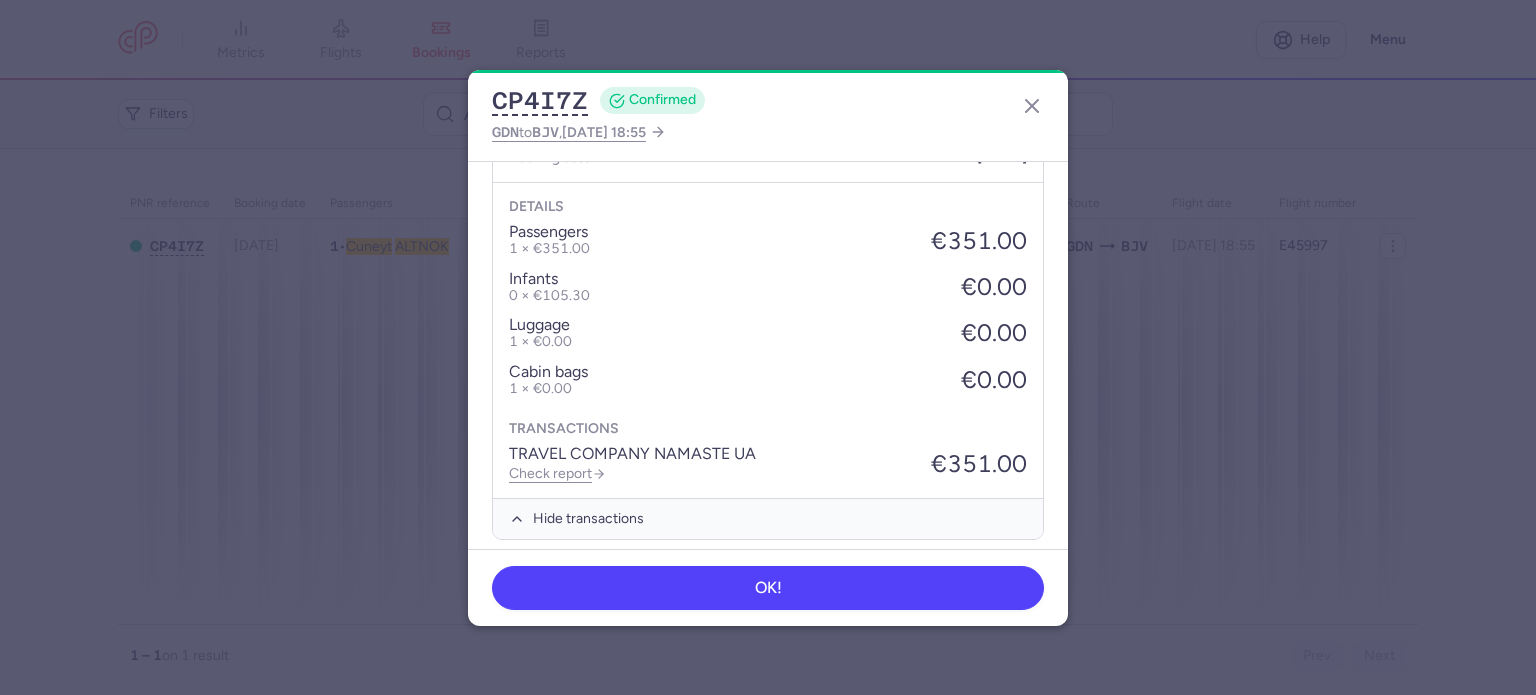 scroll, scrollTop: 739, scrollLeft: 0, axis: vertical 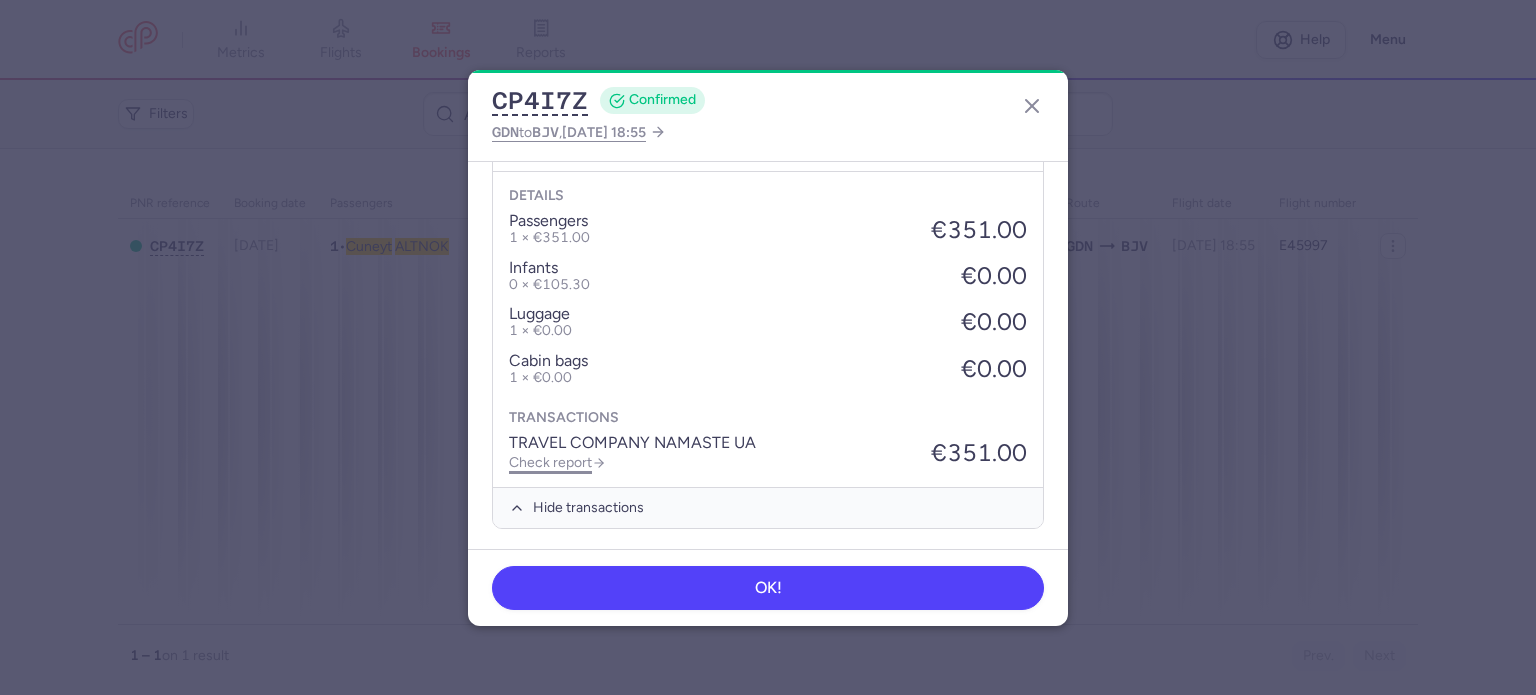 click on "Check report" 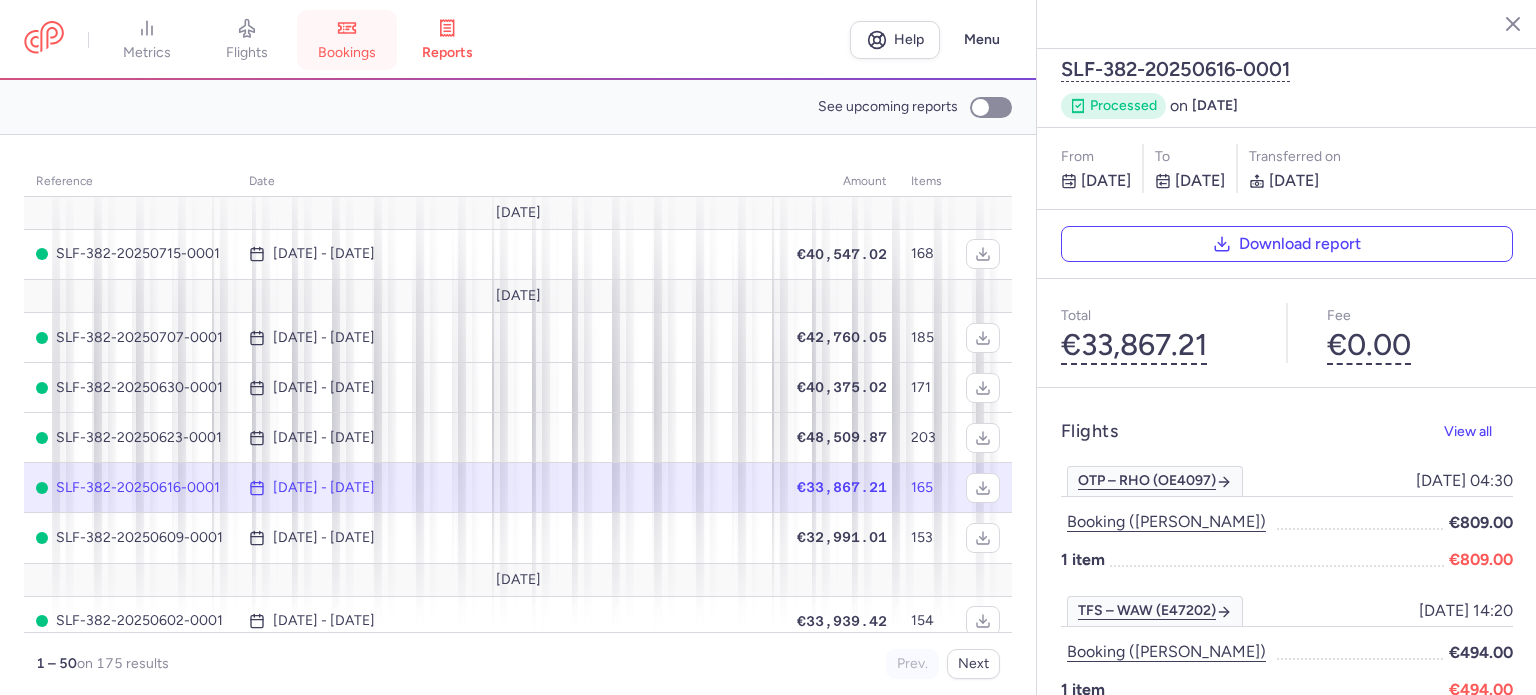 click on "bookings" at bounding box center [347, 53] 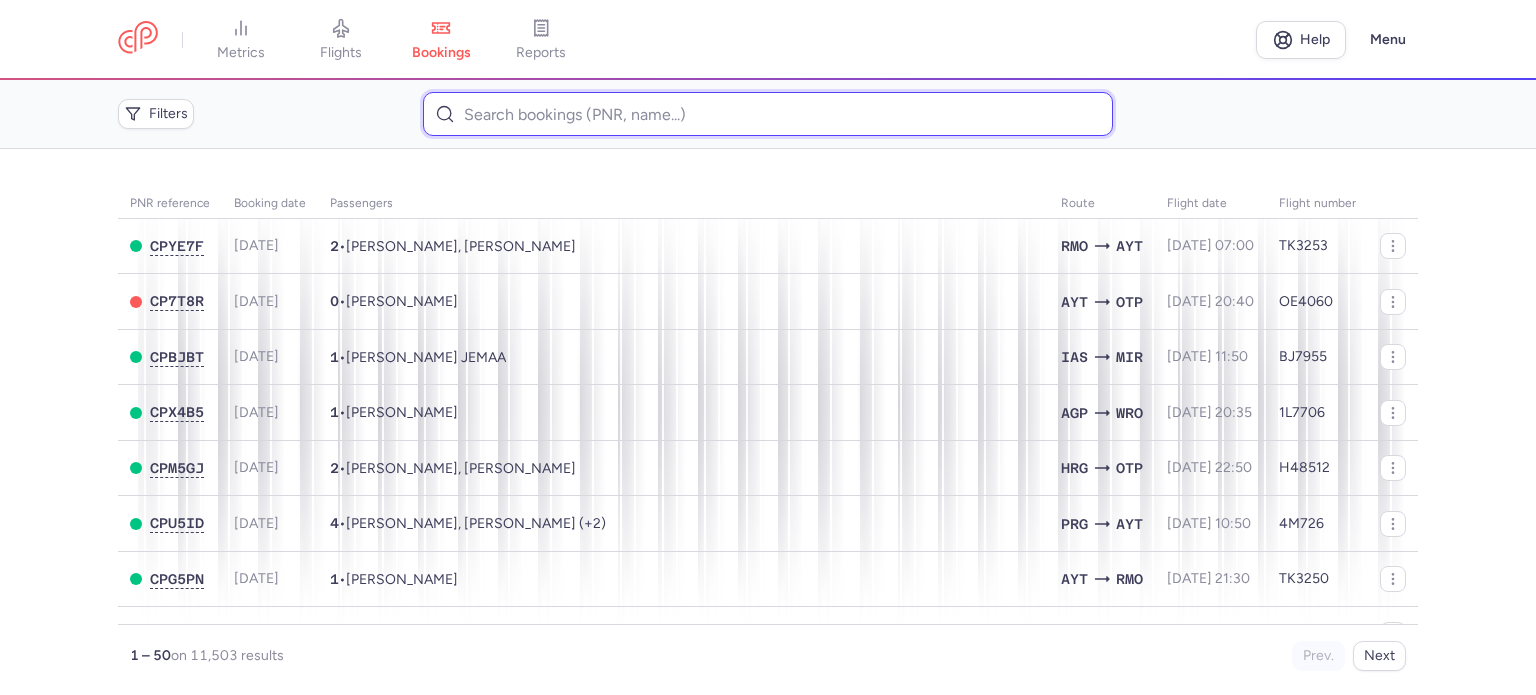 paste on "[PERSON_NAME]" 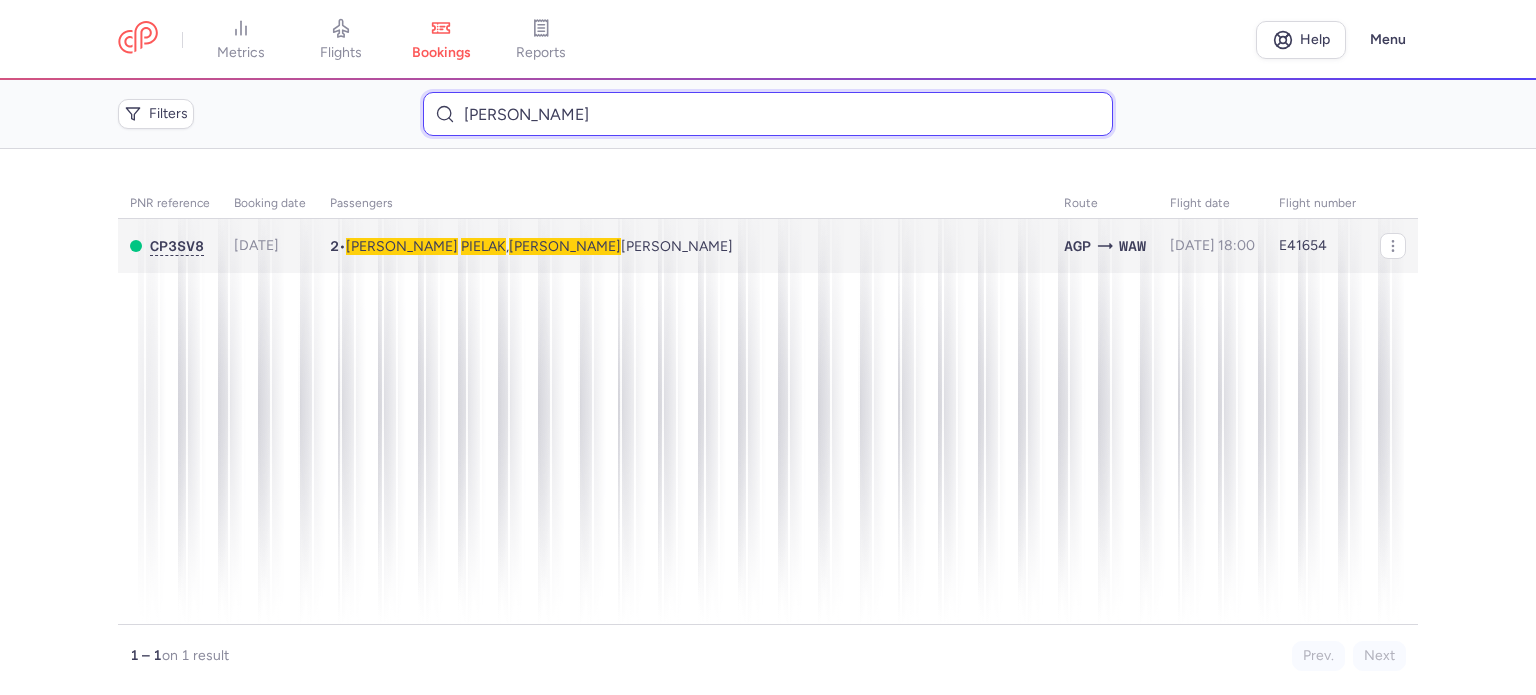 type on "[PERSON_NAME]" 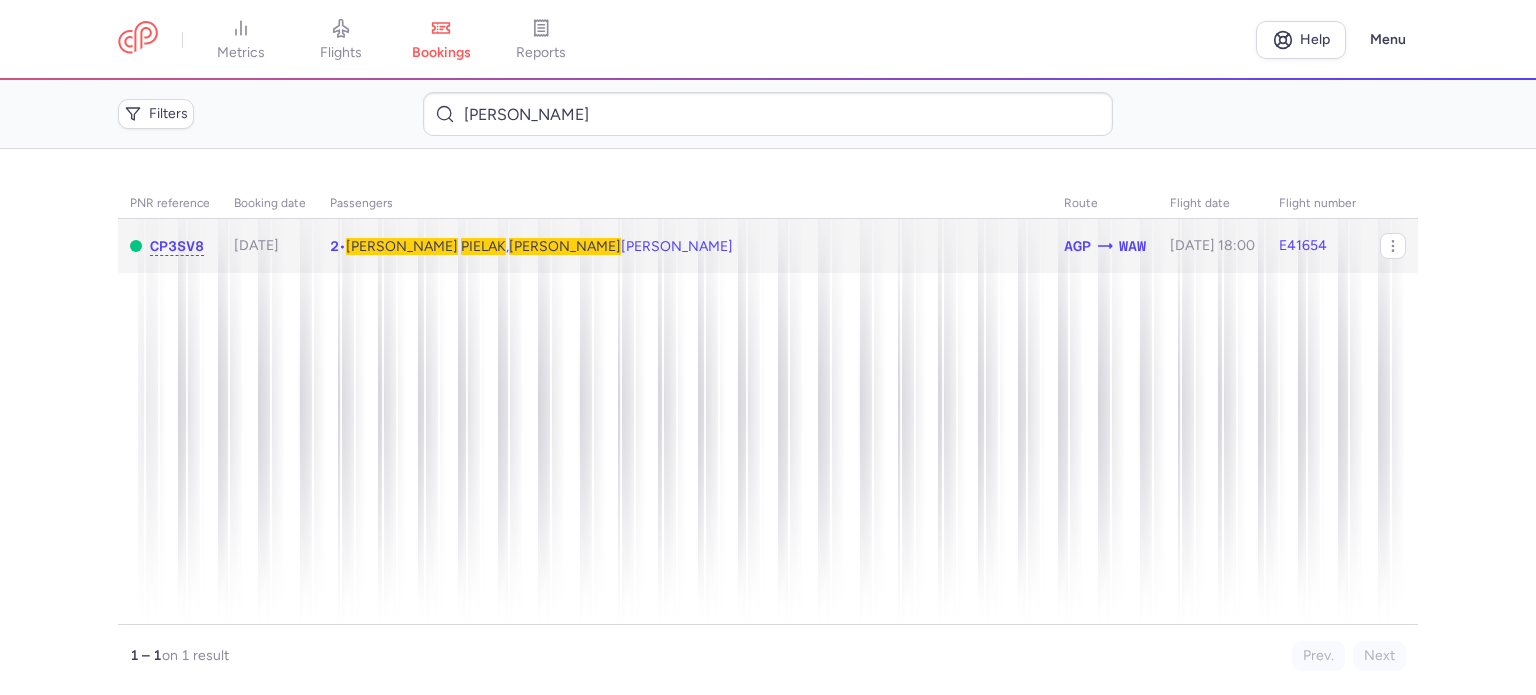 click on "[PERSON_NAME]" at bounding box center (565, 246) 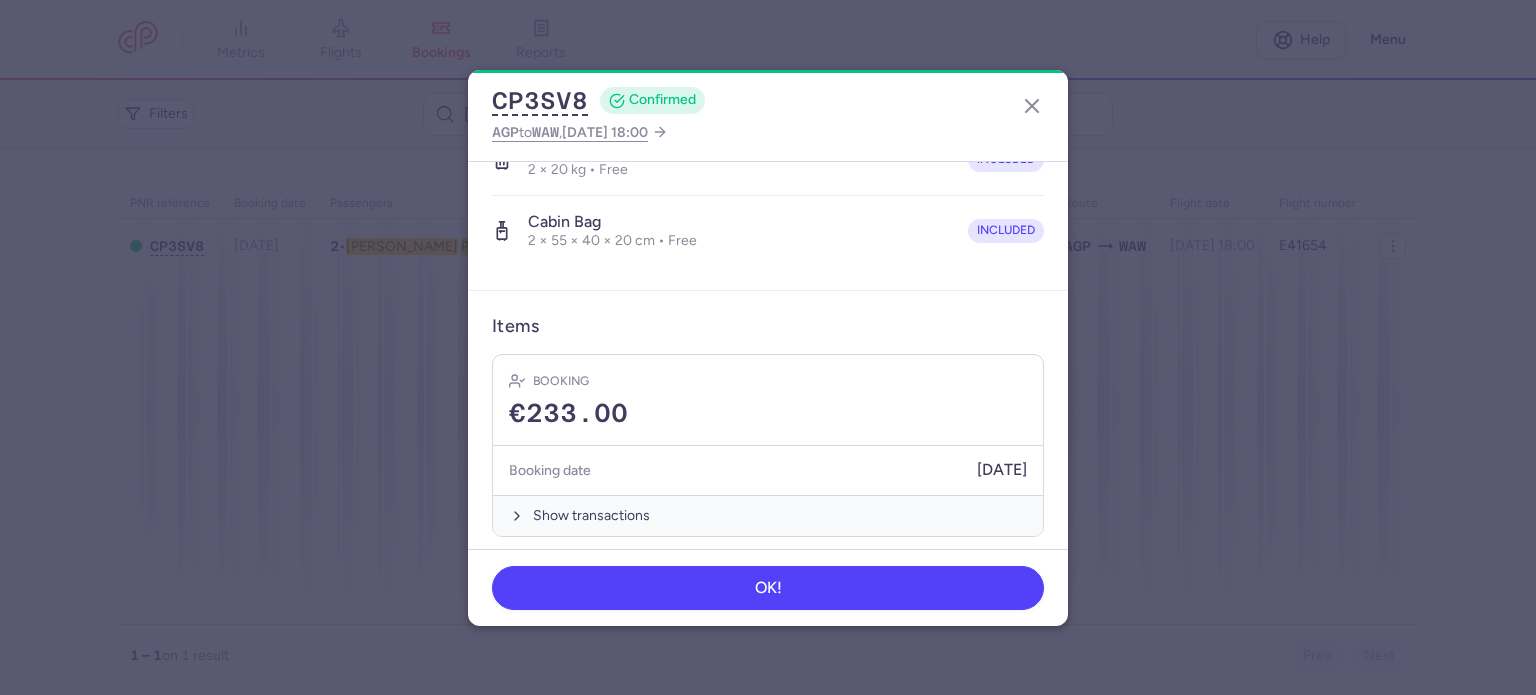 scroll, scrollTop: 492, scrollLeft: 0, axis: vertical 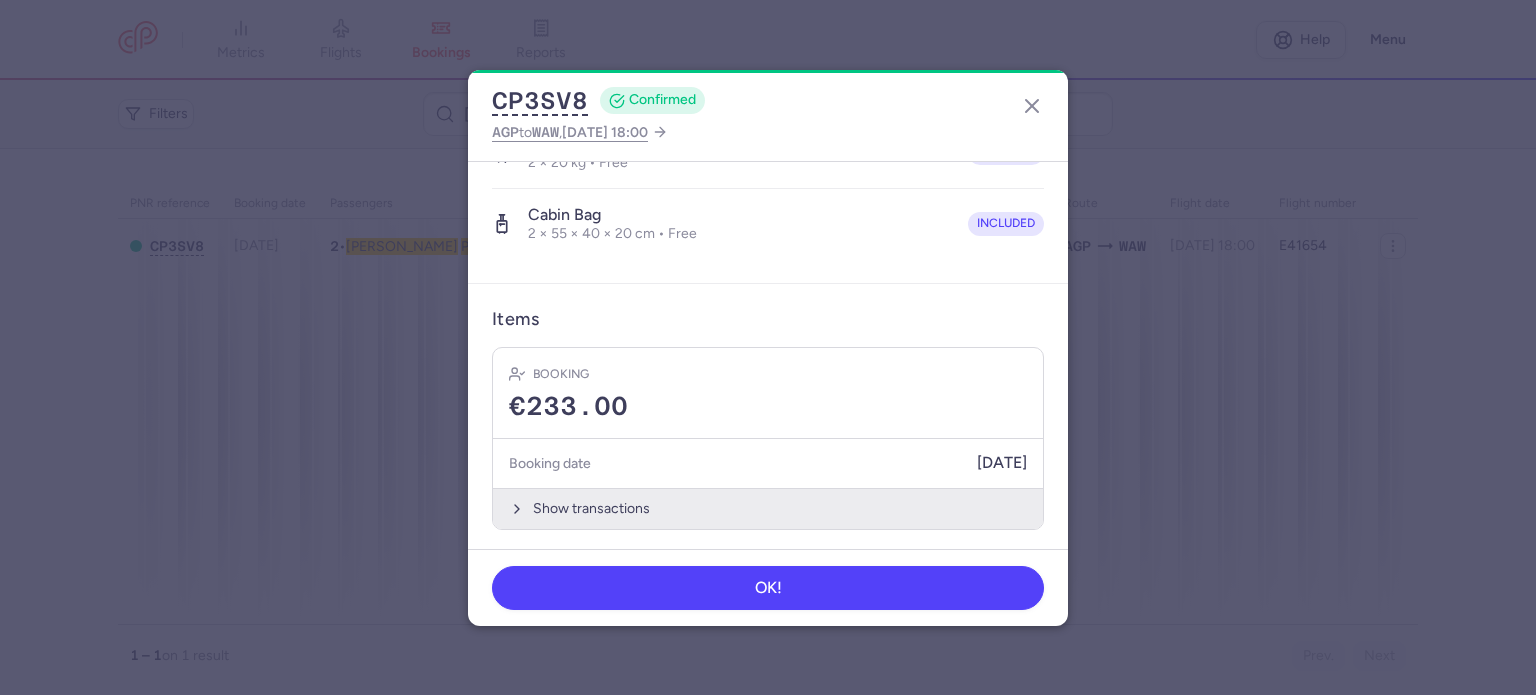 click on "Show transactions" at bounding box center (768, 508) 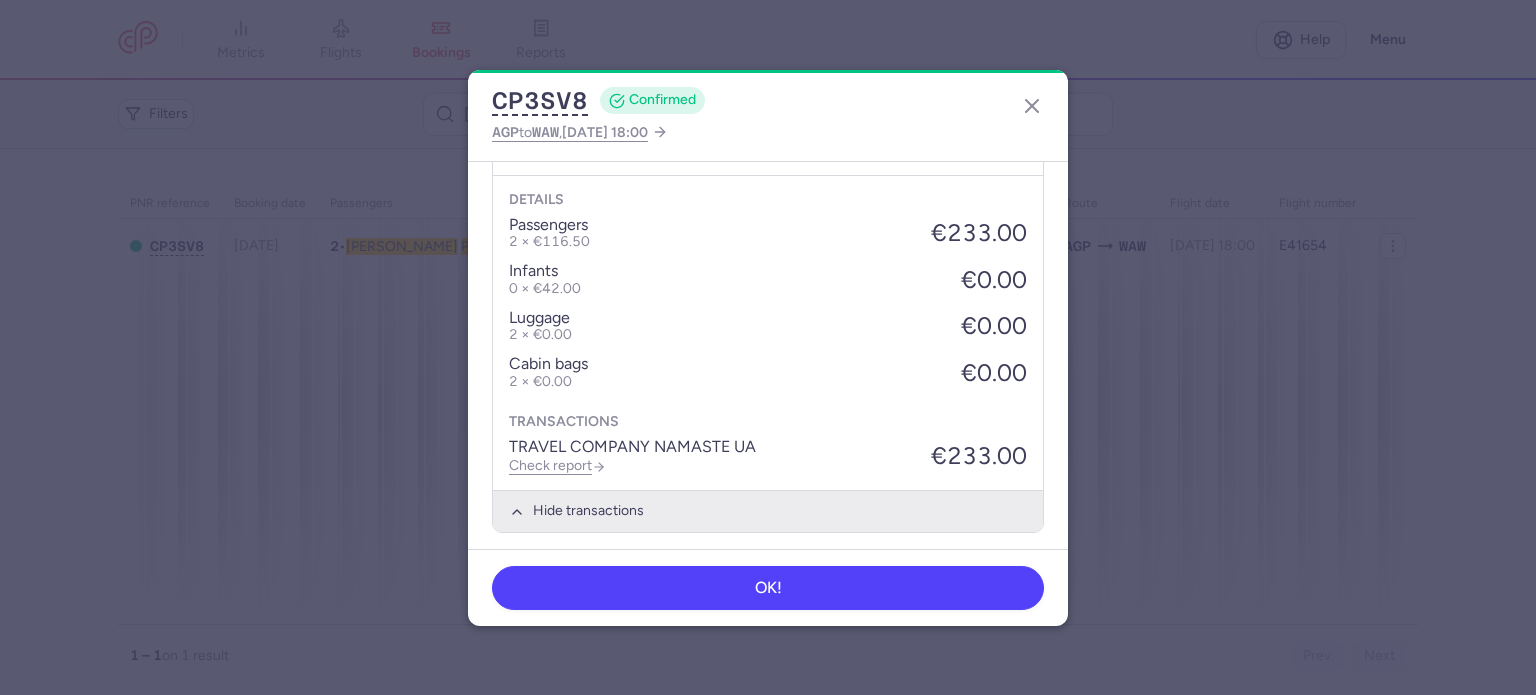 scroll, scrollTop: 808, scrollLeft: 0, axis: vertical 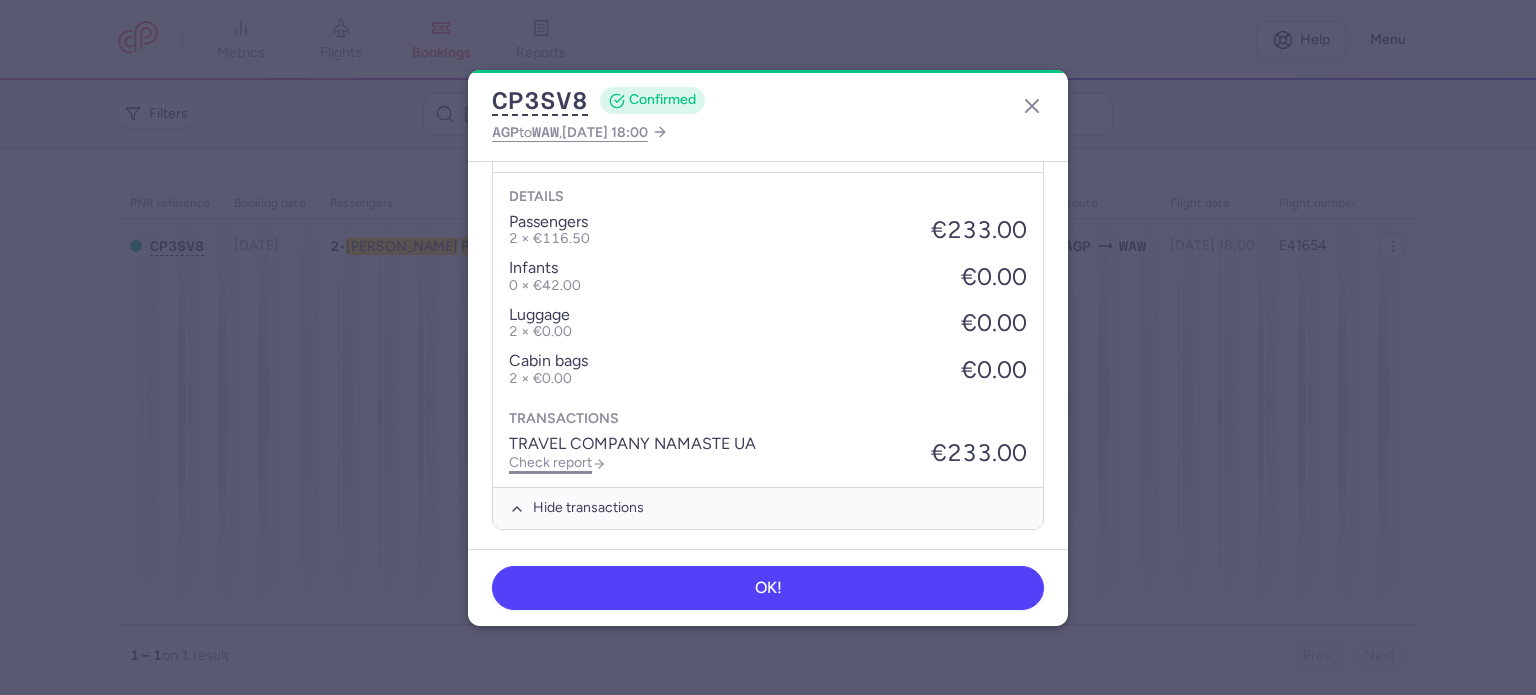 click on "Check report" 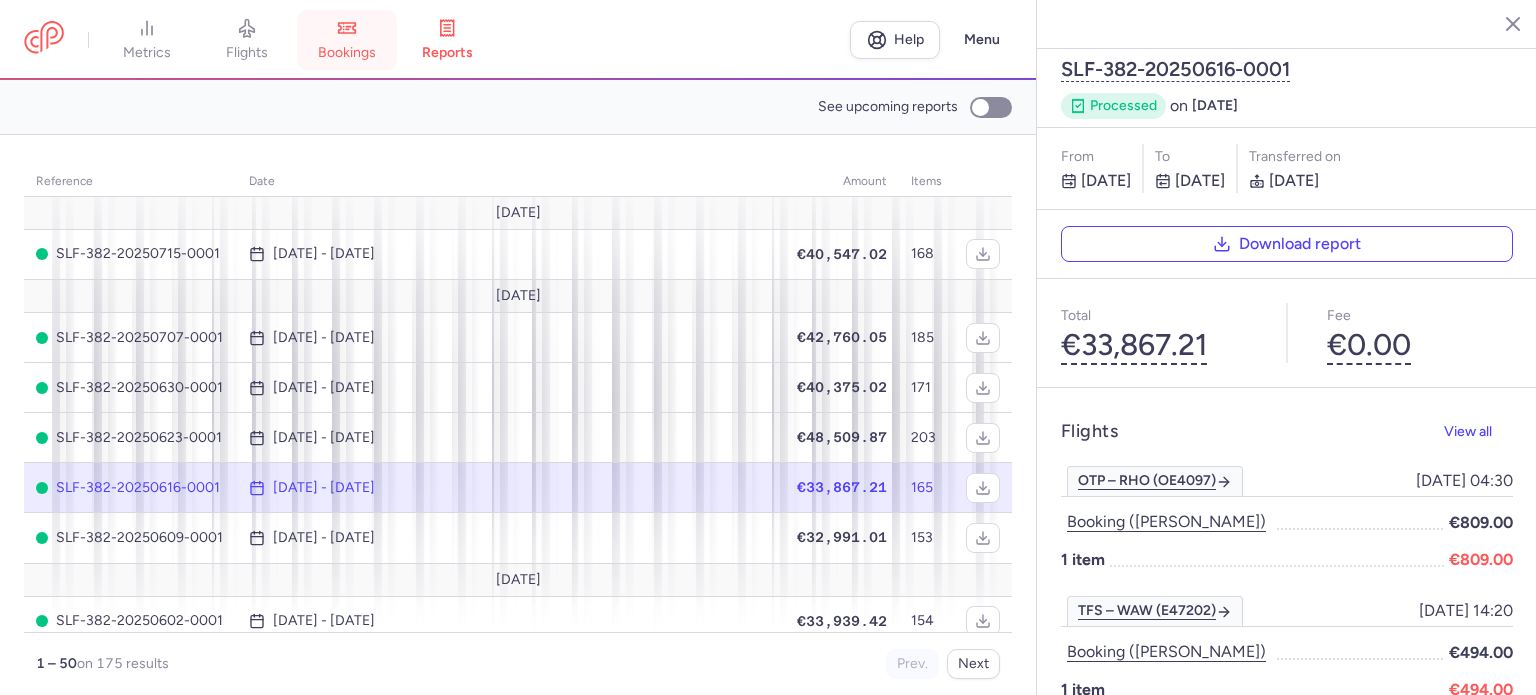 click on "bookings" at bounding box center (347, 40) 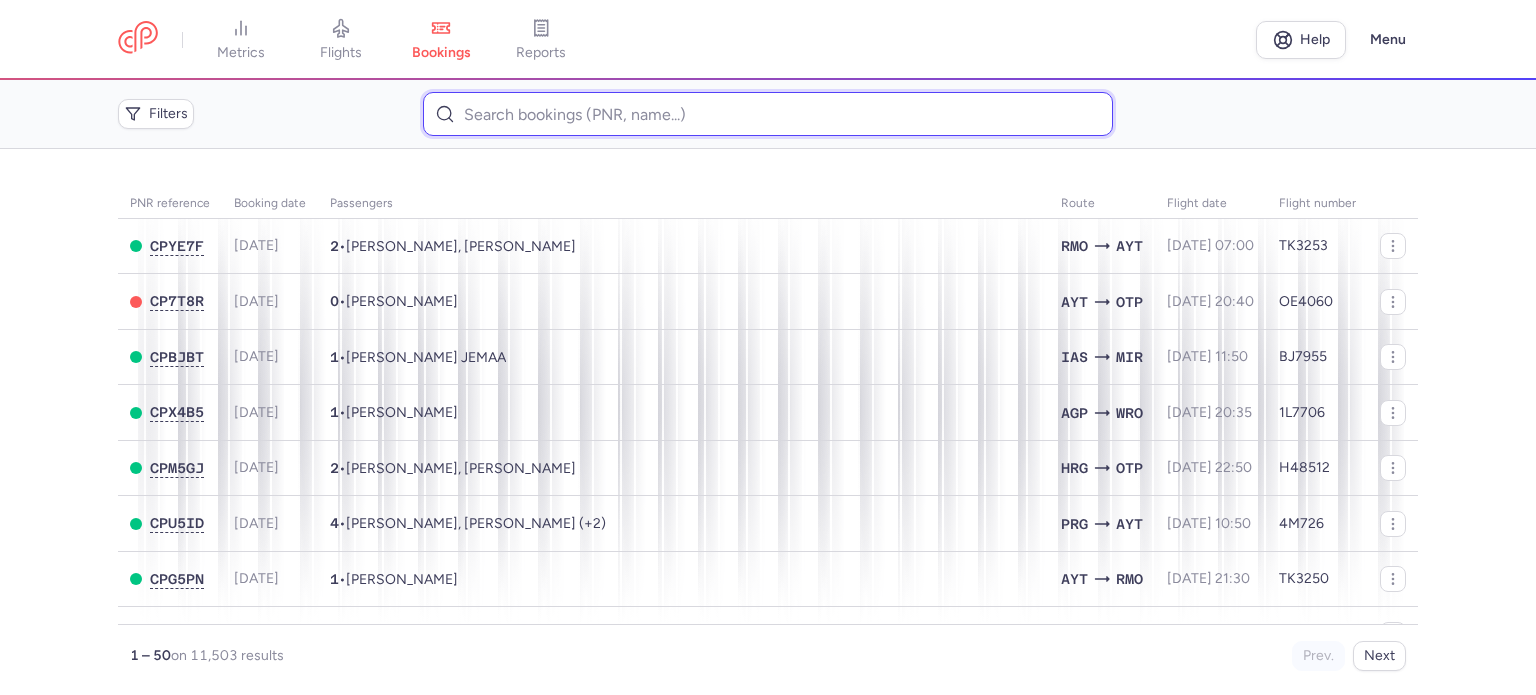 paste on "[PERSON_NAME]" 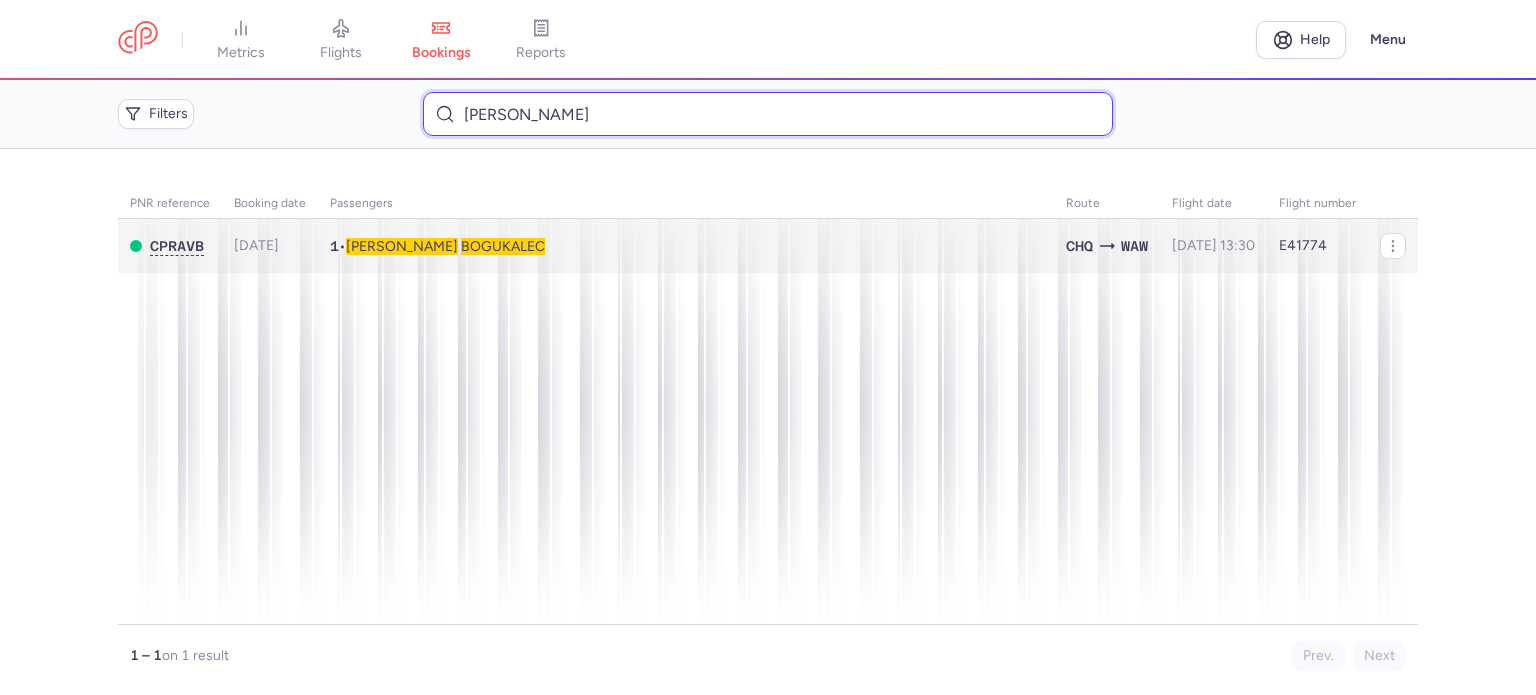 type on "[PERSON_NAME]" 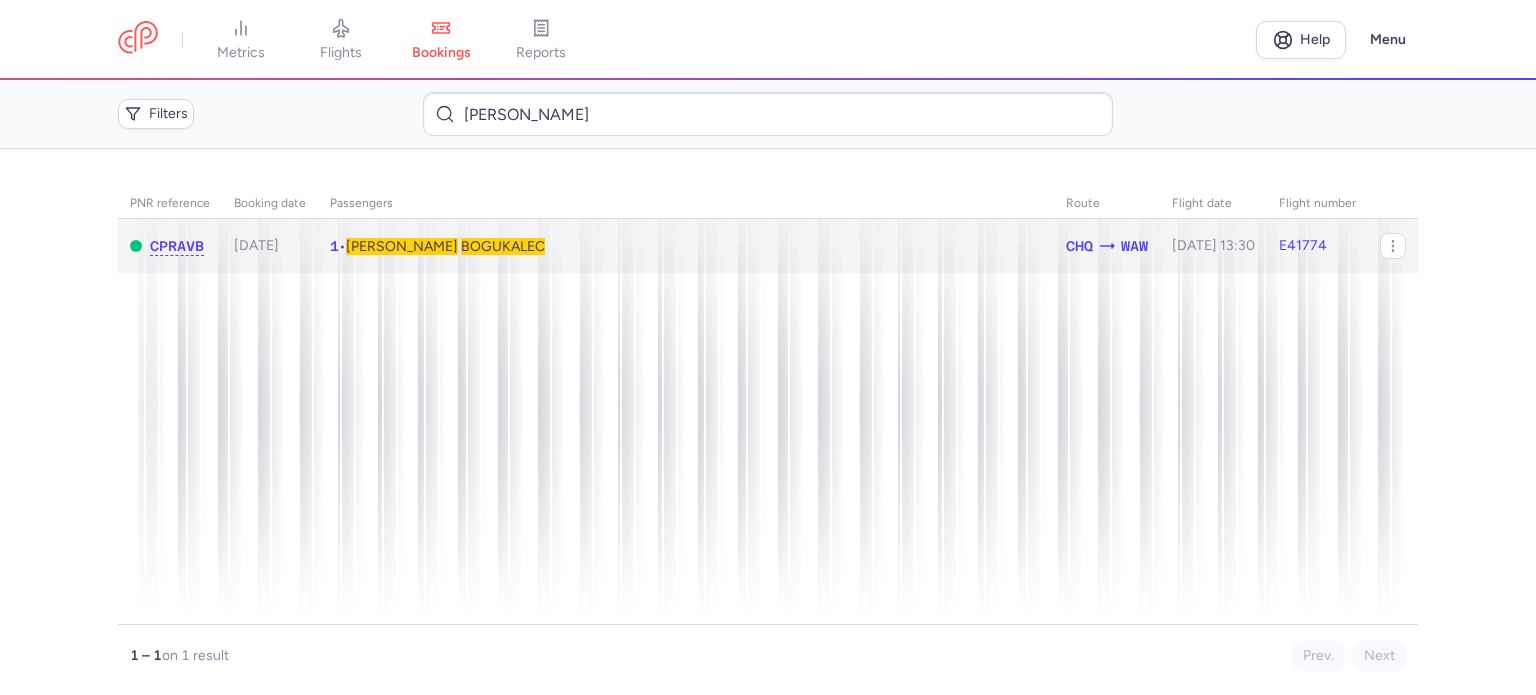 click on "BOGUKALEC" at bounding box center [503, 246] 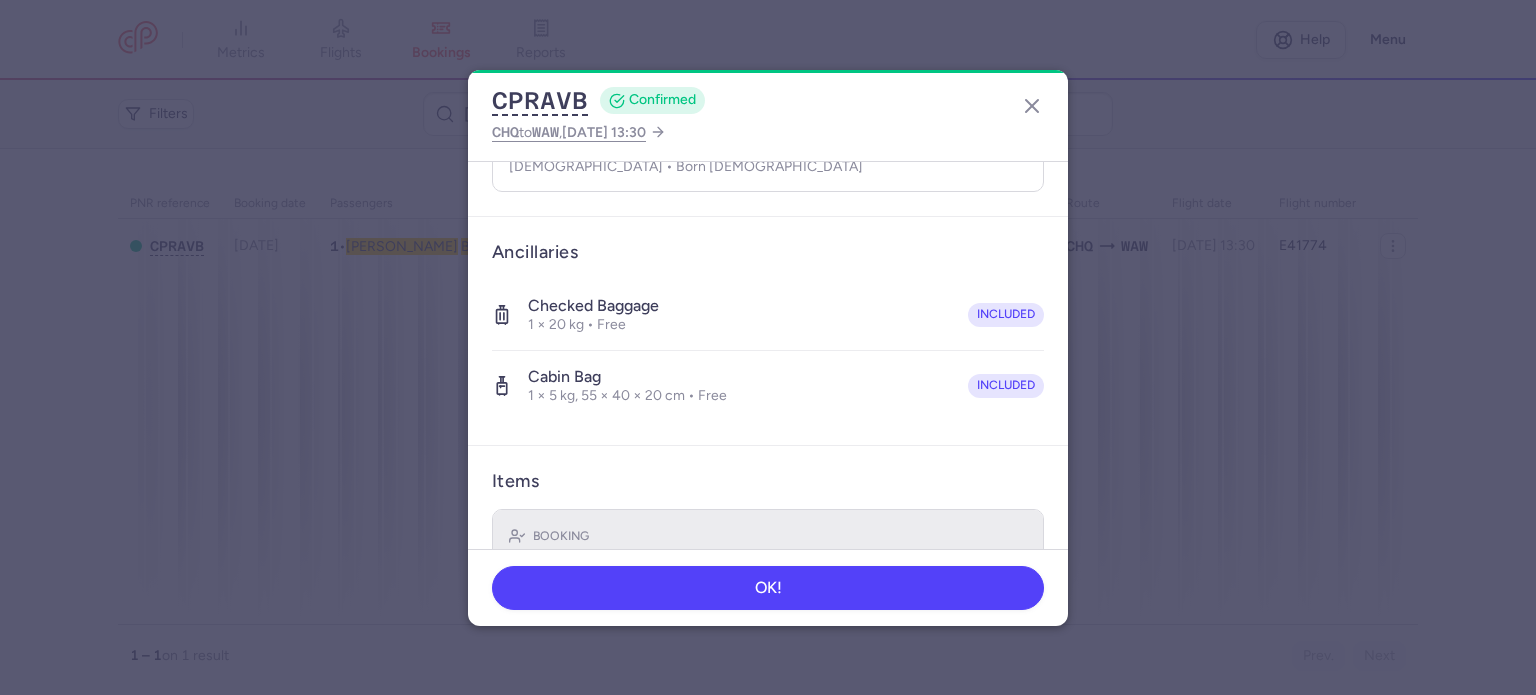 scroll, scrollTop: 423, scrollLeft: 0, axis: vertical 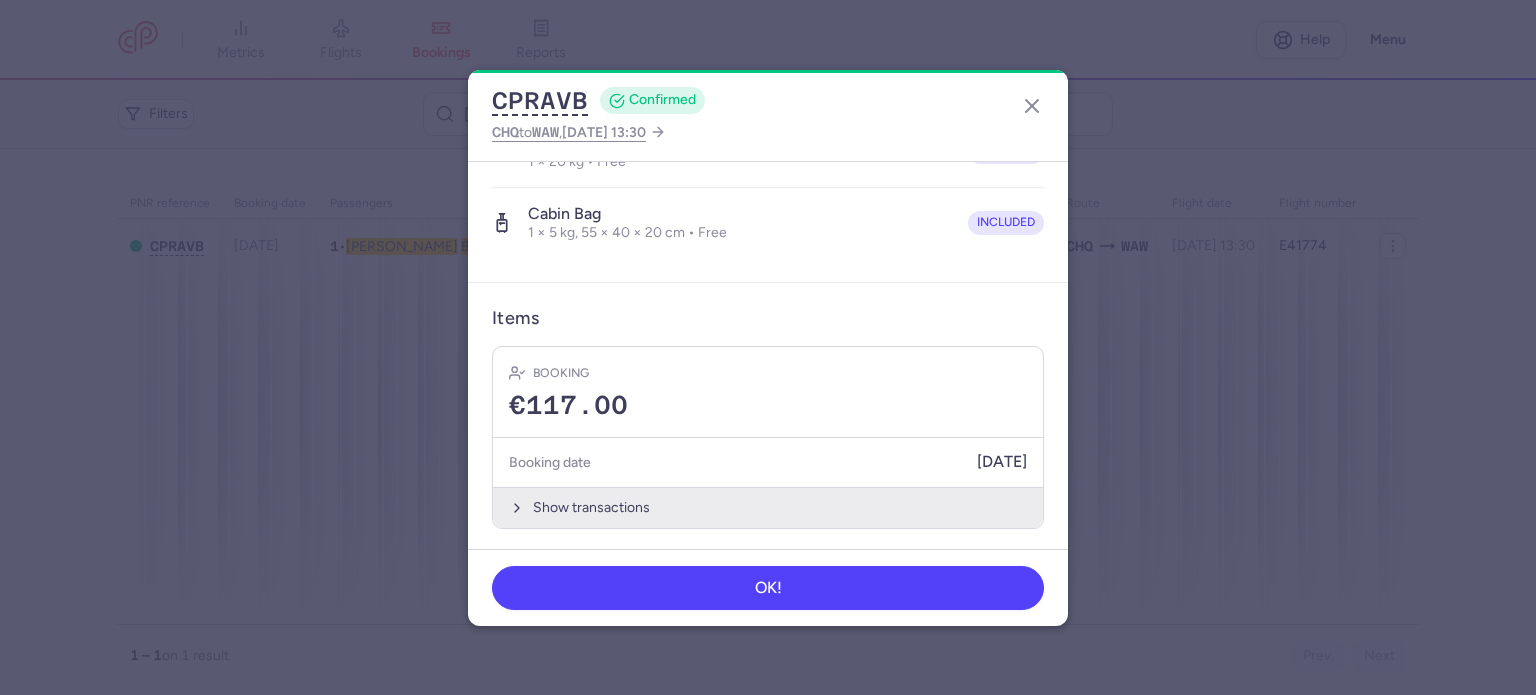 click on "Show transactions" at bounding box center [768, 507] 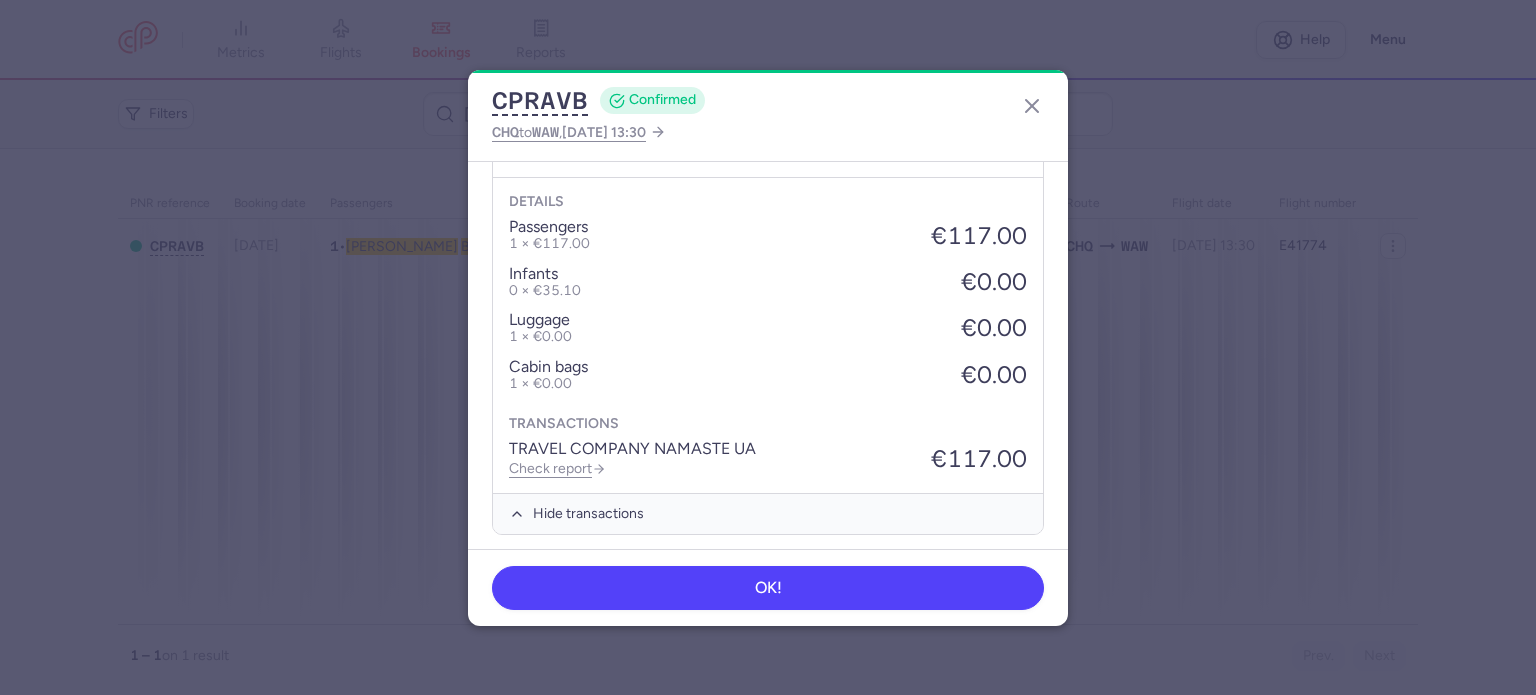 scroll, scrollTop: 739, scrollLeft: 0, axis: vertical 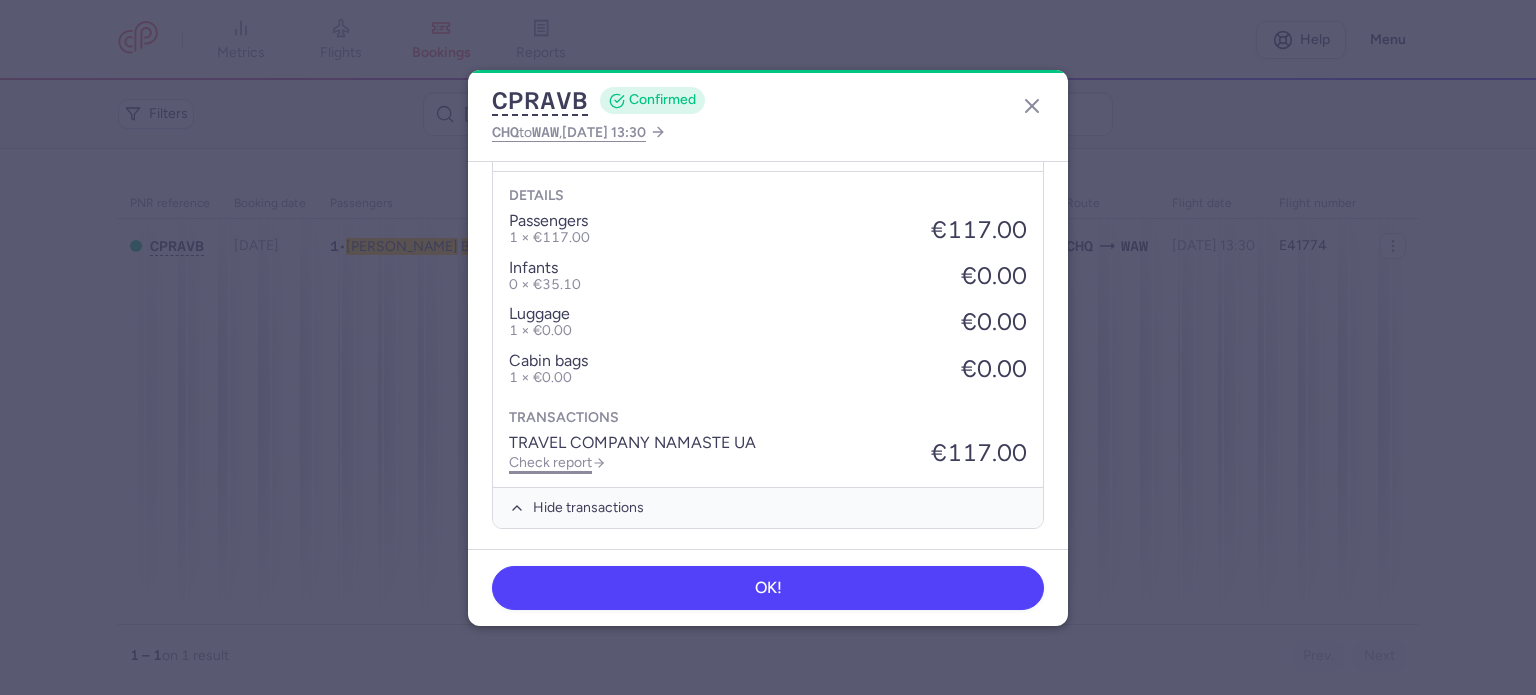 click on "Check report" 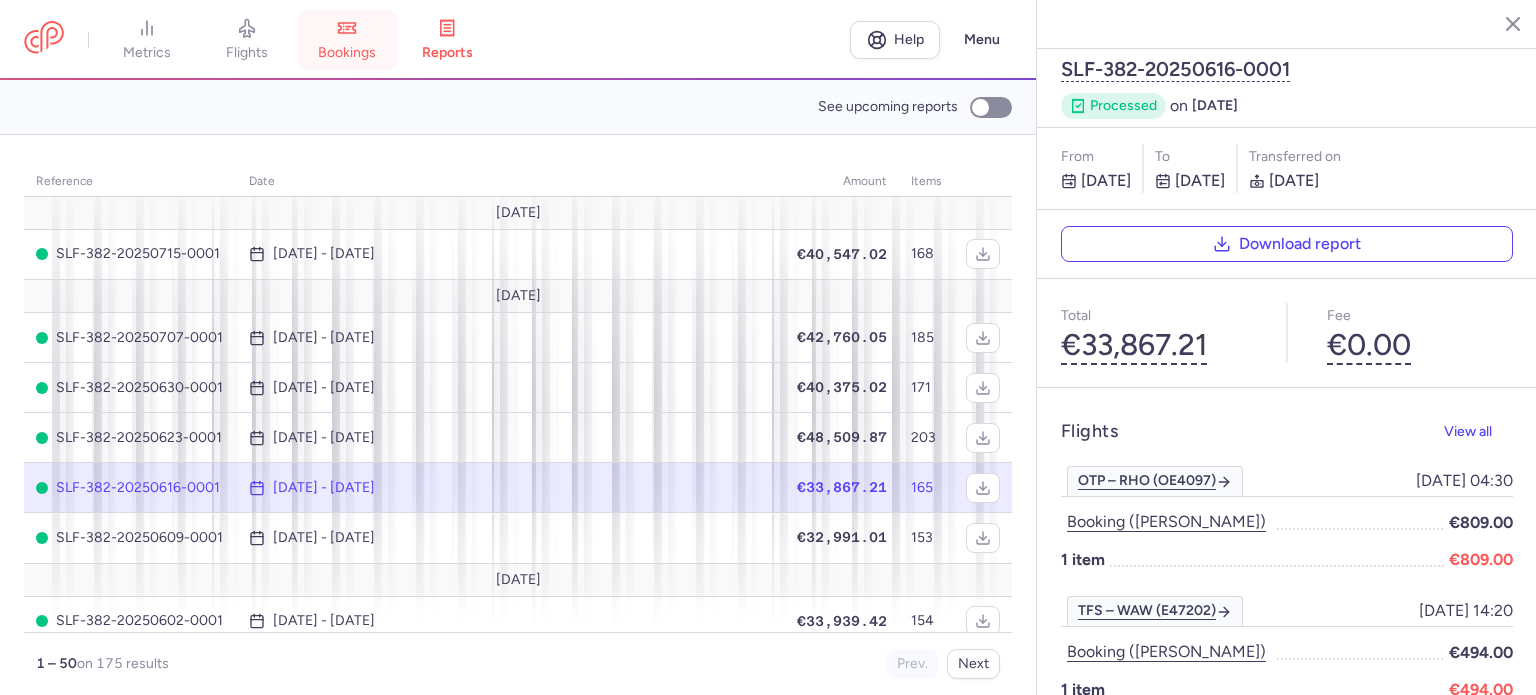 click on "bookings" at bounding box center (347, 53) 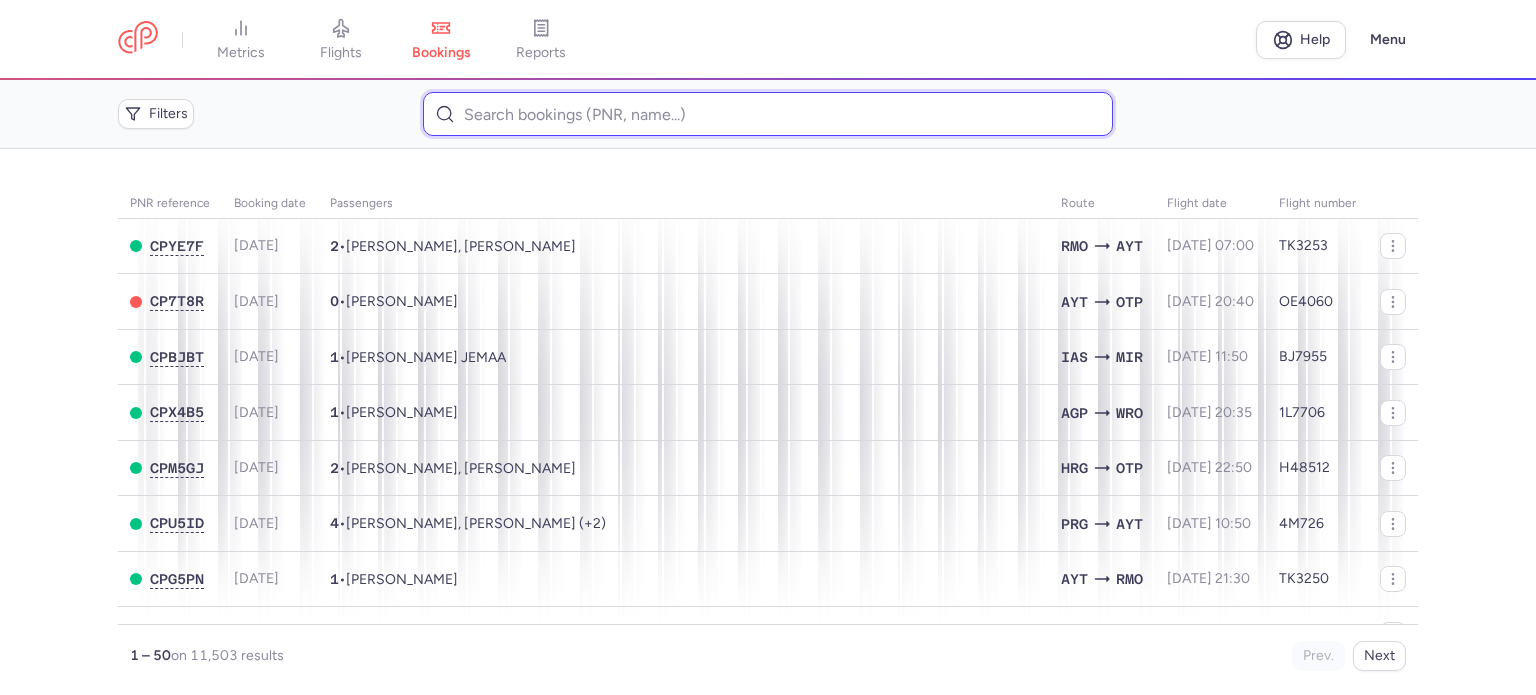 click at bounding box center (767, 114) 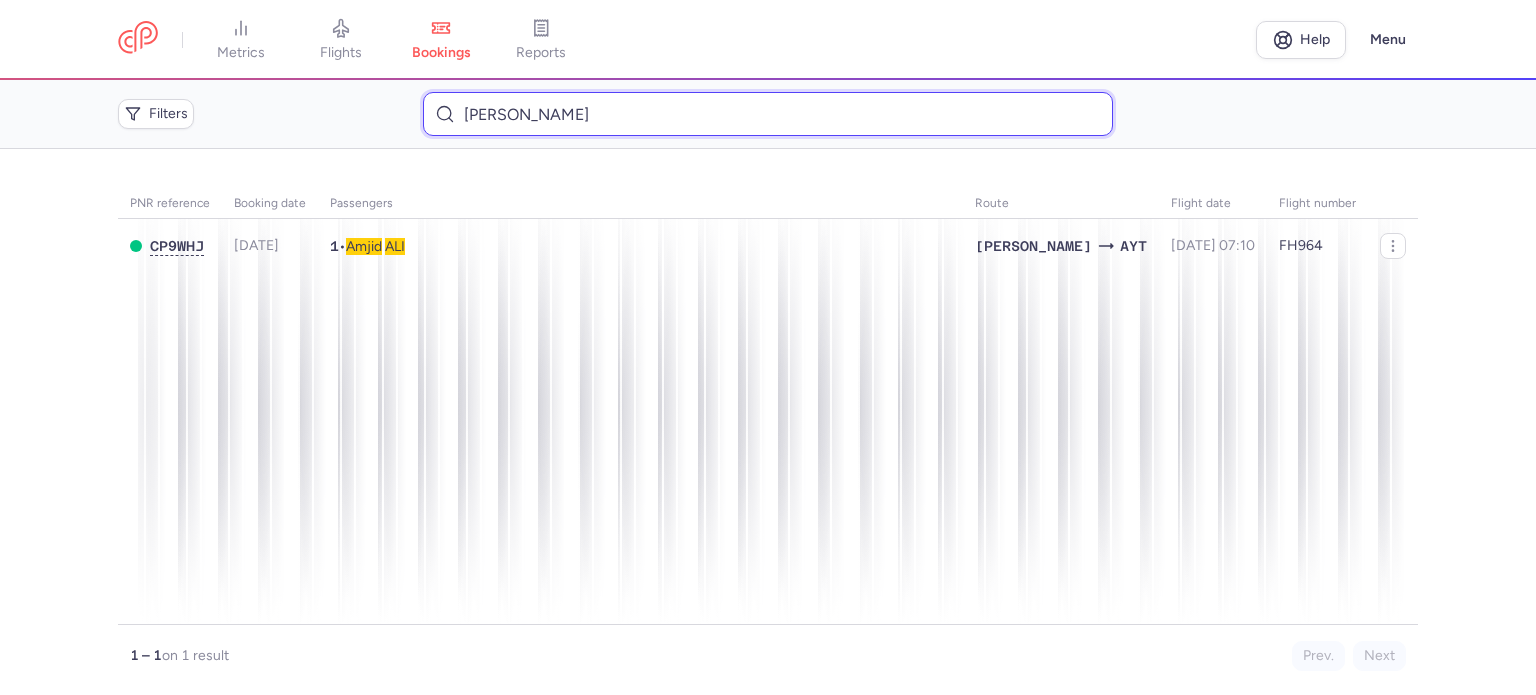 type on "[PERSON_NAME]" 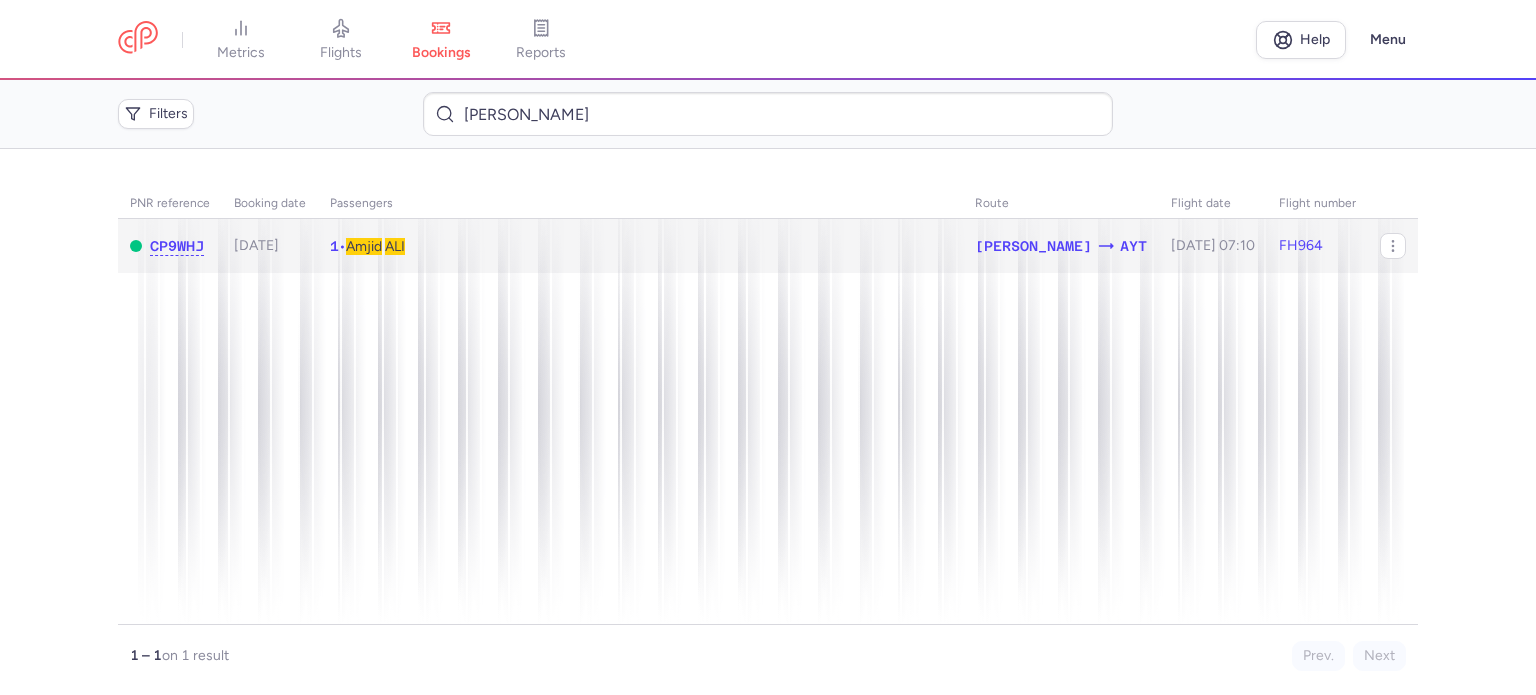 click on "Amjid" at bounding box center (364, 246) 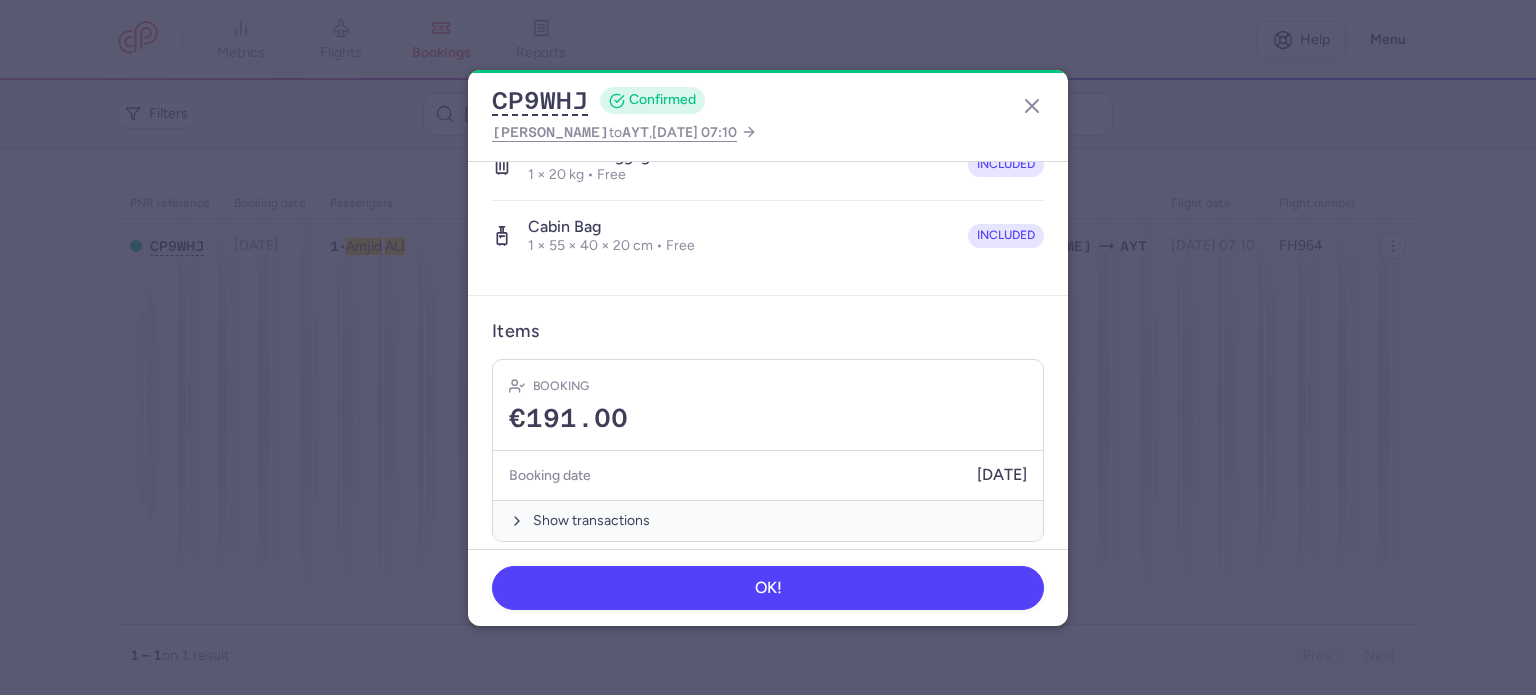 scroll, scrollTop: 423, scrollLeft: 0, axis: vertical 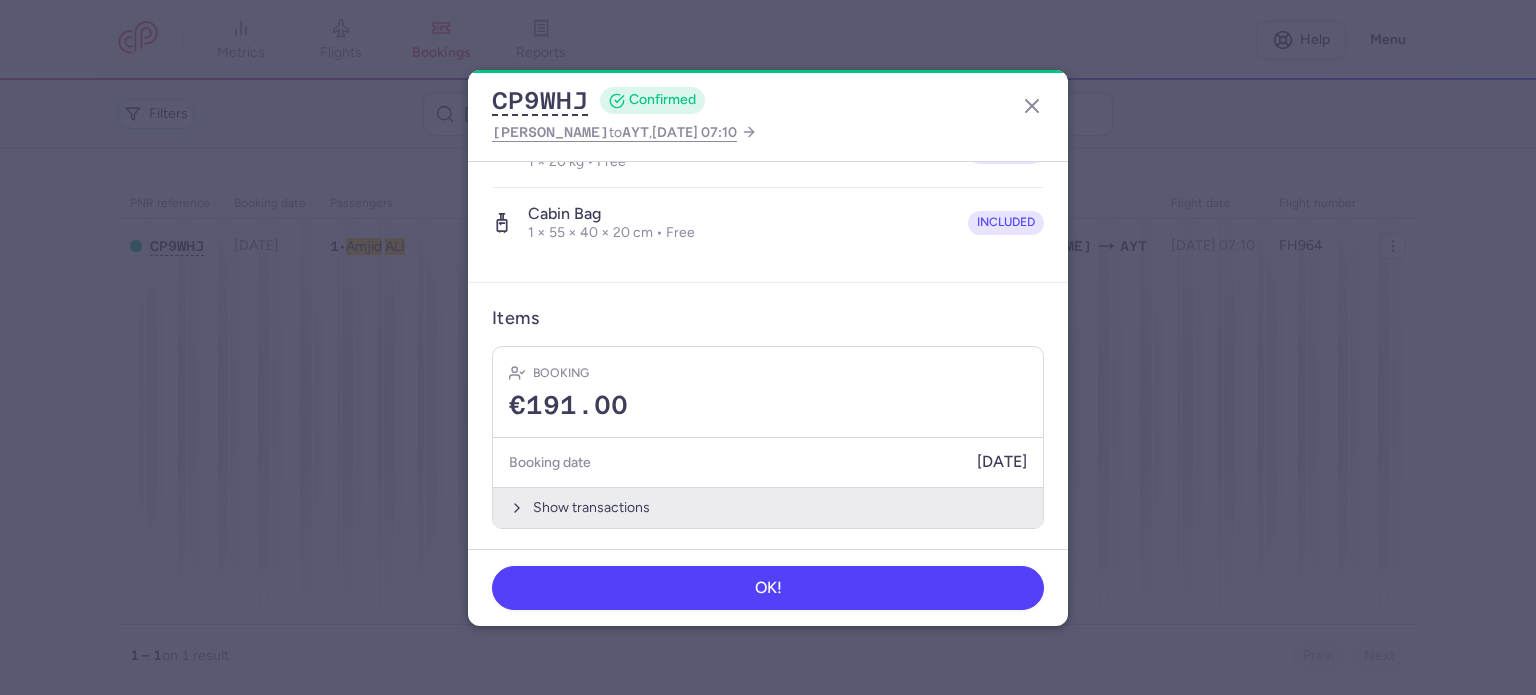 drag, startPoint x: 594, startPoint y: 511, endPoint x: 604, endPoint y: 503, distance: 12.806249 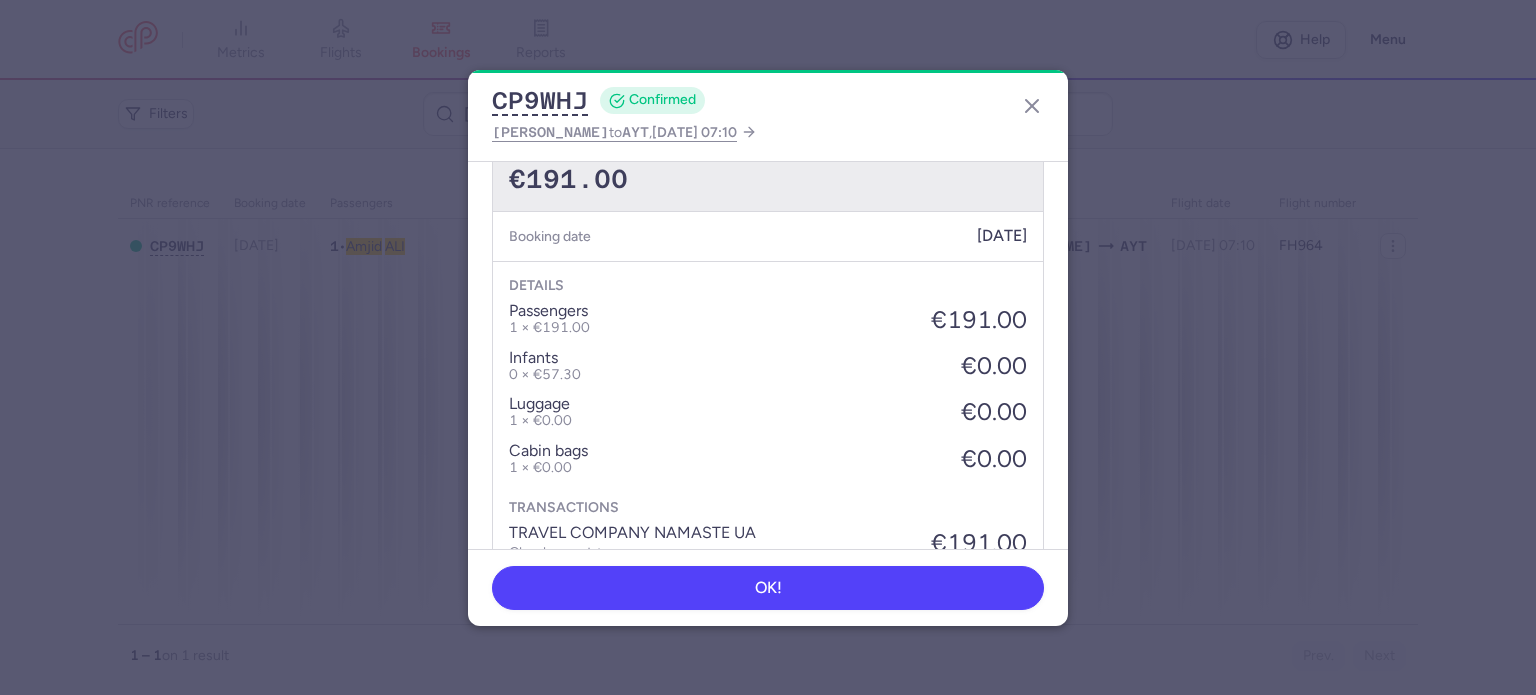 scroll, scrollTop: 739, scrollLeft: 0, axis: vertical 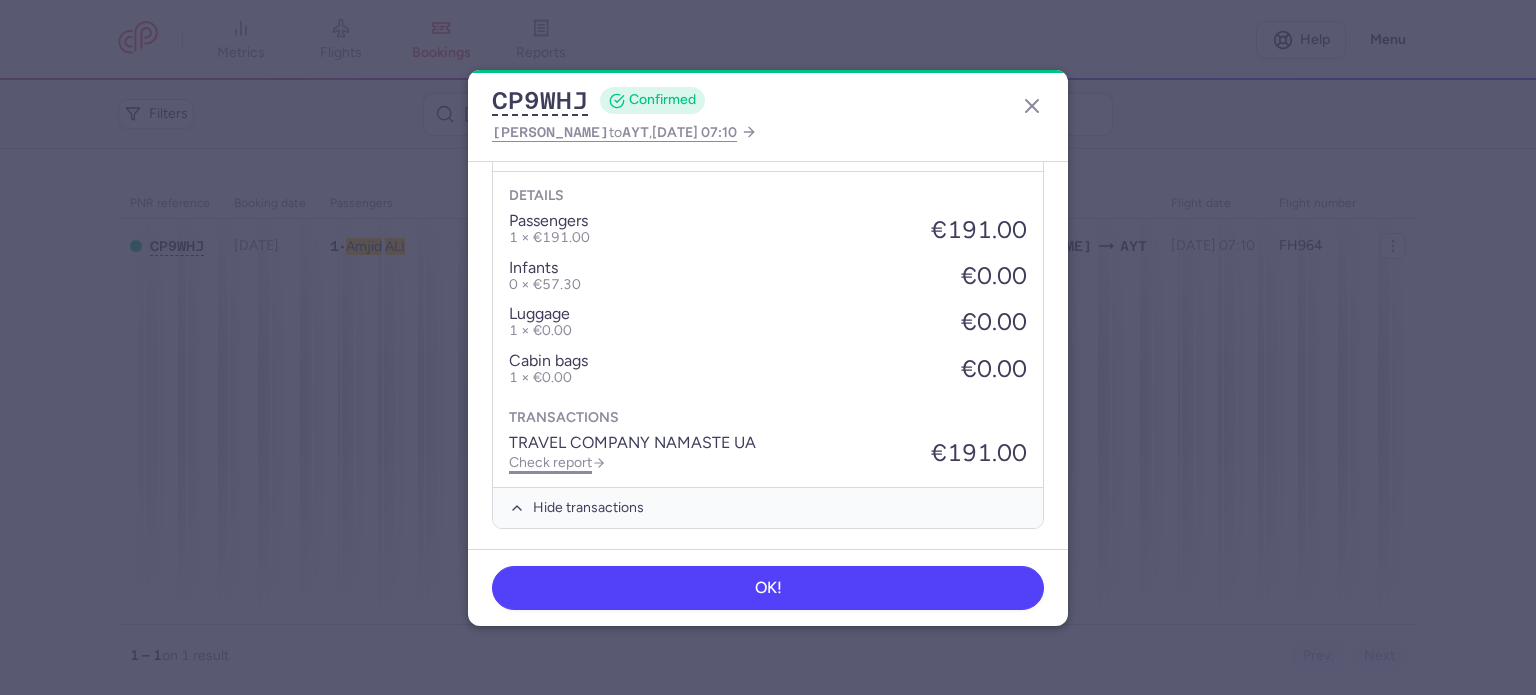 click on "Check report" 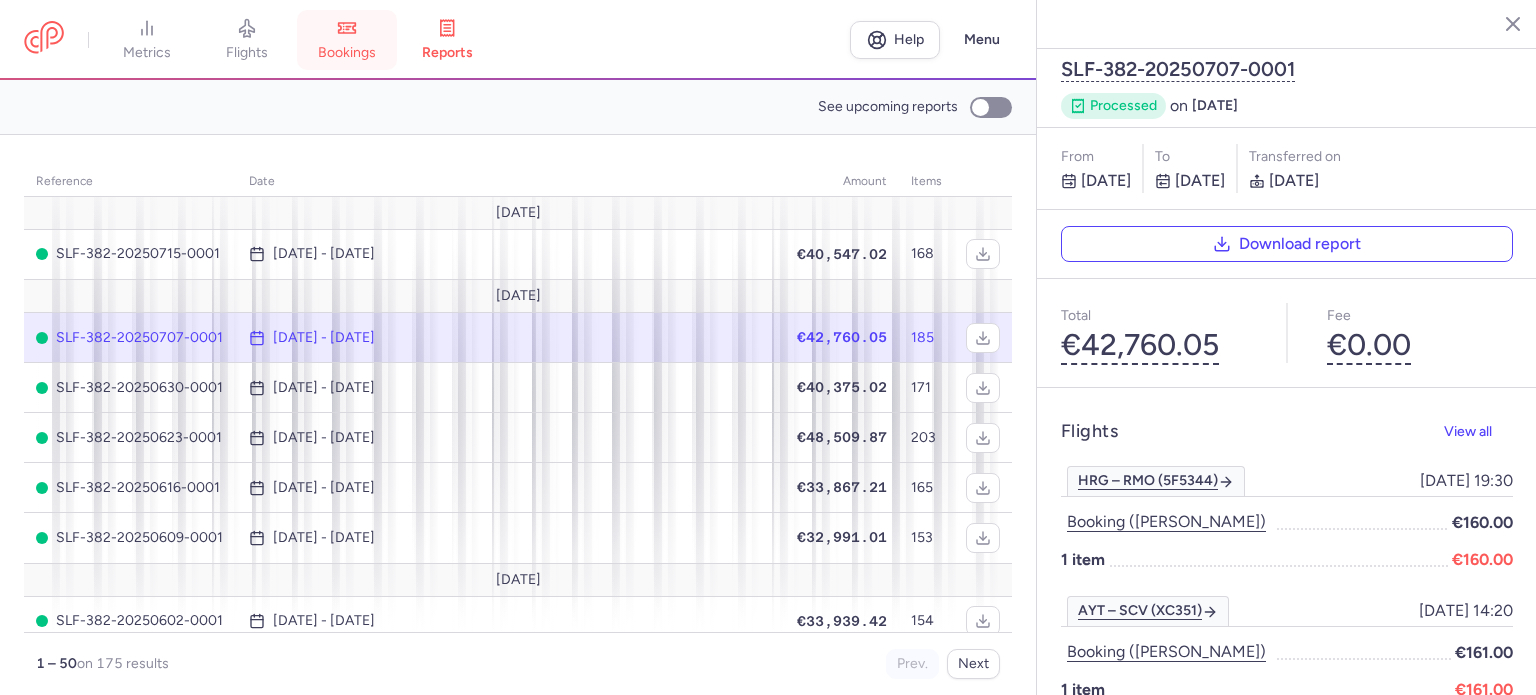 click on "bookings" at bounding box center (347, 53) 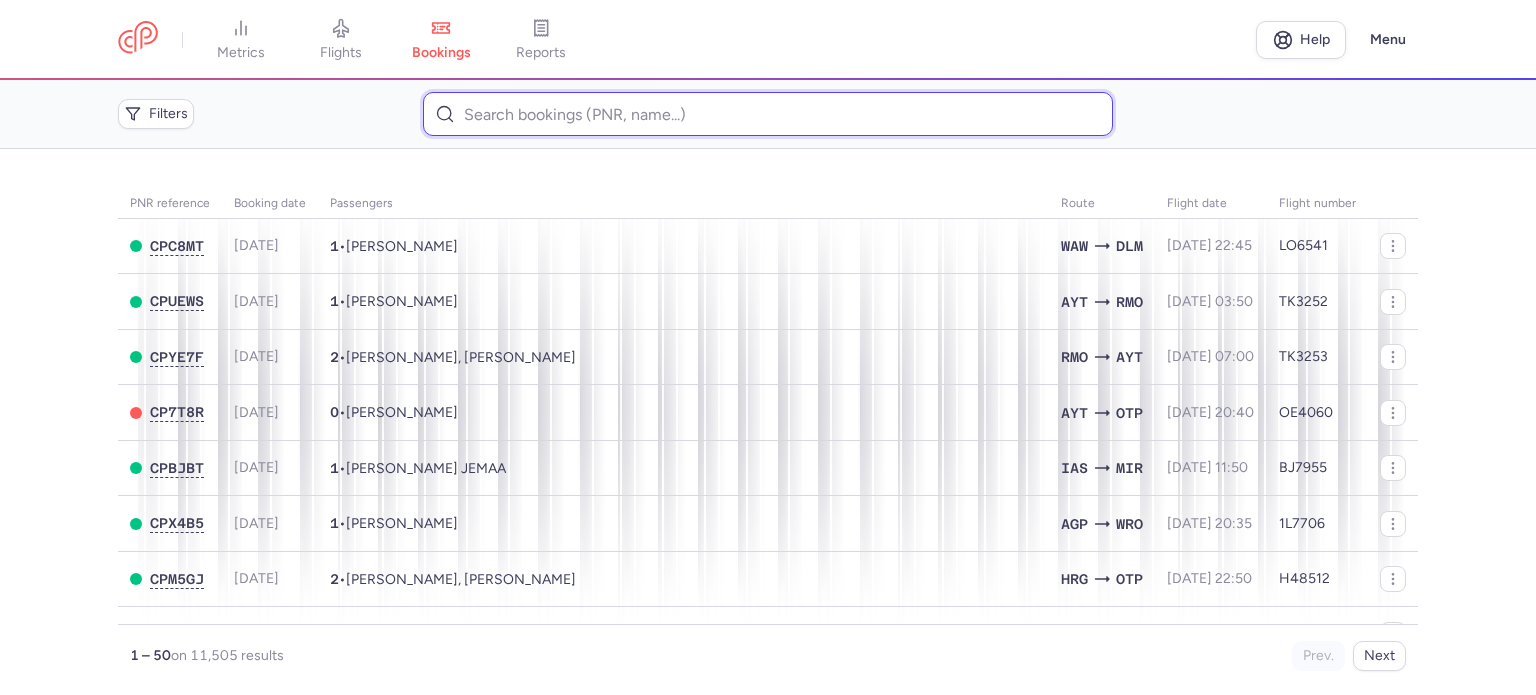 paste on "SUKHOLITKO 	OLENA" 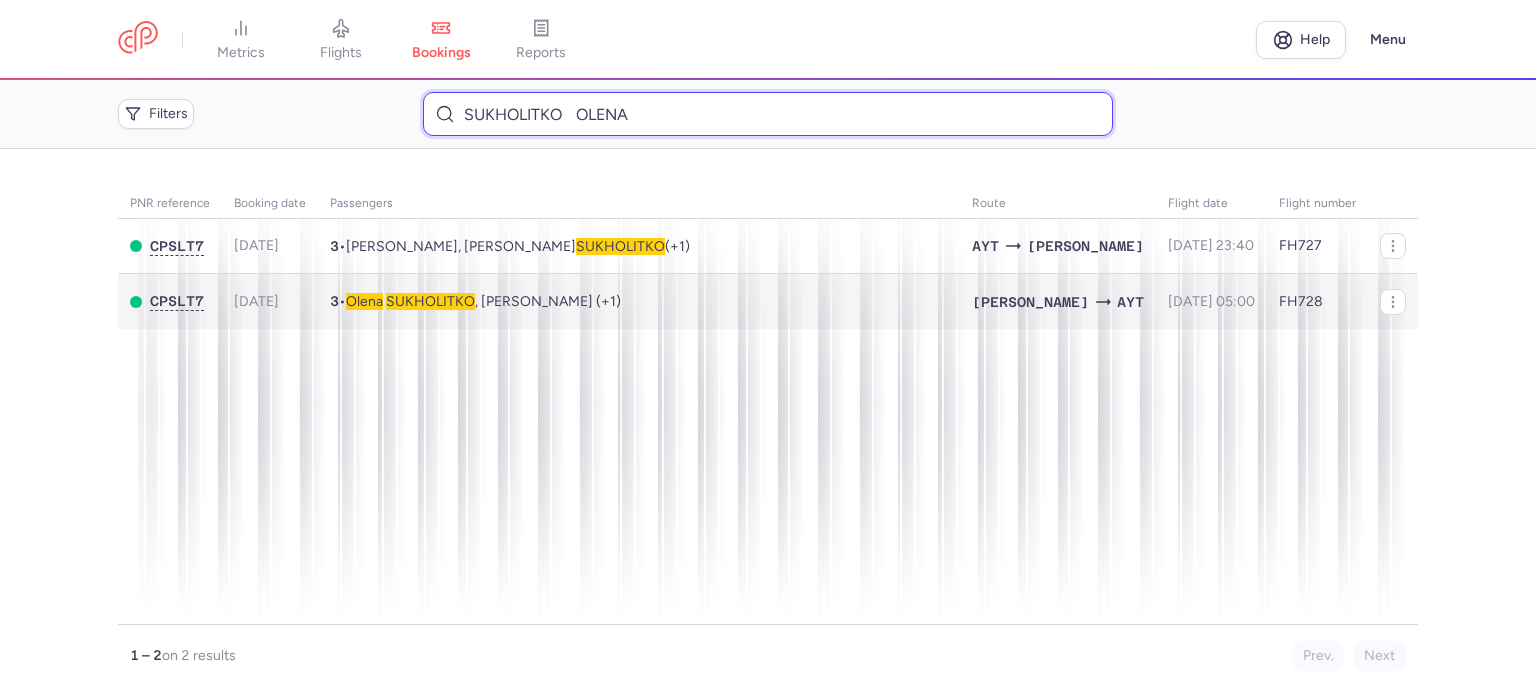type on "SUKHOLITKO 	OLENA" 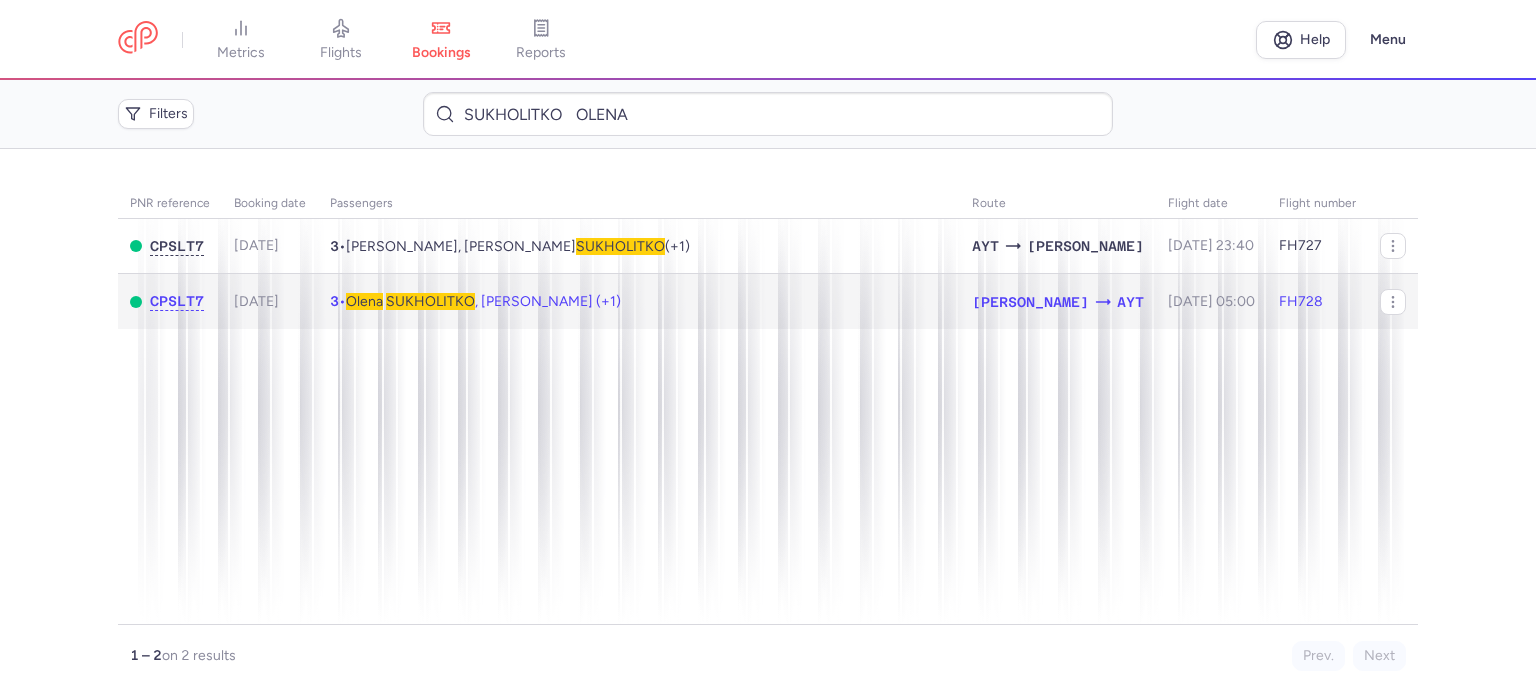 click on "SUKHOLITKO" at bounding box center [430, 301] 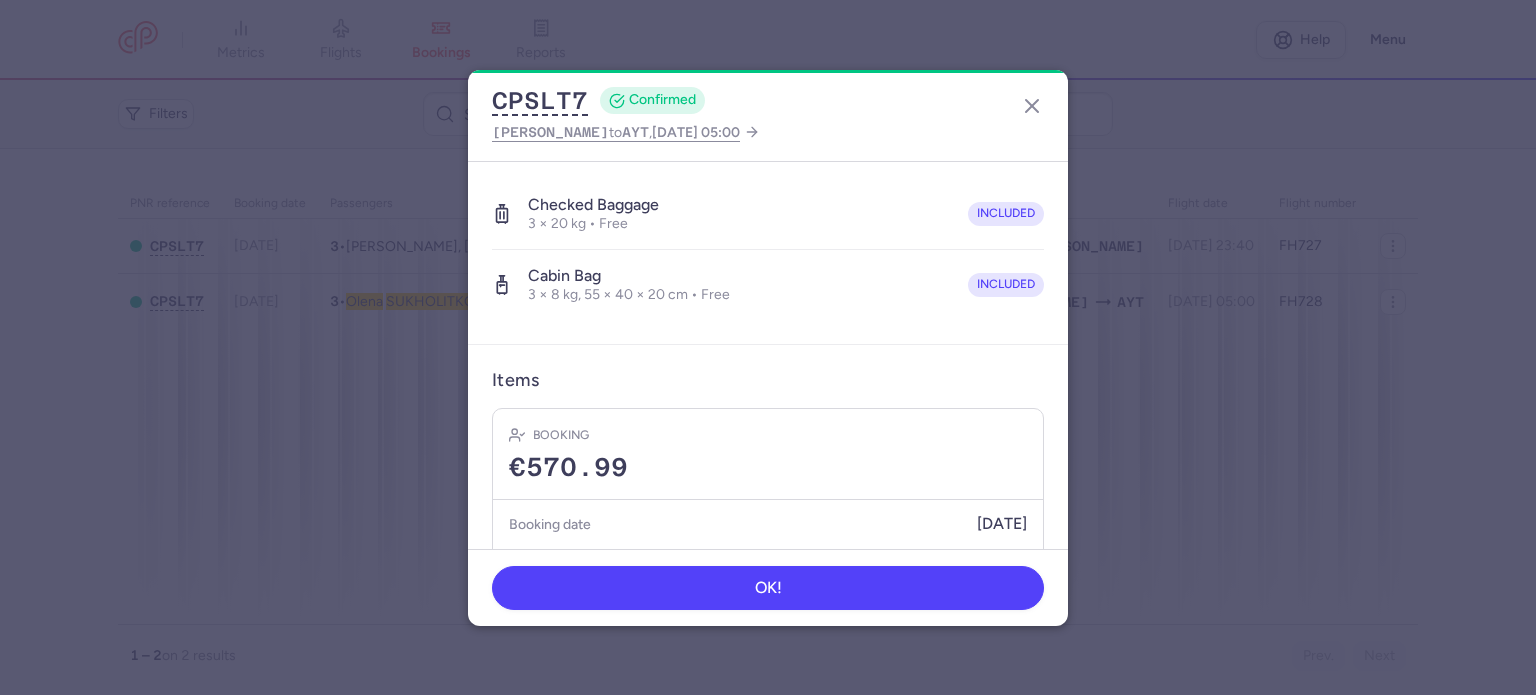 scroll, scrollTop: 561, scrollLeft: 0, axis: vertical 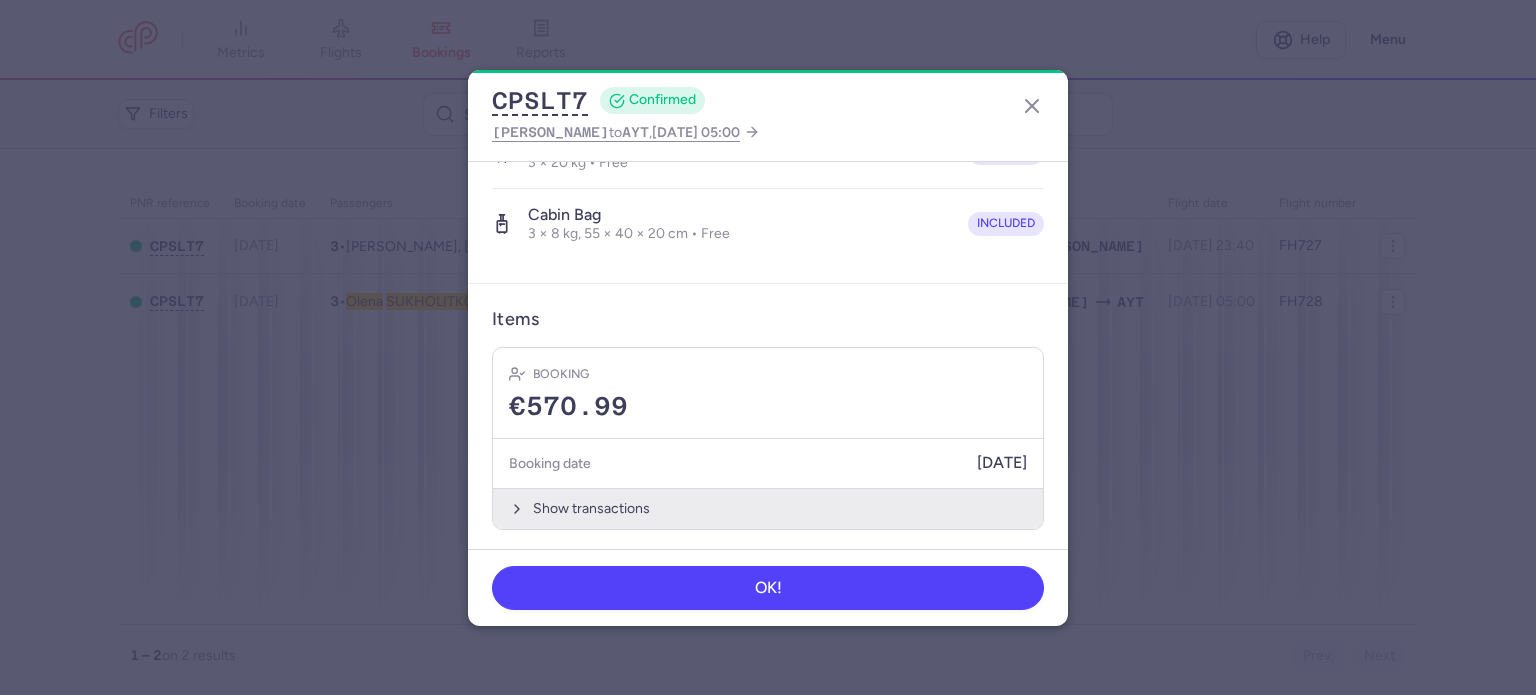 click on "Show transactions" at bounding box center (768, 508) 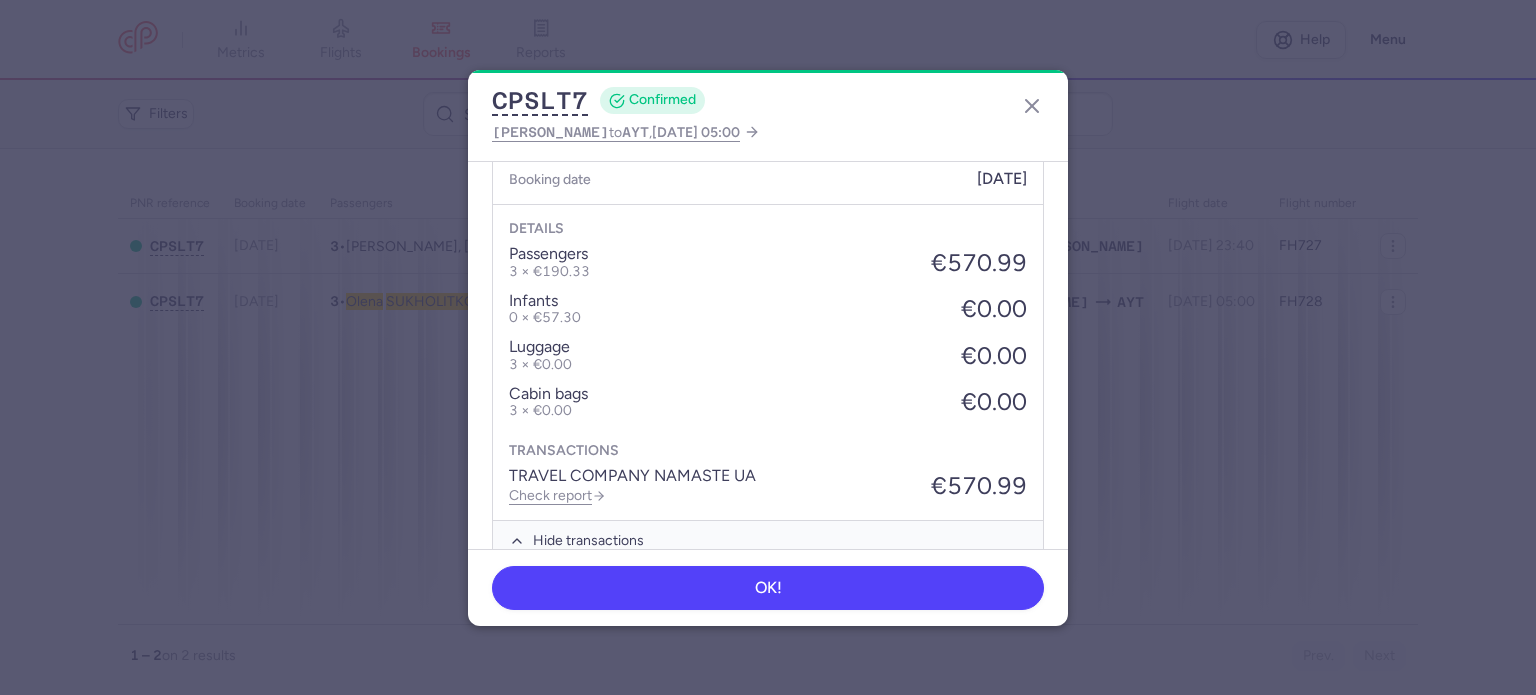 scroll, scrollTop: 876, scrollLeft: 0, axis: vertical 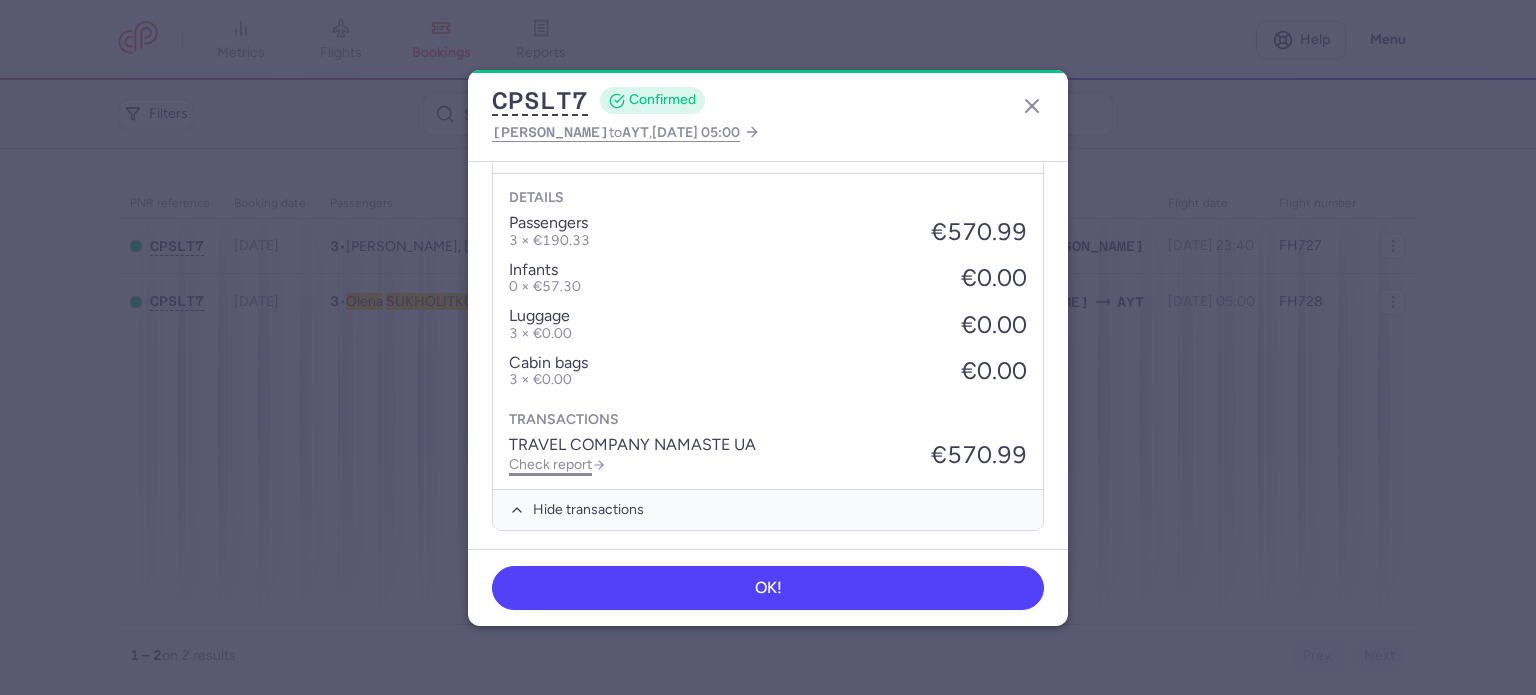 click on "Check report" 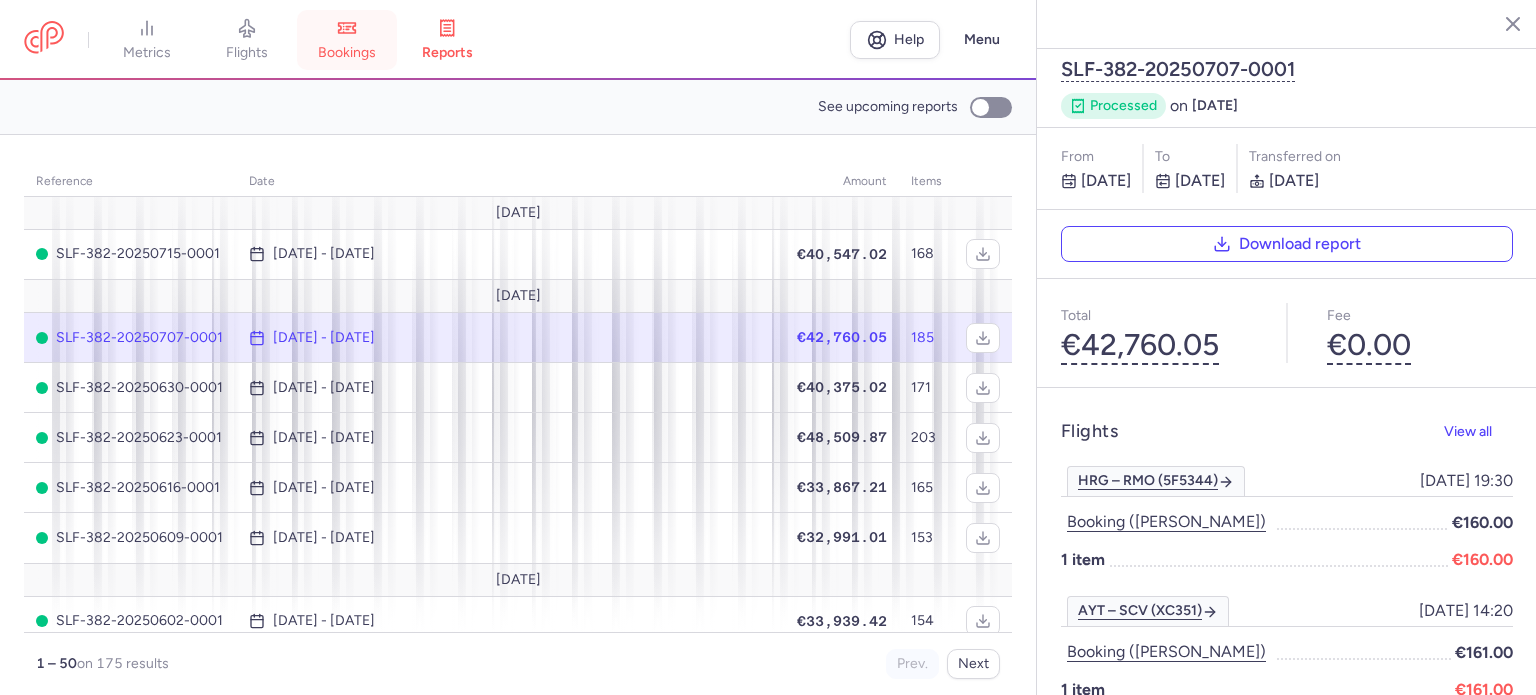 click on "bookings" at bounding box center [347, 53] 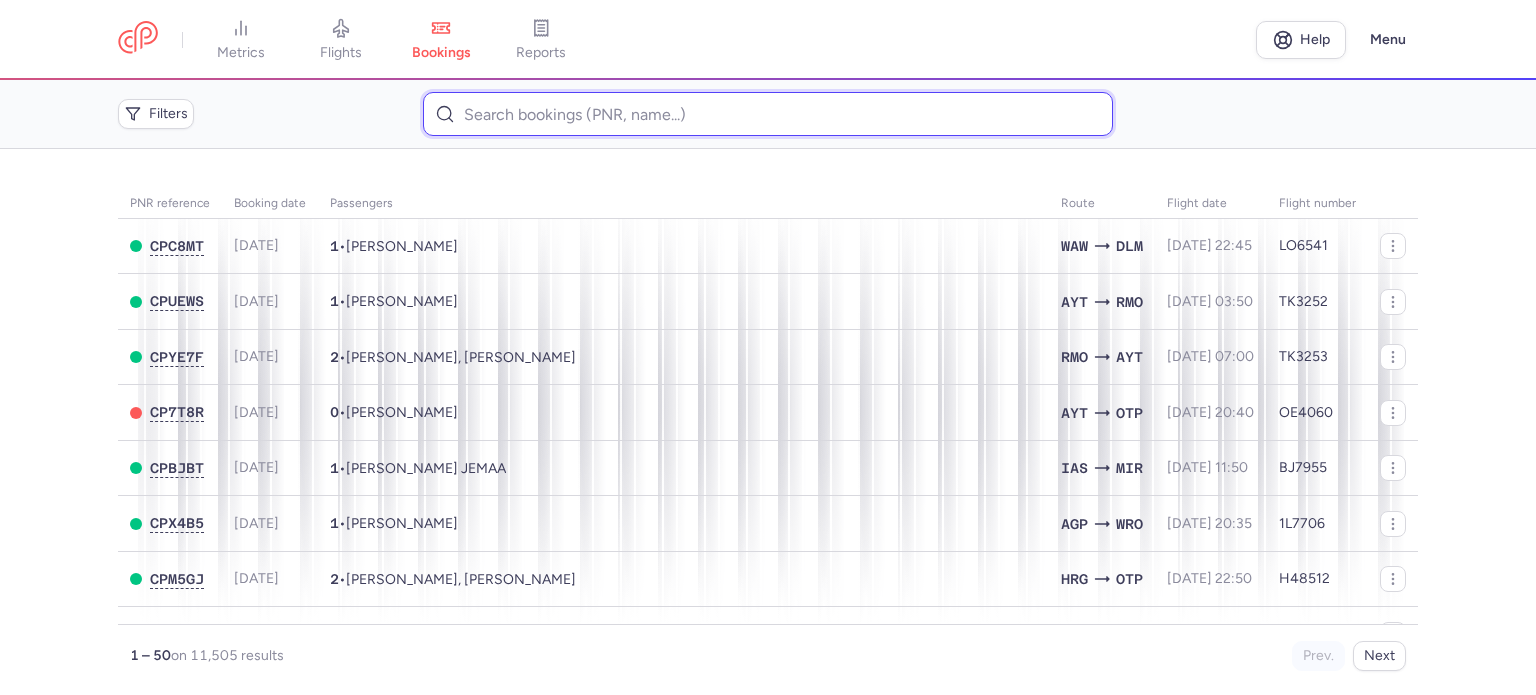 click at bounding box center [767, 114] 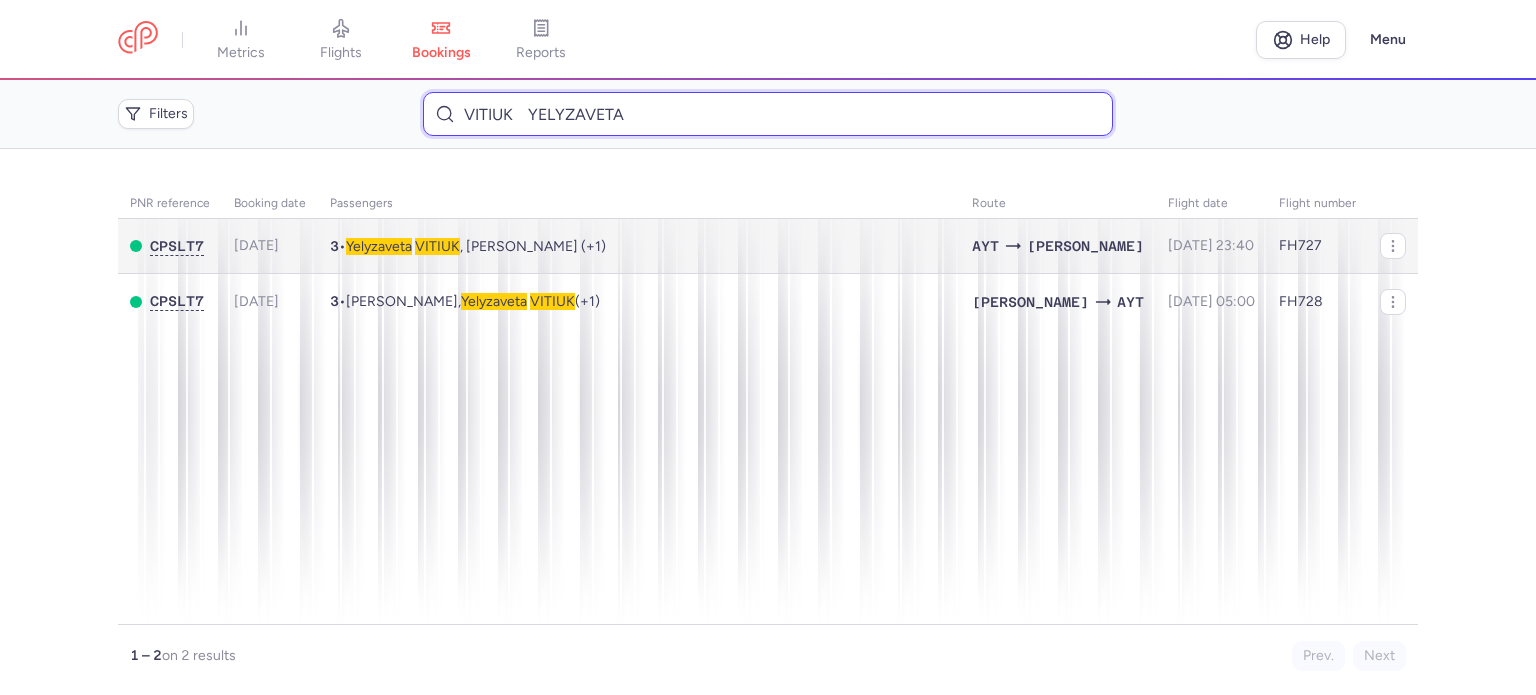 type on "VITIUK 	YELYZAVETA" 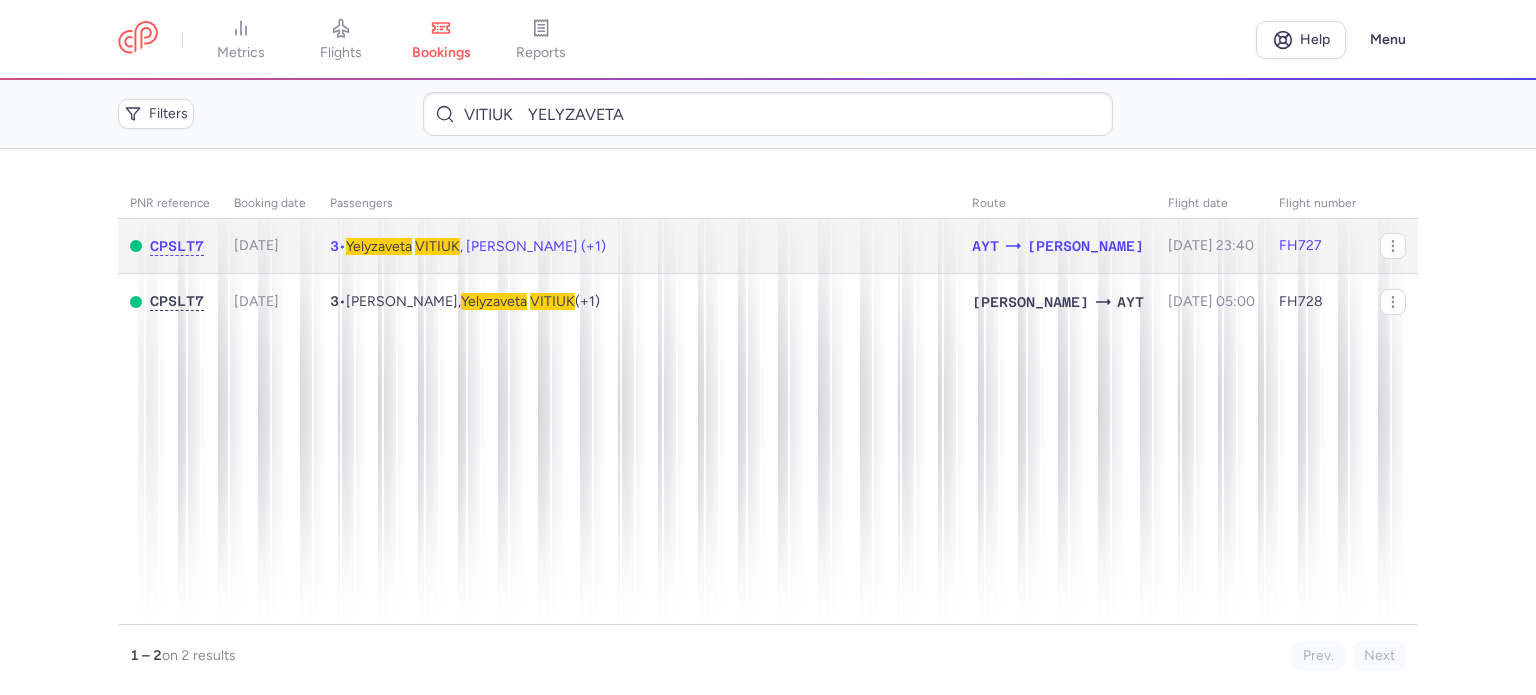 click on "[PERSON_NAME] , [PERSON_NAME] (+1)" at bounding box center (476, 246) 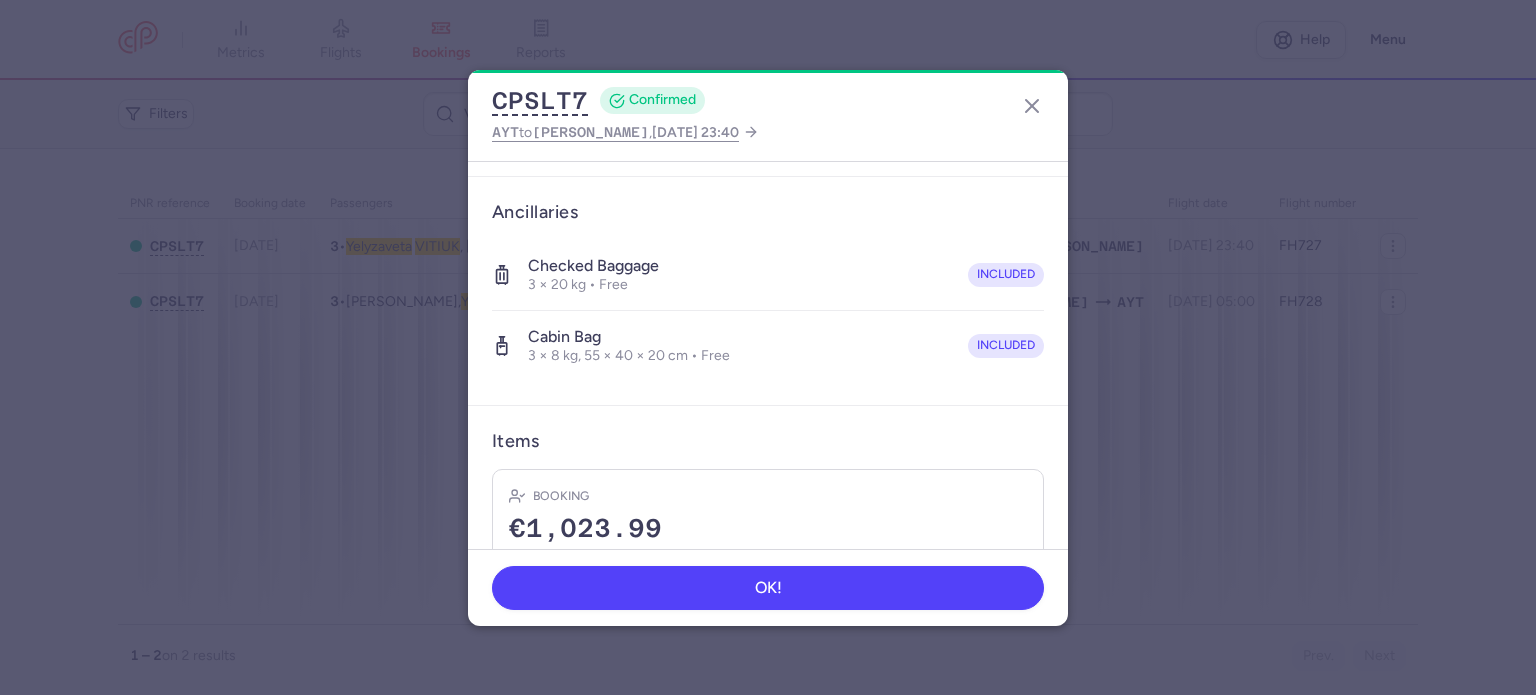 scroll, scrollTop: 561, scrollLeft: 0, axis: vertical 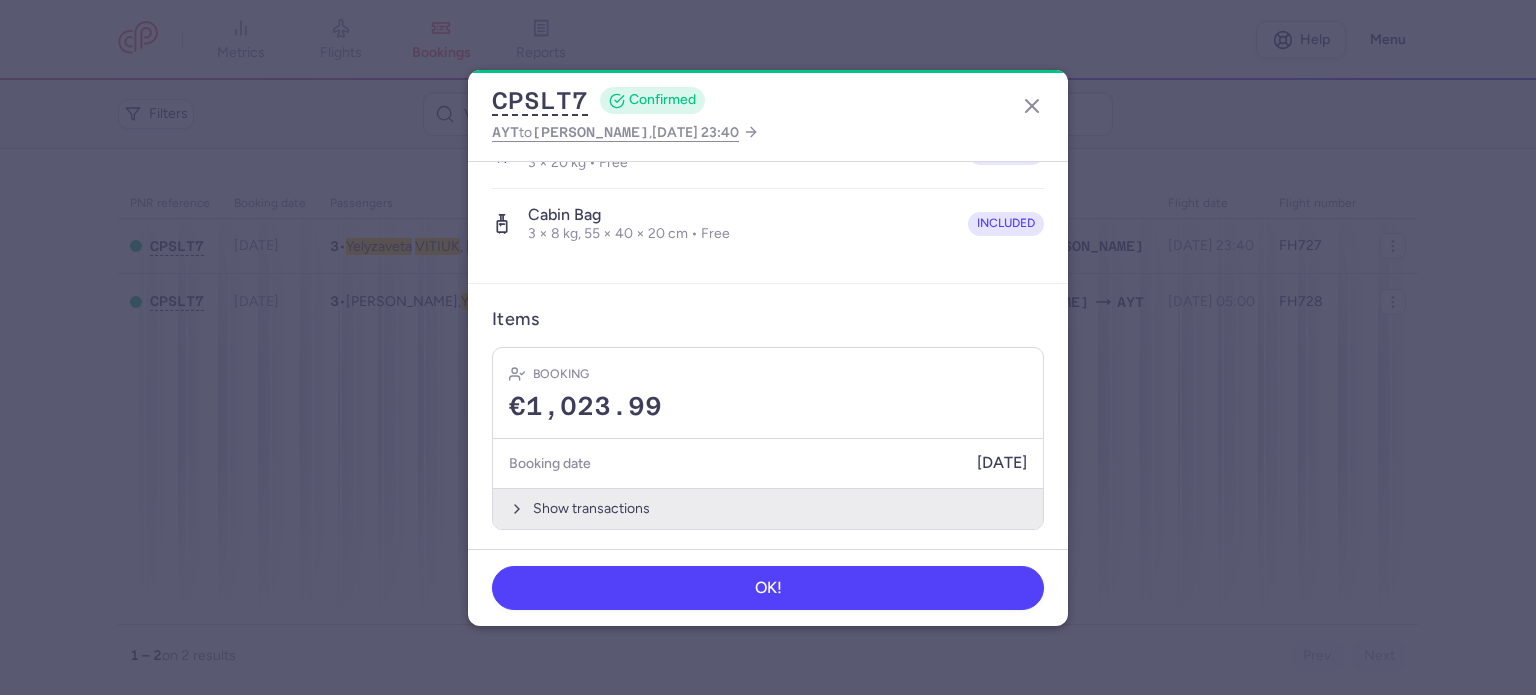click on "Show transactions" at bounding box center (768, 508) 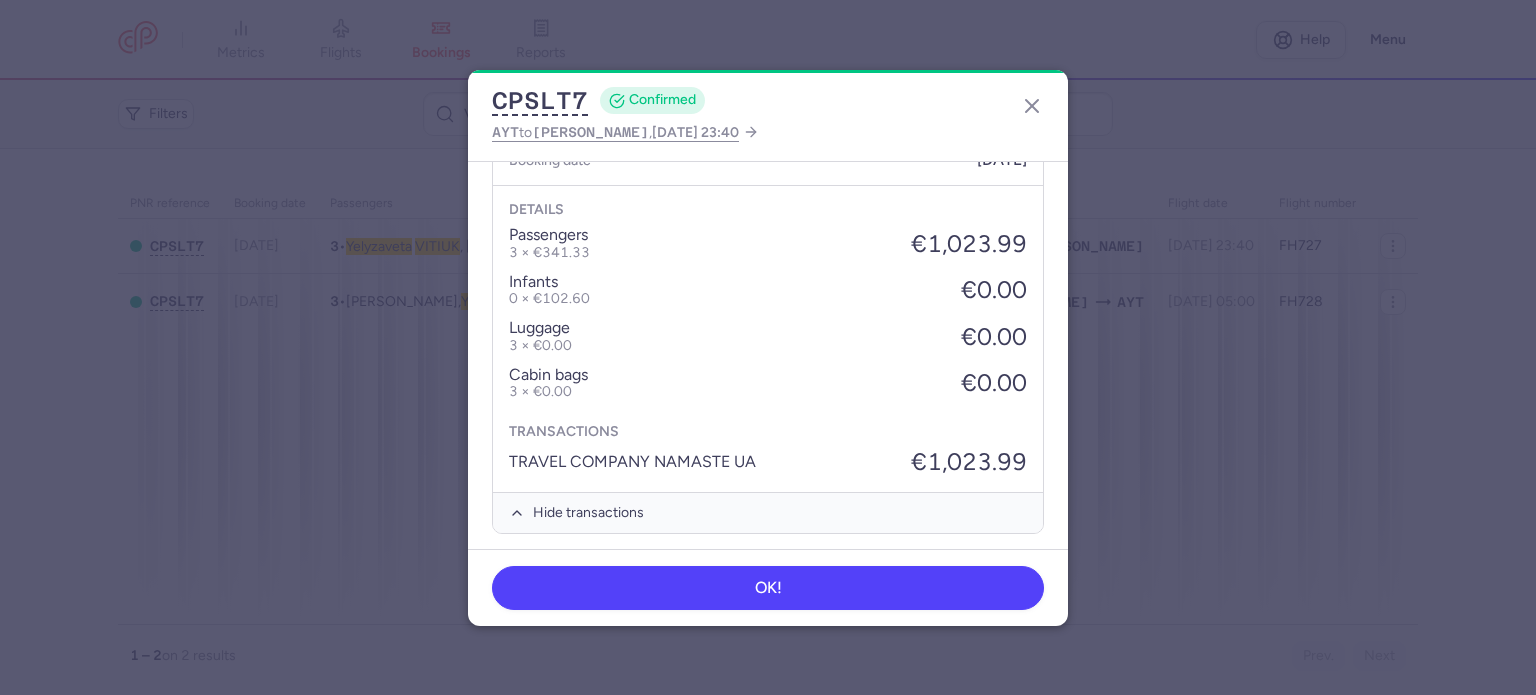 scroll, scrollTop: 868, scrollLeft: 0, axis: vertical 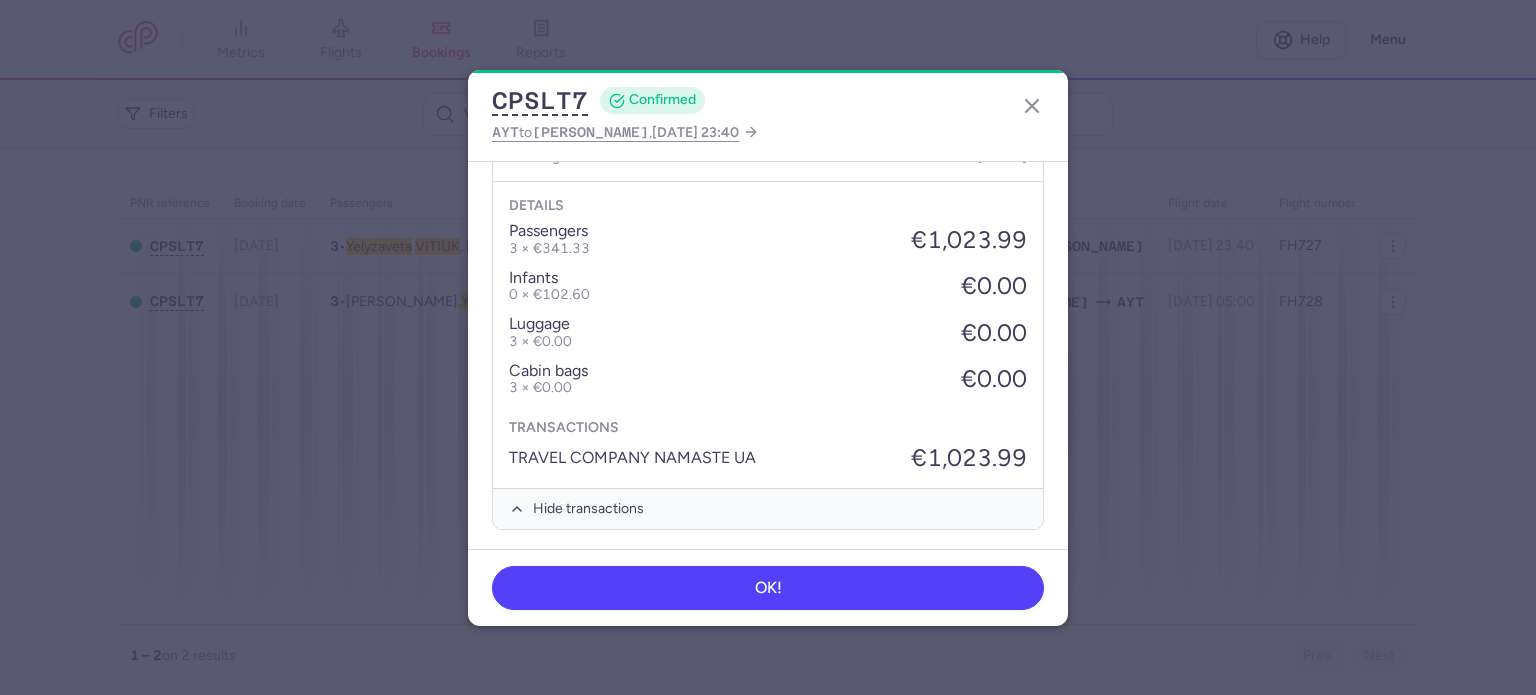 click on "CPSLT7  CONFIRMED AYT  to  [PERSON_NAME] ,  [DATE] 23:40 General information CP reference CPSLT7 Reservation  Check reservation  Passengers [PERSON_NAME]  [DEMOGRAPHIC_DATA] • Born [DEMOGRAPHIC_DATA] yelyzaveta VITIUK  [DEMOGRAPHIC_DATA] • Born [DEMOGRAPHIC_DATA] [PERSON_NAME]  [DEMOGRAPHIC_DATA] • Born [DEMOGRAPHIC_DATA] Ancillaries Checked baggage 3 × 20 kg • Free included Cabin bag 3 × 8 kg, 55 × 40 × 20 cm • Free included Items Booking €1,023.99 Booking date  [DATE] Details passengers 3 × €341.33 €1,023.99 infants 0 × €102.60 €0.00 luggage 3 × €0.00 €0.00 cabin bags 3 × €0.00 €0.00 Transactions TRAVEL COMPANY NAMASTE UA €1,023.99  Hide transactions OK!" at bounding box center (768, 348) 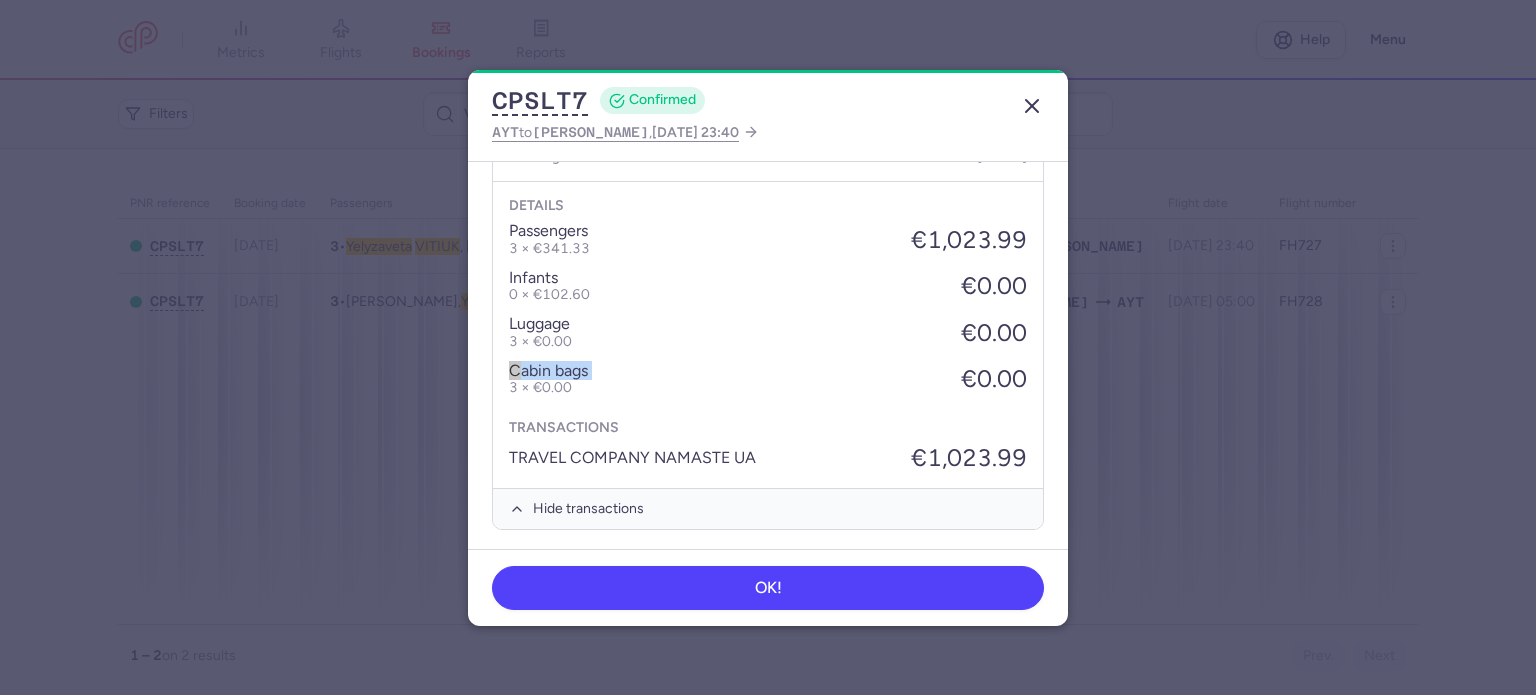 click 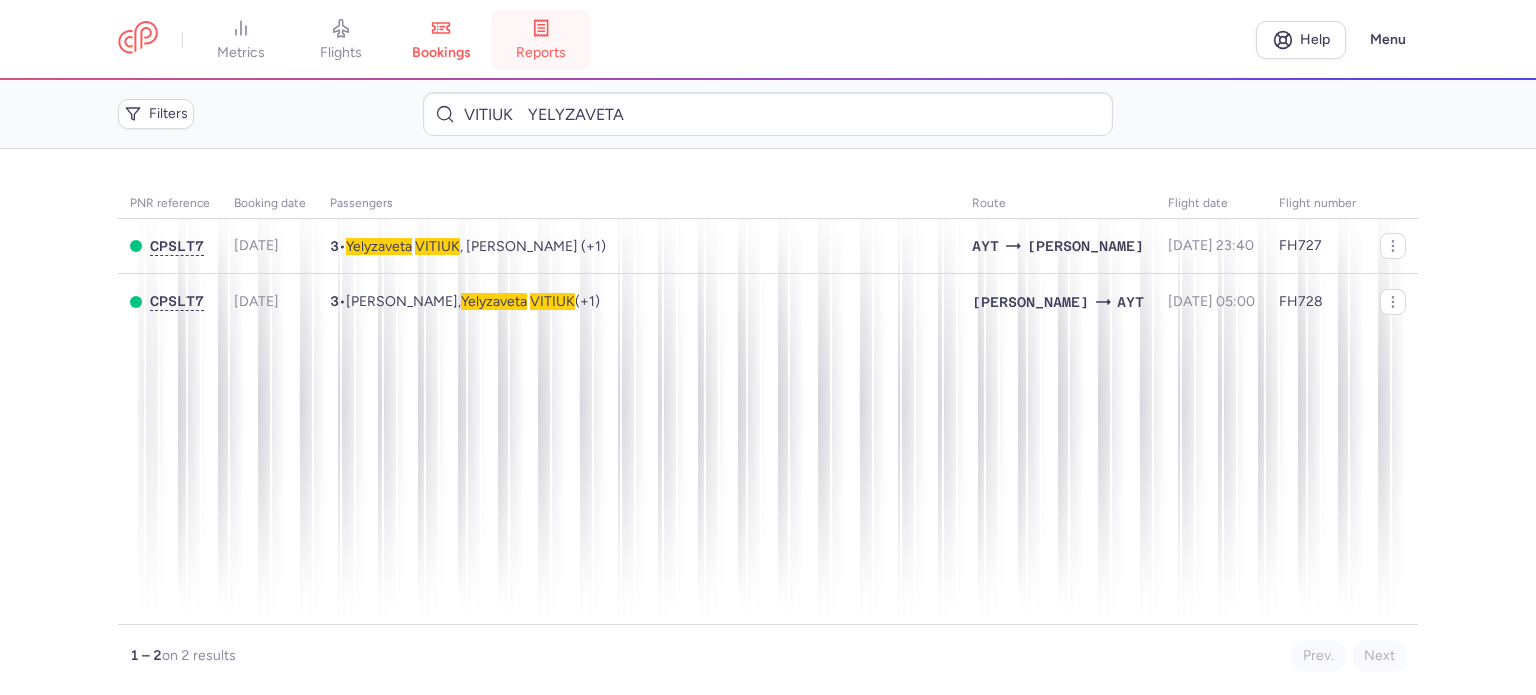 click 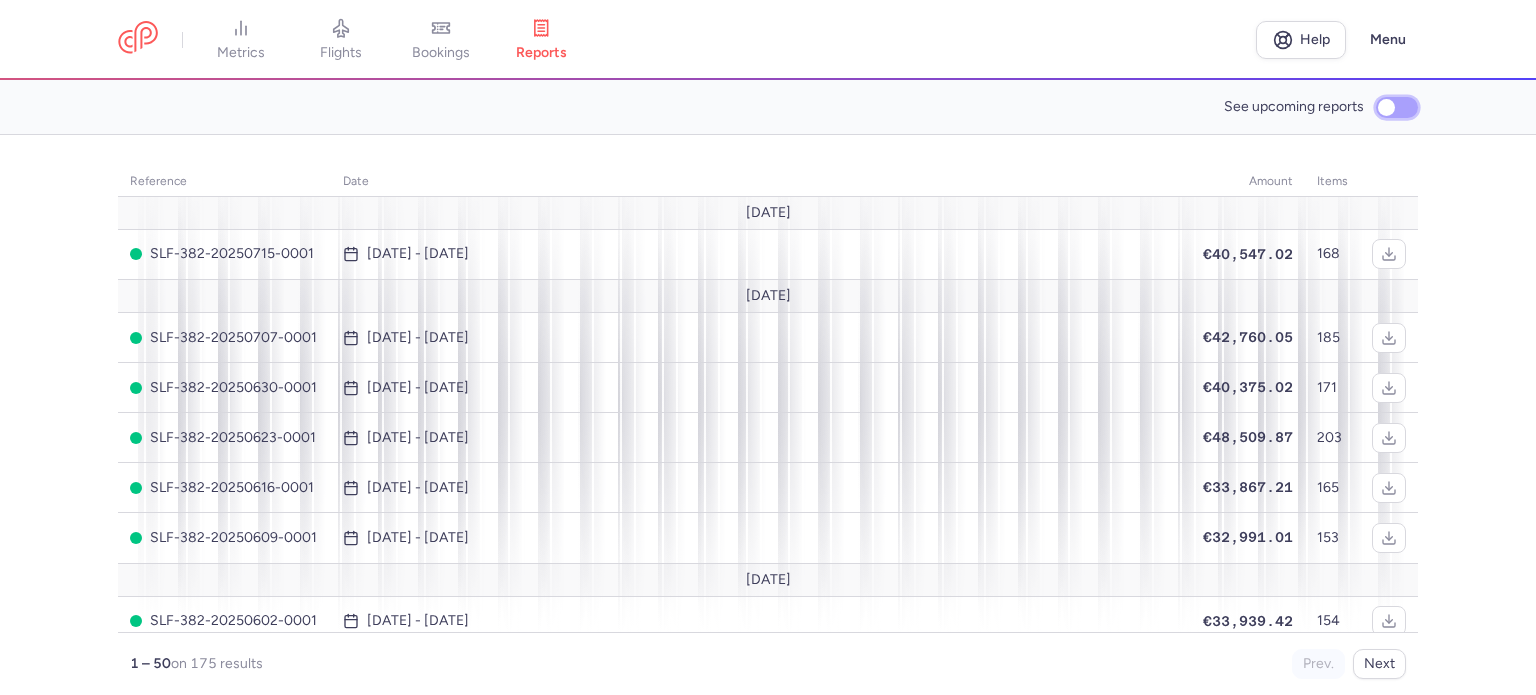 click on "See upcoming reports" at bounding box center (1397, 107) 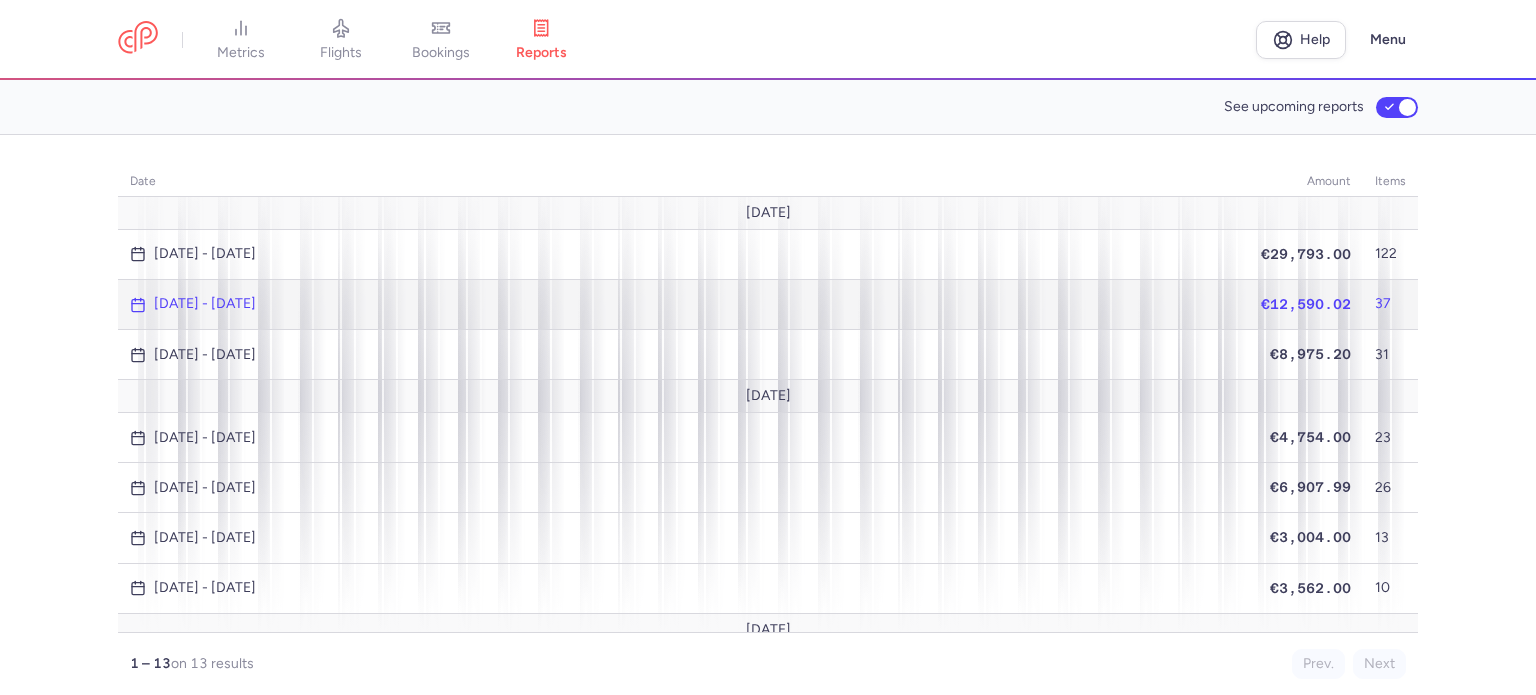 click on "€12,590.02" 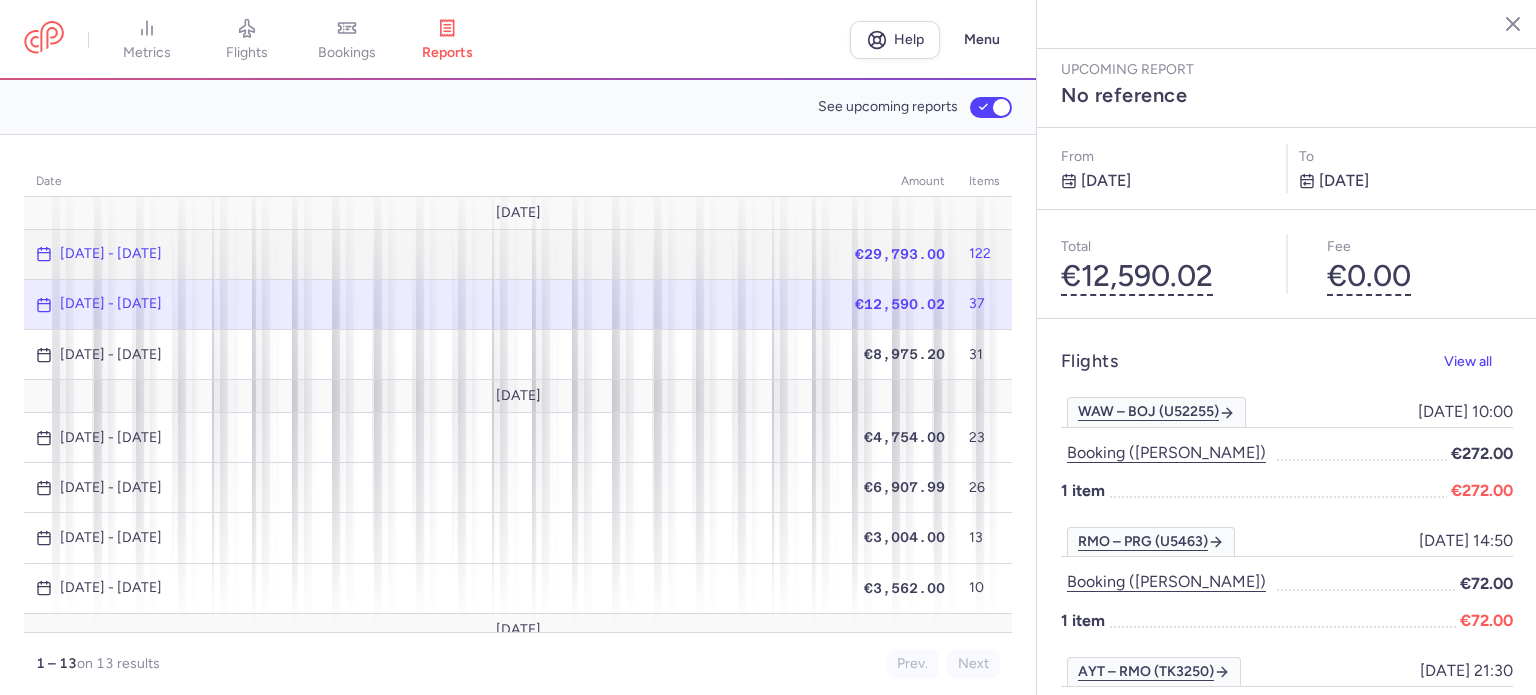 click on "€29,793.00" 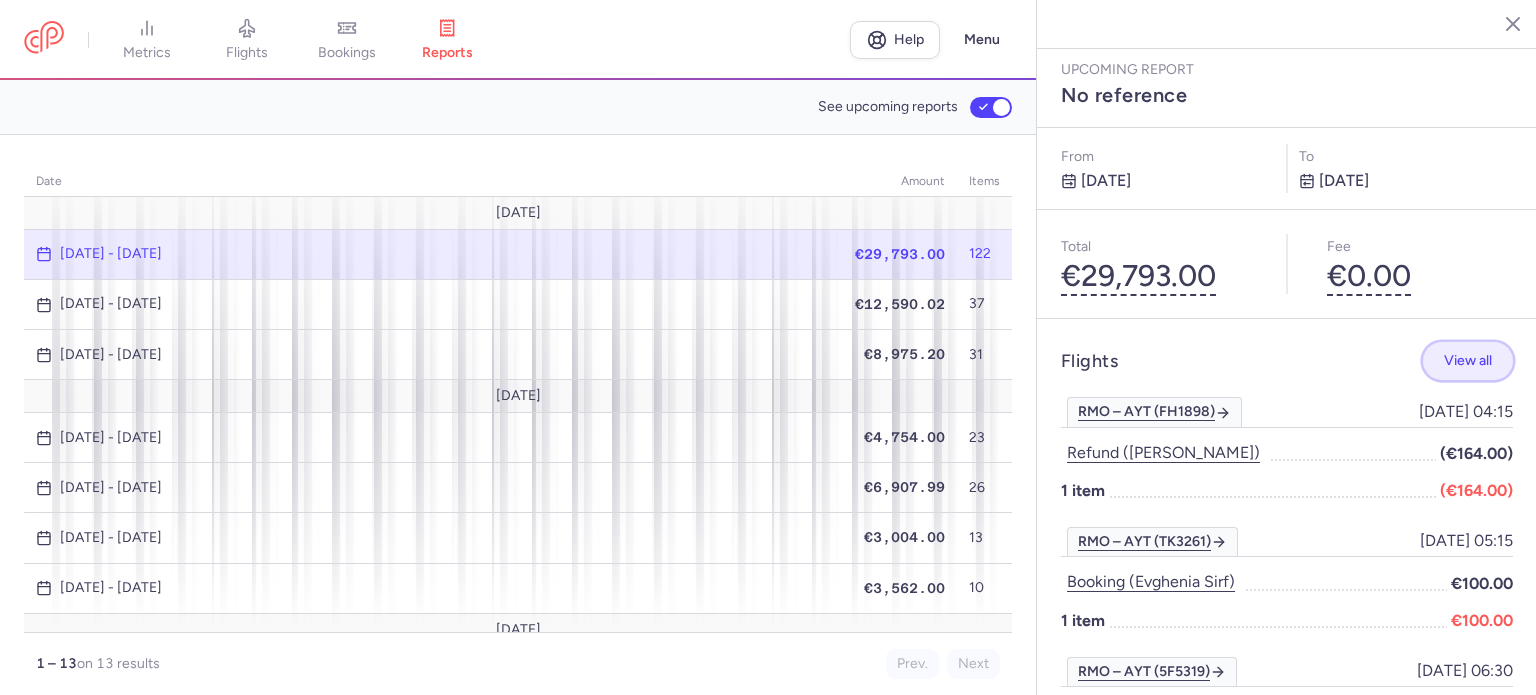 click on "View all" at bounding box center [1468, 360] 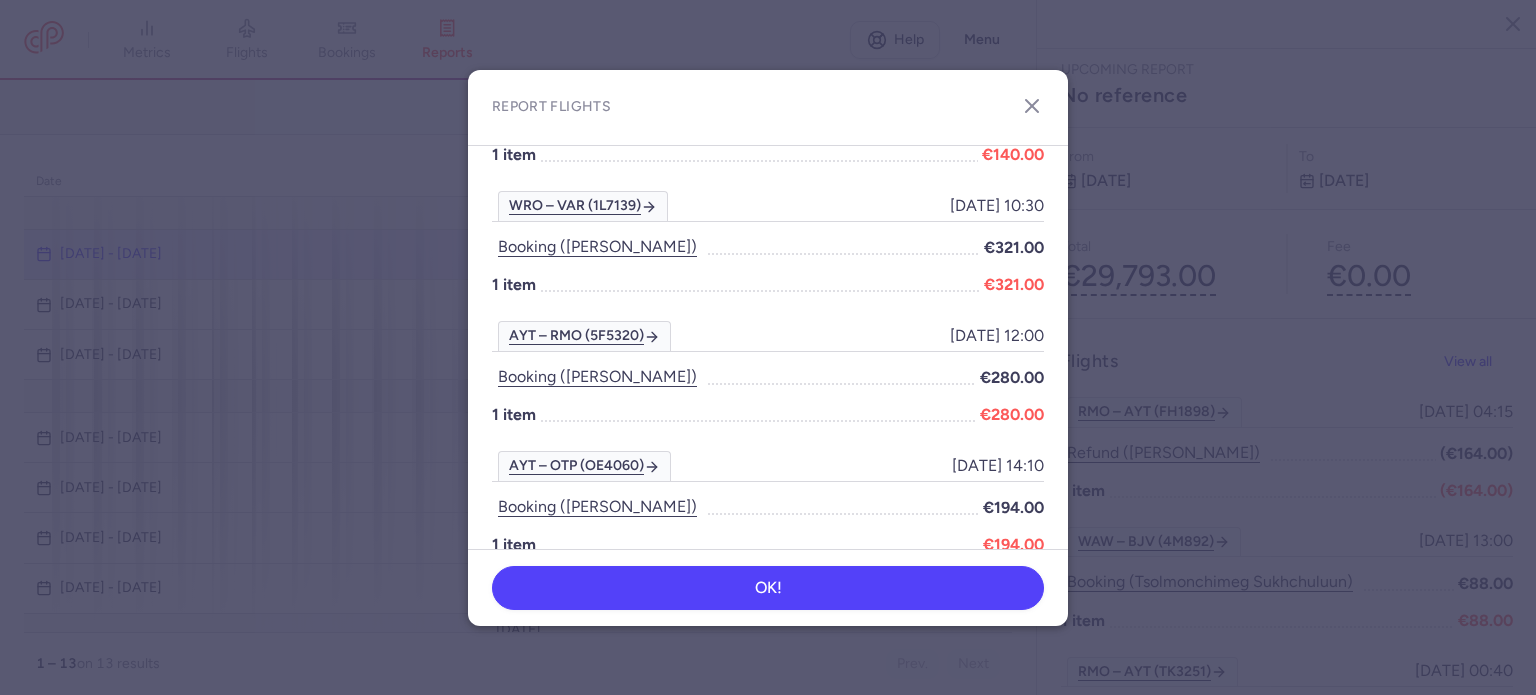 scroll, scrollTop: 9876, scrollLeft: 0, axis: vertical 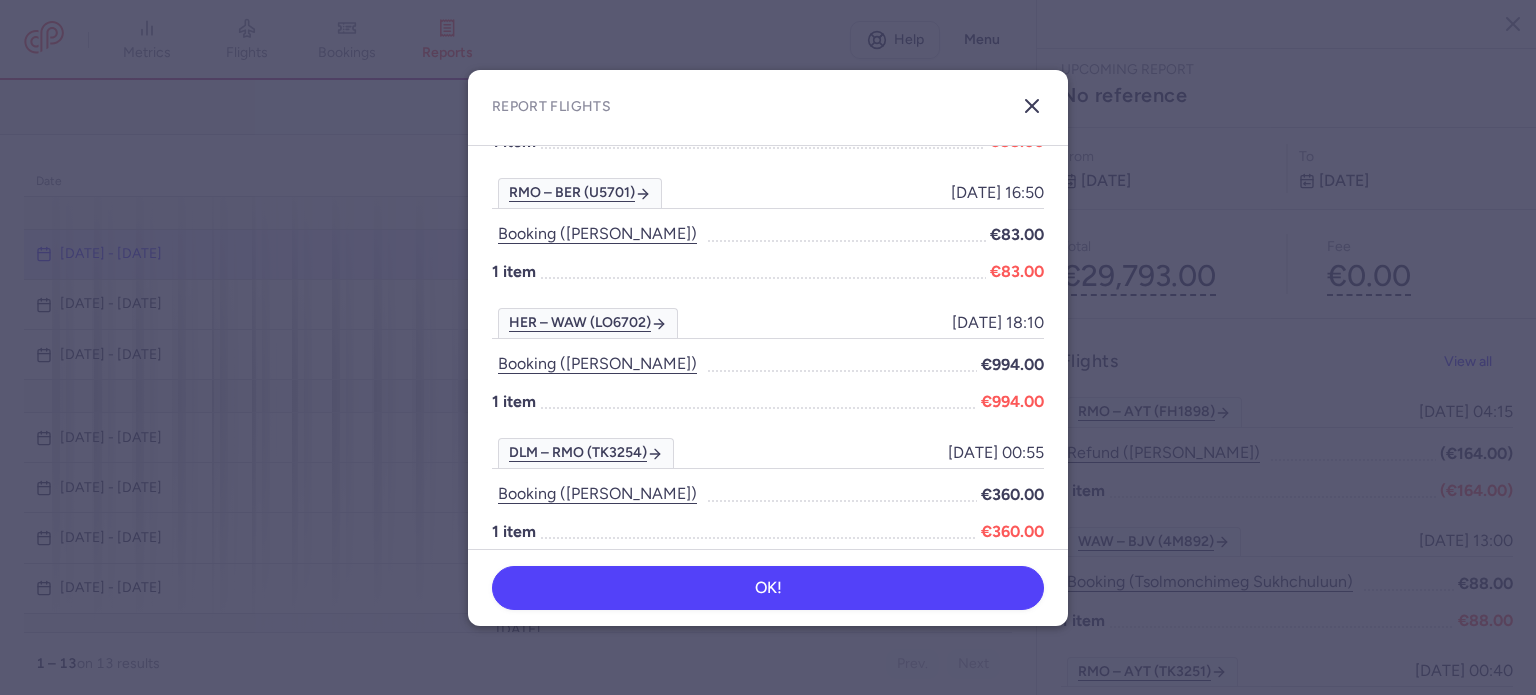 click 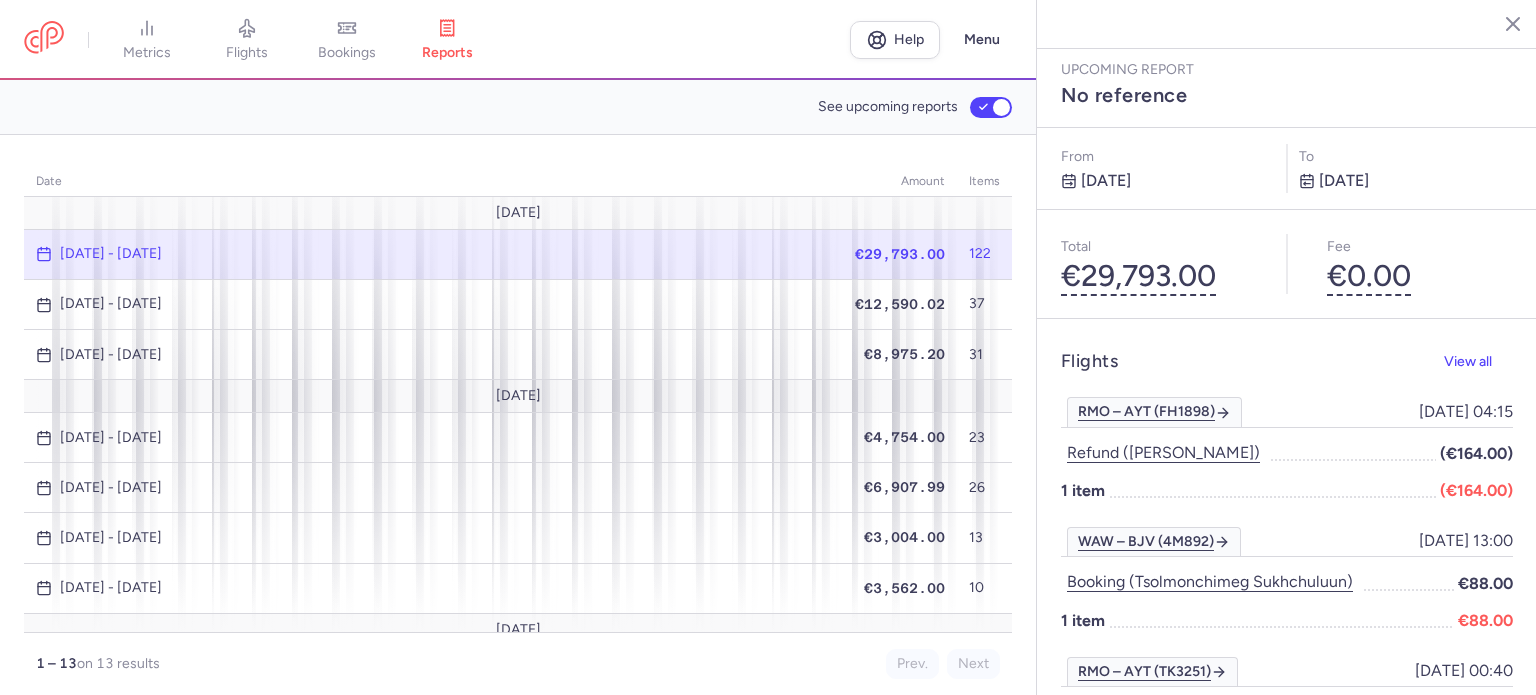 drag, startPoint x: 336, startPoint y: 39, endPoint x: 363, endPoint y: 50, distance: 29.15476 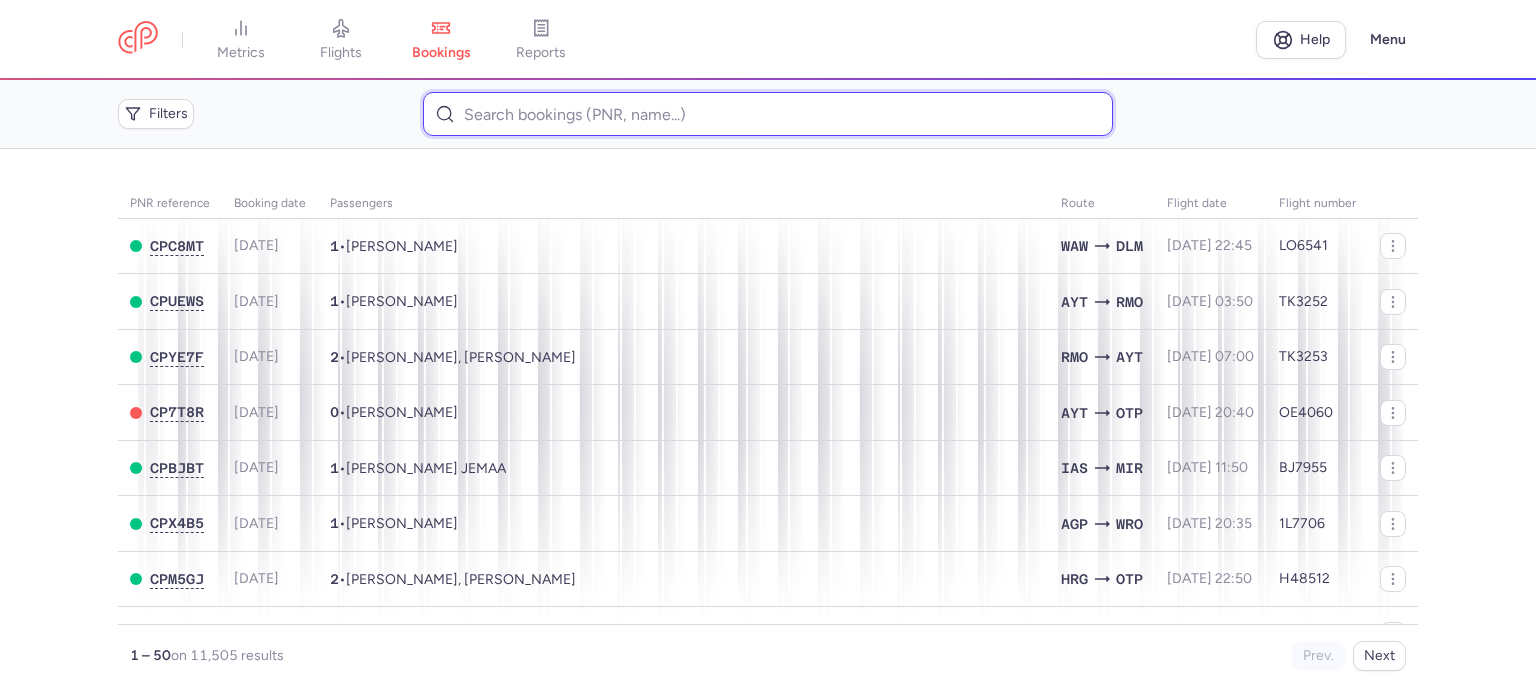paste on "[PERSON_NAME]" 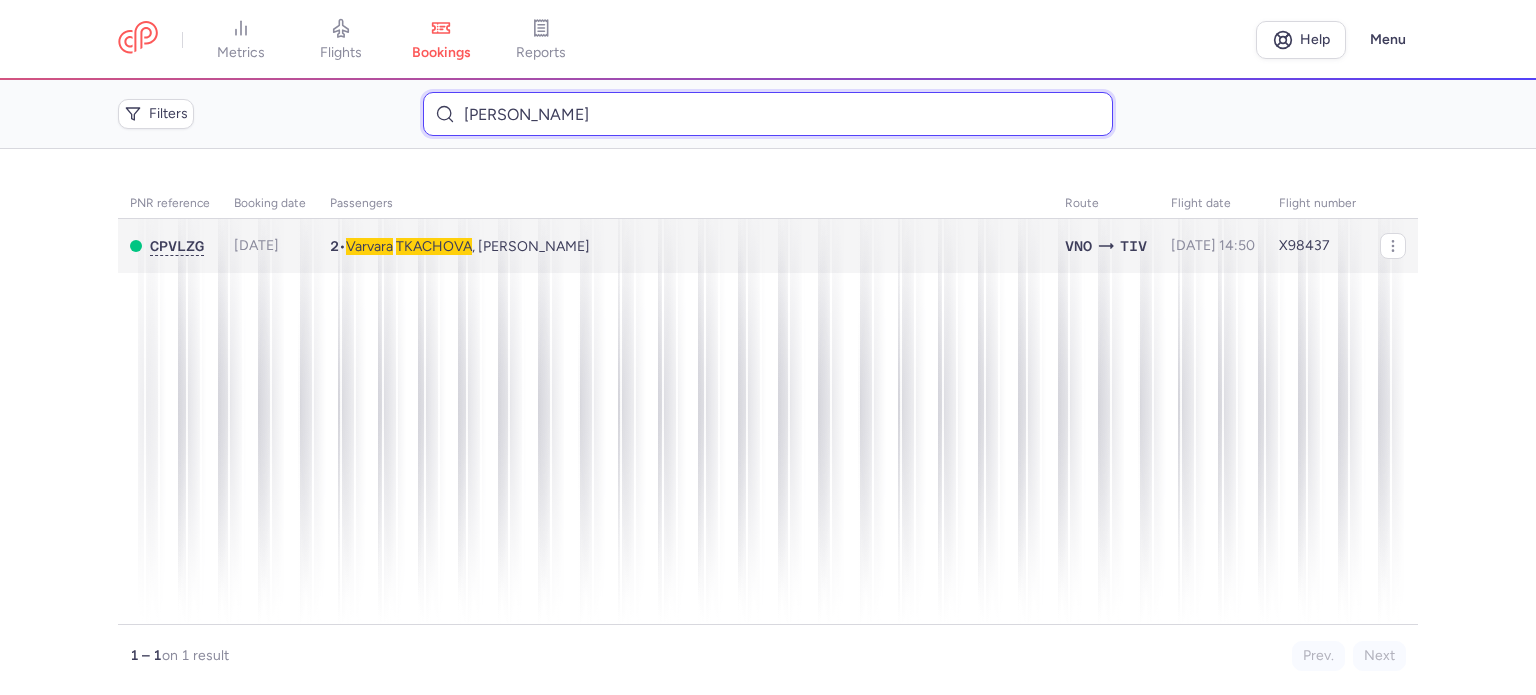 type on "[PERSON_NAME]" 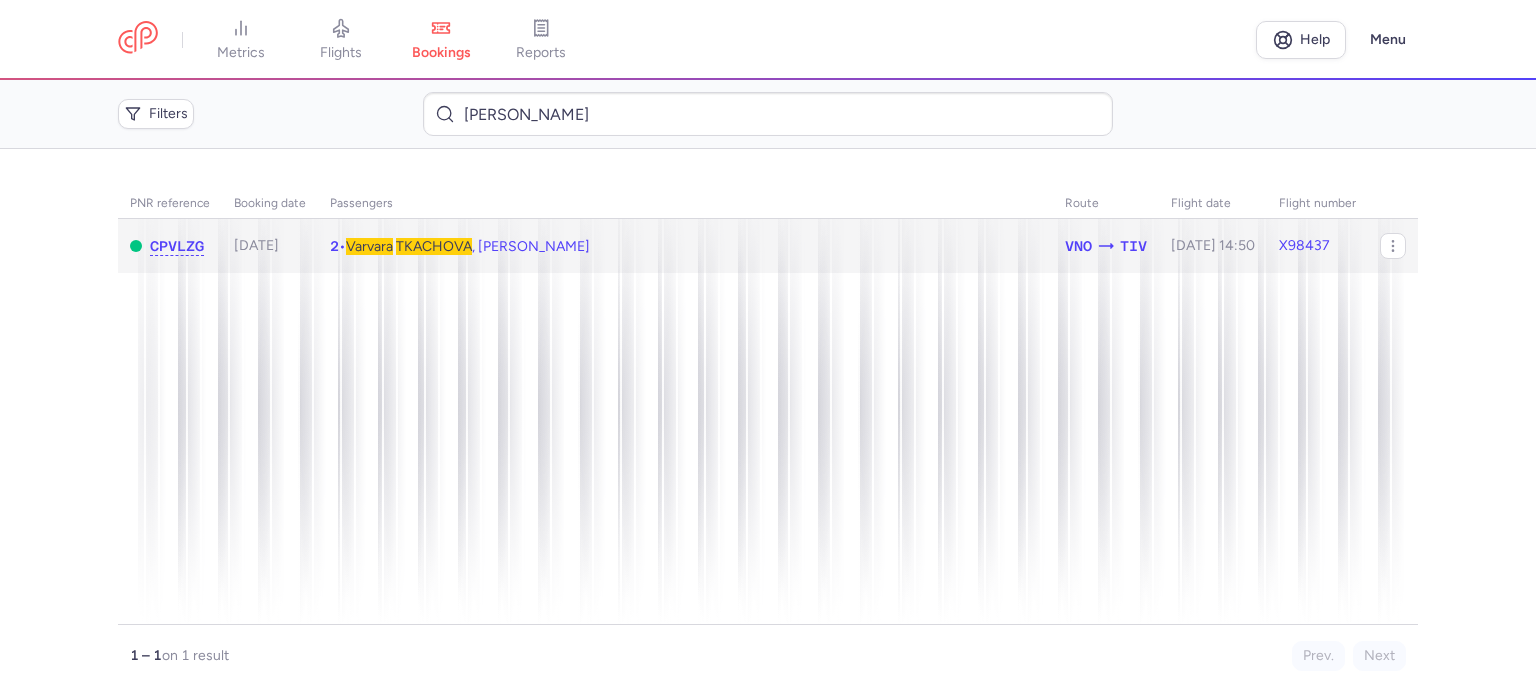 click on "TKACHOVA" at bounding box center (434, 246) 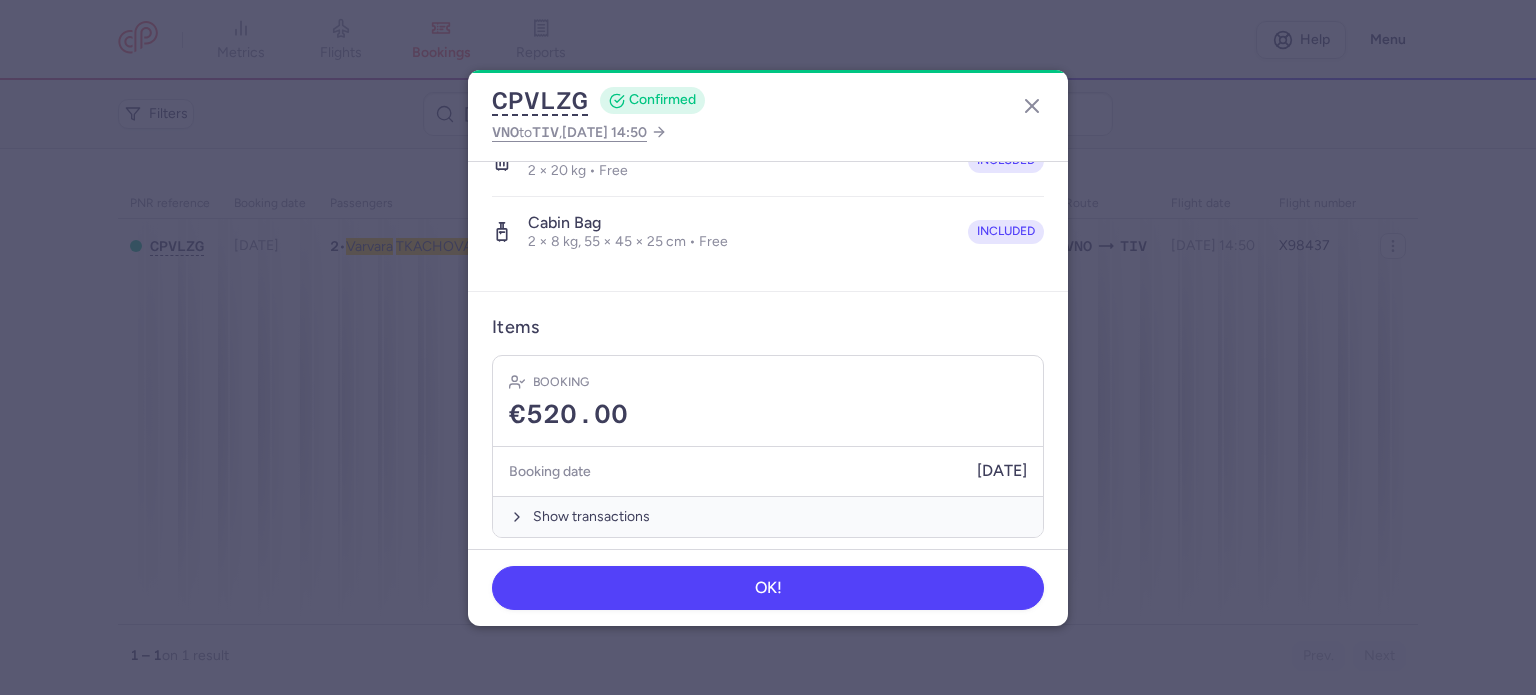 scroll, scrollTop: 492, scrollLeft: 0, axis: vertical 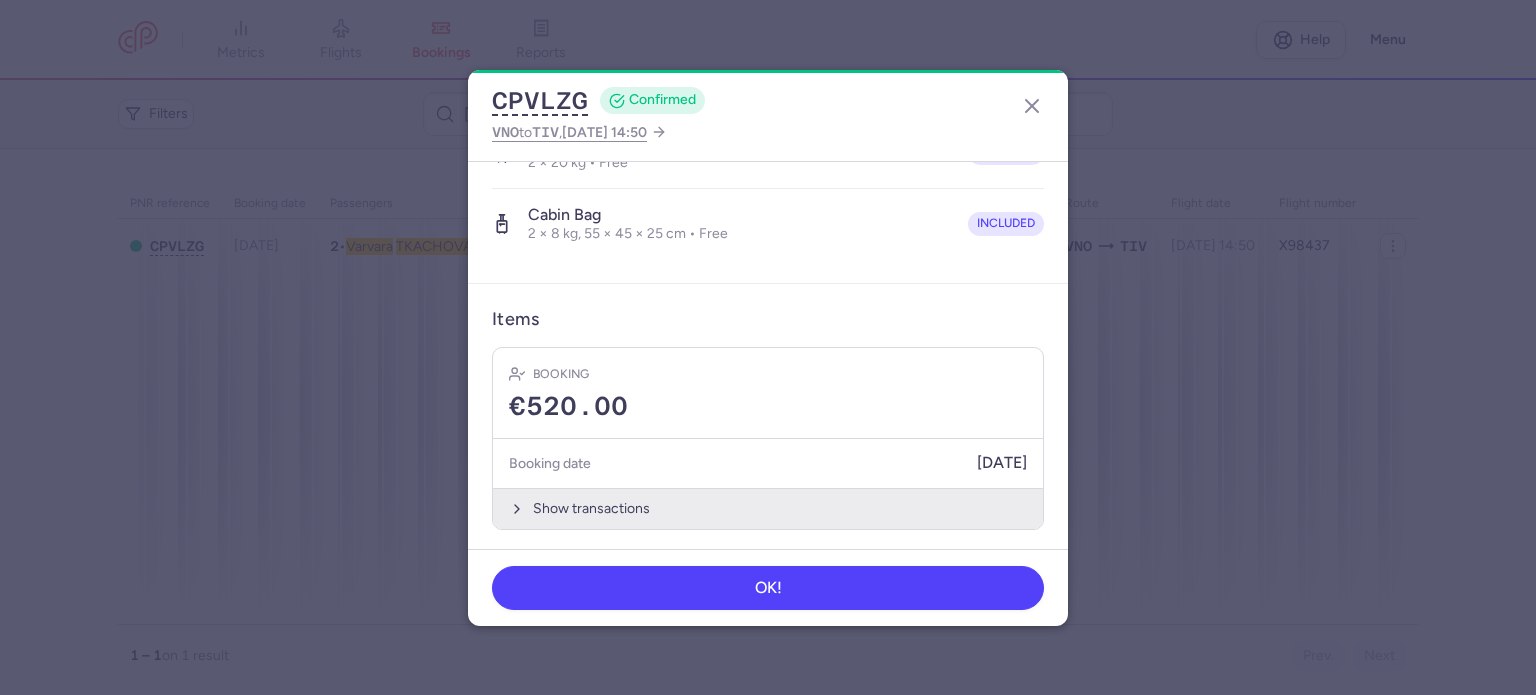 click on "Show transactions" at bounding box center [768, 508] 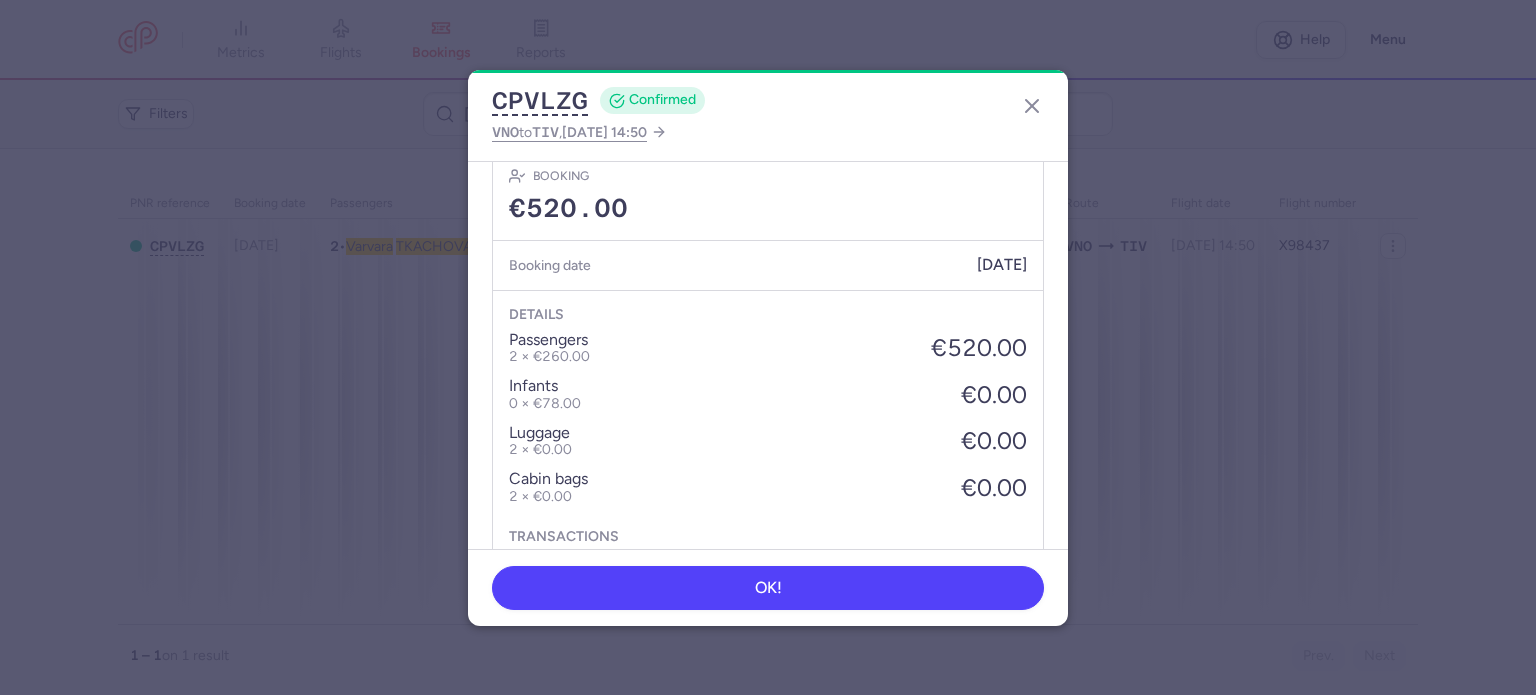 scroll, scrollTop: 808, scrollLeft: 0, axis: vertical 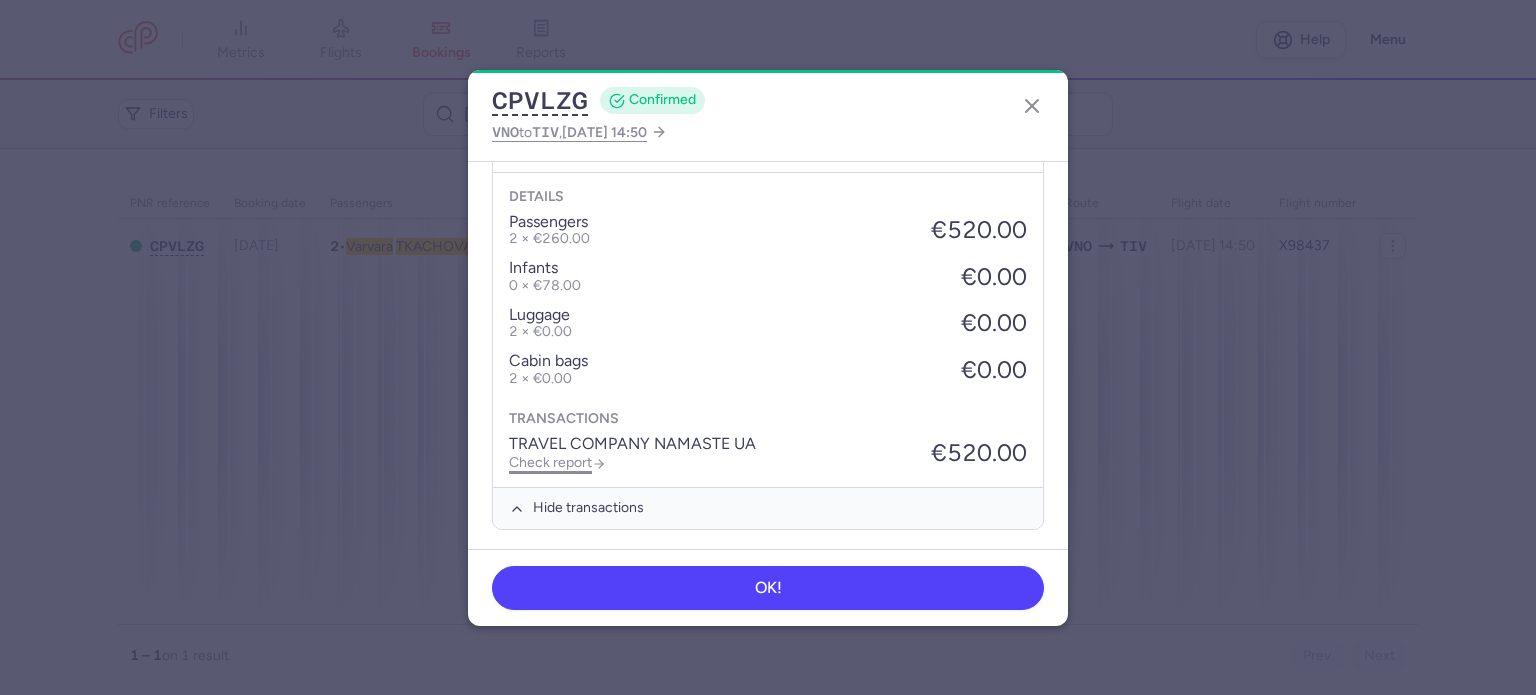 click on "Check report" 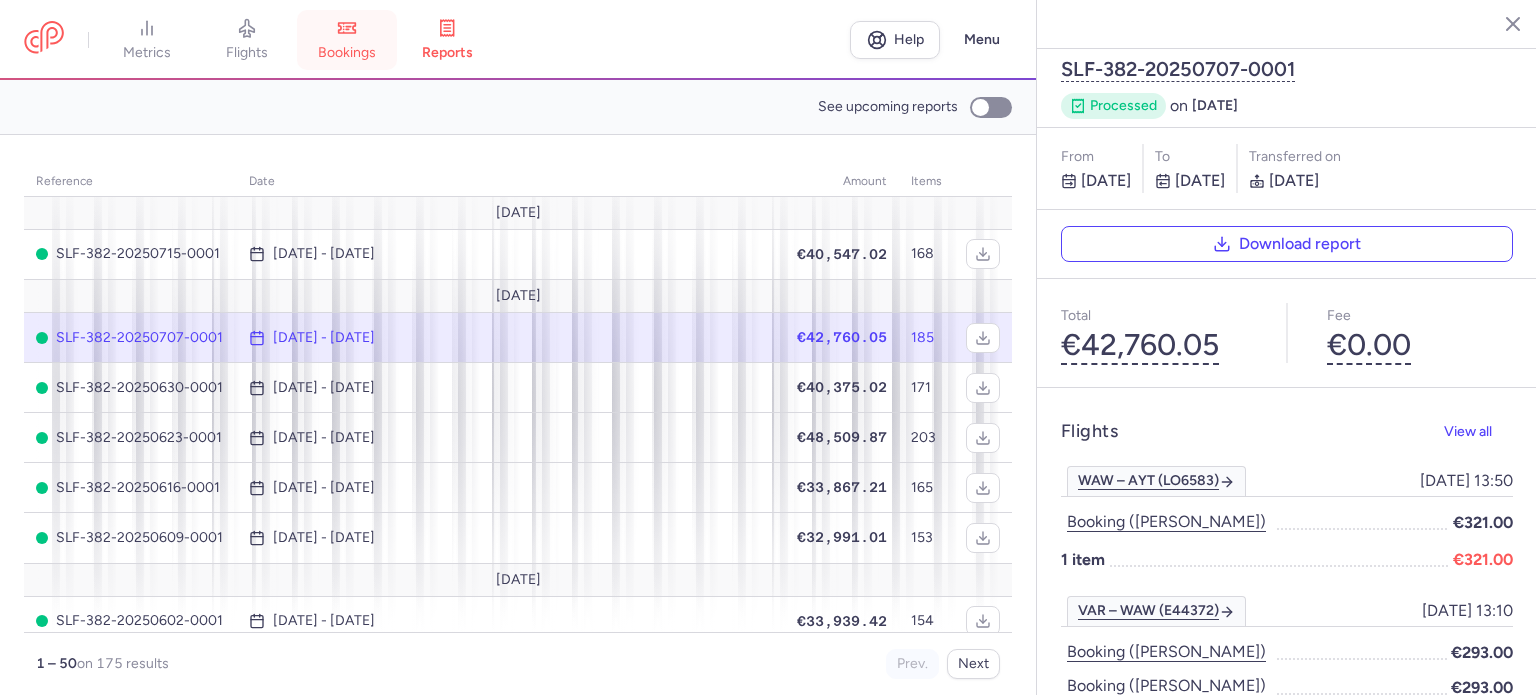 click on "bookings" at bounding box center (347, 53) 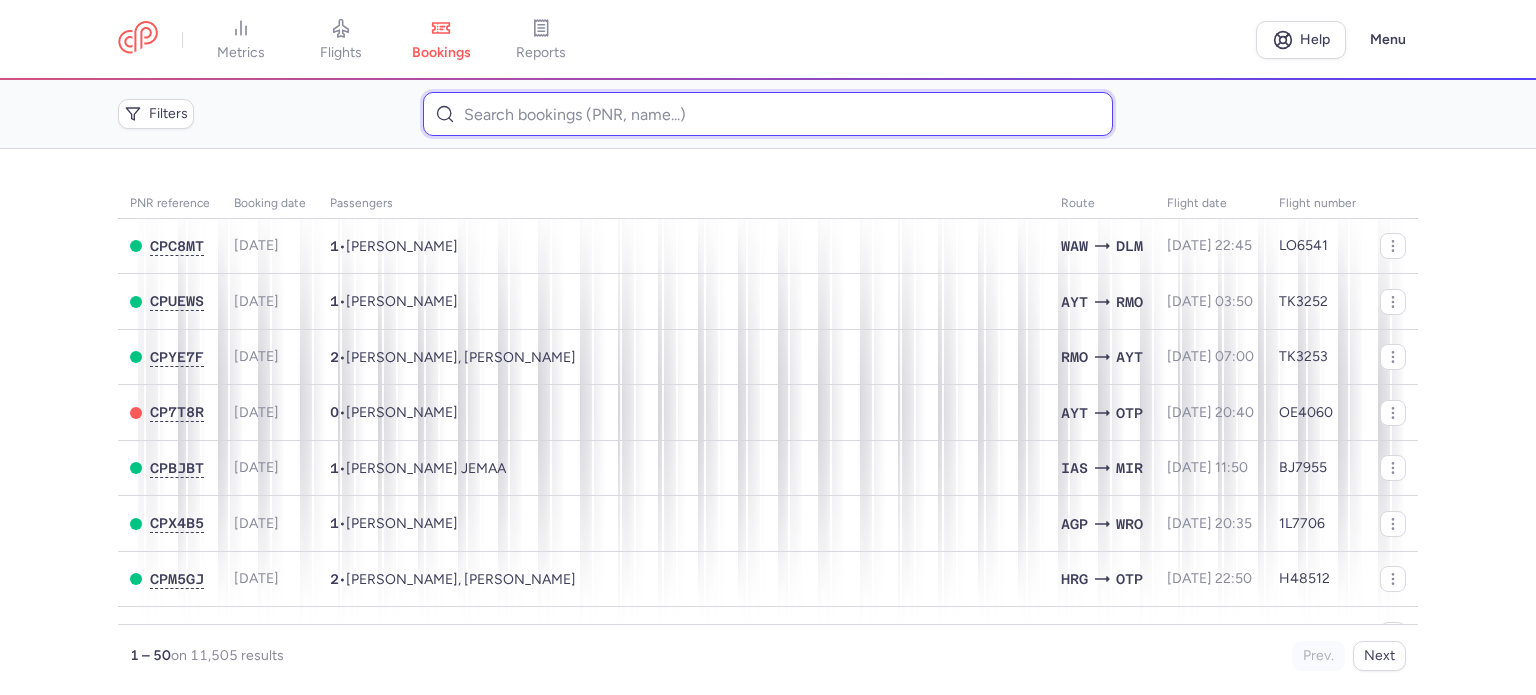 paste on "POKHVALENKO 	[PERSON_NAME]" 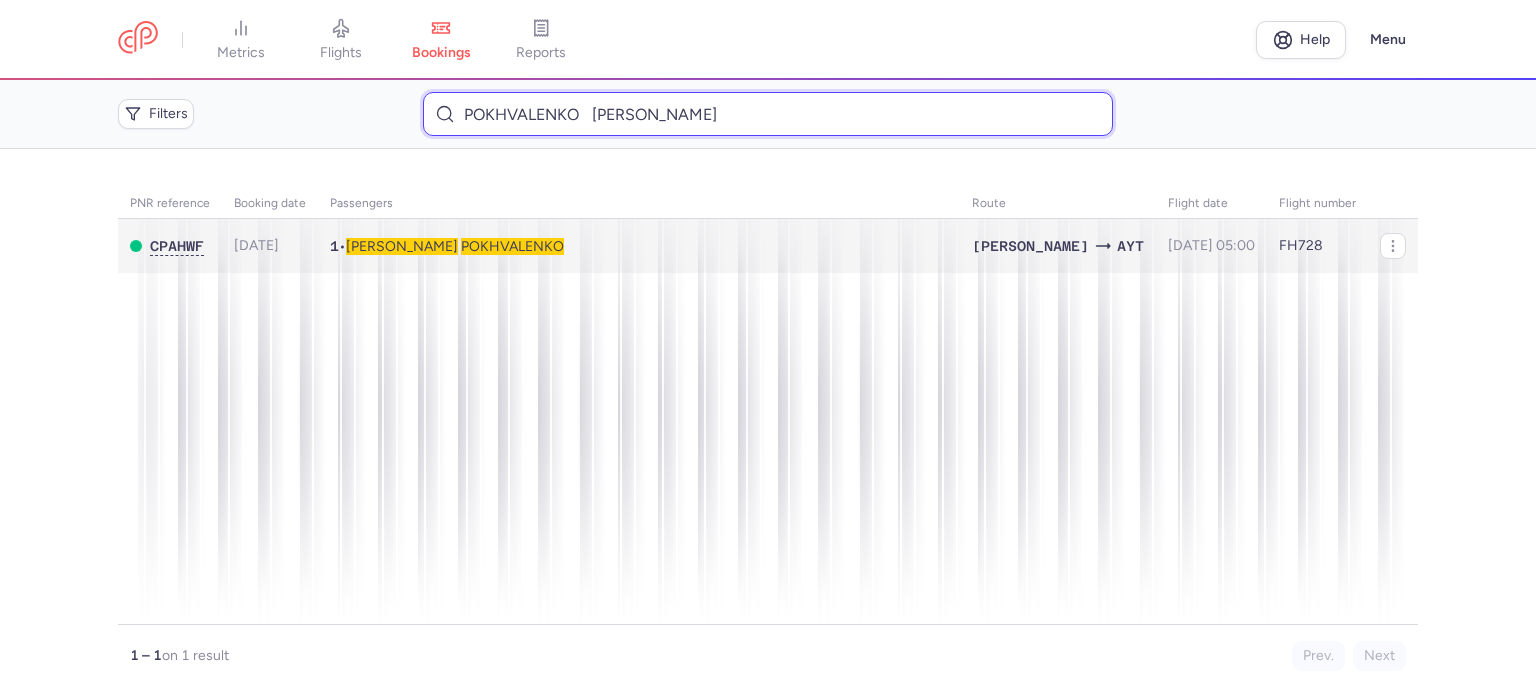 type on "POKHVALENKO 	[PERSON_NAME]" 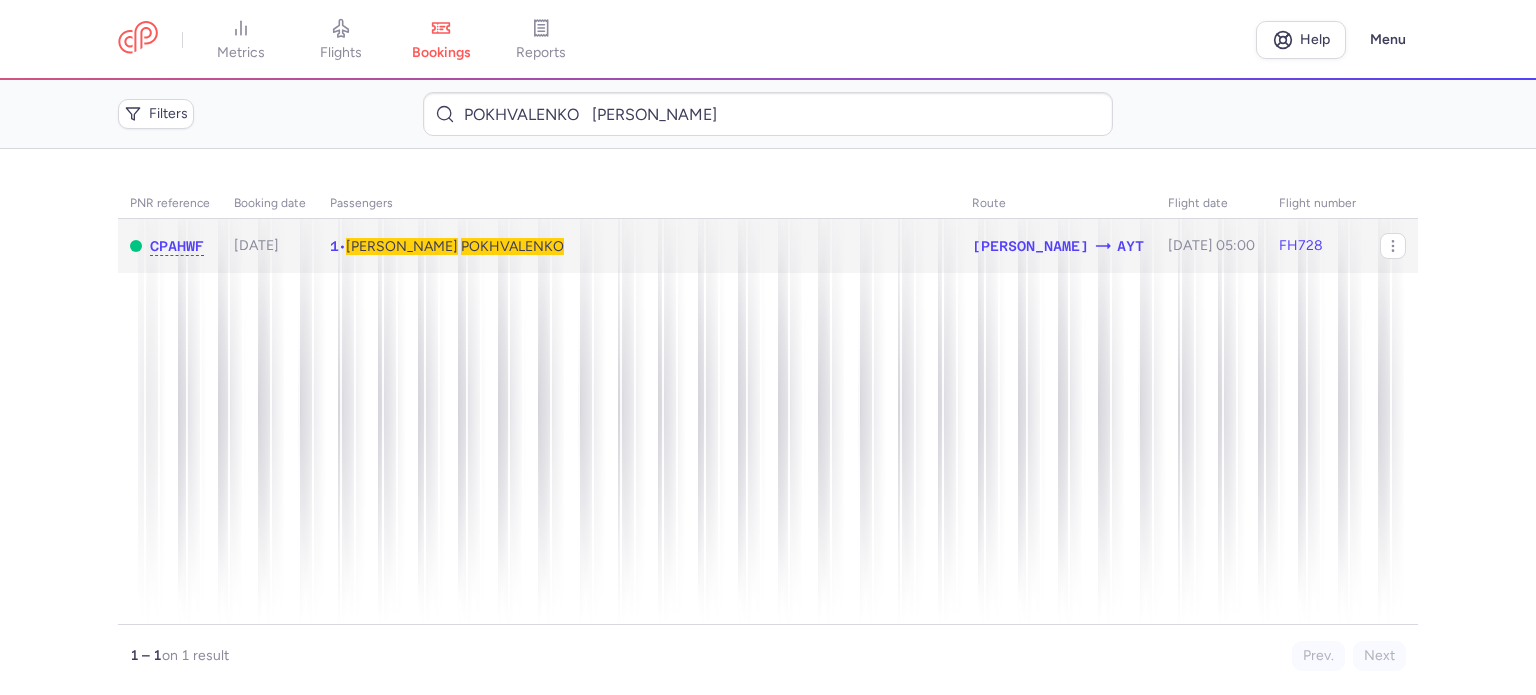 click on "1  •  [PERSON_NAME]" 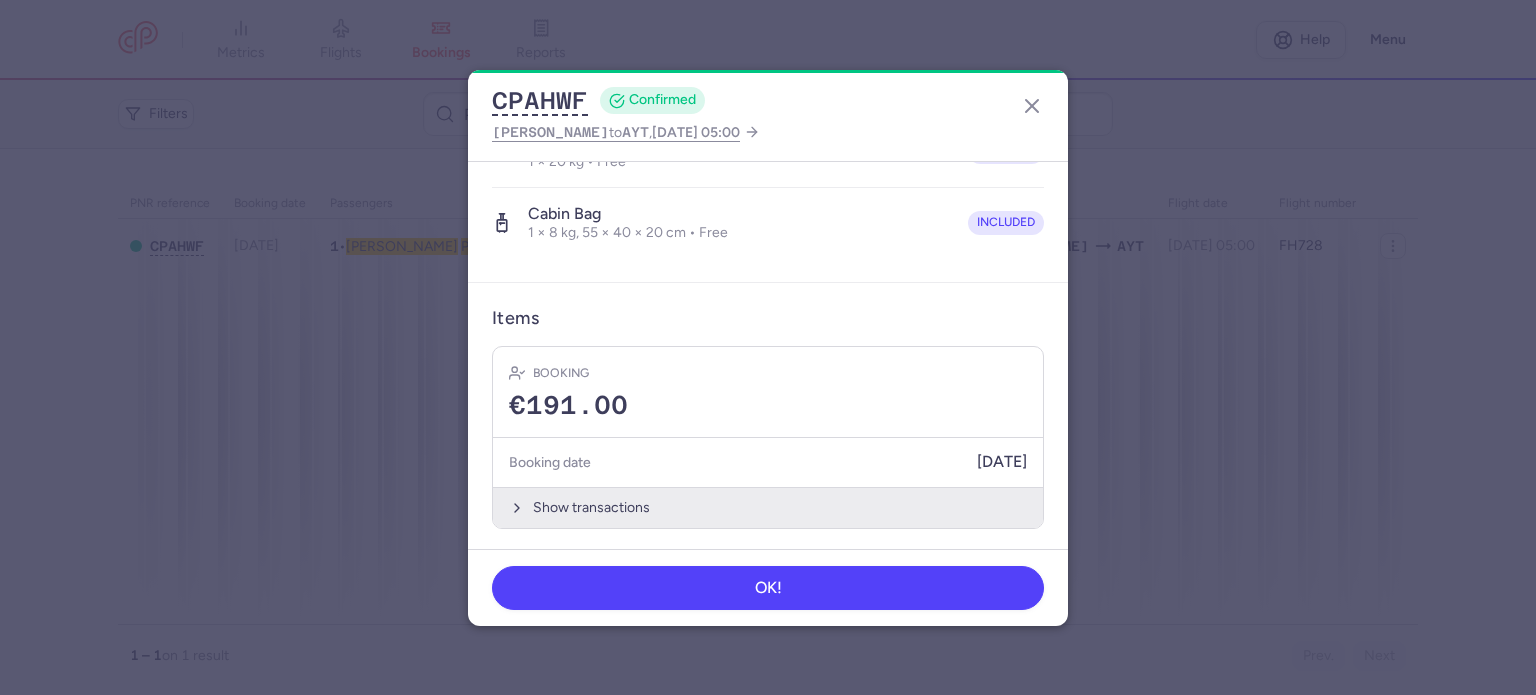 click on "Show transactions" at bounding box center [768, 507] 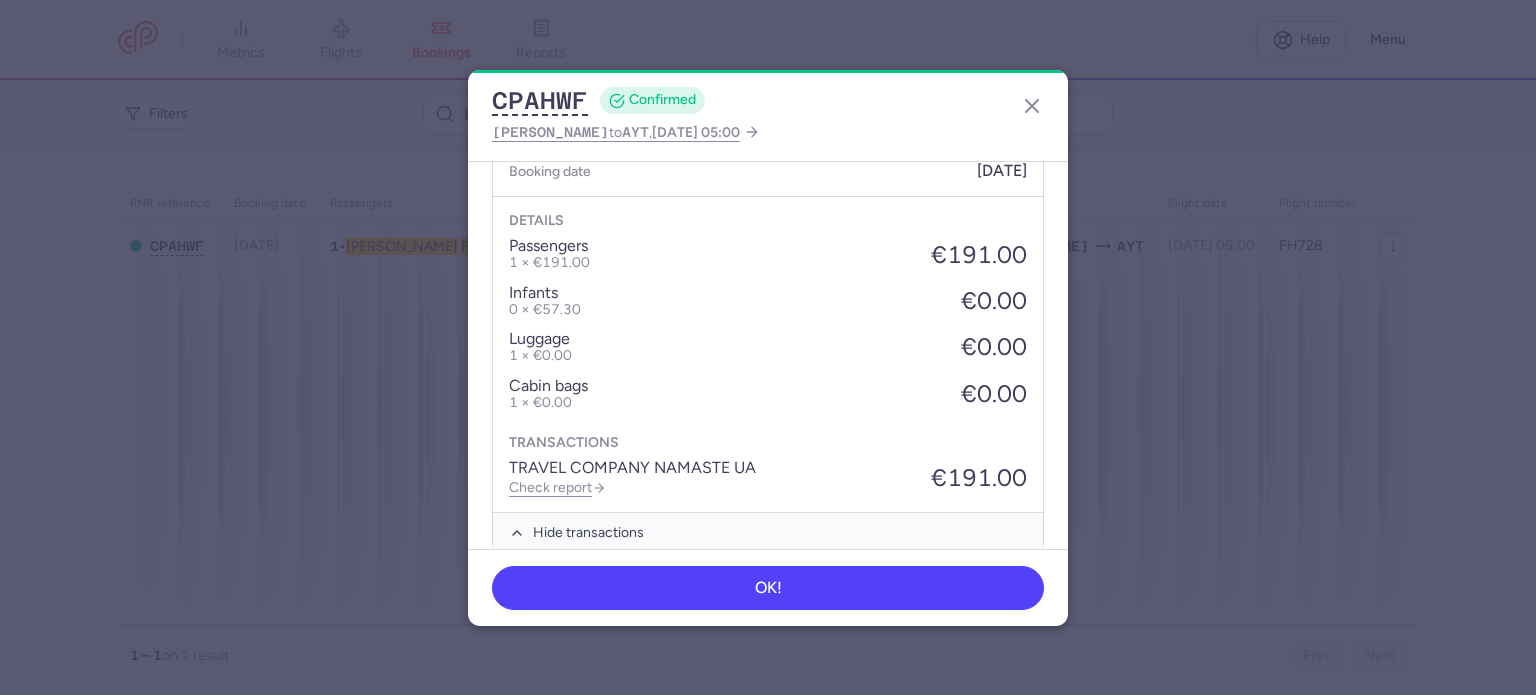 scroll, scrollTop: 739, scrollLeft: 0, axis: vertical 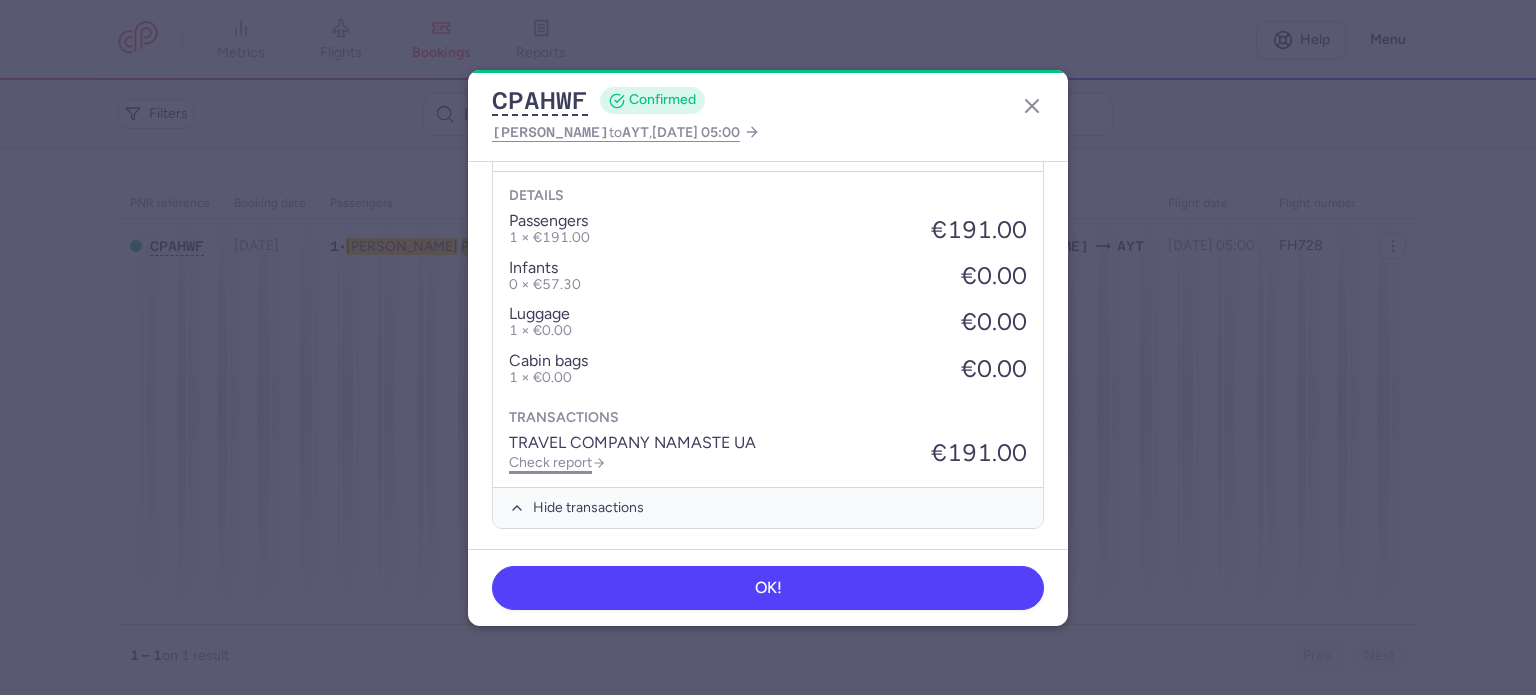 click on "Check report" 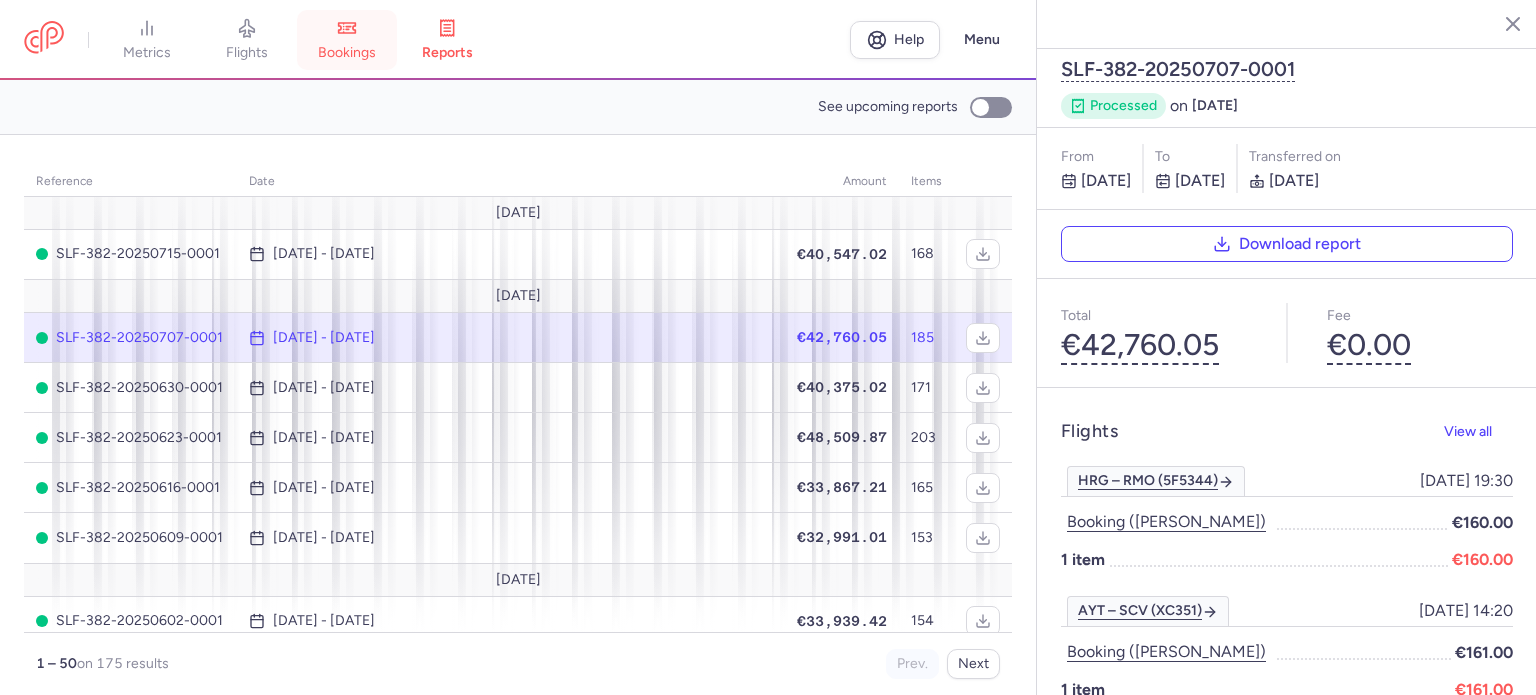 click on "bookings" at bounding box center [347, 53] 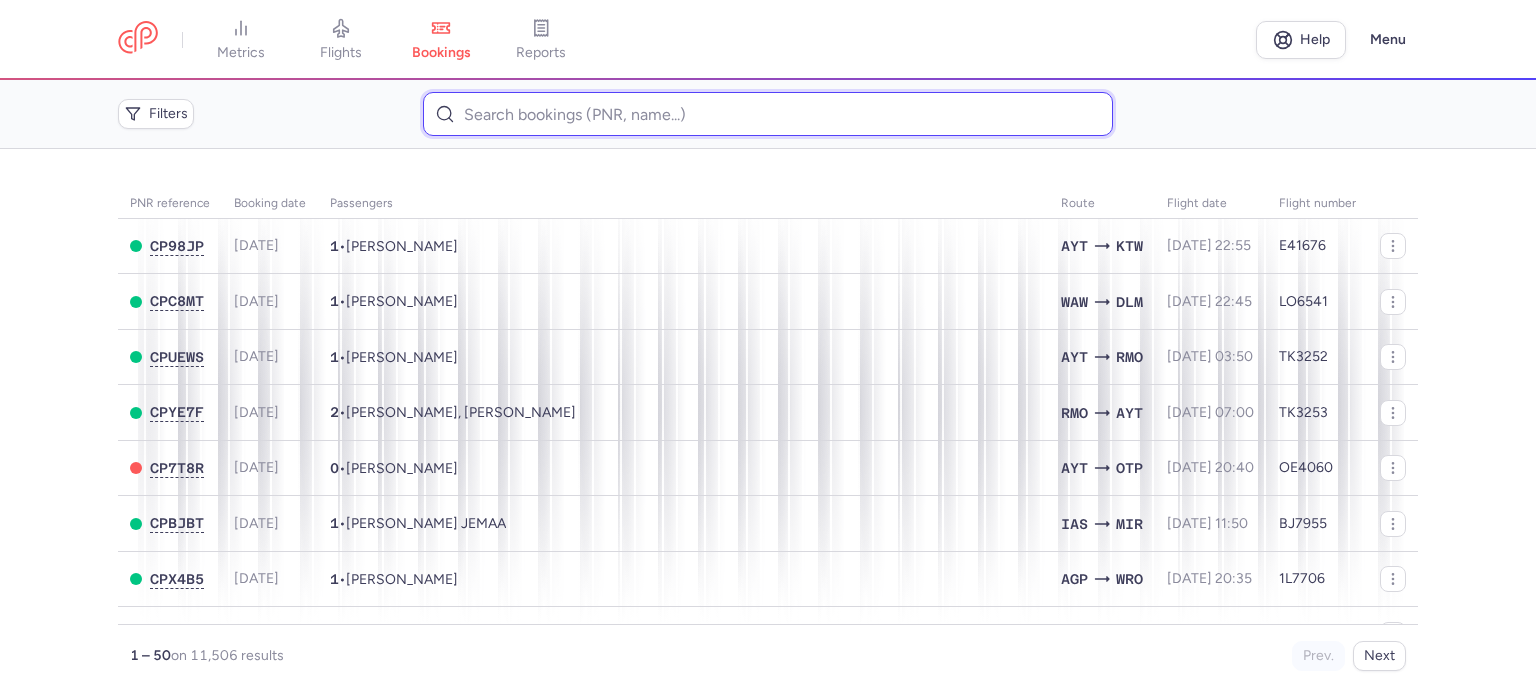 paste on "MUSIORSKA 	[PERSON_NAME]" 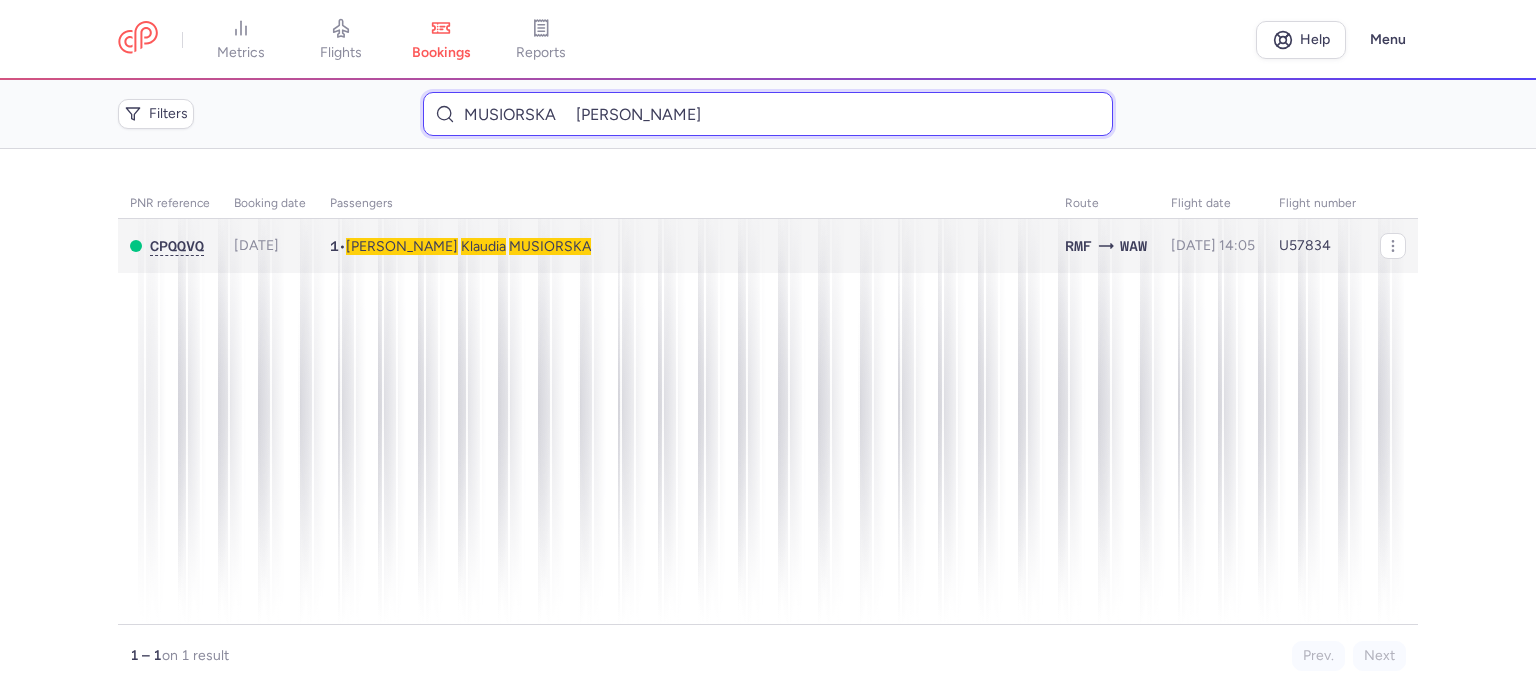 type on "MUSIORSKA 	[PERSON_NAME]" 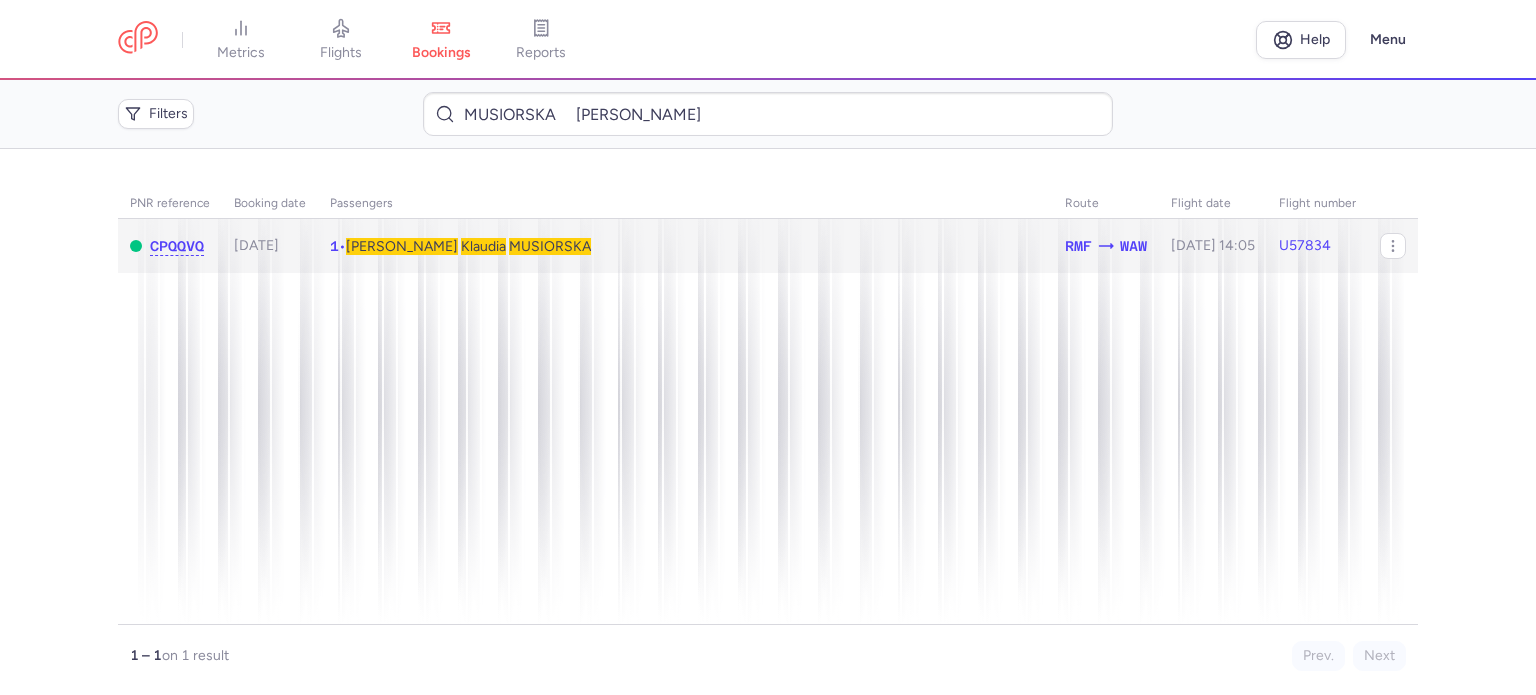 click on "1  •  [PERSON_NAME]   MUSIORSKA" 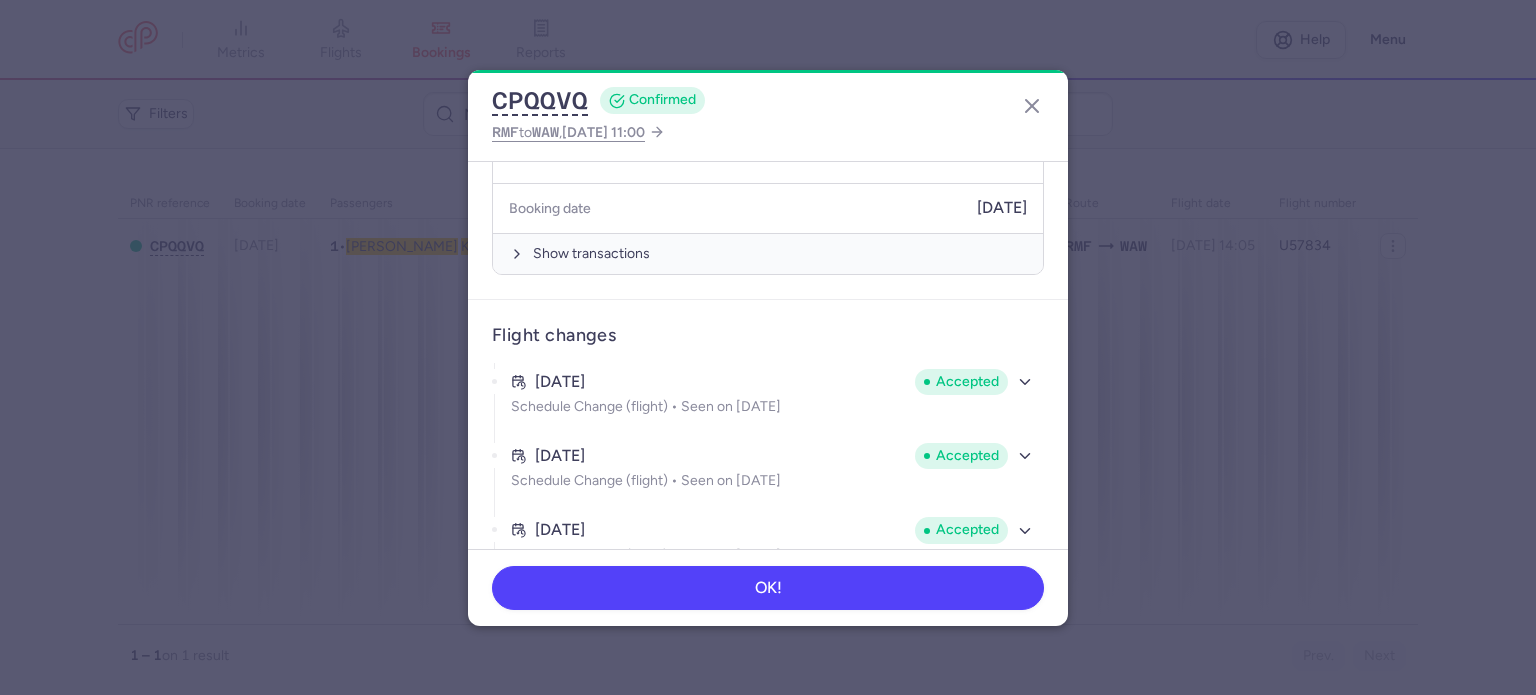 scroll, scrollTop: 665, scrollLeft: 0, axis: vertical 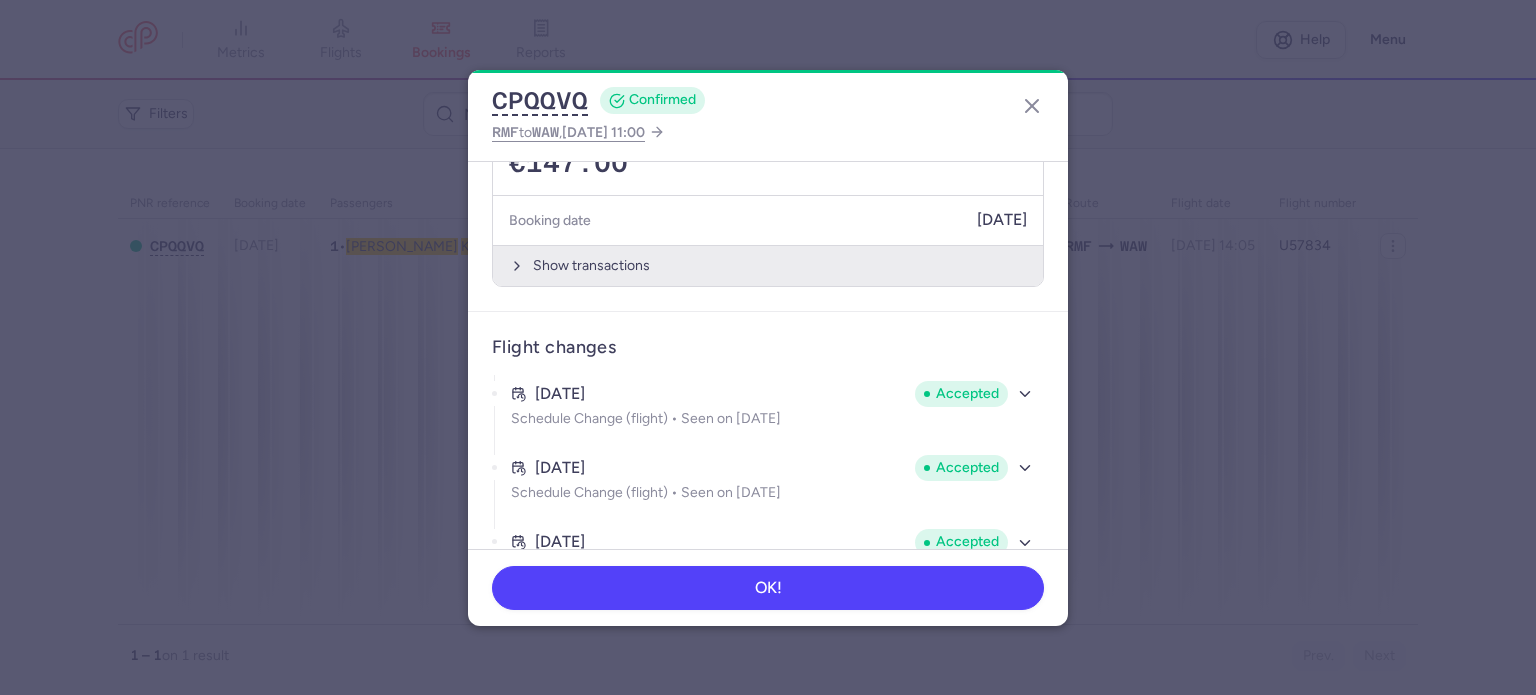click on "Show transactions" at bounding box center (768, 265) 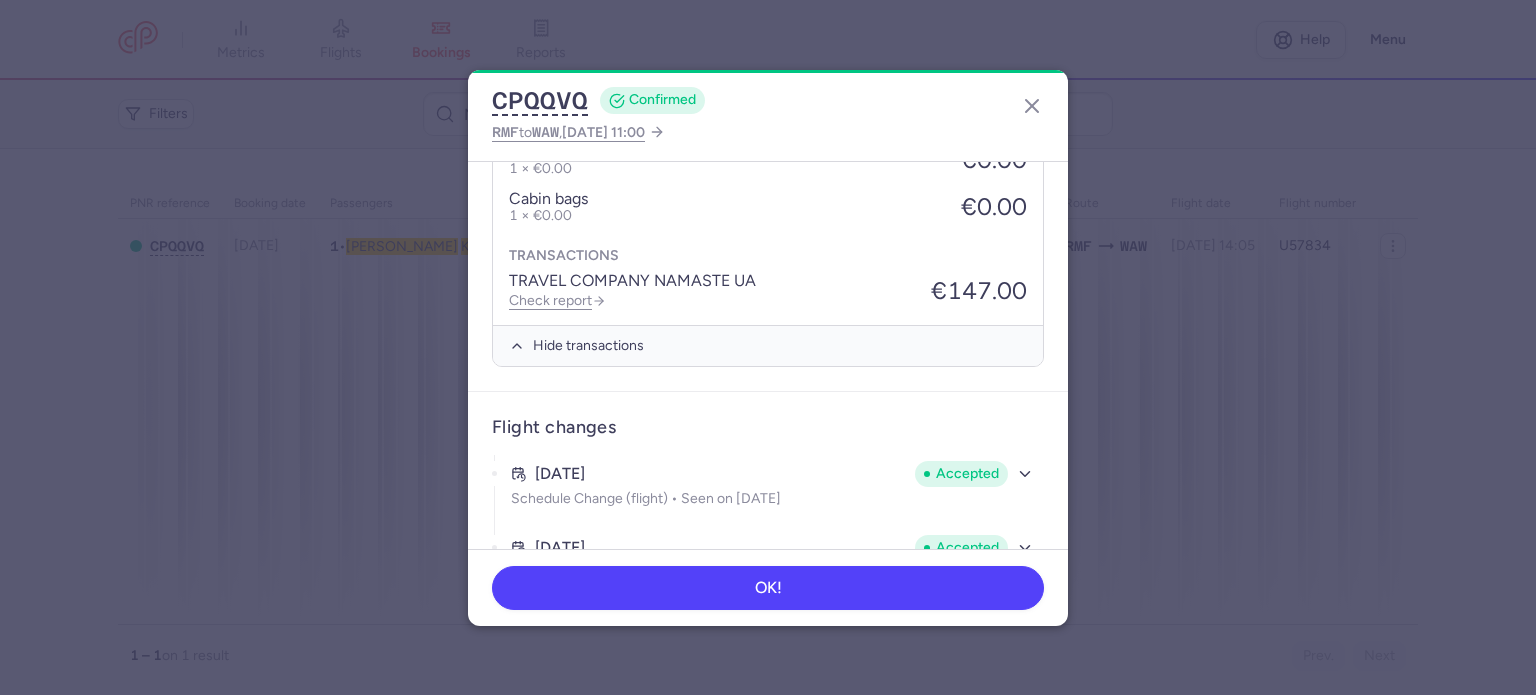 scroll, scrollTop: 965, scrollLeft: 0, axis: vertical 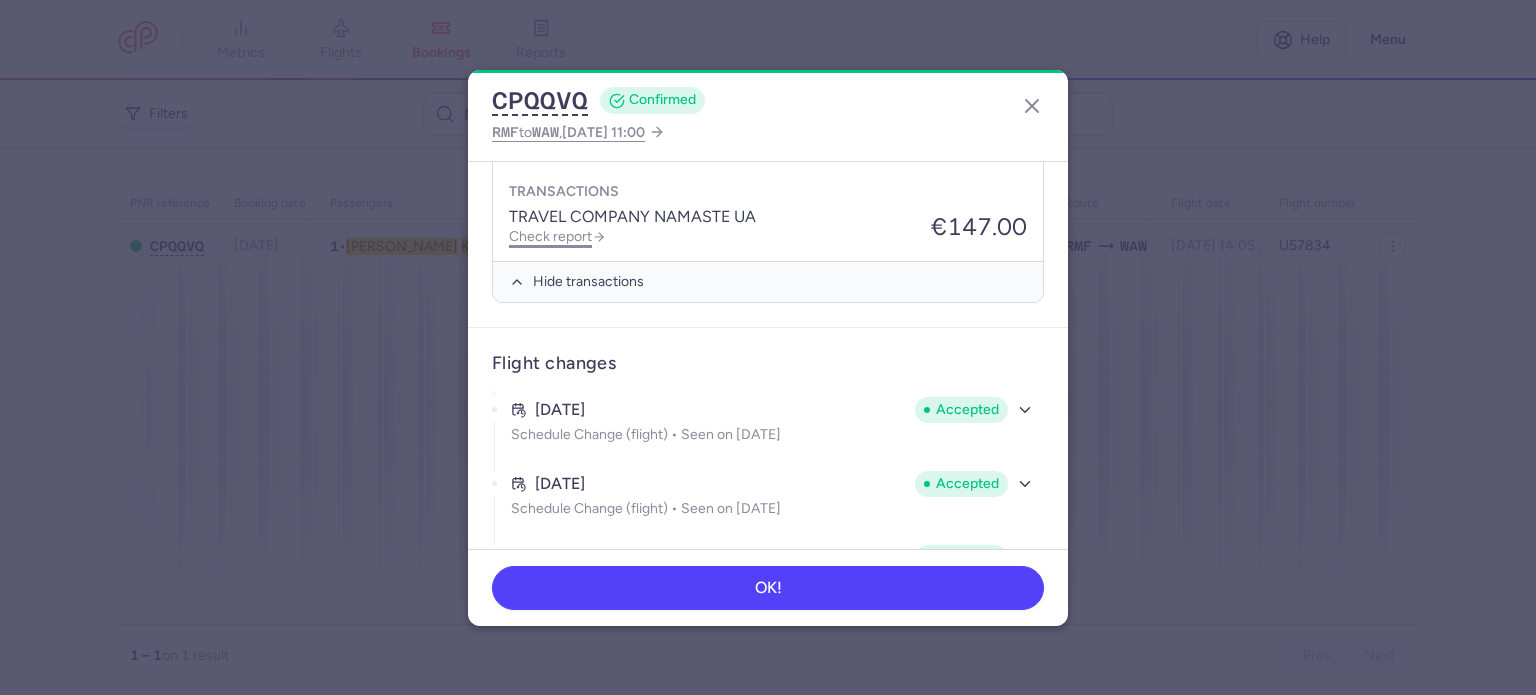 click on "Check report" 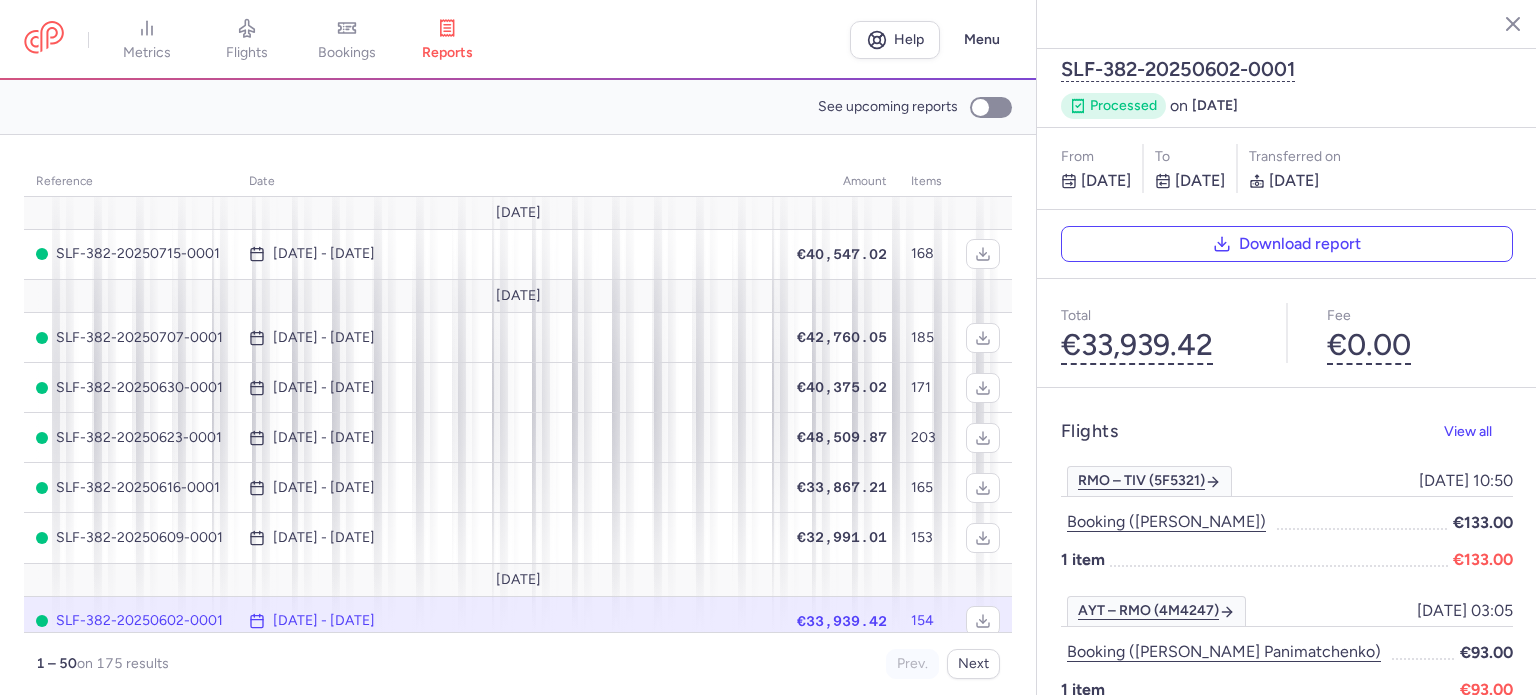 drag, startPoint x: 382, startPoint y: 35, endPoint x: 405, endPoint y: 50, distance: 27.45906 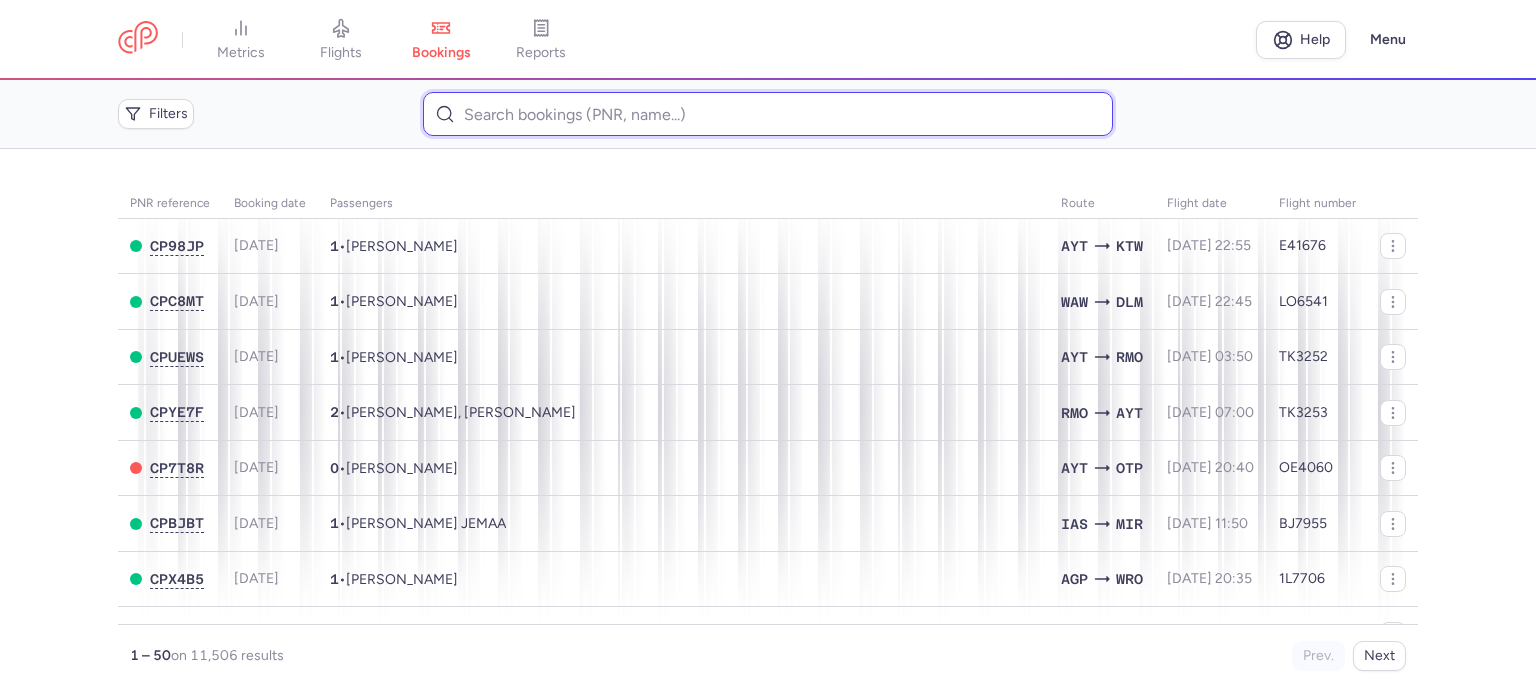 click at bounding box center [767, 114] 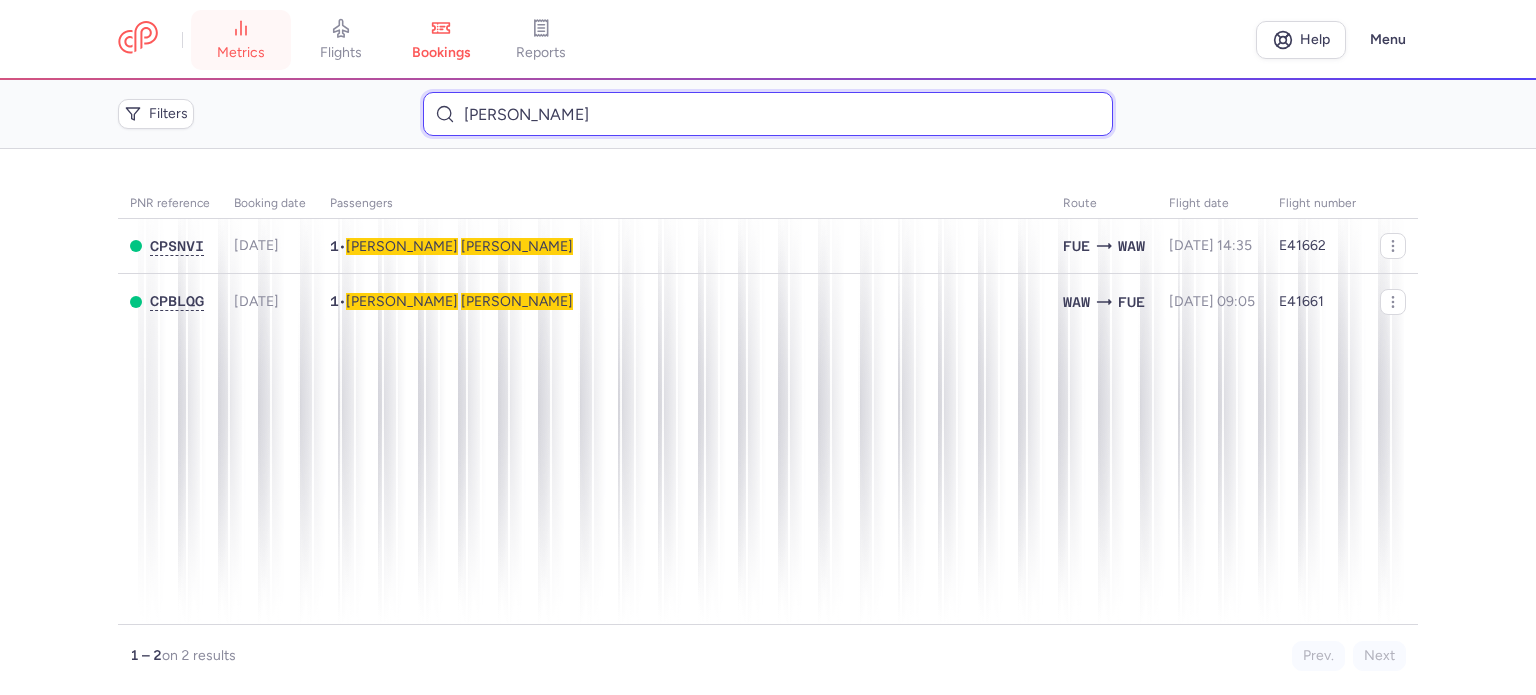 type on "[PERSON_NAME]" 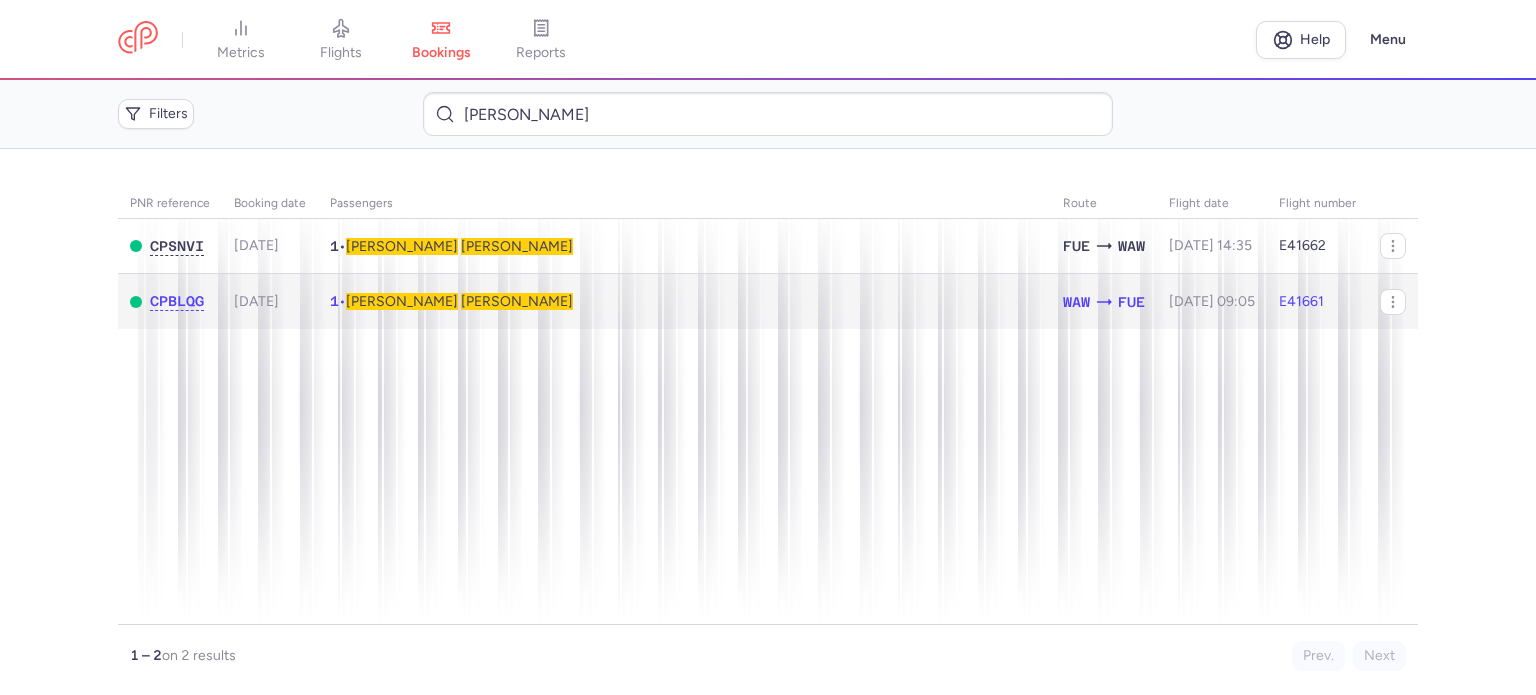click on "[PERSON_NAME]" at bounding box center [402, 301] 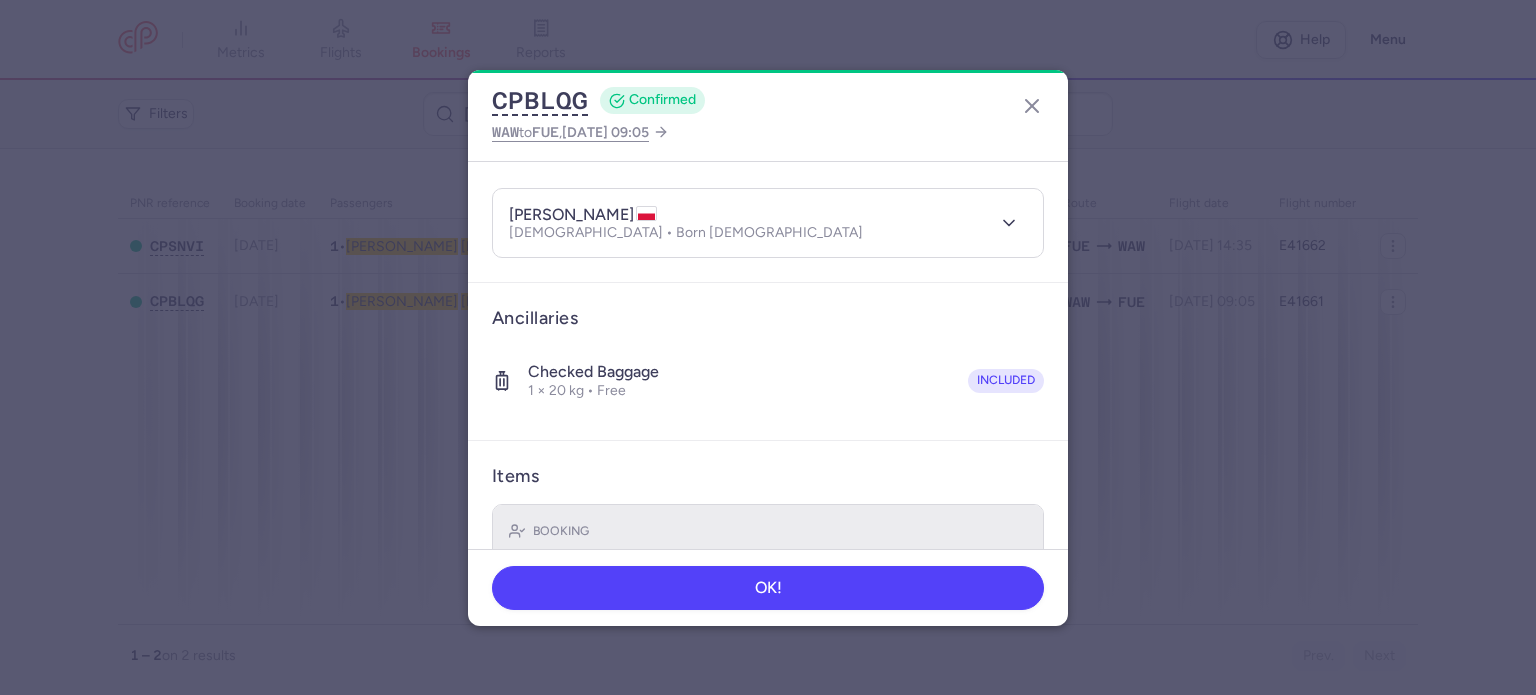 scroll, scrollTop: 352, scrollLeft: 0, axis: vertical 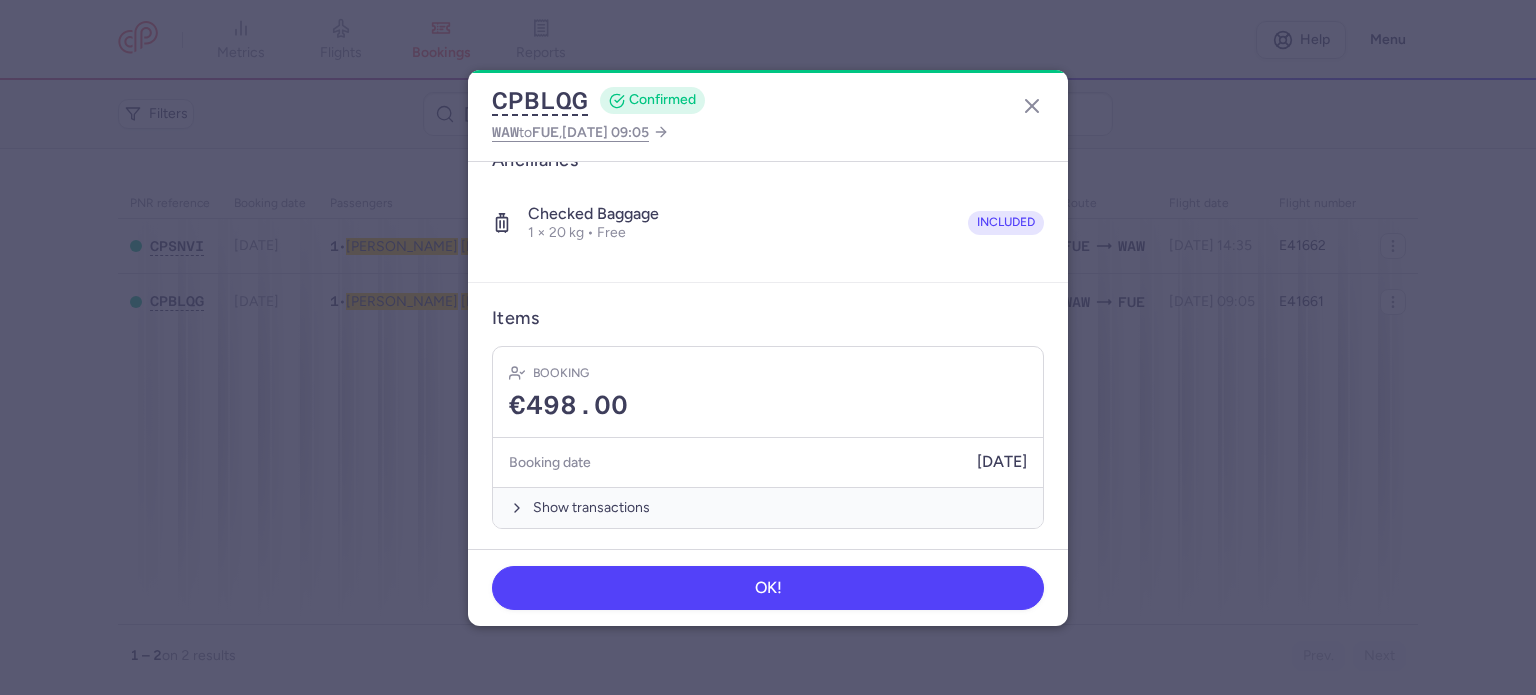 drag, startPoint x: 544, startPoint y: 506, endPoint x: 596, endPoint y: 438, distance: 85.60374 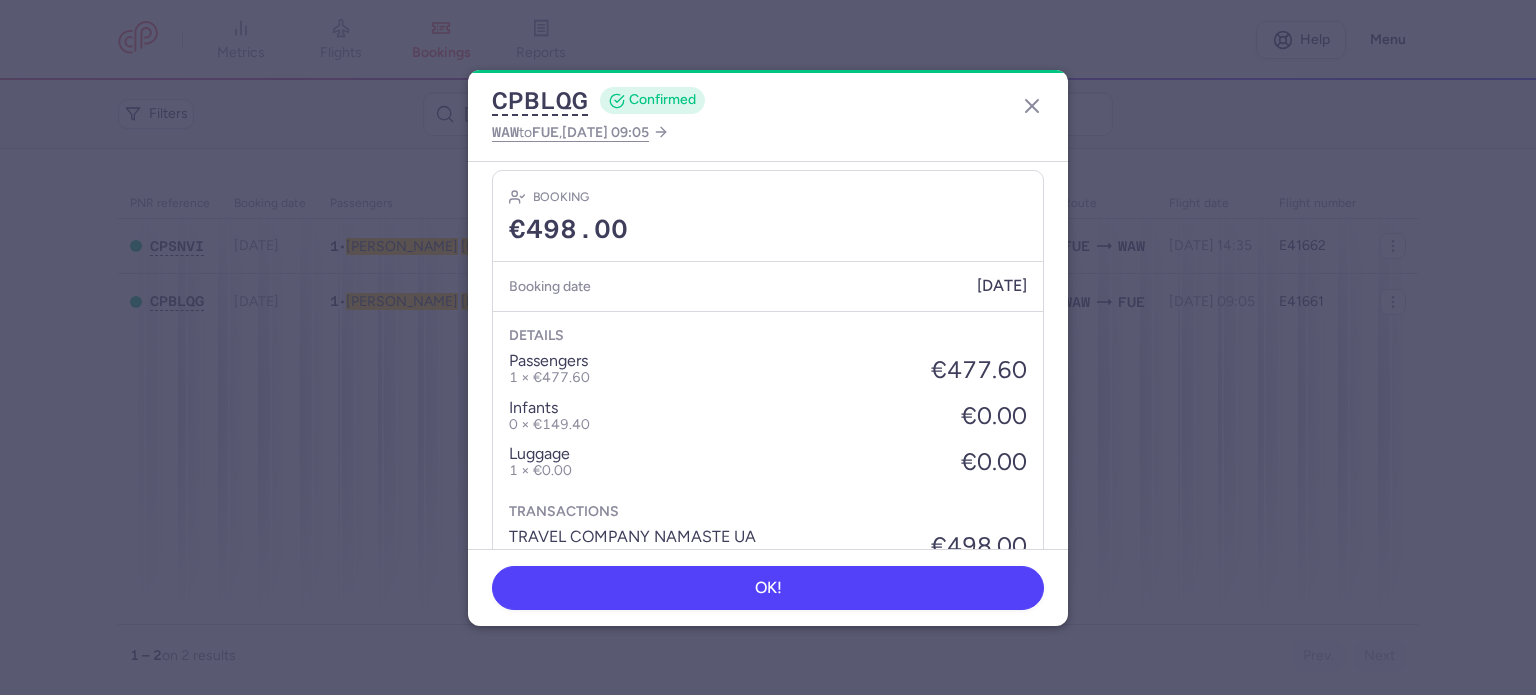 scroll, scrollTop: 621, scrollLeft: 0, axis: vertical 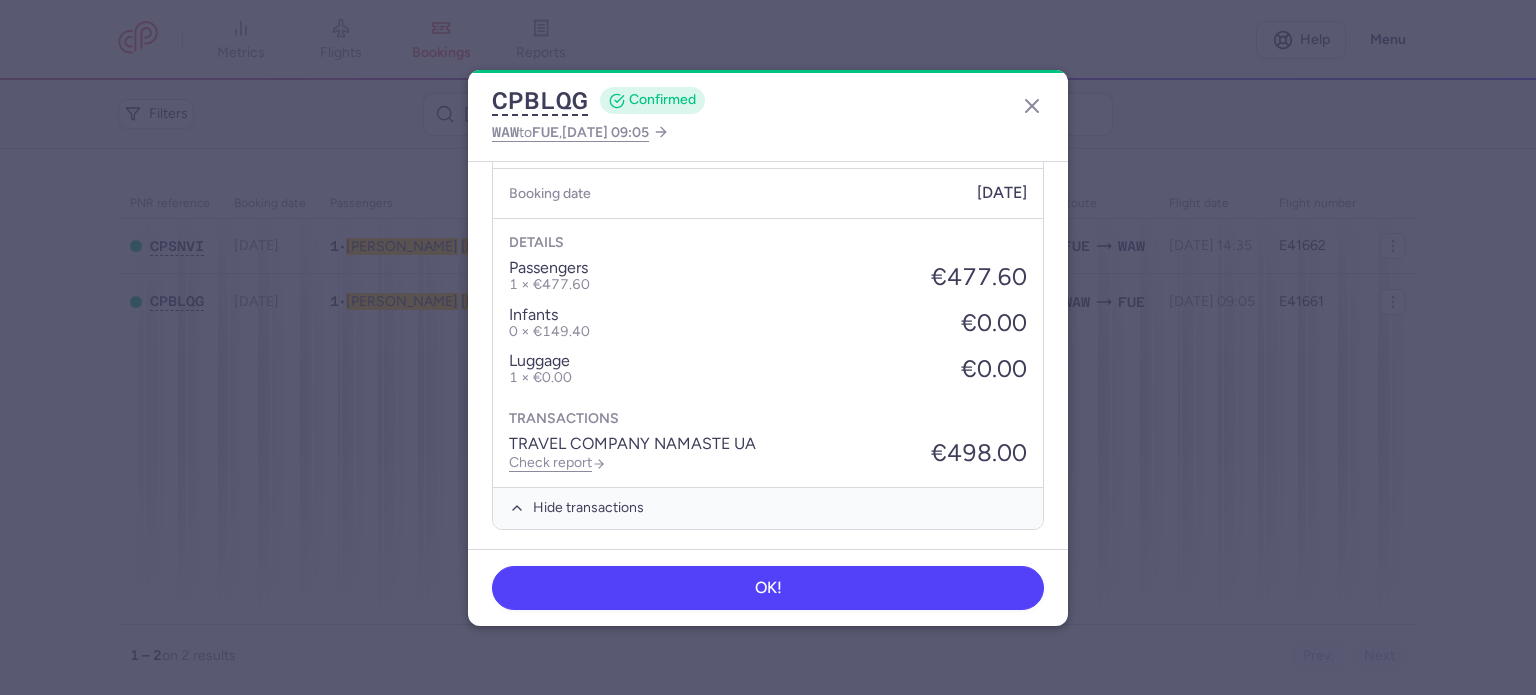 click on "TRAVEL COMPANY NAMASTE UA  Check report" at bounding box center [632, 453] 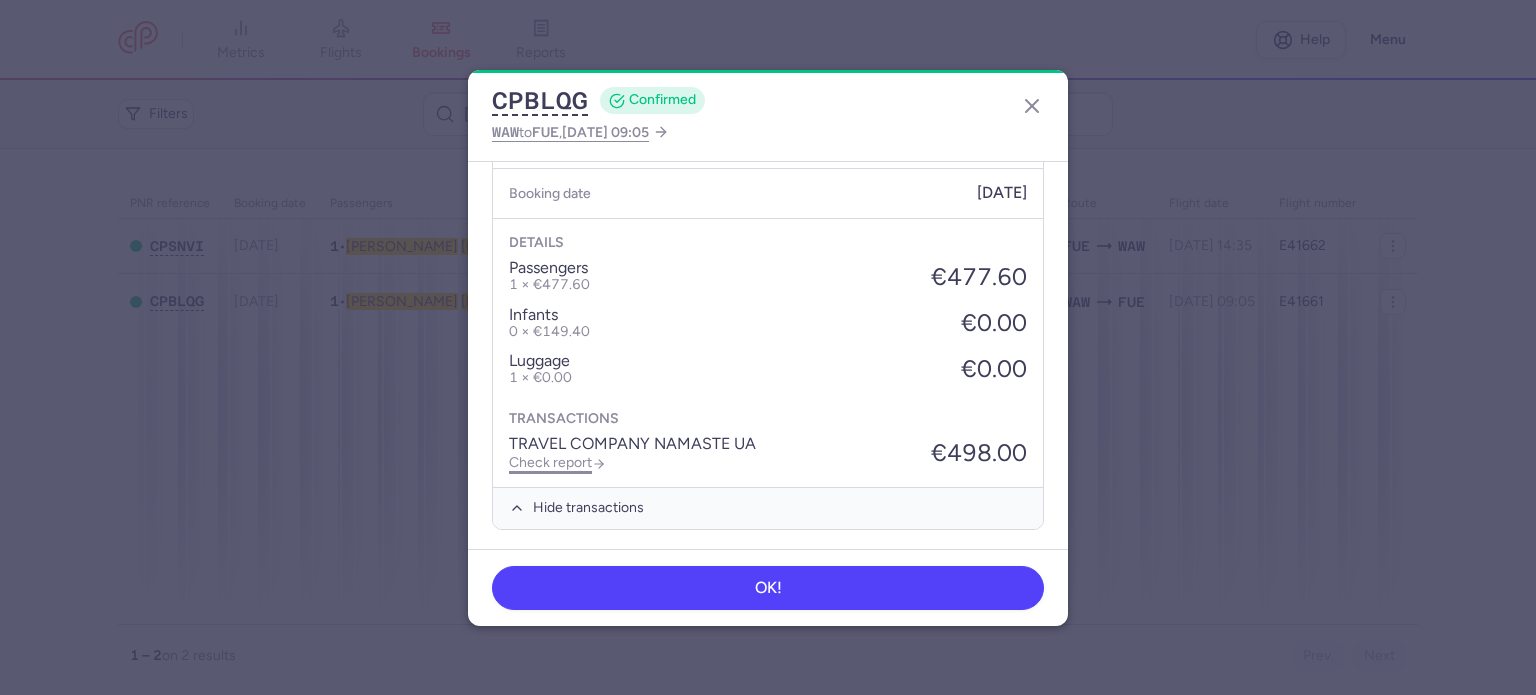 click on "Check report" 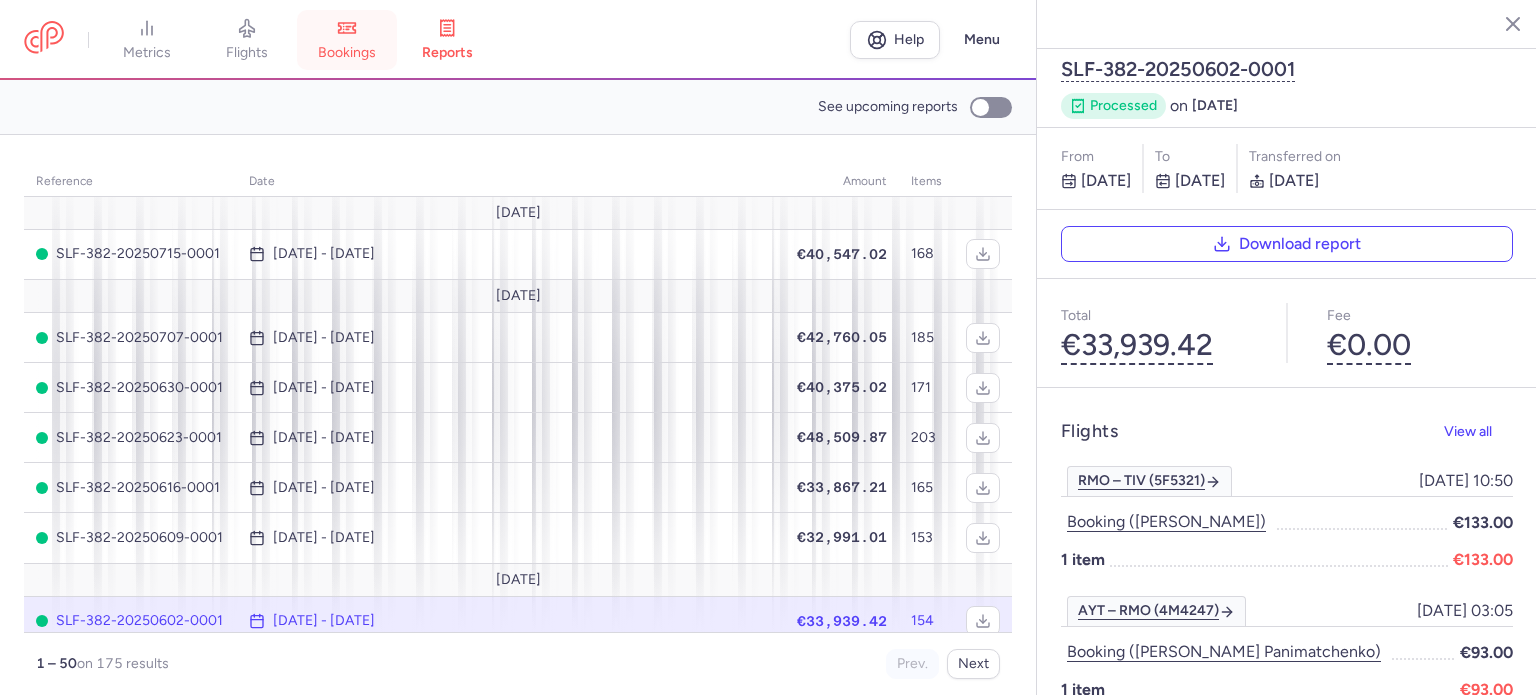 click on "bookings" at bounding box center (347, 40) 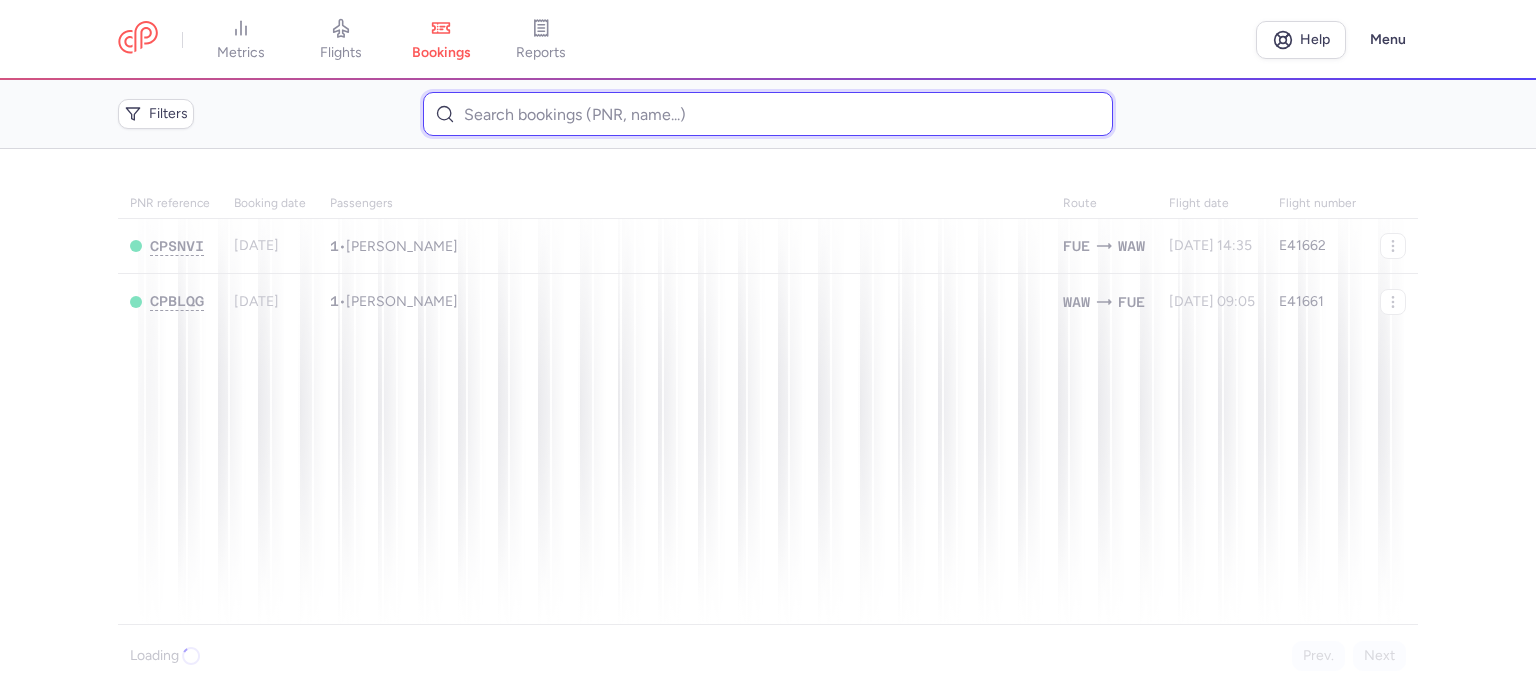 paste on "[PERSON_NAME]" 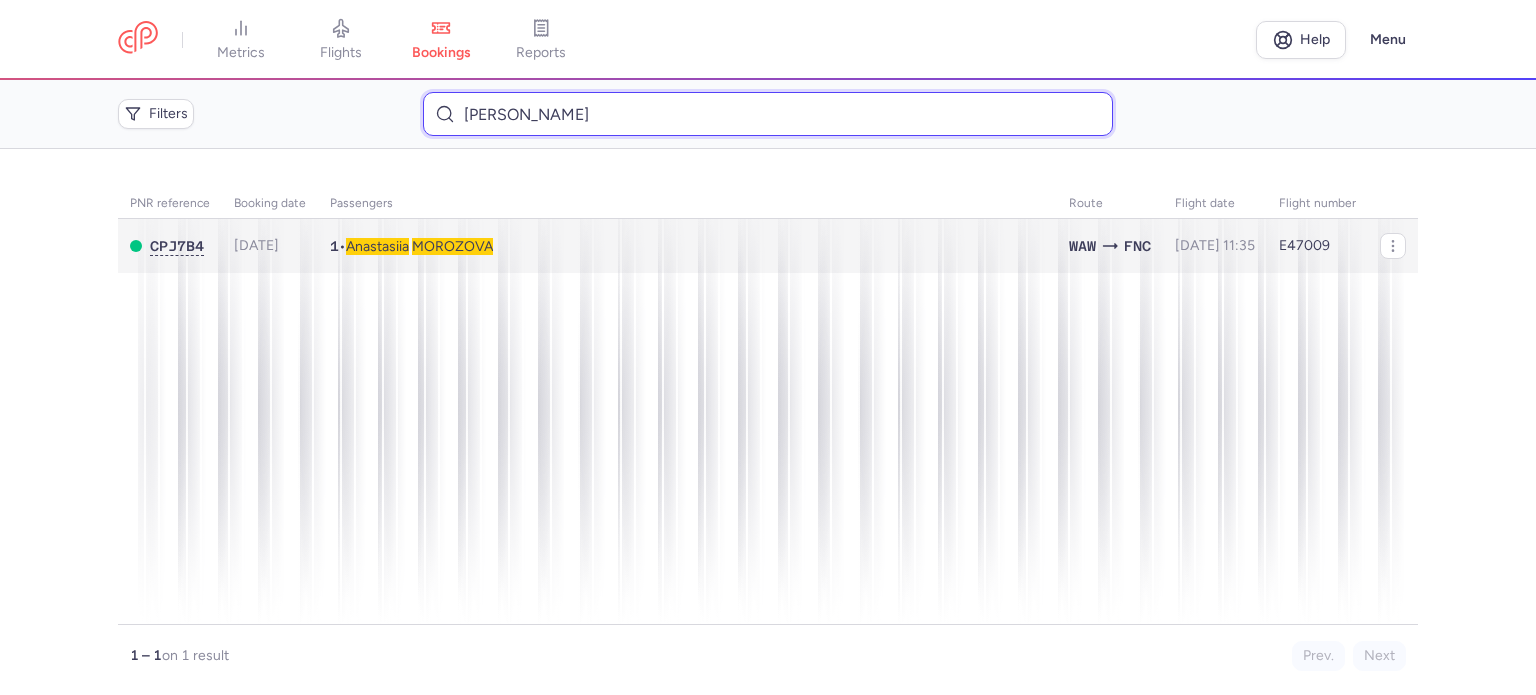 type on "[PERSON_NAME]" 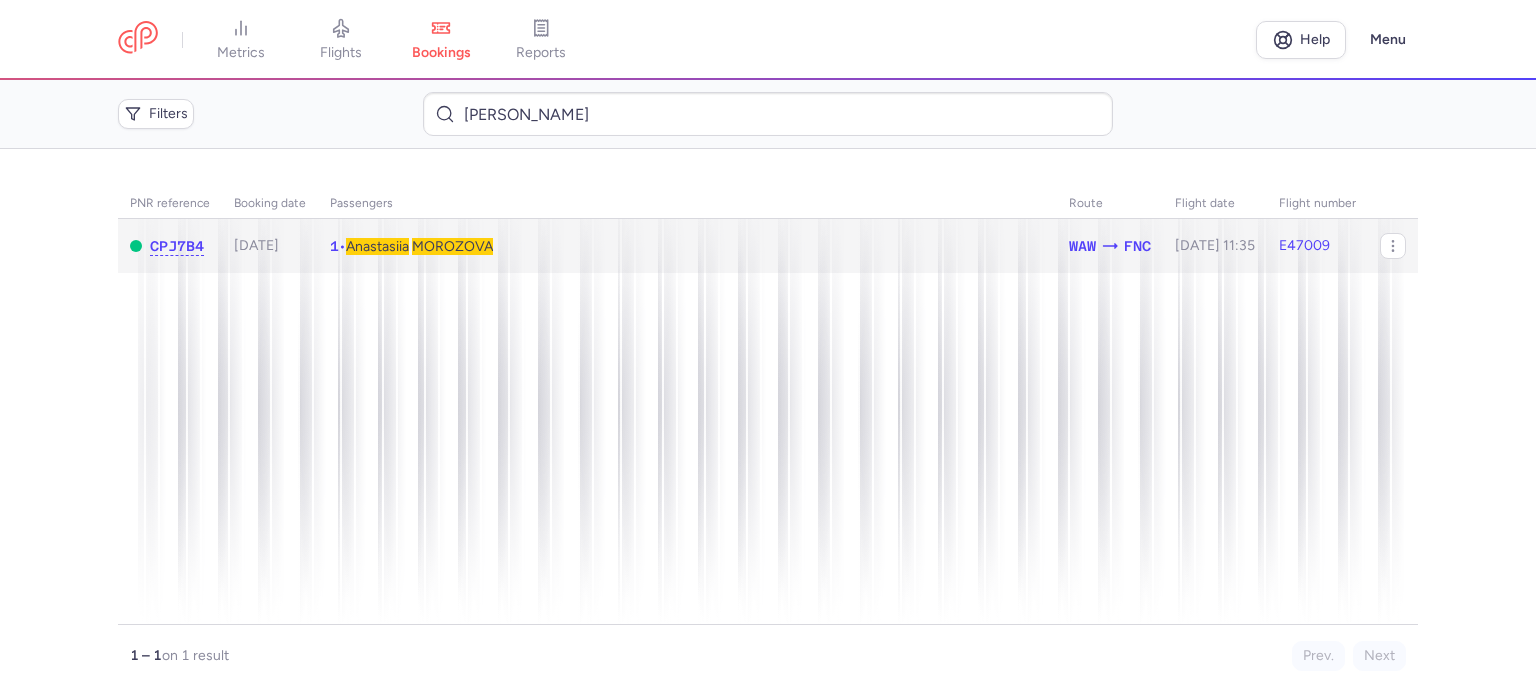 click on "Anastasiia" at bounding box center [377, 246] 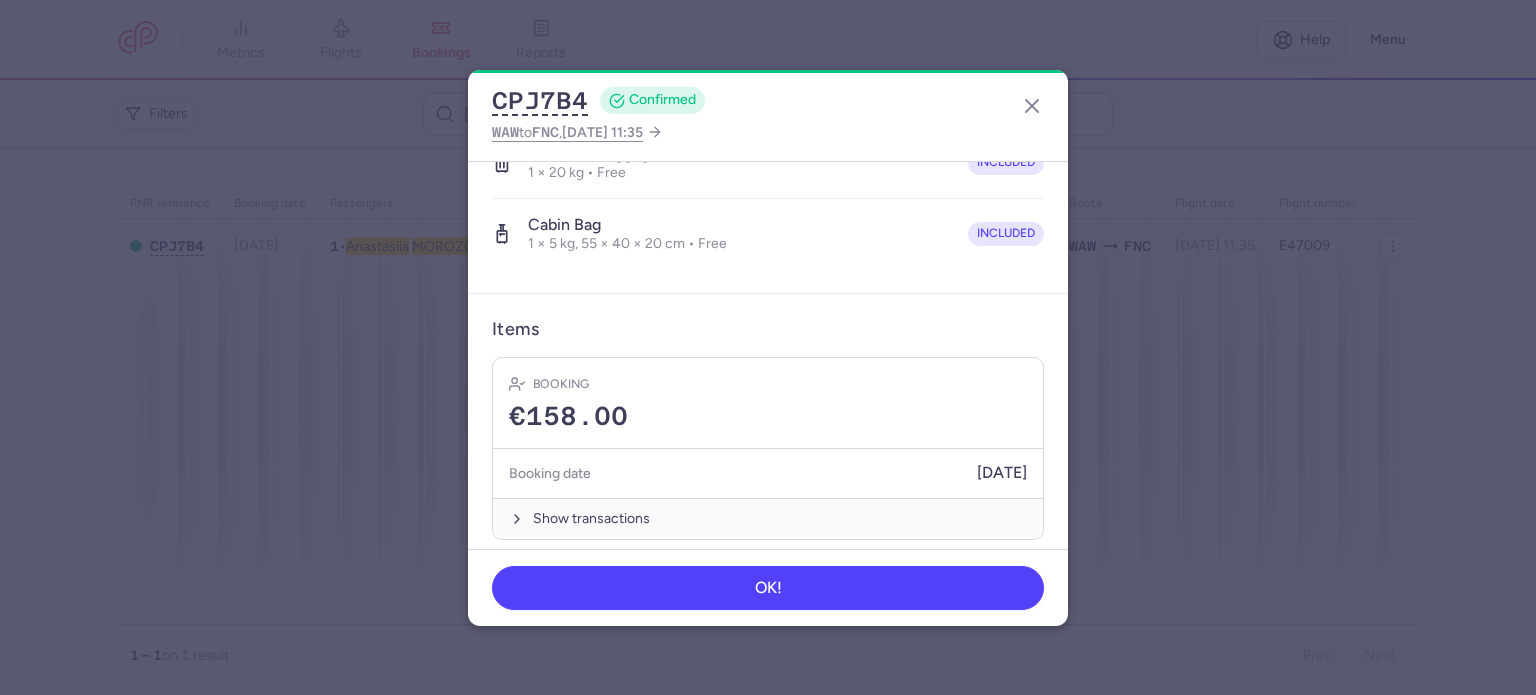scroll, scrollTop: 423, scrollLeft: 0, axis: vertical 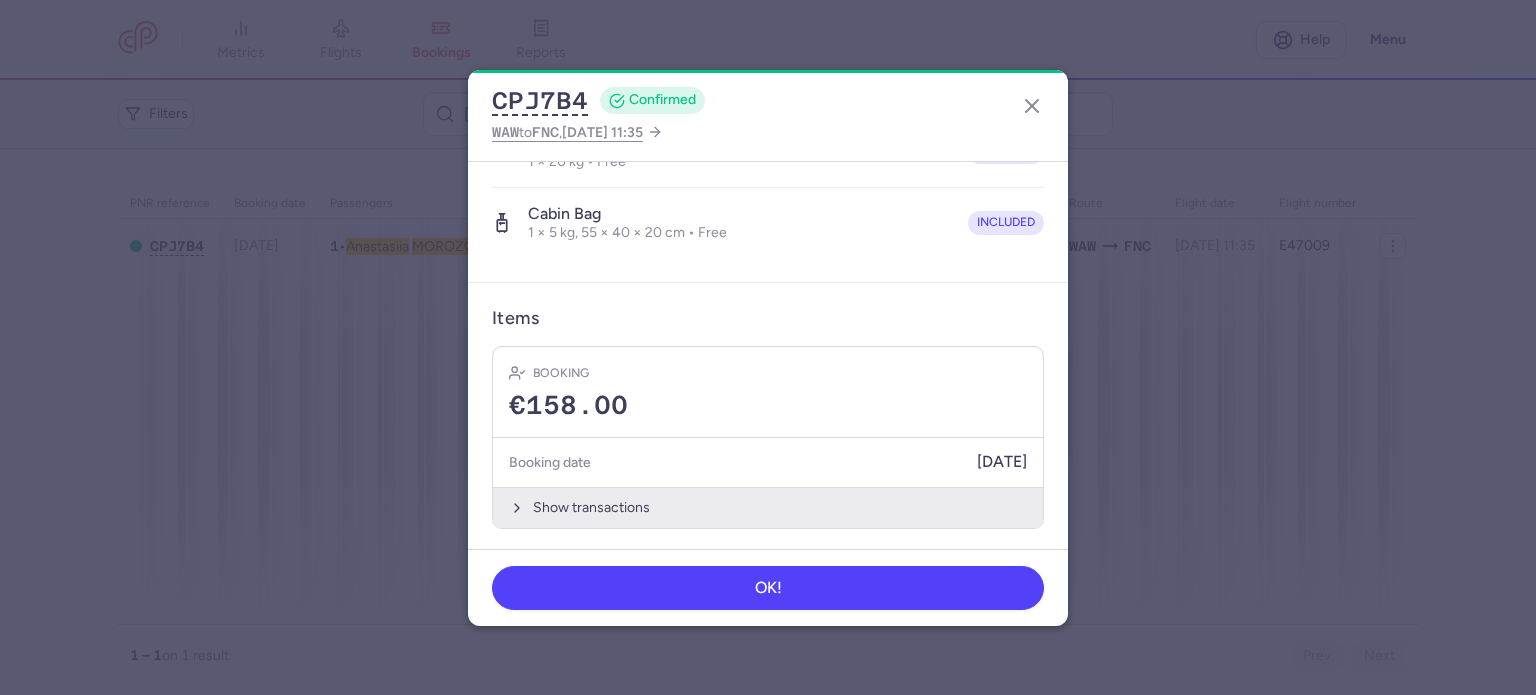click on "Show transactions" at bounding box center [768, 507] 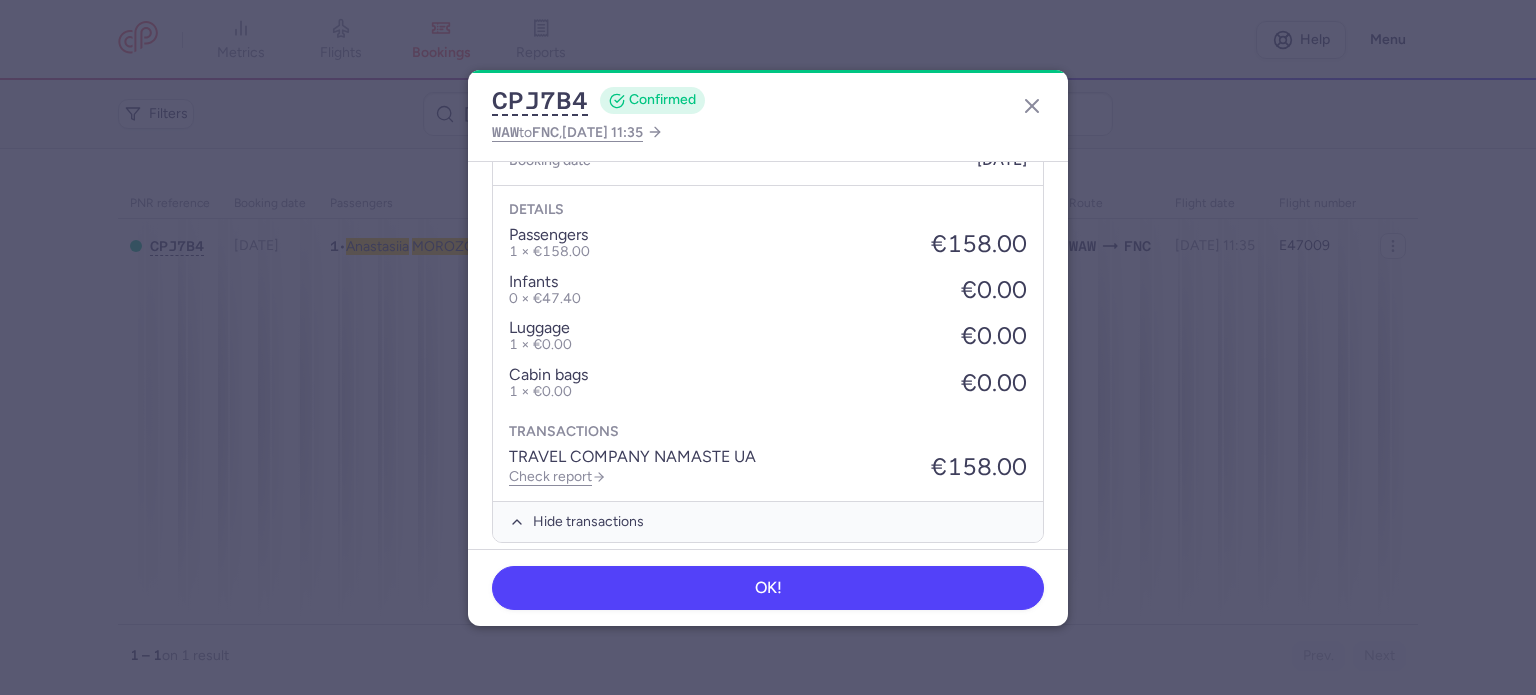 scroll, scrollTop: 739, scrollLeft: 0, axis: vertical 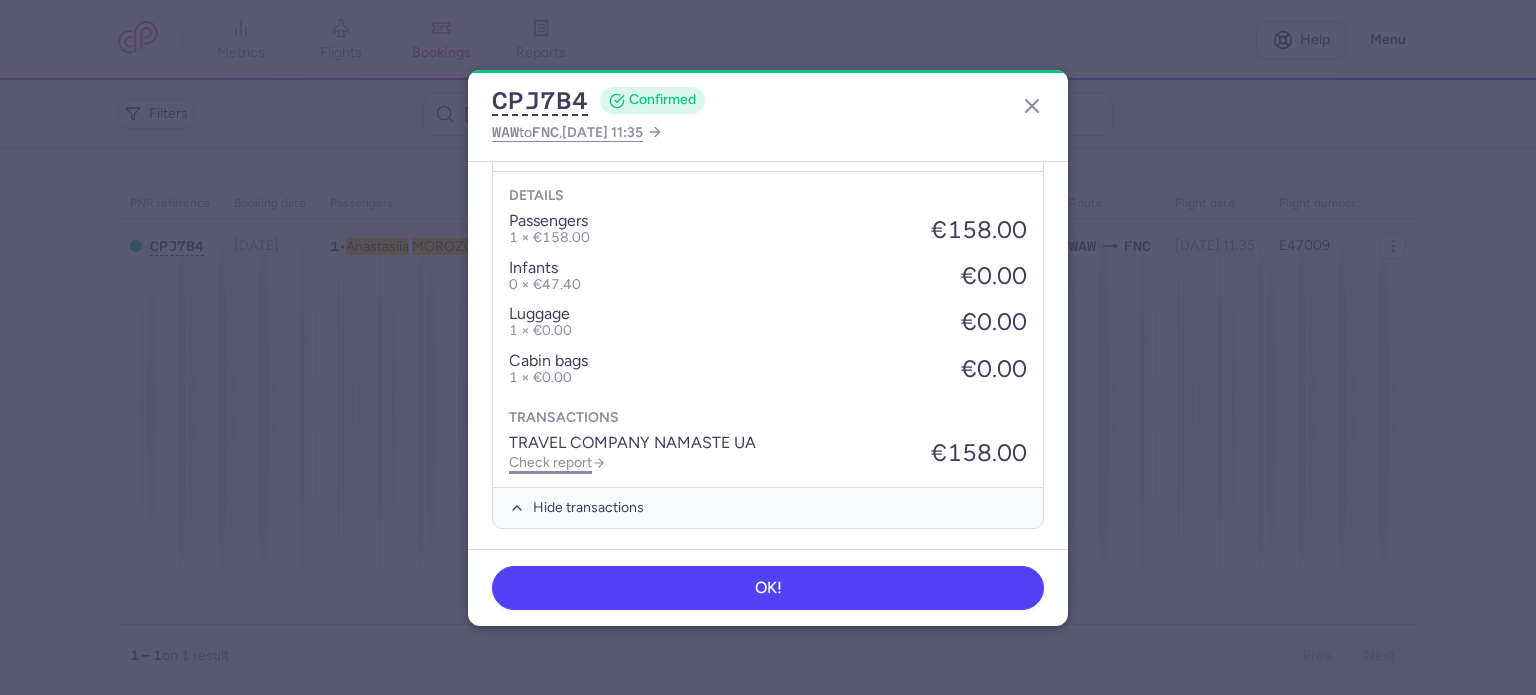 click on "Check report" 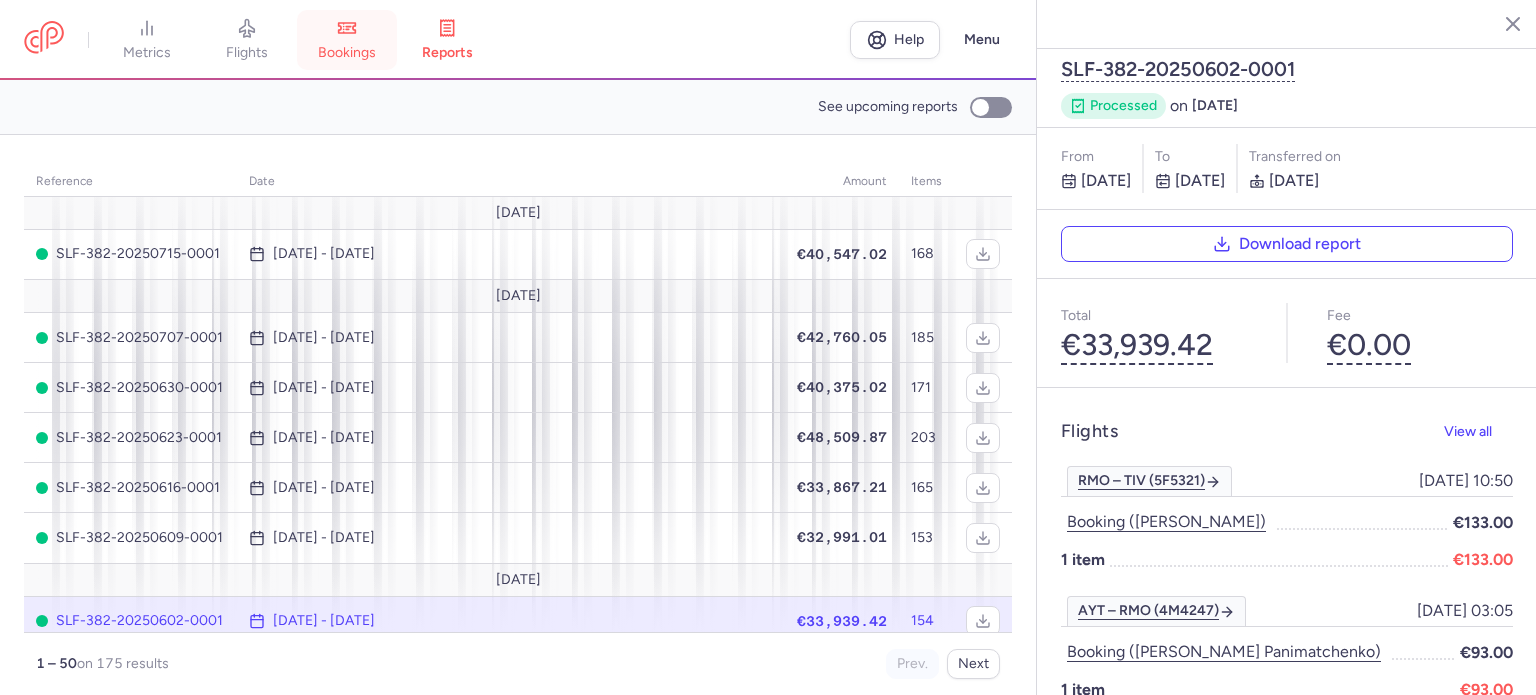 click on "bookings" at bounding box center [347, 53] 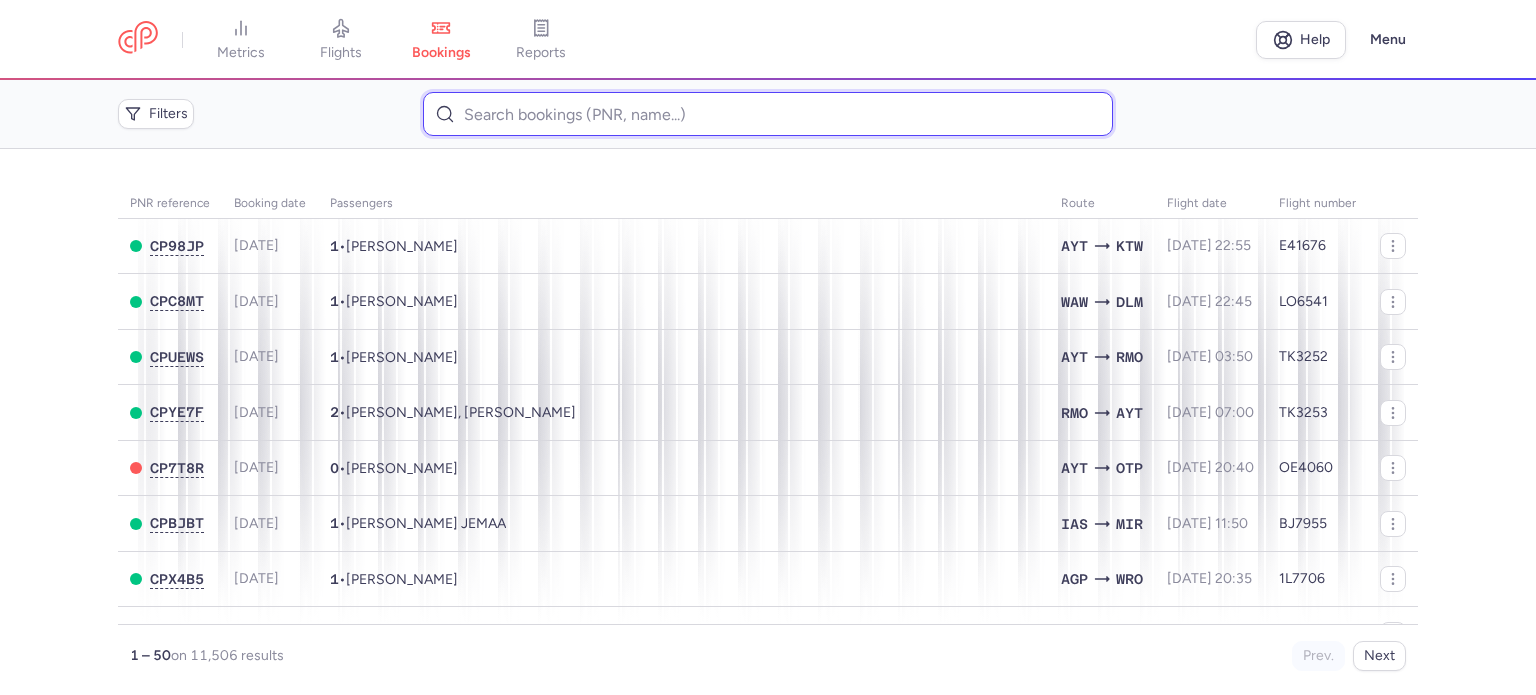 paste on "[DEMOGRAPHIC_DATA][PERSON_NAME]" 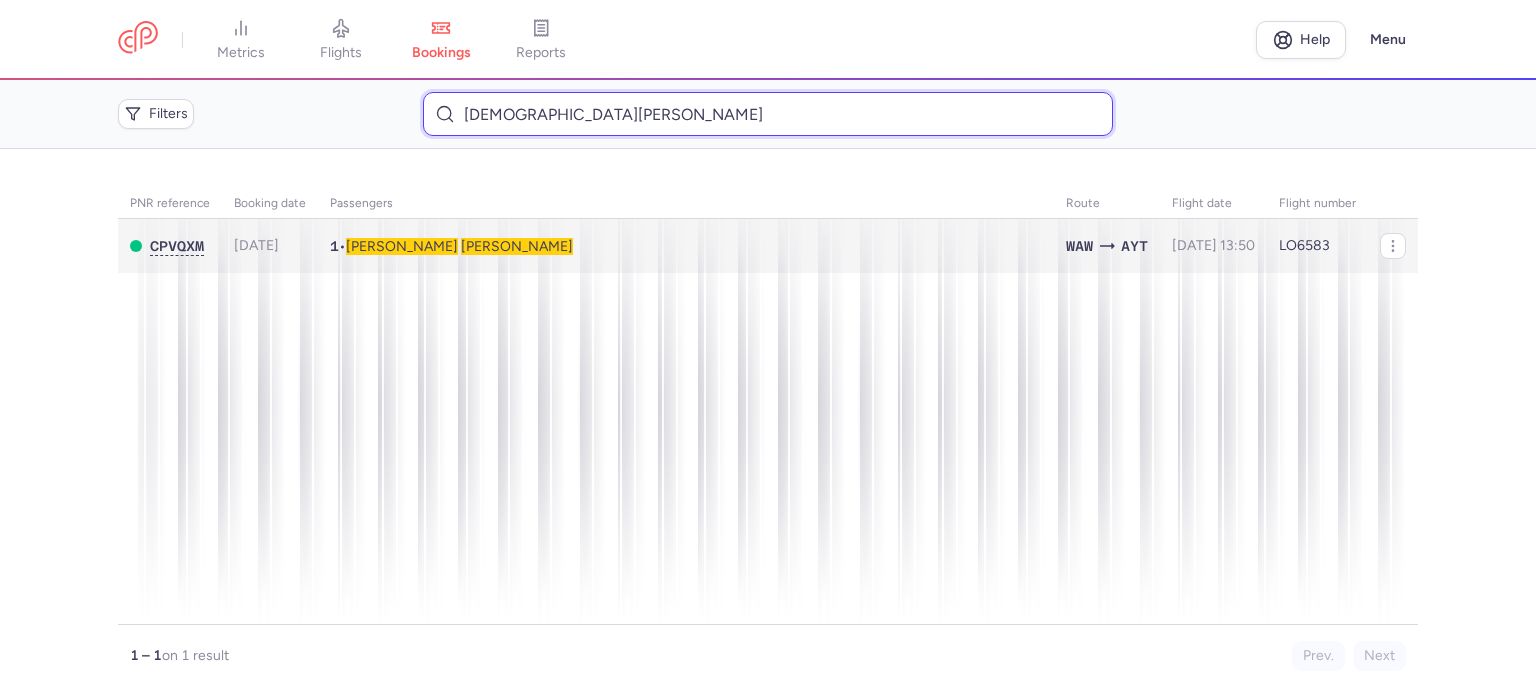type on "[DEMOGRAPHIC_DATA][PERSON_NAME]" 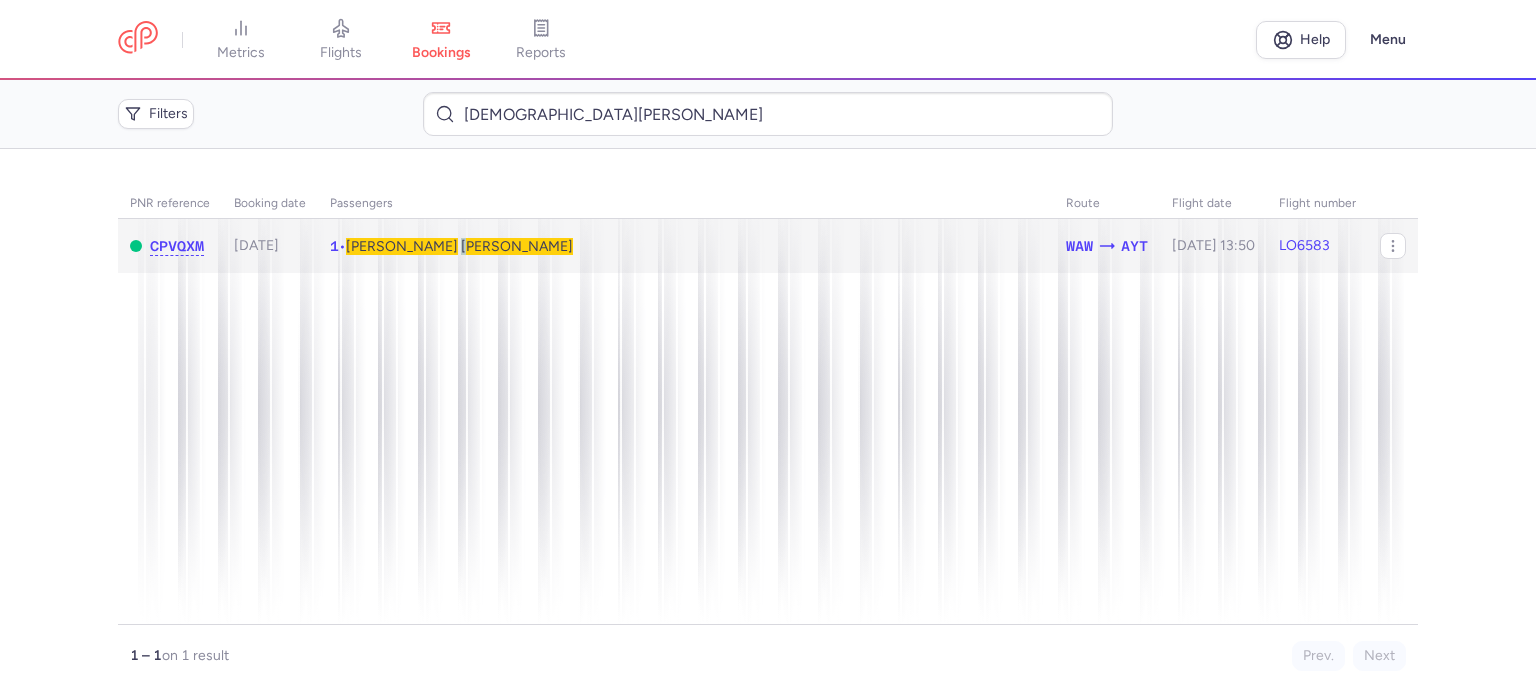 click on "[PERSON_NAME]" at bounding box center [517, 246] 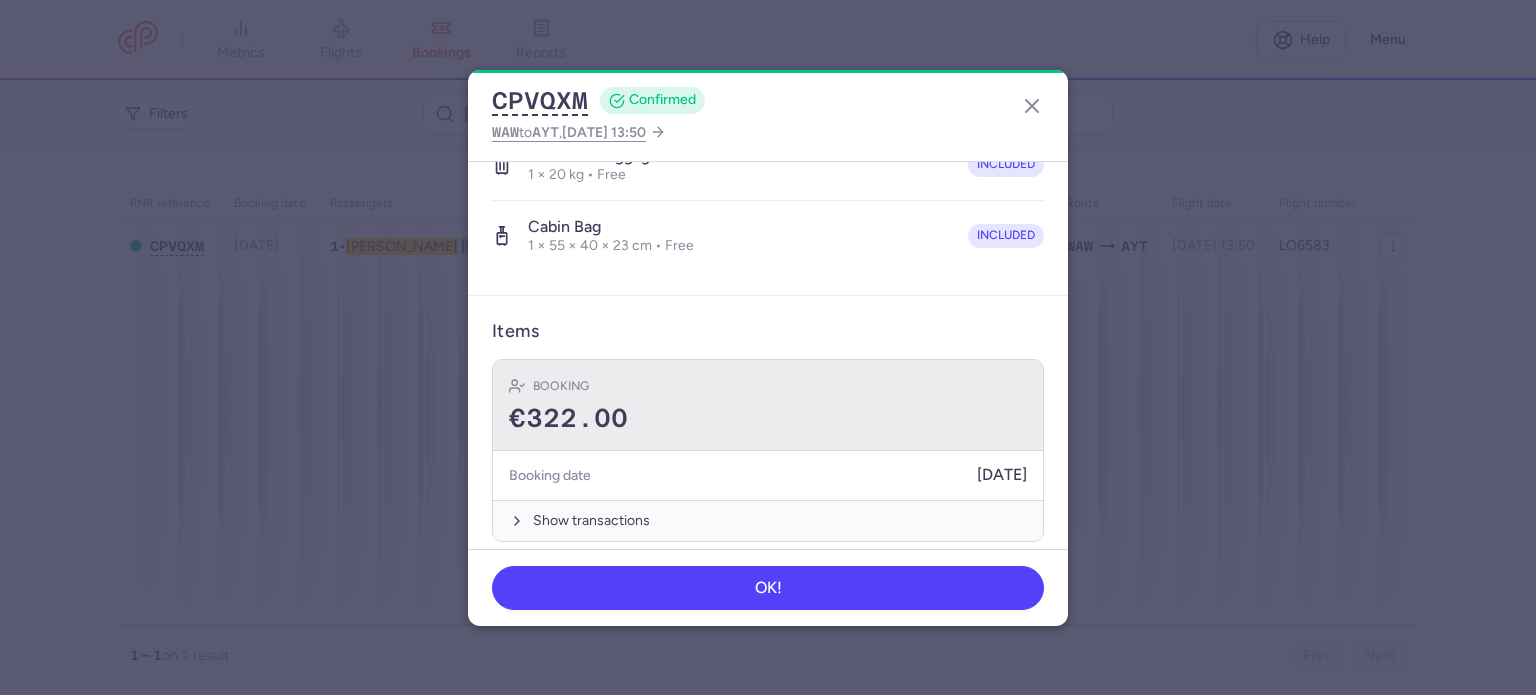 scroll, scrollTop: 423, scrollLeft: 0, axis: vertical 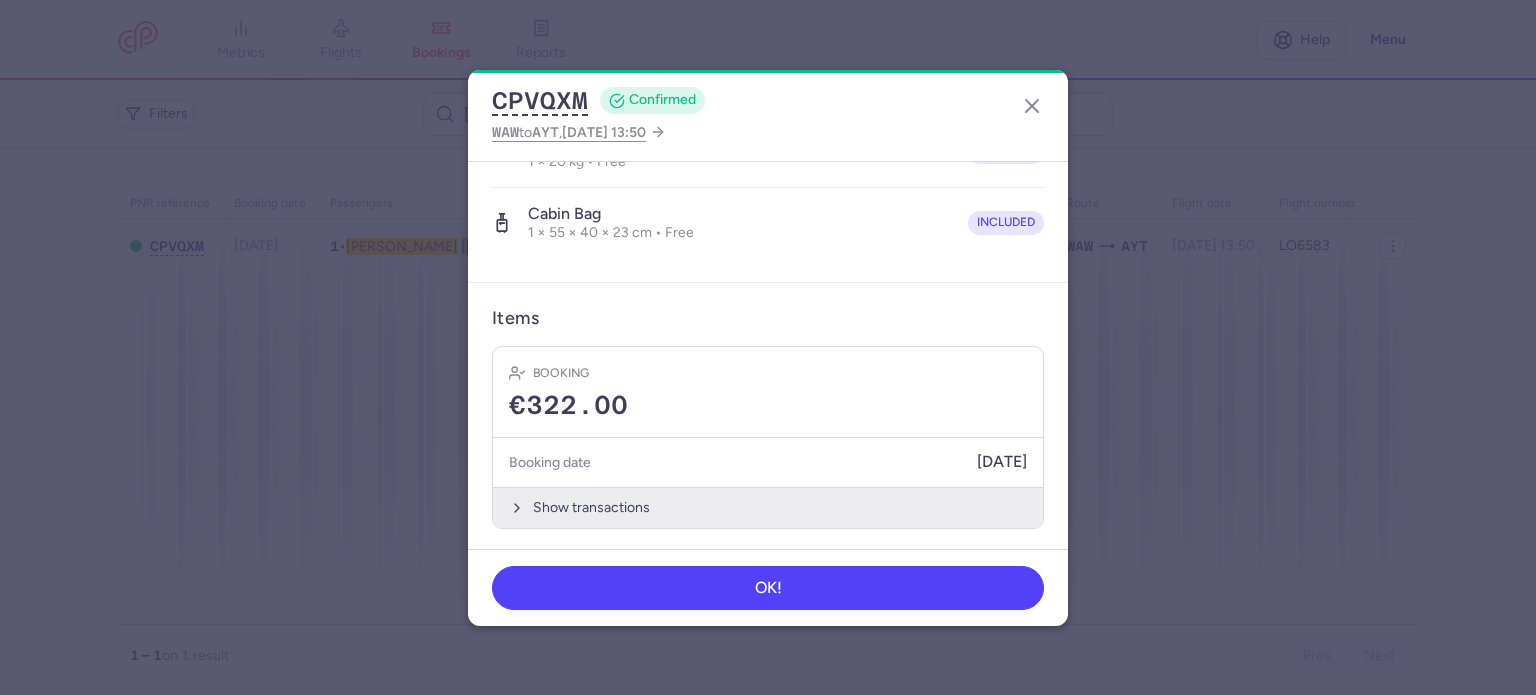 click on "Show transactions" at bounding box center [768, 507] 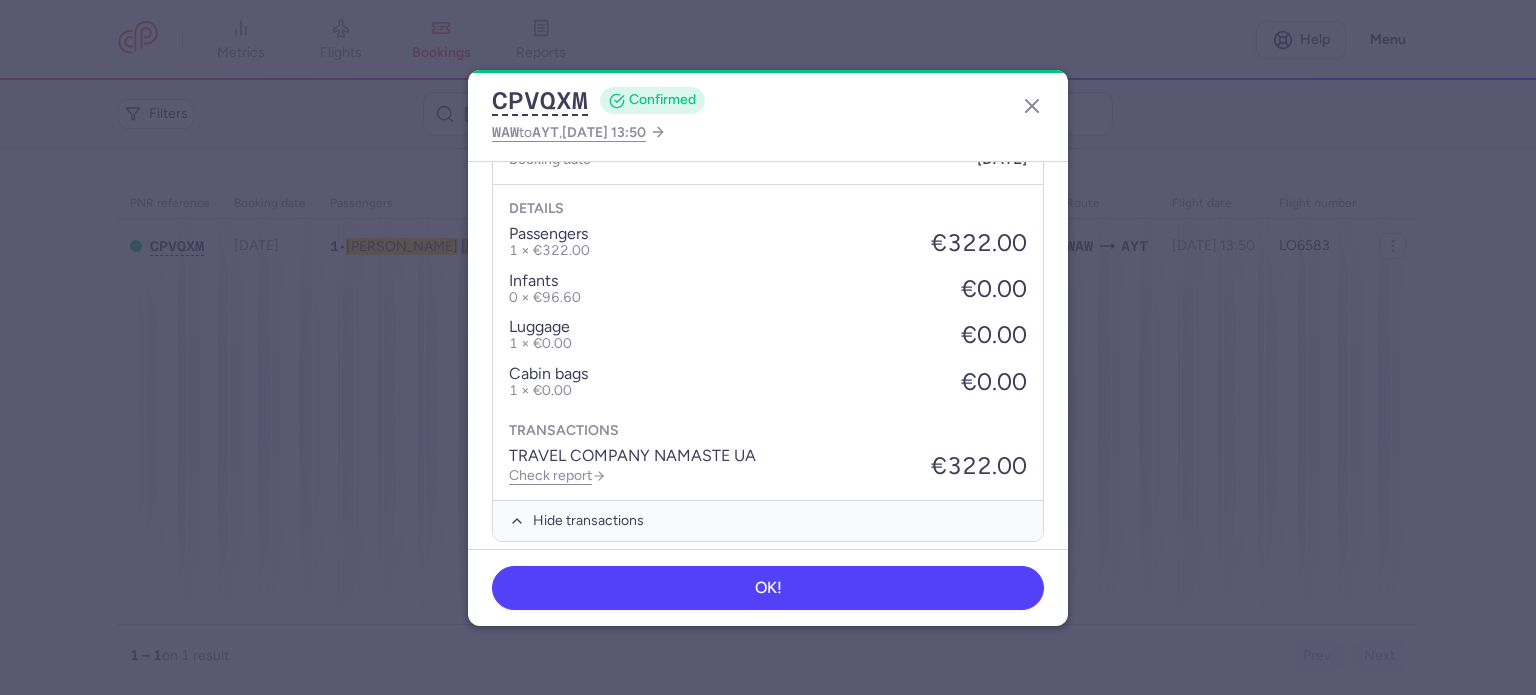 scroll, scrollTop: 739, scrollLeft: 0, axis: vertical 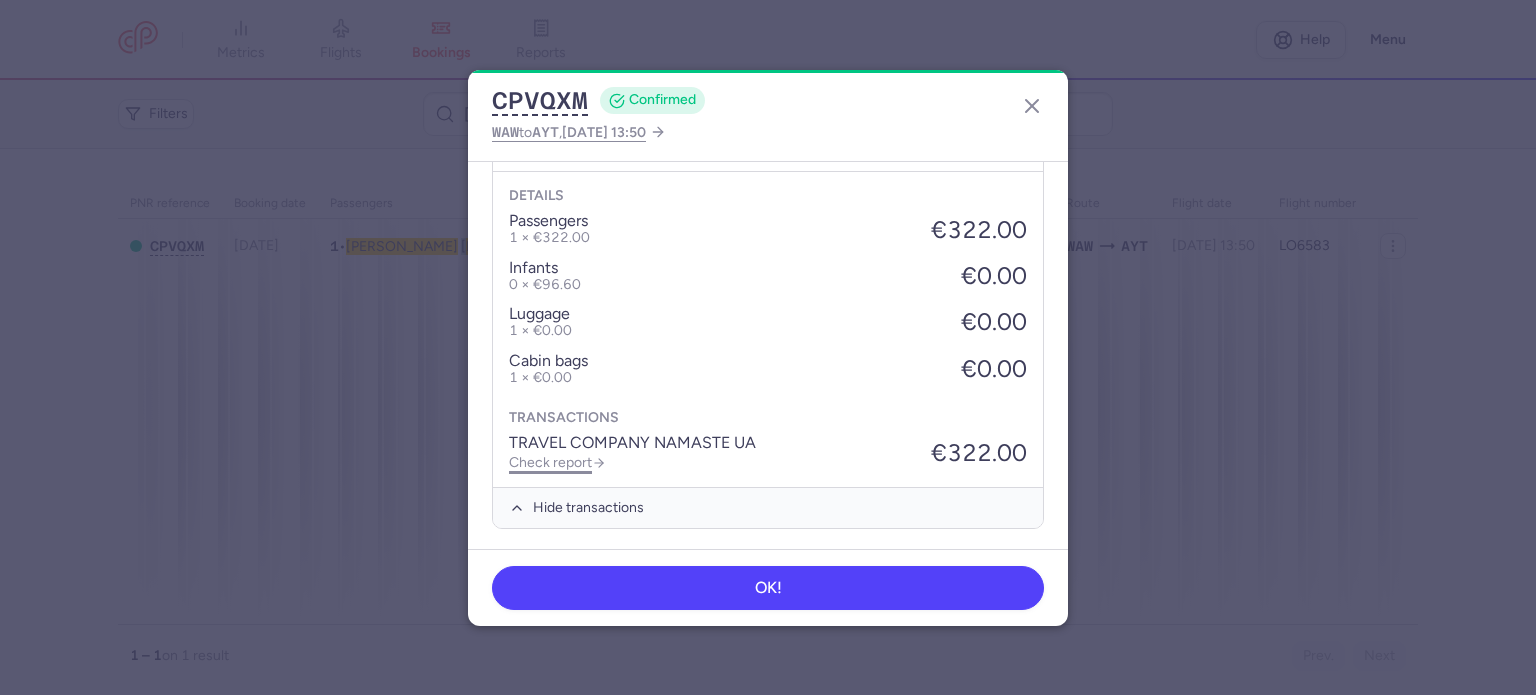 click on "Check report" 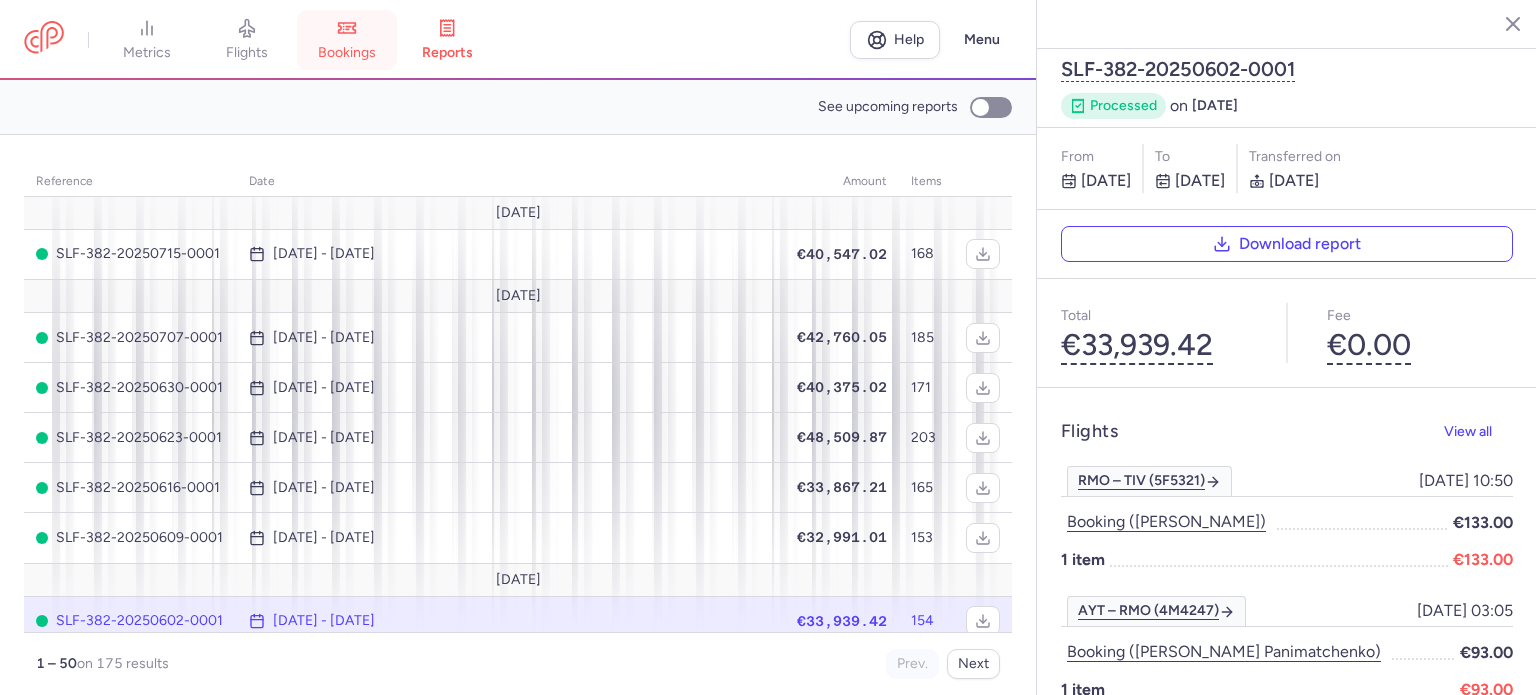 click 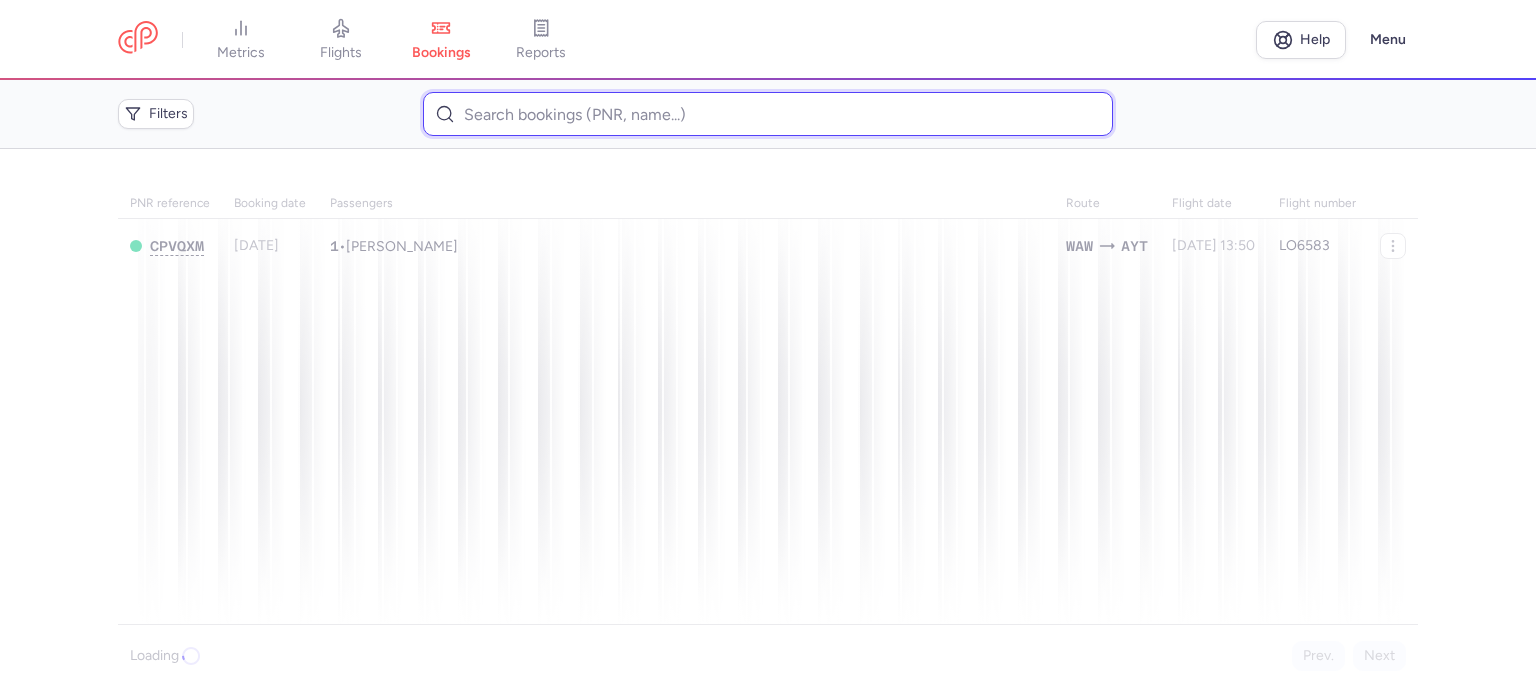 paste on "[PERSON_NAME]" 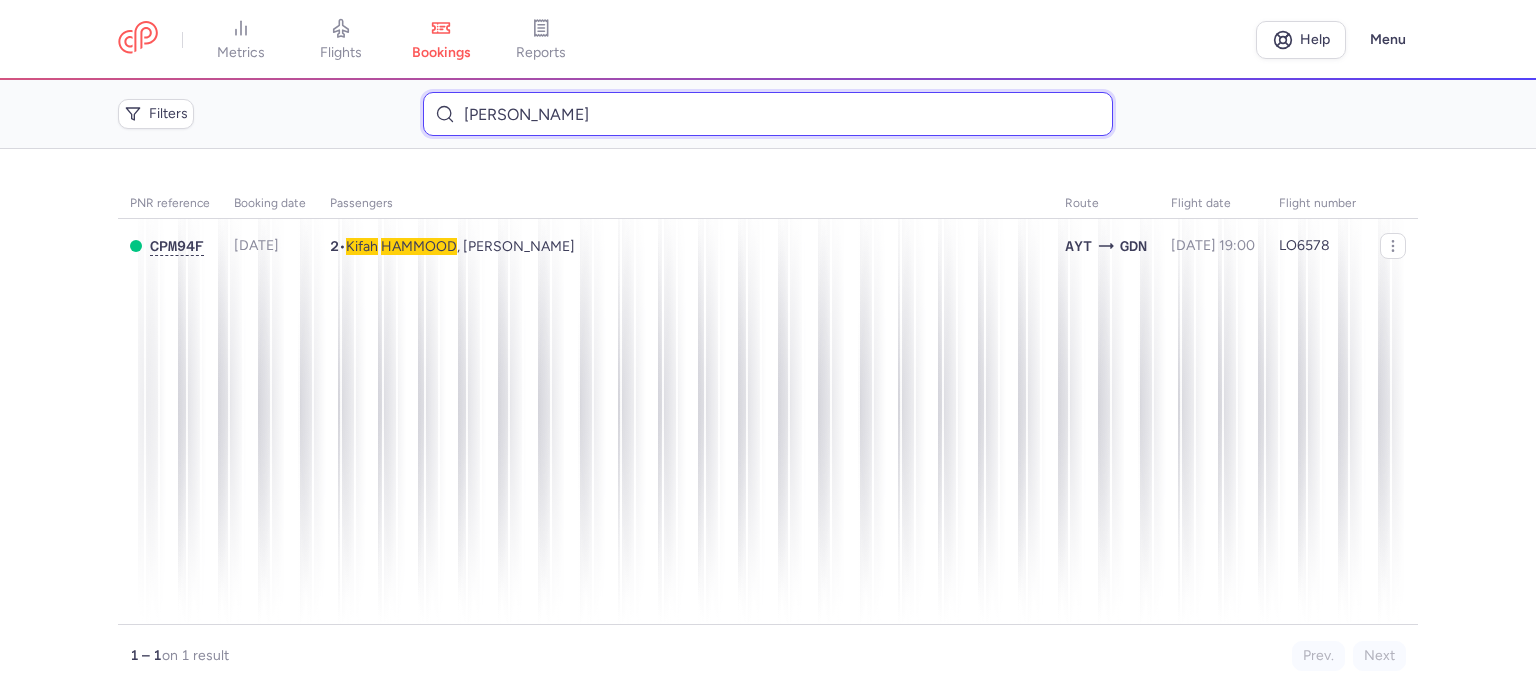 type on "[PERSON_NAME]" 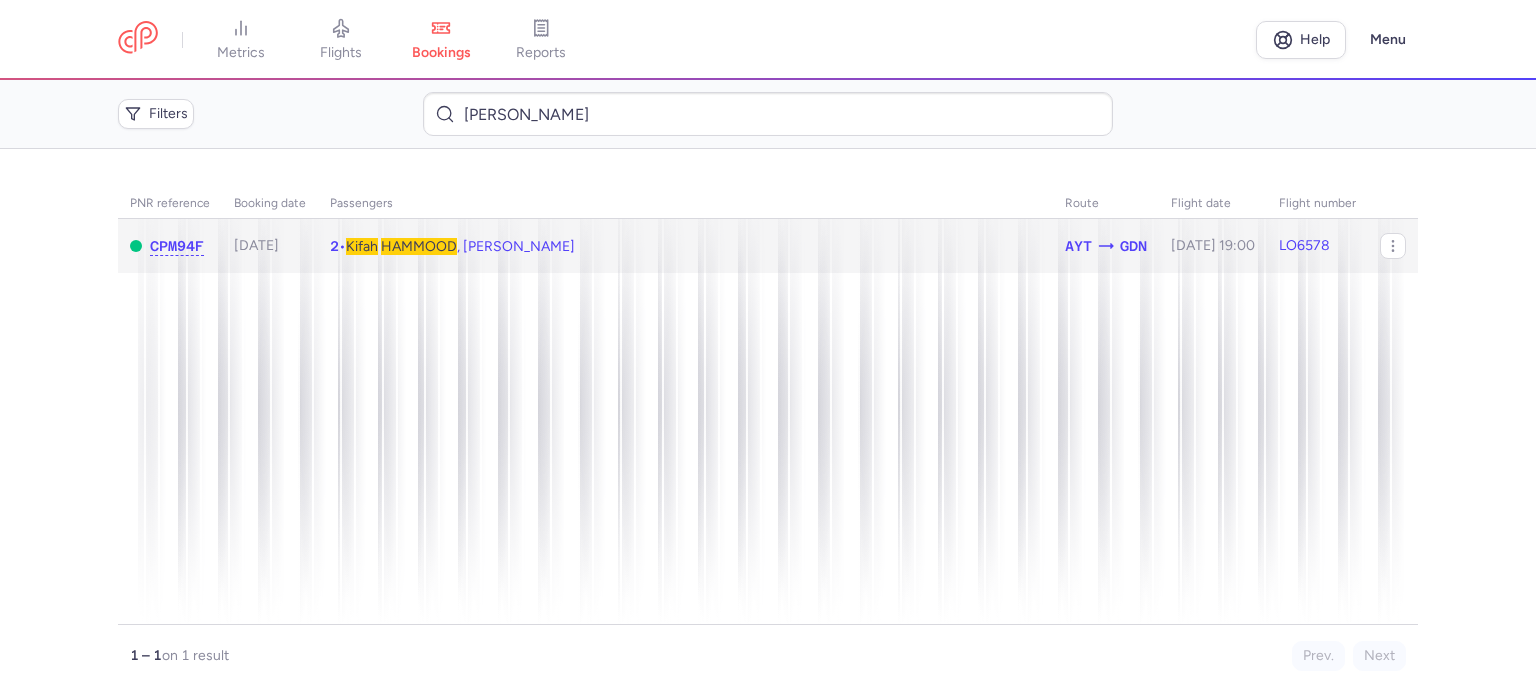 click on "HAMMOOD" at bounding box center (419, 246) 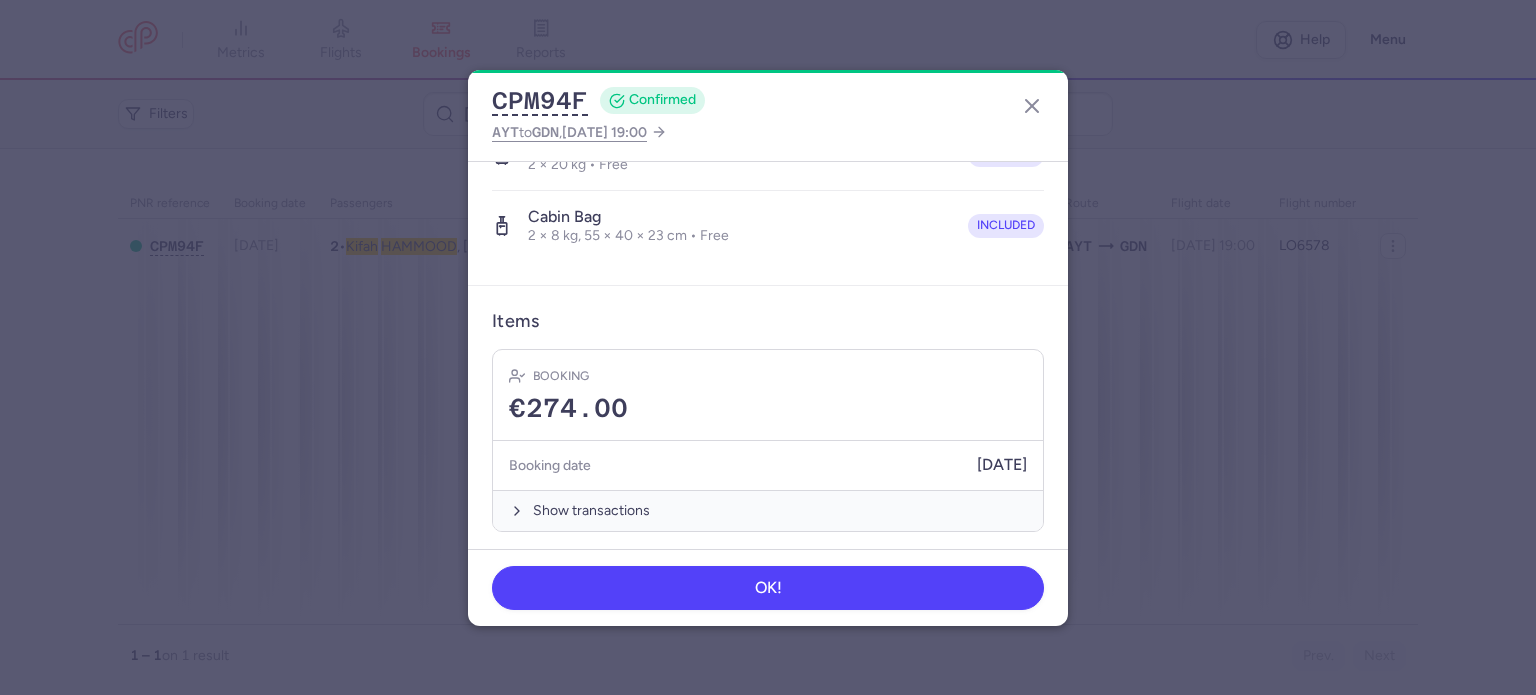scroll, scrollTop: 492, scrollLeft: 0, axis: vertical 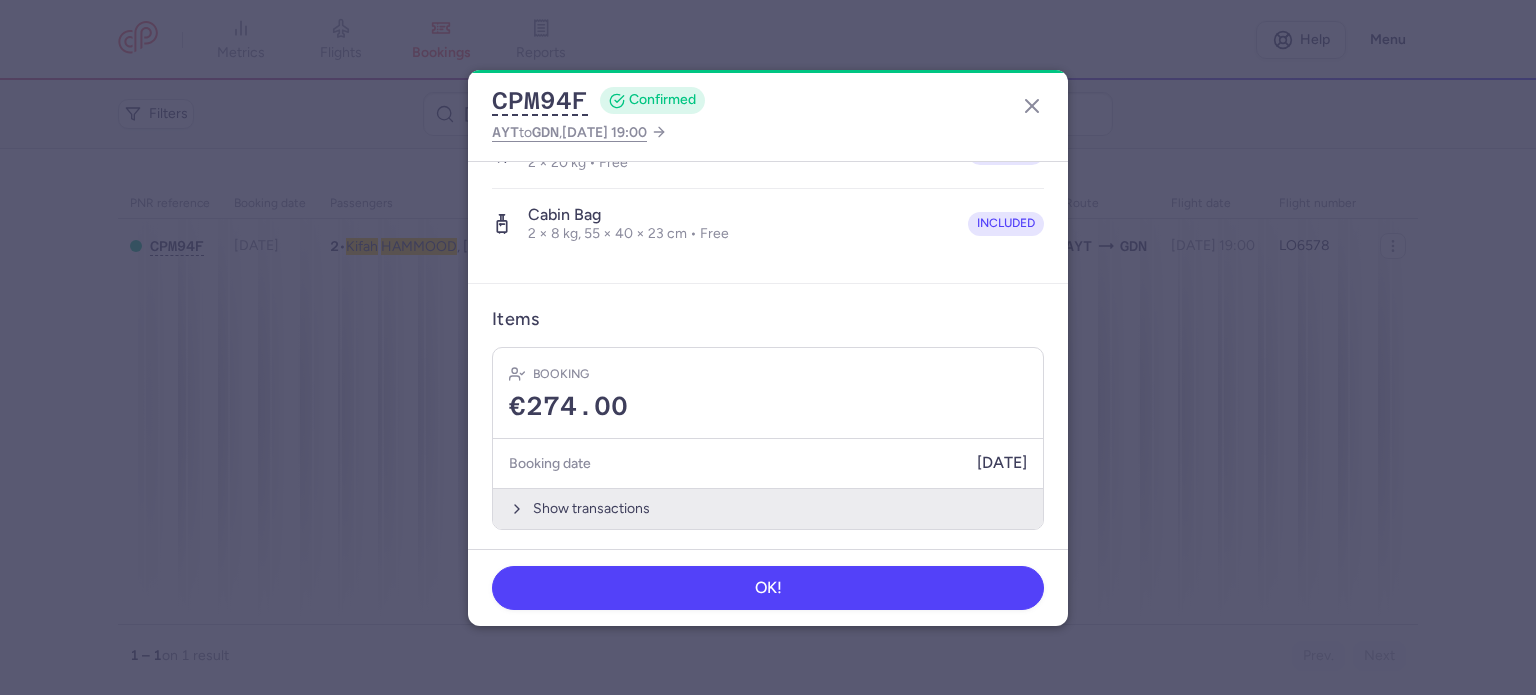 click on "Show transactions" at bounding box center (768, 508) 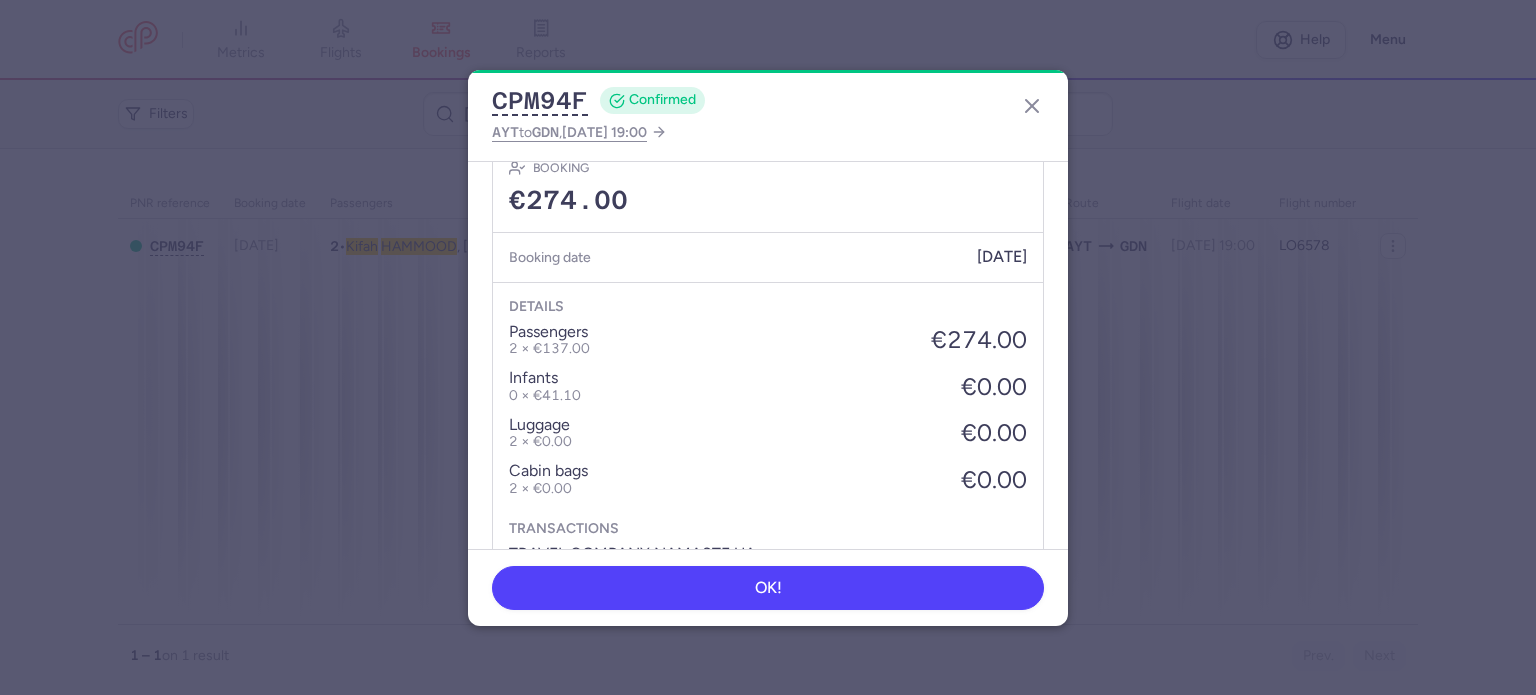scroll, scrollTop: 808, scrollLeft: 0, axis: vertical 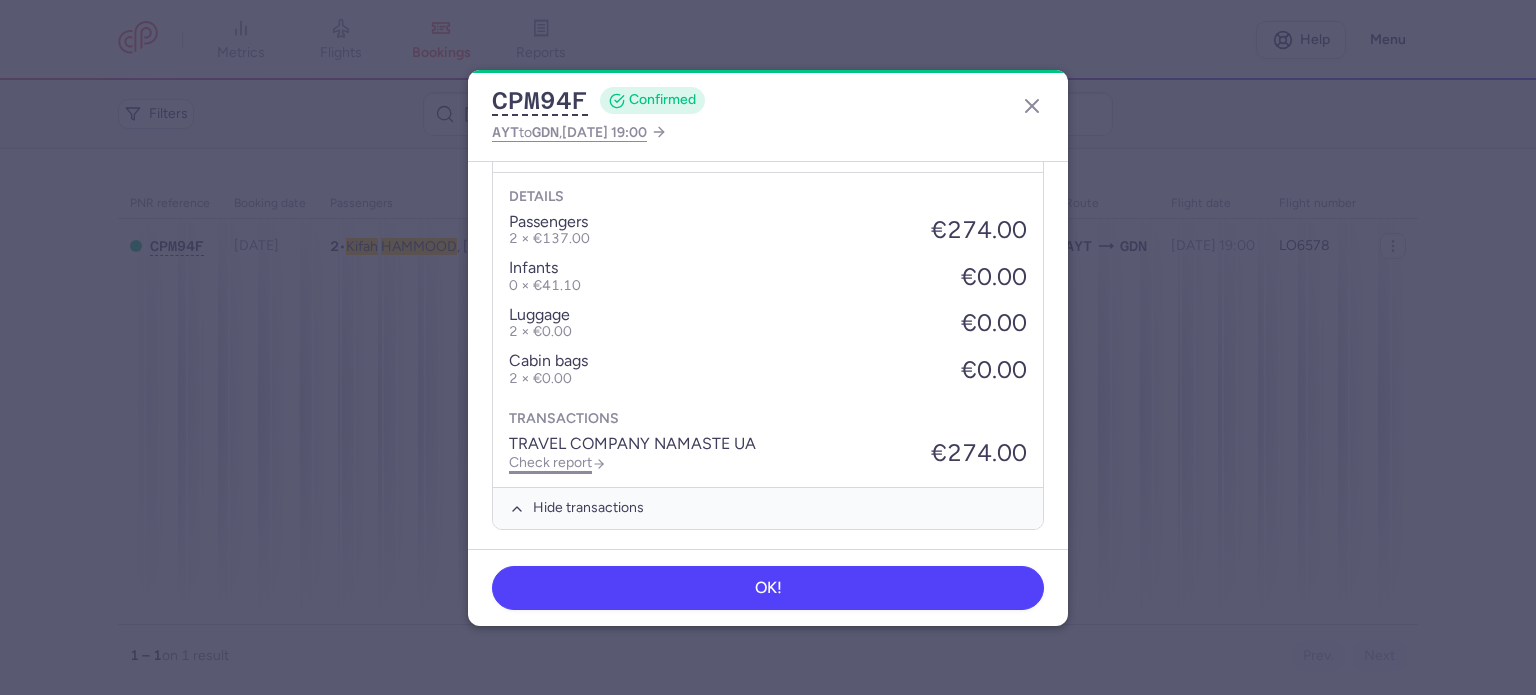 click on "Check report" 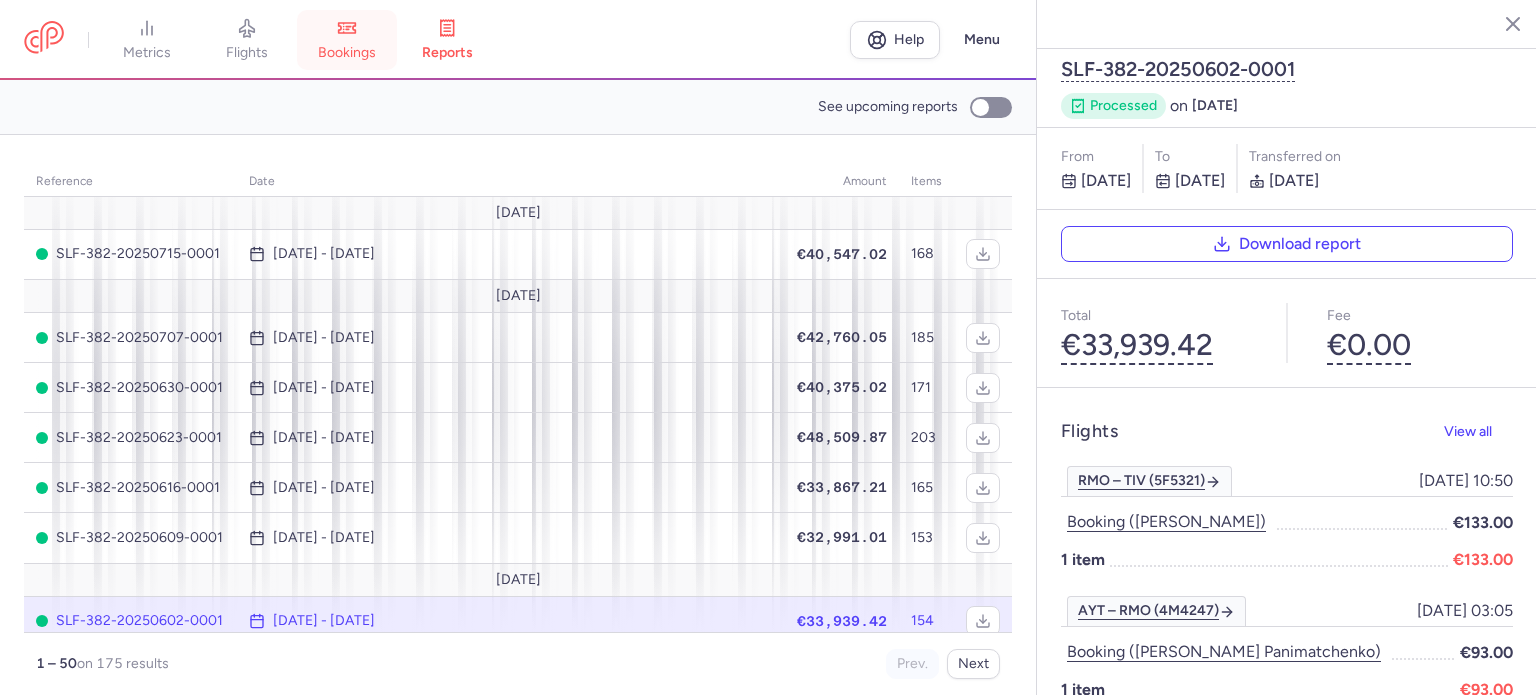 click on "bookings" at bounding box center (347, 53) 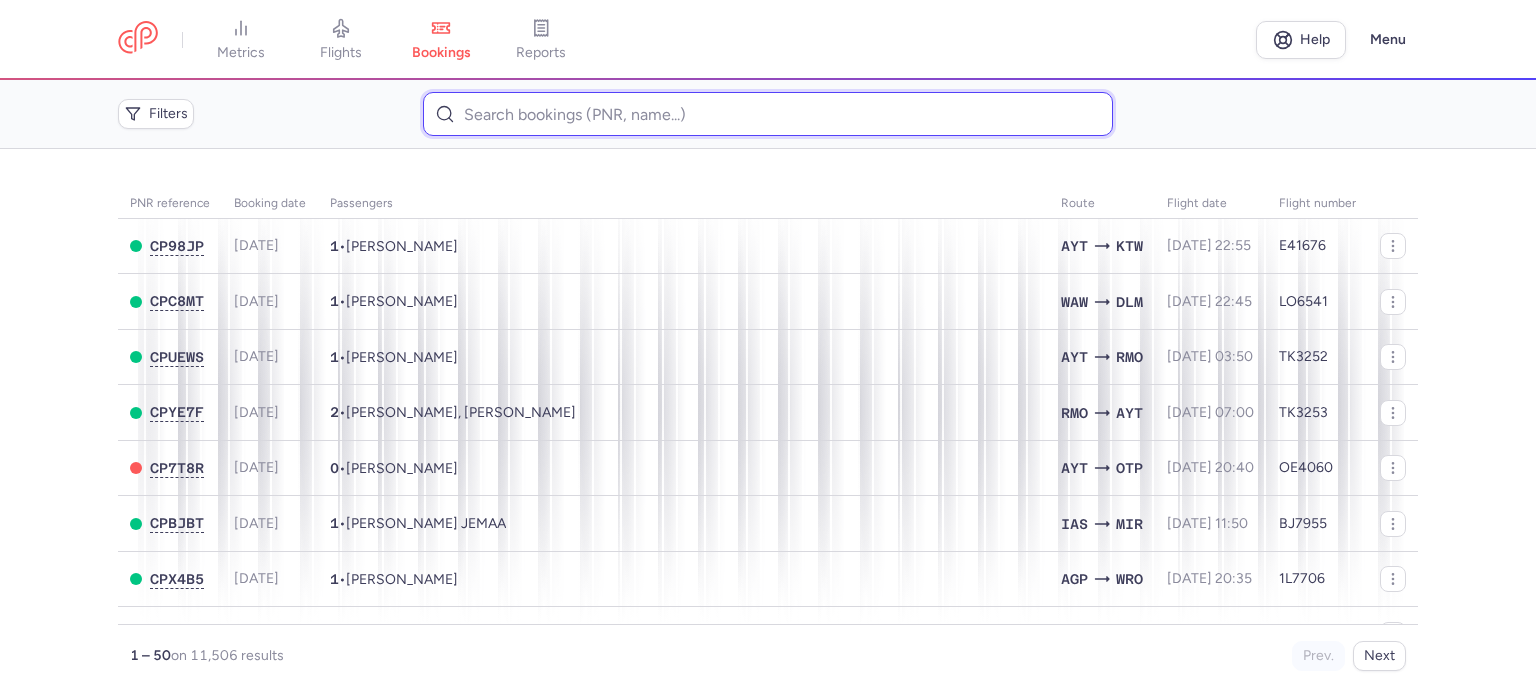 paste on "SILSKA 	[PERSON_NAME]" 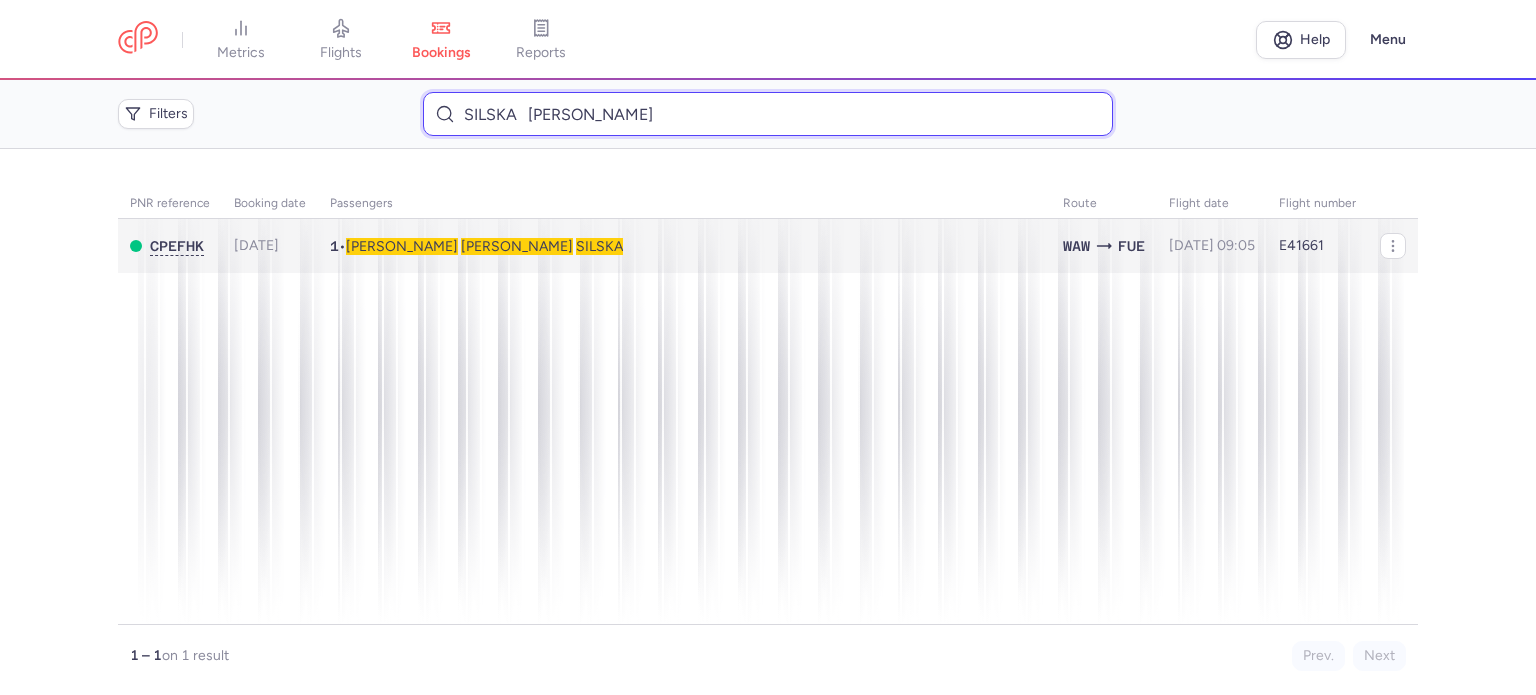 type on "SILSKA 	[PERSON_NAME]" 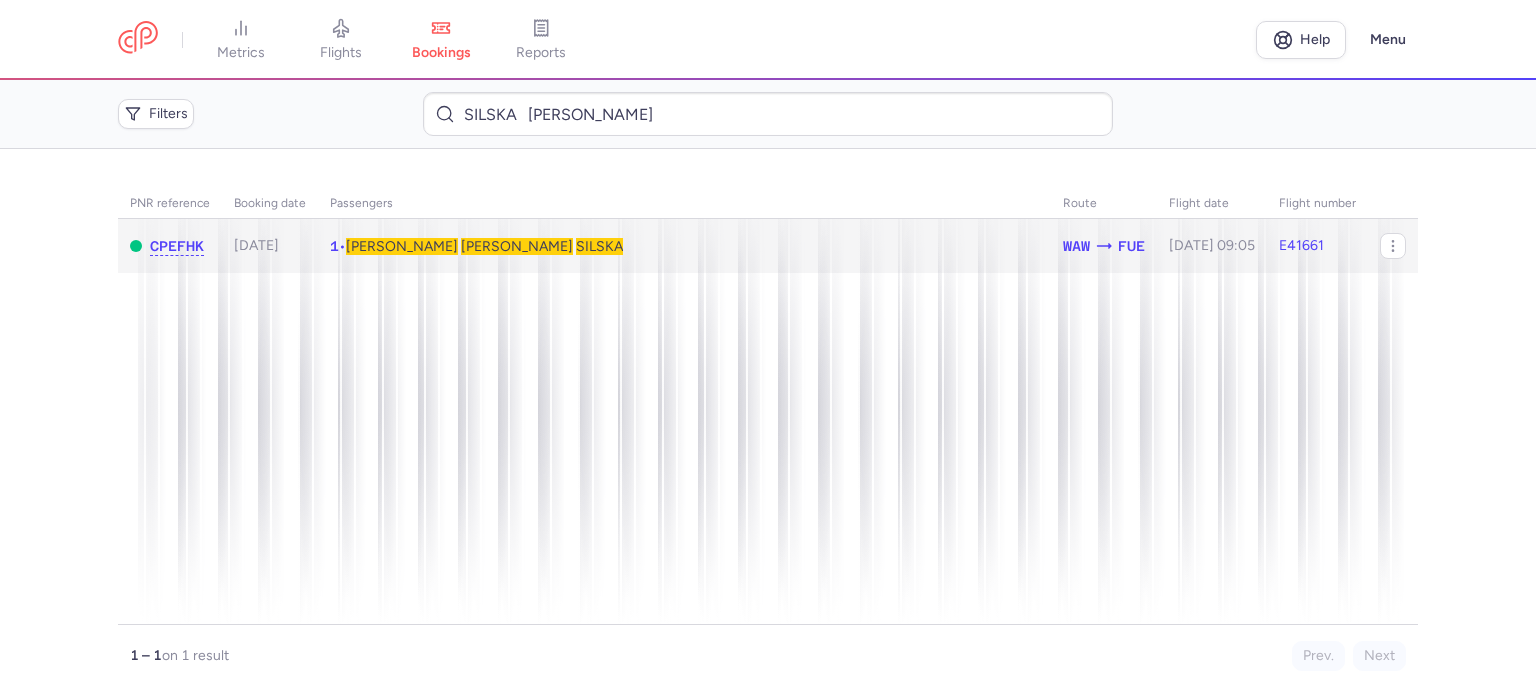 click on "[PERSON_NAME]" at bounding box center [517, 246] 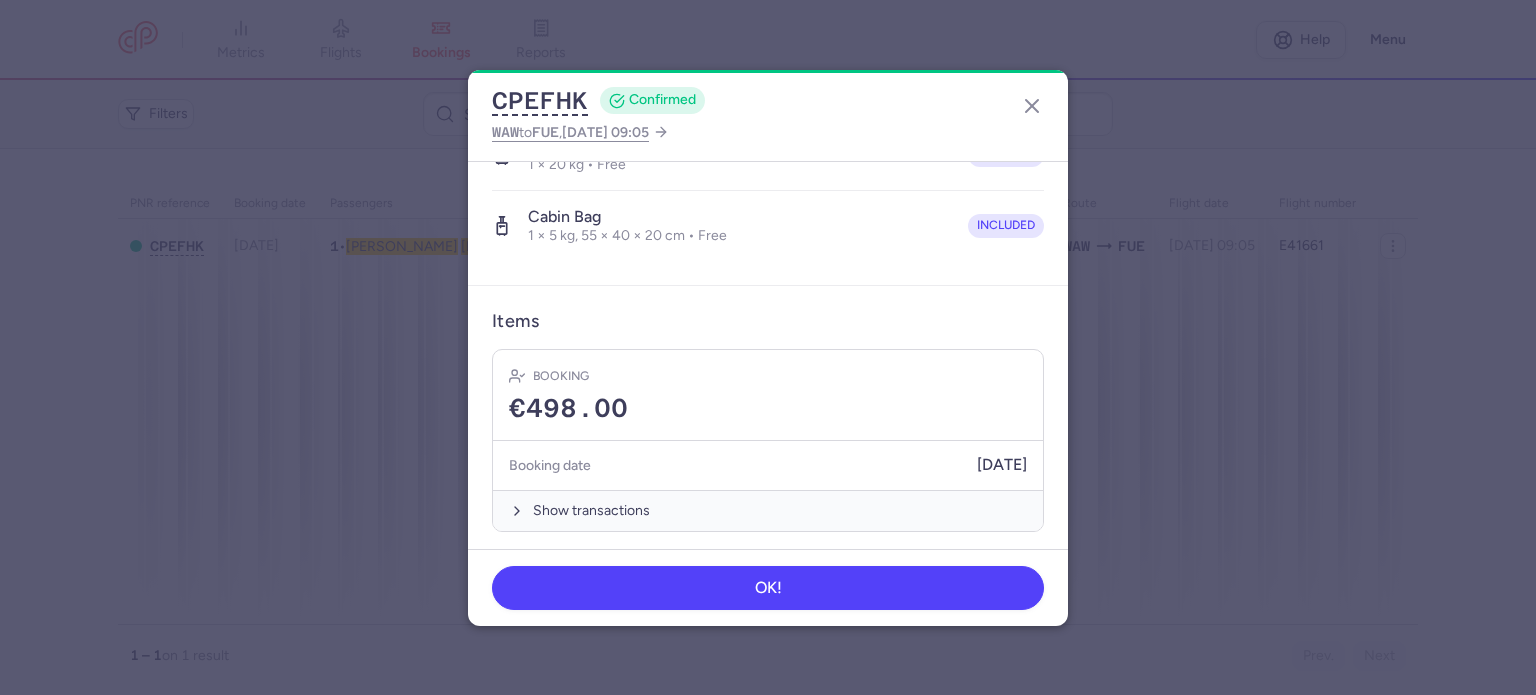 scroll, scrollTop: 423, scrollLeft: 0, axis: vertical 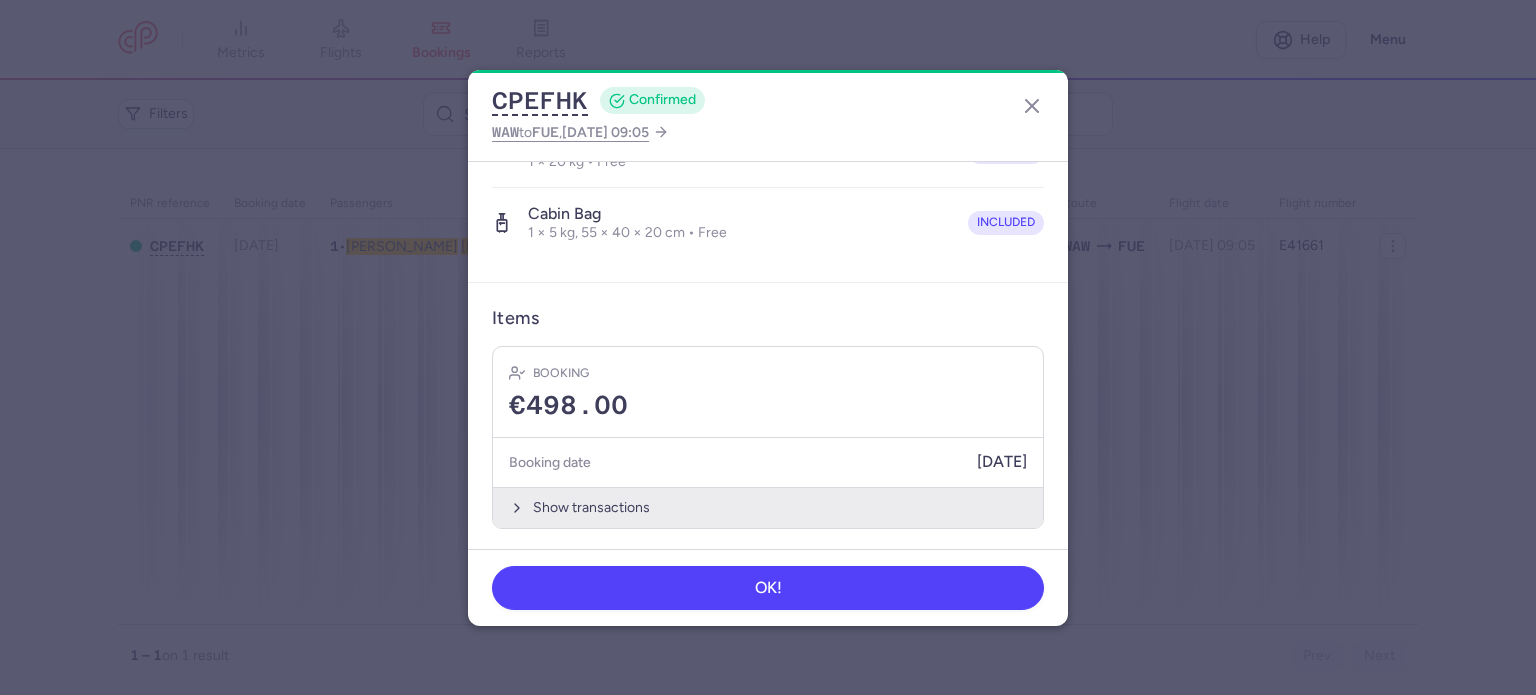 click on "Show transactions" at bounding box center (768, 507) 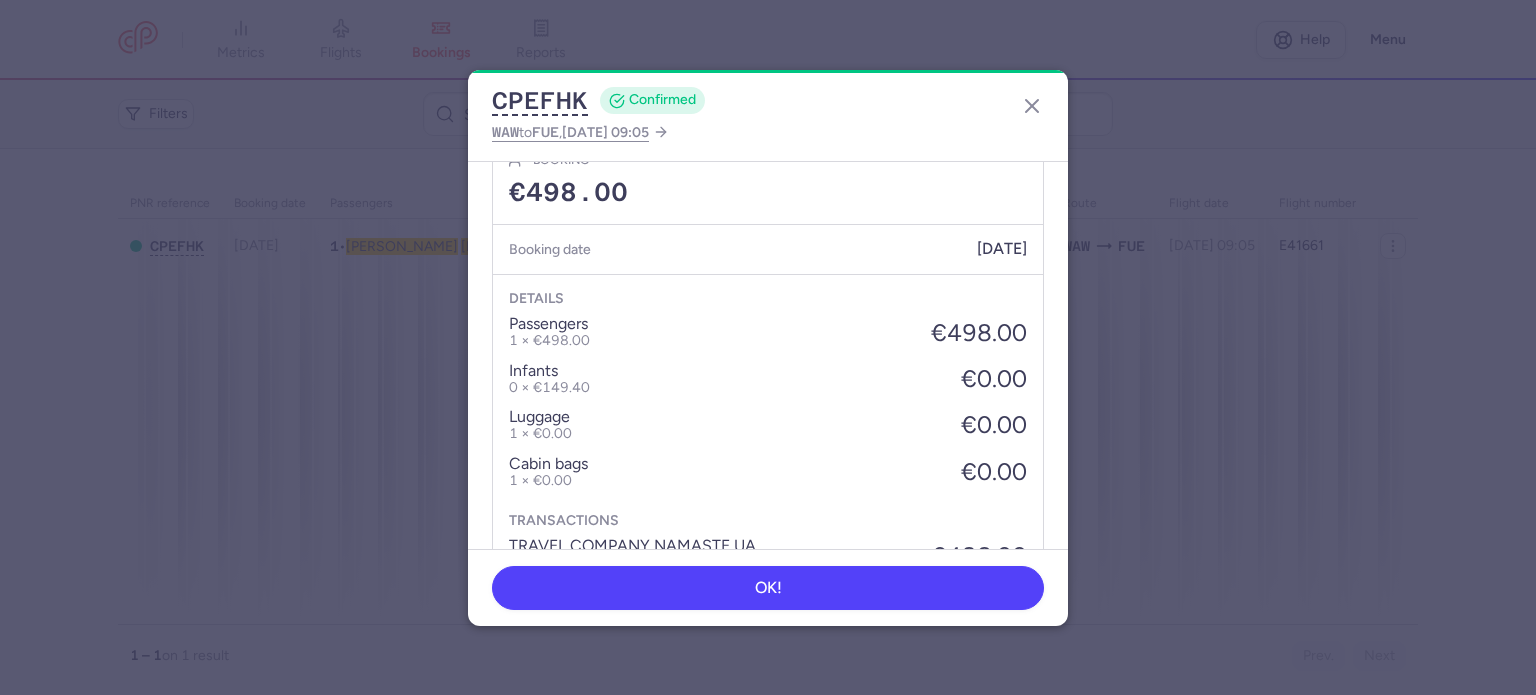 scroll, scrollTop: 739, scrollLeft: 0, axis: vertical 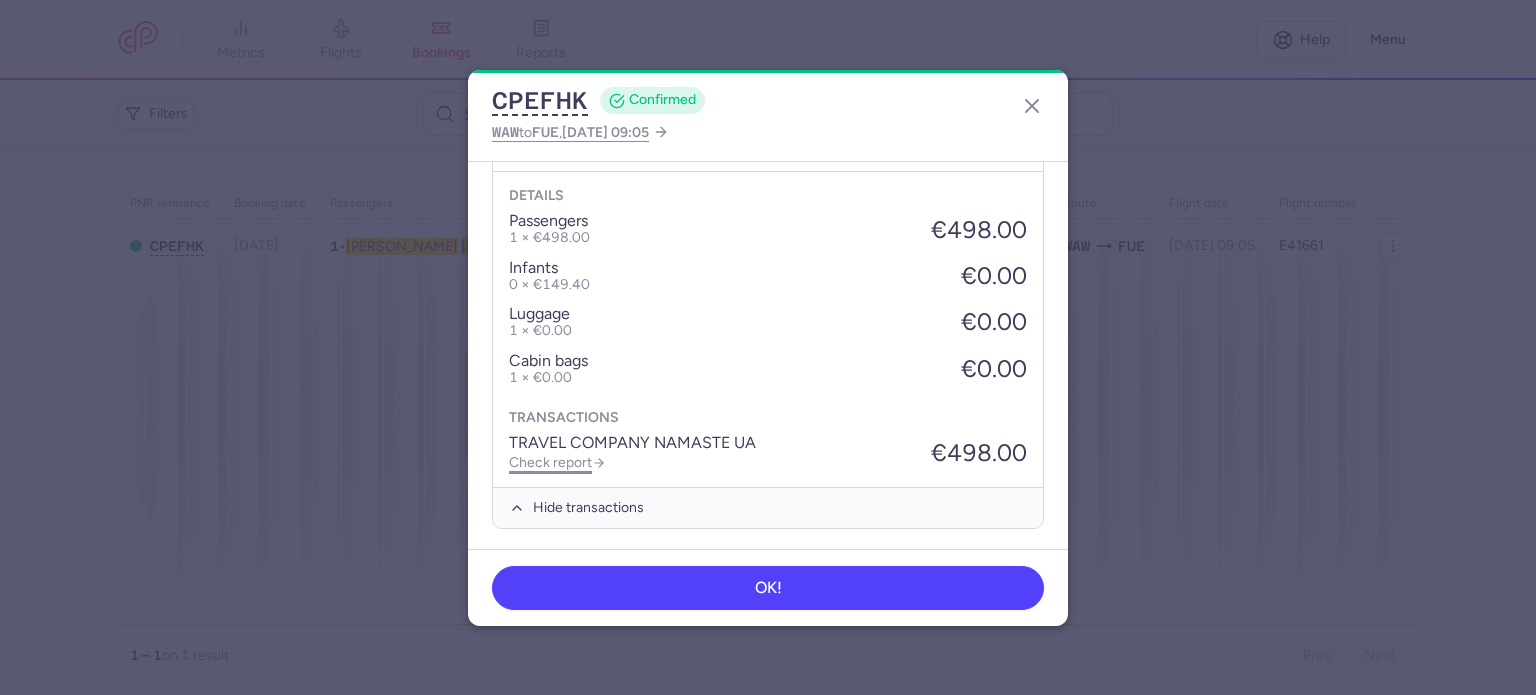click on "Check report" 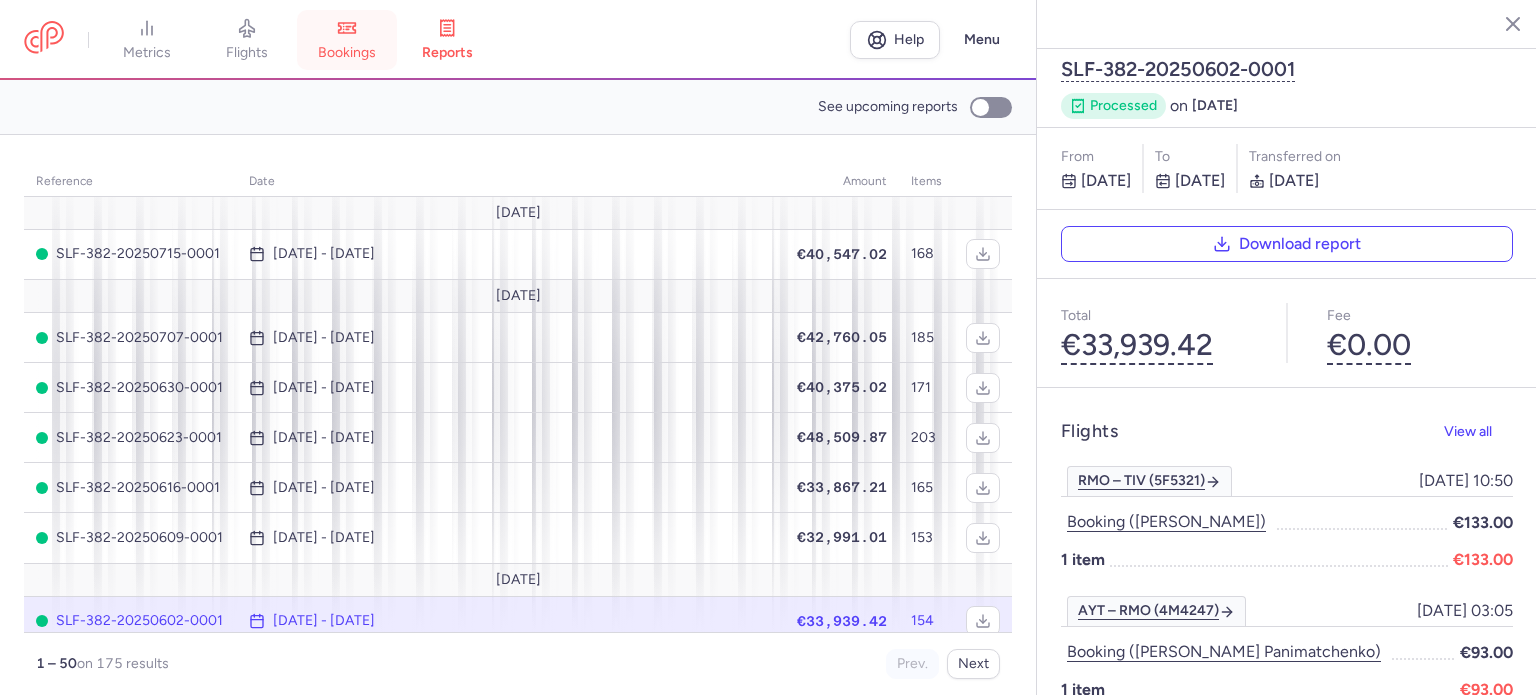 click on "bookings" at bounding box center (347, 40) 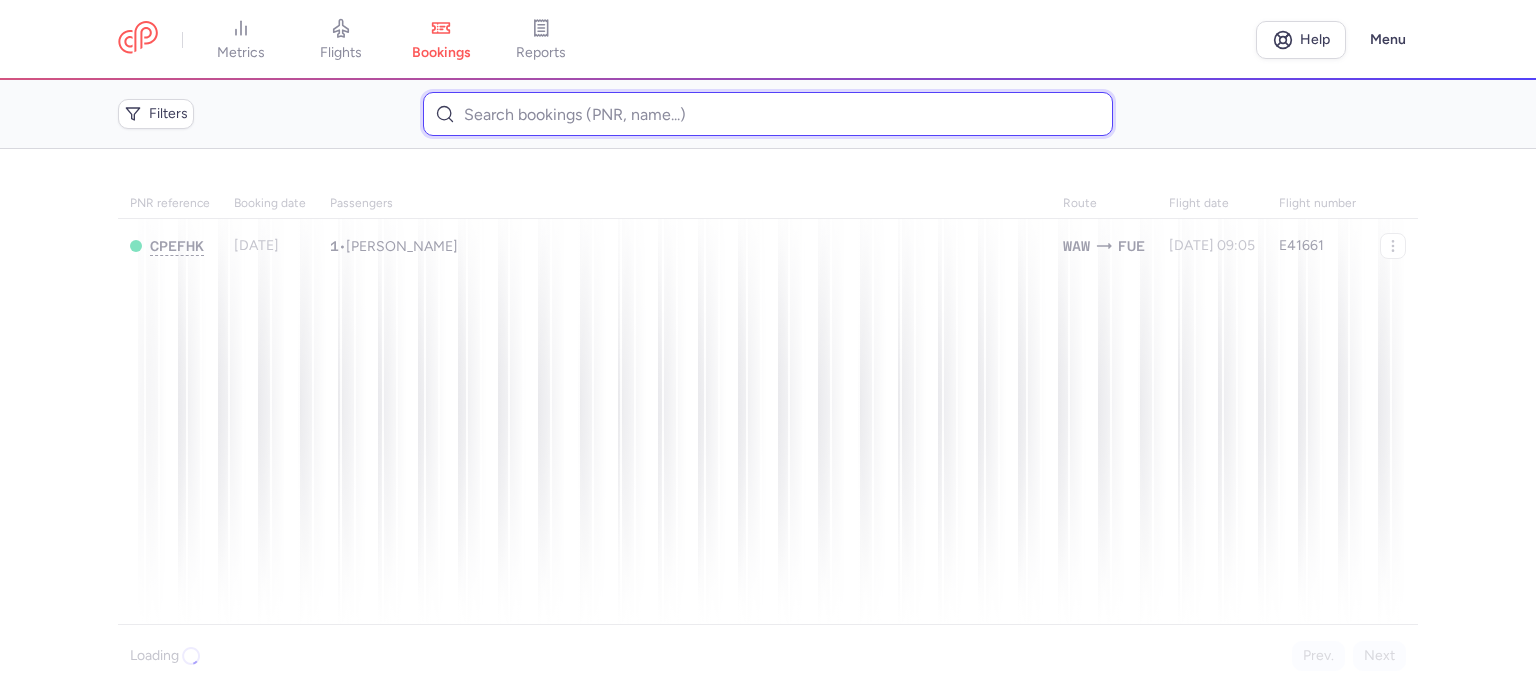 paste on "[PERSON_NAME]" 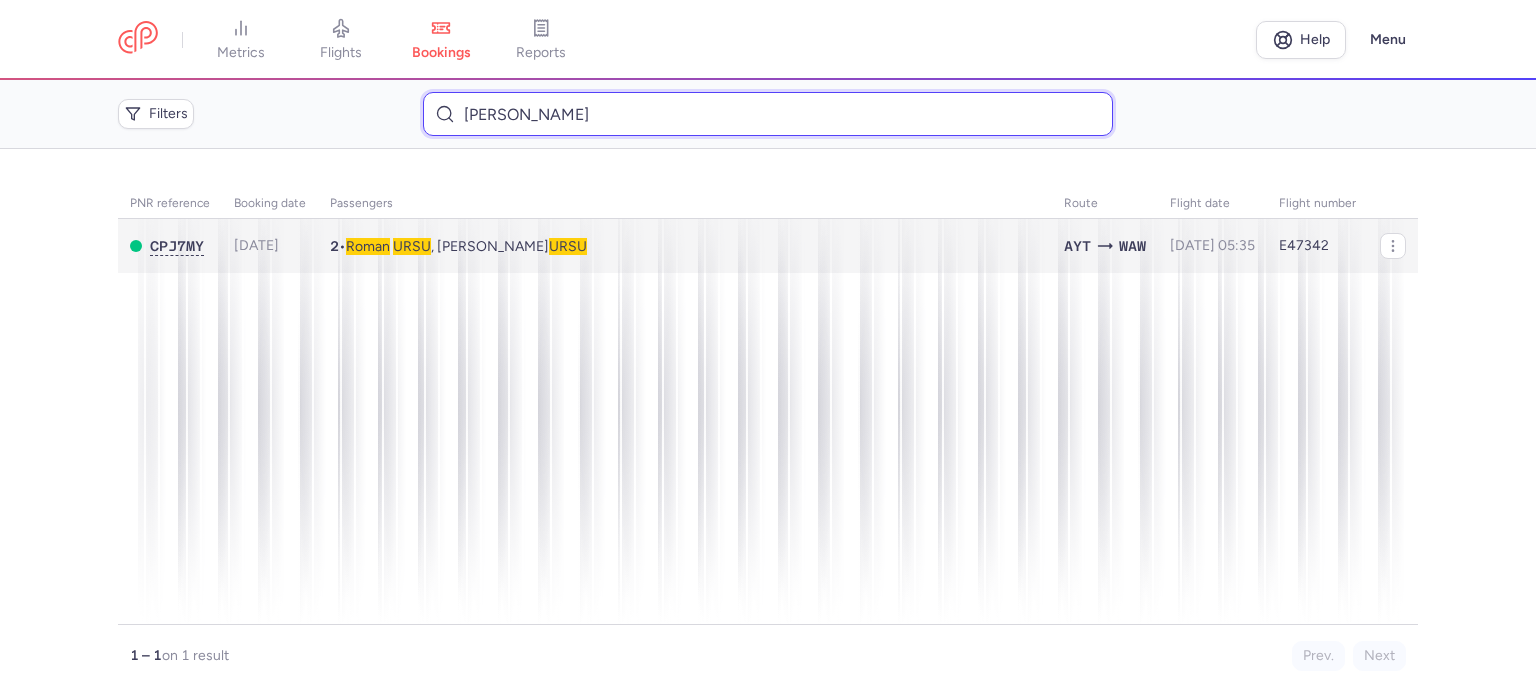type on "[PERSON_NAME]" 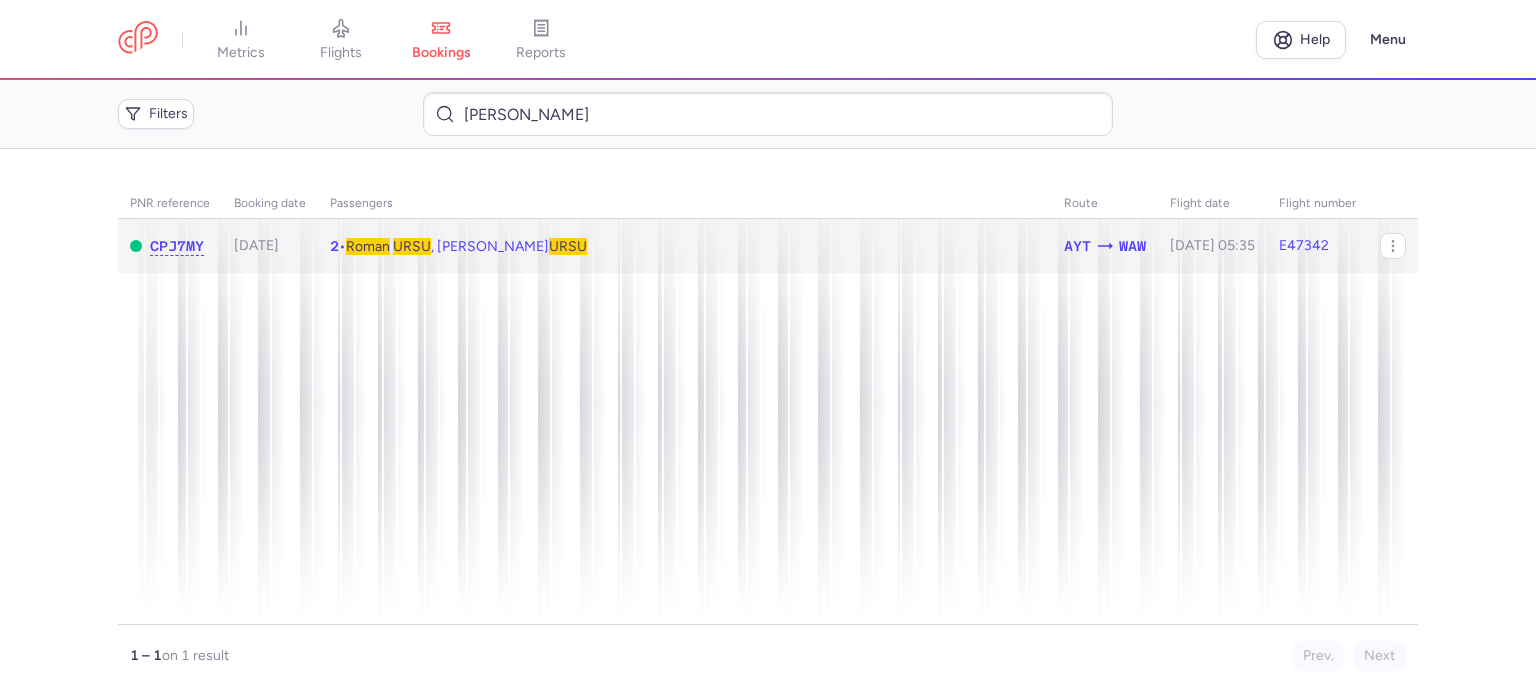 click on "URSU" at bounding box center [412, 246] 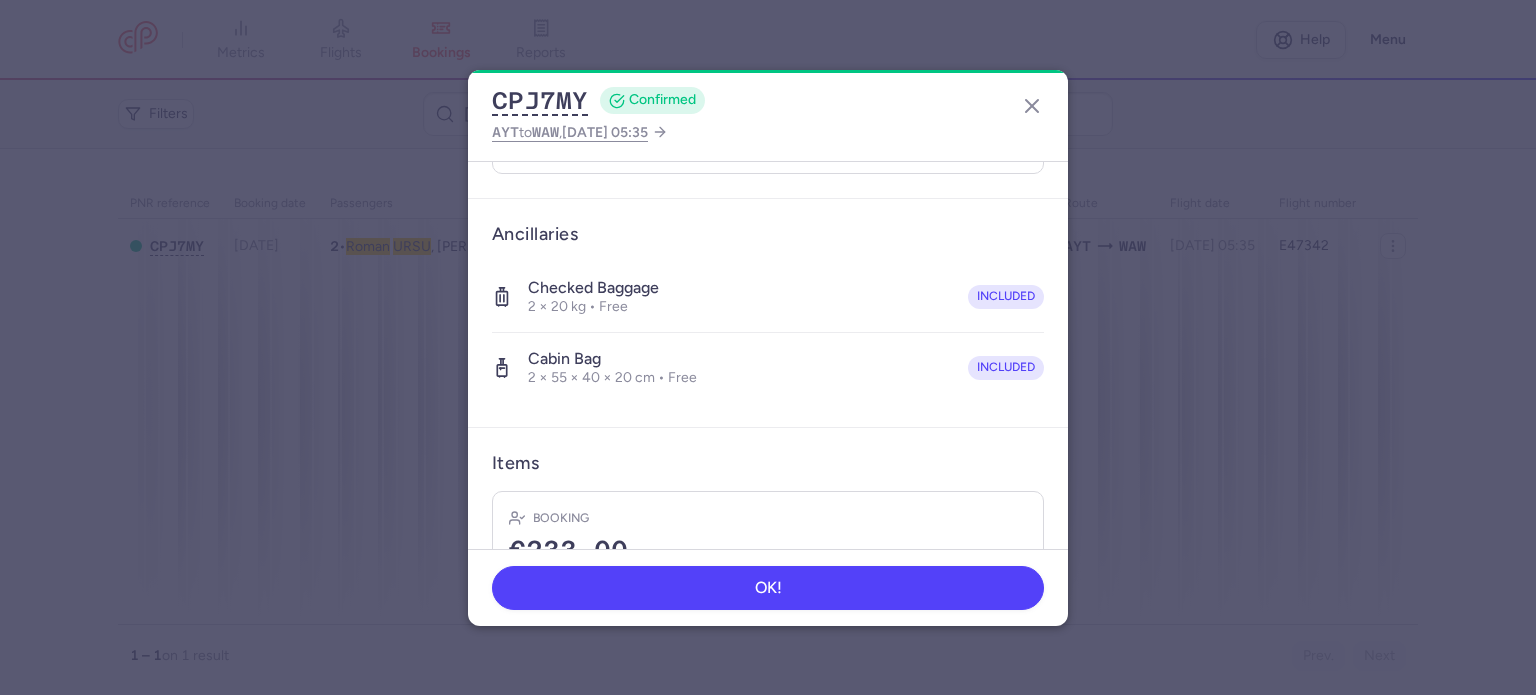 scroll, scrollTop: 492, scrollLeft: 0, axis: vertical 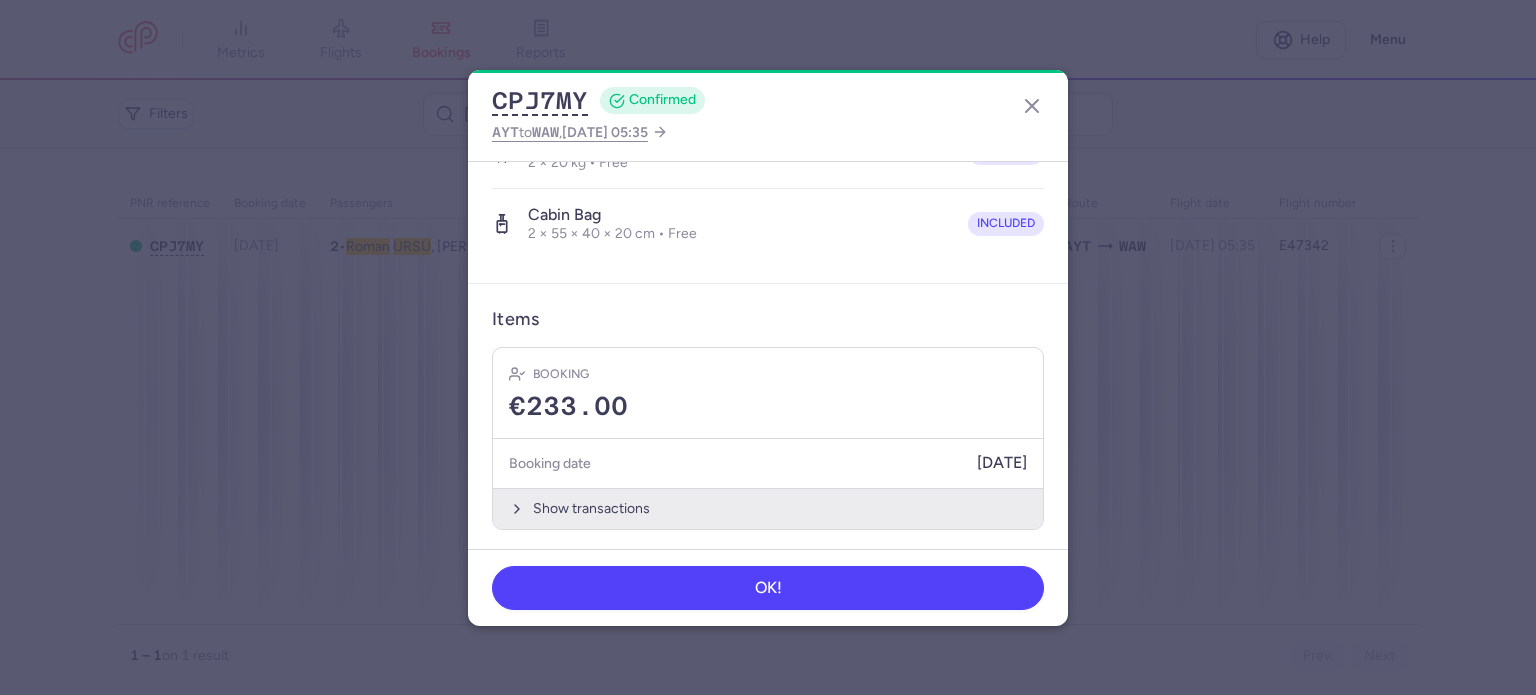 click on "Show transactions" at bounding box center (768, 508) 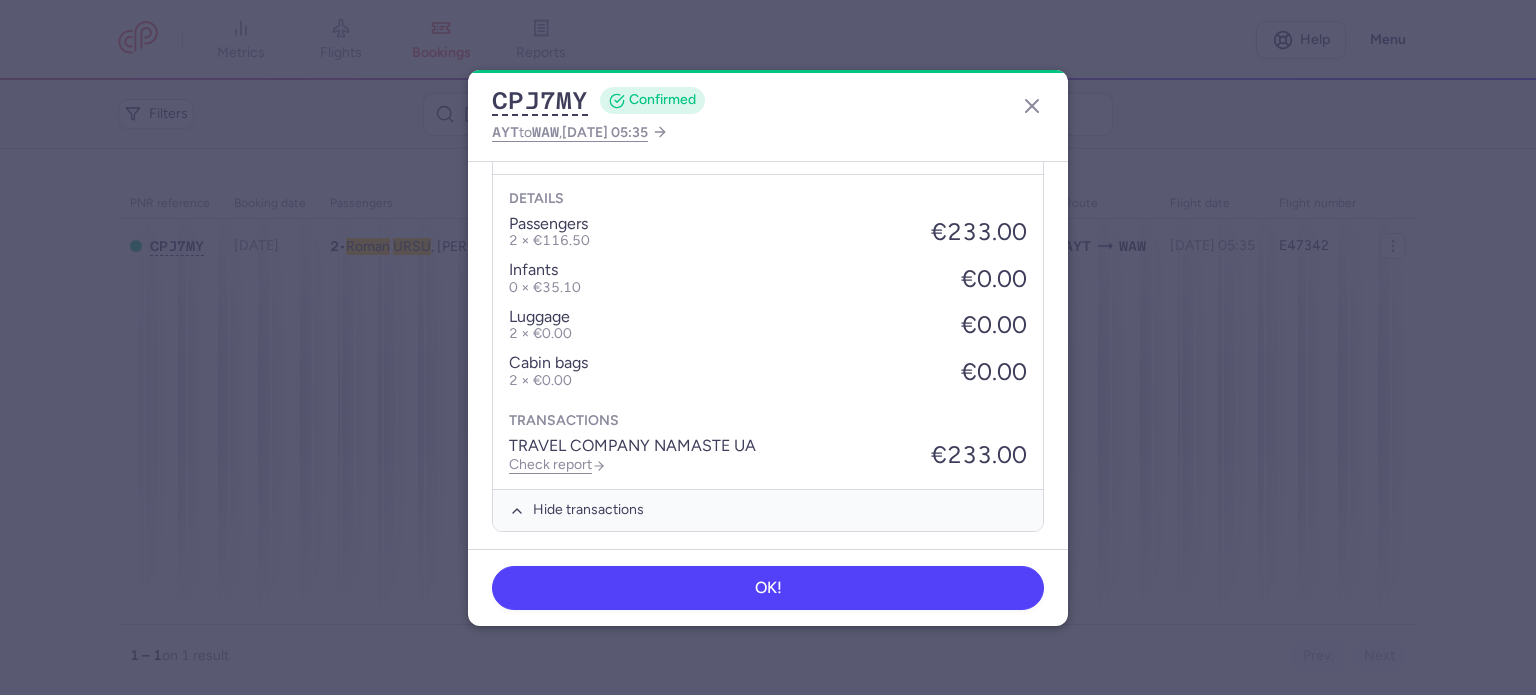 scroll, scrollTop: 808, scrollLeft: 0, axis: vertical 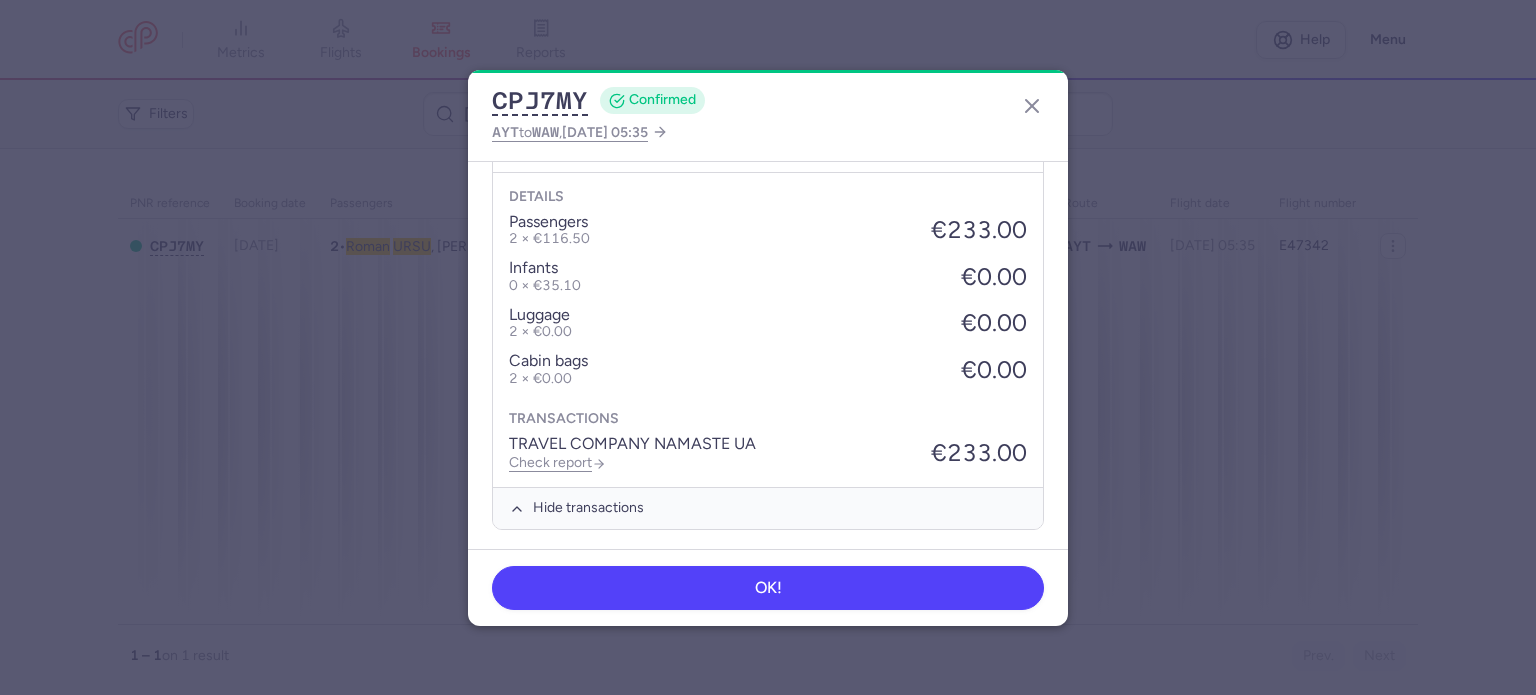 click on "TRAVEL COMPANY NAMASTE UA" at bounding box center (632, 444) 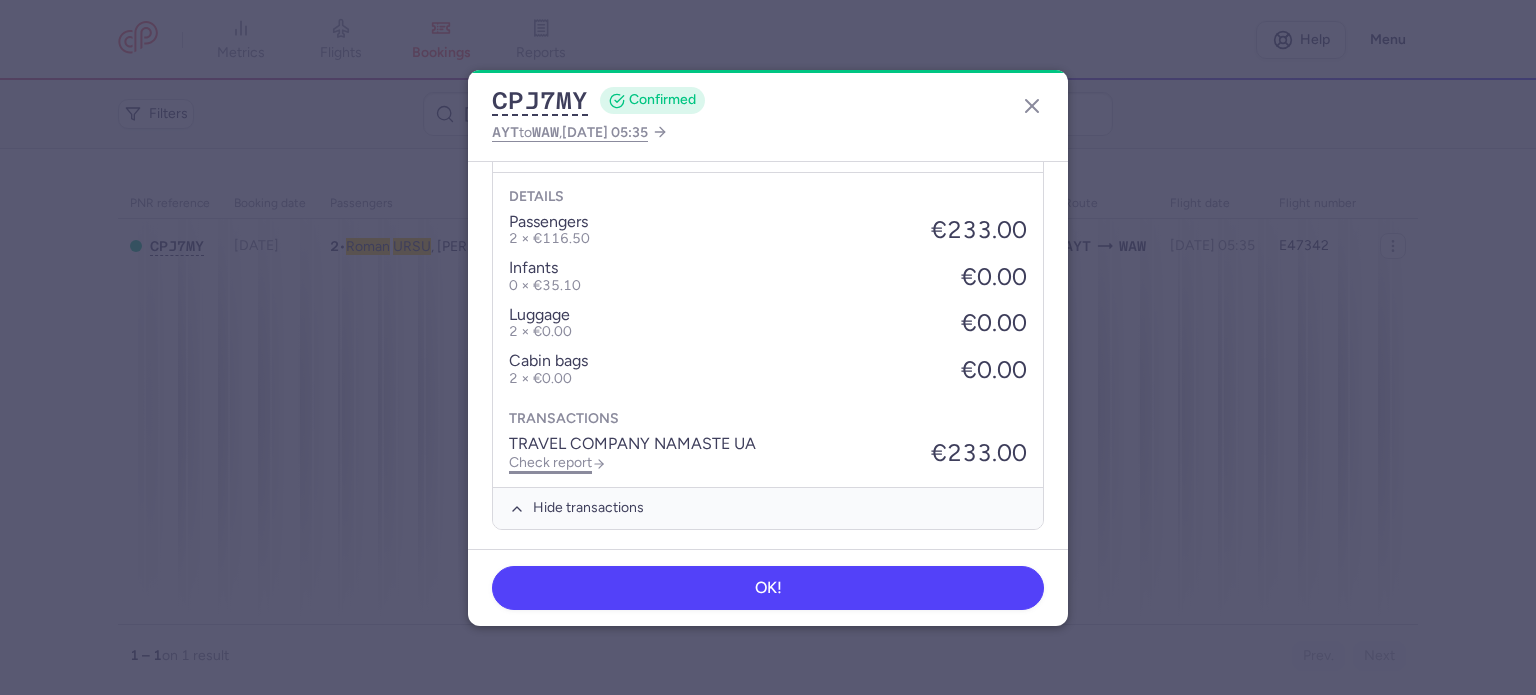 click on "Check report" 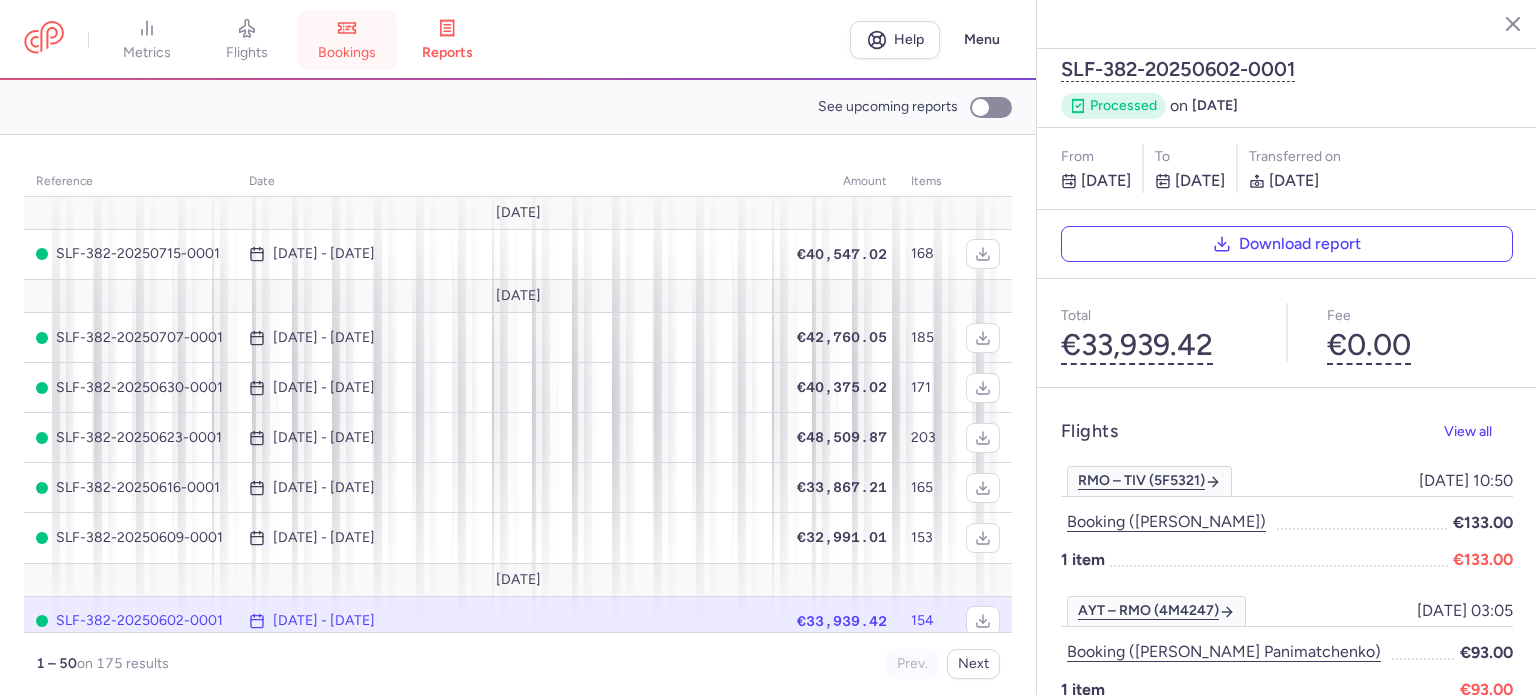 click 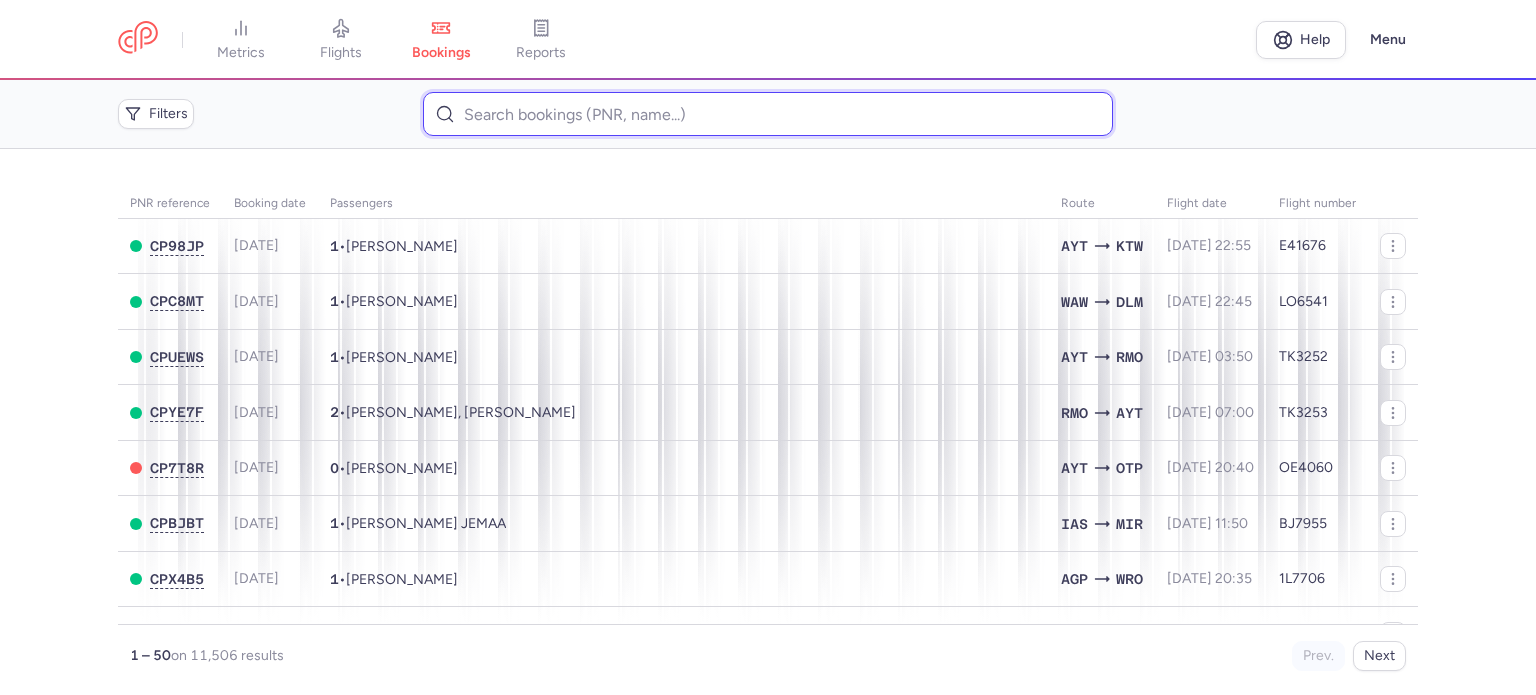 paste on "[PERSON_NAME]" 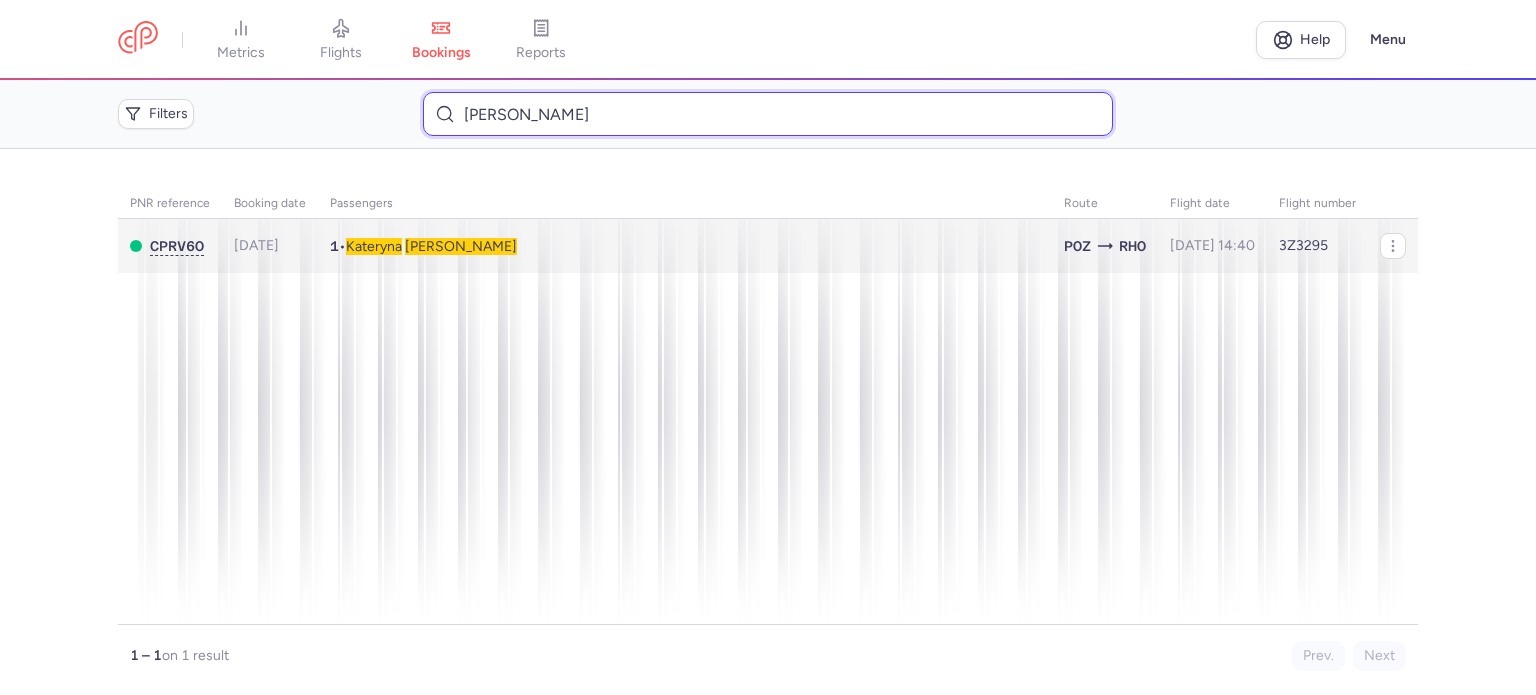 type on "[PERSON_NAME]" 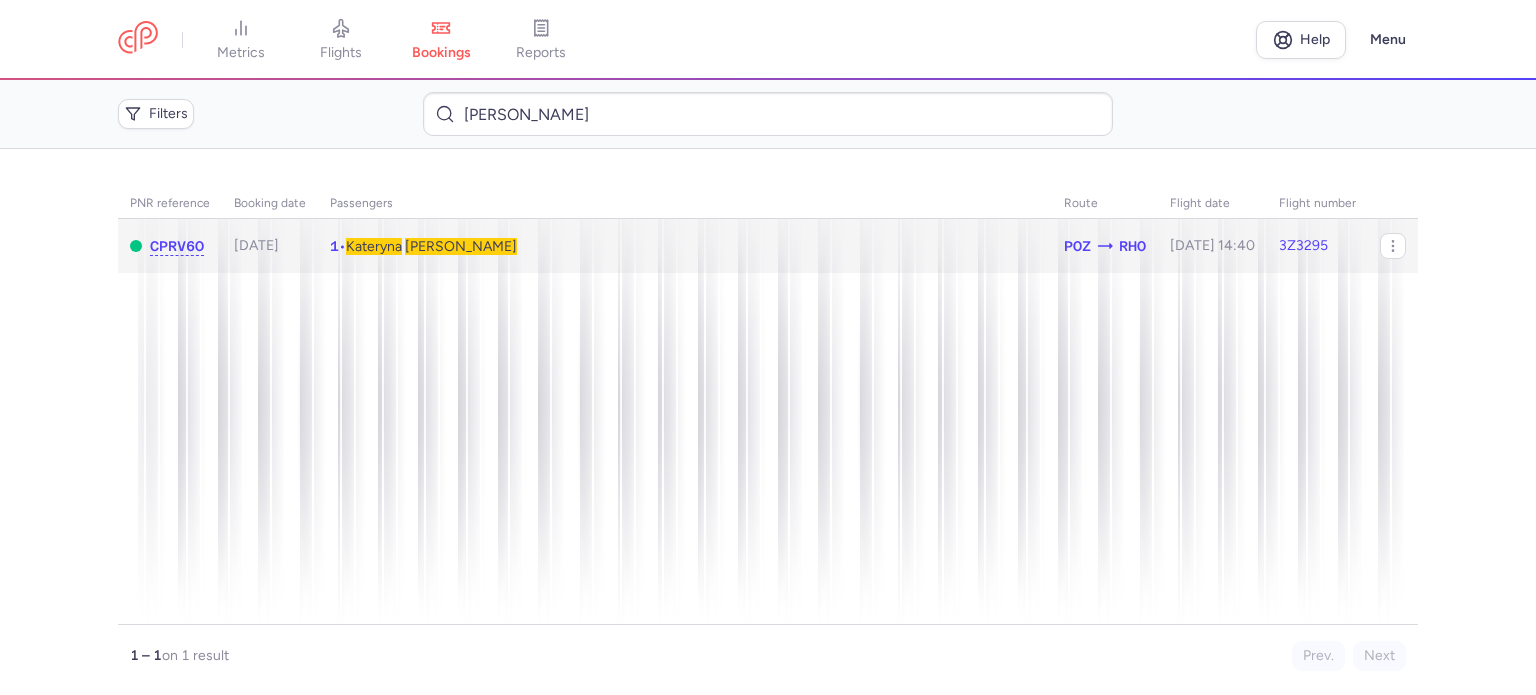 click on "[PERSON_NAME]" at bounding box center (431, 246) 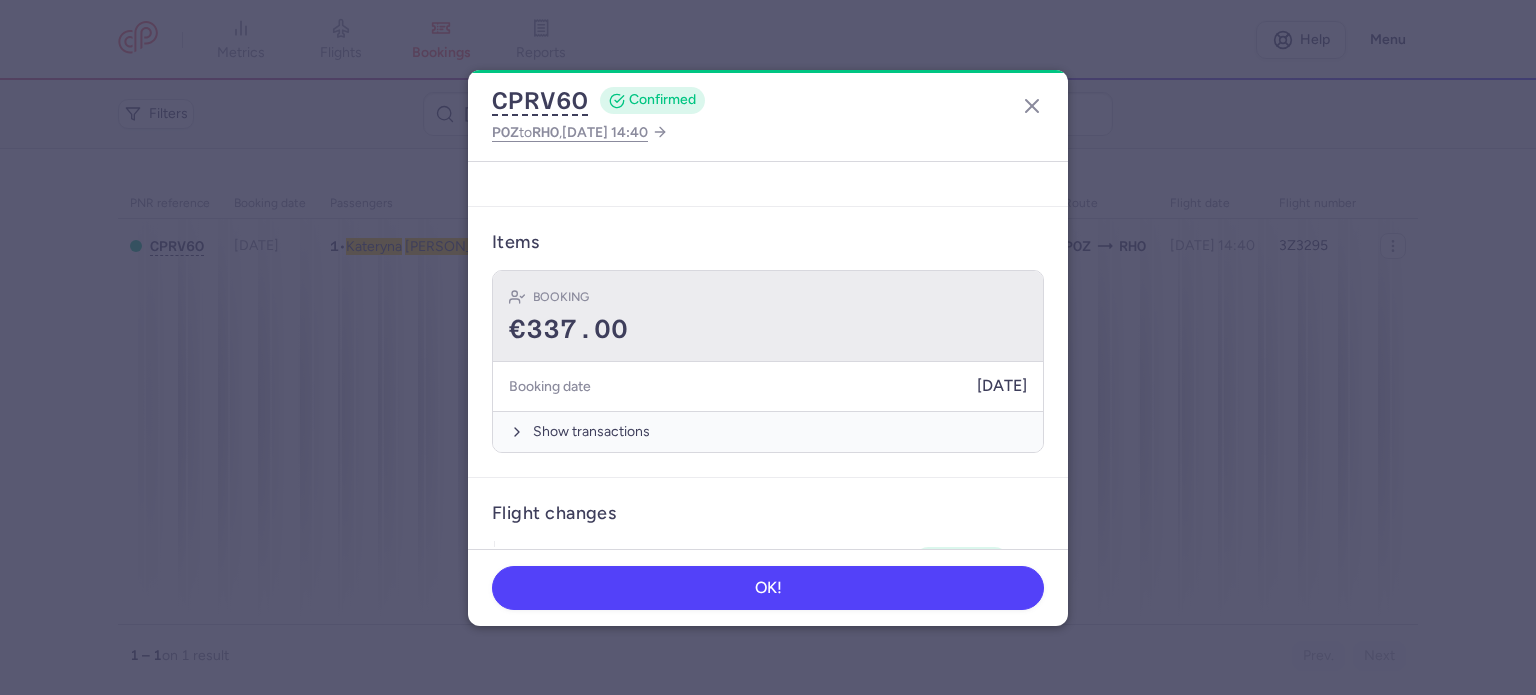 scroll, scrollTop: 500, scrollLeft: 0, axis: vertical 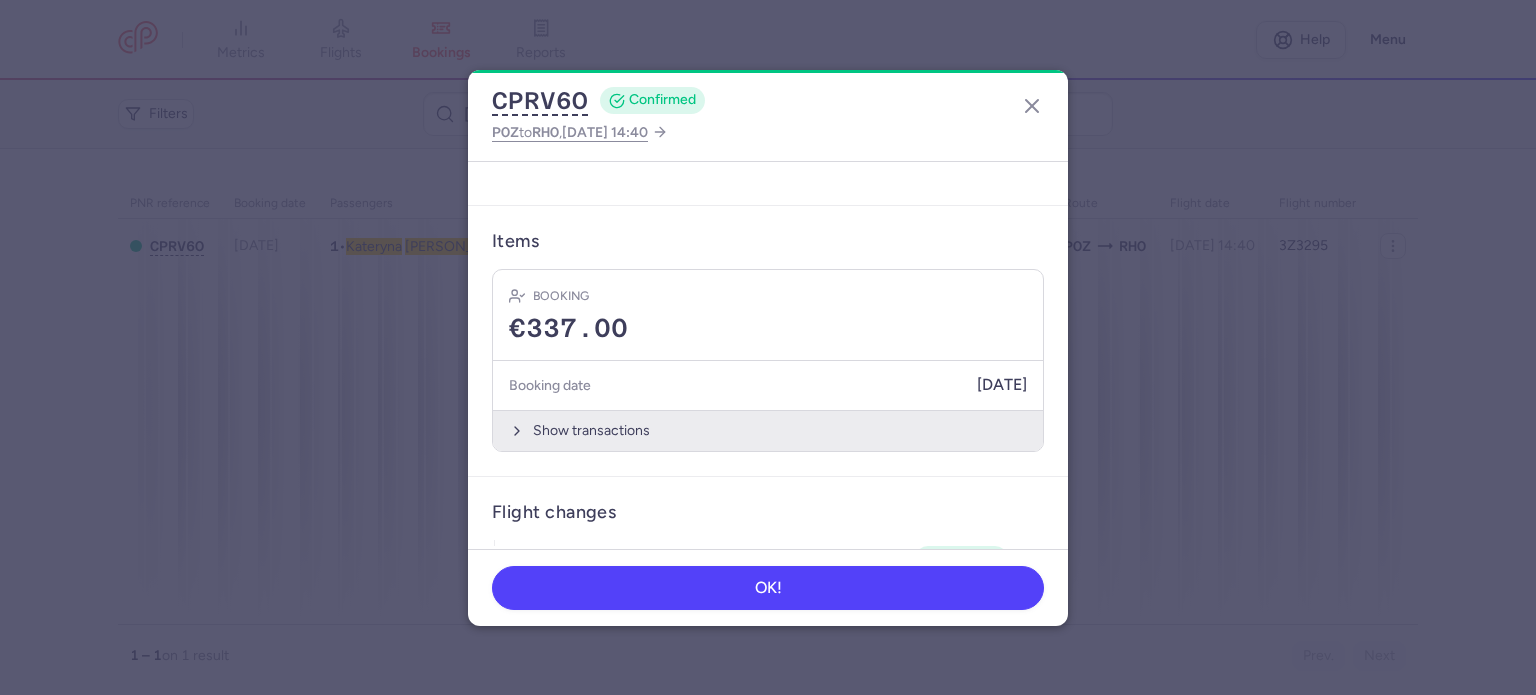 click on "Show transactions" at bounding box center [768, 430] 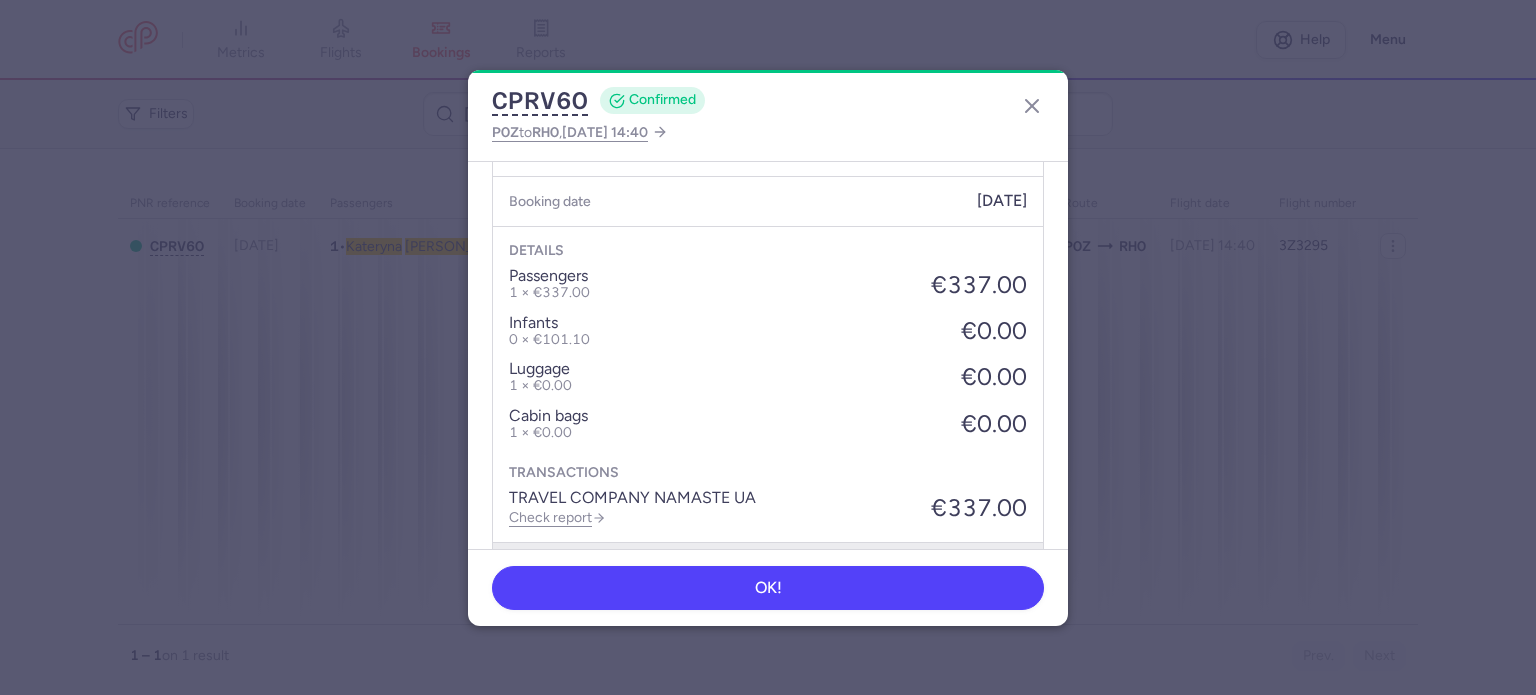 scroll, scrollTop: 800, scrollLeft: 0, axis: vertical 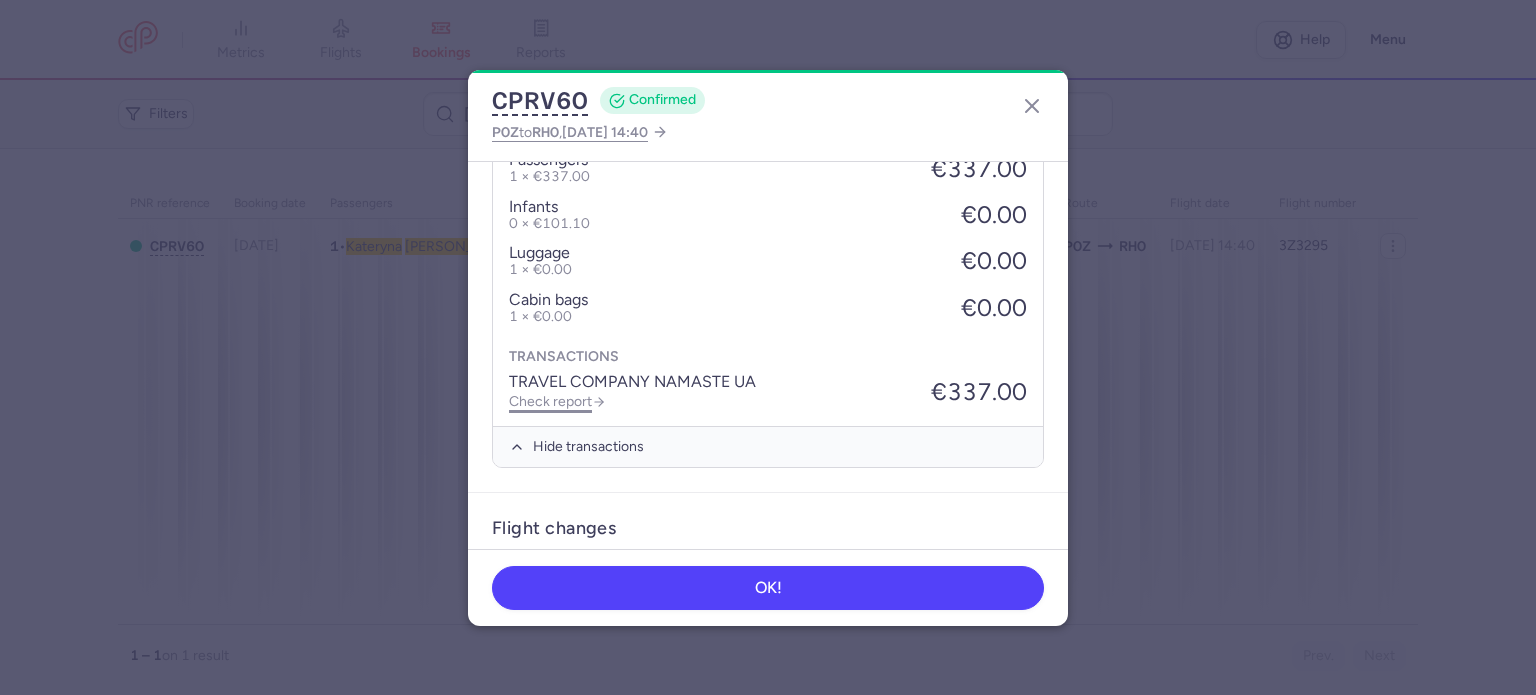 click on "Check report" 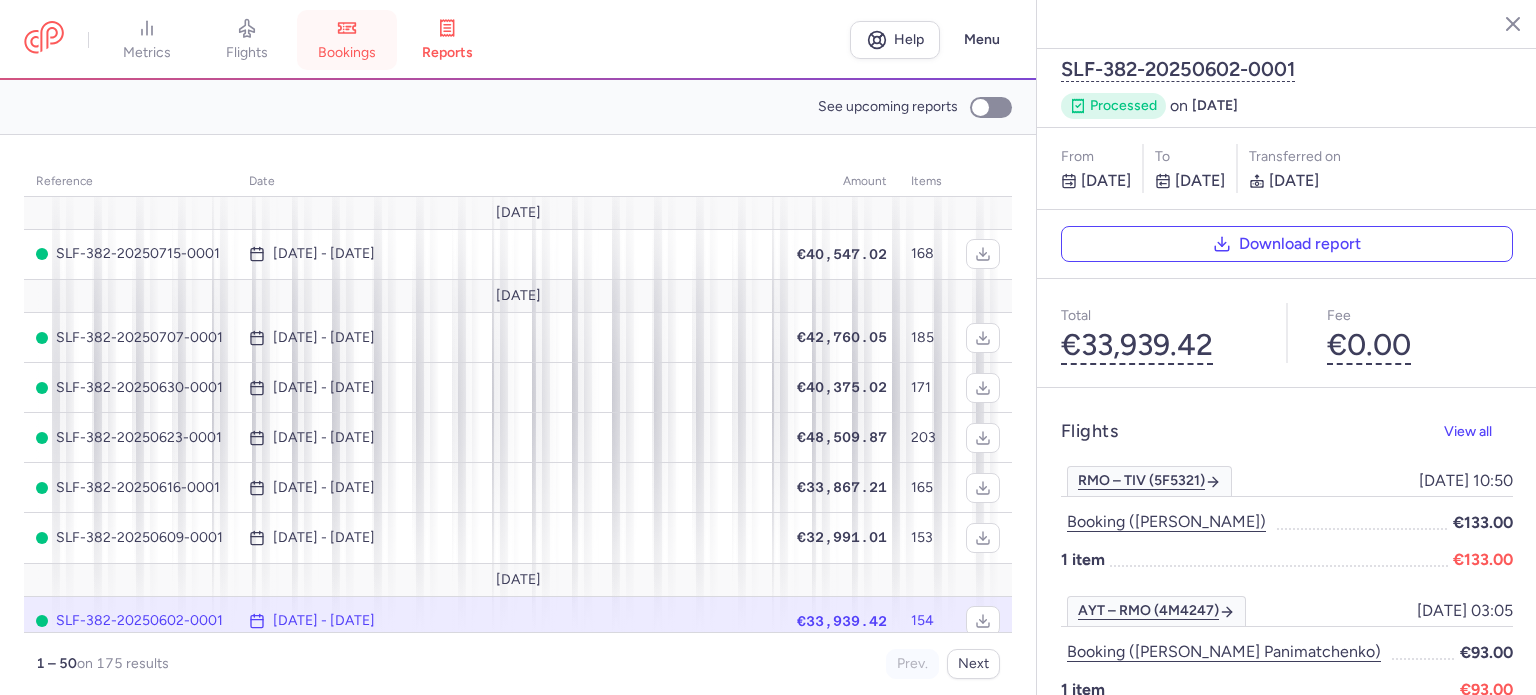 click on "bookings" at bounding box center [347, 53] 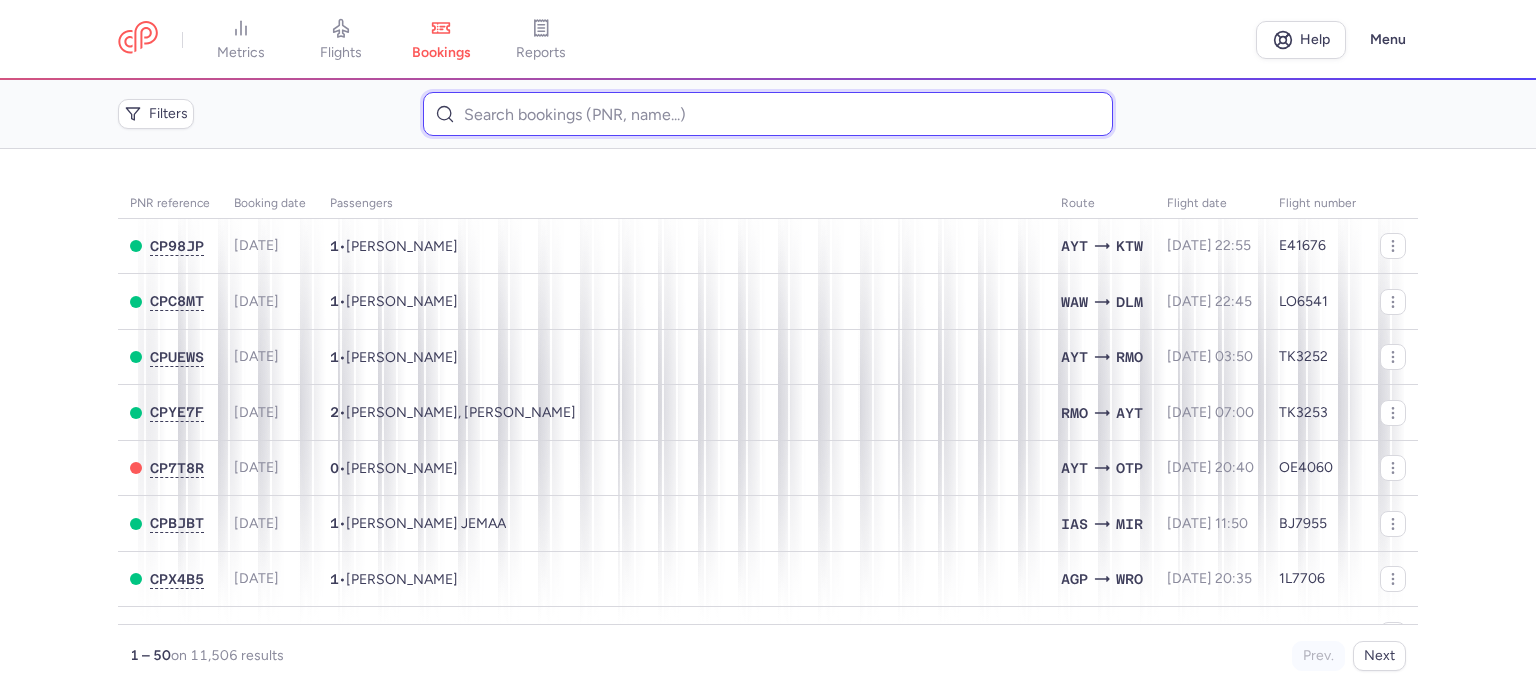 paste on "LOVIN 	ANDRII" 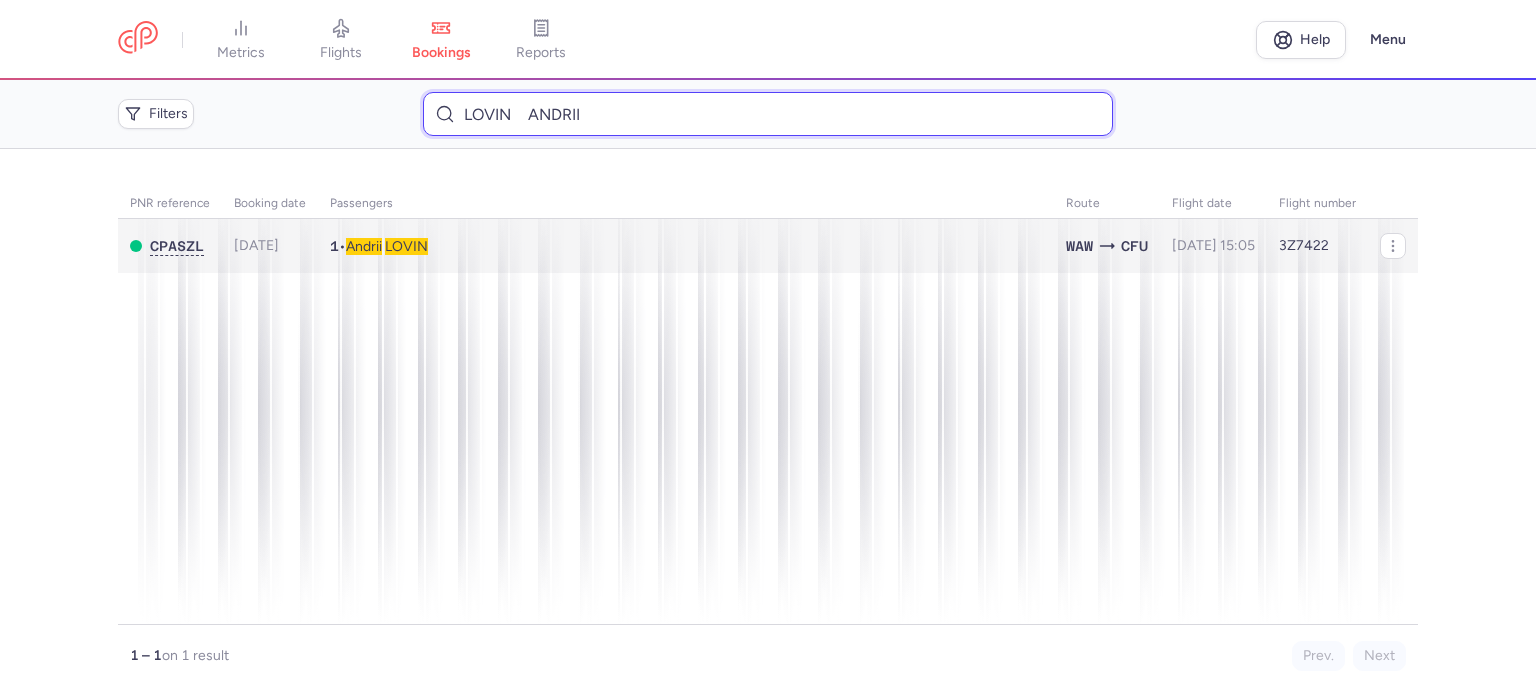 type on "LOVIN 	ANDRII" 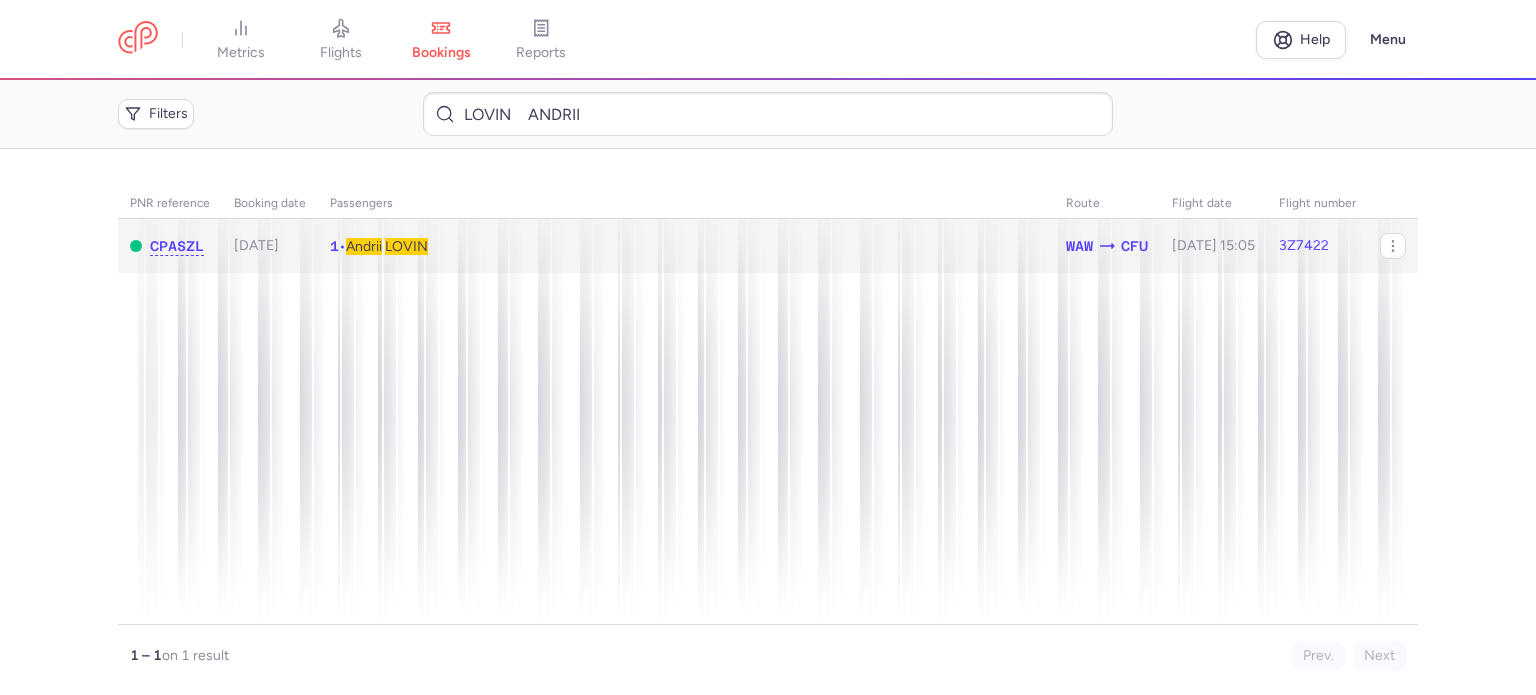 click on "LOVIN" at bounding box center [406, 246] 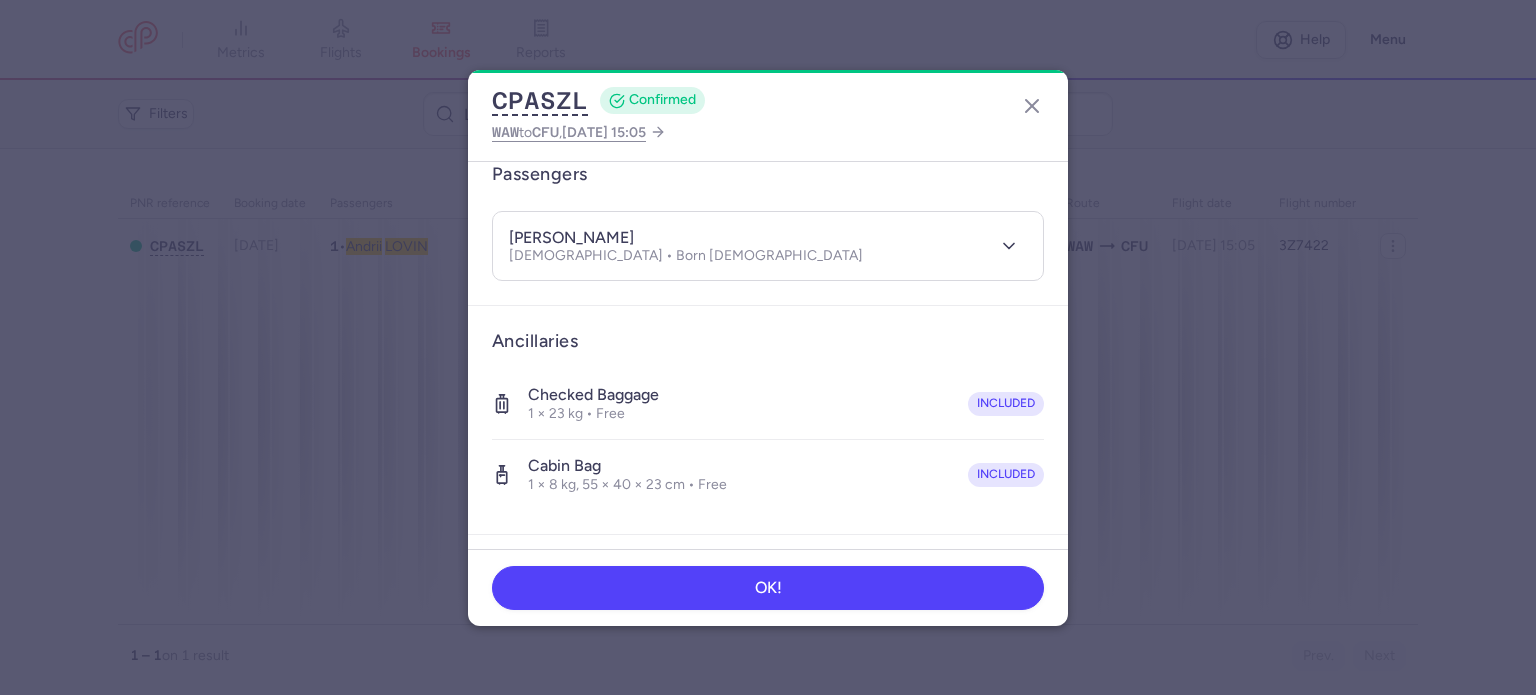 scroll, scrollTop: 300, scrollLeft: 0, axis: vertical 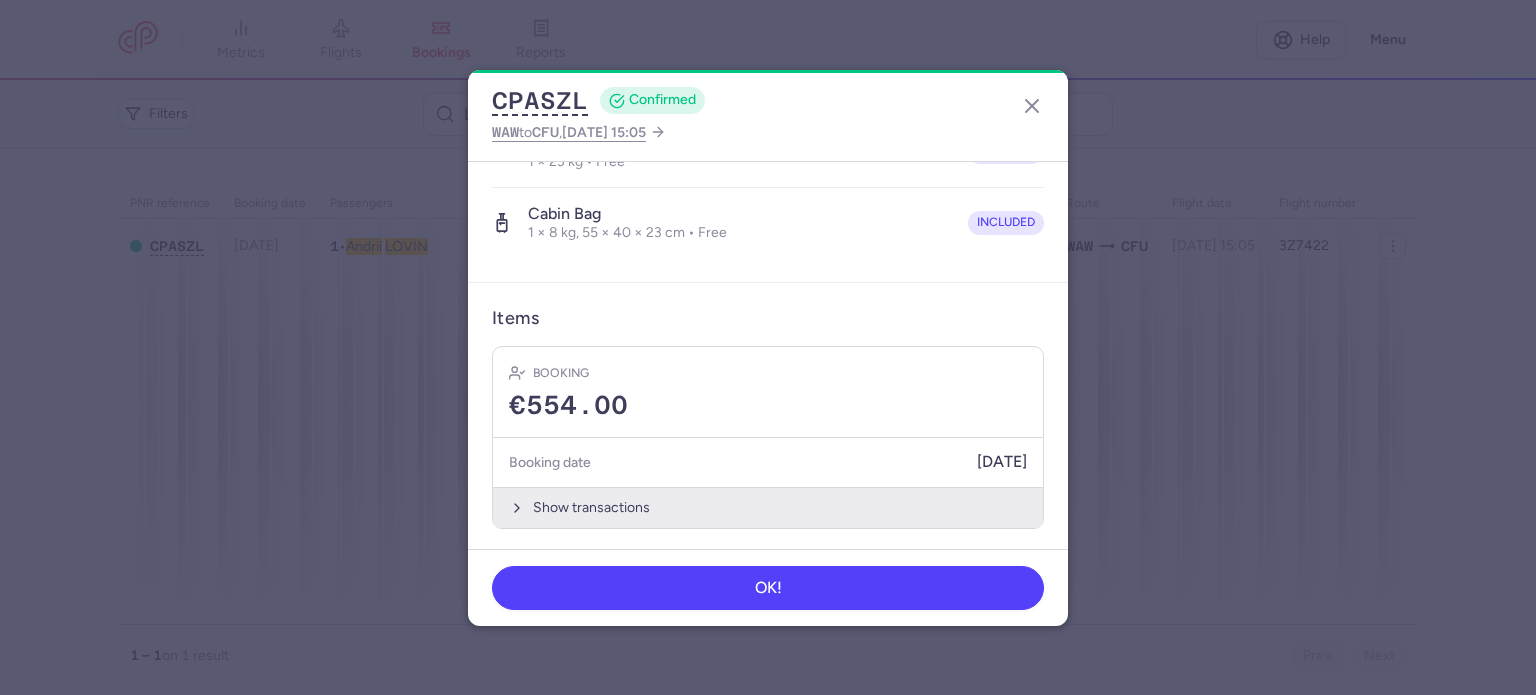 click on "Show transactions" at bounding box center [768, 507] 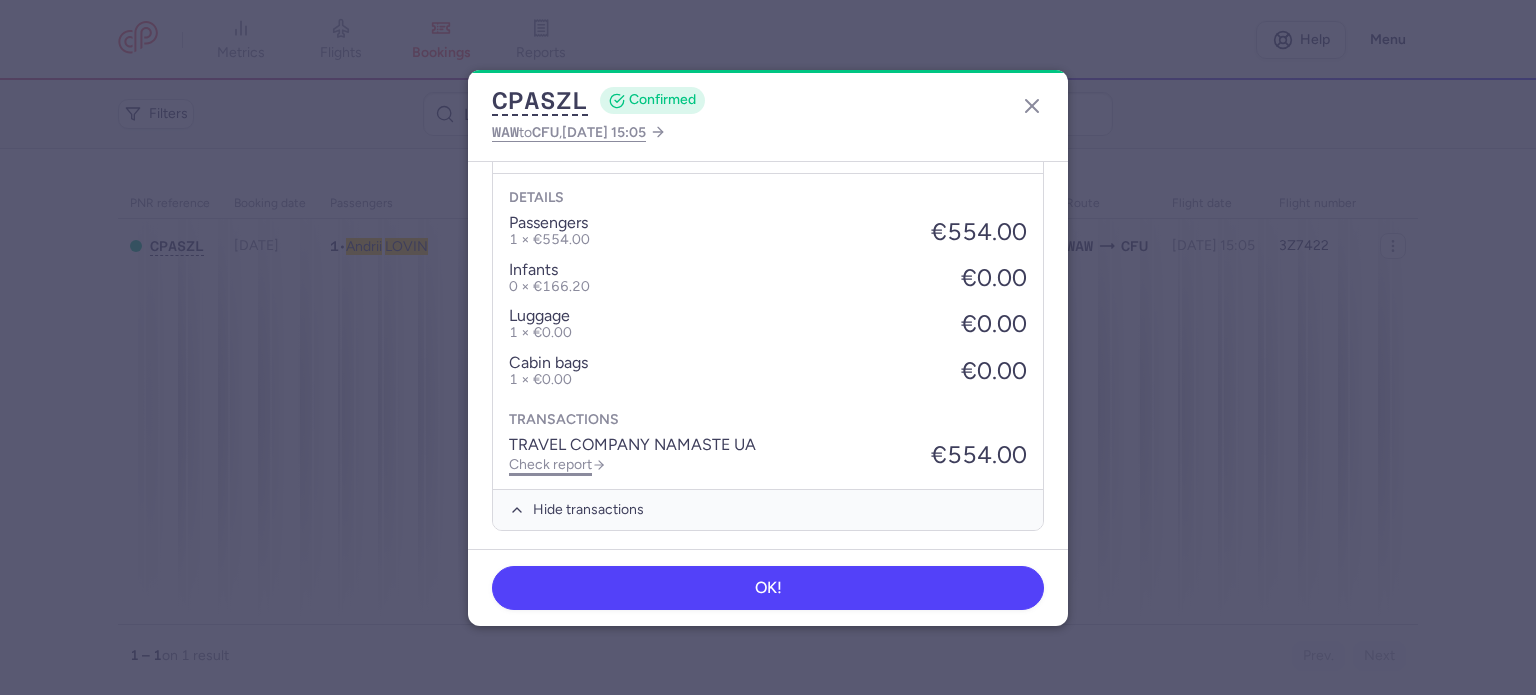 scroll, scrollTop: 739, scrollLeft: 0, axis: vertical 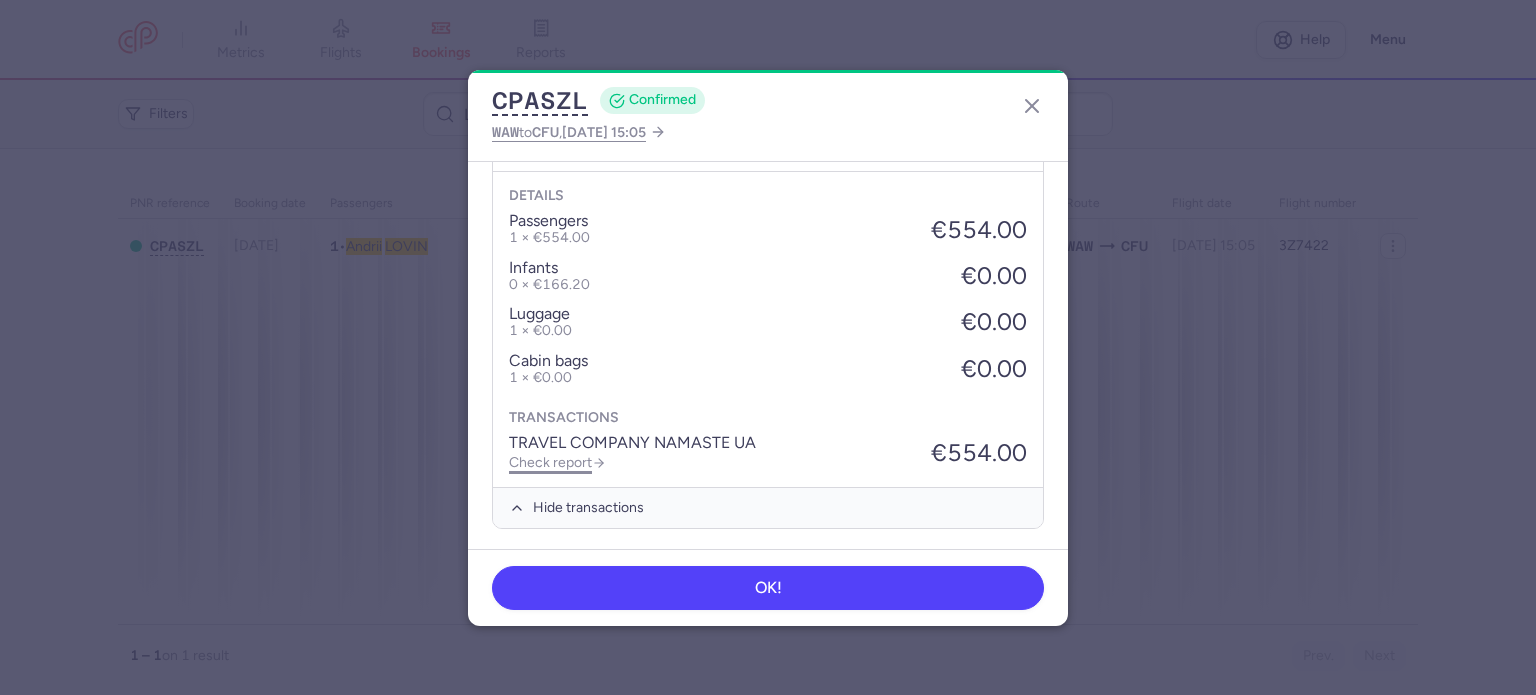 click on "Check report" 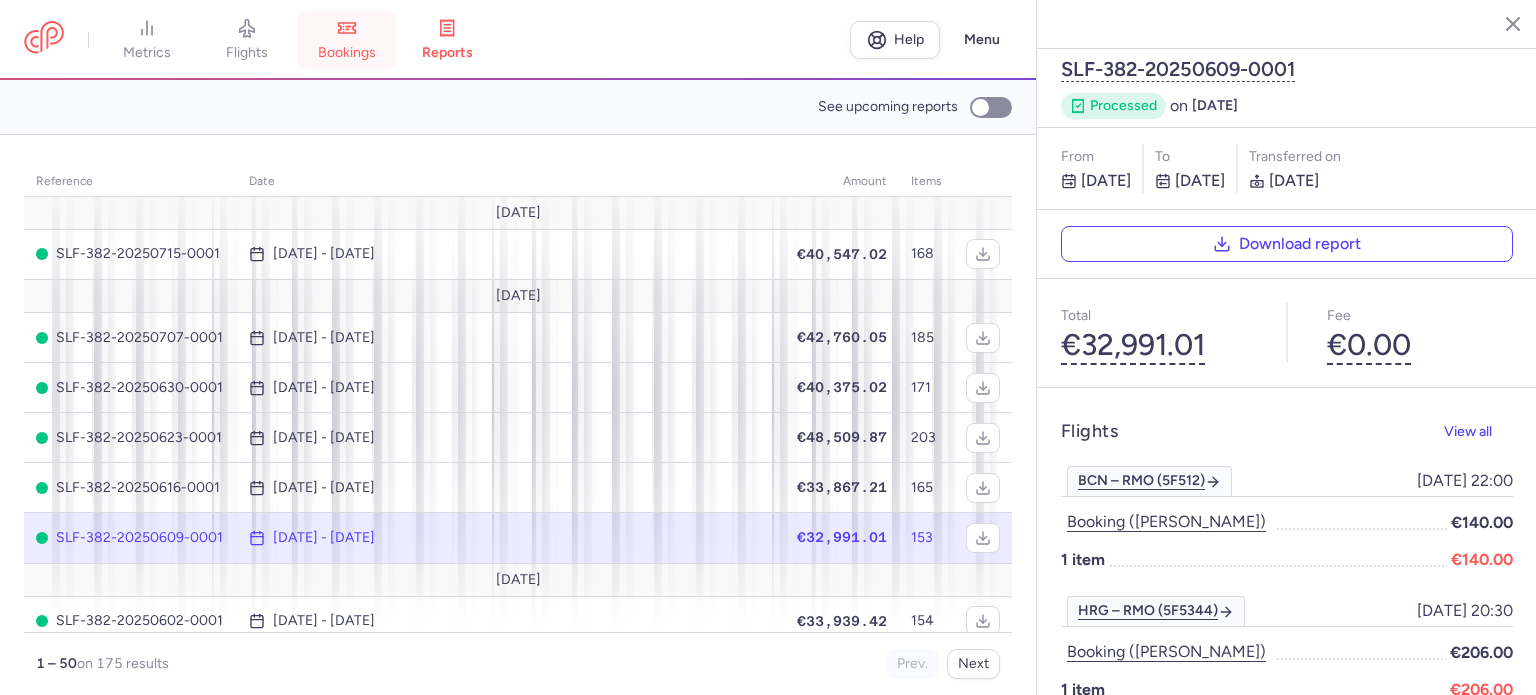 click 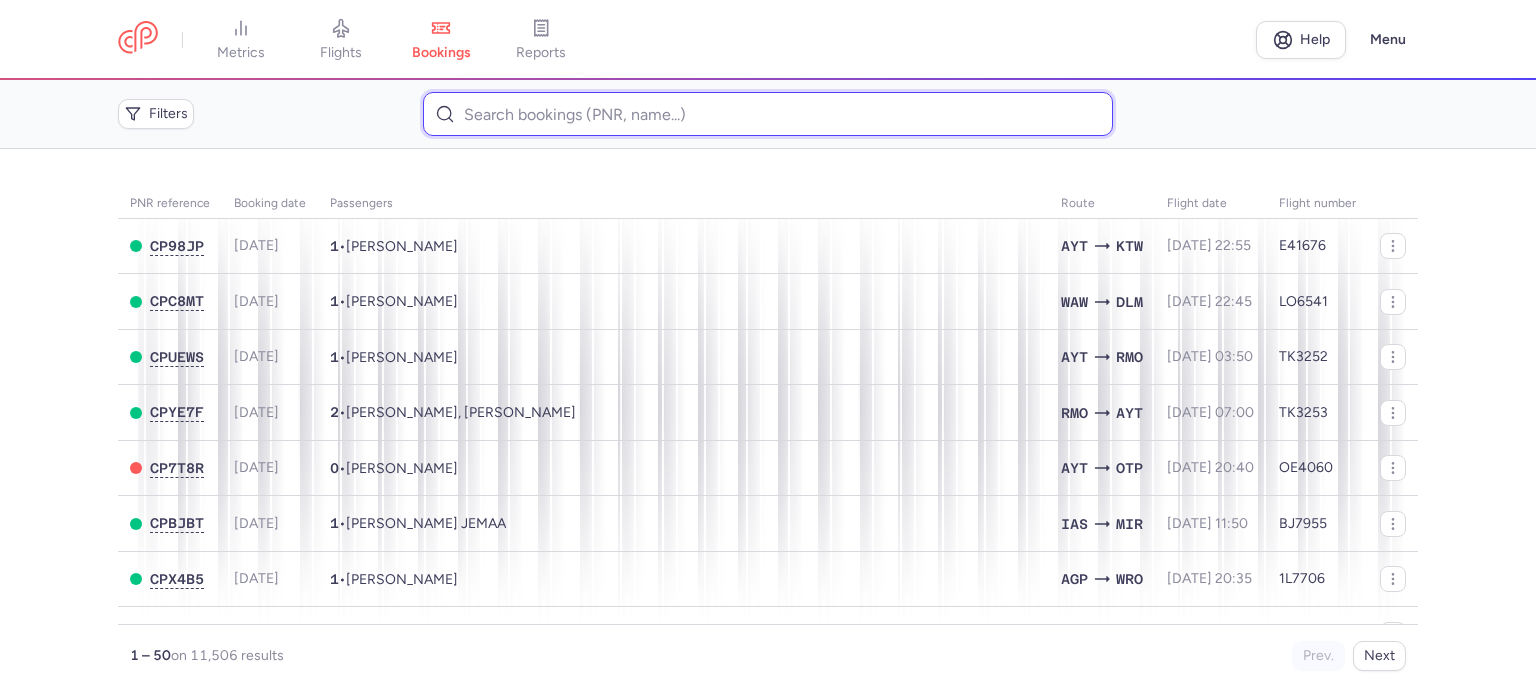paste on "[PERSON_NAME]" 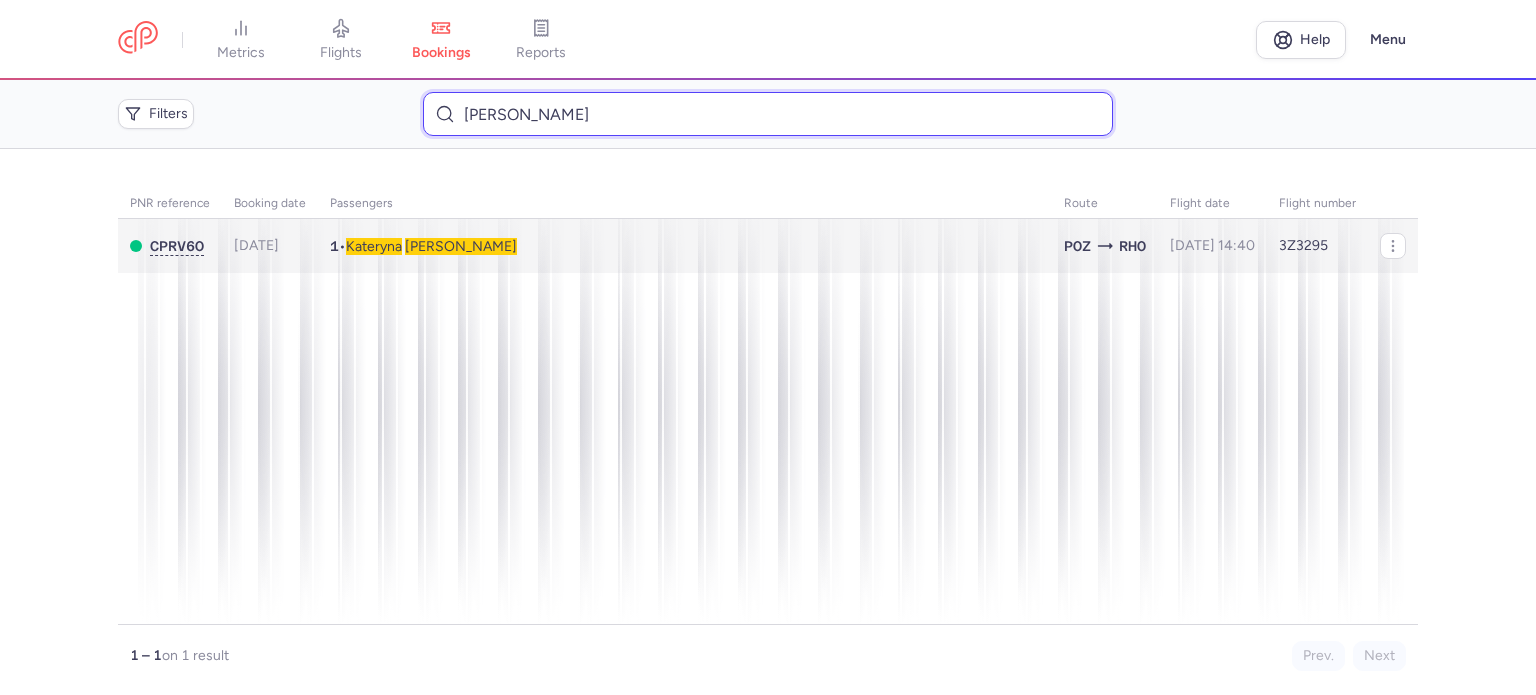 type on "[PERSON_NAME]" 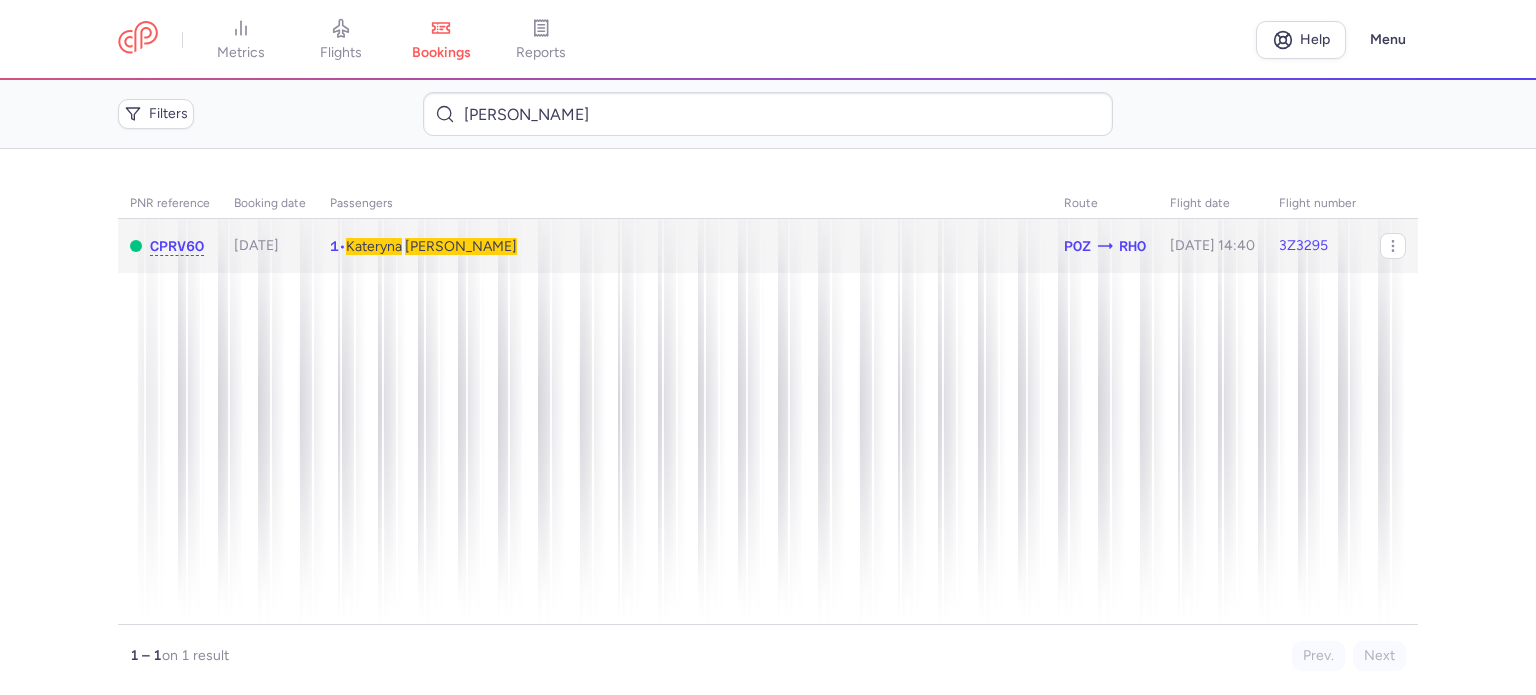click on "[PERSON_NAME]" at bounding box center (461, 246) 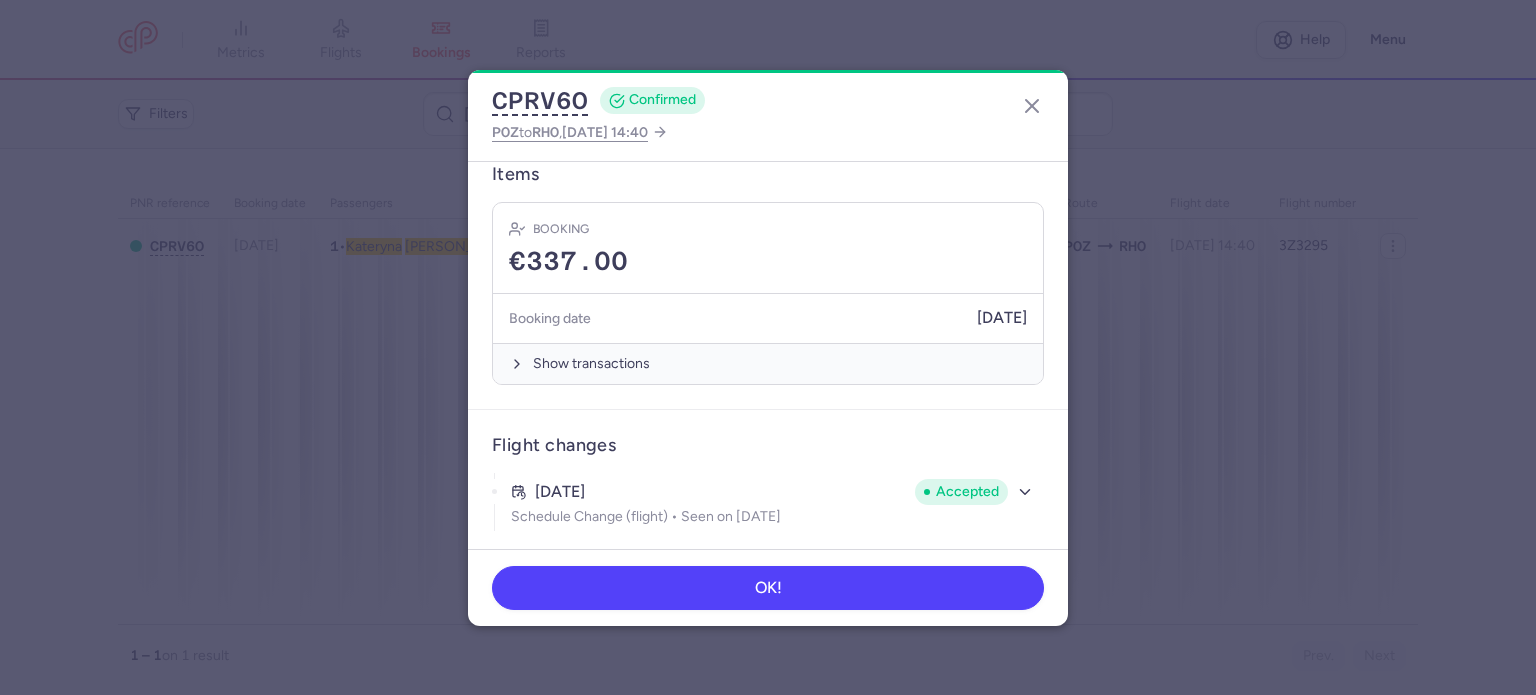 scroll, scrollTop: 569, scrollLeft: 0, axis: vertical 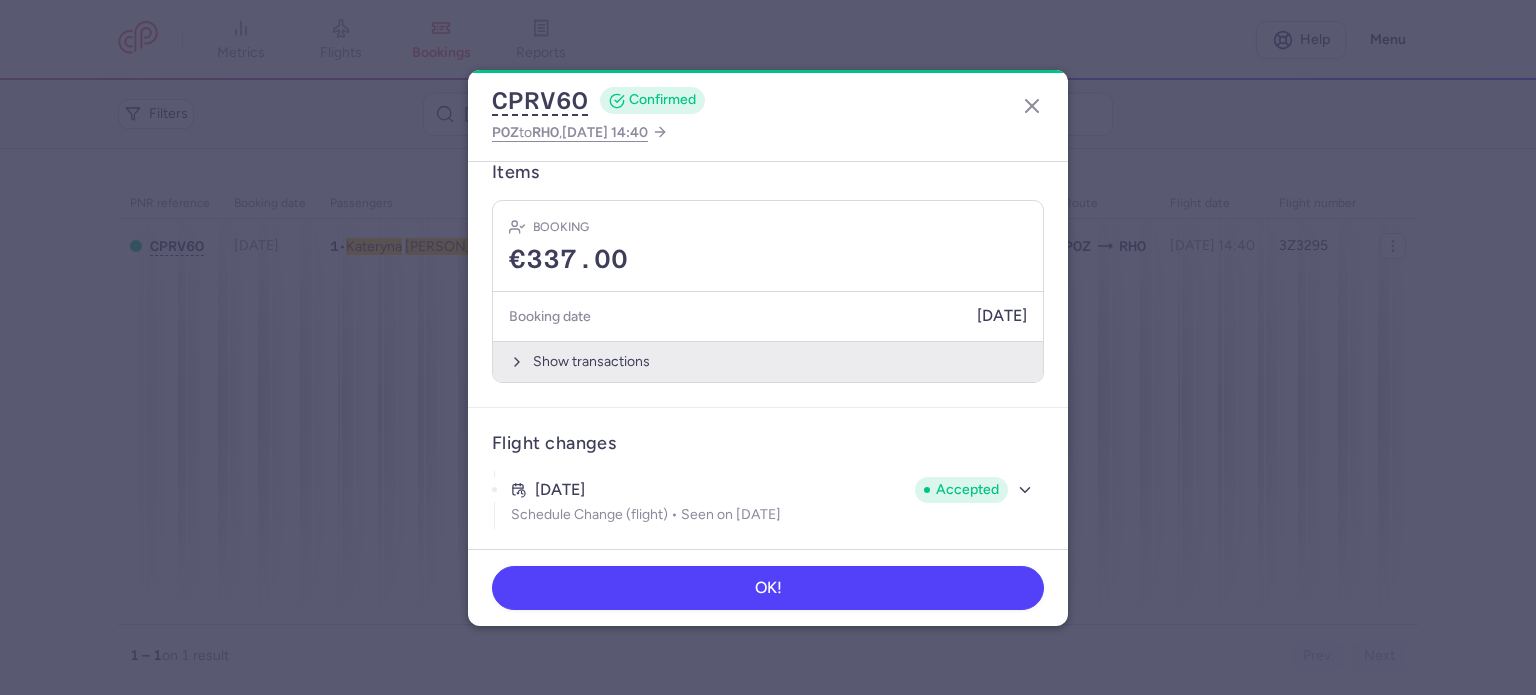click on "Show transactions" at bounding box center [768, 361] 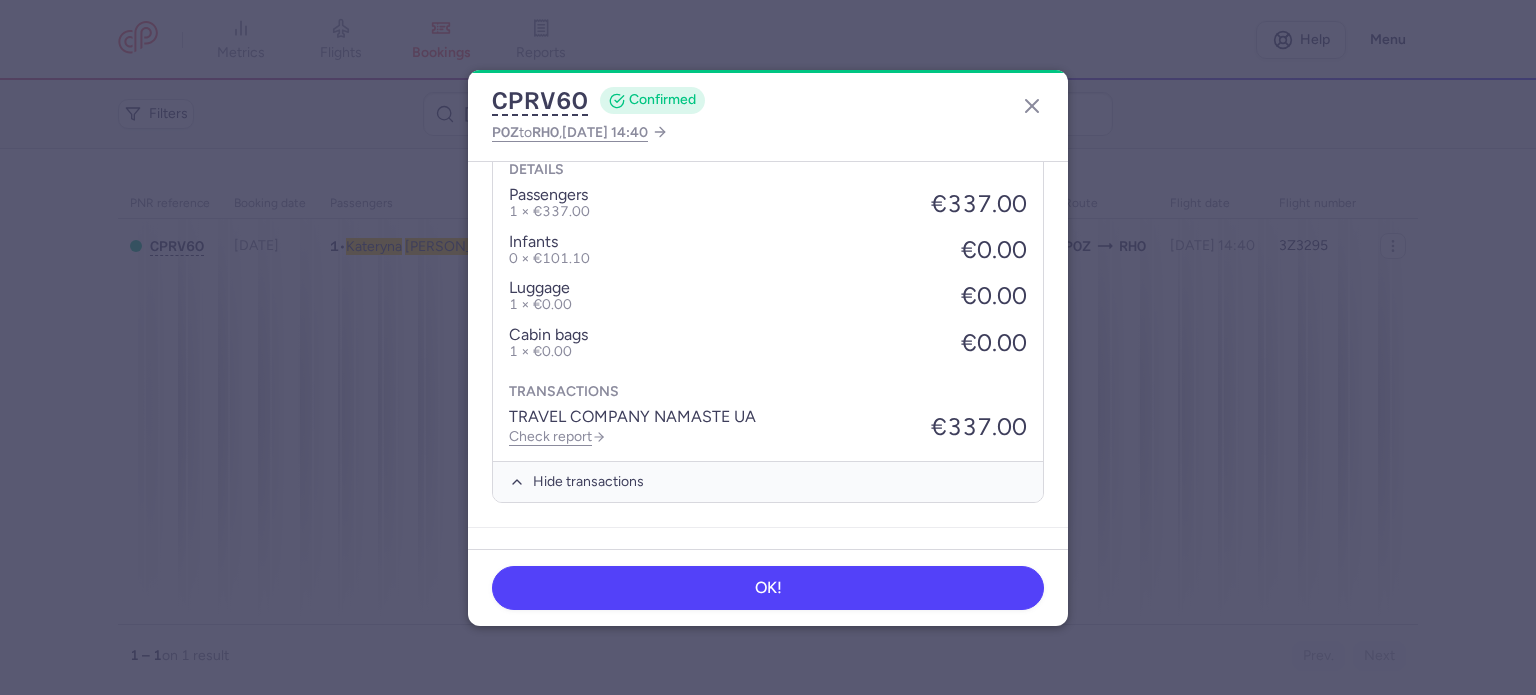 scroll, scrollTop: 869, scrollLeft: 0, axis: vertical 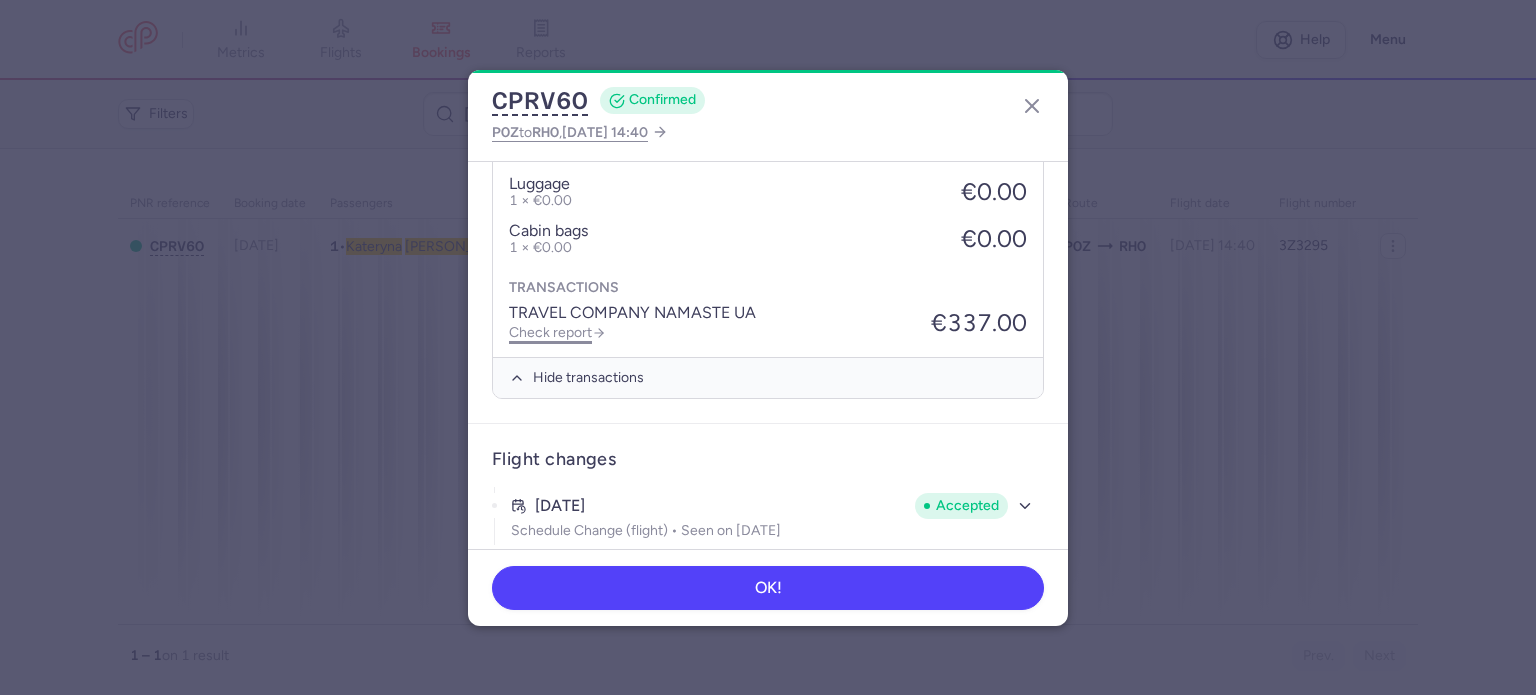 click on "Check report" 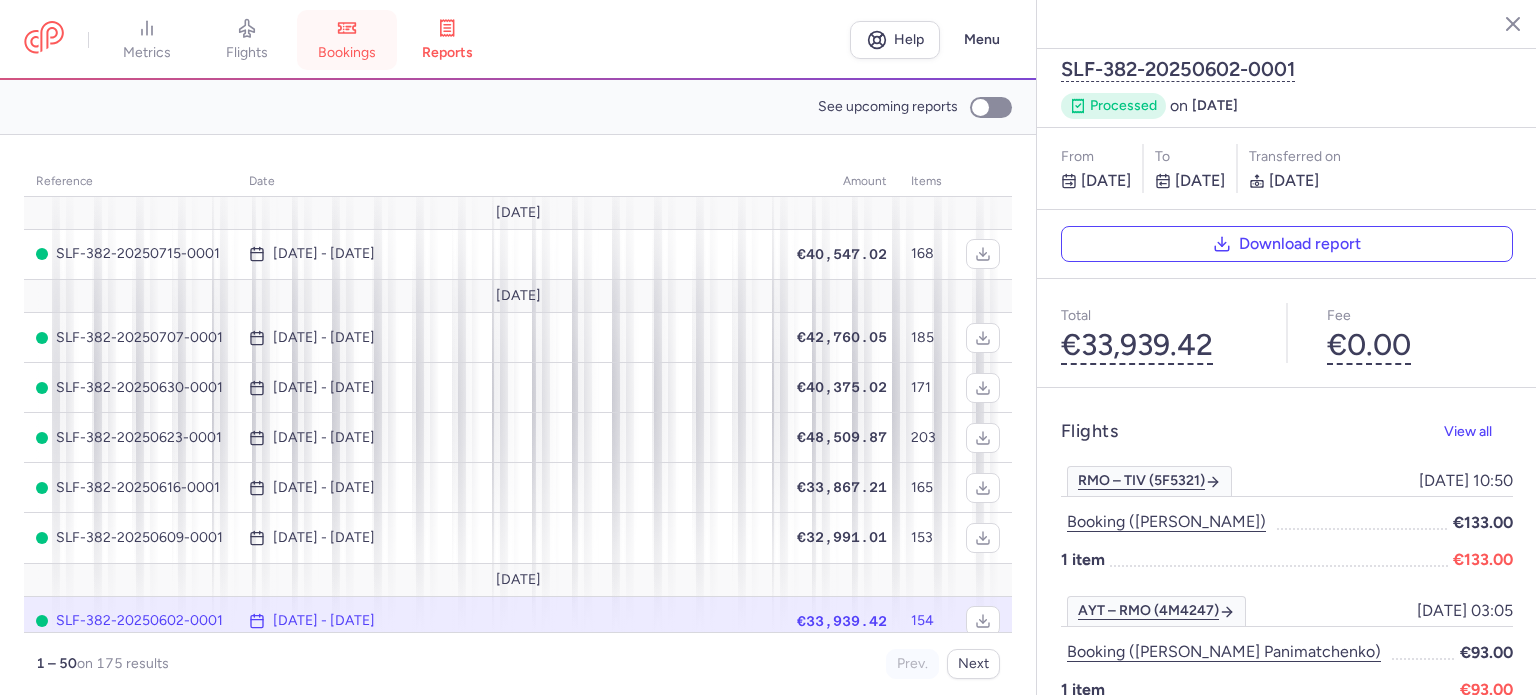 click on "bookings" at bounding box center (347, 53) 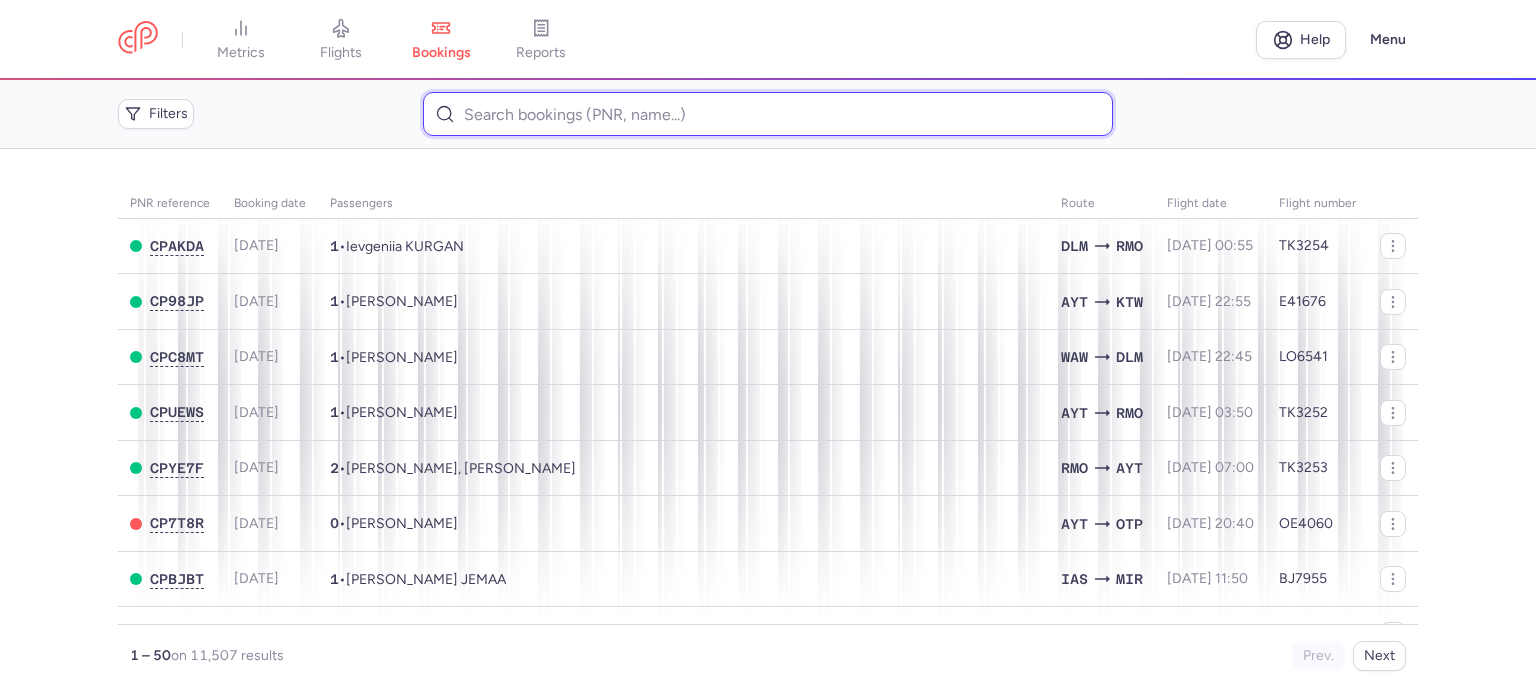 paste on "PAWILCZ 	MARCIN" 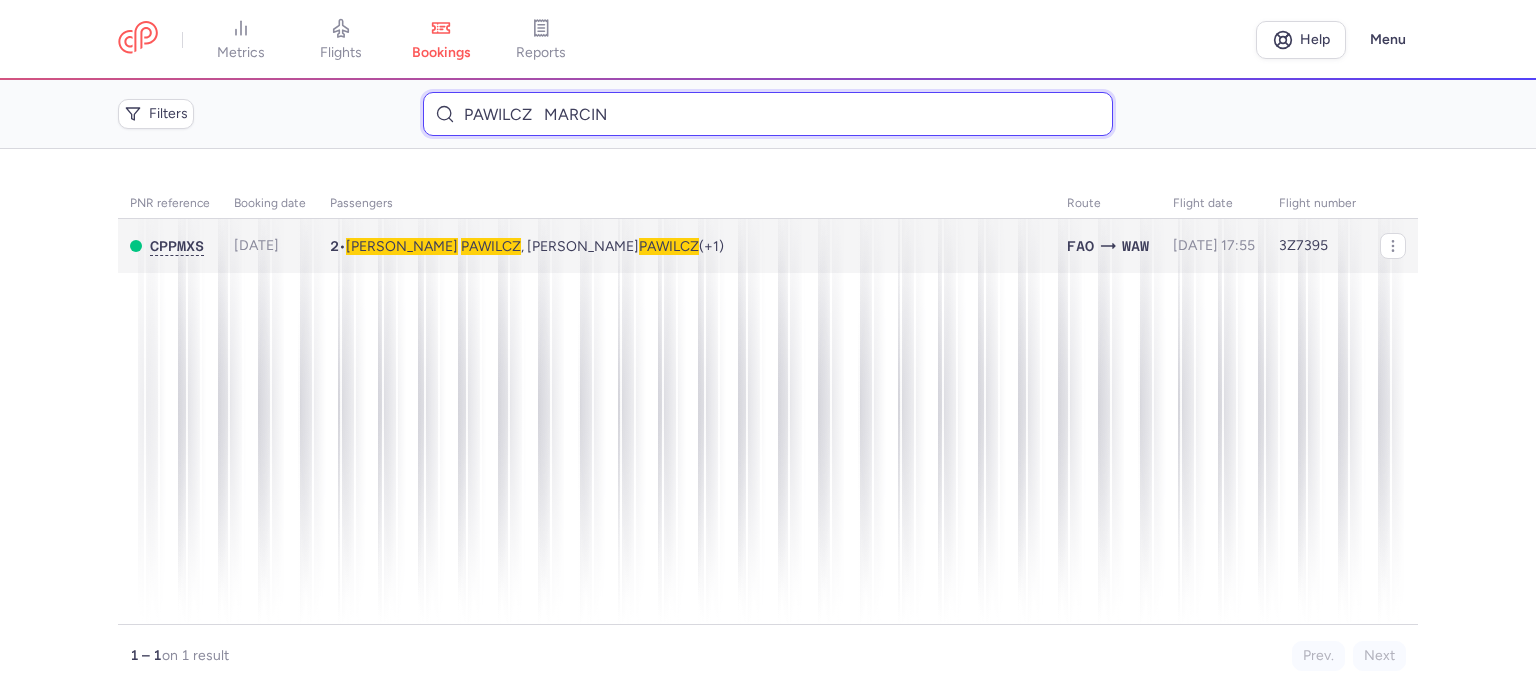 type on "PAWILCZ 	MARCIN" 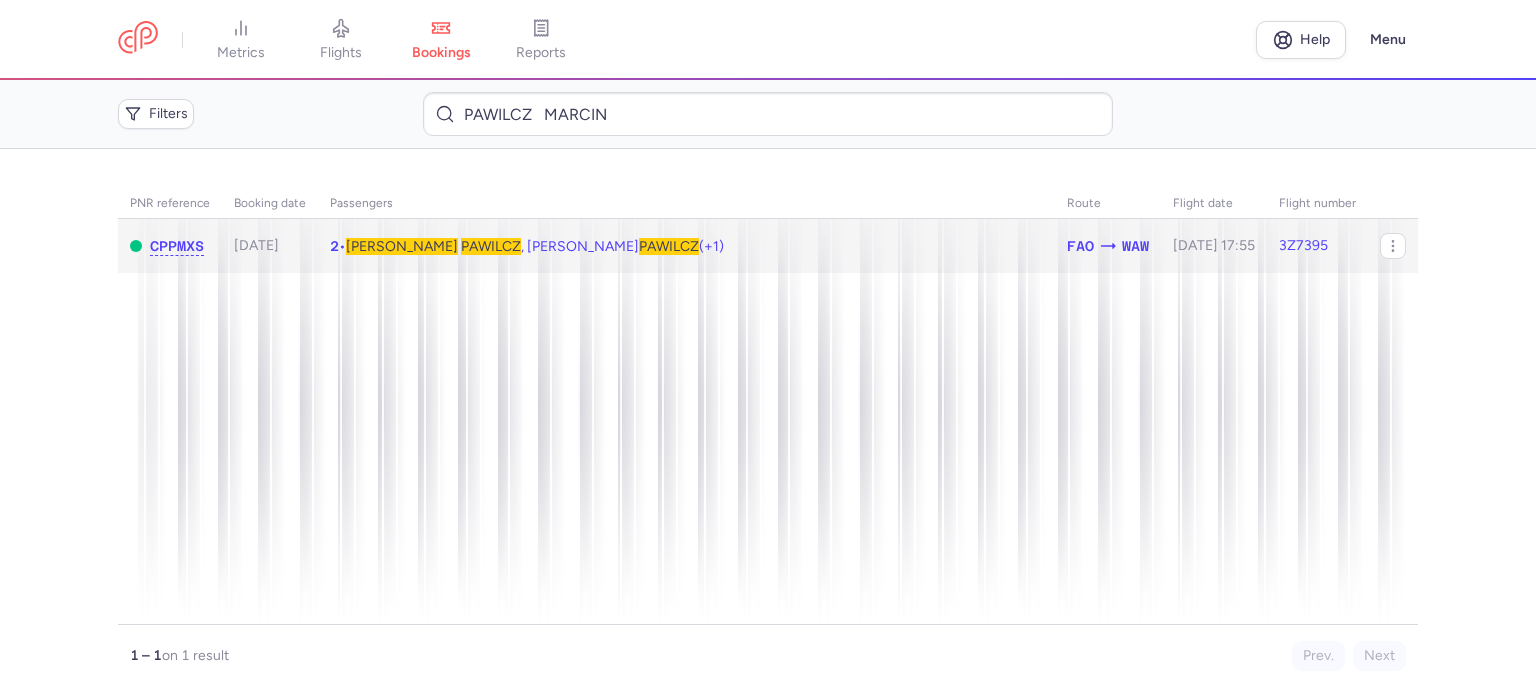 click on "PAWILCZ" at bounding box center [491, 246] 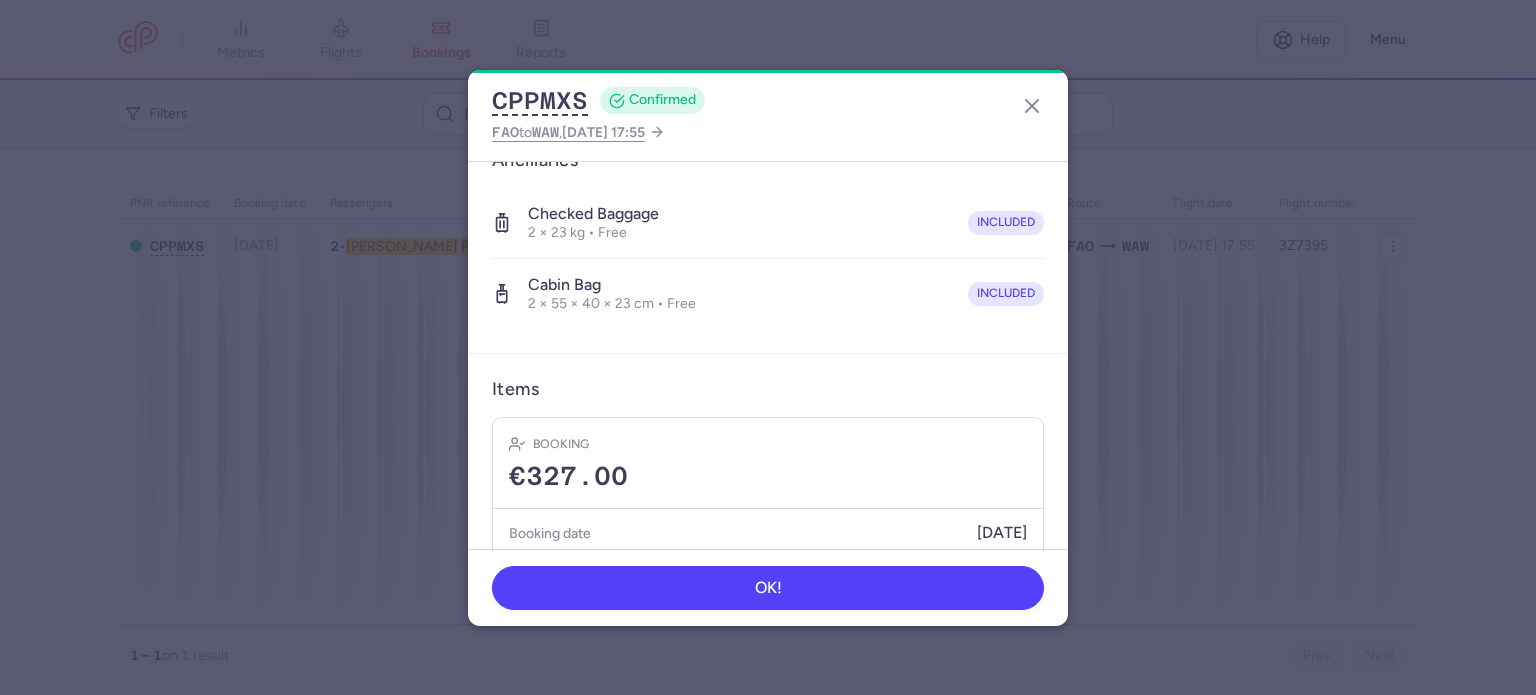 scroll, scrollTop: 667, scrollLeft: 0, axis: vertical 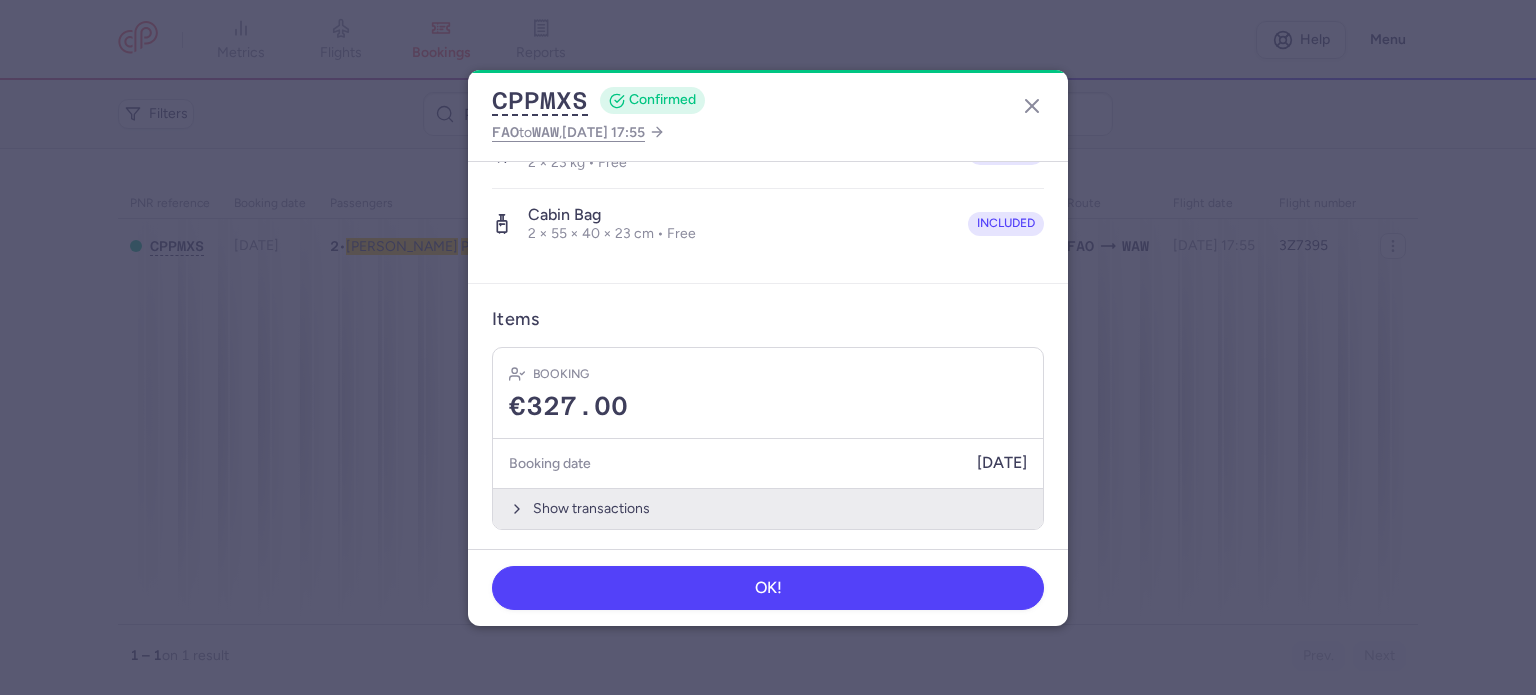 click on "Show transactions" at bounding box center [768, 508] 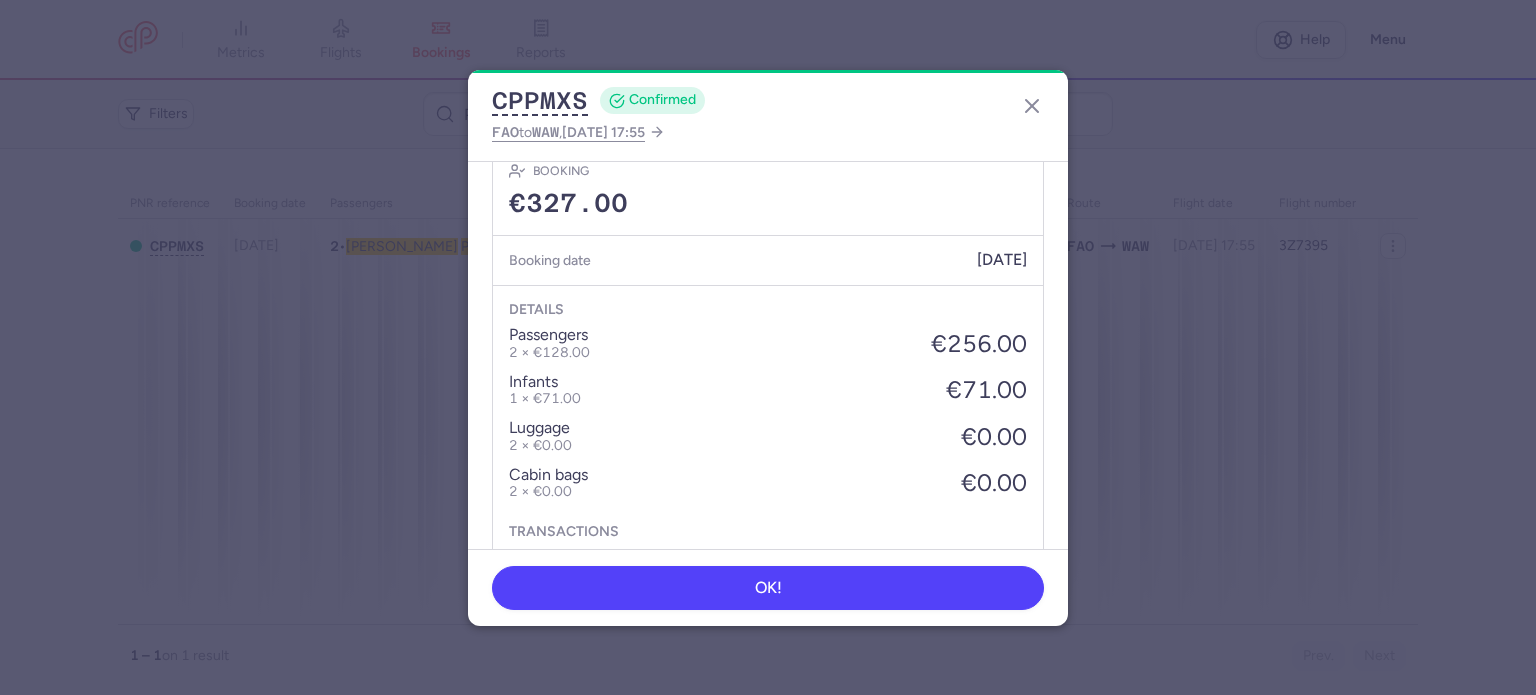 scroll, scrollTop: 982, scrollLeft: 0, axis: vertical 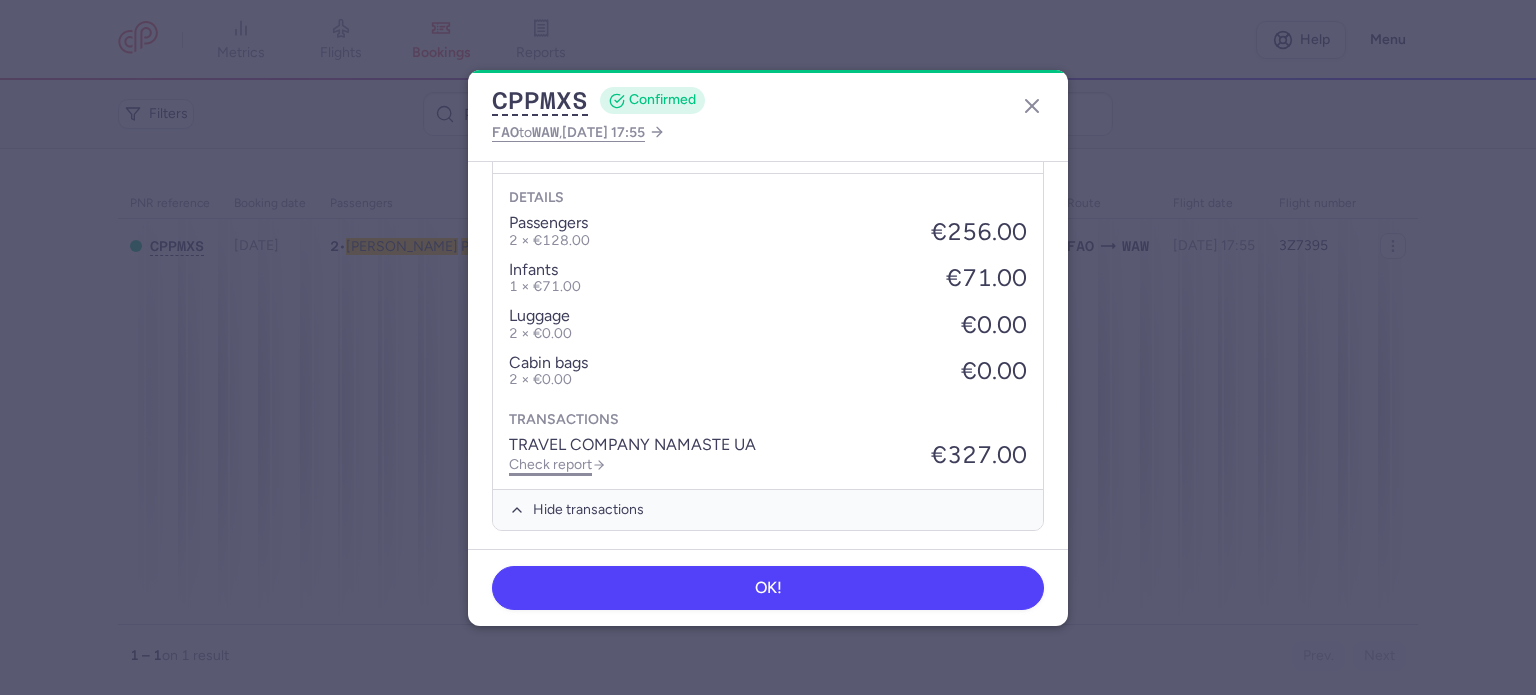 click on "Check report" 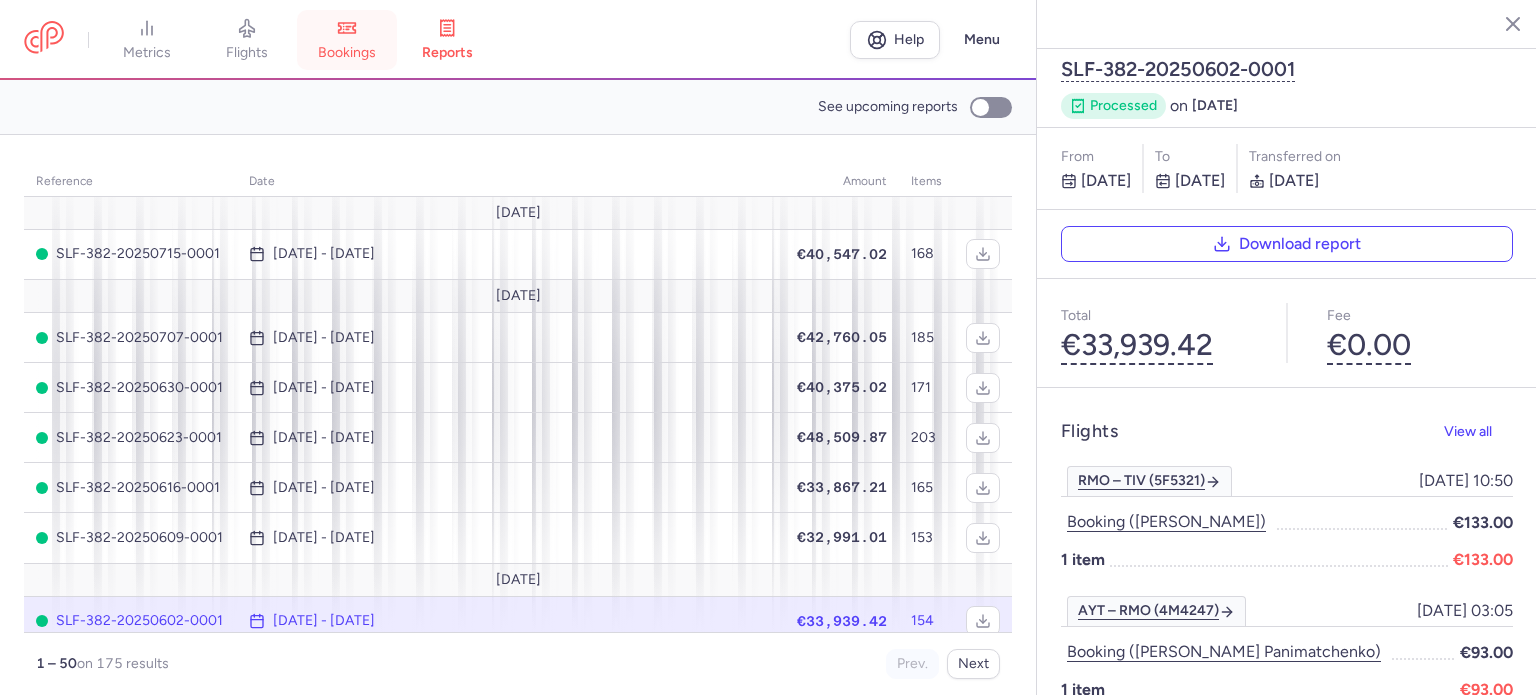 click on "bookings" at bounding box center (347, 53) 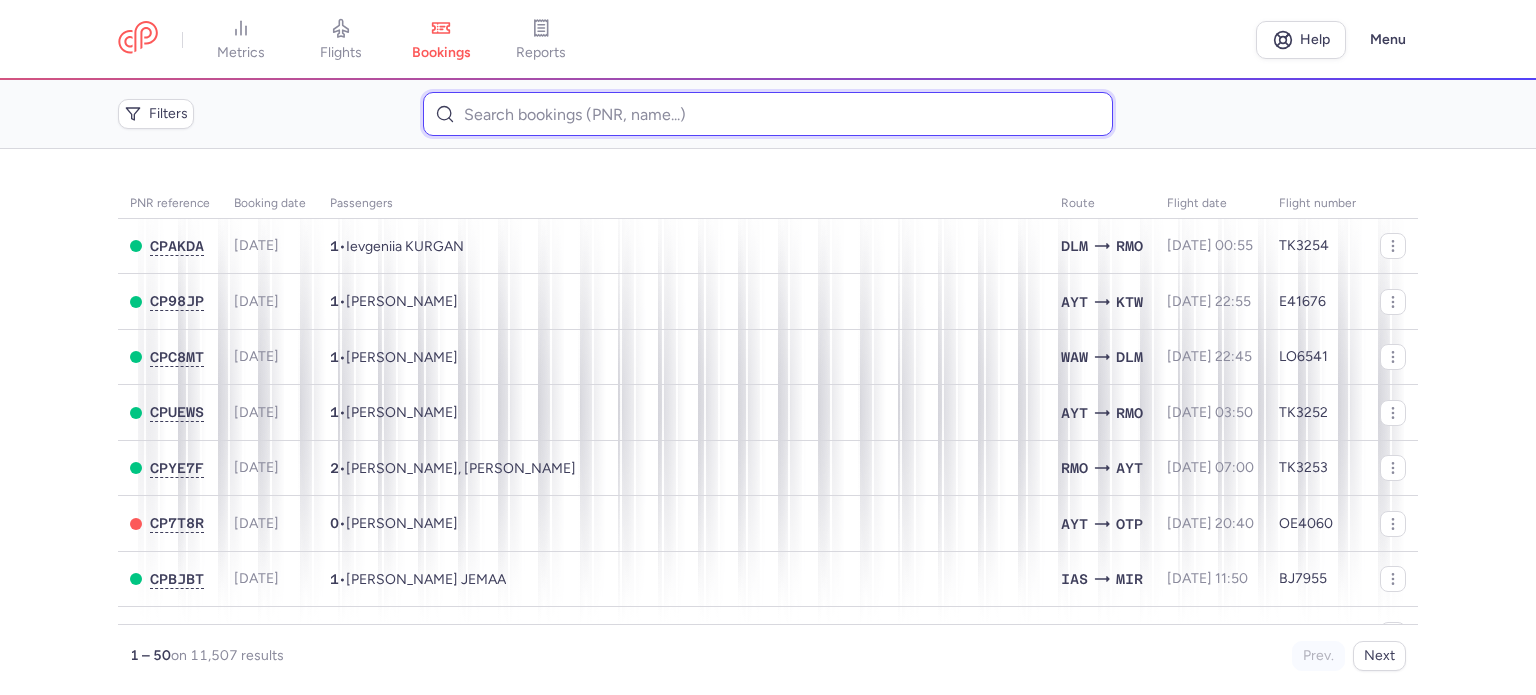 paste on "[PERSON_NAME]" 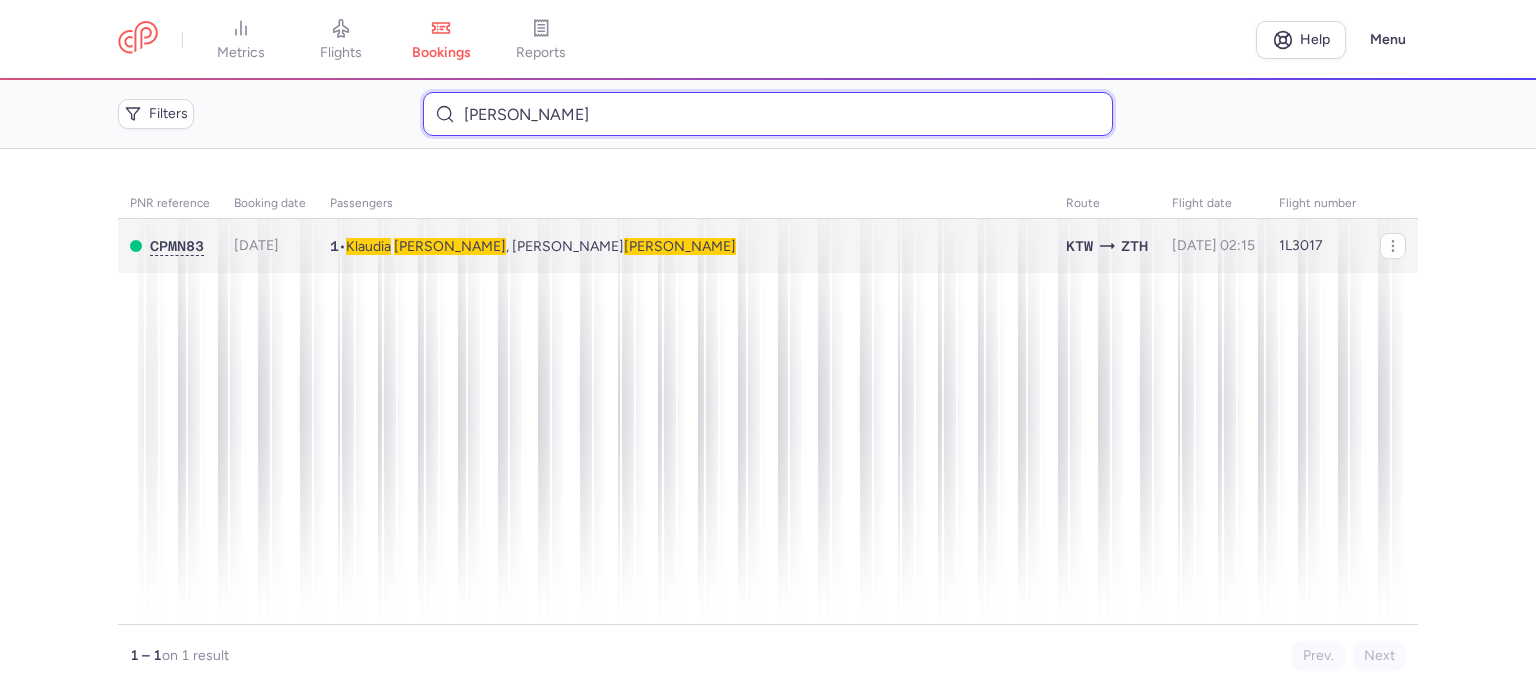 type on "[PERSON_NAME]" 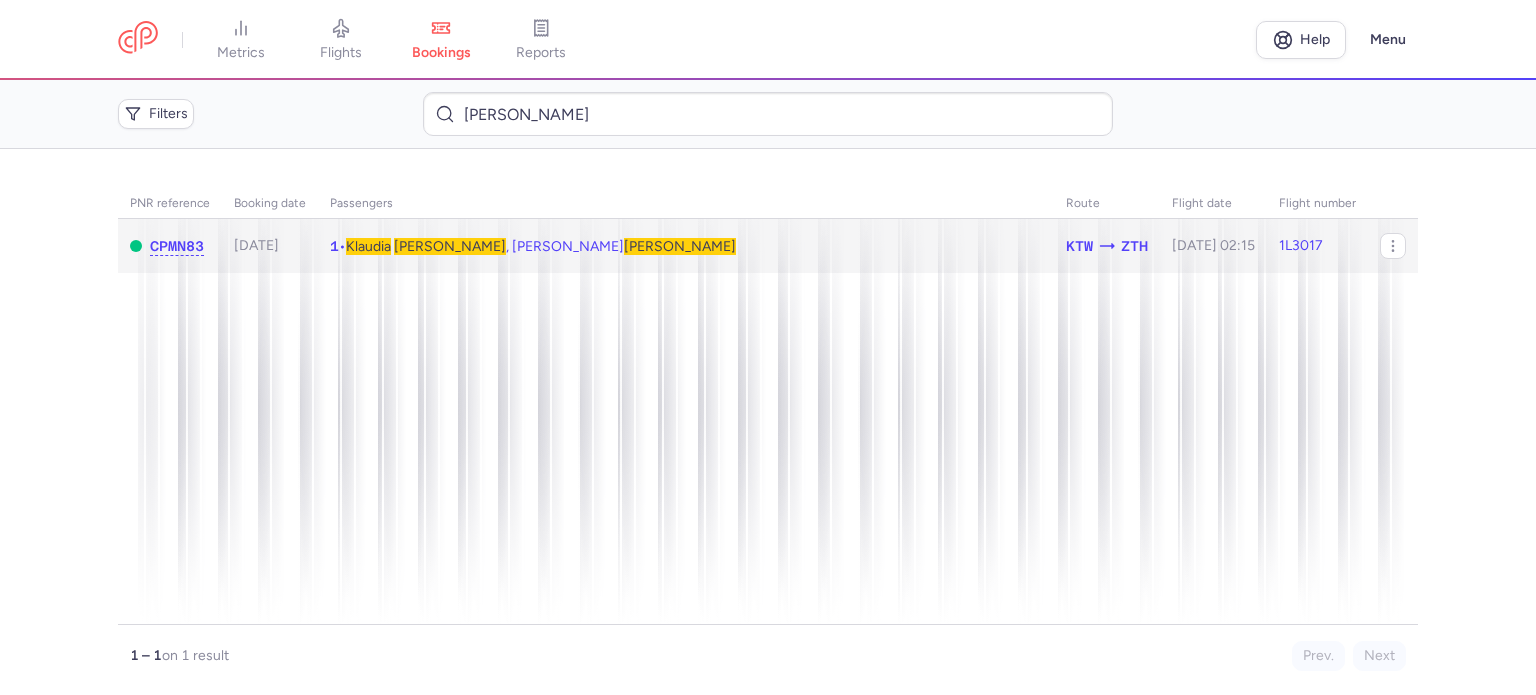 click on "[PERSON_NAME] , [PERSON_NAME]" at bounding box center (541, 246) 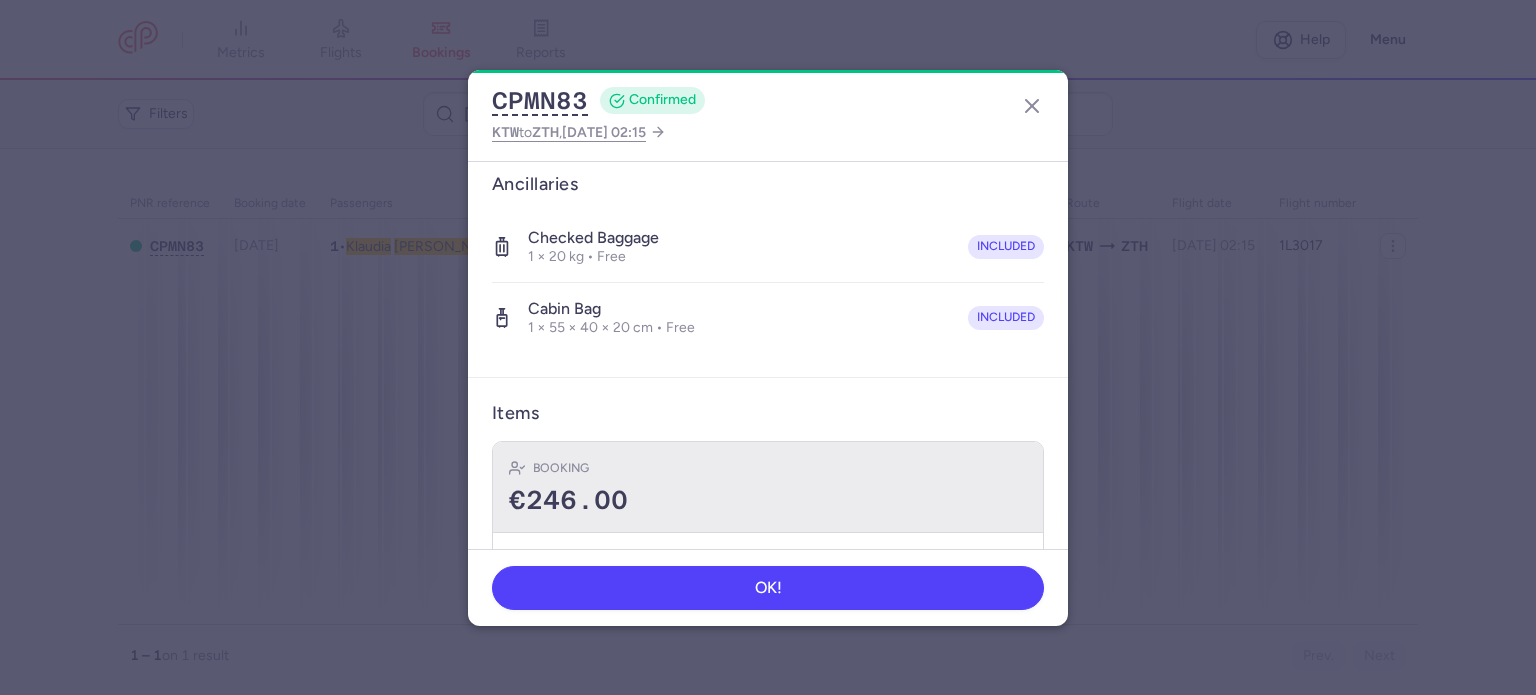 scroll, scrollTop: 597, scrollLeft: 0, axis: vertical 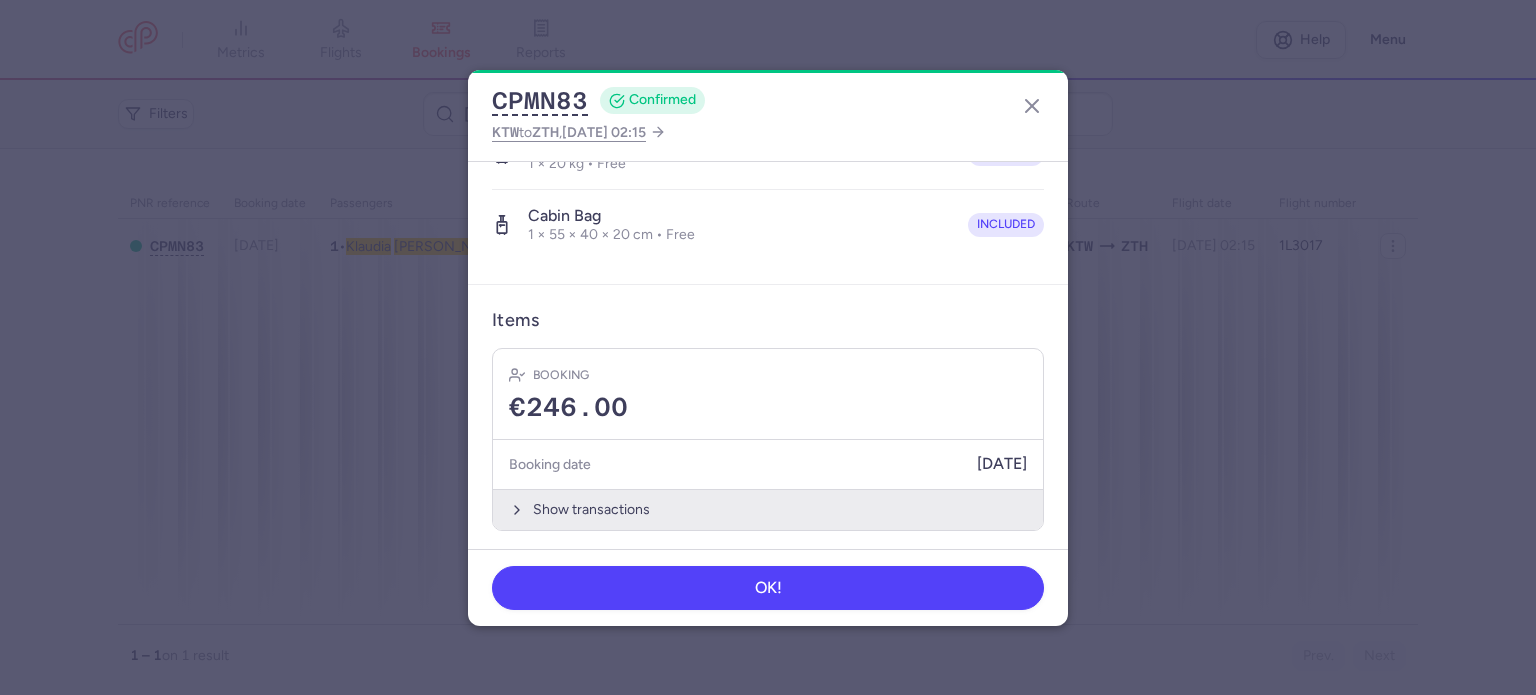 click on "Show transactions" at bounding box center (768, 509) 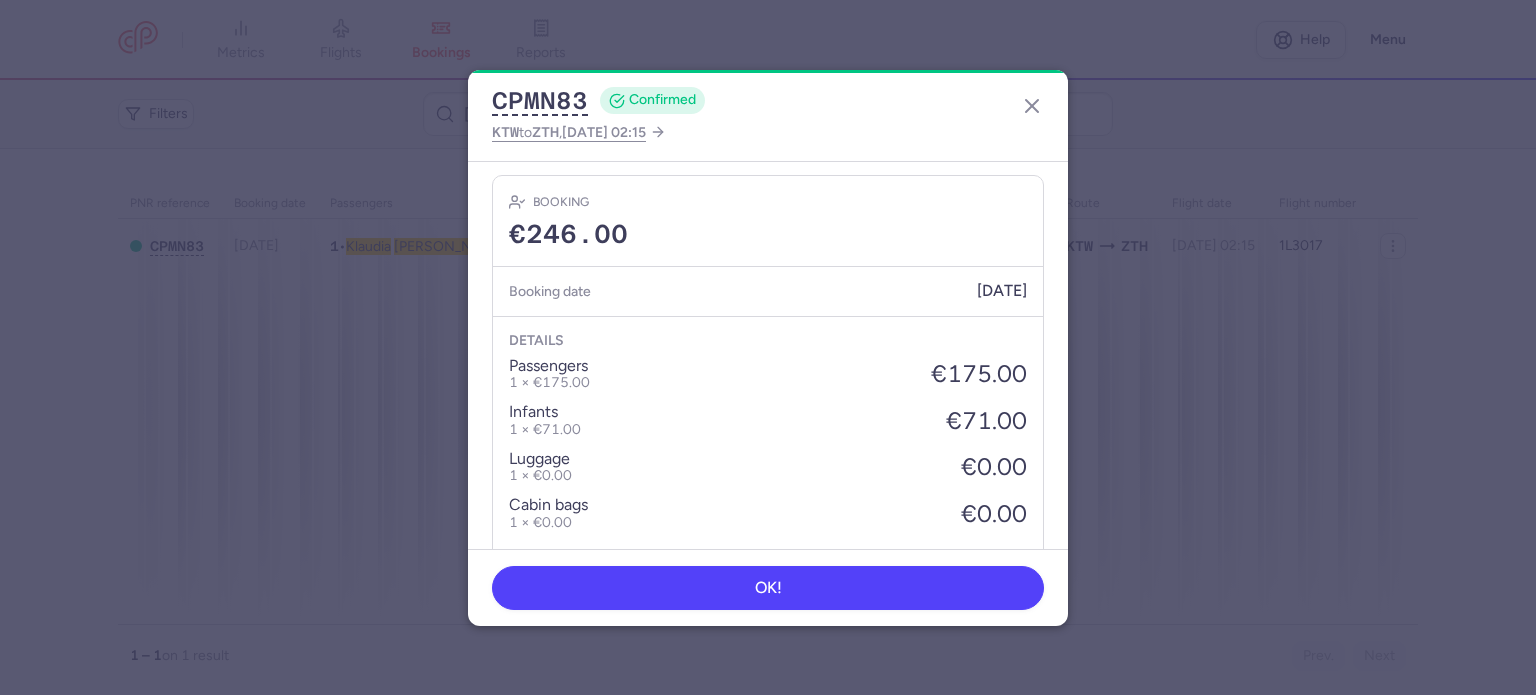 scroll, scrollTop: 913, scrollLeft: 0, axis: vertical 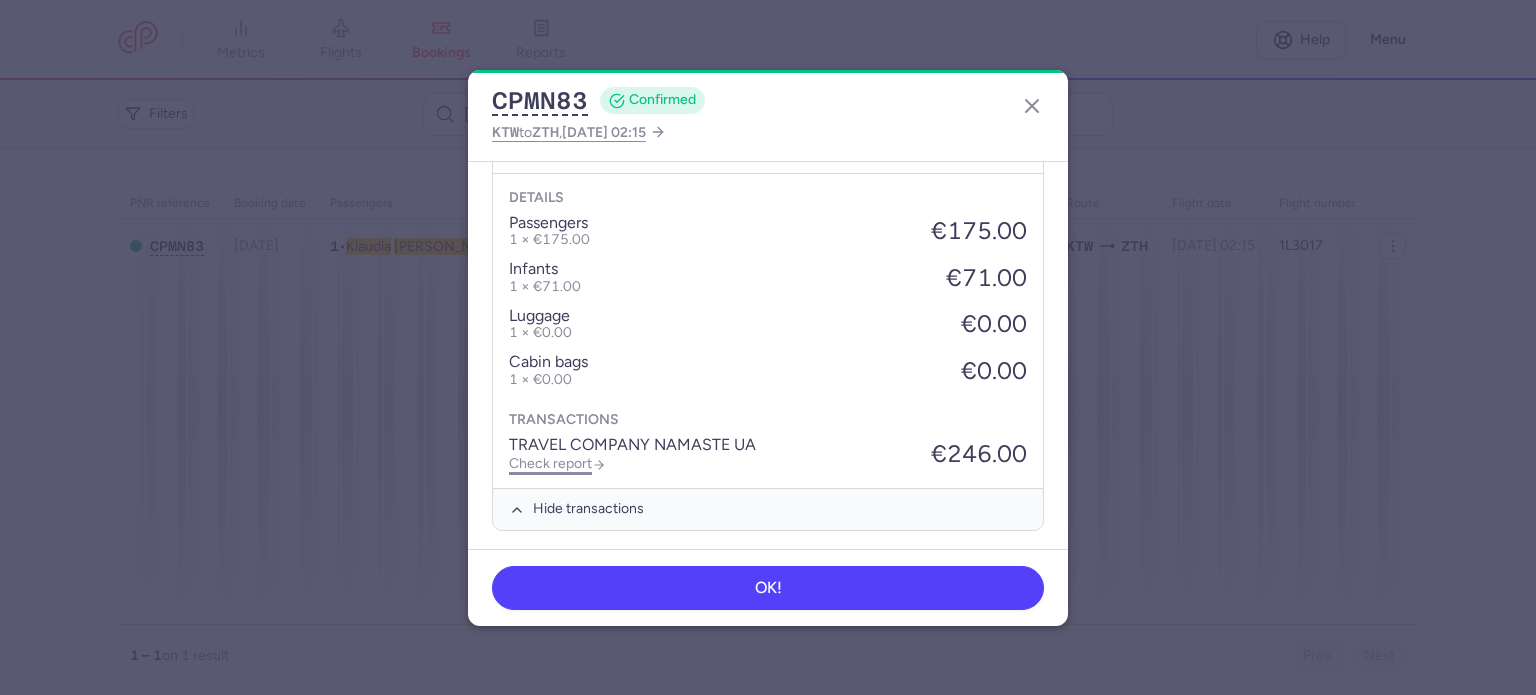 click on "Check report" 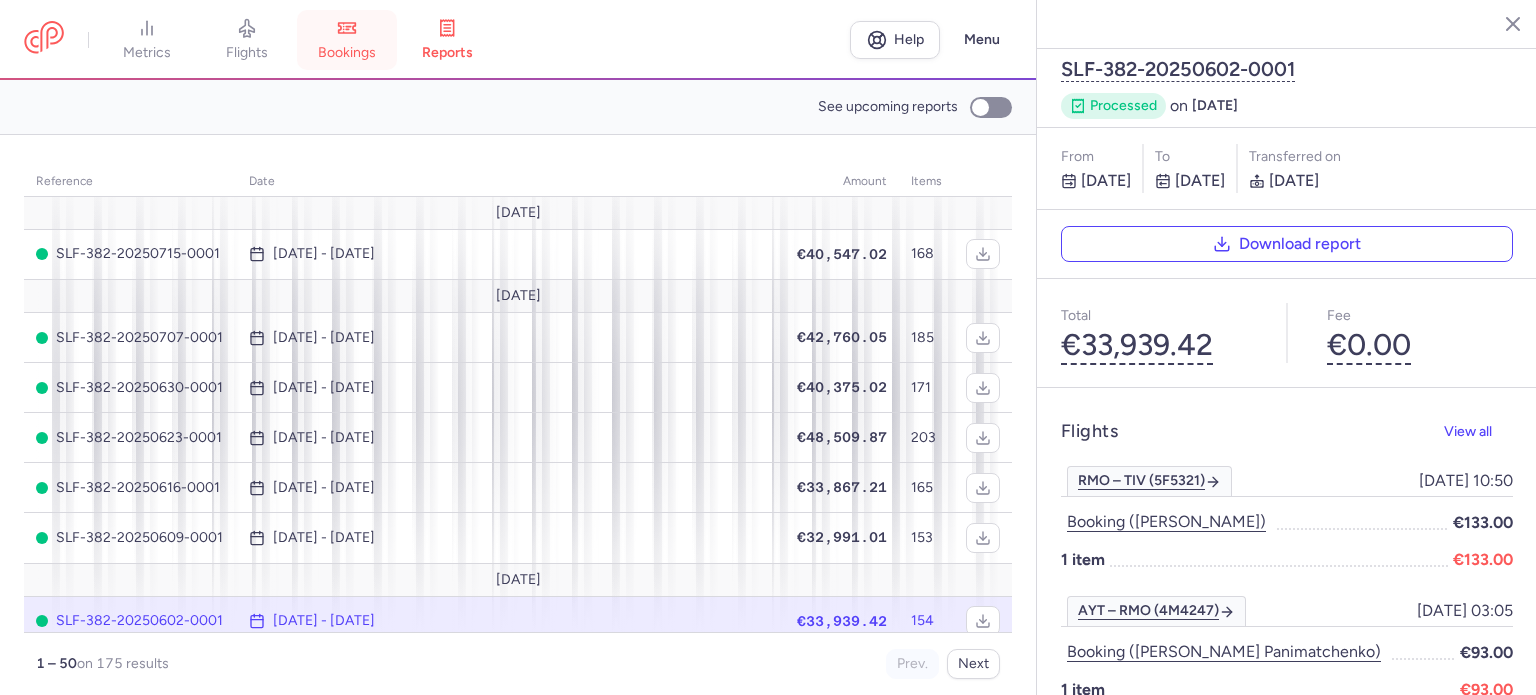 click on "bookings" at bounding box center [347, 53] 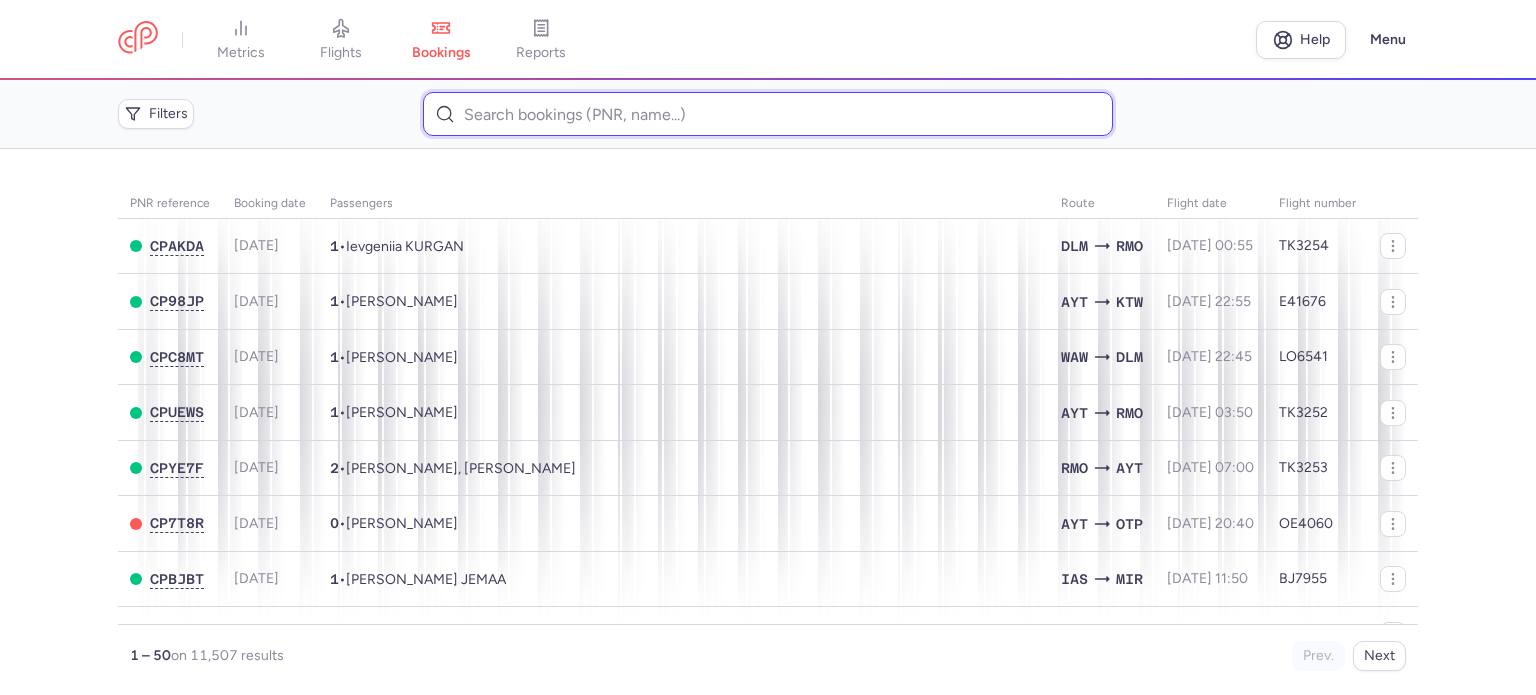 paste on "[PERSON_NAME]" 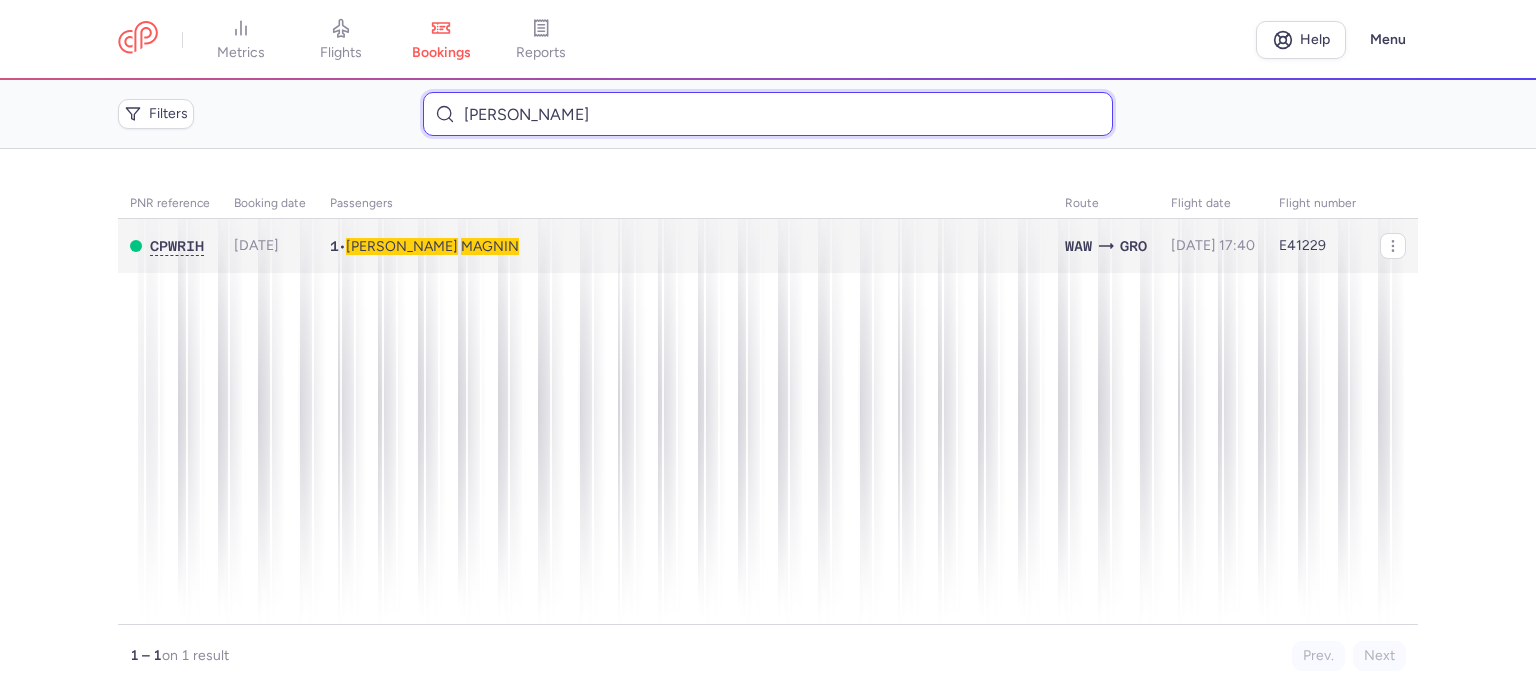 type on "[PERSON_NAME]" 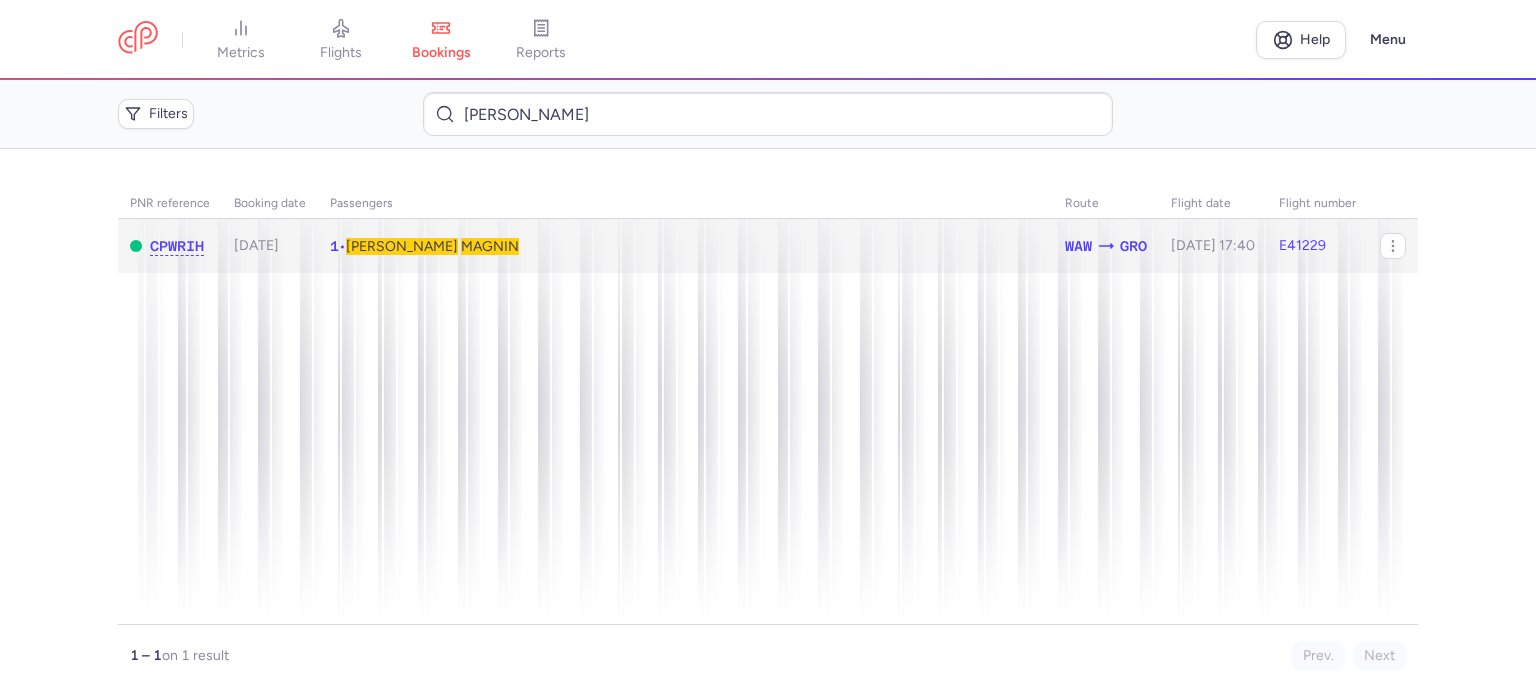 click on "MAGNIN" at bounding box center (490, 246) 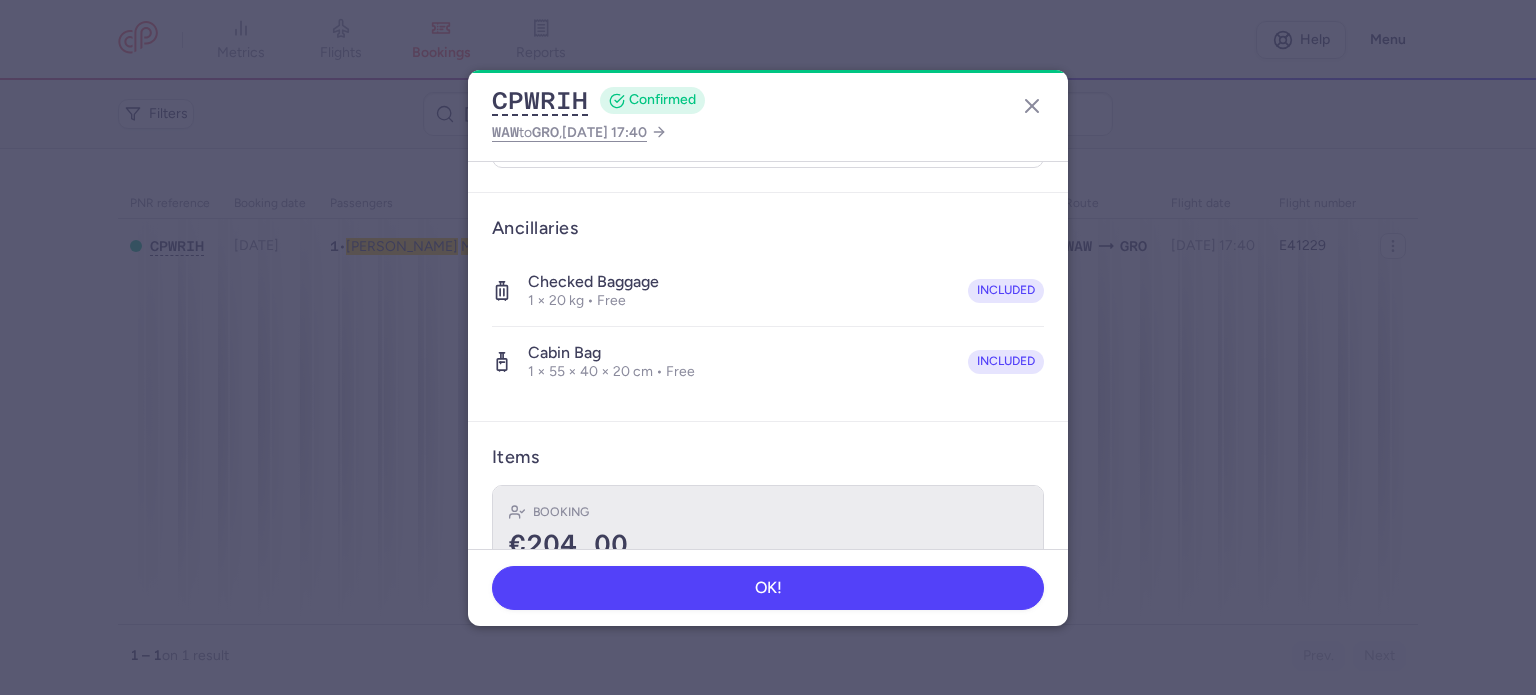 scroll, scrollTop: 423, scrollLeft: 0, axis: vertical 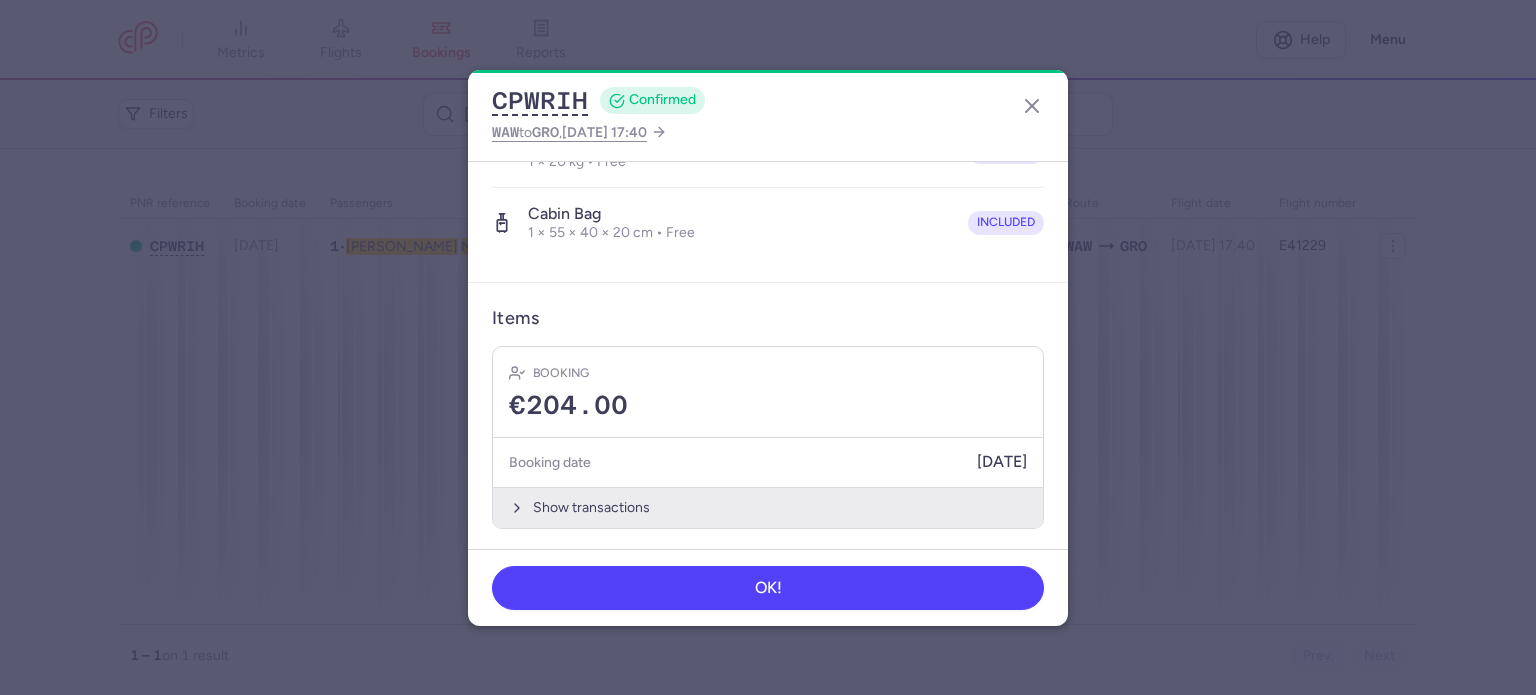 click on "Show transactions" at bounding box center (768, 507) 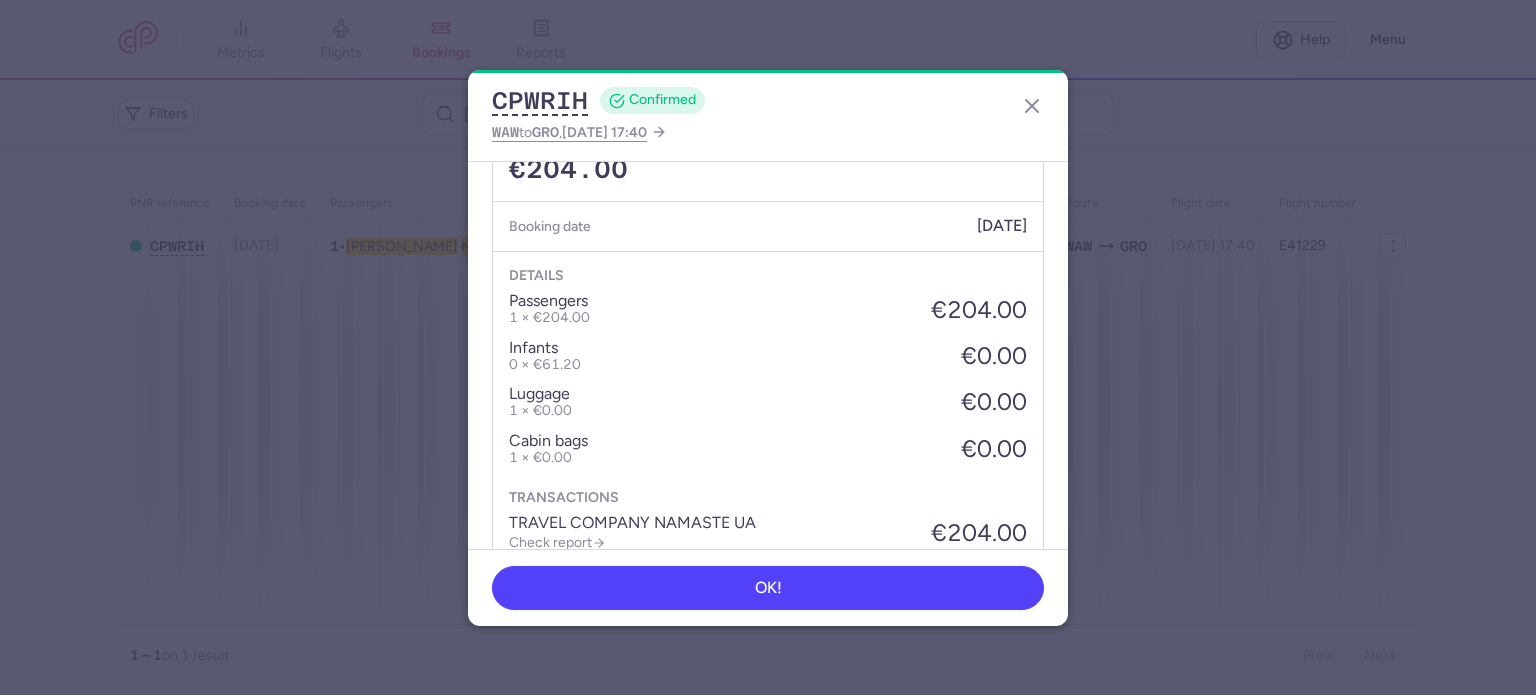 scroll, scrollTop: 739, scrollLeft: 0, axis: vertical 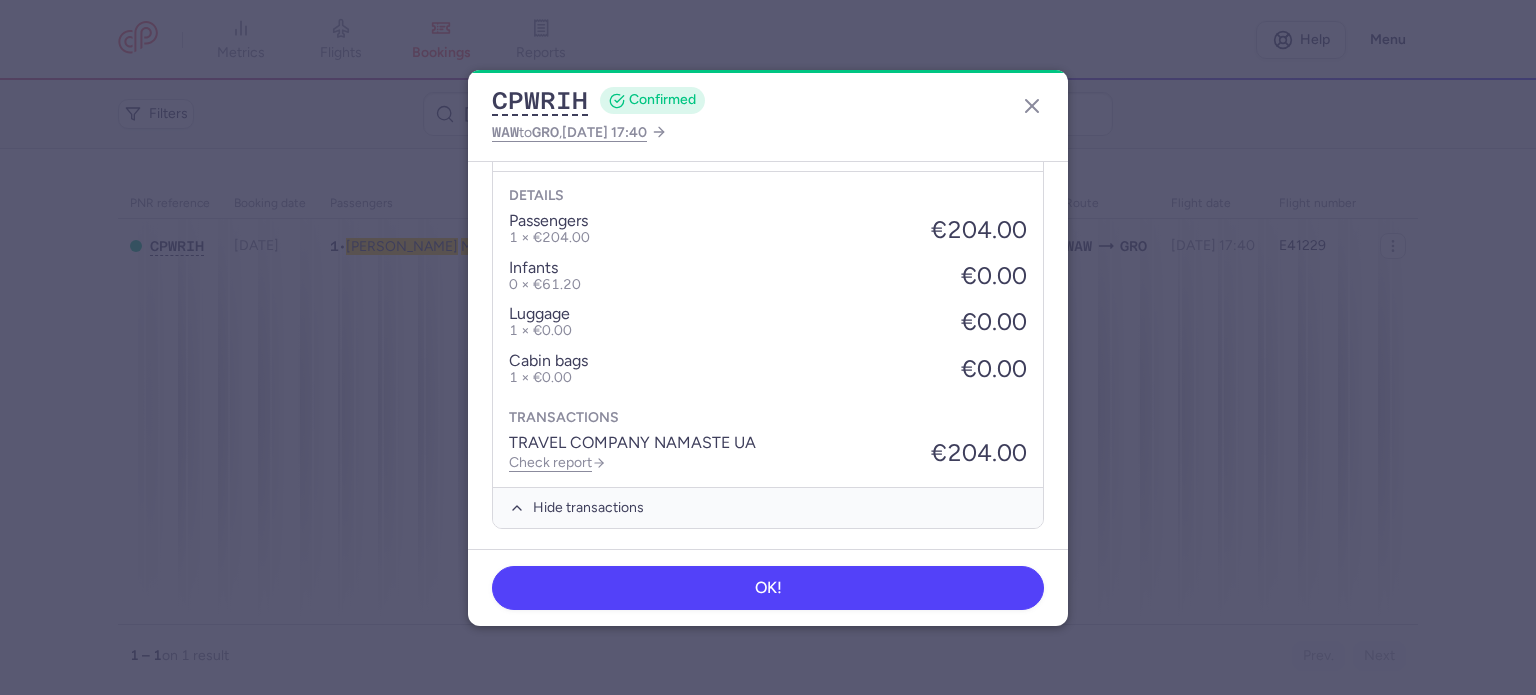 click on "TRAVEL COMPANY NAMASTE UA" at bounding box center [632, 443] 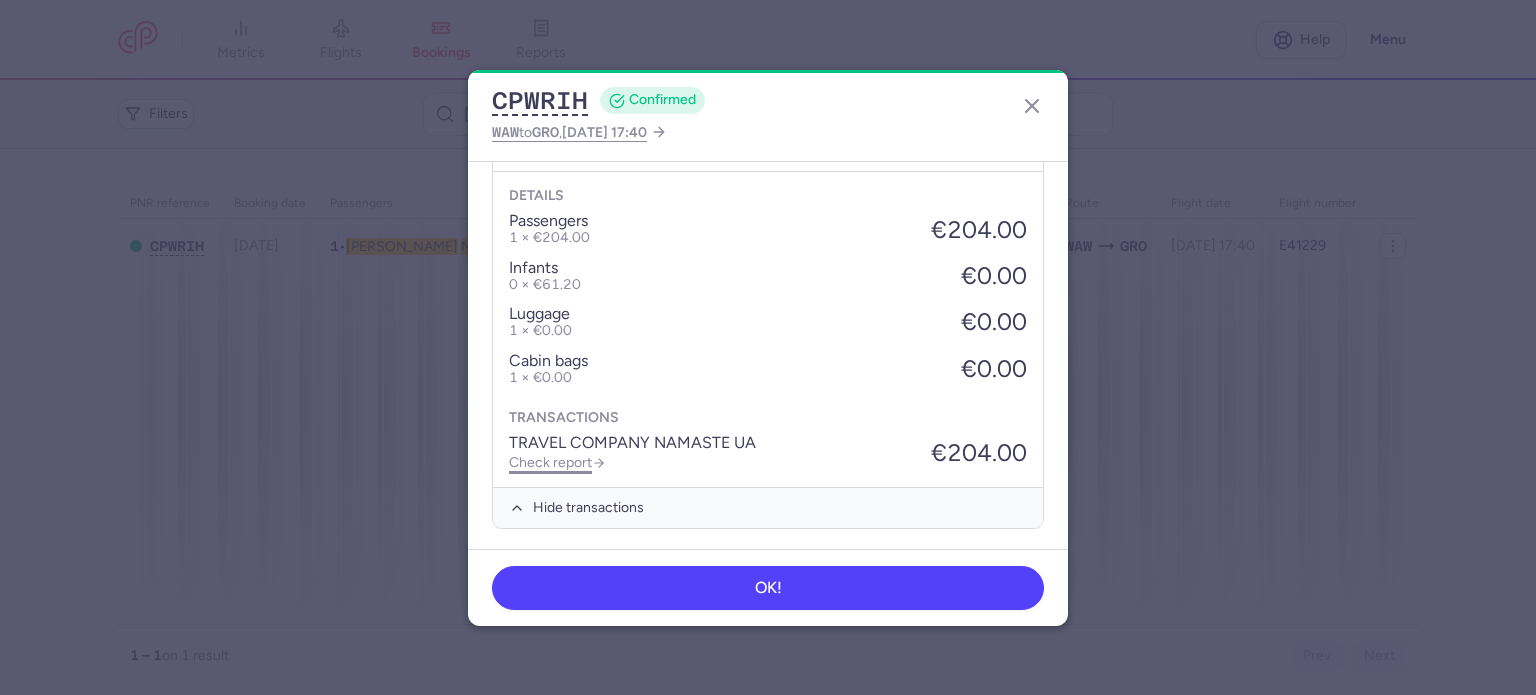 click on "Check report" 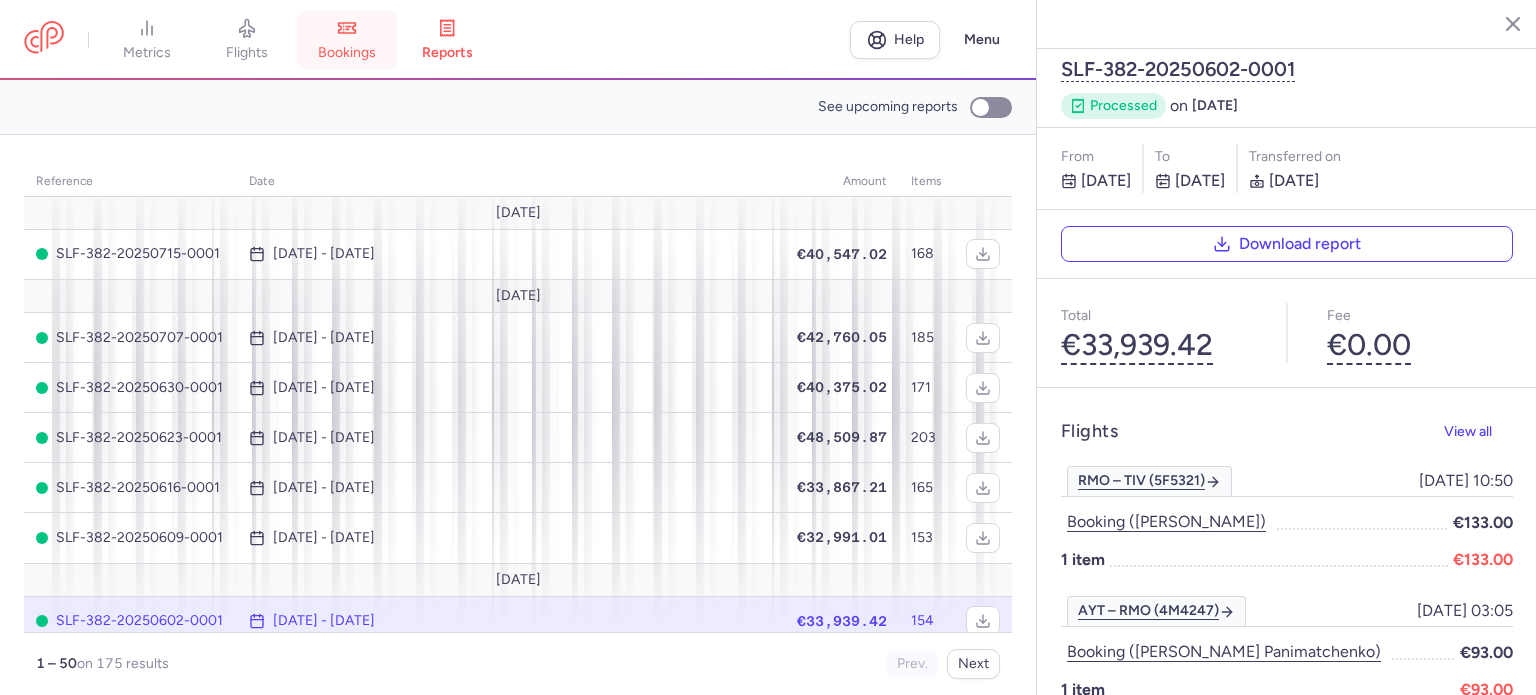 click on "bookings" at bounding box center (347, 40) 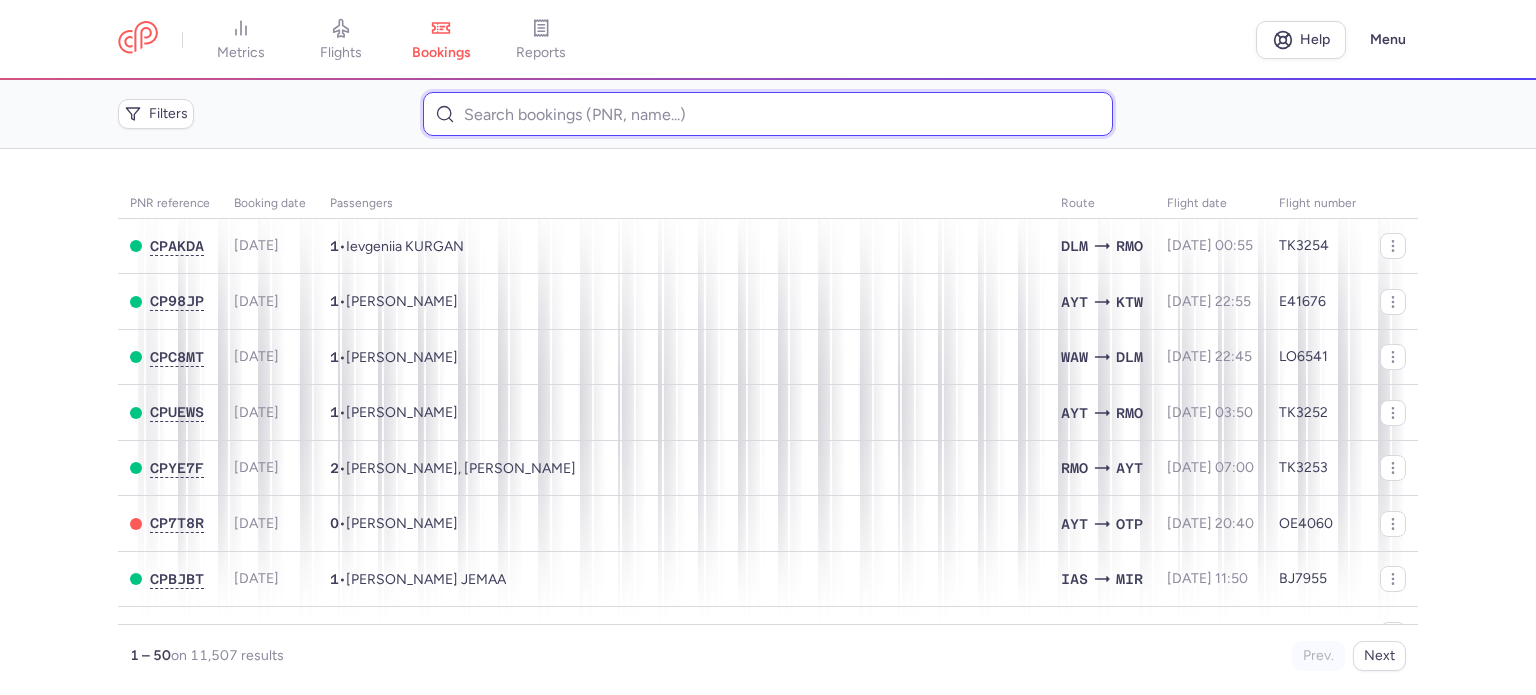 drag, startPoint x: 557, startPoint y: 124, endPoint x: 551, endPoint y: 115, distance: 10.816654 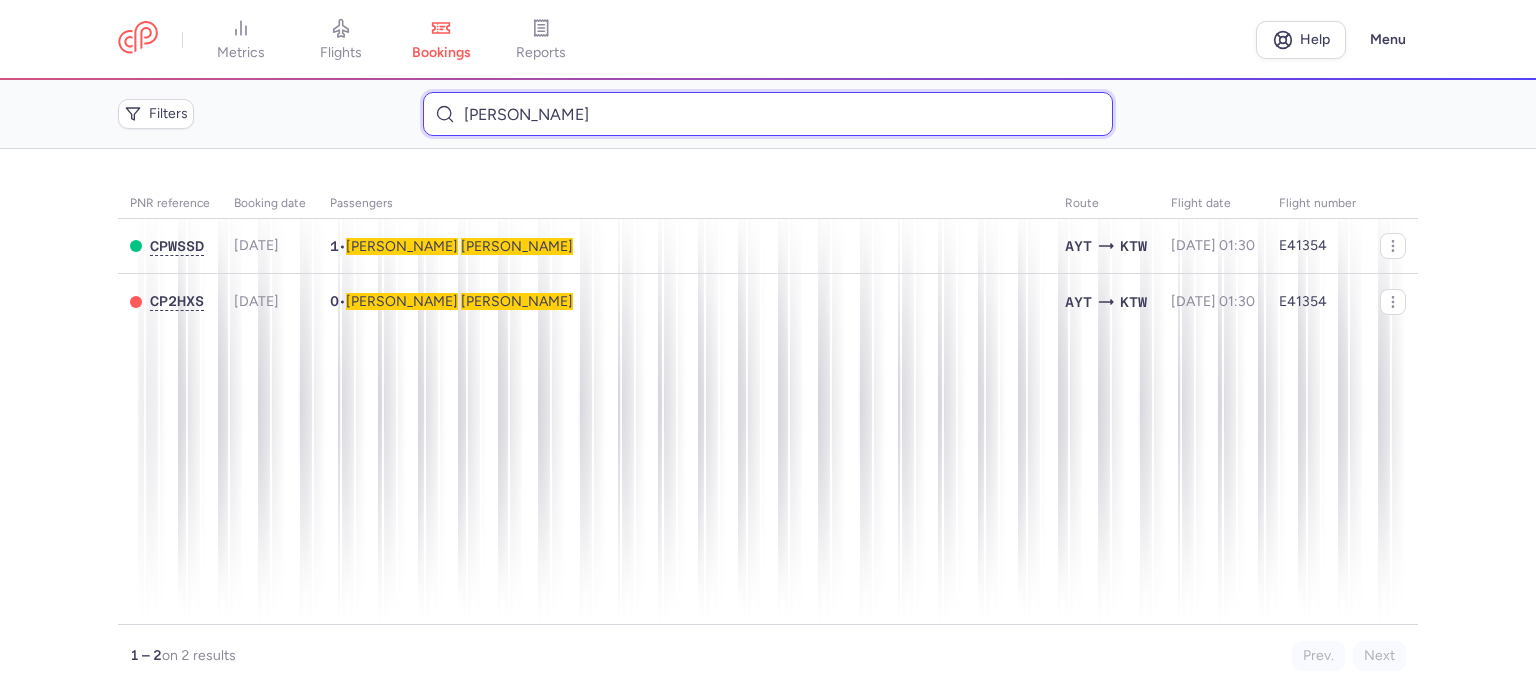type on "[PERSON_NAME]" 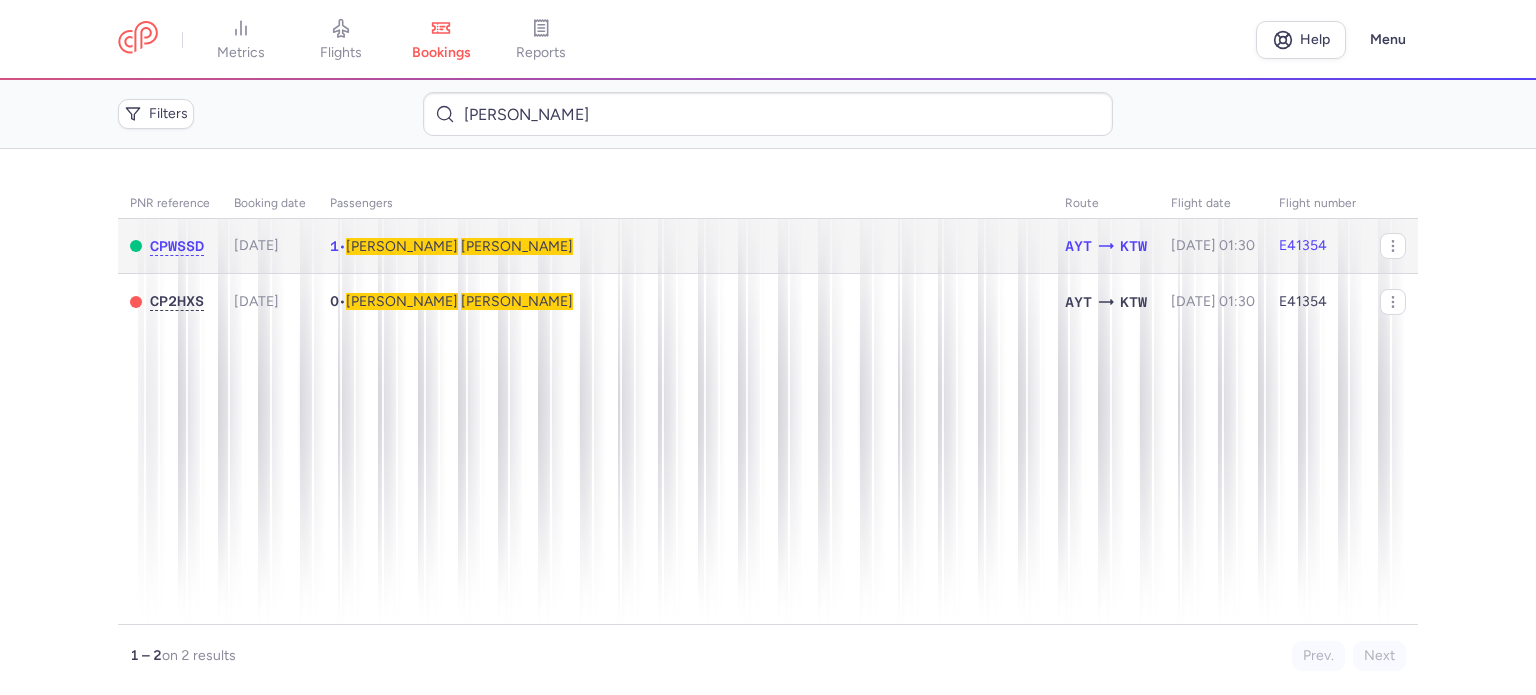 click on "[PERSON_NAME]" at bounding box center [517, 246] 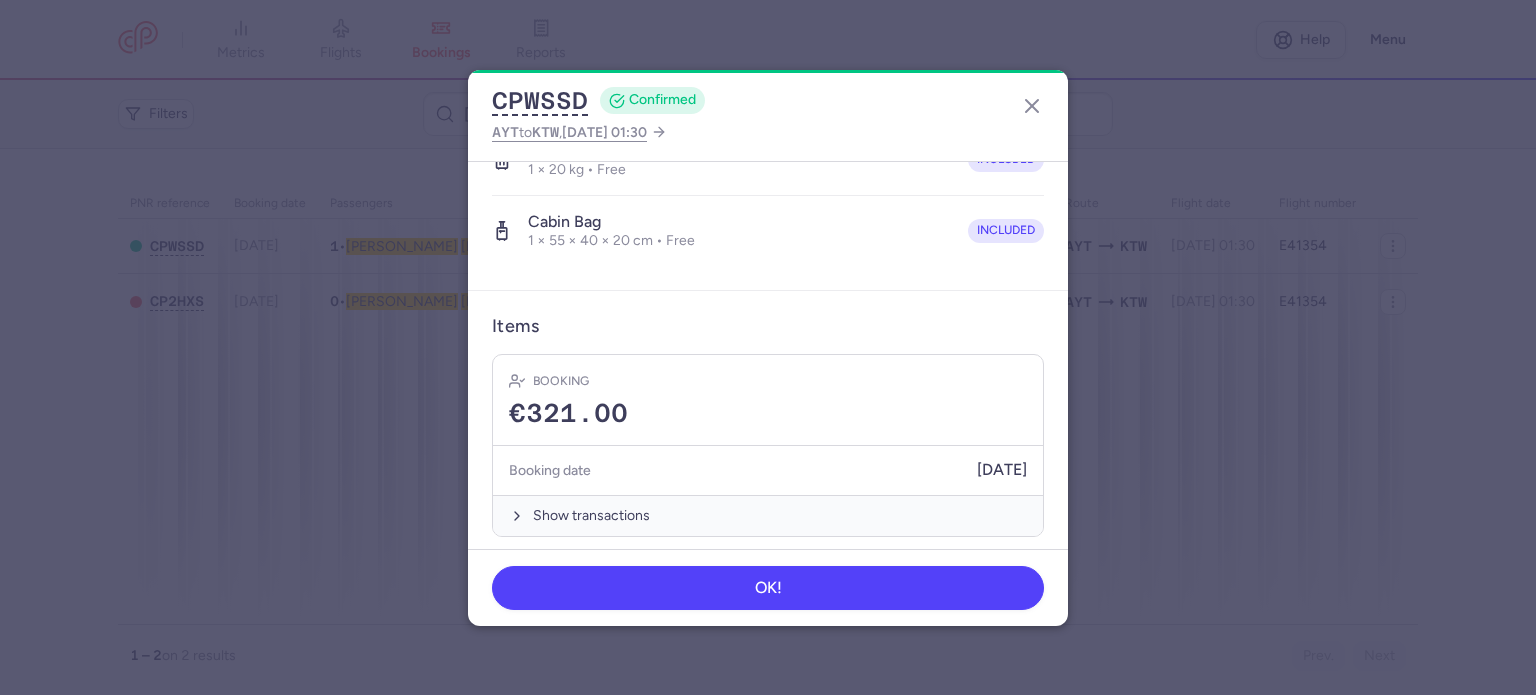scroll, scrollTop: 423, scrollLeft: 0, axis: vertical 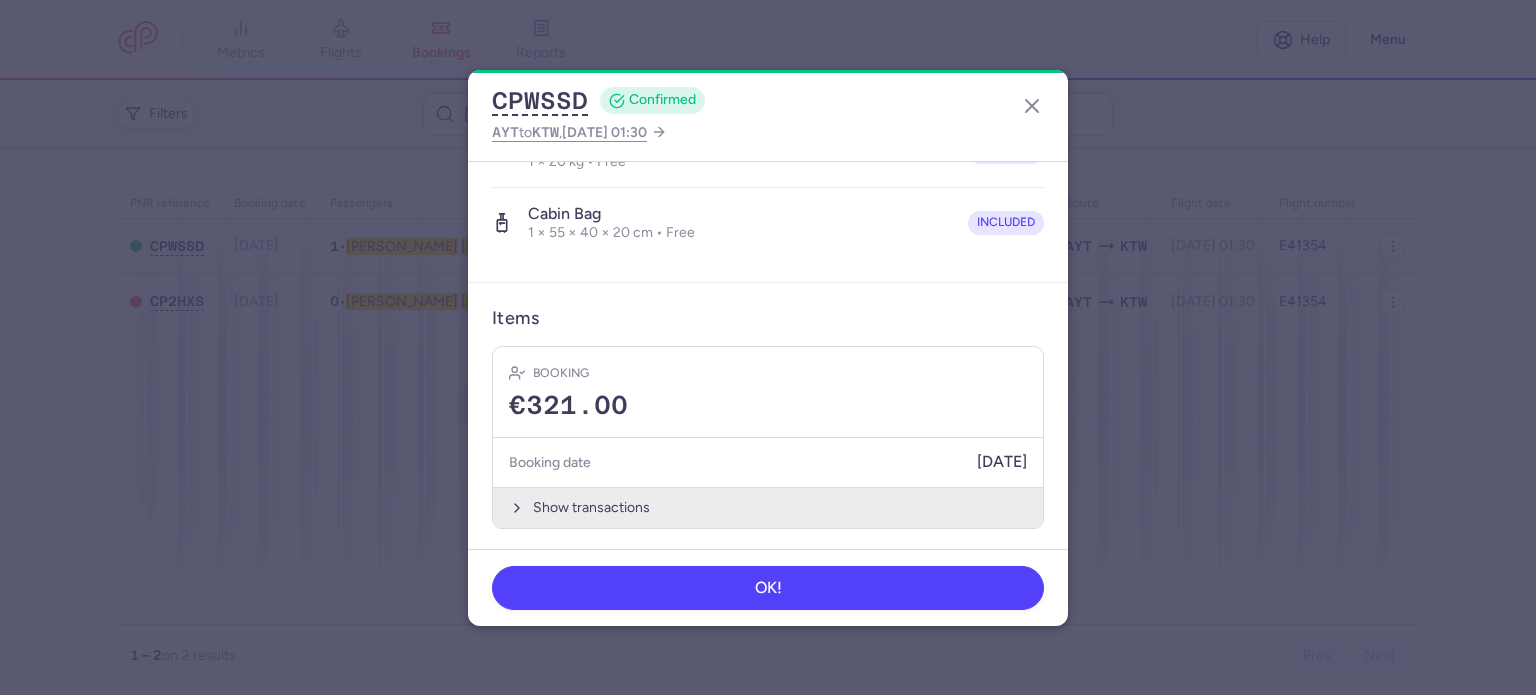 click on "Show transactions" at bounding box center (768, 507) 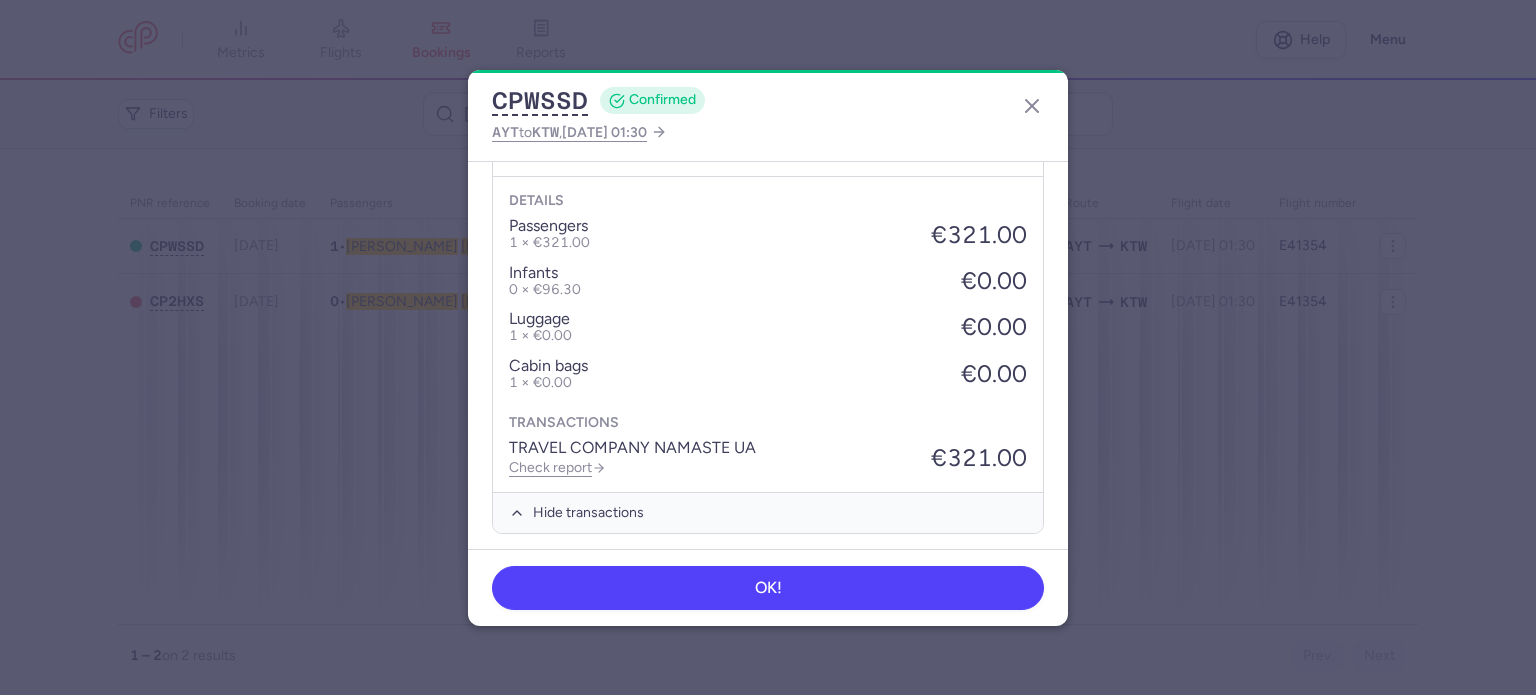 scroll, scrollTop: 739, scrollLeft: 0, axis: vertical 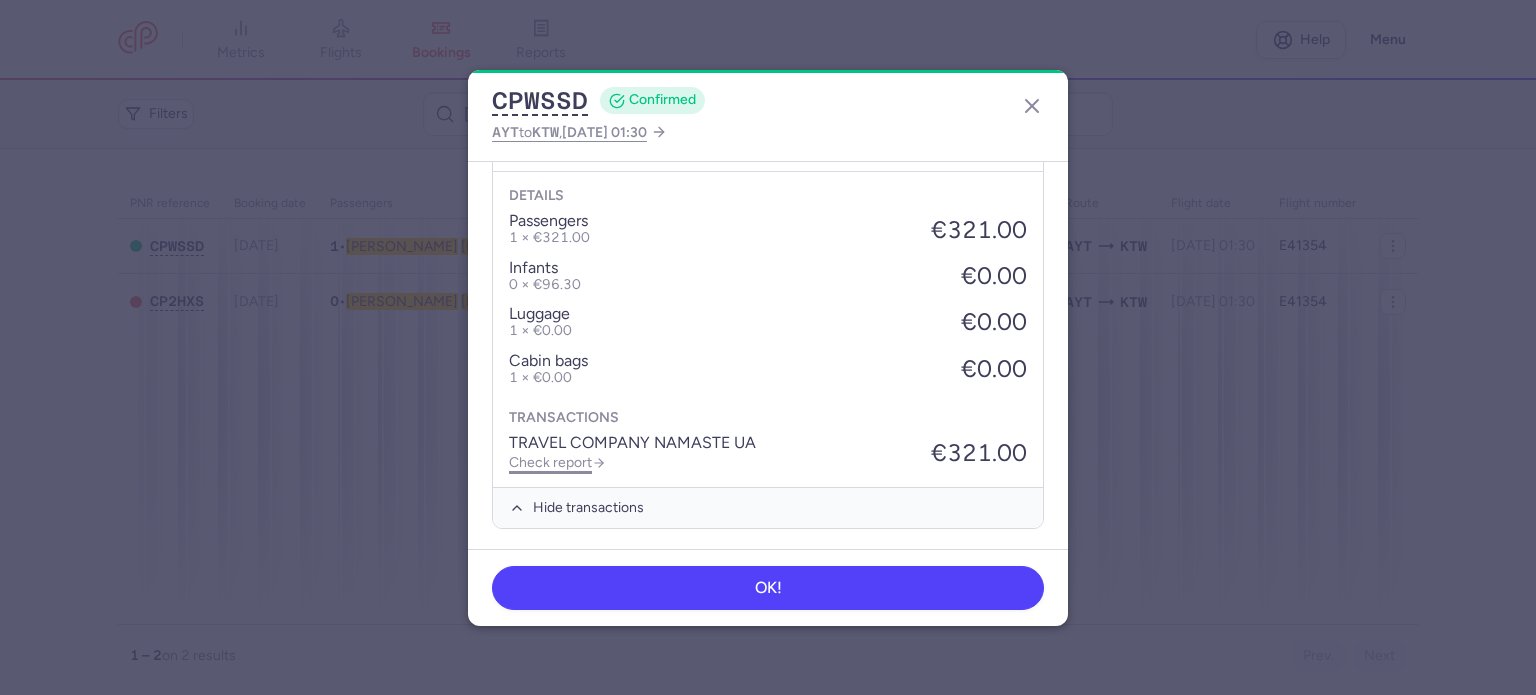 click on "Check report" 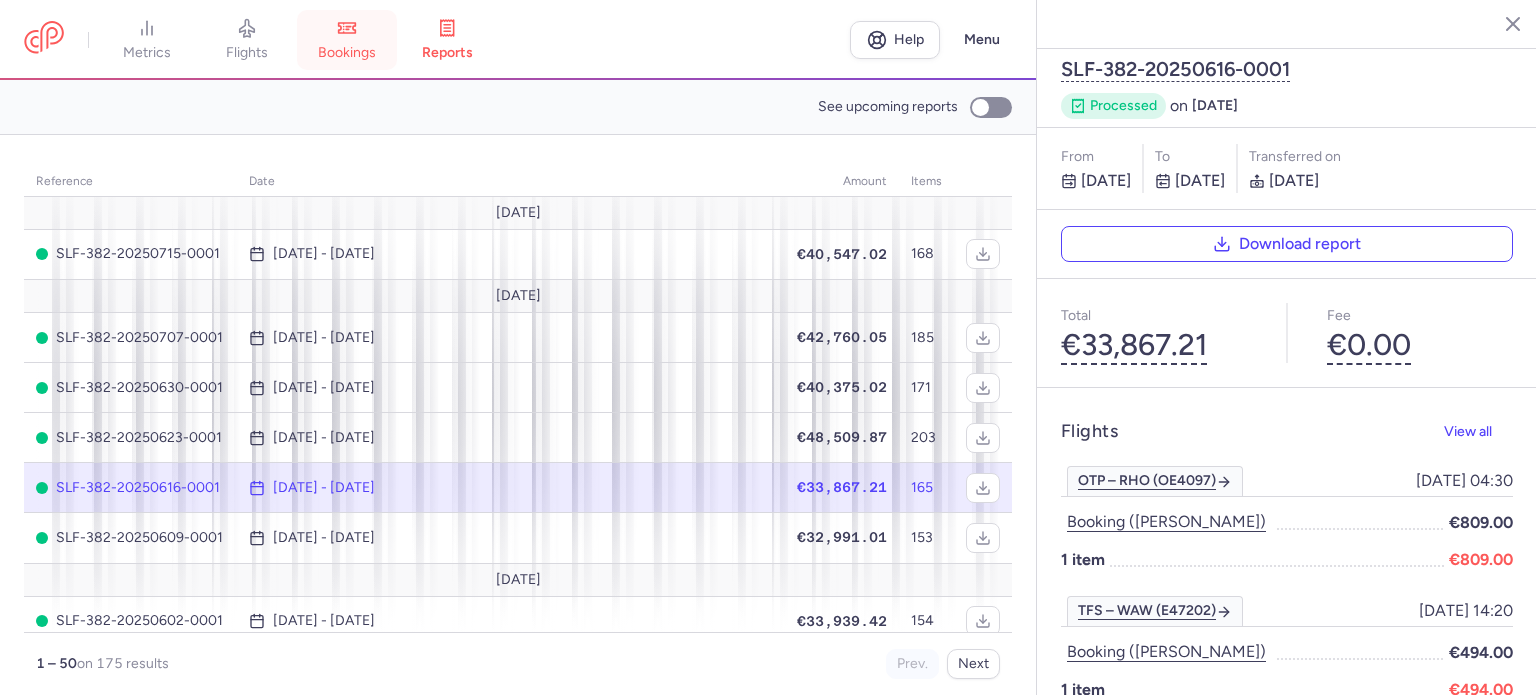 click 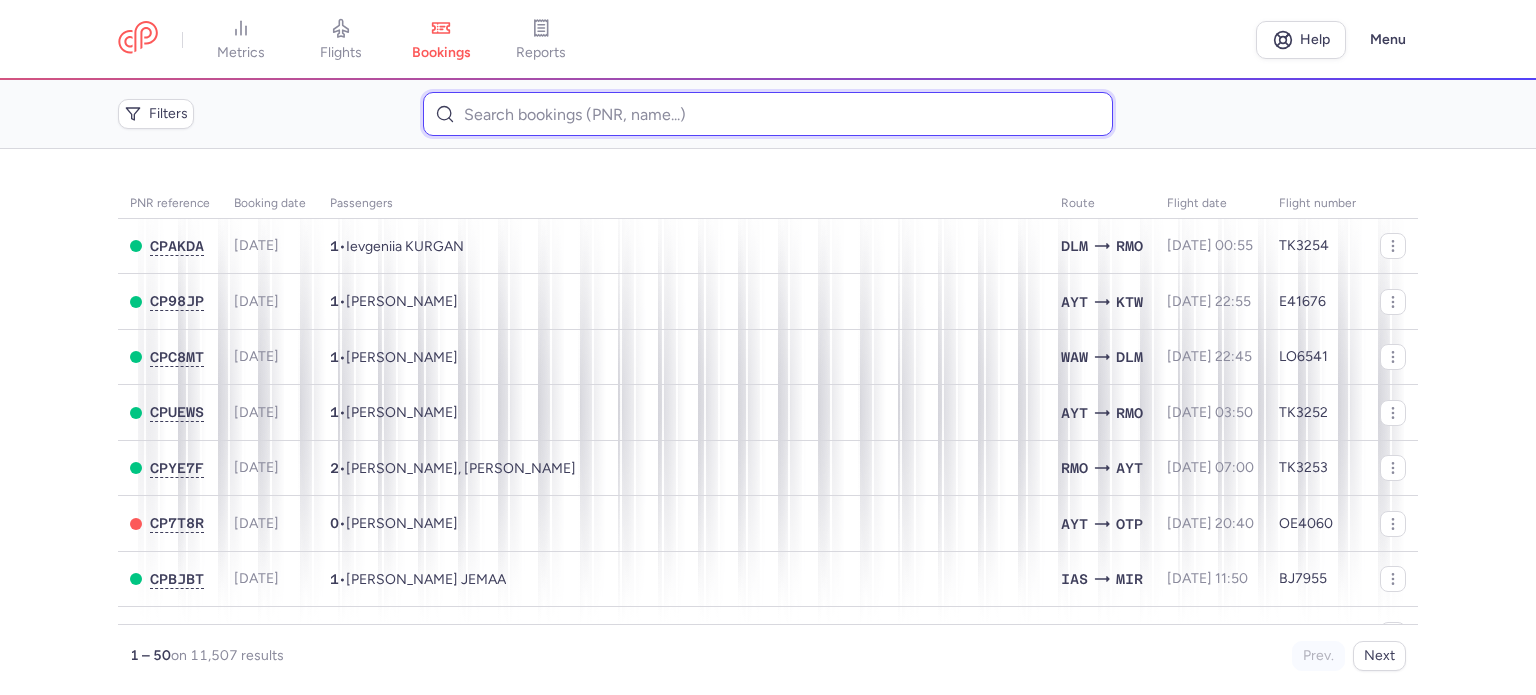 paste on "[PERSON_NAME]" 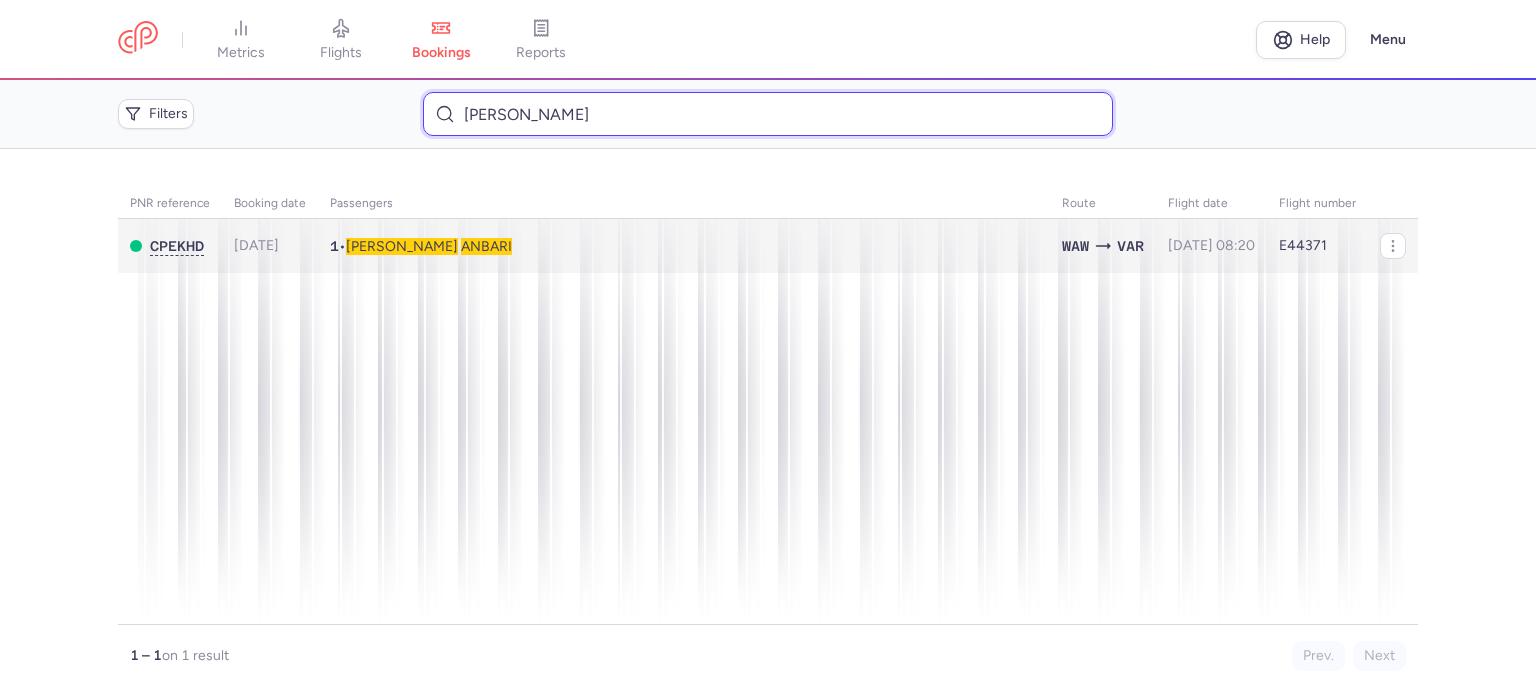 type on "[PERSON_NAME]" 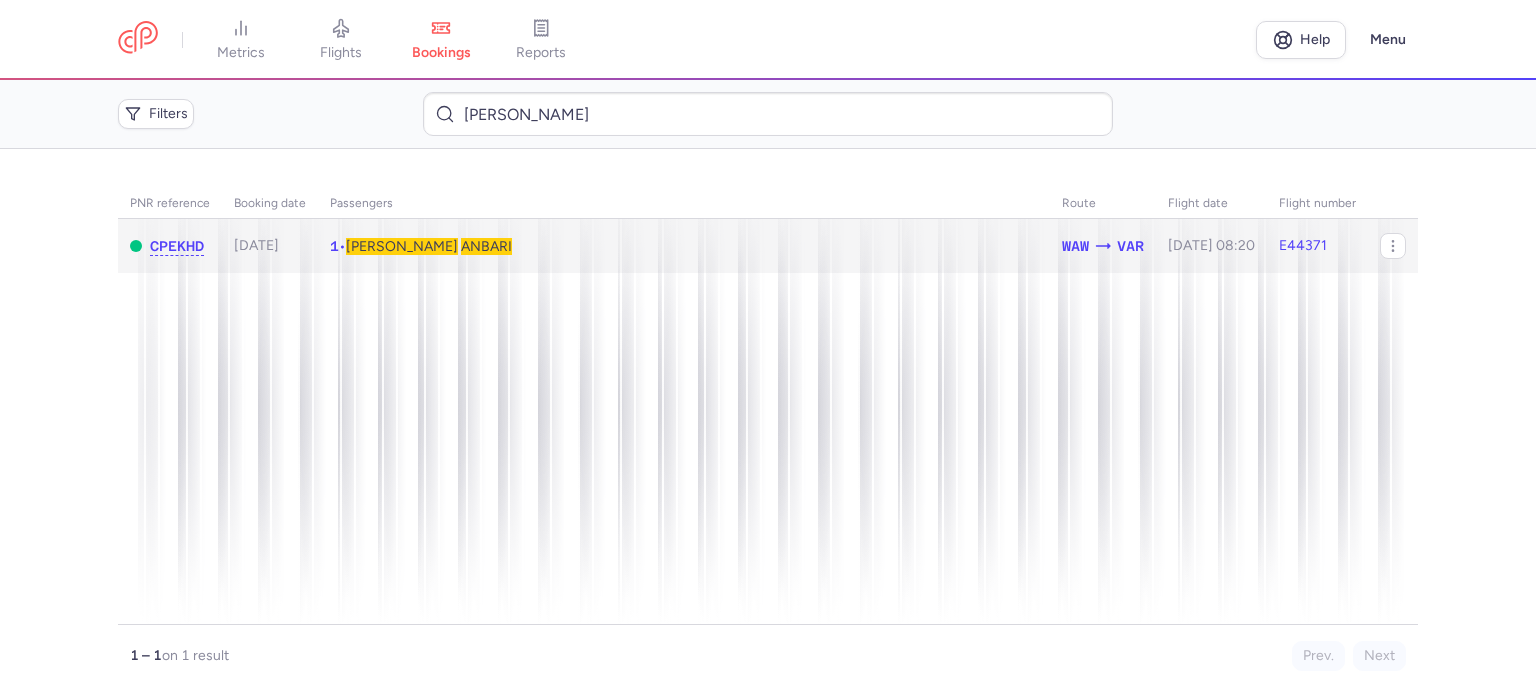 click on "ANBARI" at bounding box center (486, 246) 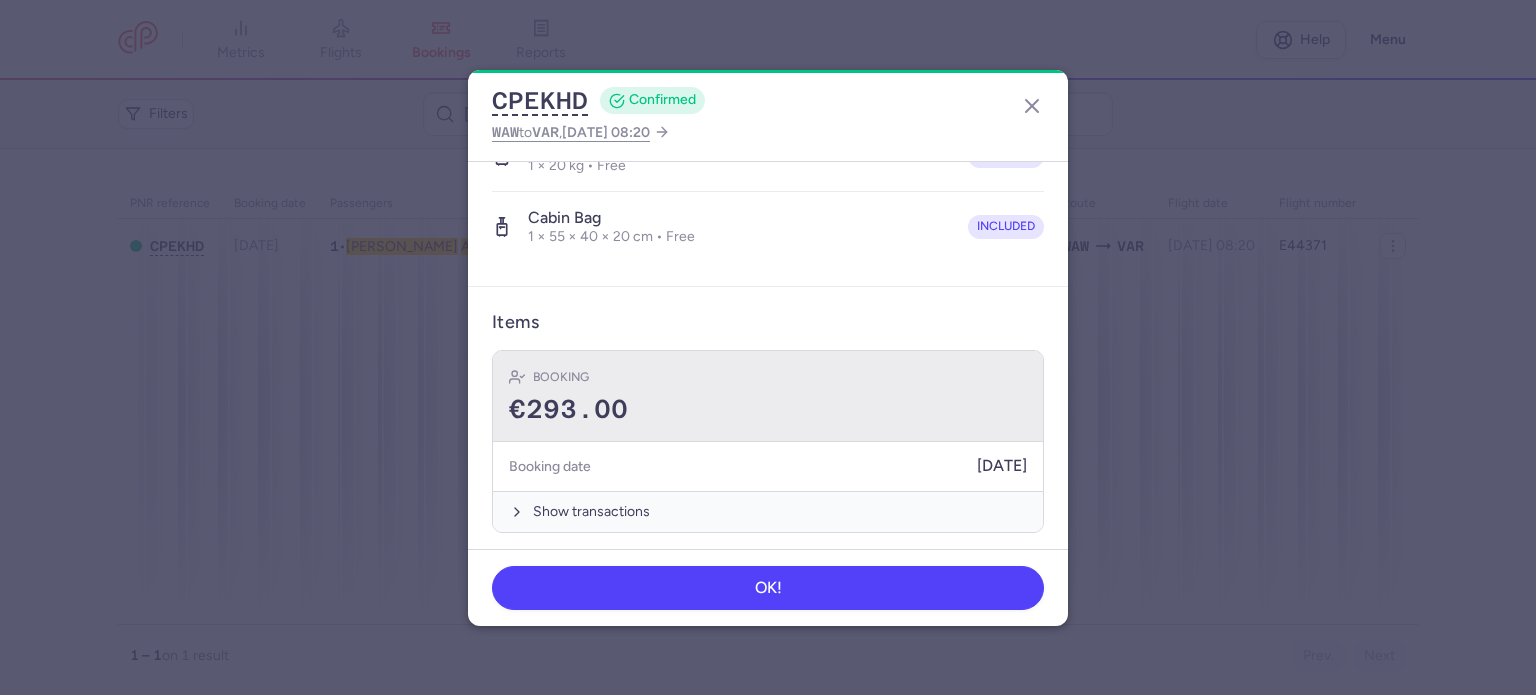 scroll, scrollTop: 423, scrollLeft: 0, axis: vertical 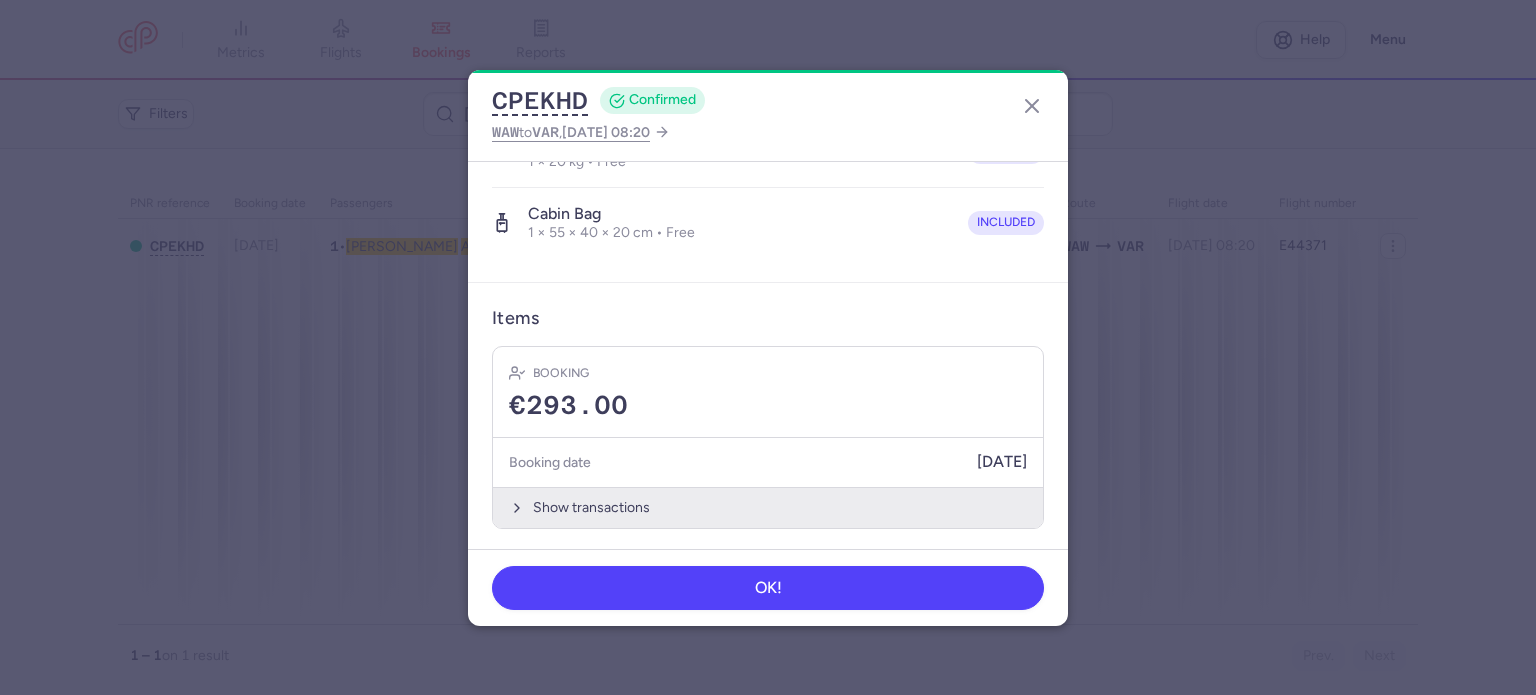 click on "Show transactions" at bounding box center [768, 507] 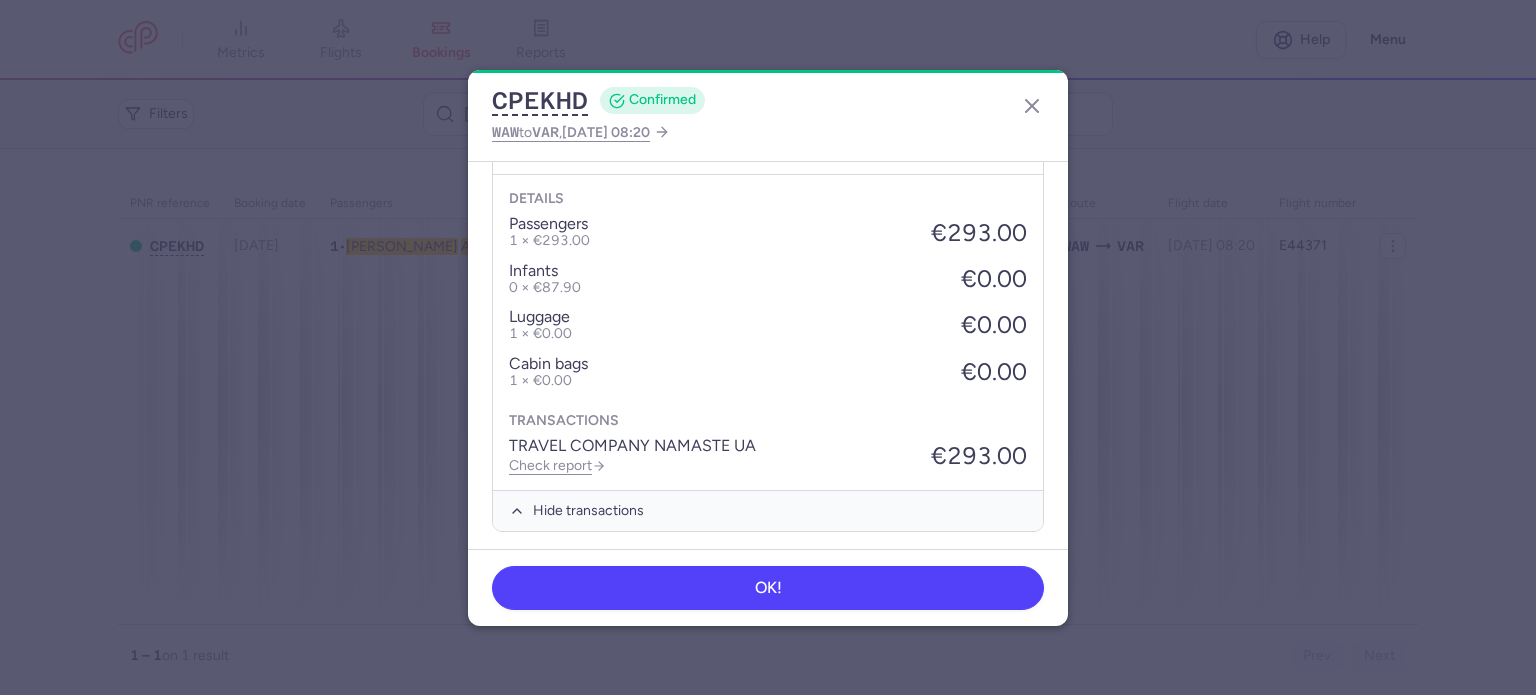 scroll, scrollTop: 739, scrollLeft: 0, axis: vertical 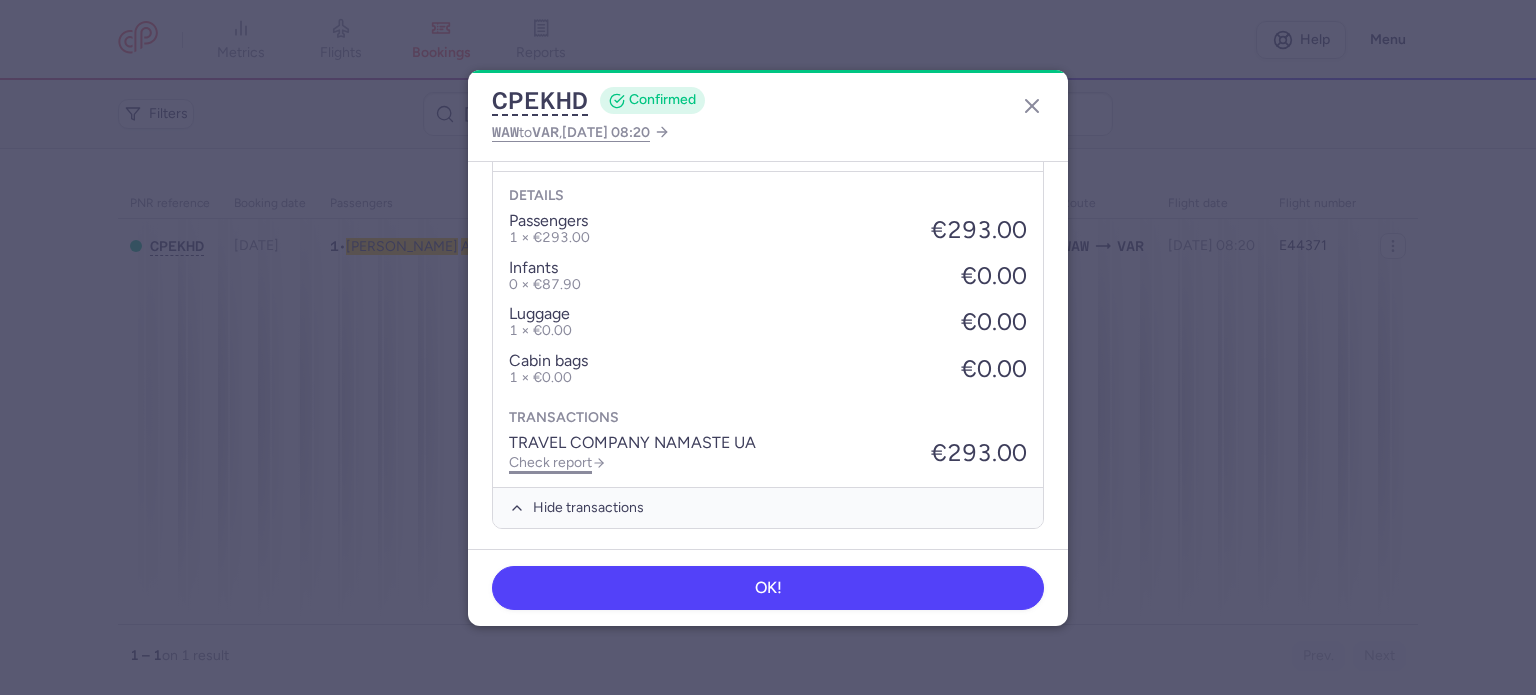 click on "Check report" 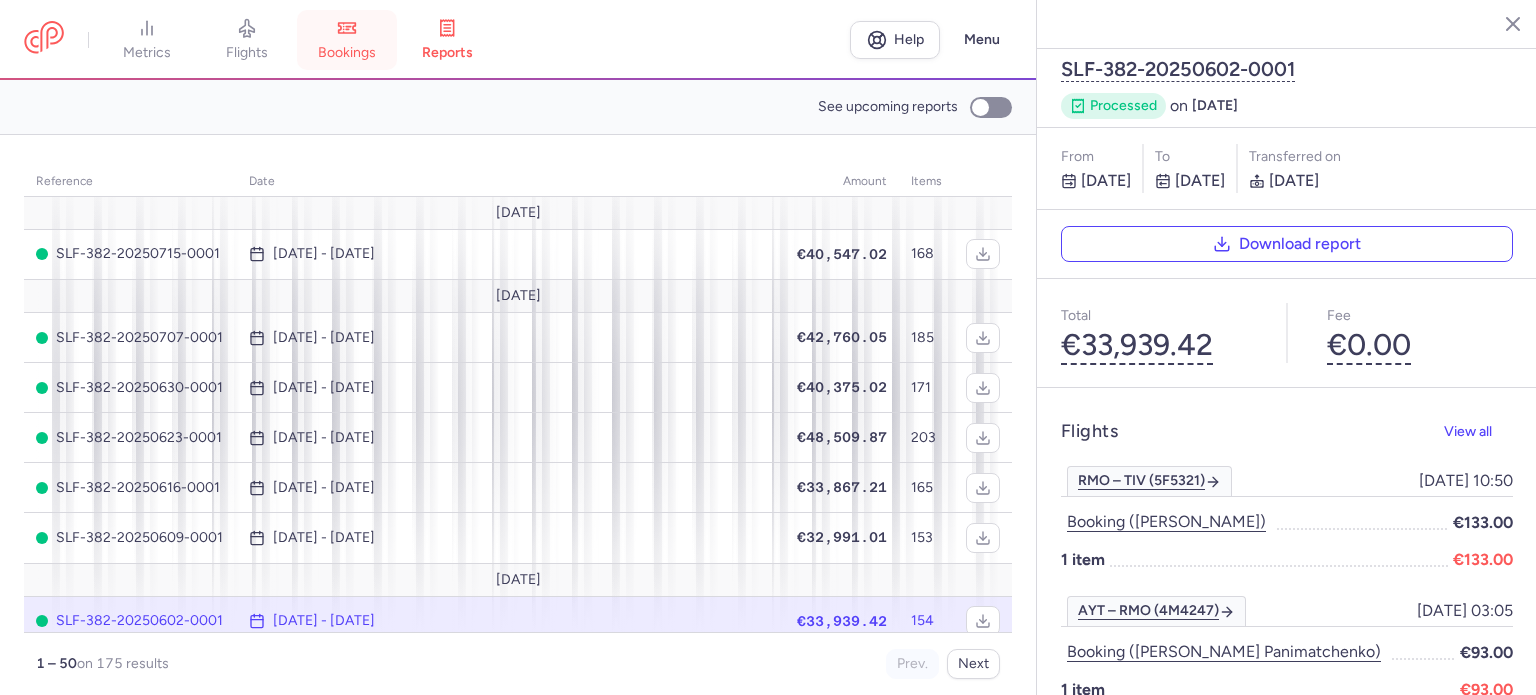 click on "bookings" at bounding box center [347, 40] 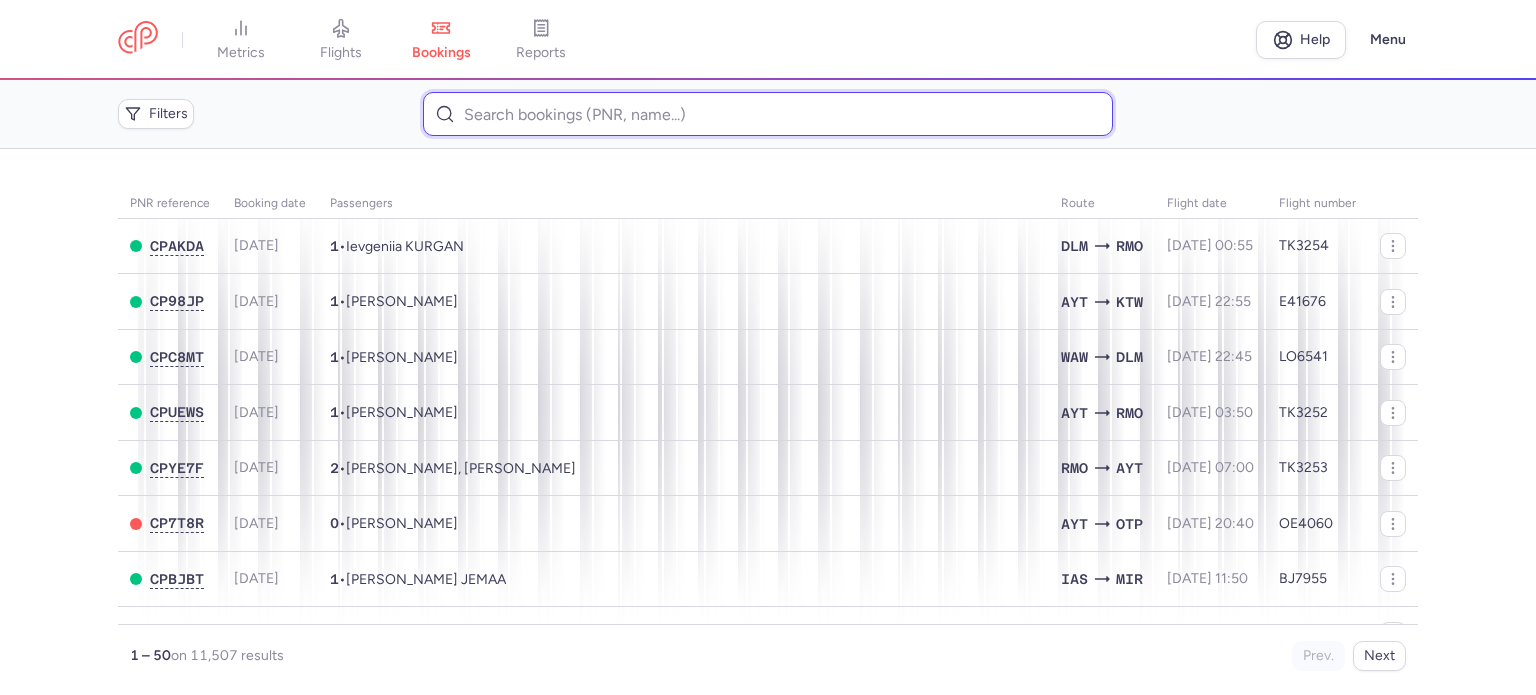 paste on "[PERSON_NAME]" 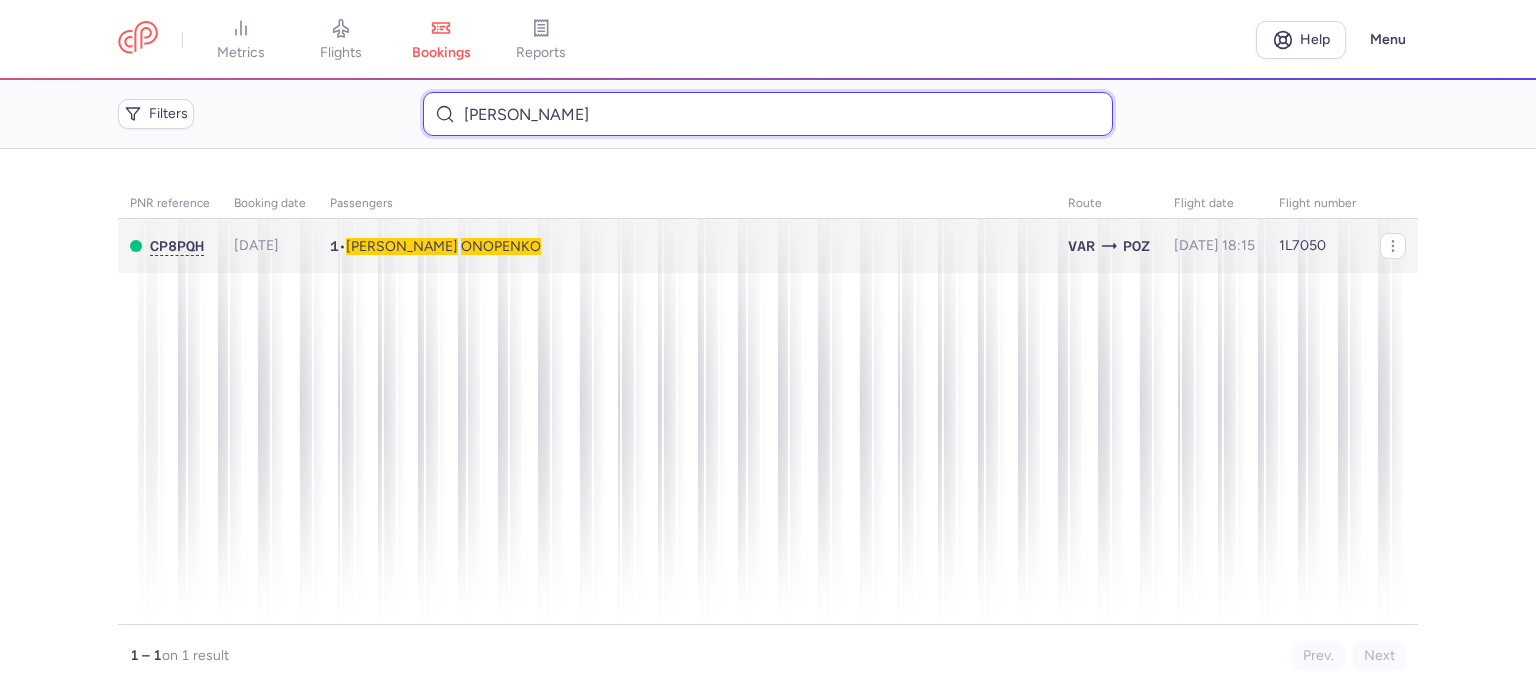 type on "[PERSON_NAME]" 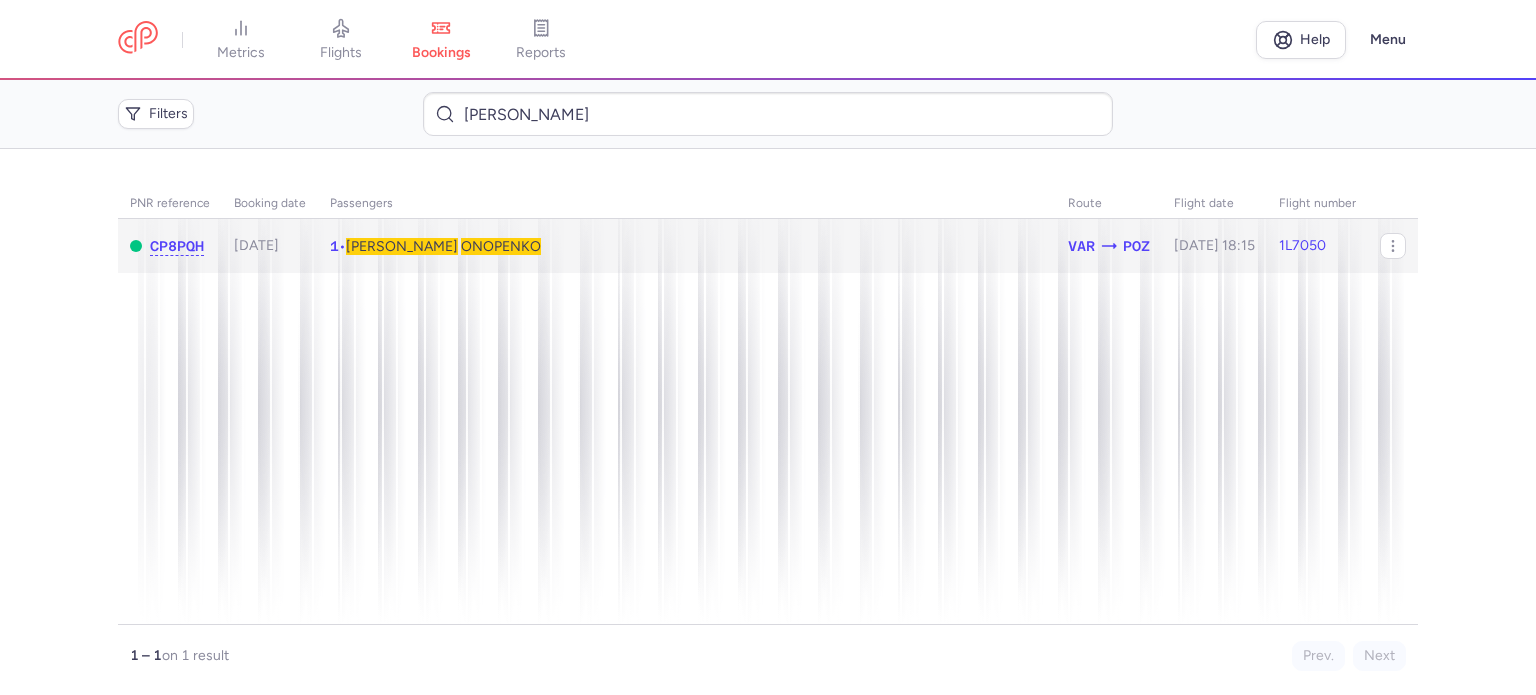 click on "ONOPENKO" at bounding box center [501, 246] 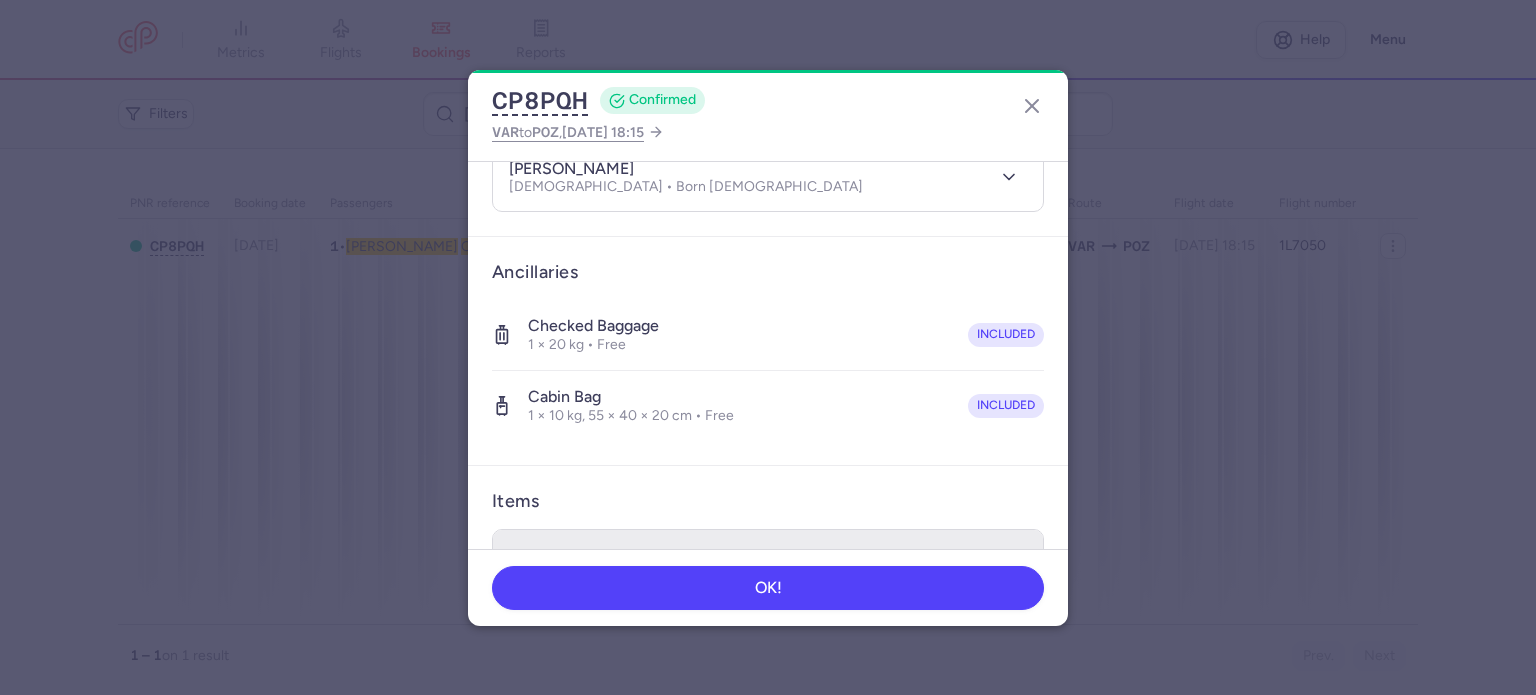 scroll, scrollTop: 400, scrollLeft: 0, axis: vertical 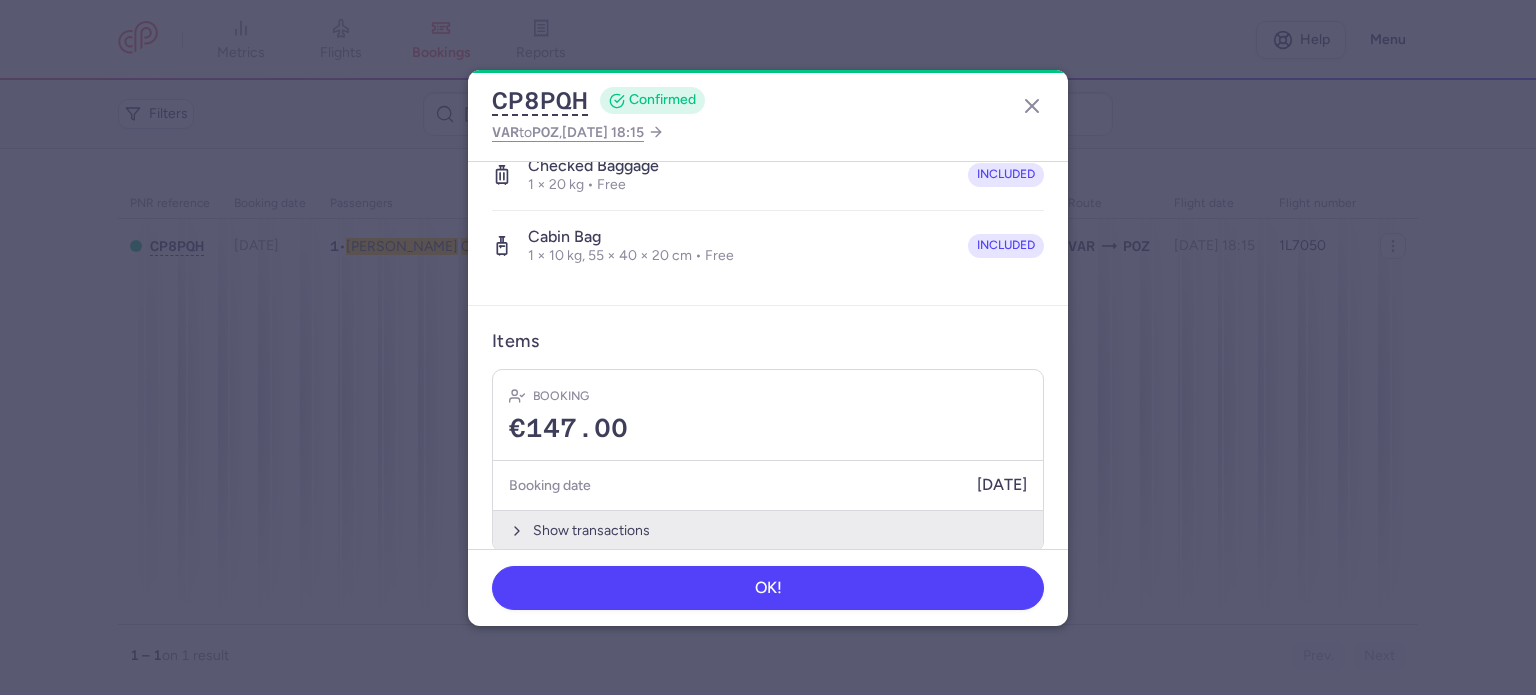 click on "Show transactions" at bounding box center [768, 530] 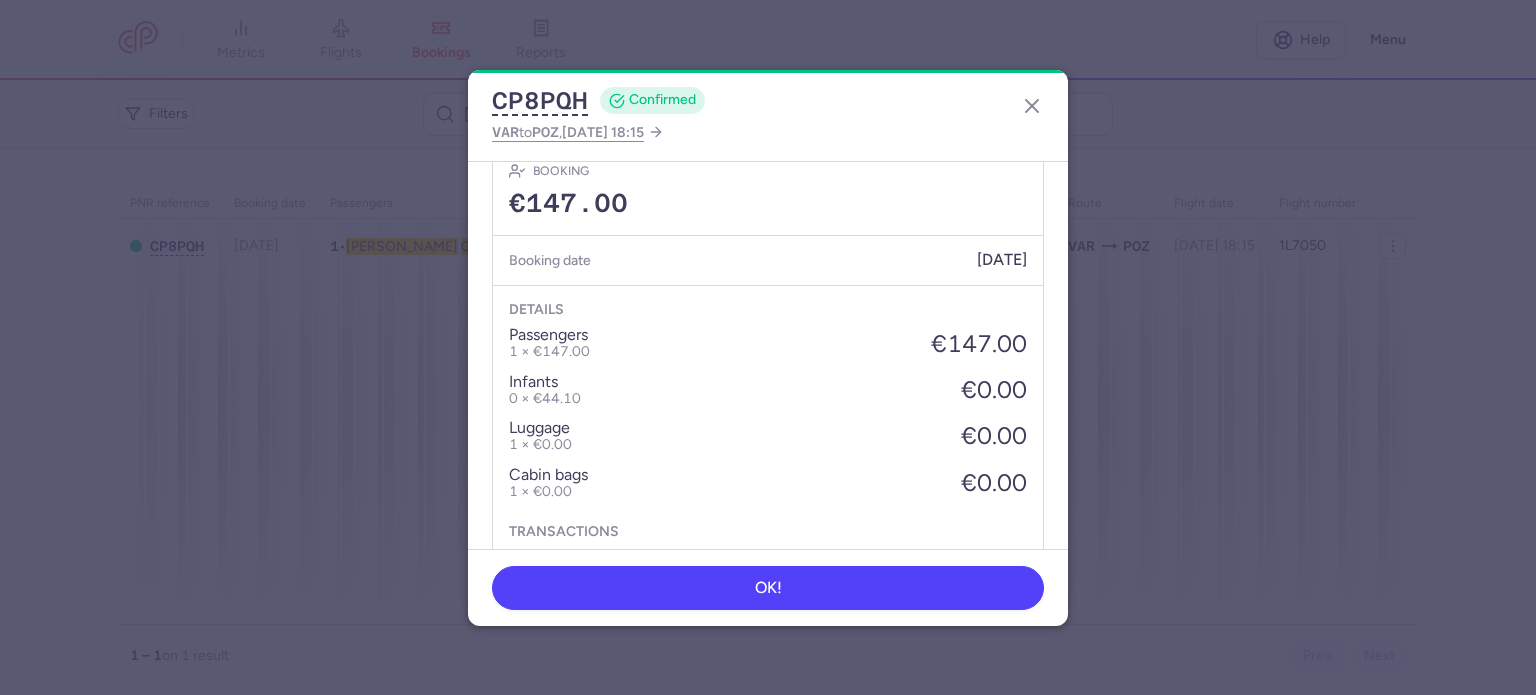 scroll, scrollTop: 739, scrollLeft: 0, axis: vertical 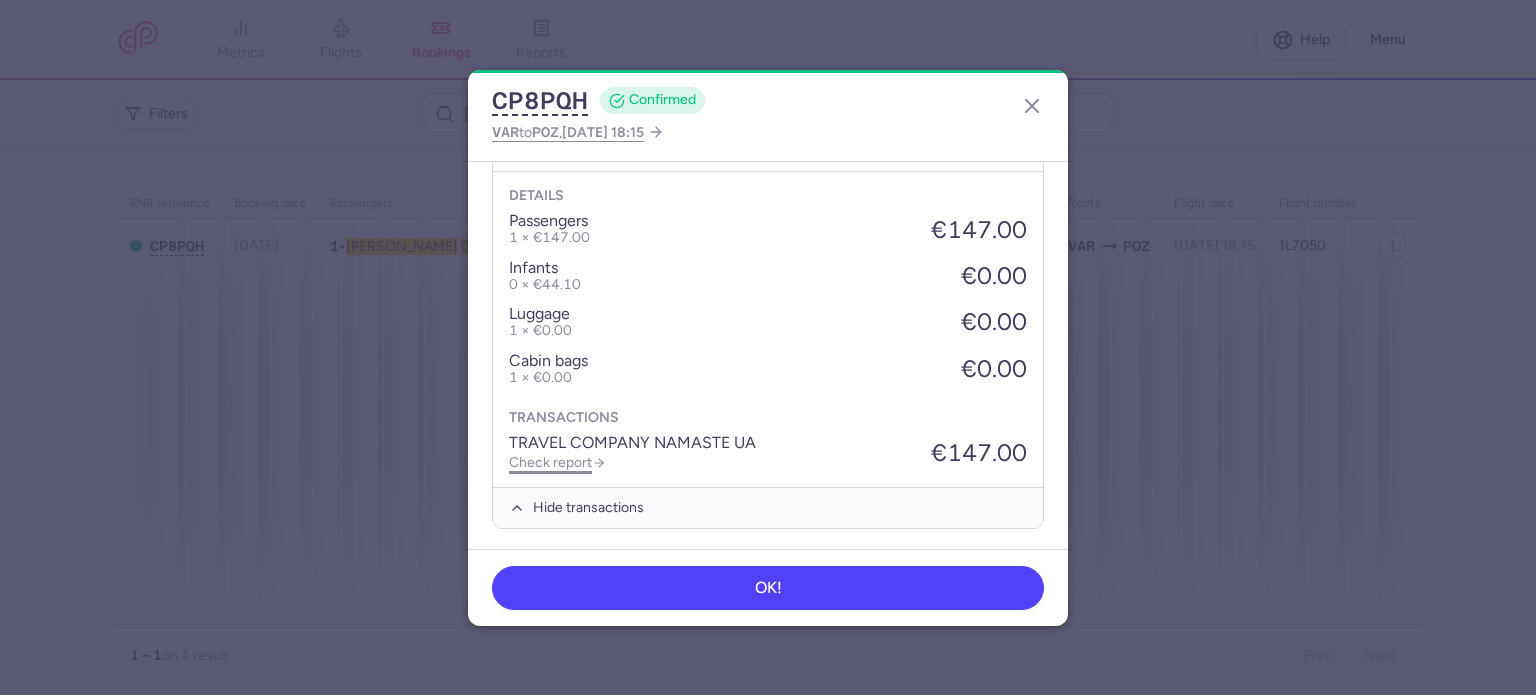 click on "Check report" 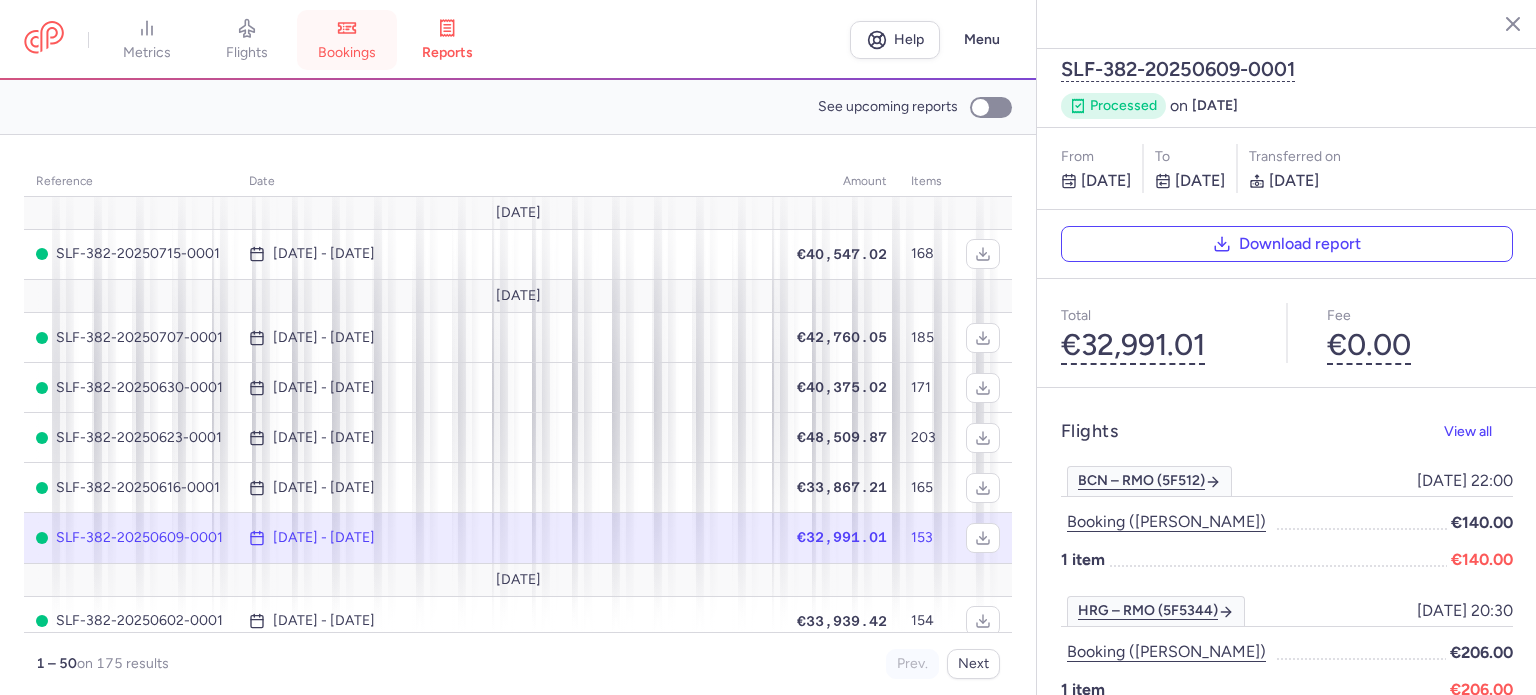 click on "bookings" at bounding box center [347, 53] 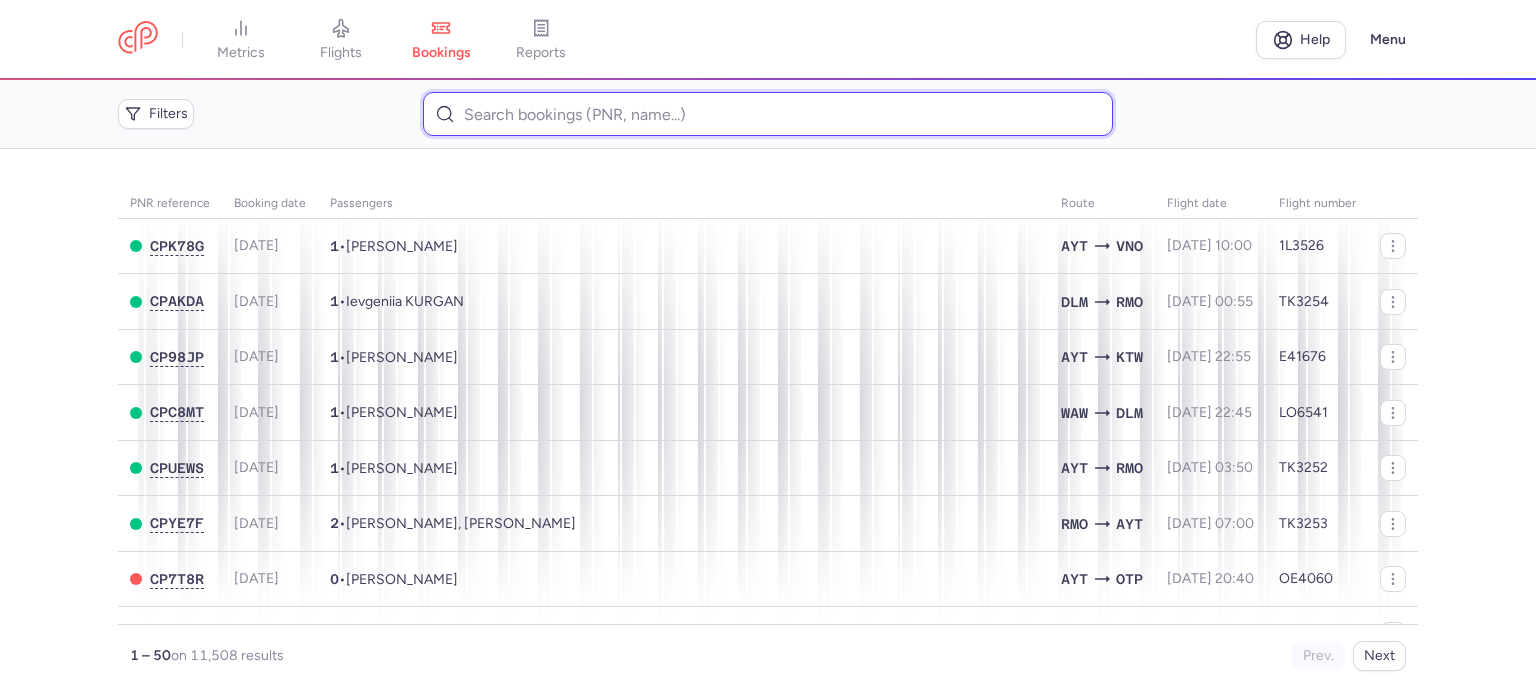 paste on "[PERSON_NAME]" 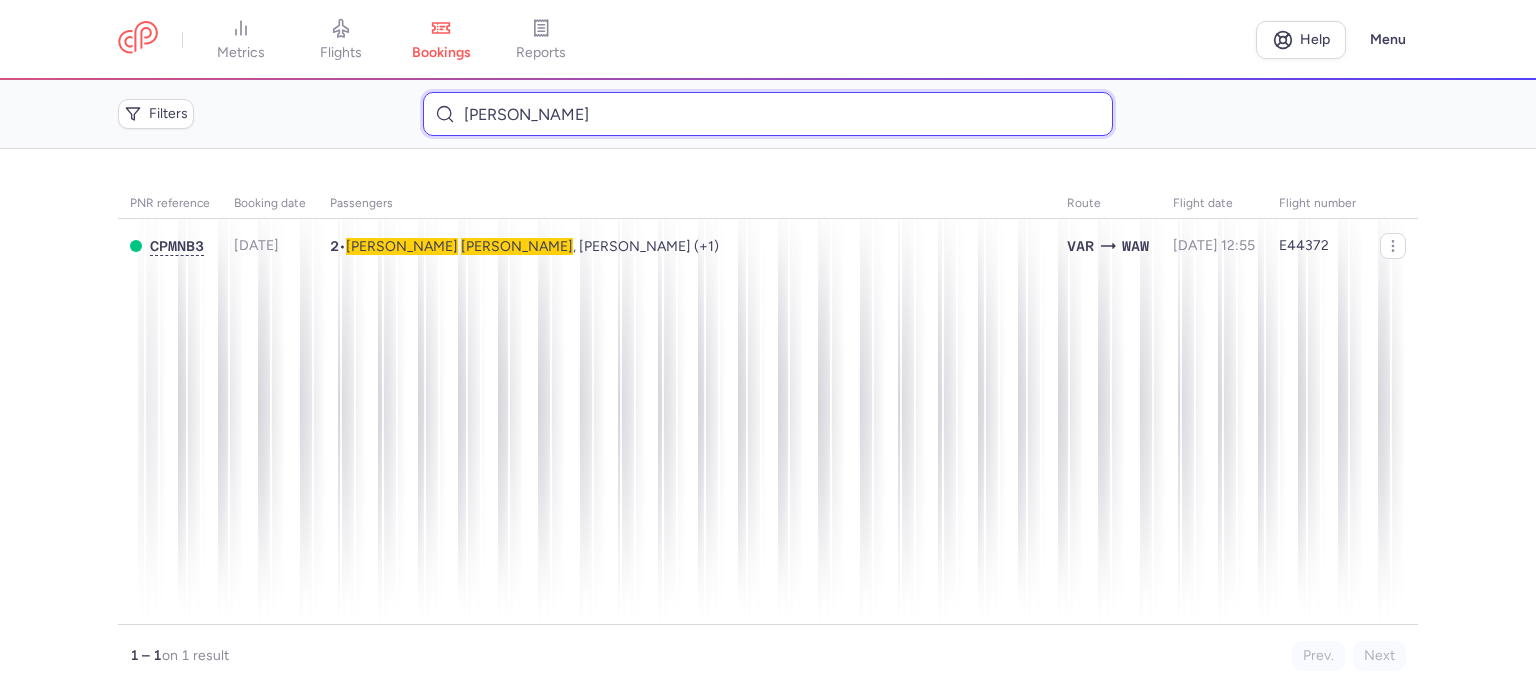 type on "[PERSON_NAME]" 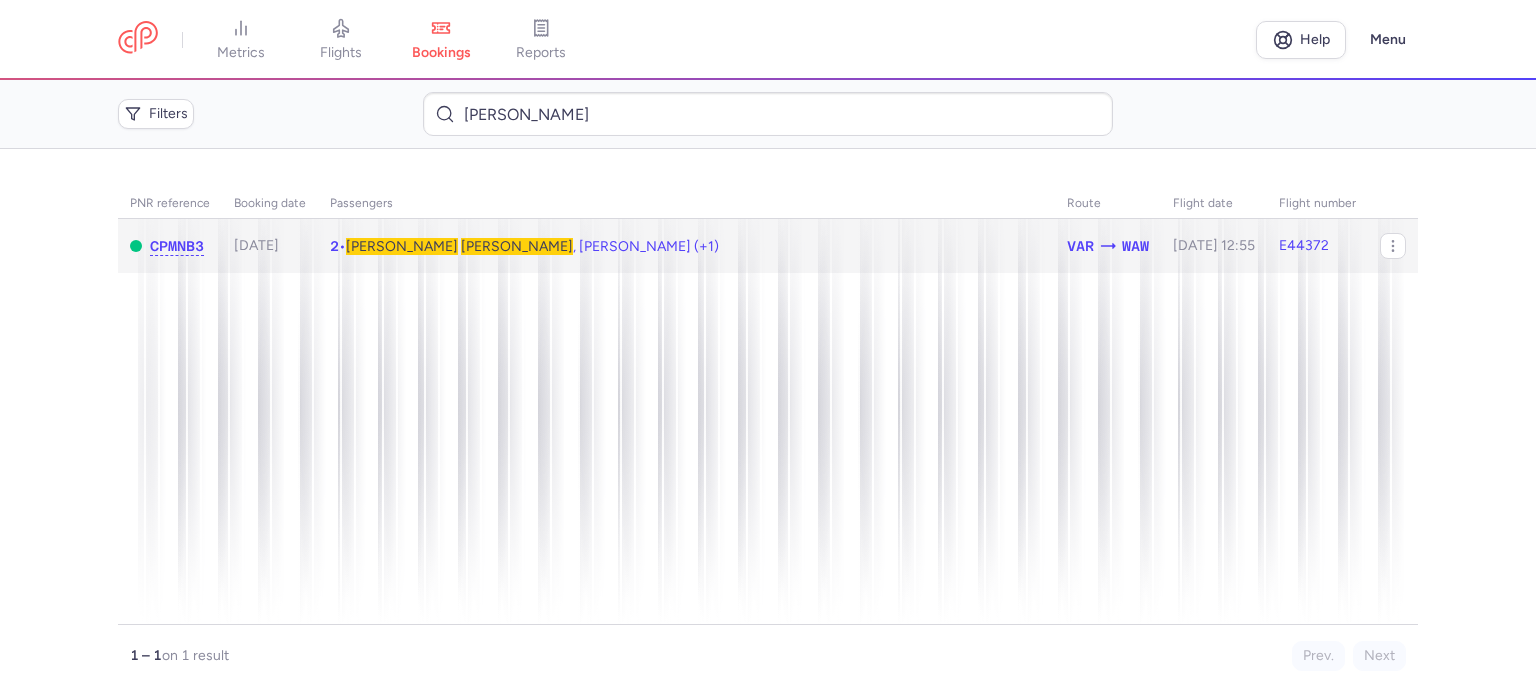 click on "[PERSON_NAME]" at bounding box center (517, 246) 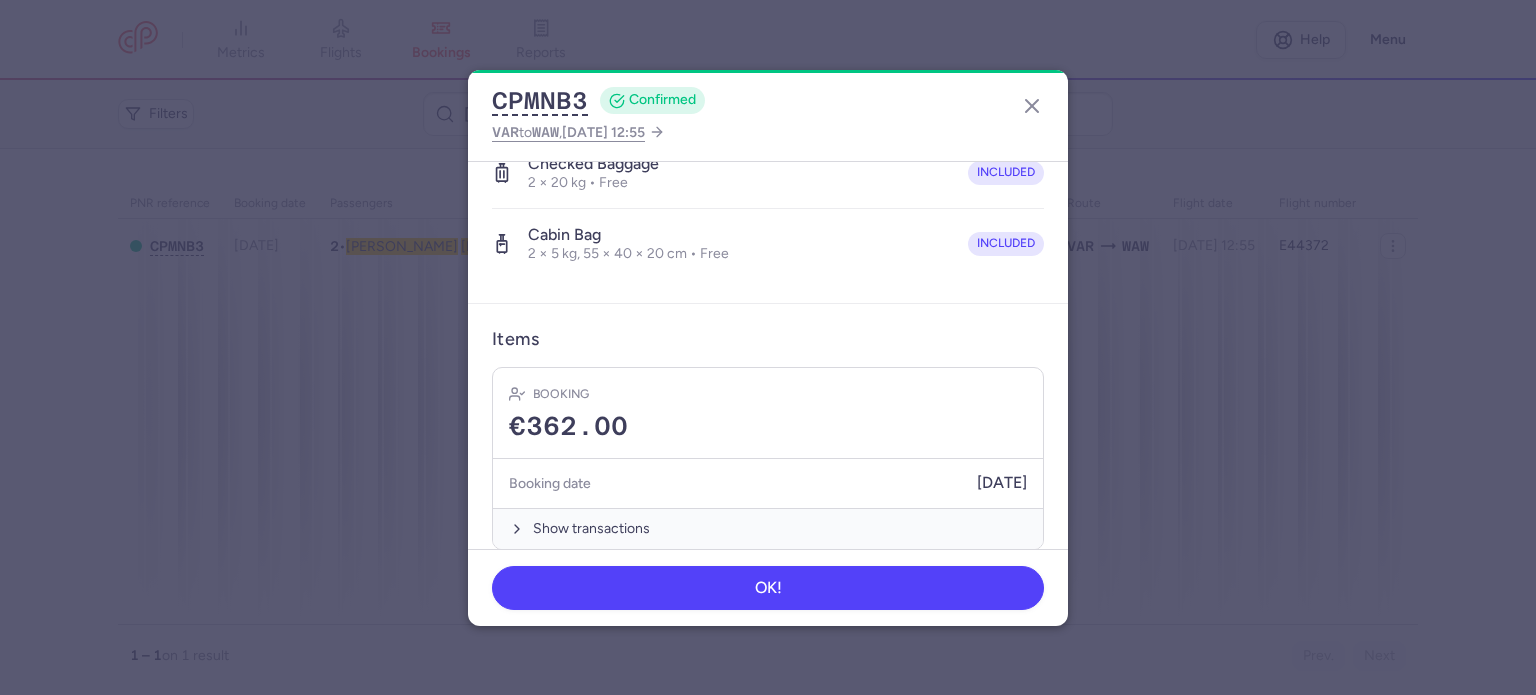 scroll, scrollTop: 667, scrollLeft: 0, axis: vertical 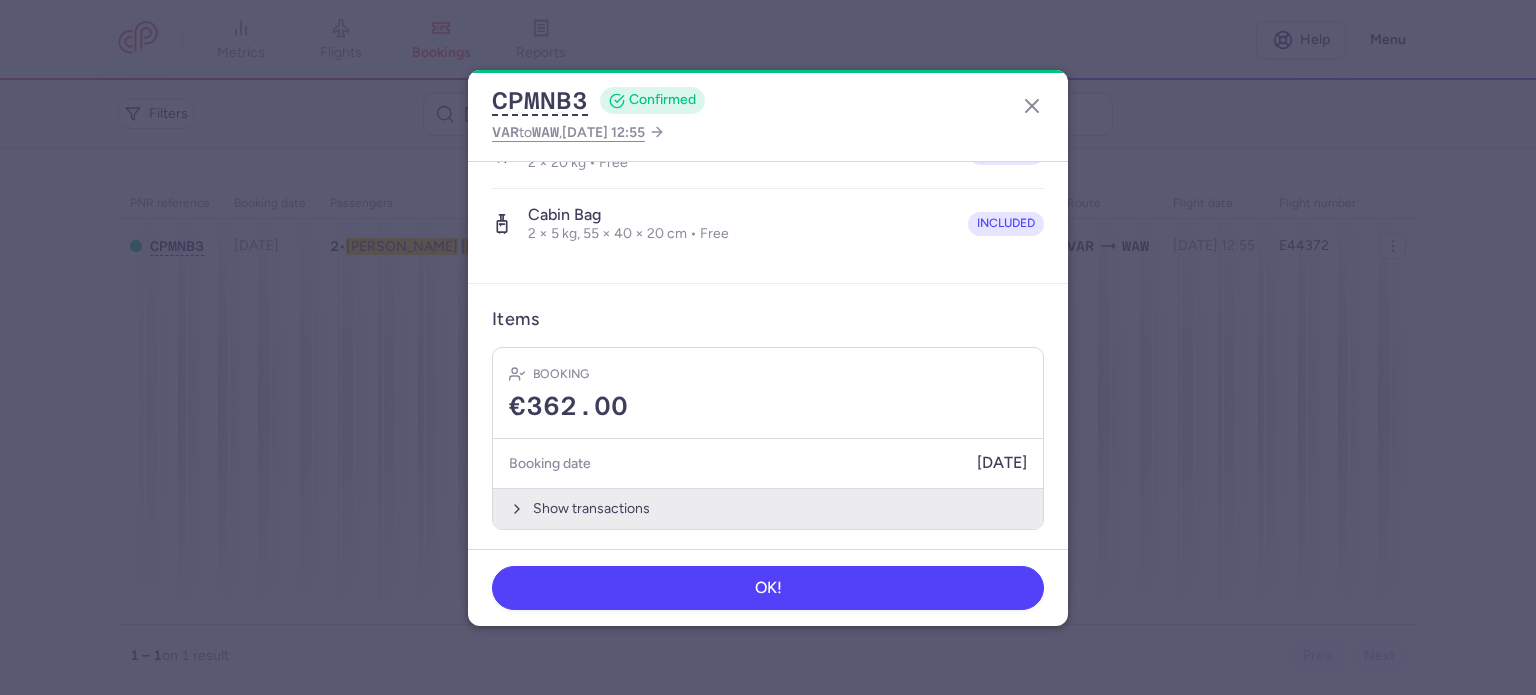click on "Show transactions" at bounding box center (768, 508) 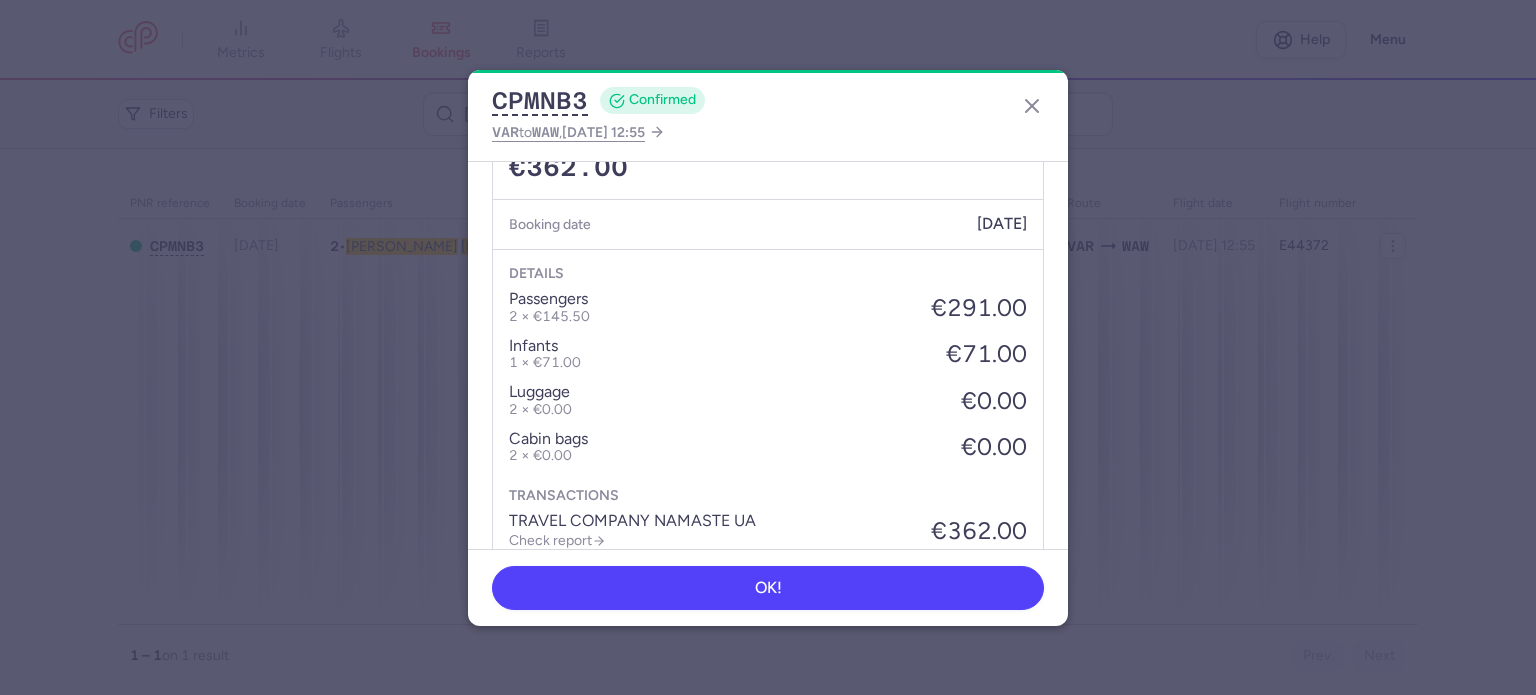 scroll, scrollTop: 982, scrollLeft: 0, axis: vertical 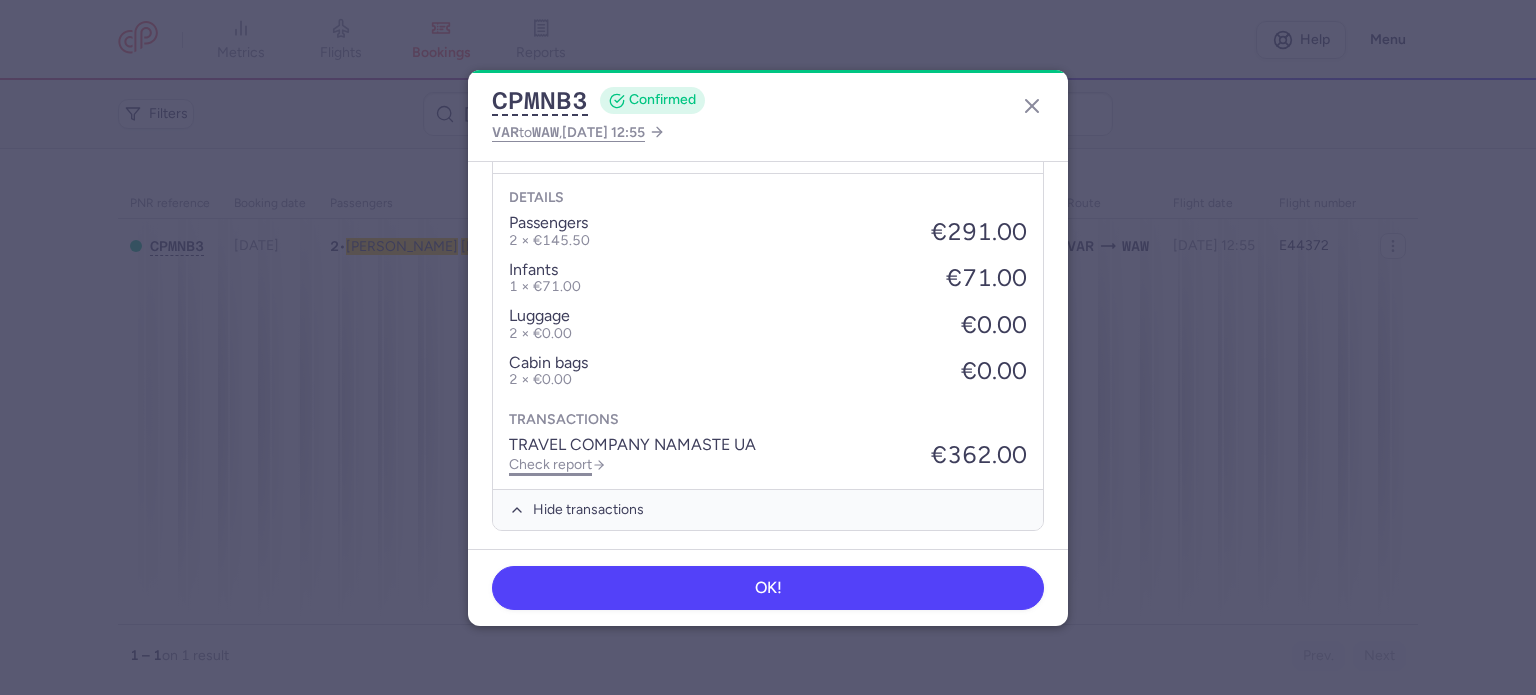 click on "Check report" 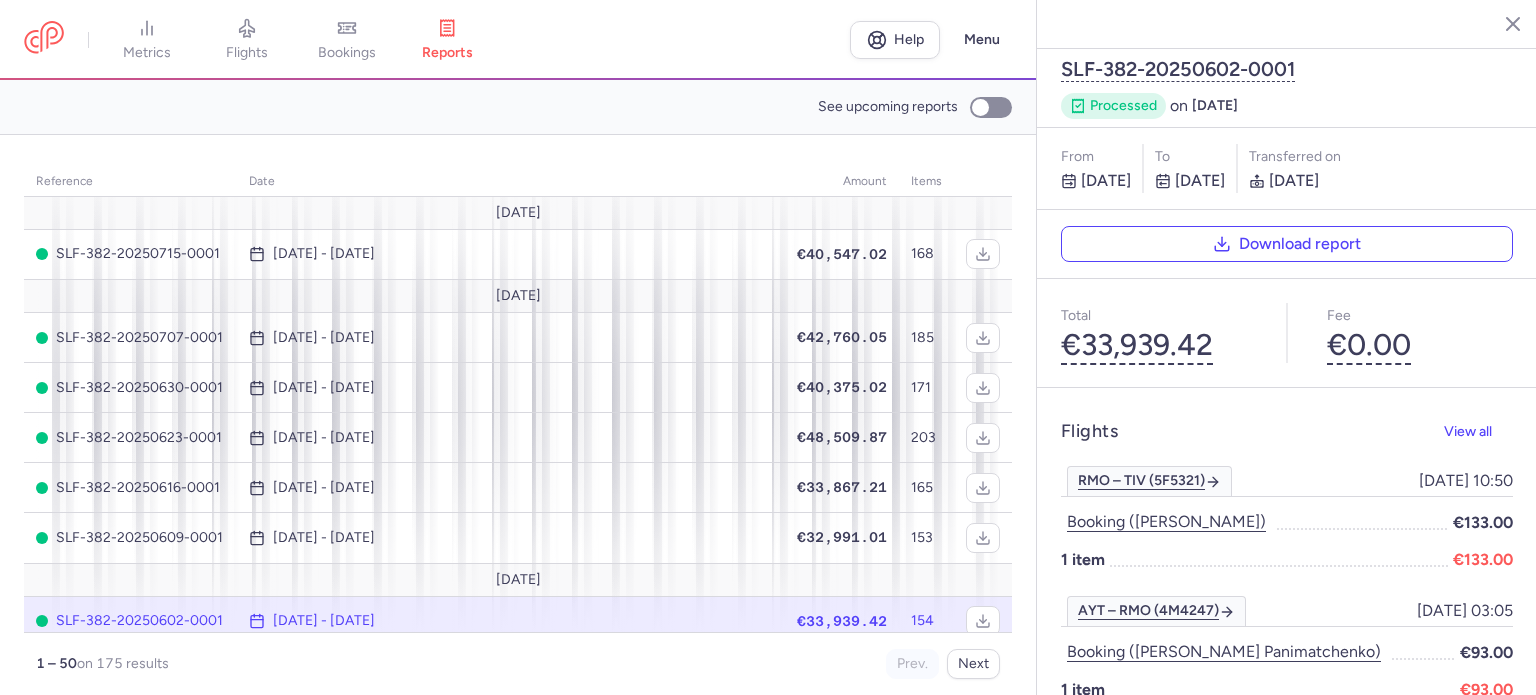 drag, startPoint x: 346, startPoint y: 39, endPoint x: 370, endPoint y: 61, distance: 32.55764 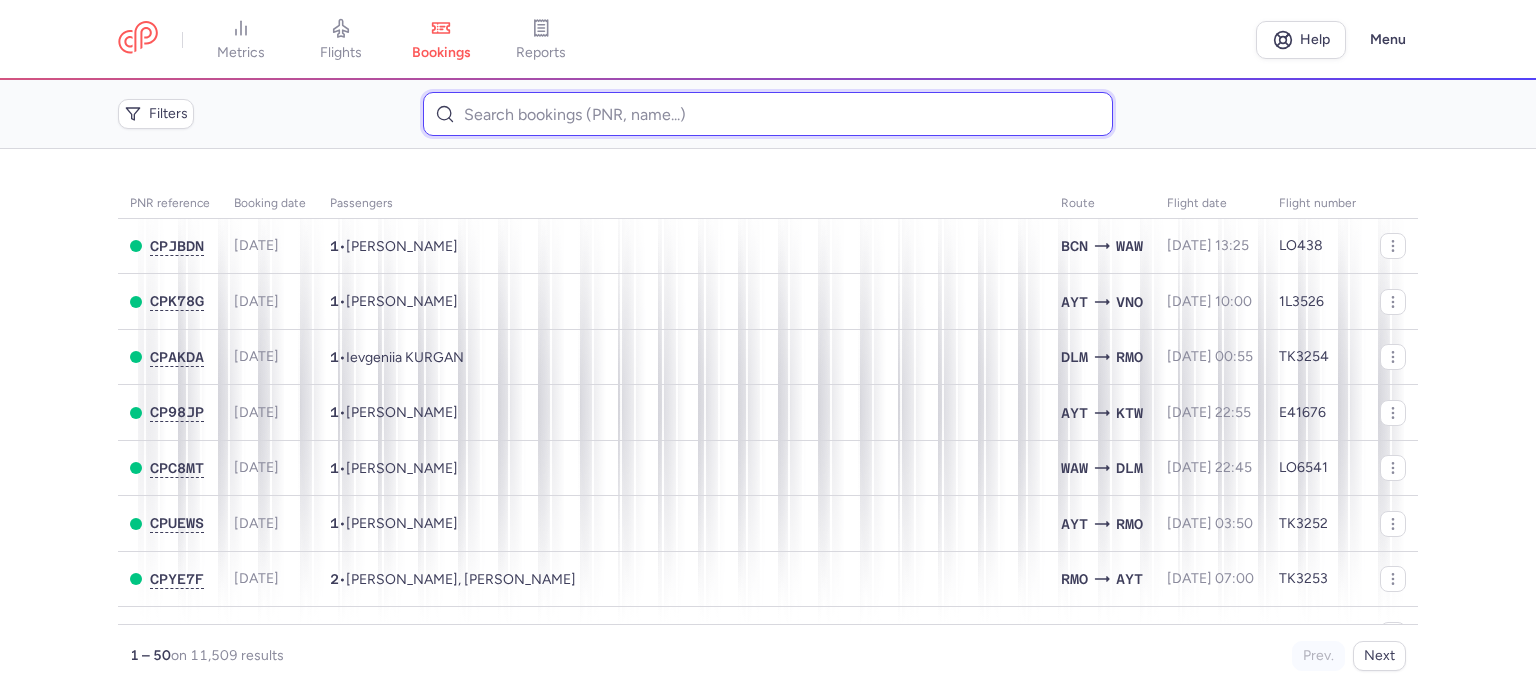 paste on "[PERSON_NAME]" 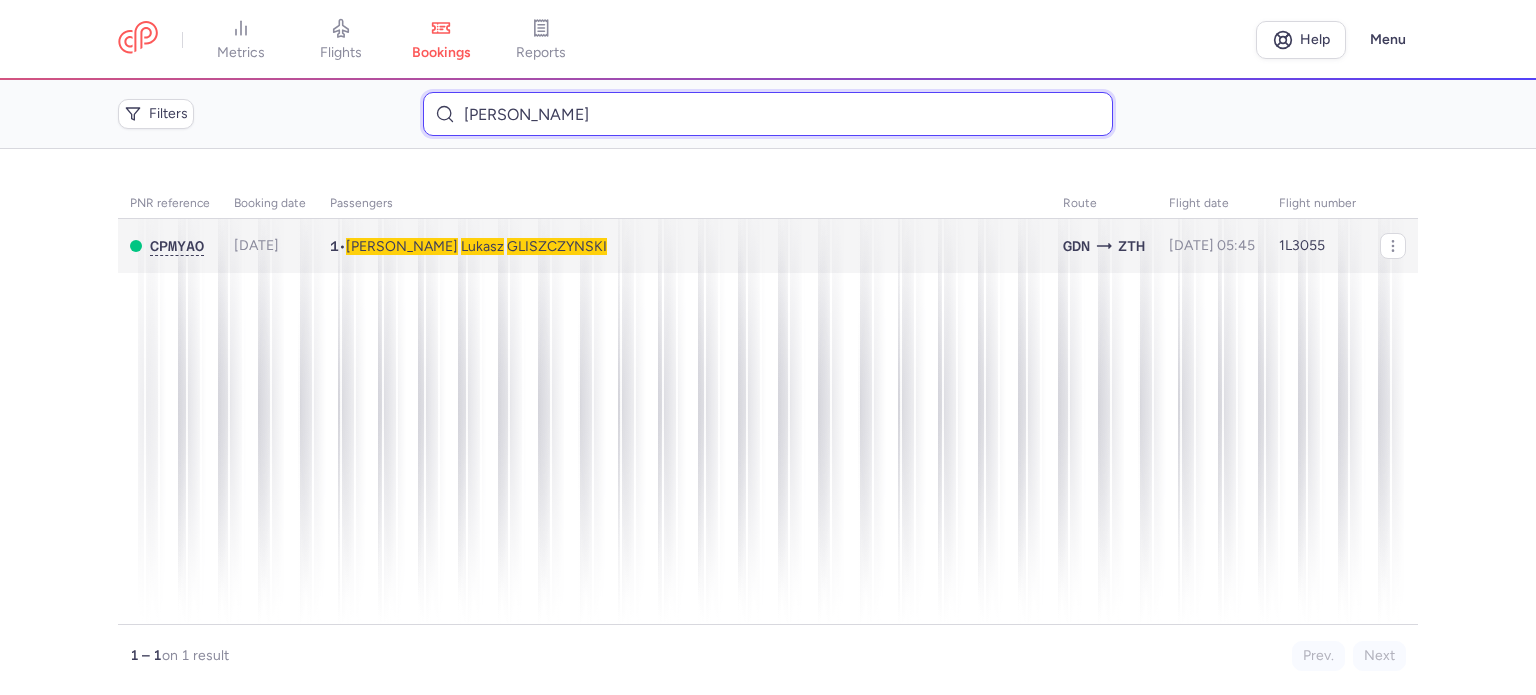 type on "[PERSON_NAME]" 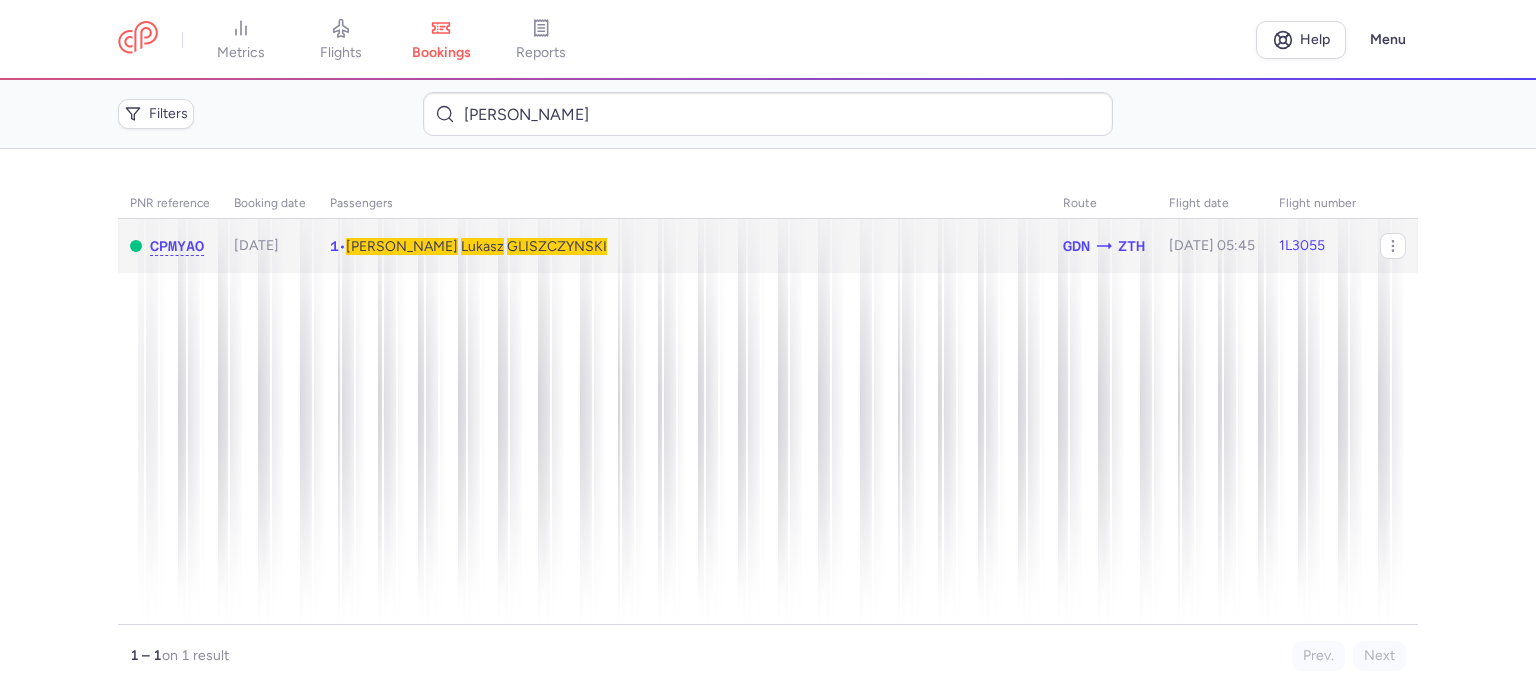 click on "GLISZCZYNSKI" at bounding box center (557, 246) 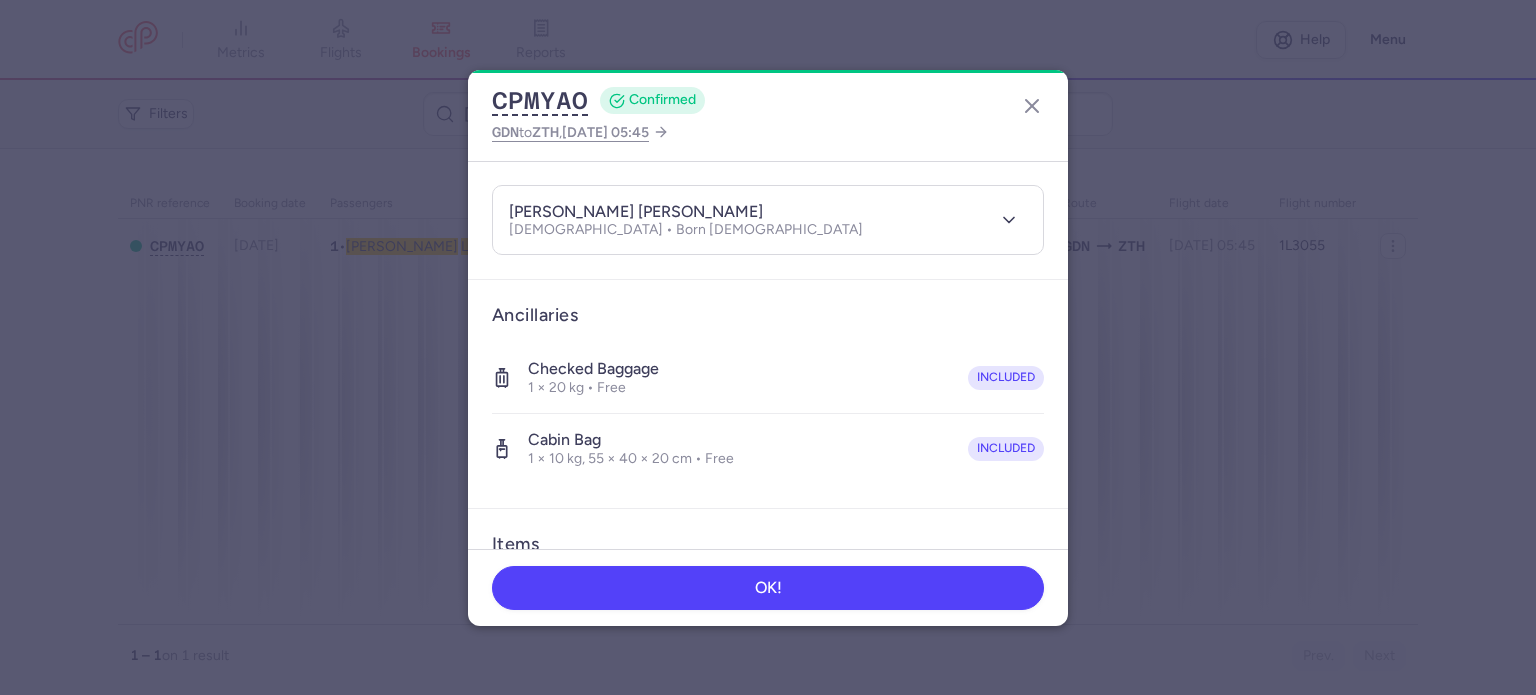 scroll, scrollTop: 423, scrollLeft: 0, axis: vertical 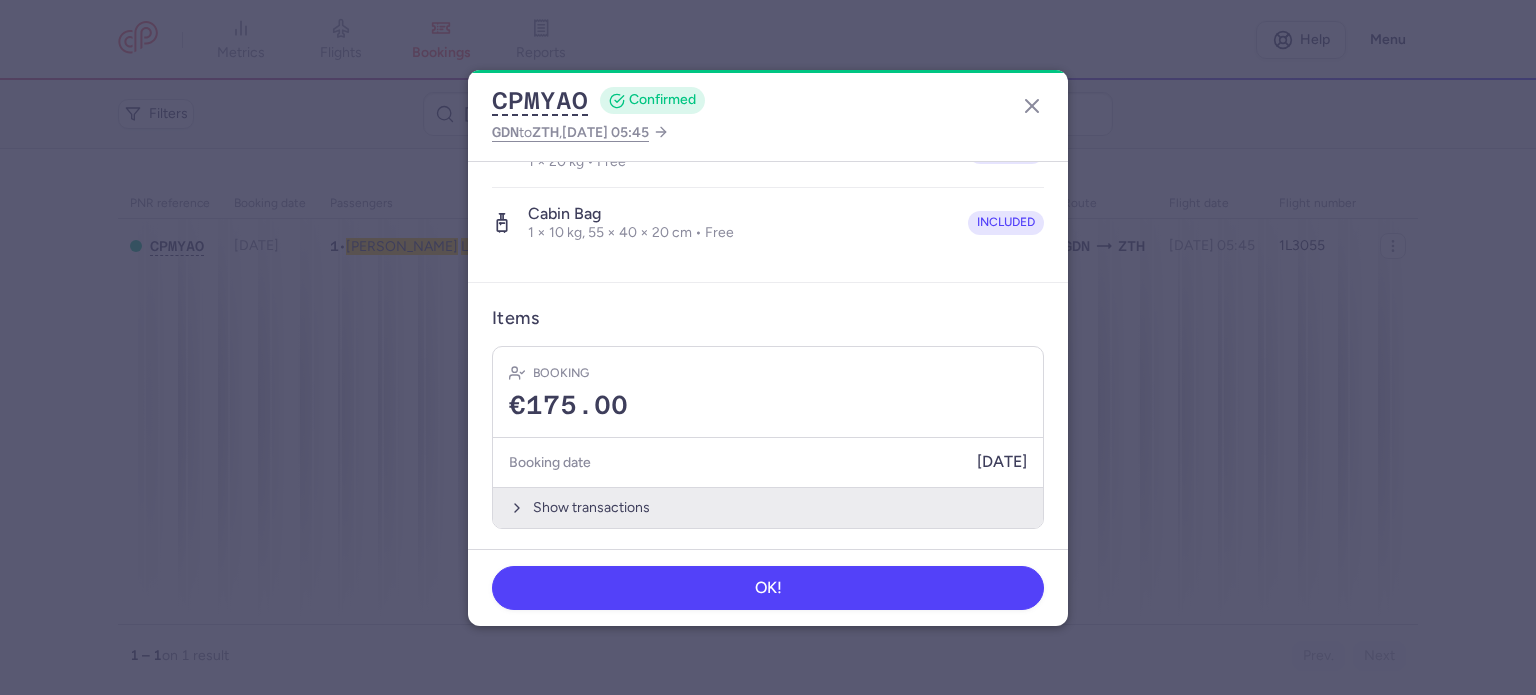 click on "Show transactions" at bounding box center [768, 507] 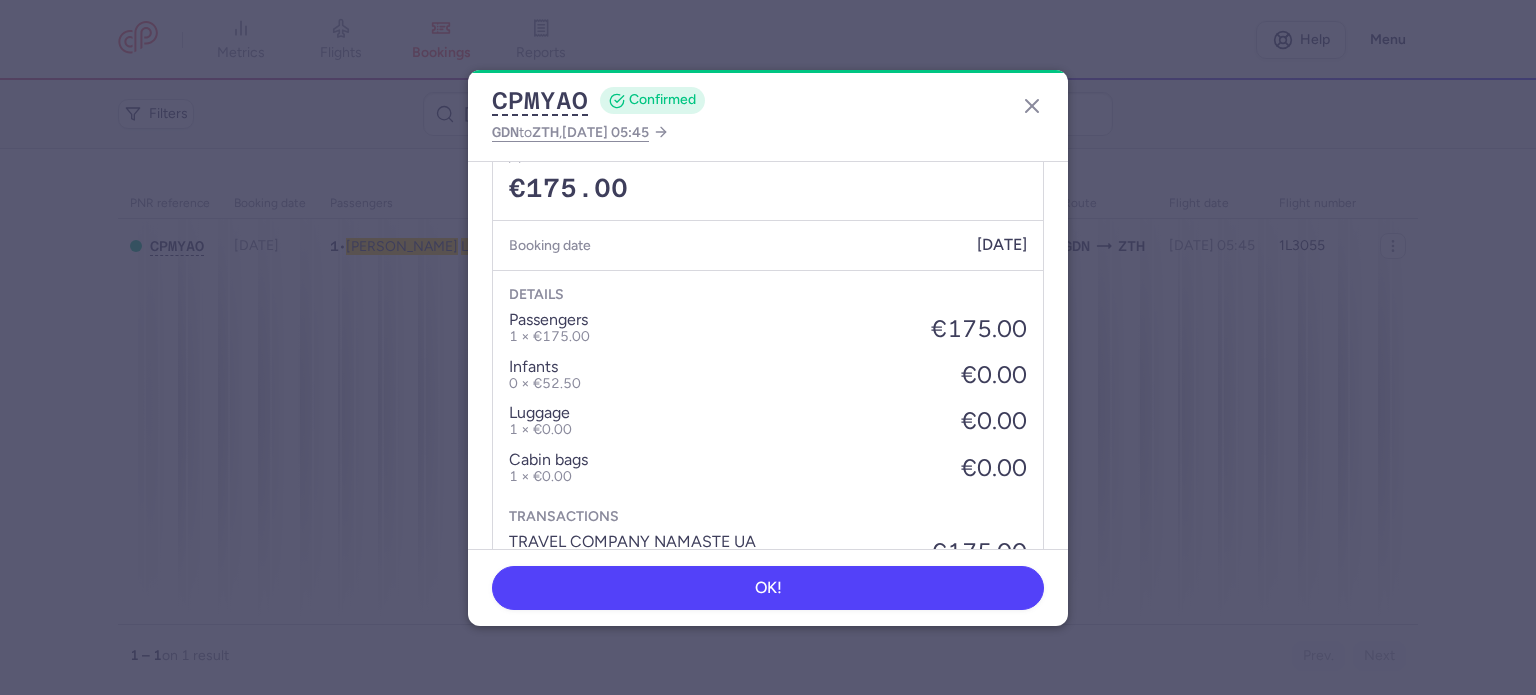 scroll, scrollTop: 739, scrollLeft: 0, axis: vertical 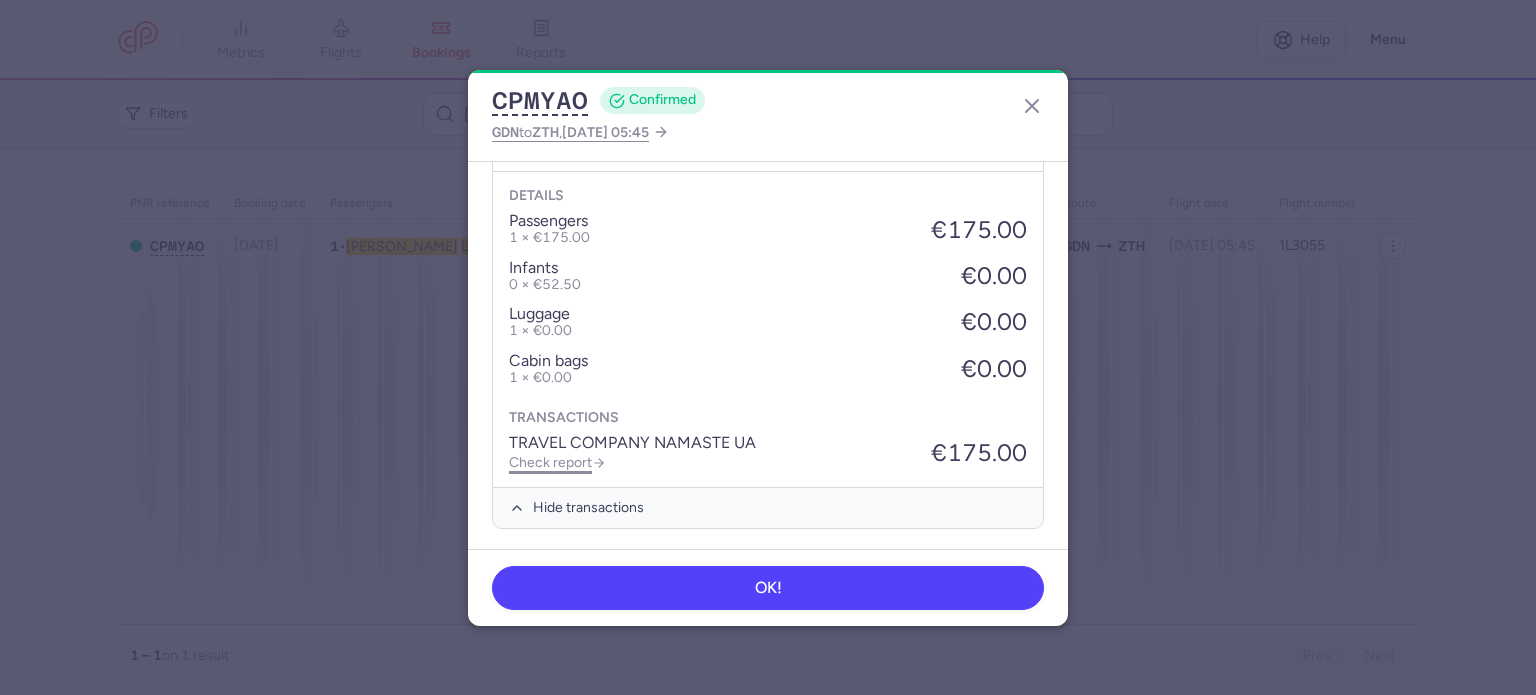 click on "Check report" 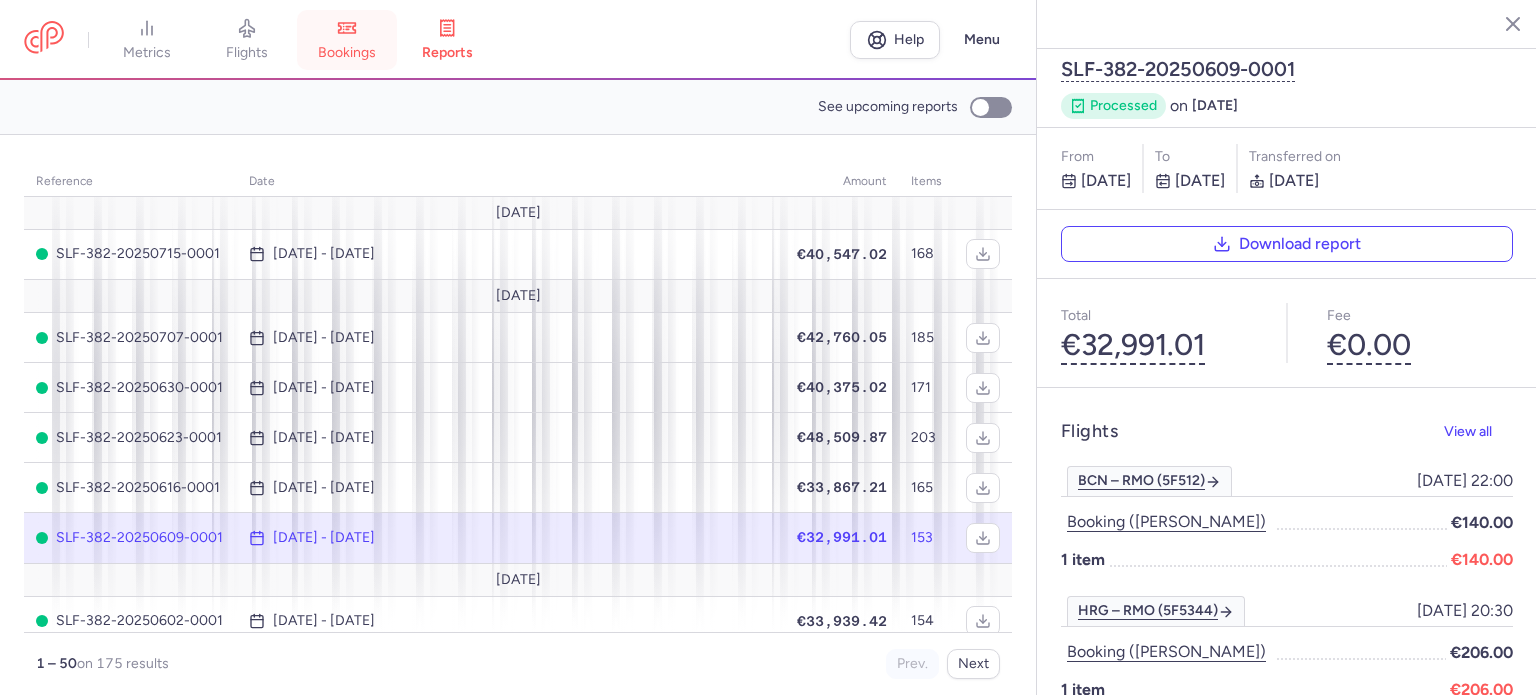 click on "bookings" at bounding box center [347, 53] 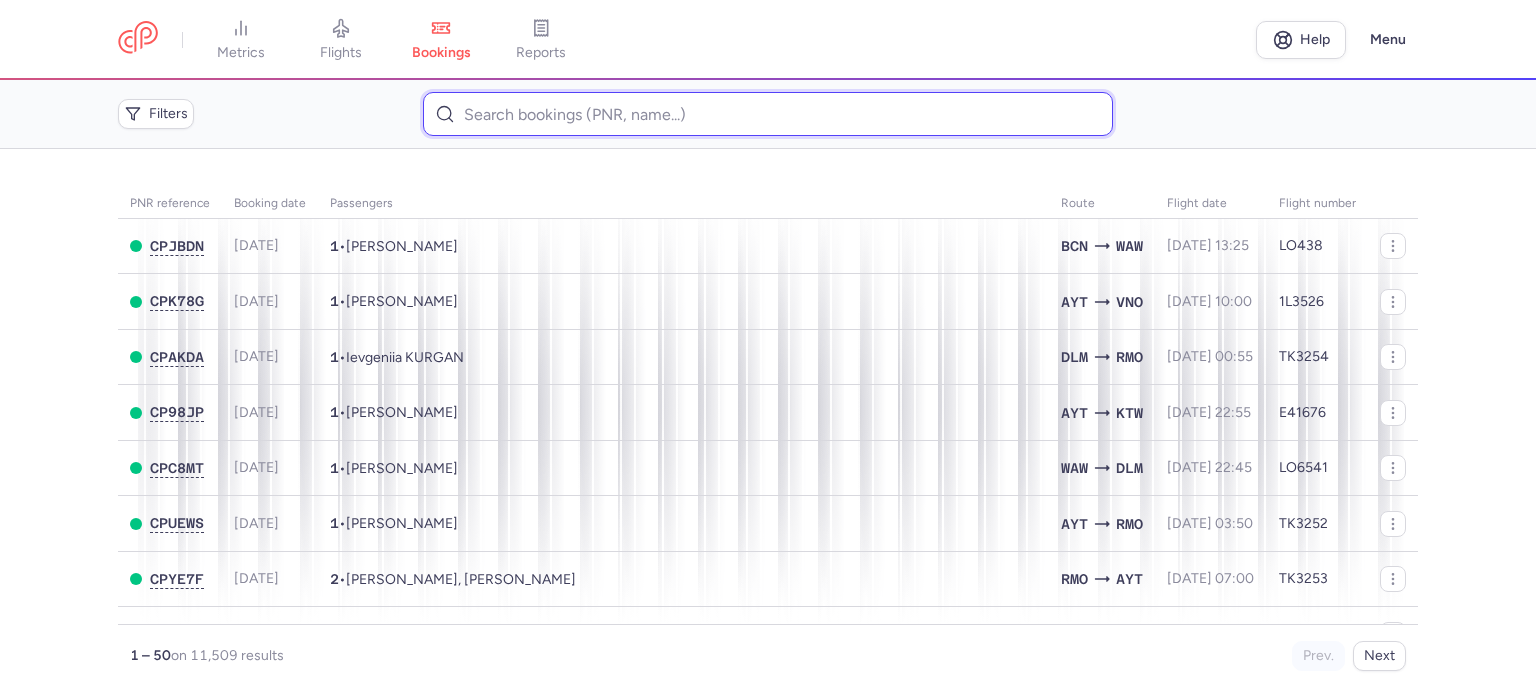 paste on "[PERSON_NAME]" 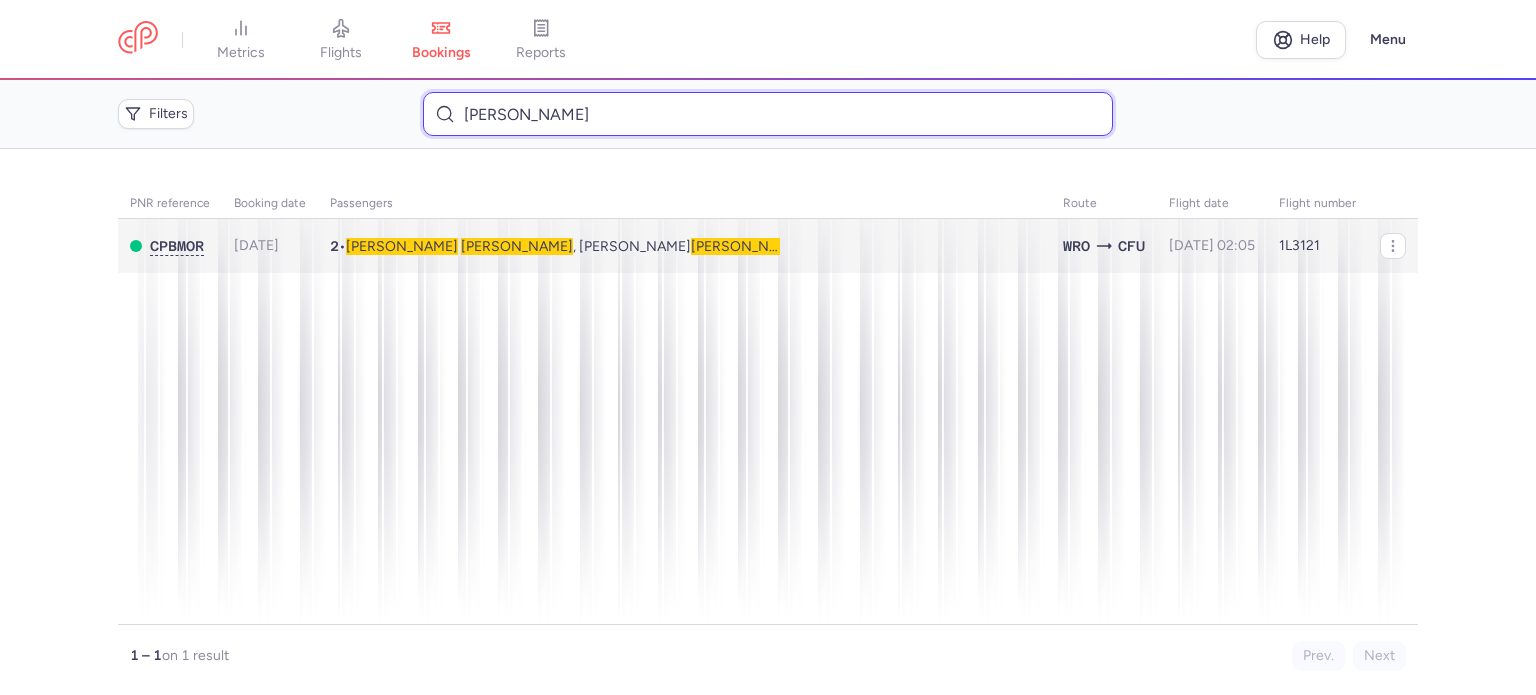 type on "[PERSON_NAME]" 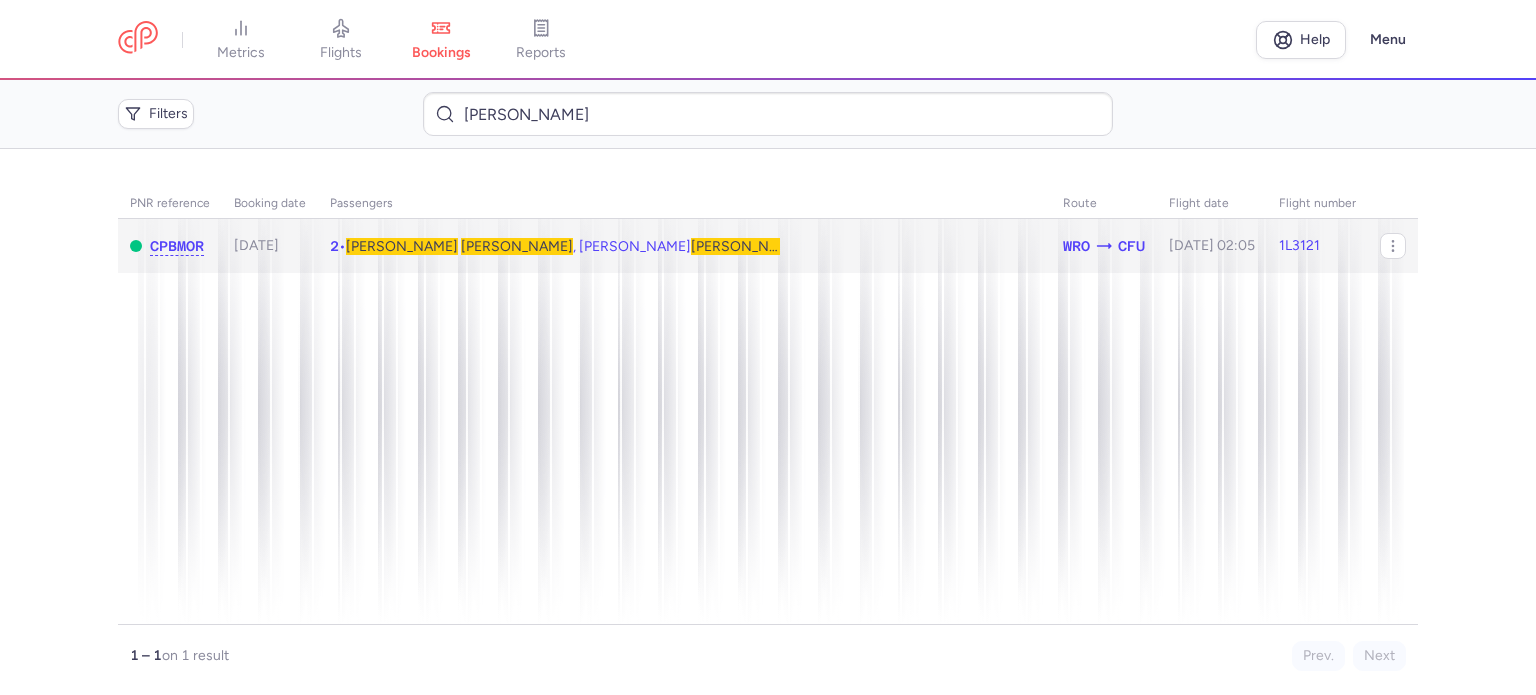 click on "[PERSON_NAME]" at bounding box center [517, 246] 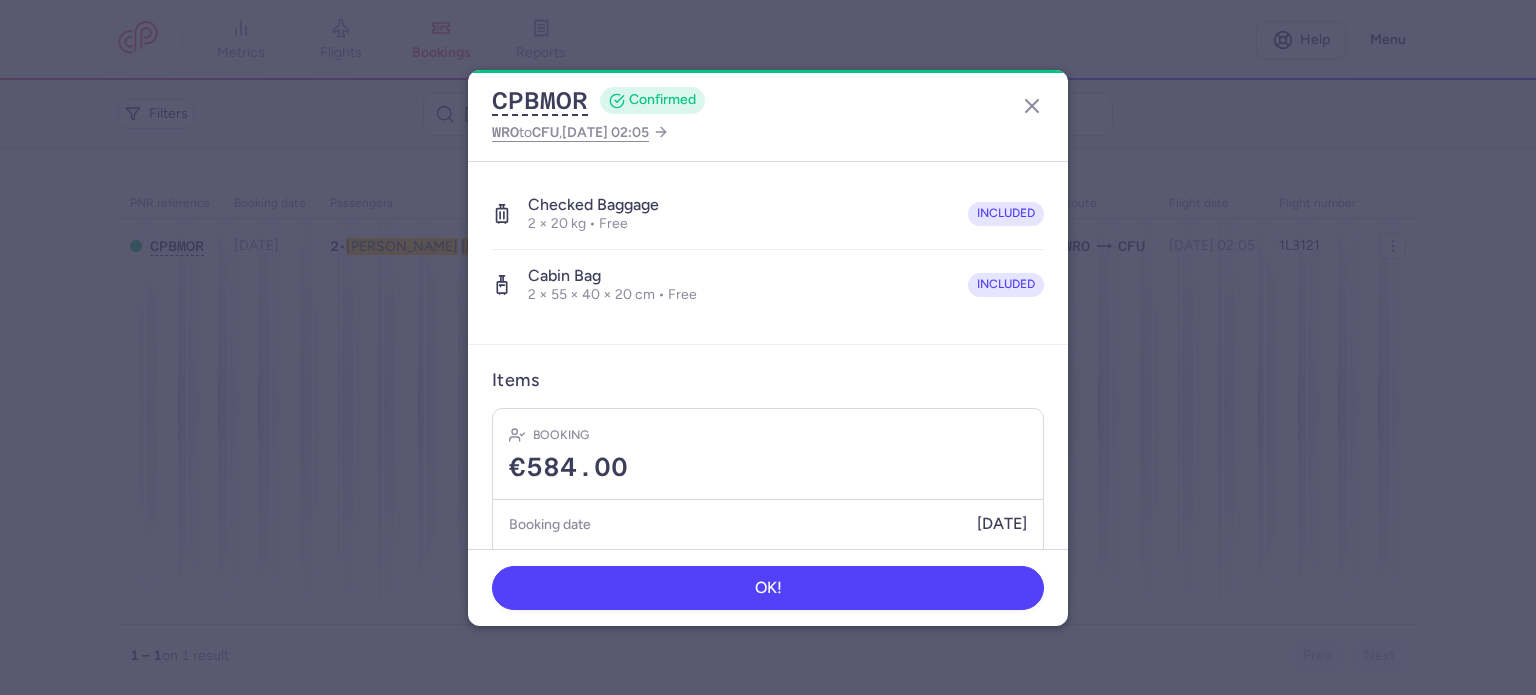 scroll, scrollTop: 492, scrollLeft: 0, axis: vertical 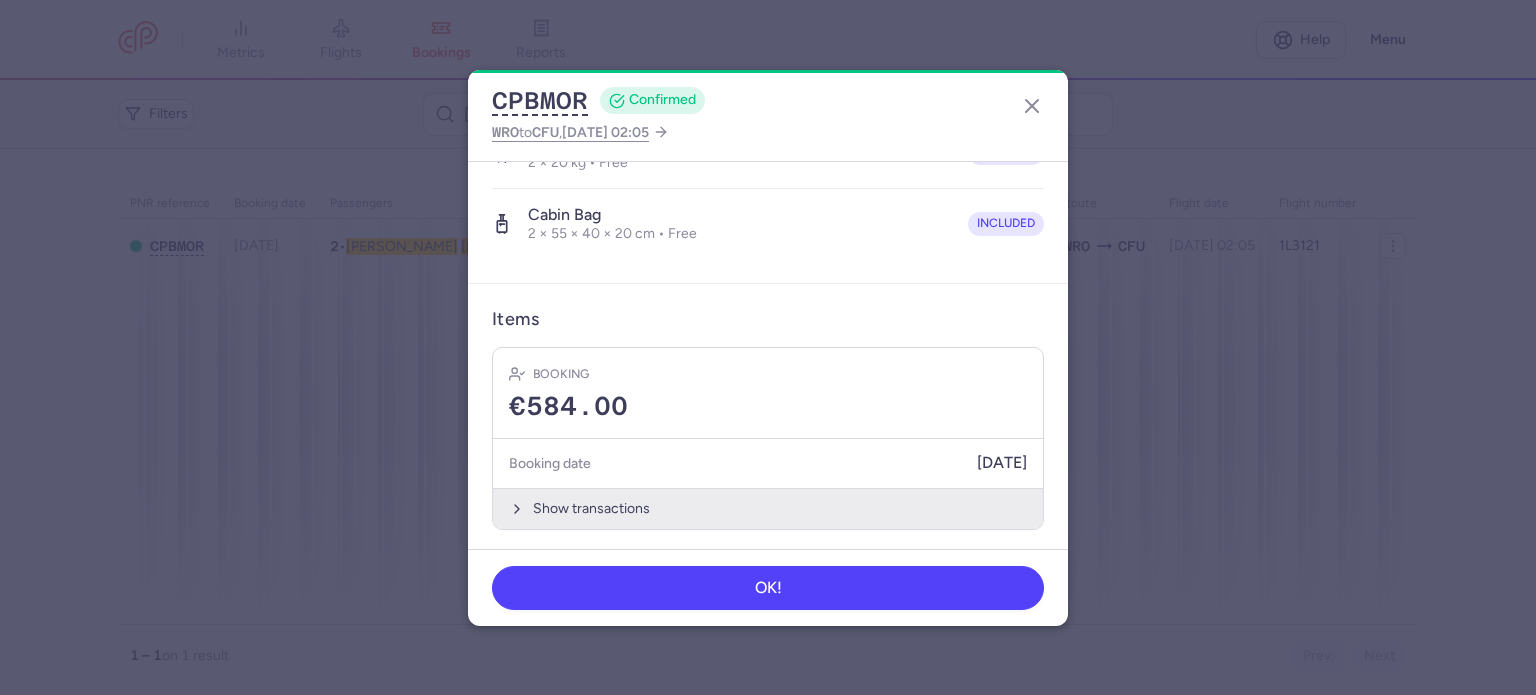 click on "Show transactions" at bounding box center [768, 508] 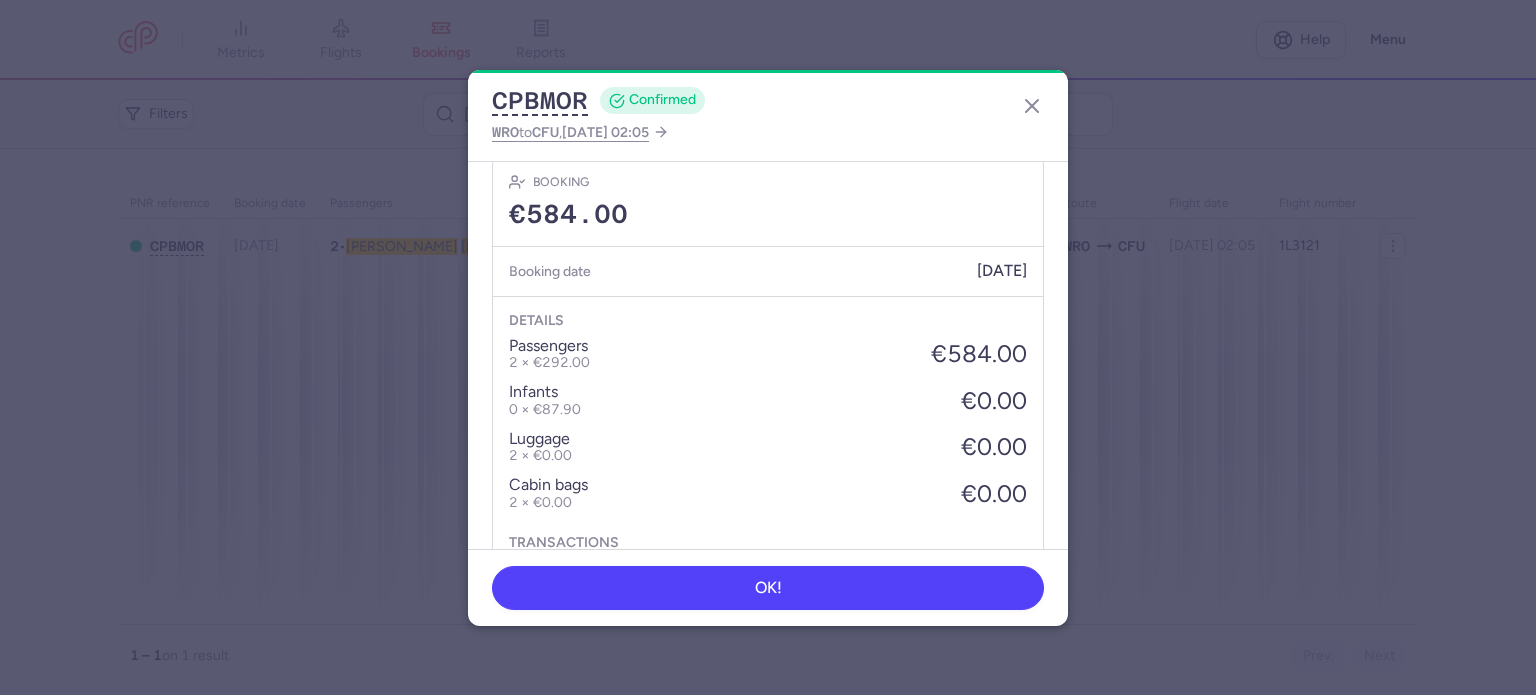 scroll, scrollTop: 808, scrollLeft: 0, axis: vertical 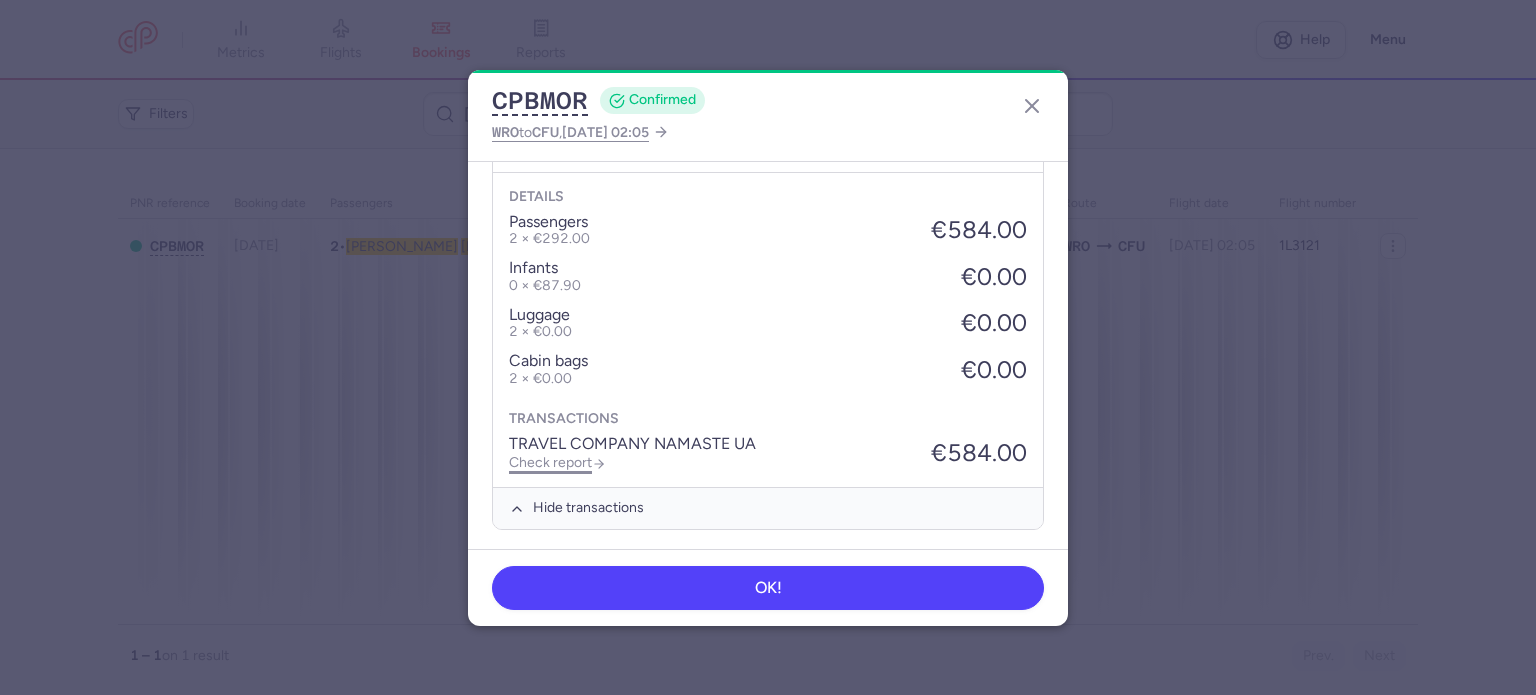 click on "Check report" 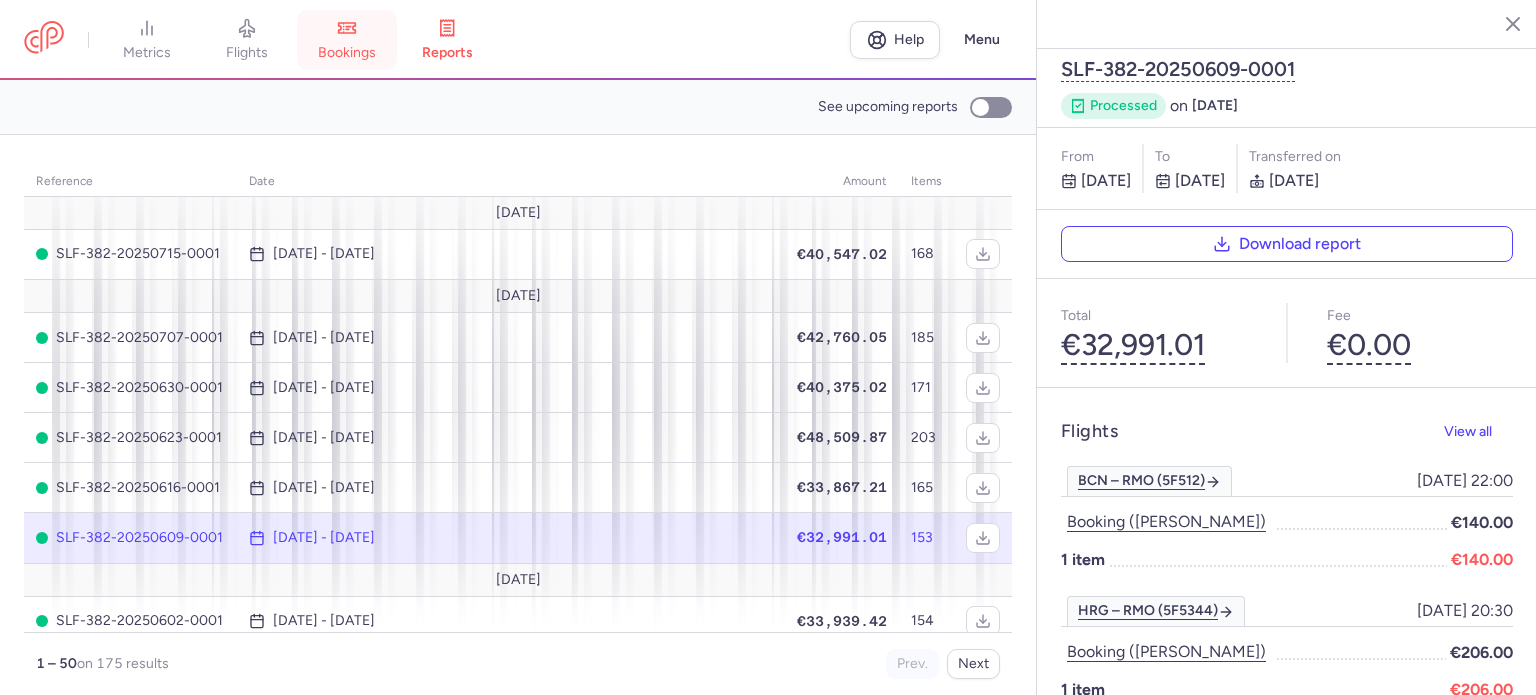 click 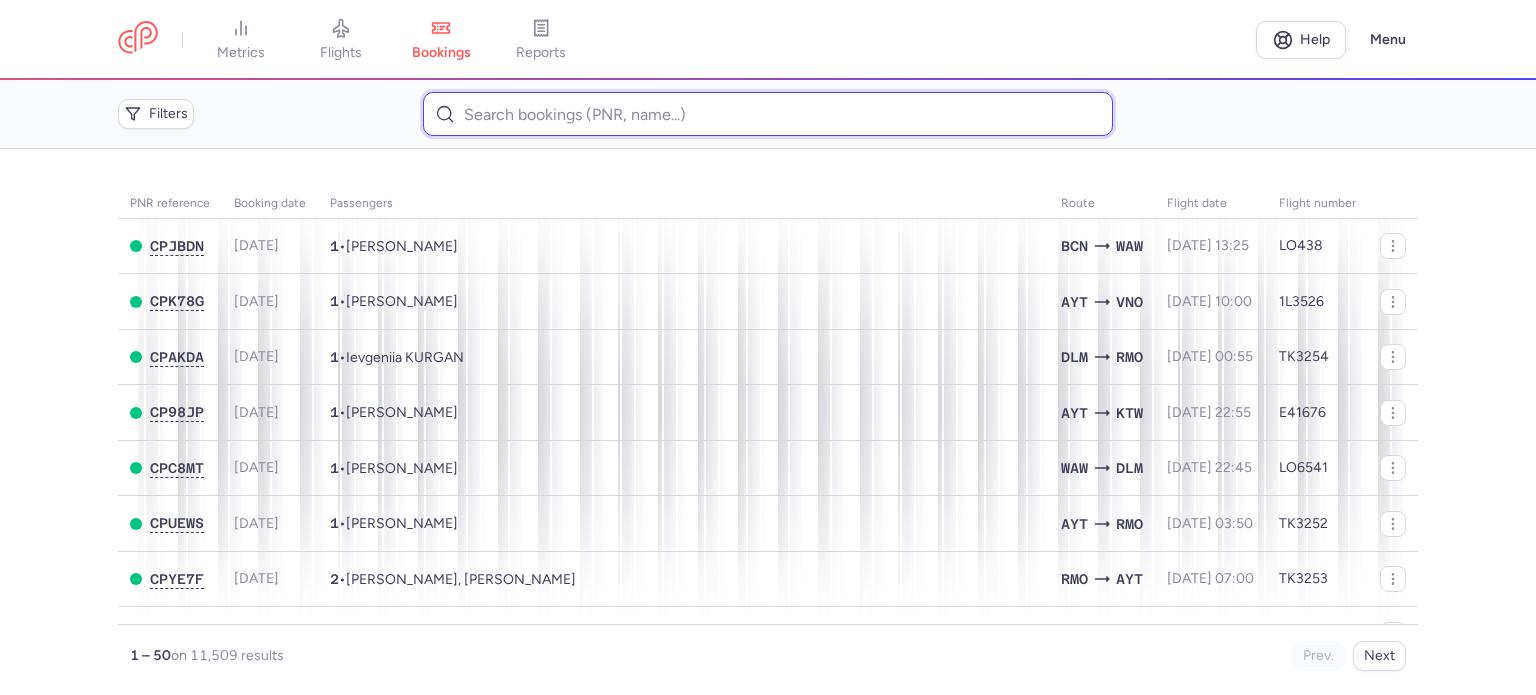 paste on "[PERSON_NAME] 	[PERSON_NAME]" 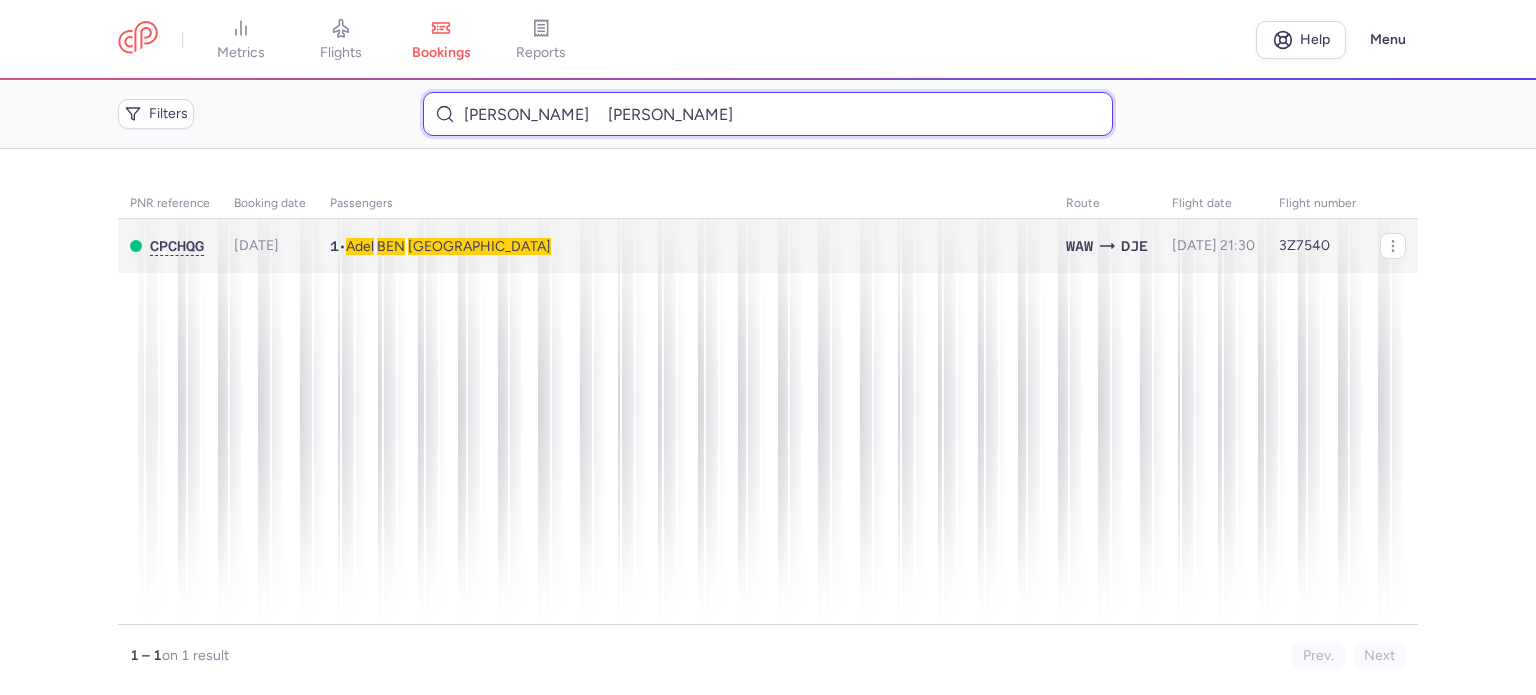 type on "[PERSON_NAME] 	[PERSON_NAME]" 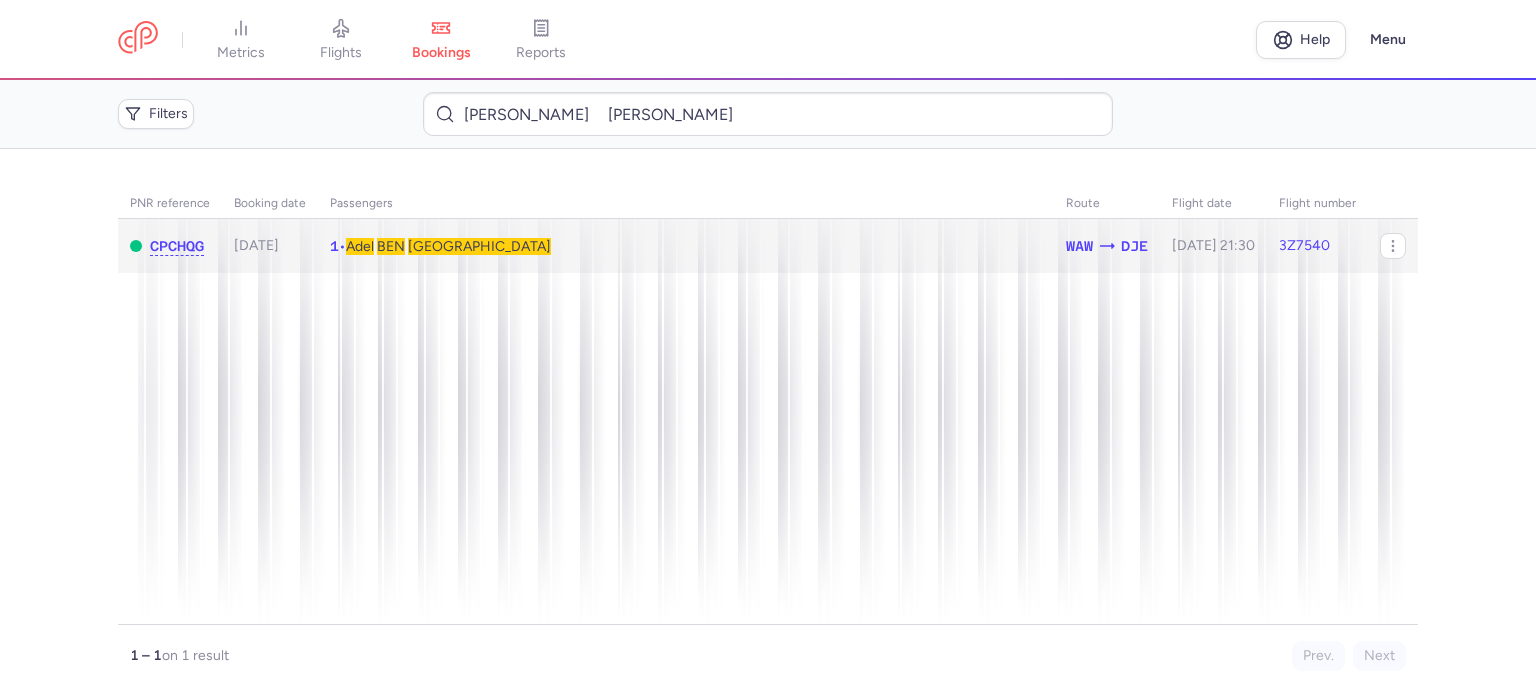 click on "[GEOGRAPHIC_DATA]" at bounding box center (479, 246) 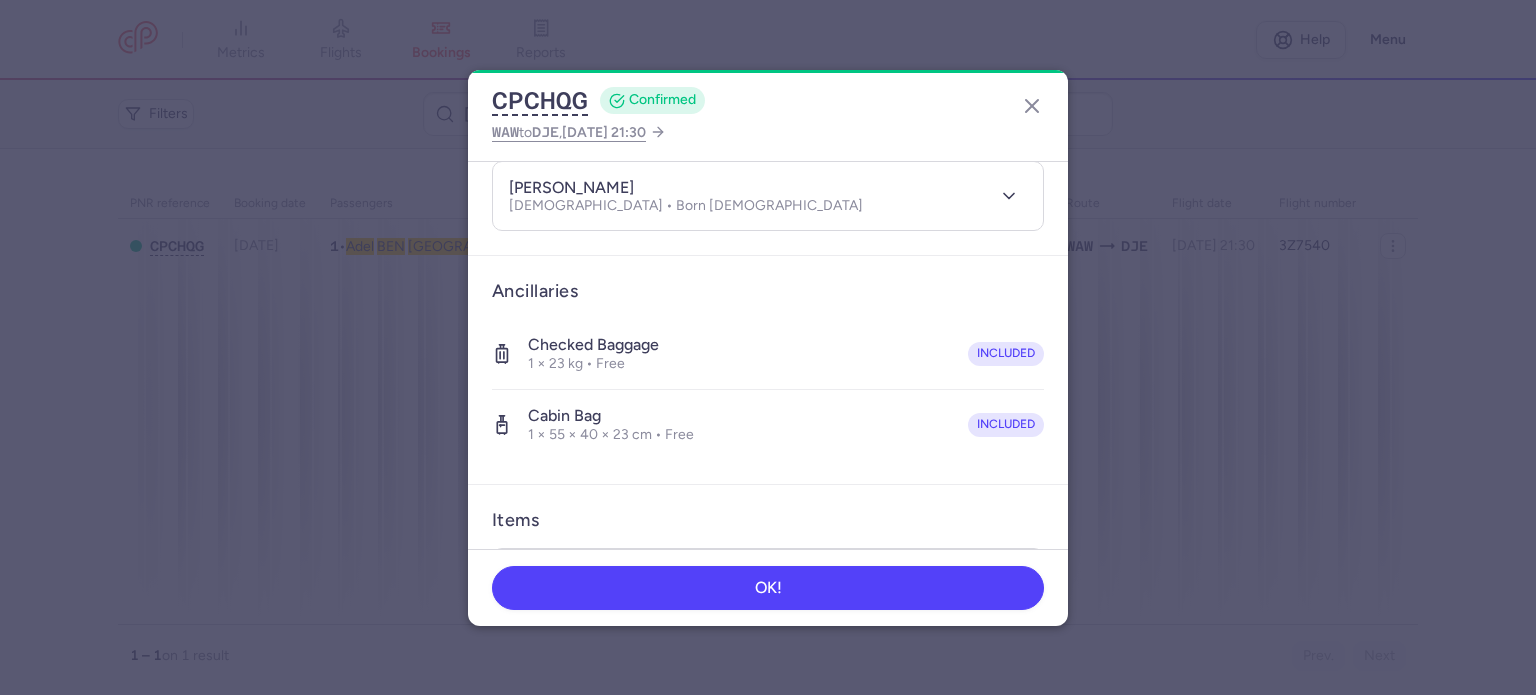 scroll, scrollTop: 423, scrollLeft: 0, axis: vertical 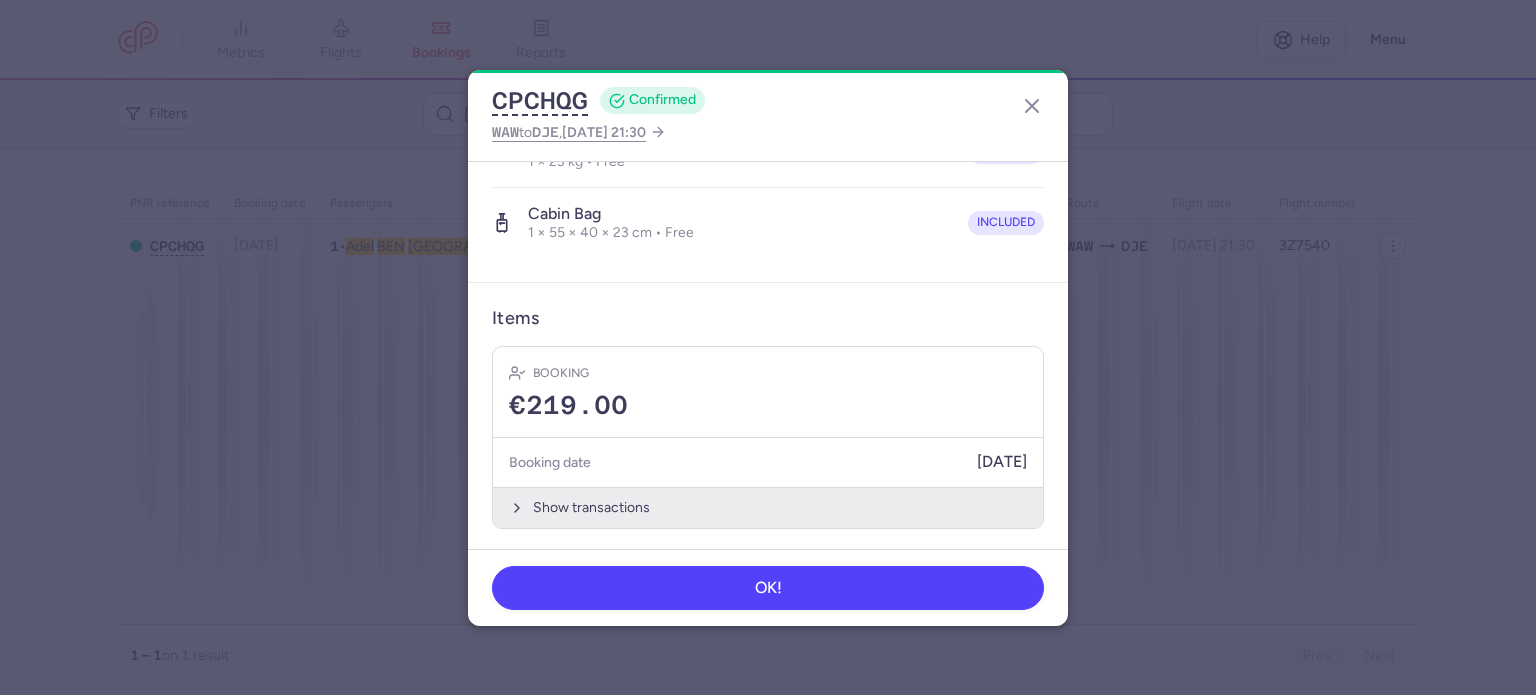 click on "Show transactions" at bounding box center (768, 507) 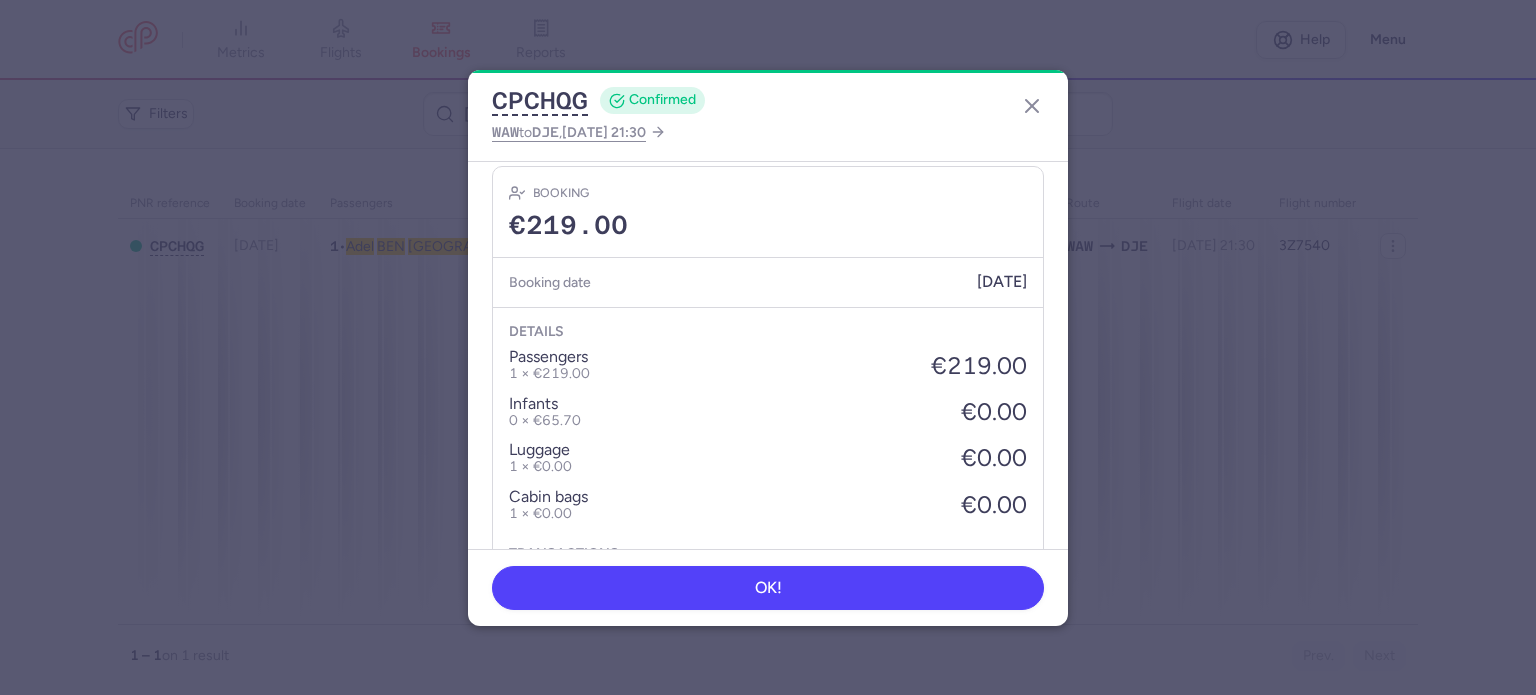 scroll, scrollTop: 739, scrollLeft: 0, axis: vertical 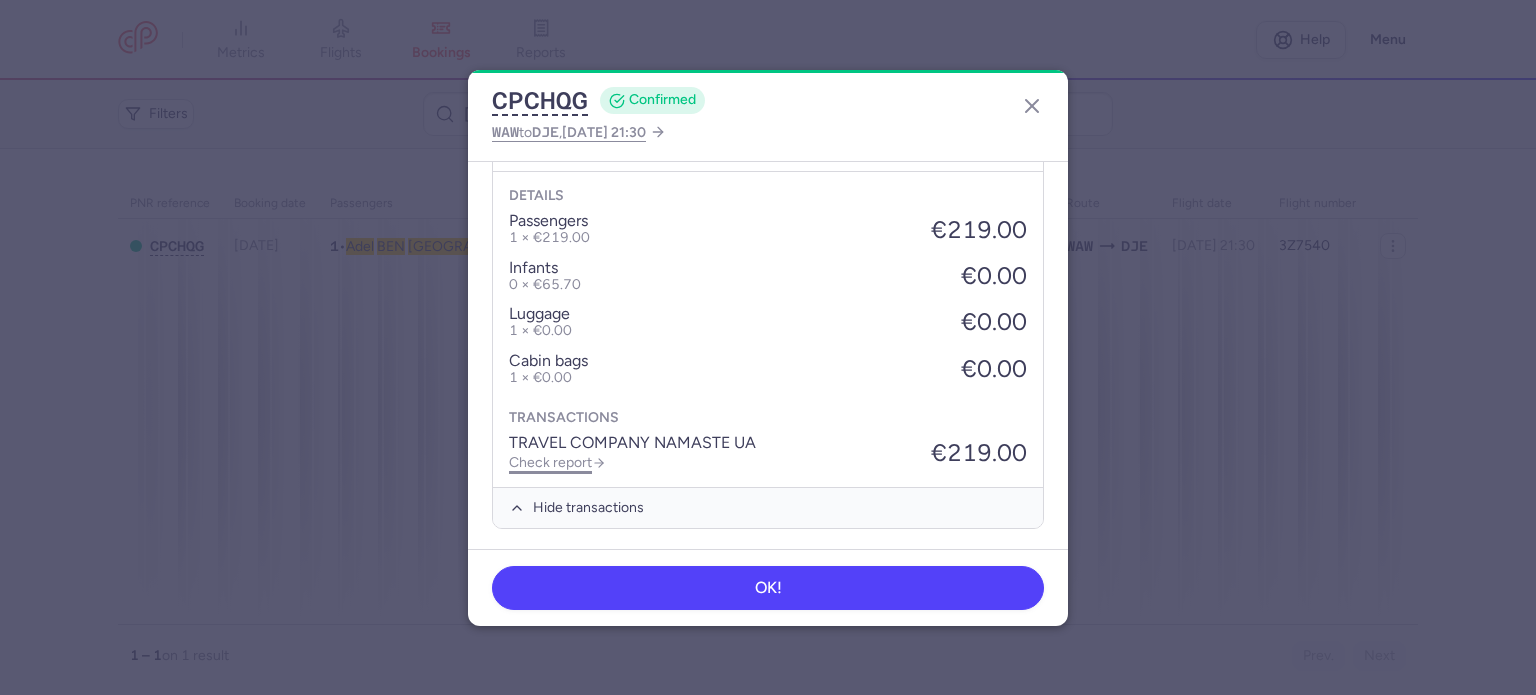 click on "Check report" 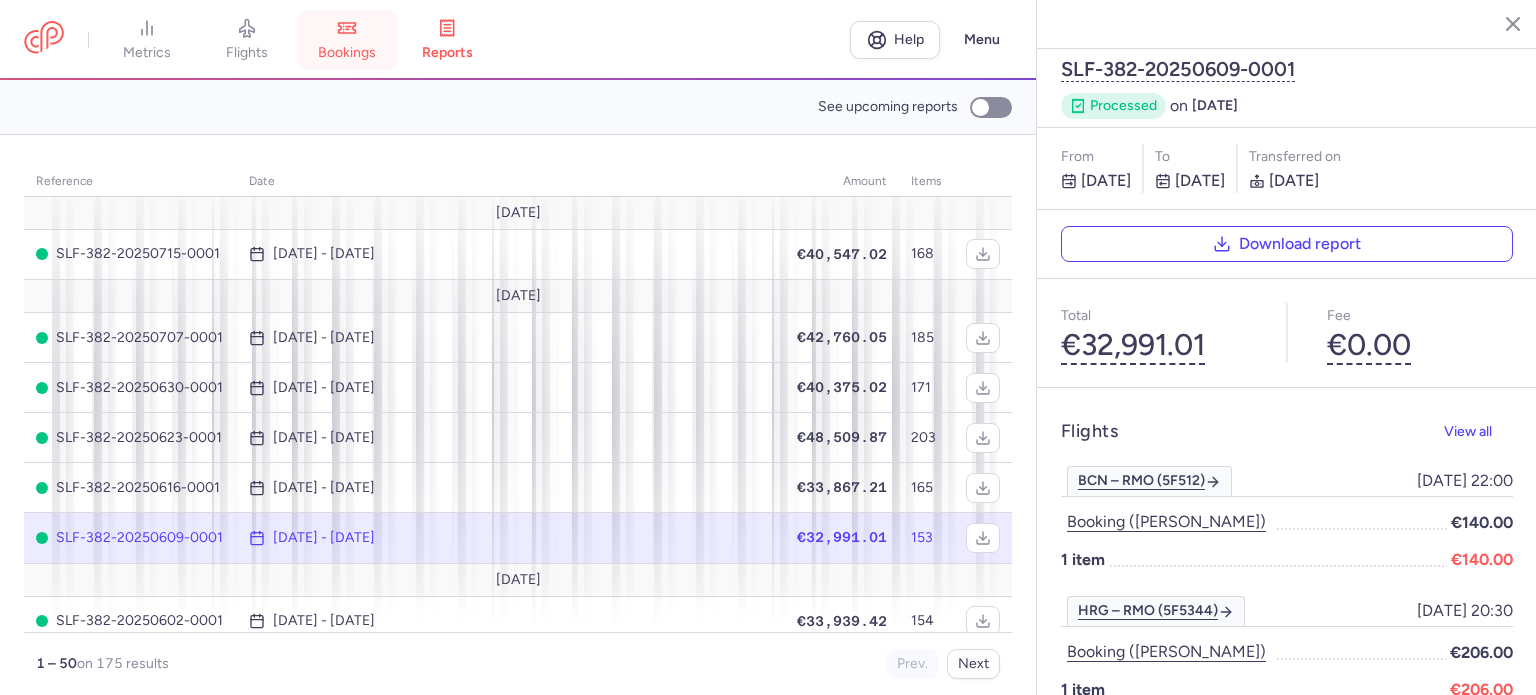 click on "bookings" at bounding box center [347, 53] 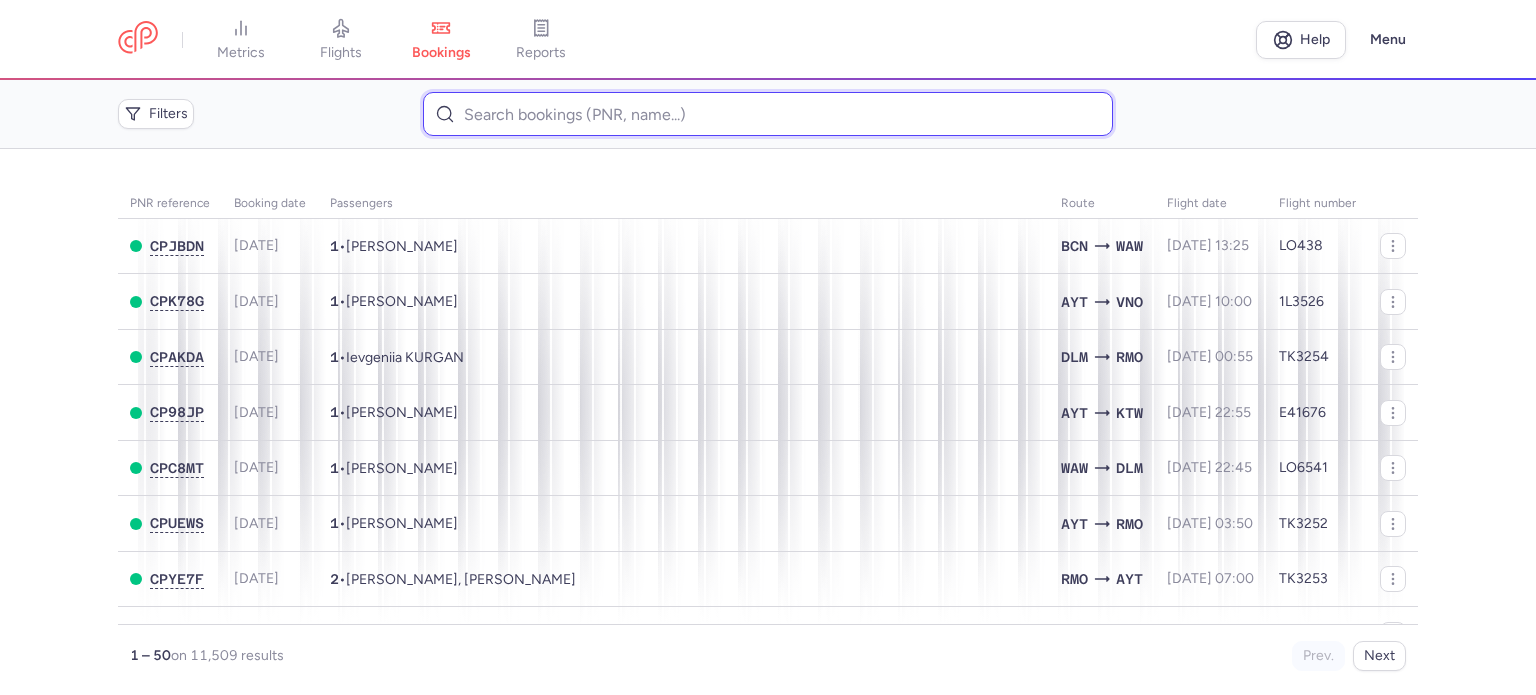 paste on "[PERSON_NAME]" 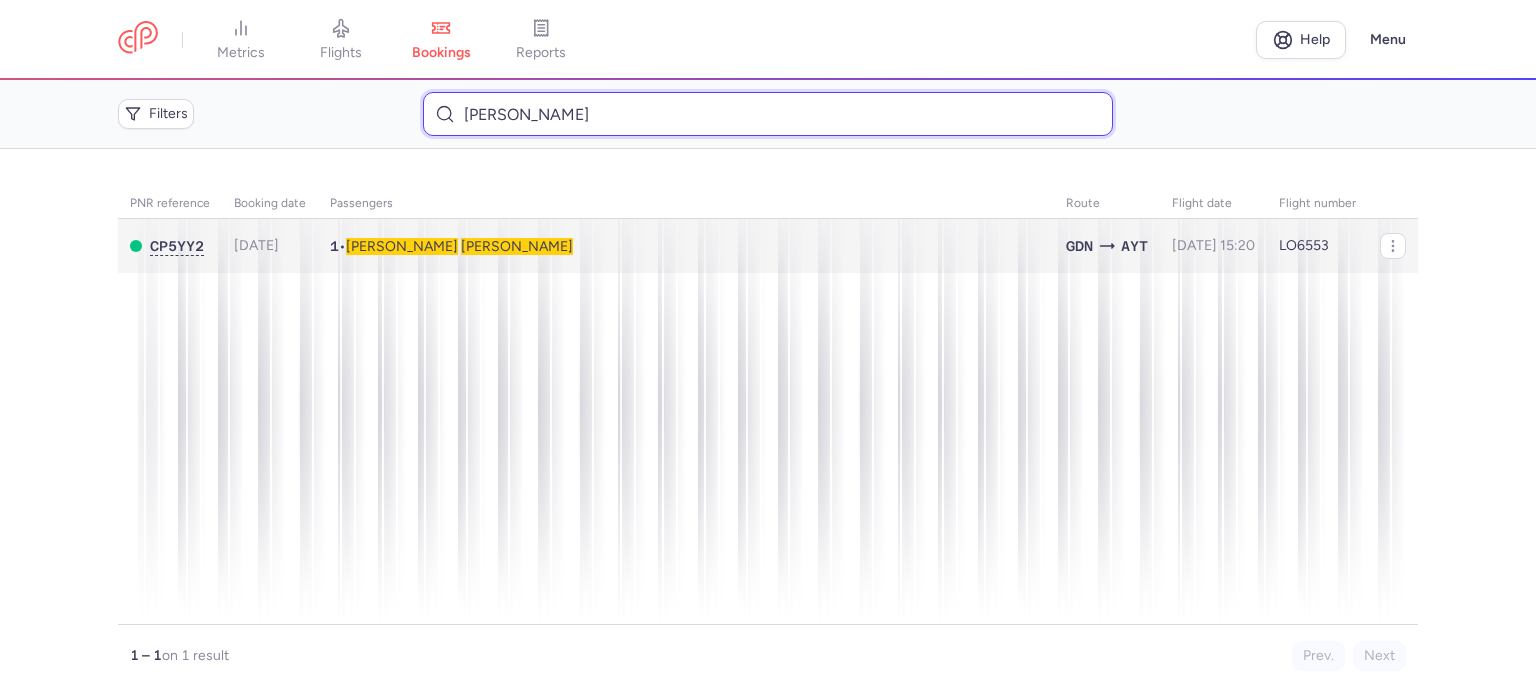 type on "[PERSON_NAME]" 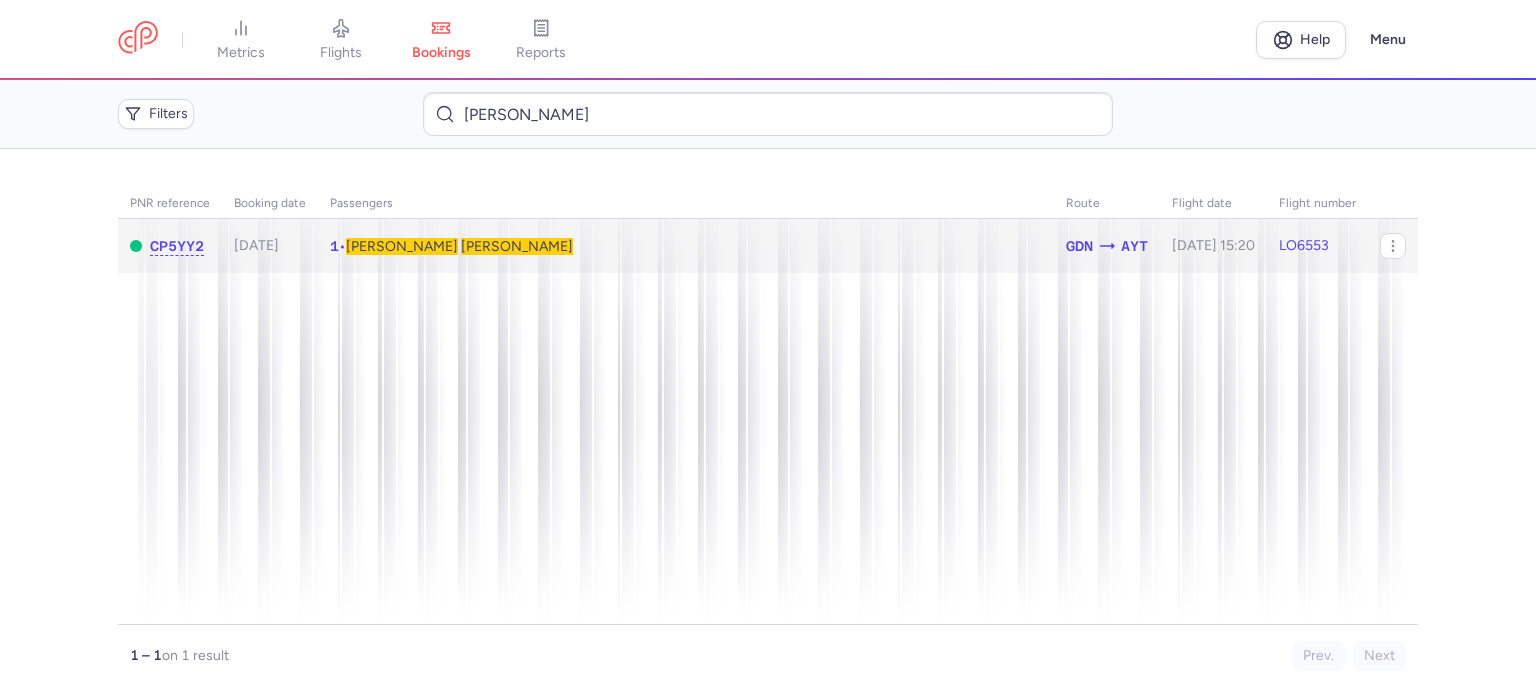 click on "[PERSON_NAME]" at bounding box center (517, 246) 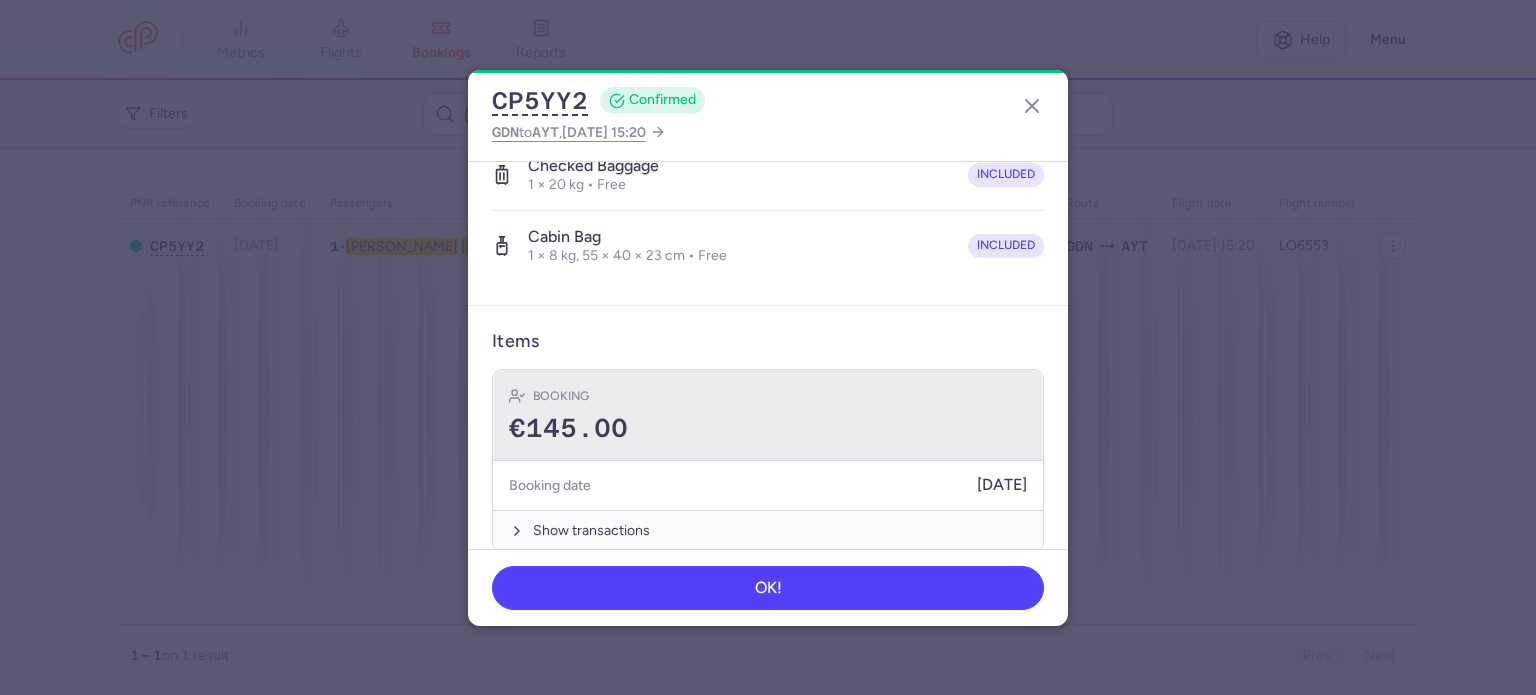 scroll, scrollTop: 423, scrollLeft: 0, axis: vertical 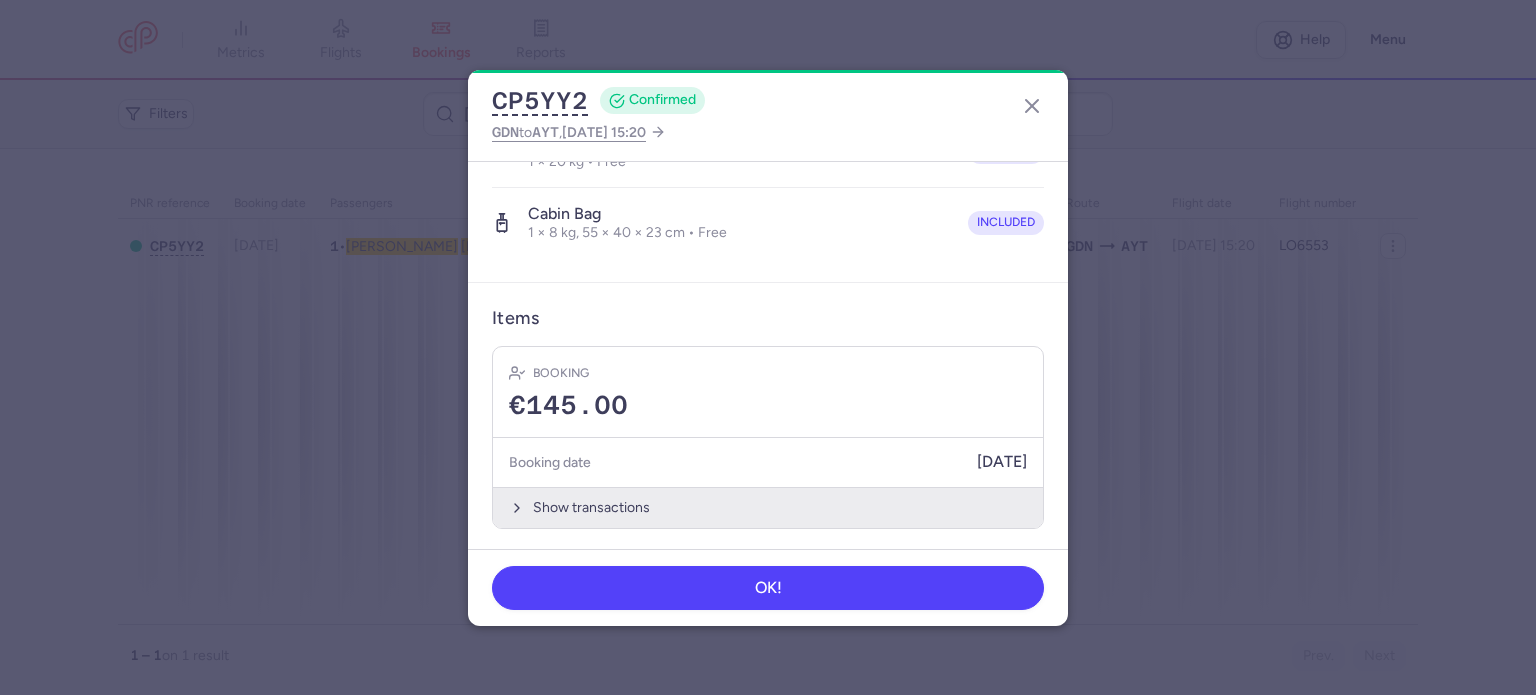click on "Show transactions" at bounding box center [768, 507] 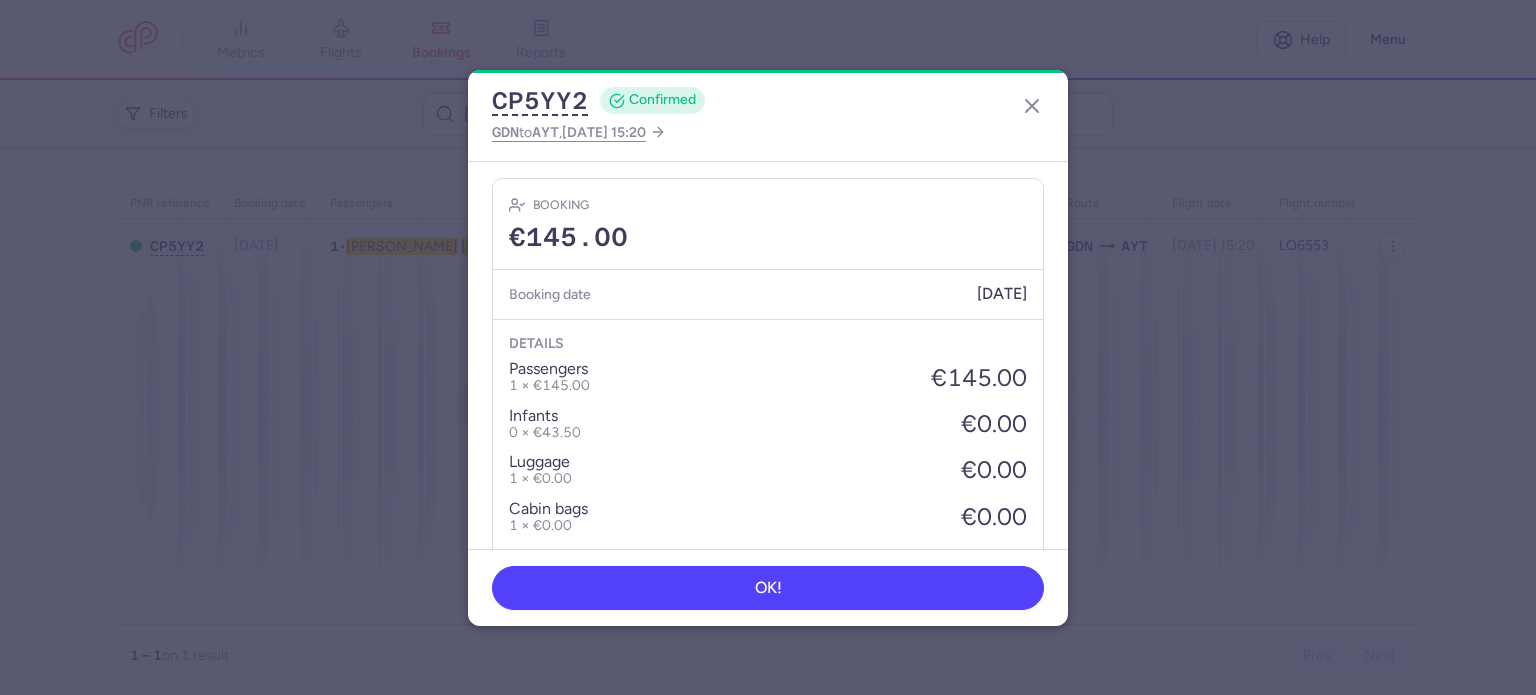 scroll, scrollTop: 739, scrollLeft: 0, axis: vertical 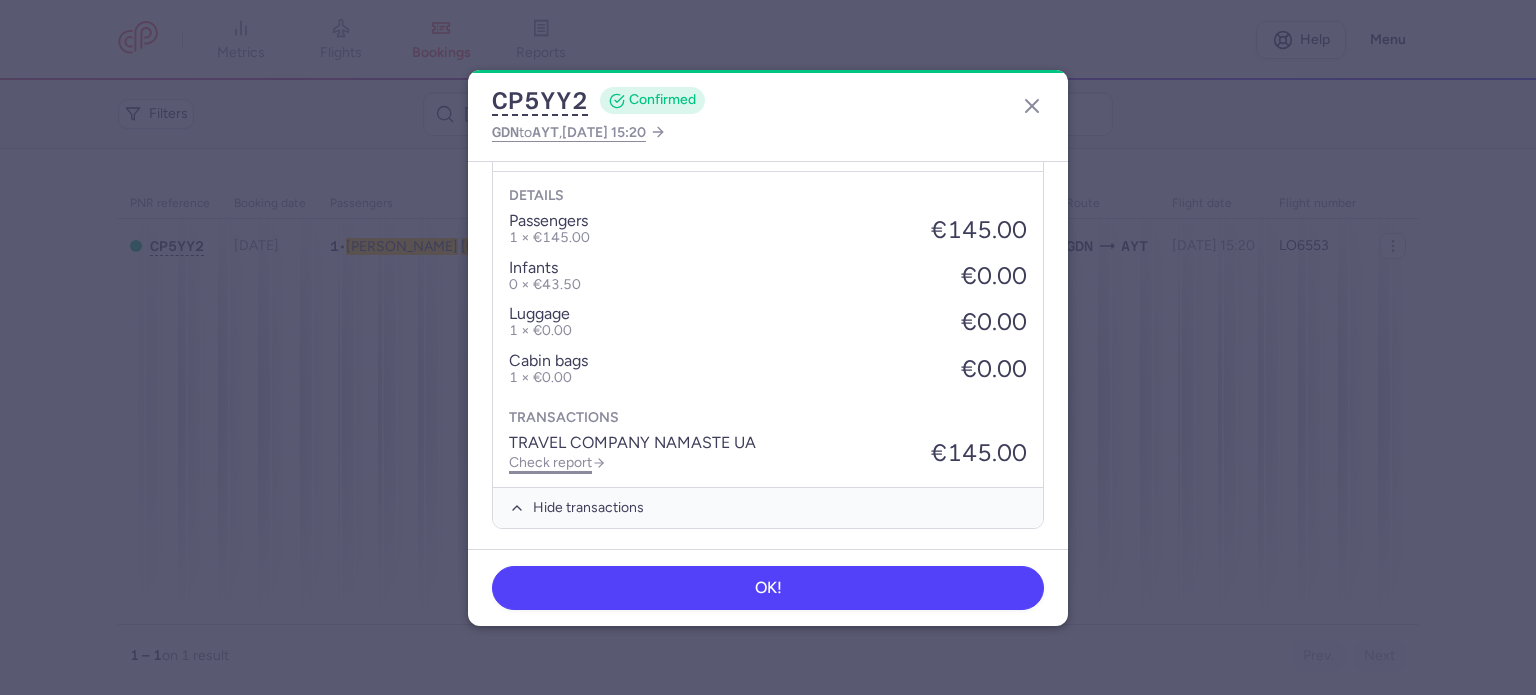 click on "Check report" 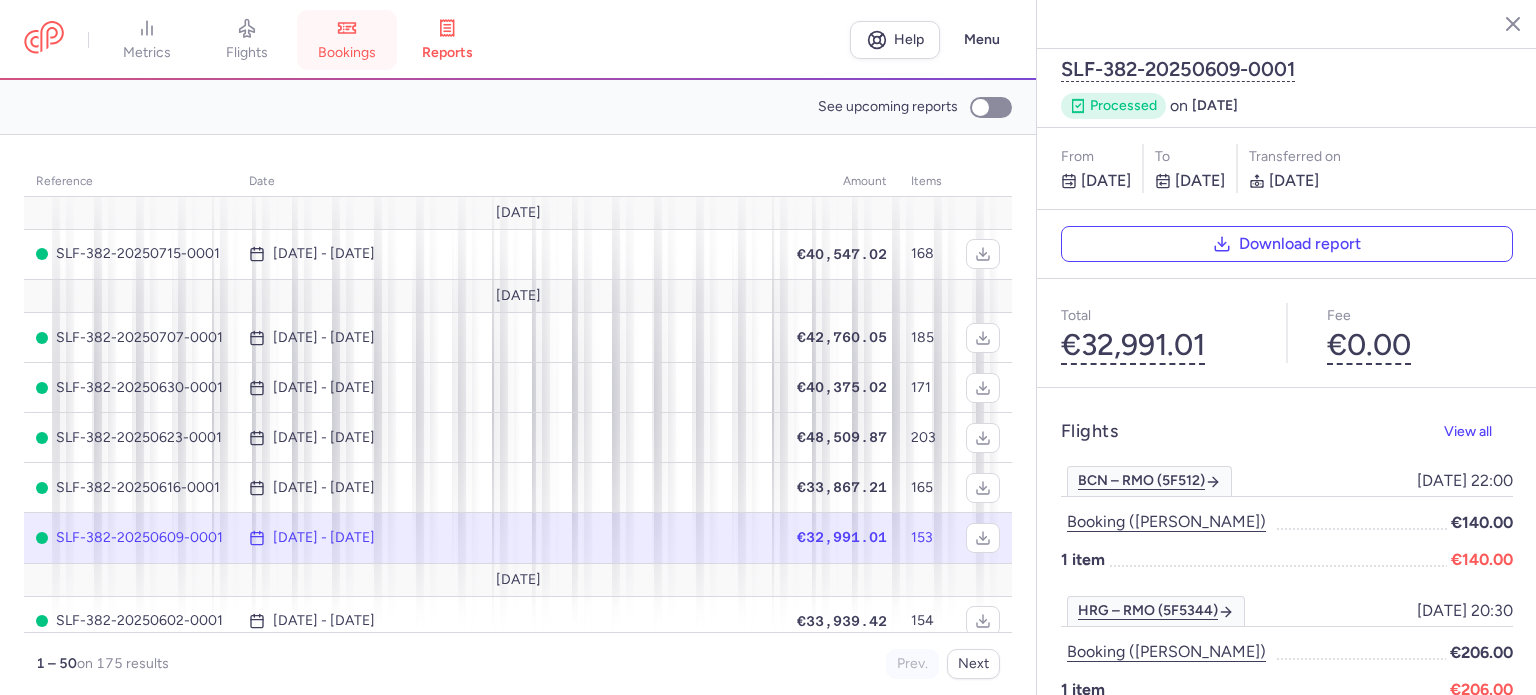click 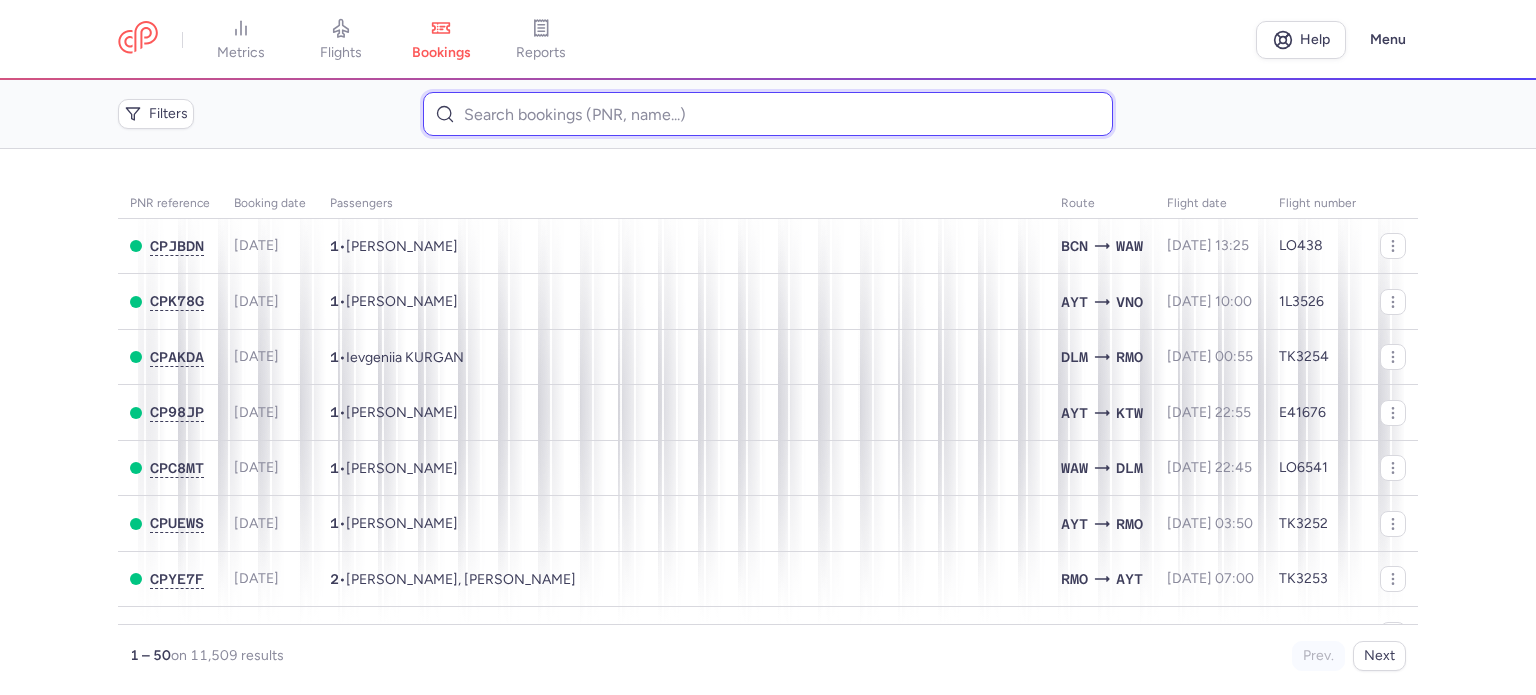 paste on "[PERSON_NAME]" 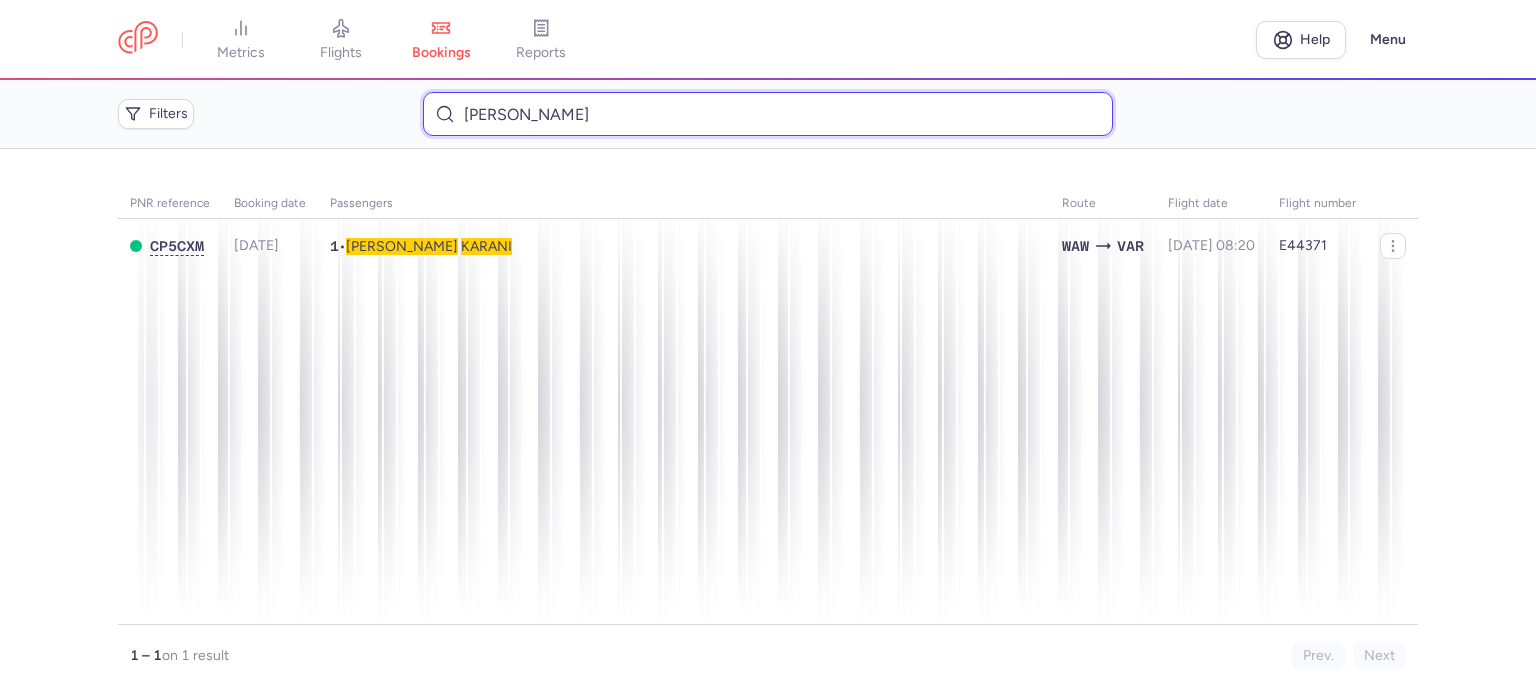 type on "[PERSON_NAME]" 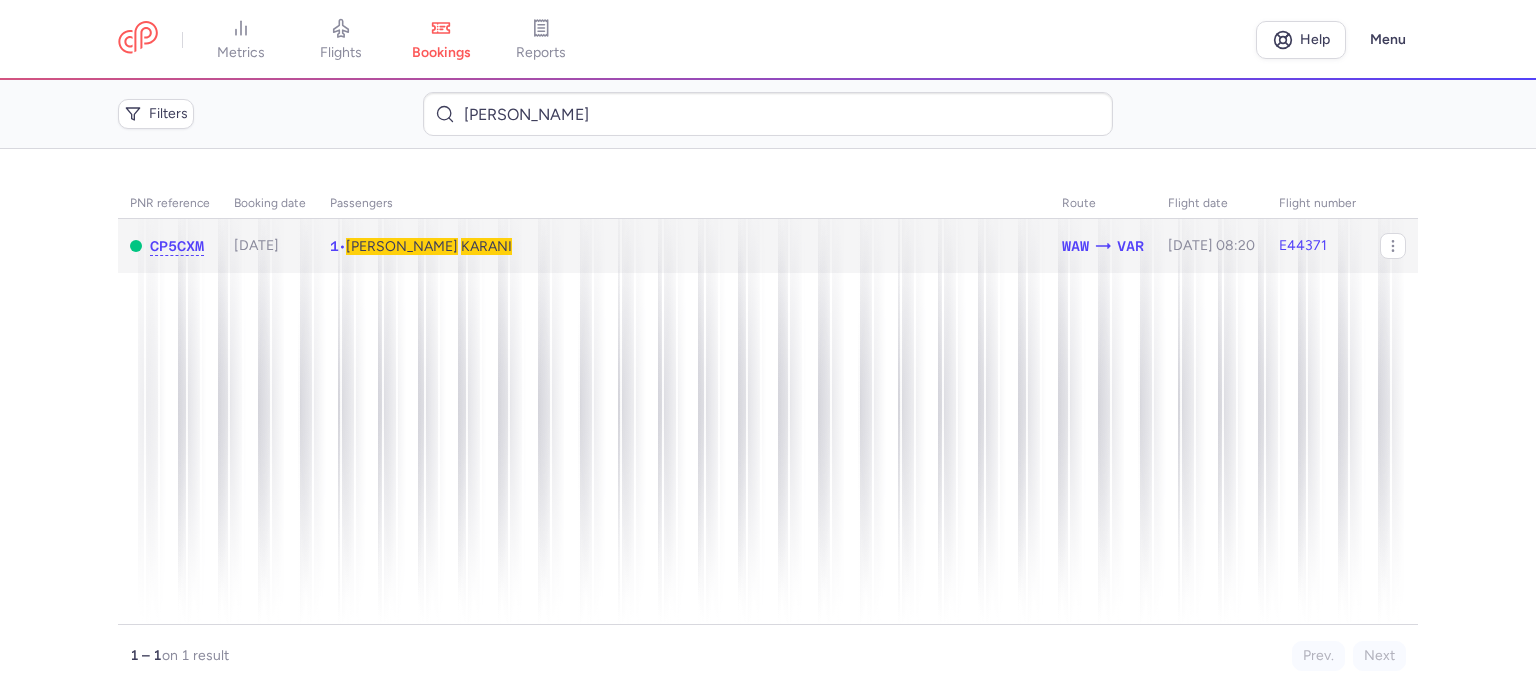 click on "KARANI" at bounding box center [486, 246] 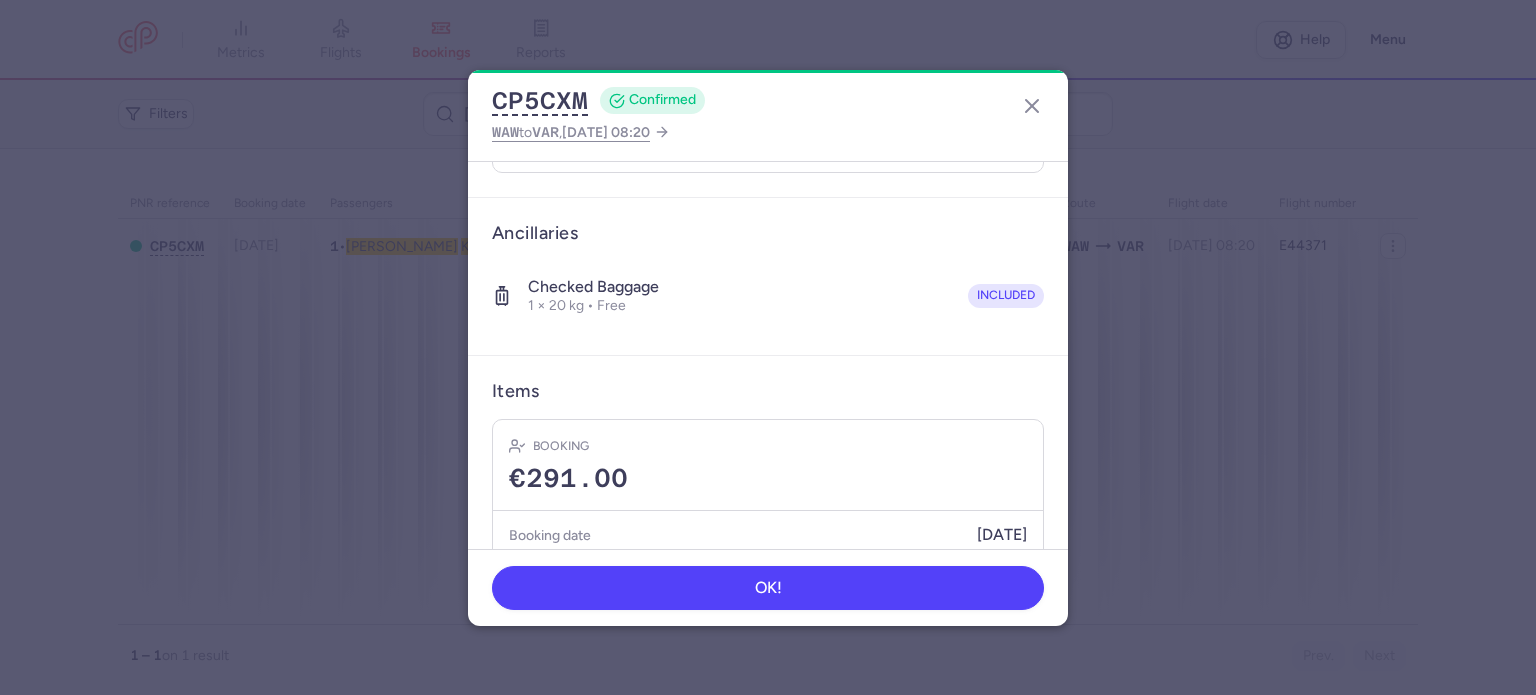 scroll, scrollTop: 352, scrollLeft: 0, axis: vertical 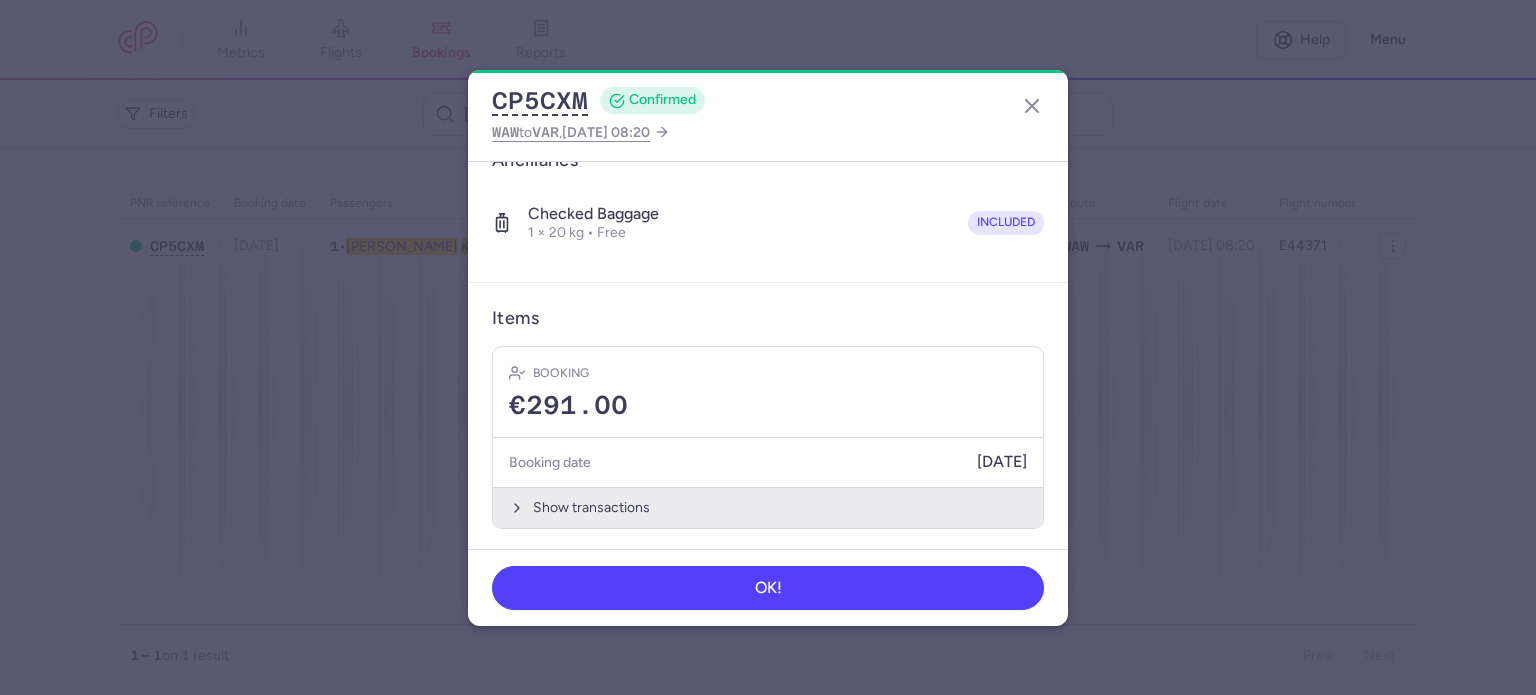 click on "Show transactions" at bounding box center [768, 507] 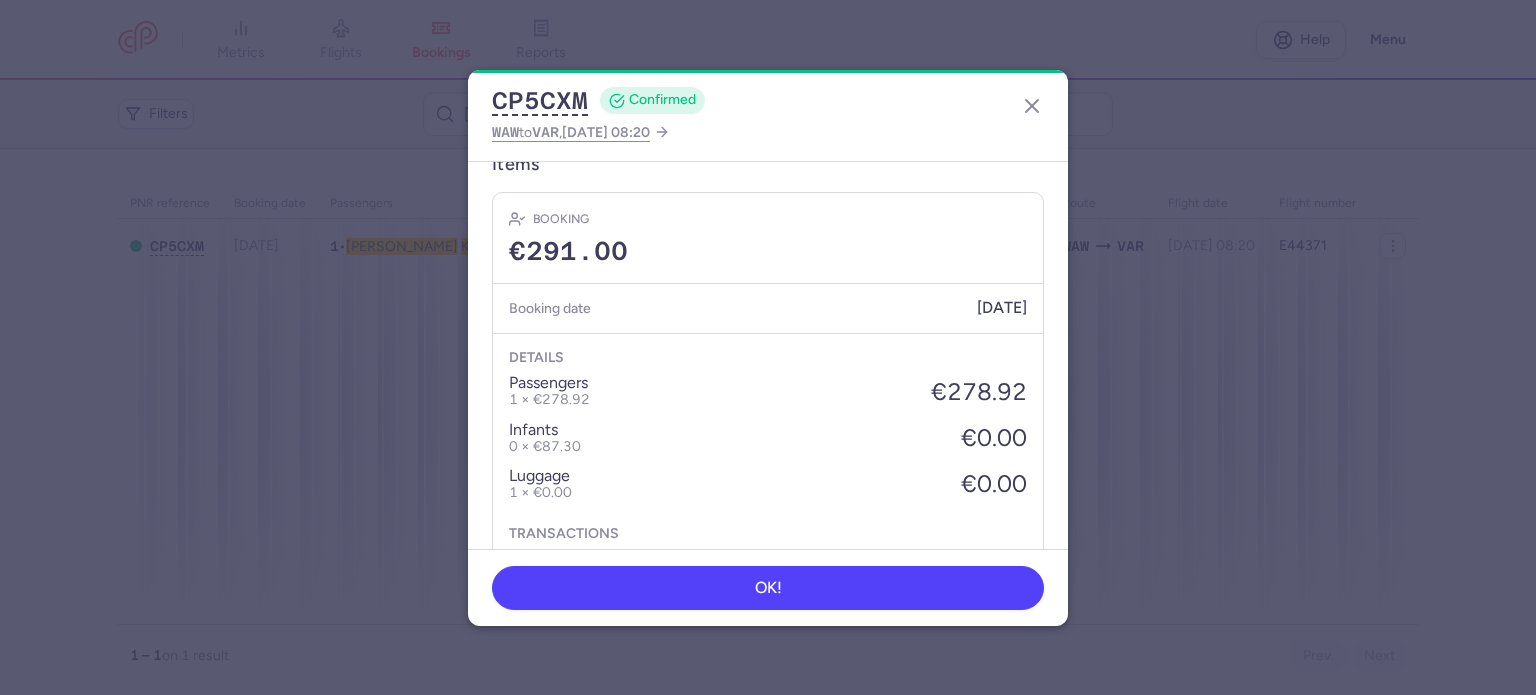 scroll, scrollTop: 621, scrollLeft: 0, axis: vertical 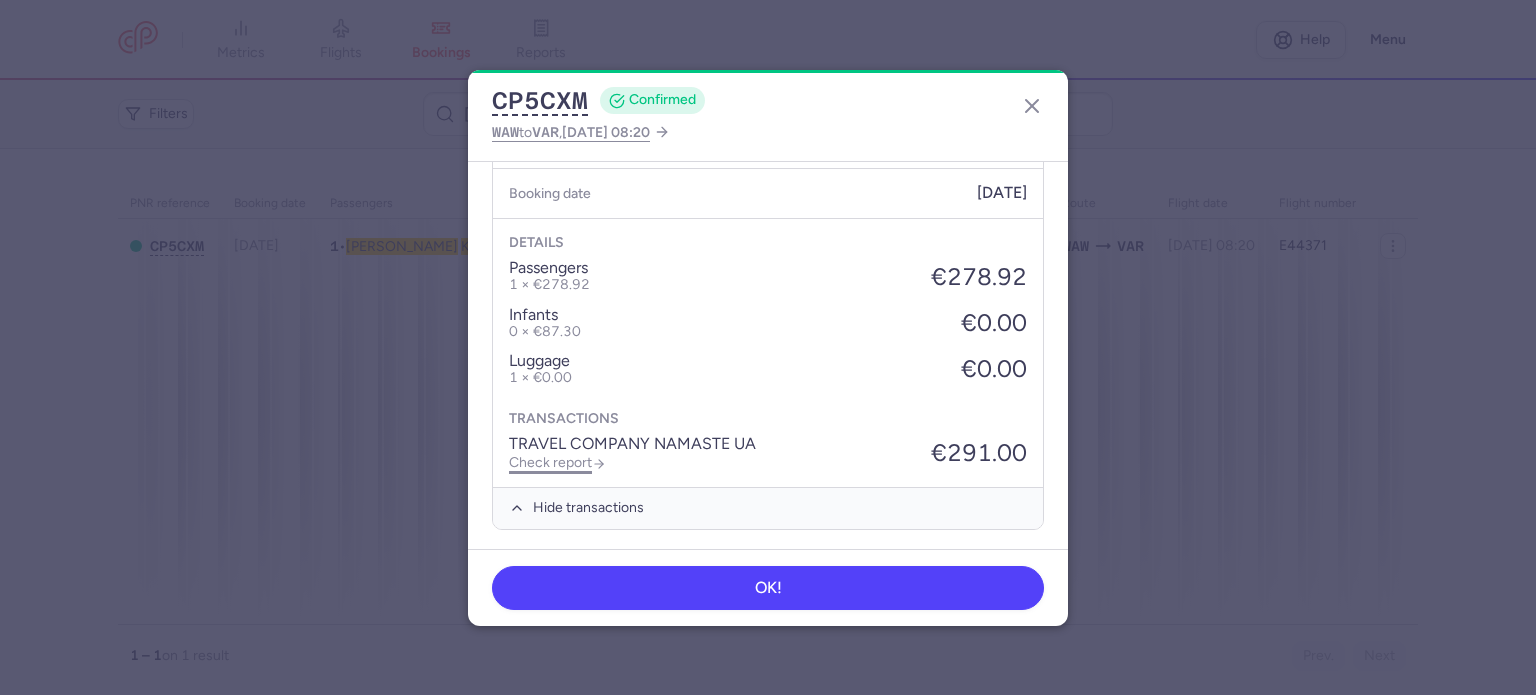 click on "Check report" 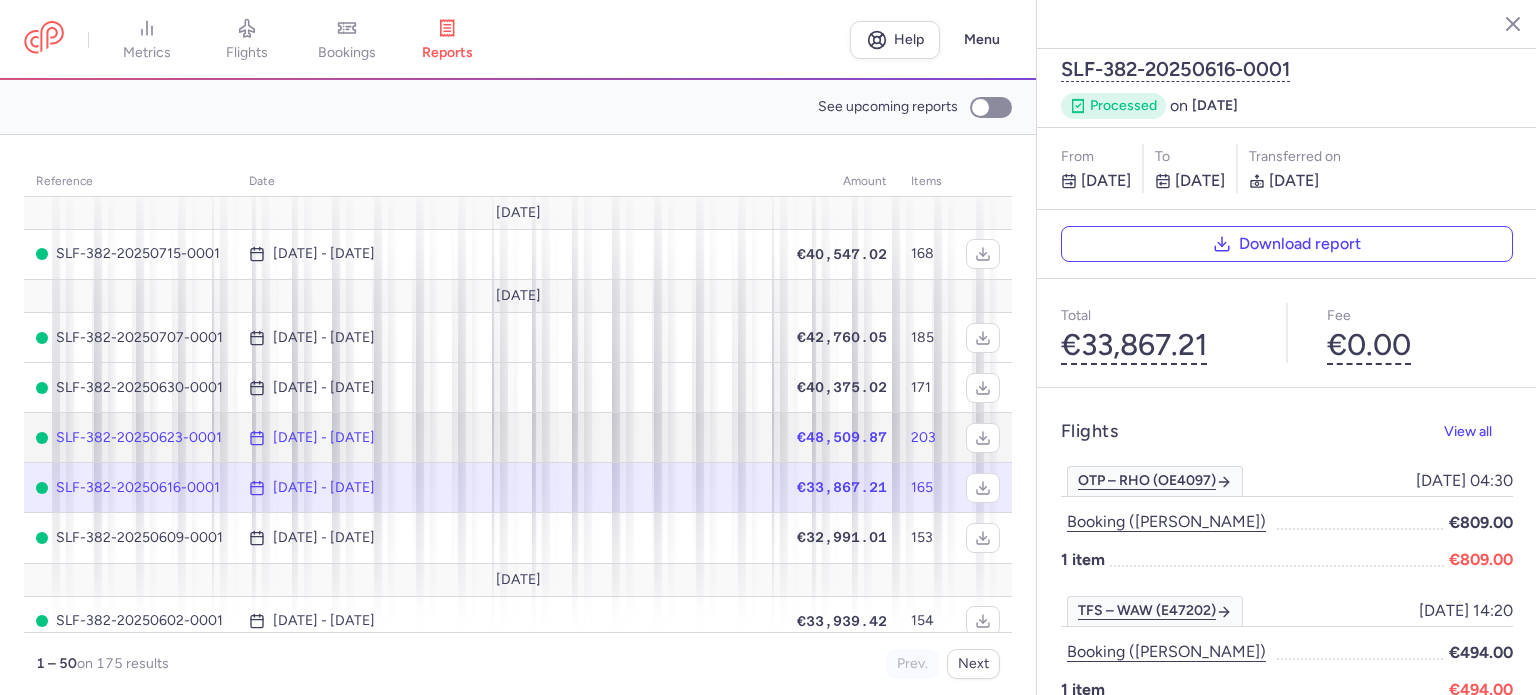 click on "[DATE] - [DATE]" 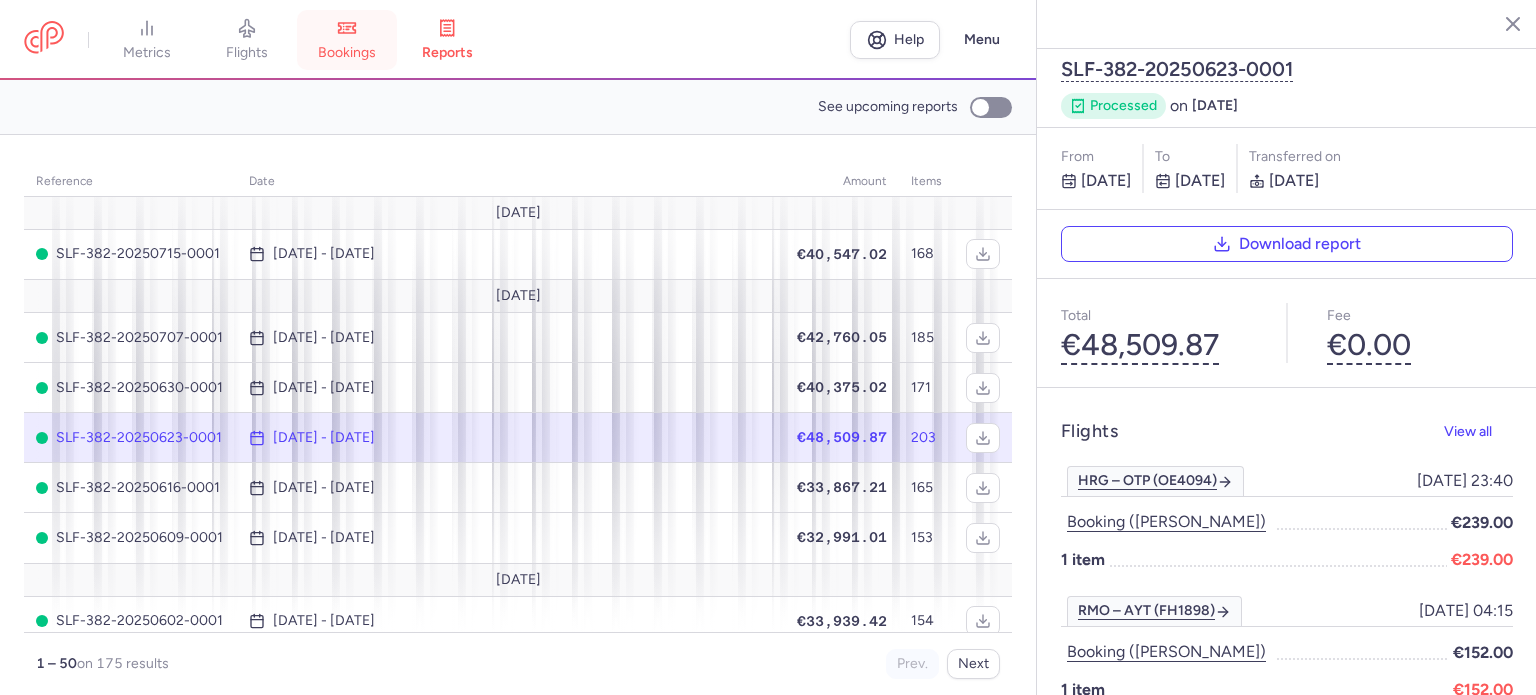 click on "bookings" at bounding box center [347, 40] 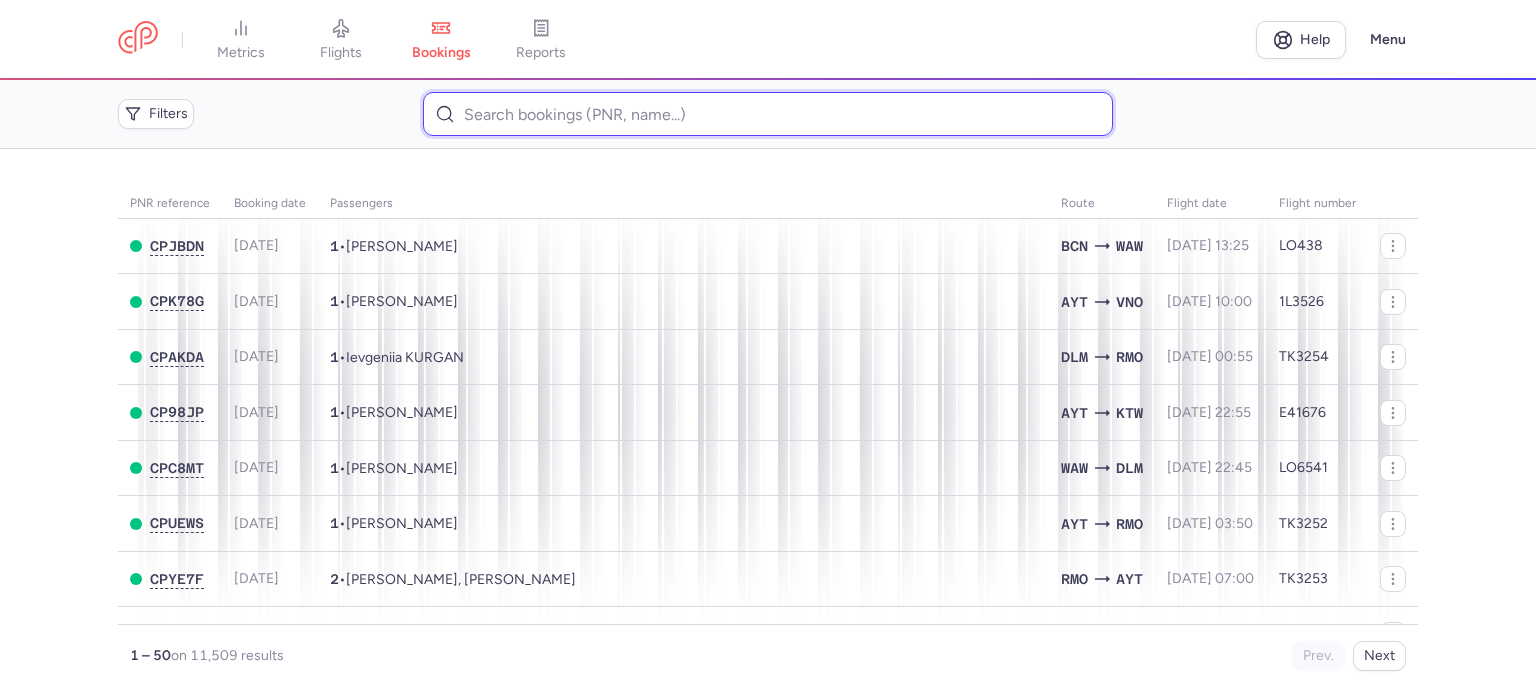 paste on "[PERSON_NAME]" 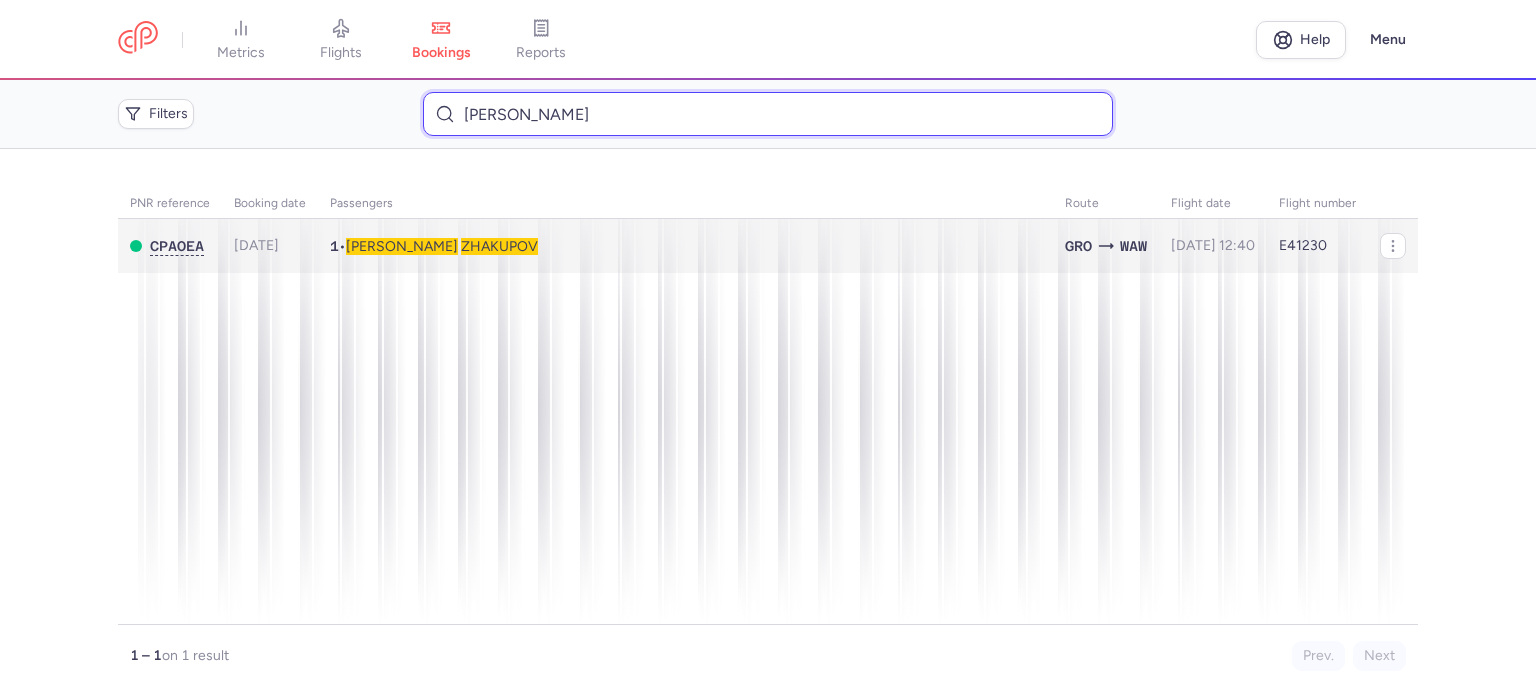 type on "[PERSON_NAME]" 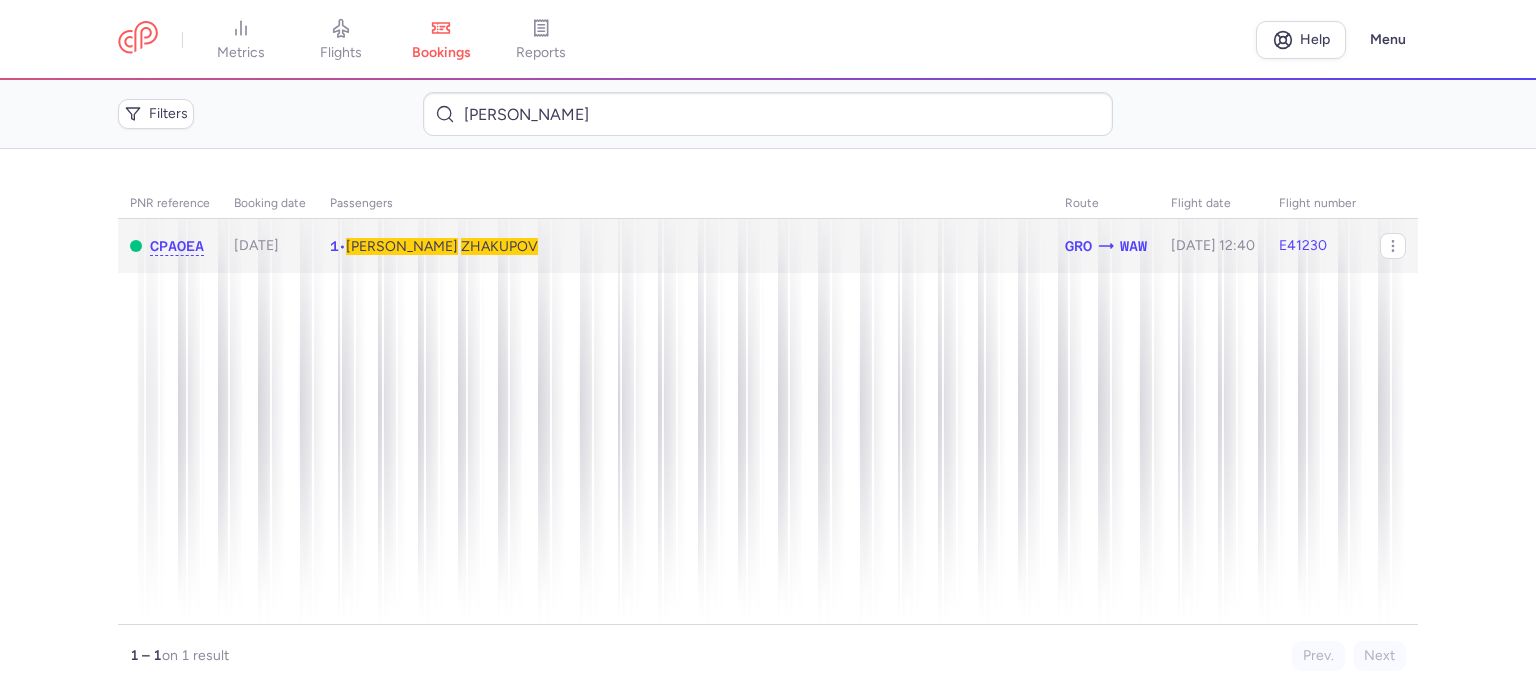 click on "1  •  [PERSON_NAME]" 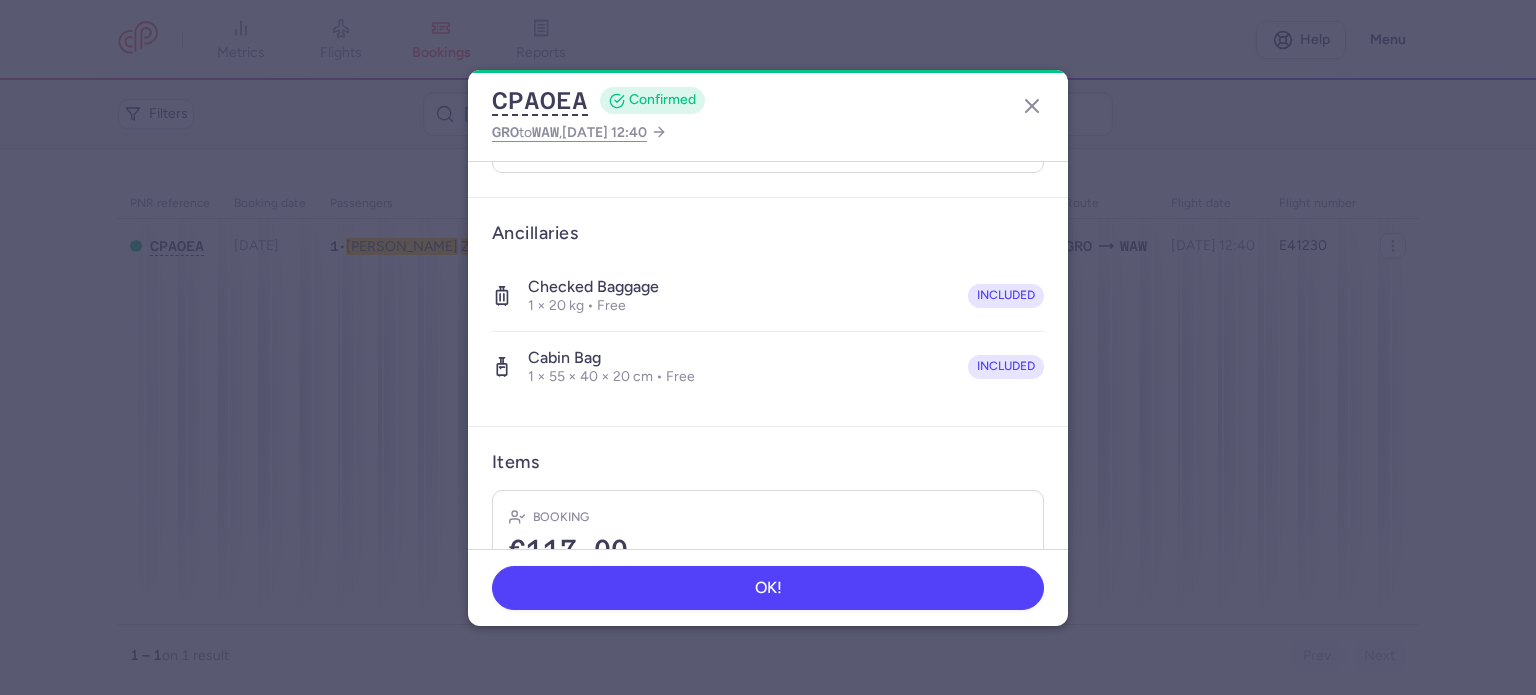 scroll, scrollTop: 423, scrollLeft: 0, axis: vertical 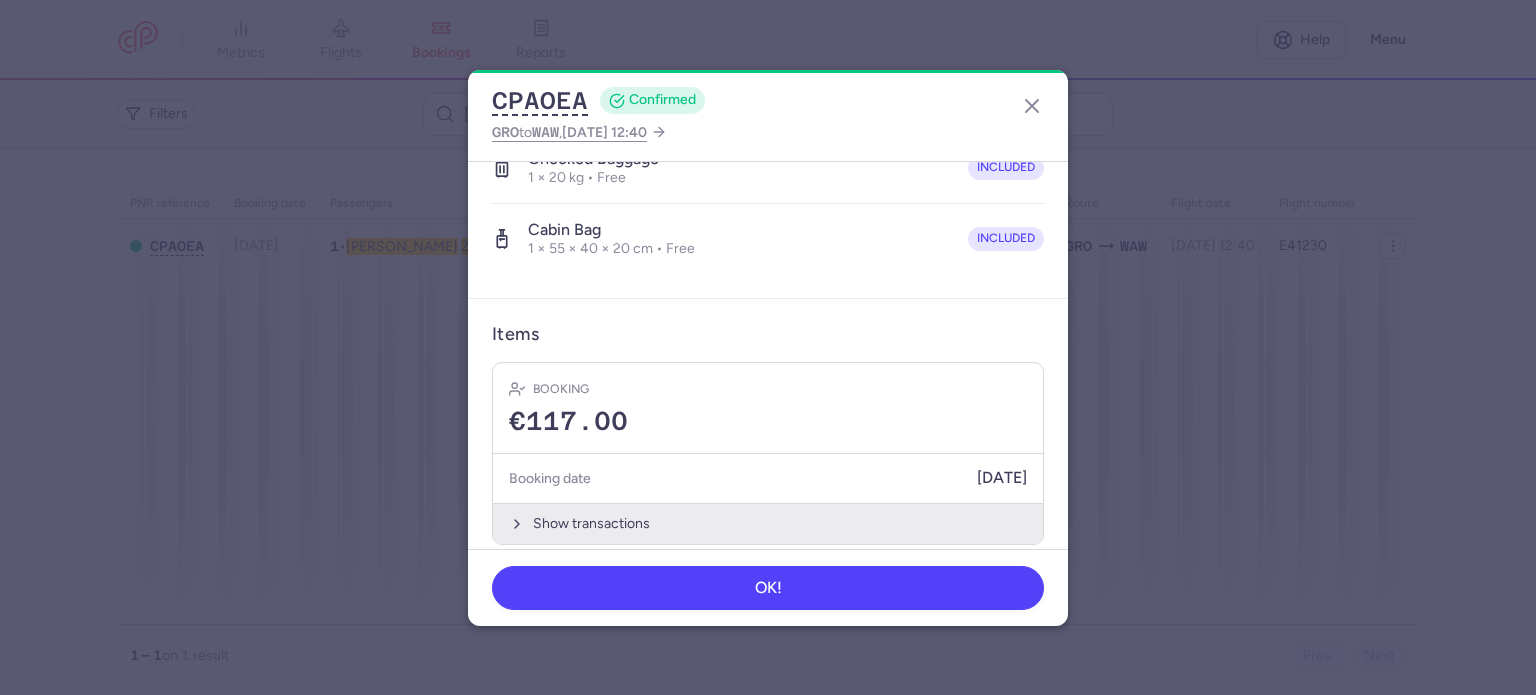 click on "Show transactions" at bounding box center [768, 523] 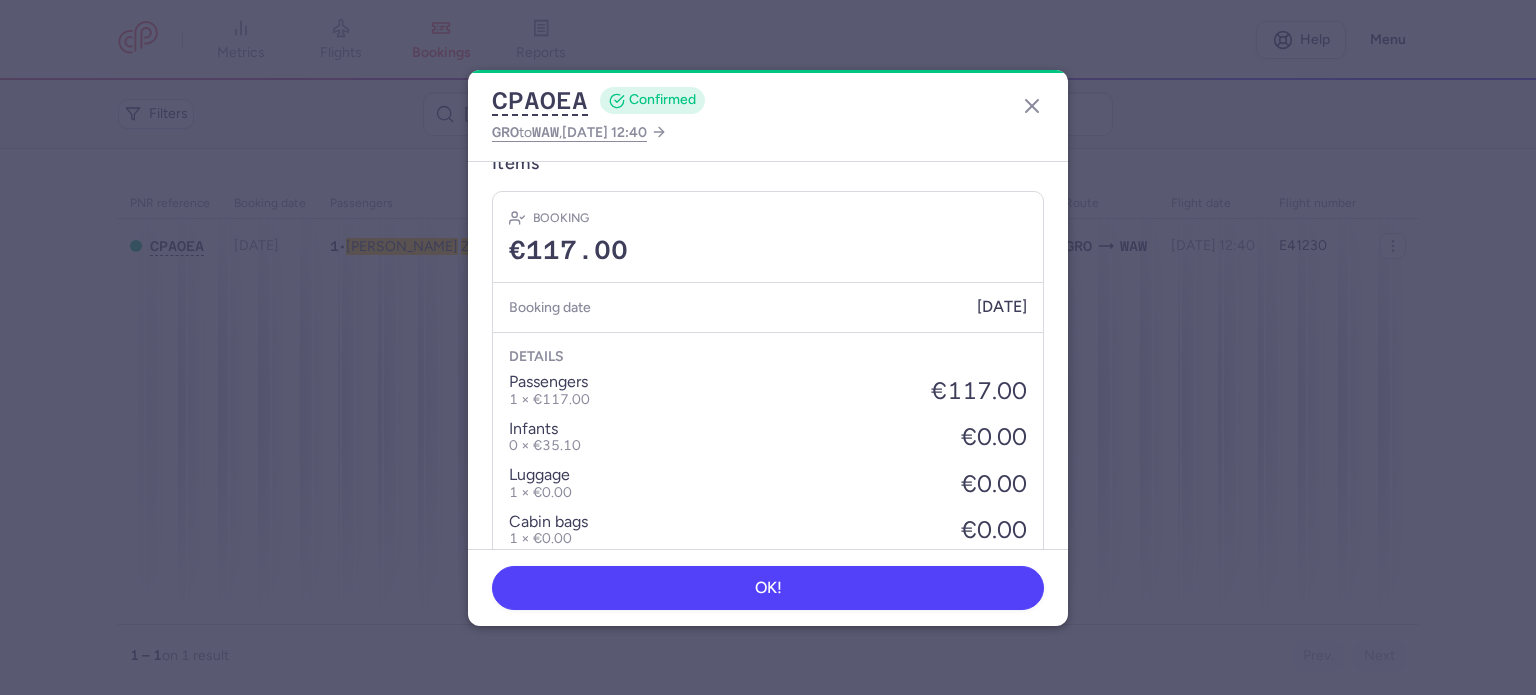 scroll, scrollTop: 739, scrollLeft: 0, axis: vertical 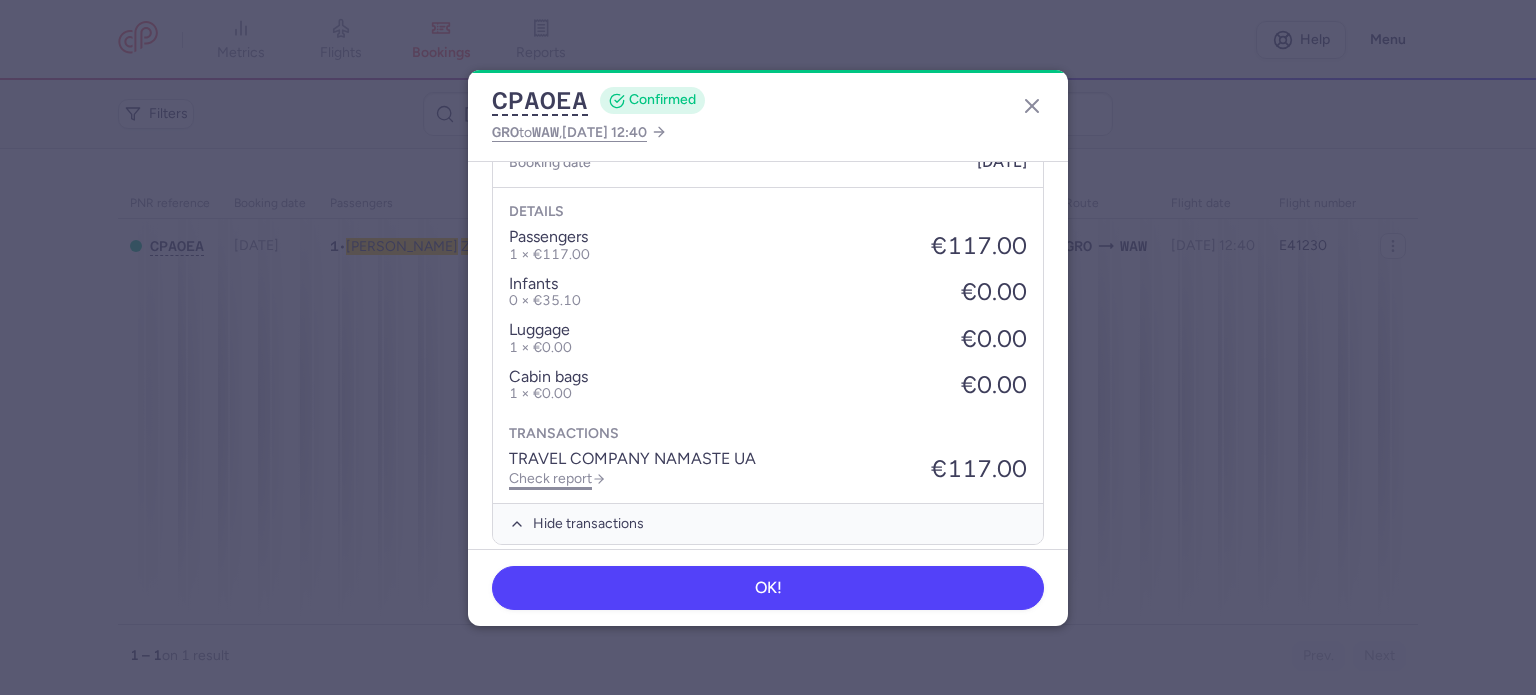 click on "Check report" 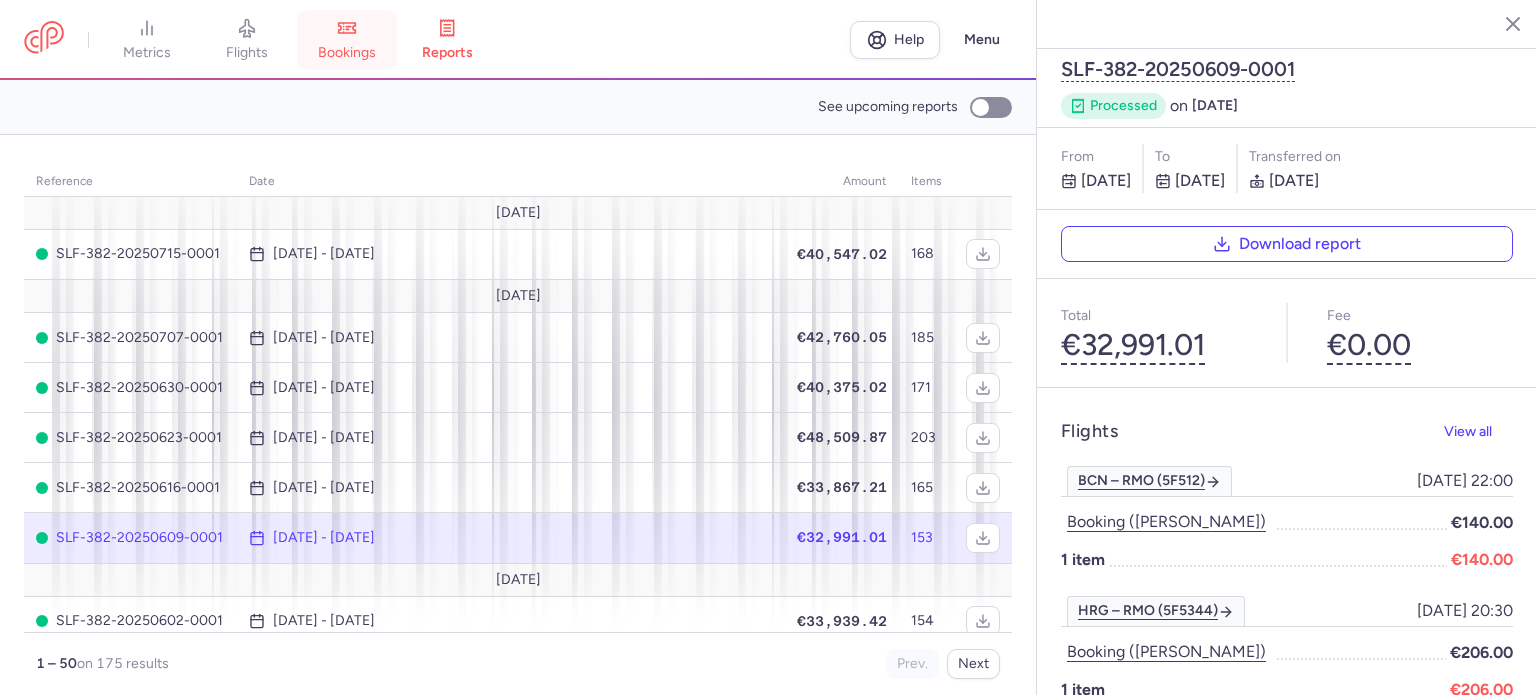 click on "bookings" at bounding box center (347, 40) 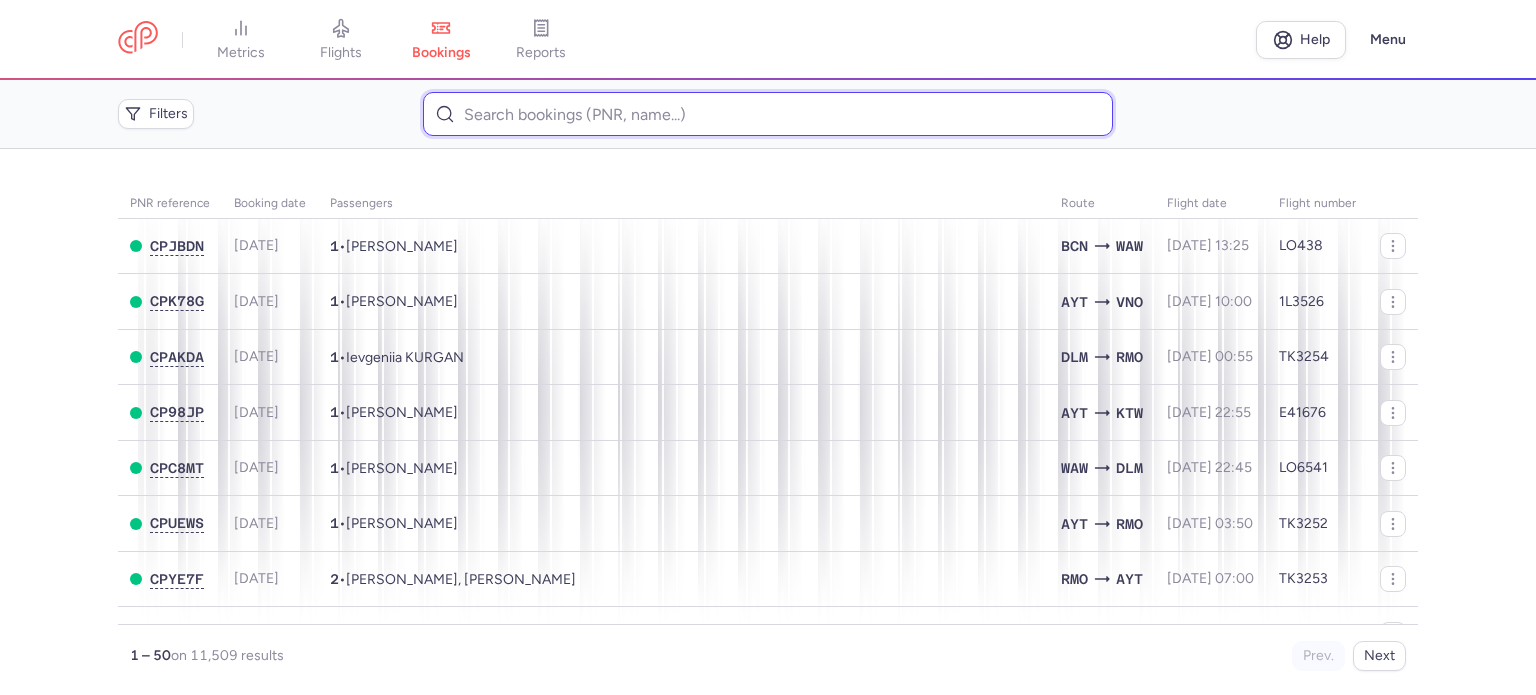 paste on "[PERSON_NAME]" 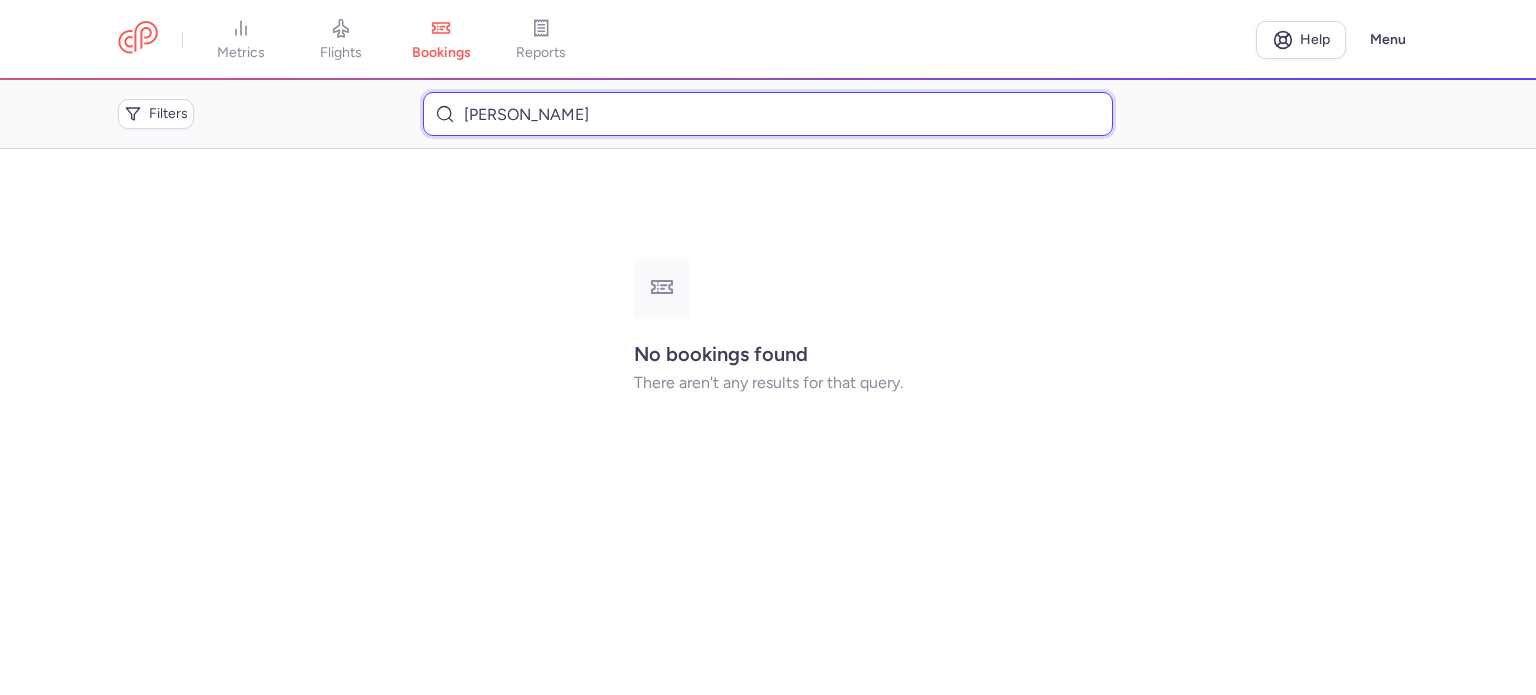 drag, startPoint x: 706, startPoint y: 119, endPoint x: 480, endPoint y: 112, distance: 226.10838 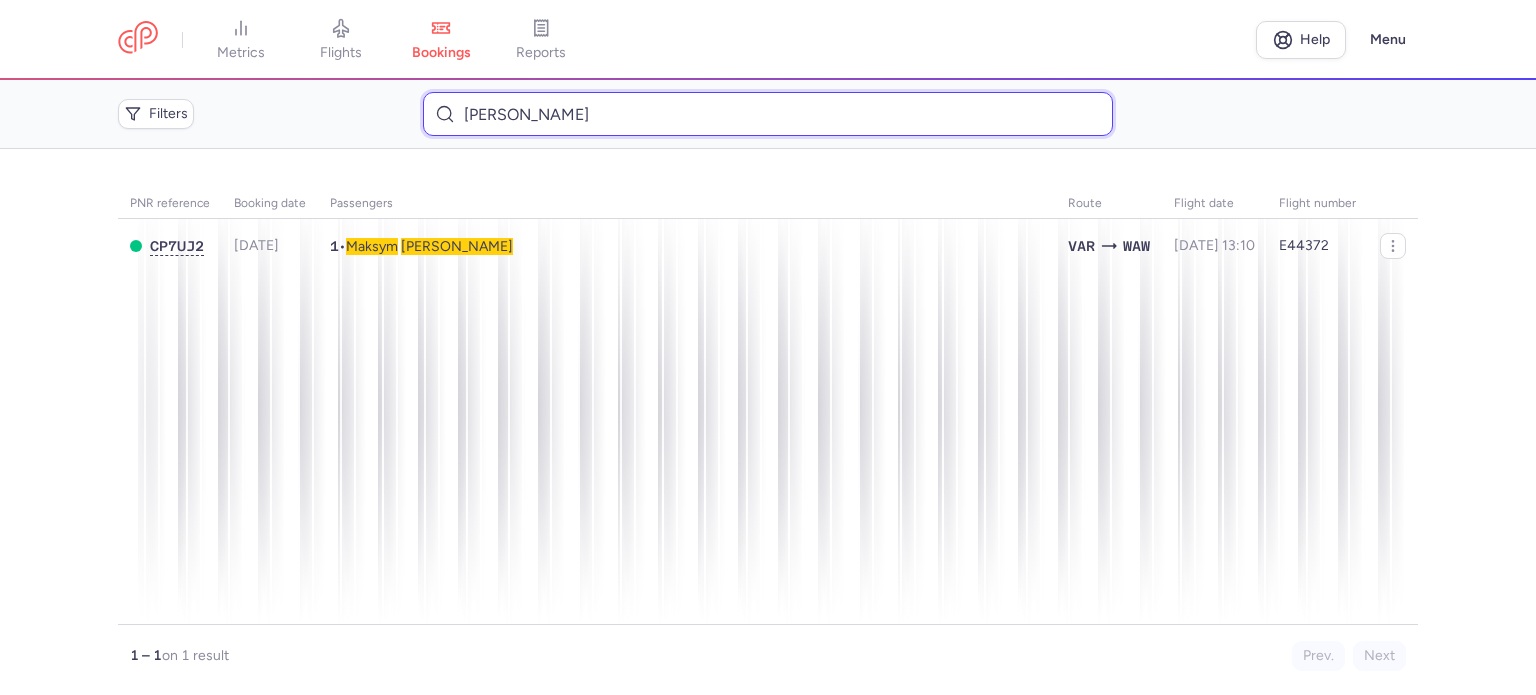 type on "[PERSON_NAME]" 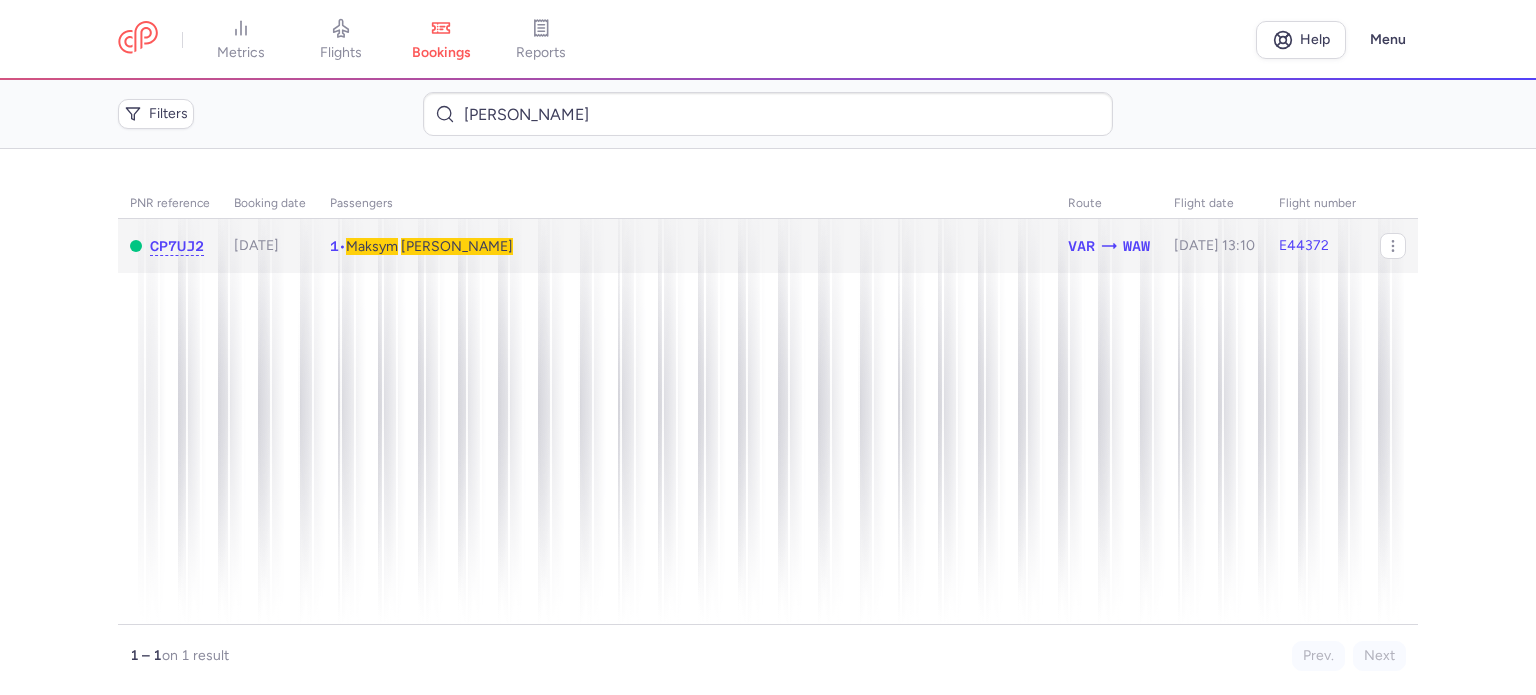 click on "[PERSON_NAME]" at bounding box center (457, 246) 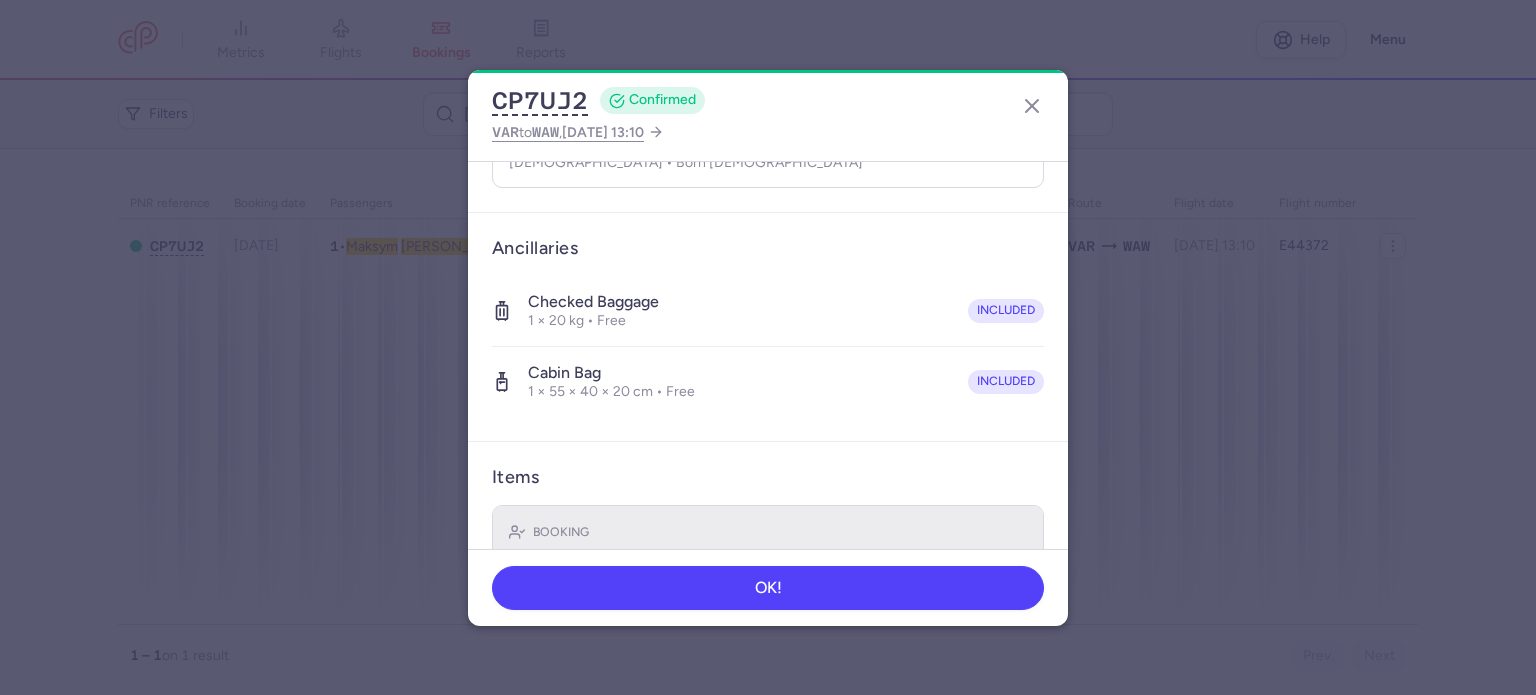 scroll, scrollTop: 423, scrollLeft: 0, axis: vertical 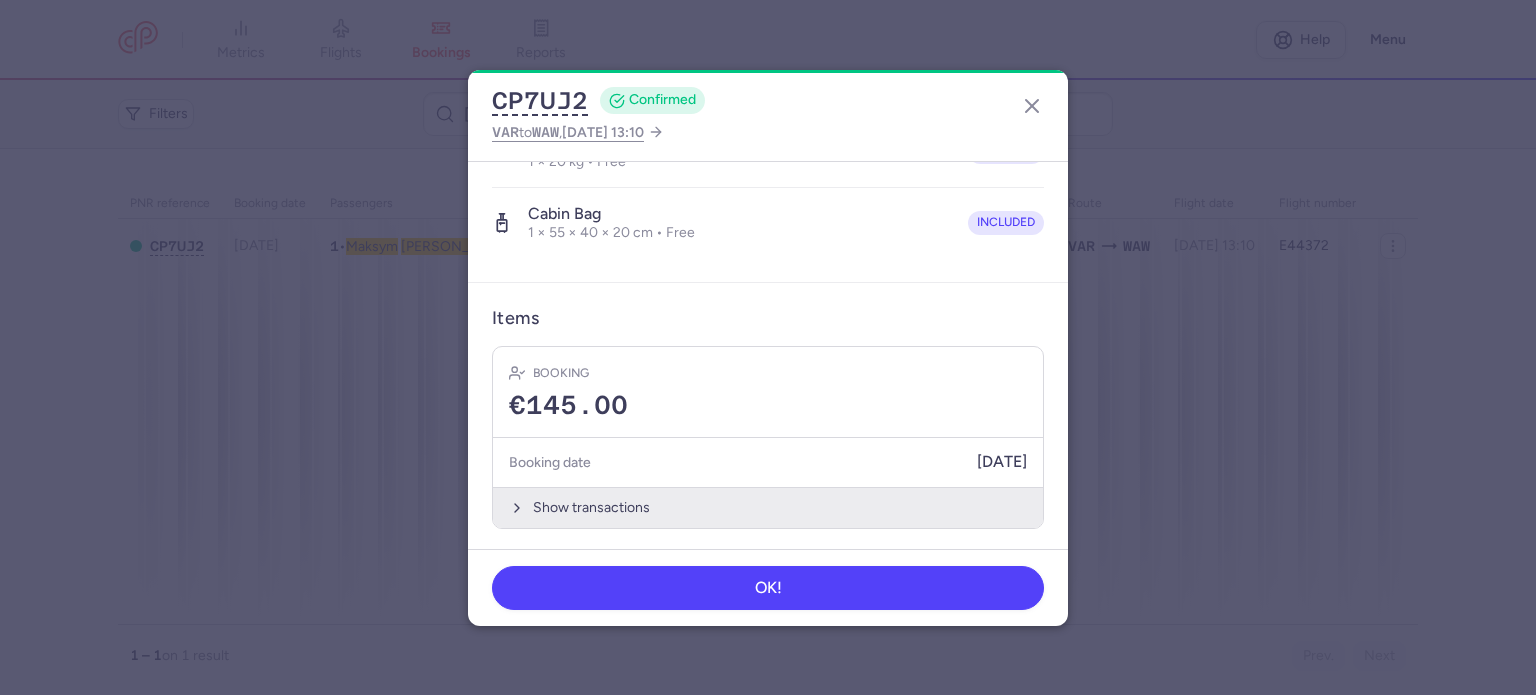 click on "Show transactions" at bounding box center [768, 507] 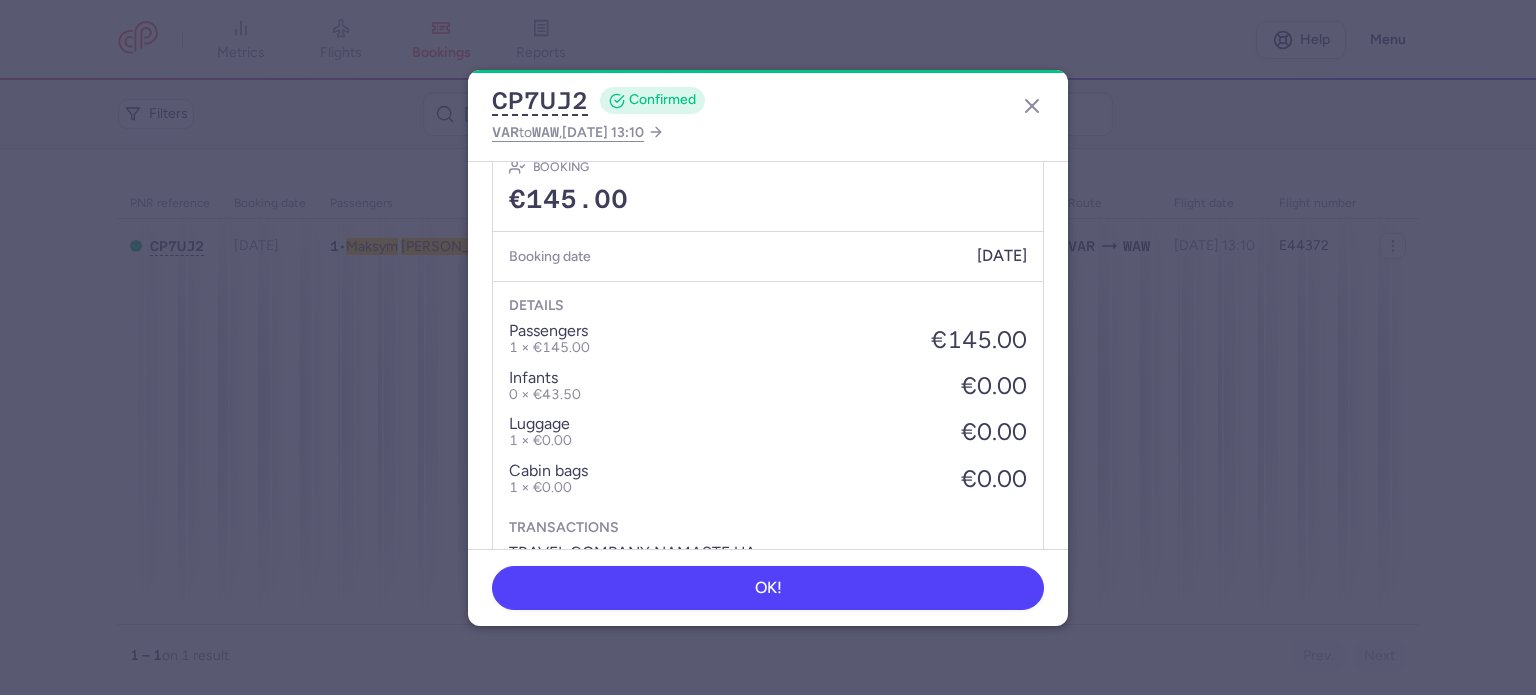scroll, scrollTop: 739, scrollLeft: 0, axis: vertical 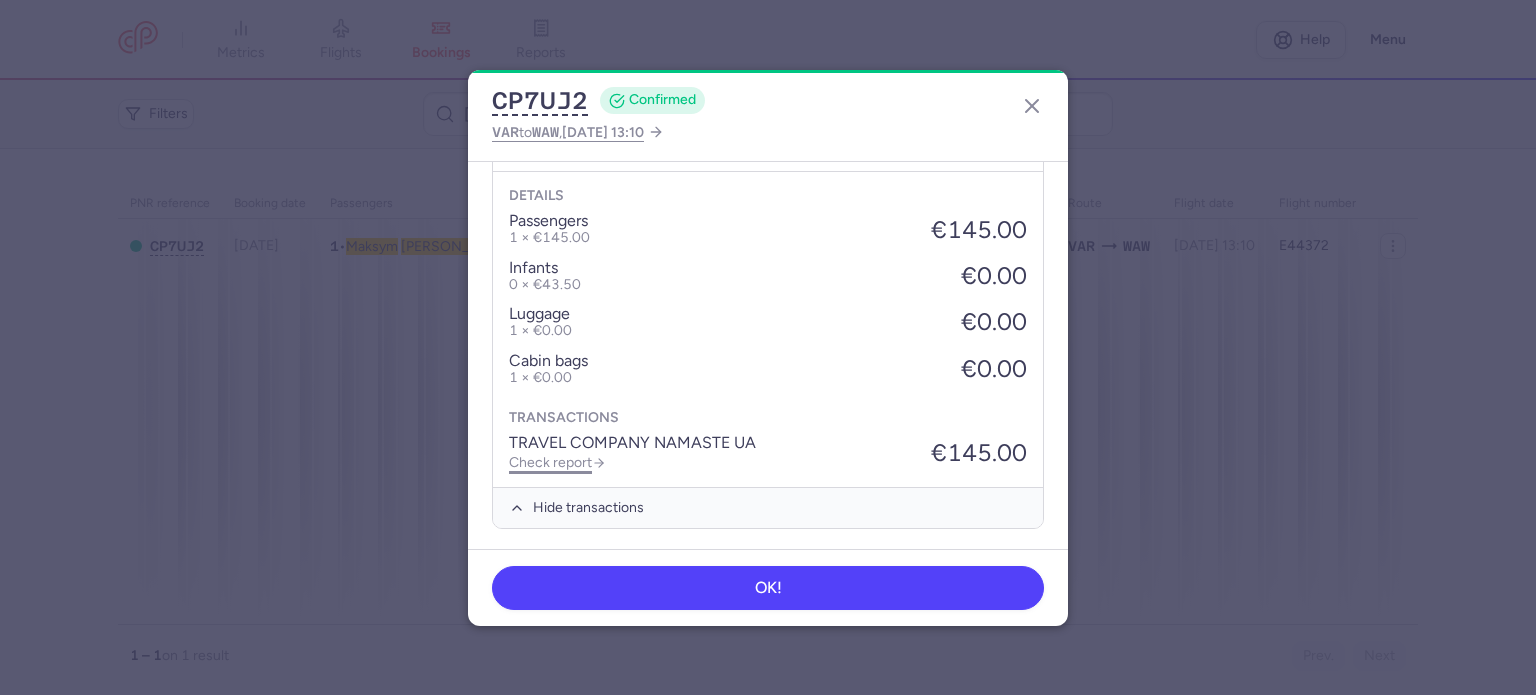click on "Check report" 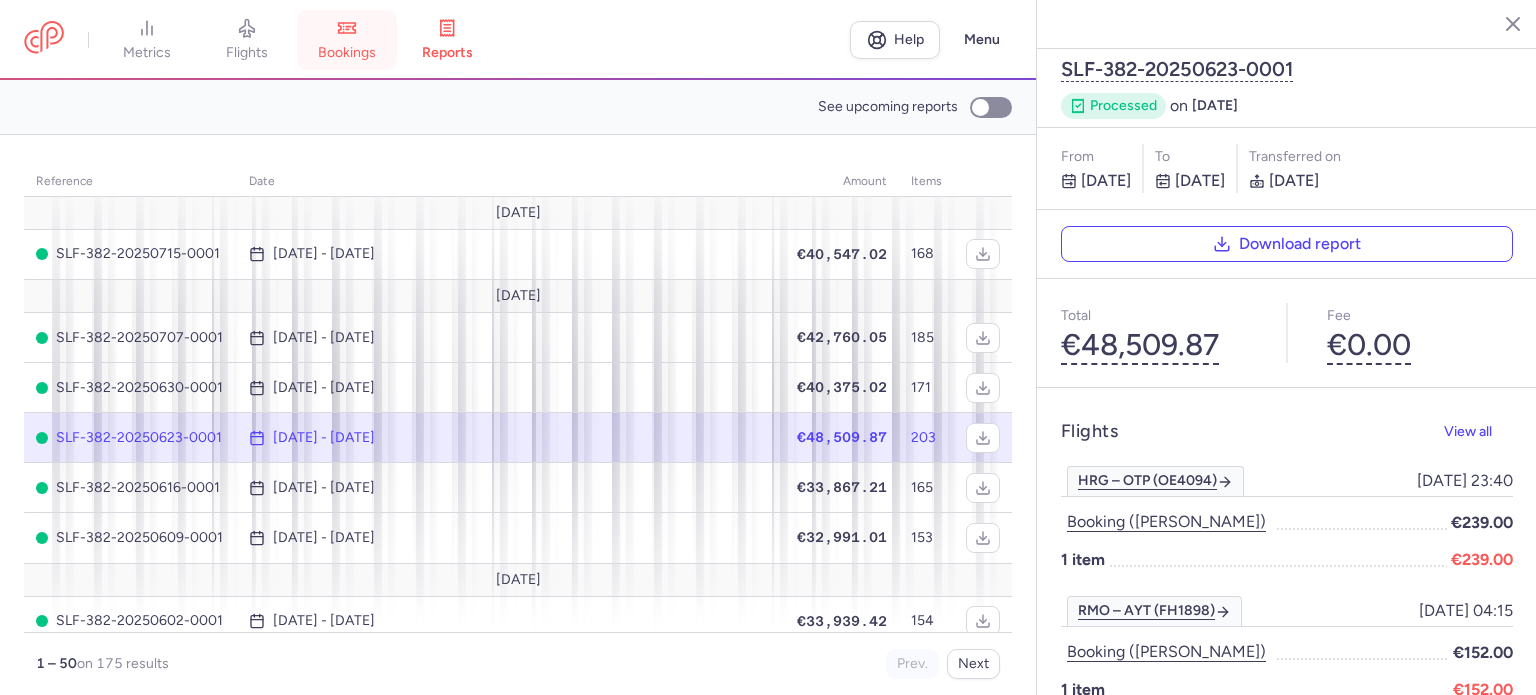 click on "bookings" at bounding box center (347, 53) 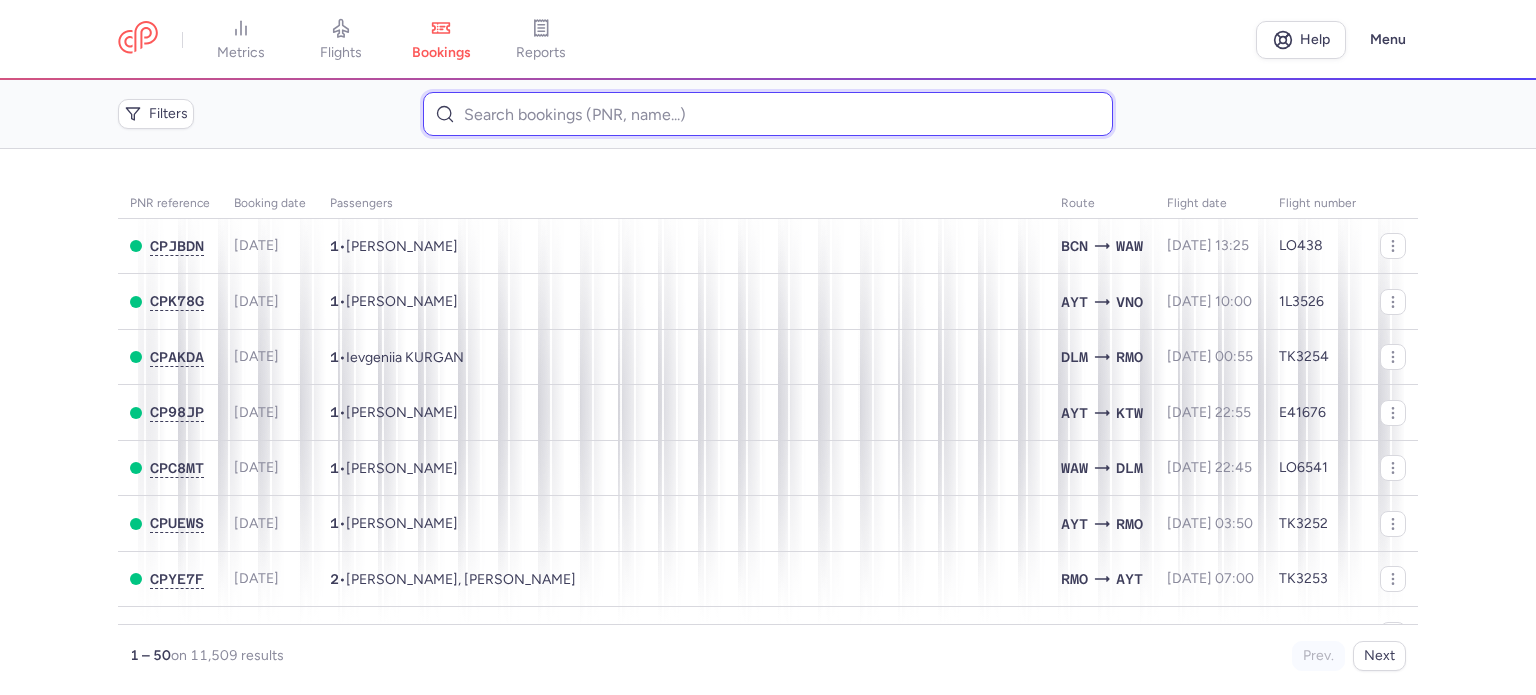 paste on "[PERSON_NAME]" 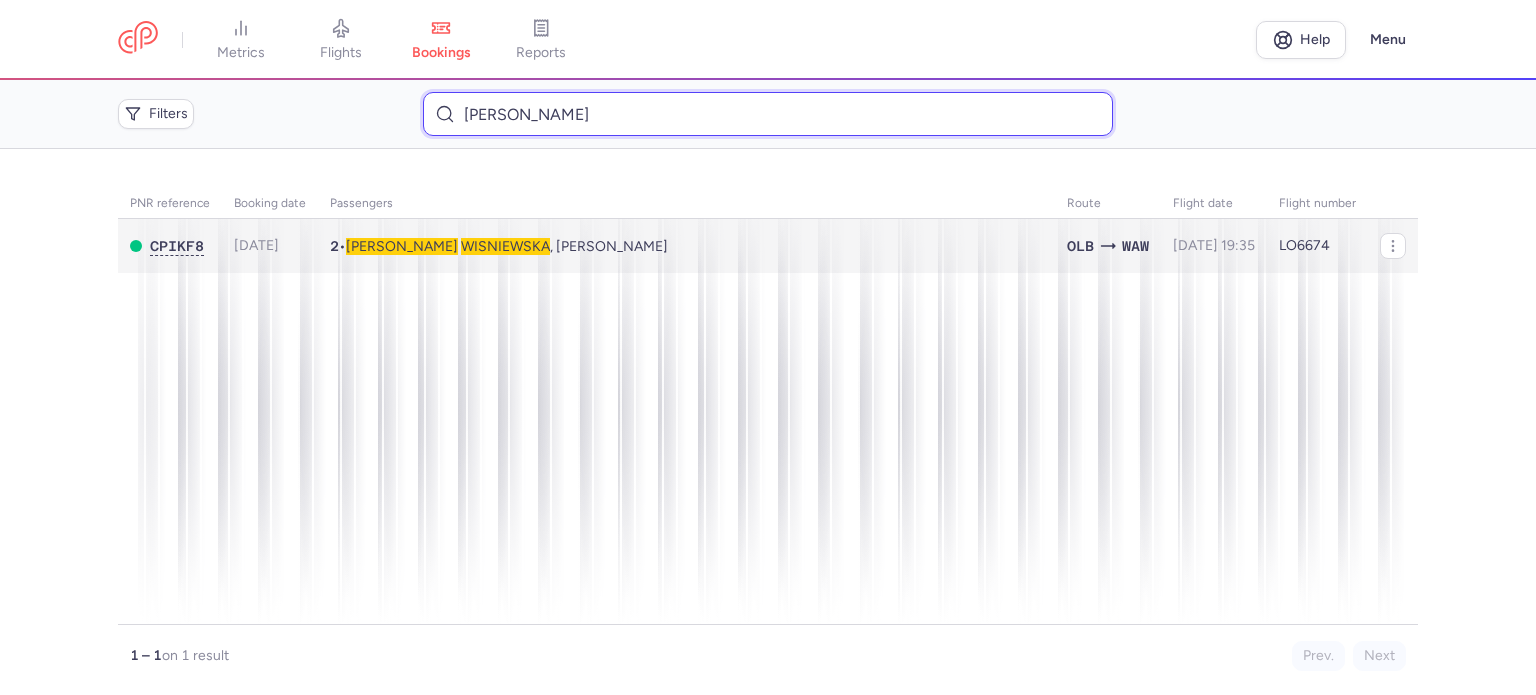type on "[PERSON_NAME]" 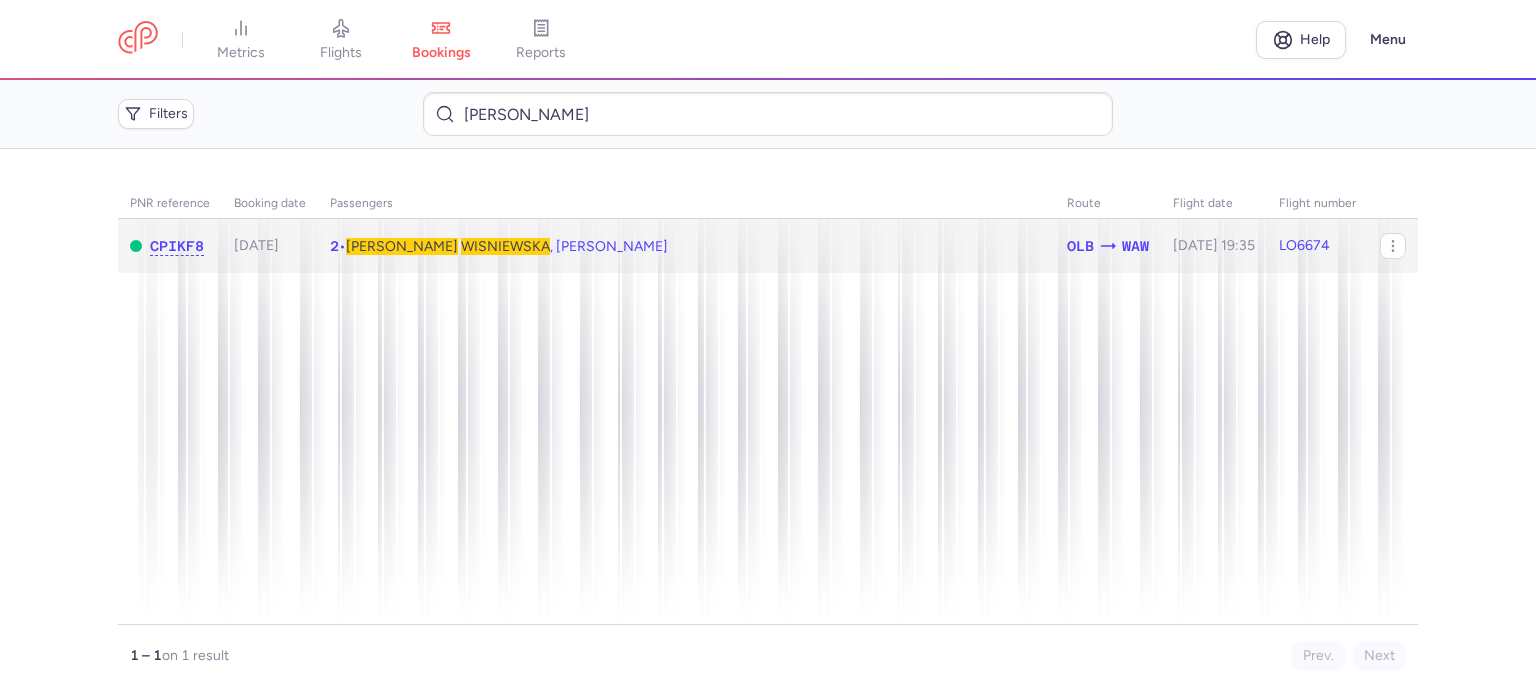 click on "WISNIEWSKA" at bounding box center (505, 246) 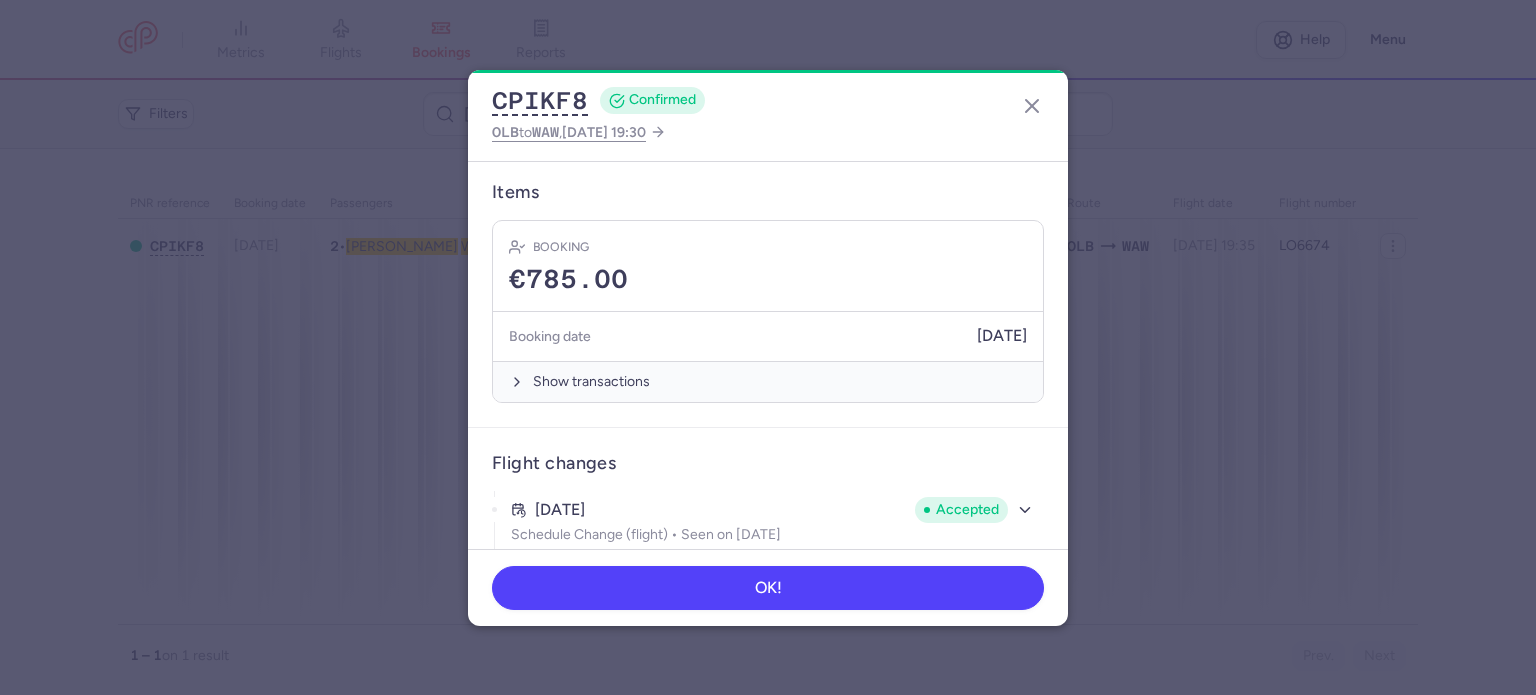 scroll, scrollTop: 638, scrollLeft: 0, axis: vertical 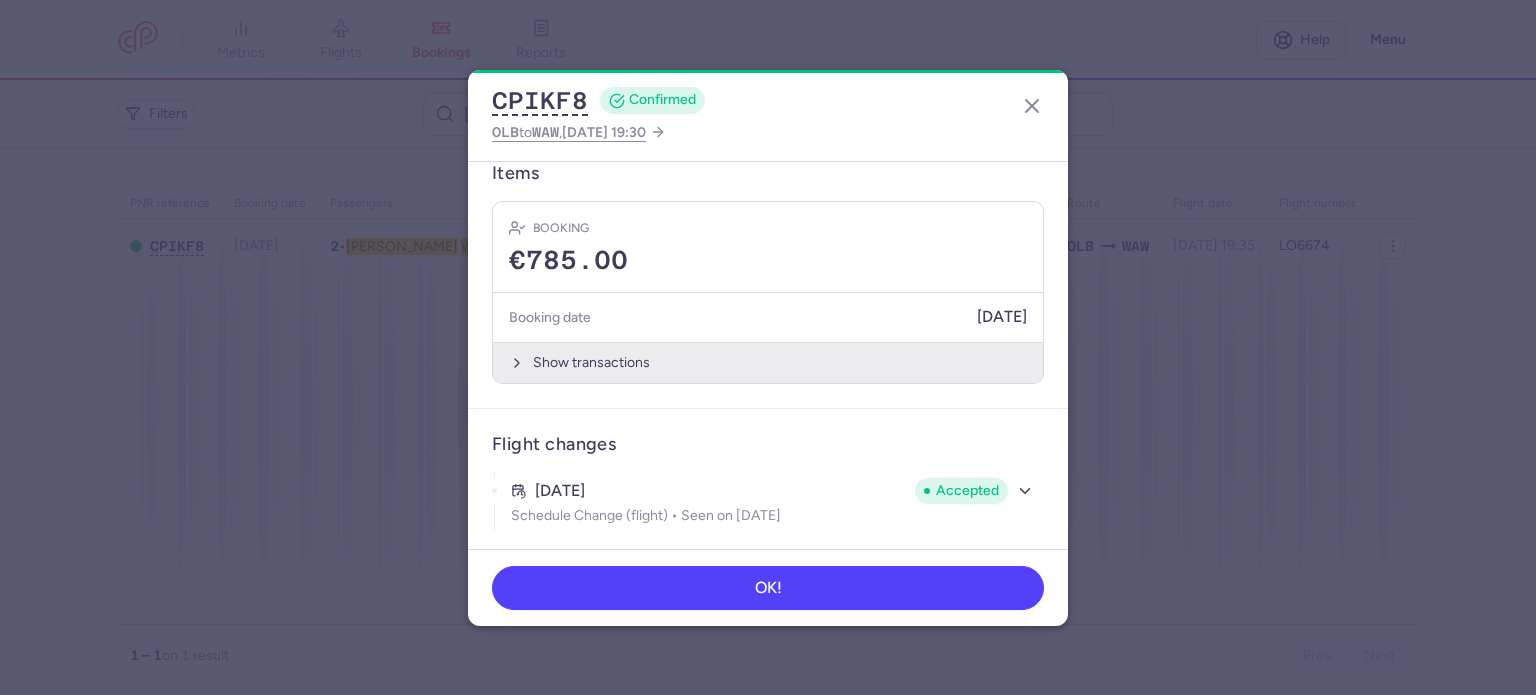 click on "Show transactions" at bounding box center (768, 362) 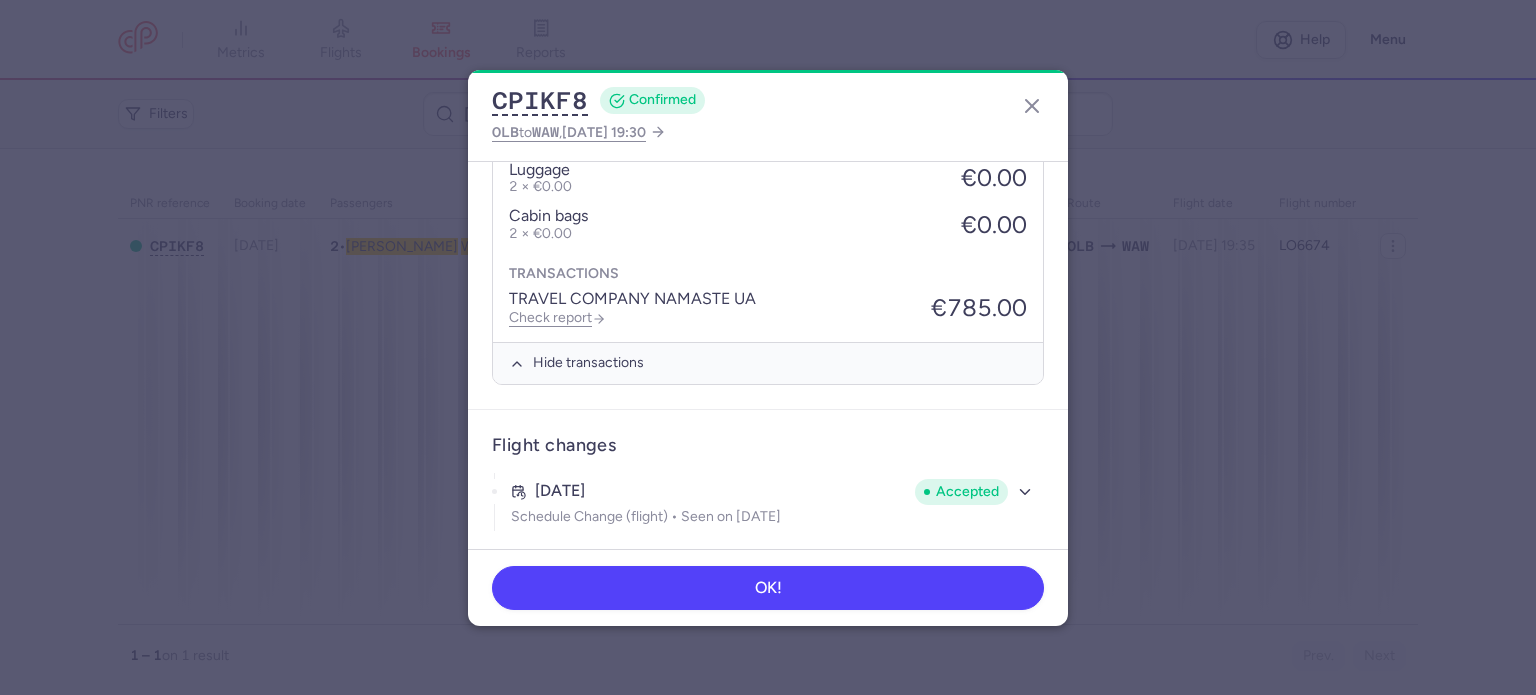 scroll, scrollTop: 954, scrollLeft: 0, axis: vertical 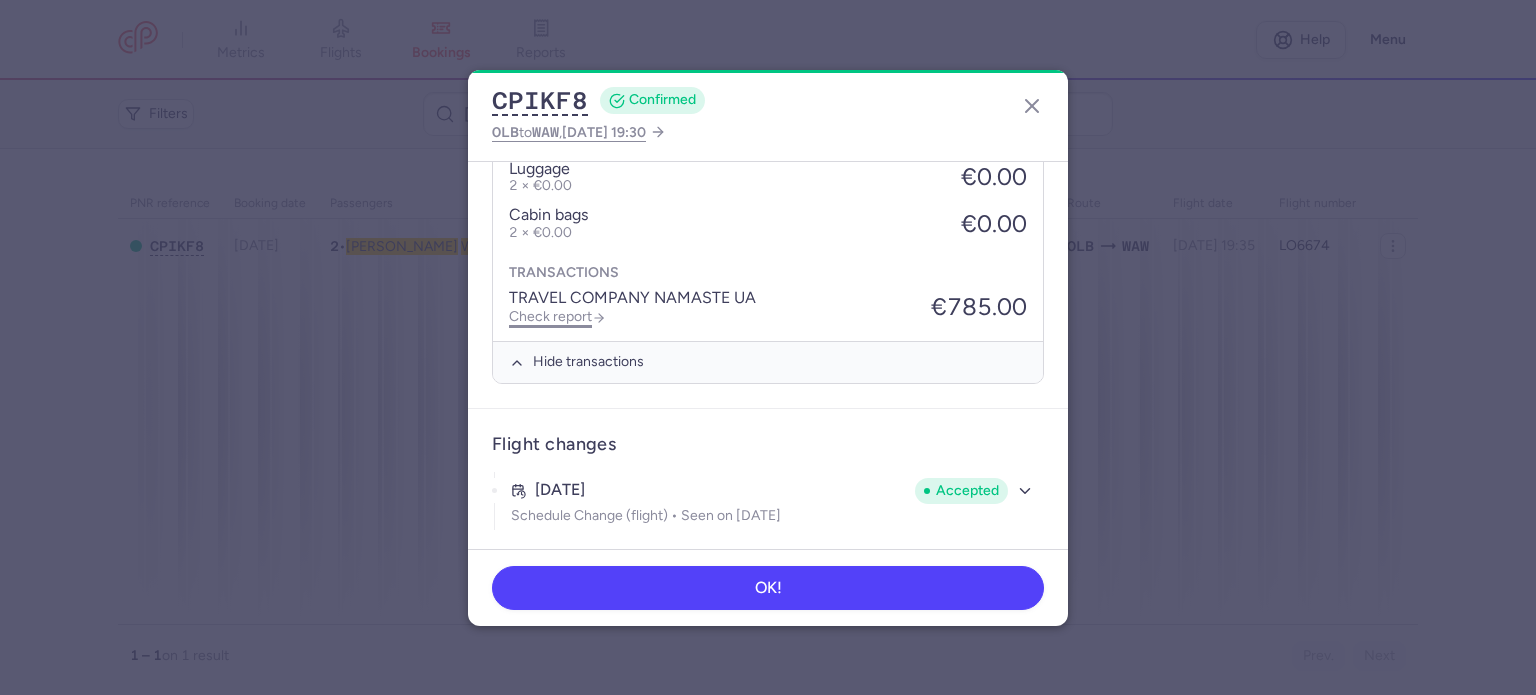 click on "Check report" 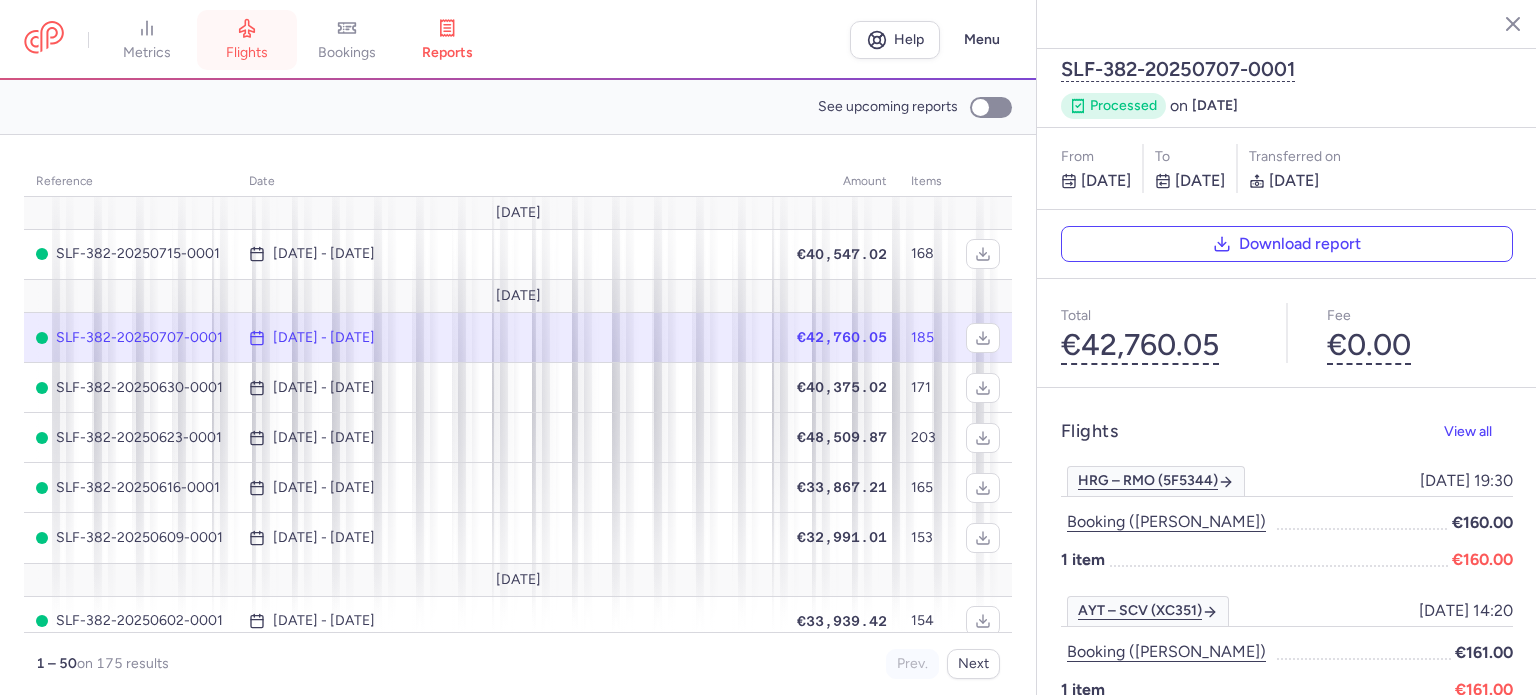 drag, startPoint x: 196, startPoint y: 111, endPoint x: 242, endPoint y: 69, distance: 62.289646 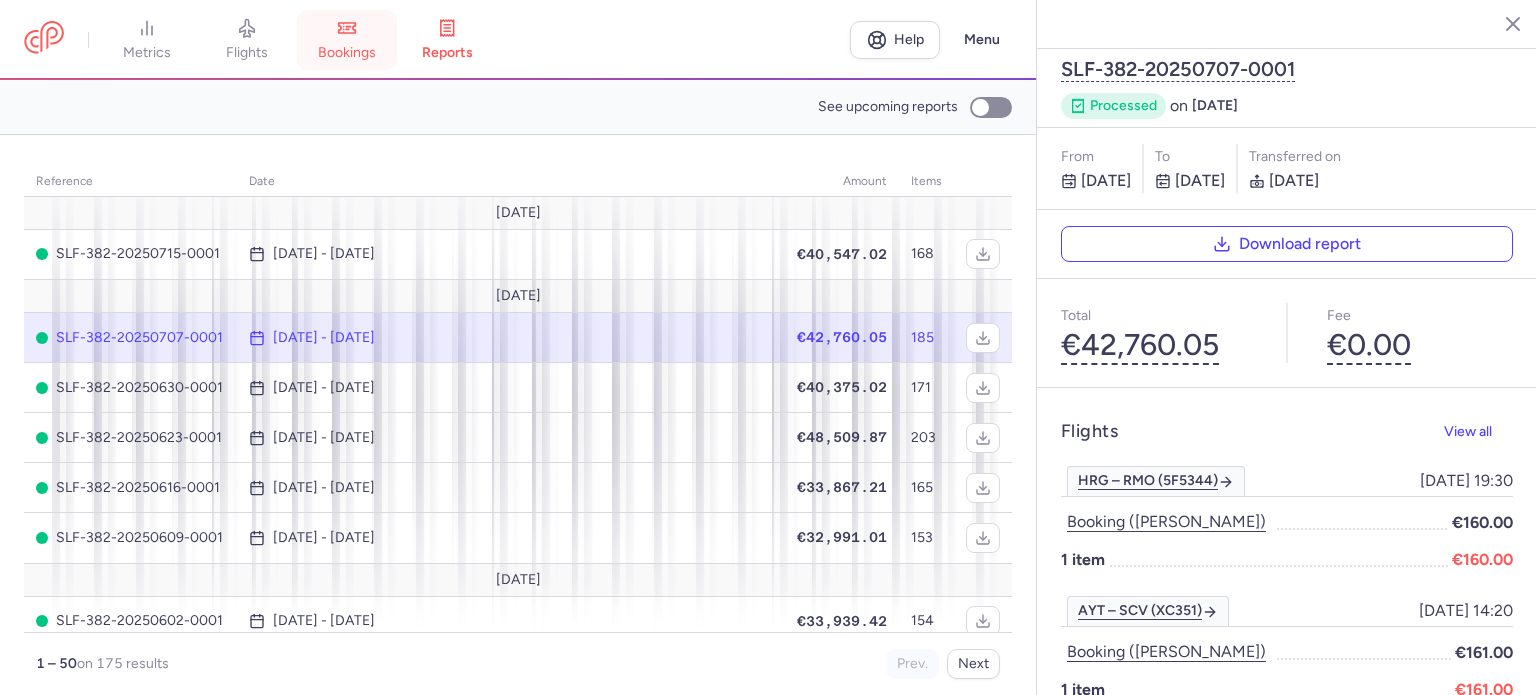 click on "bookings" at bounding box center (347, 53) 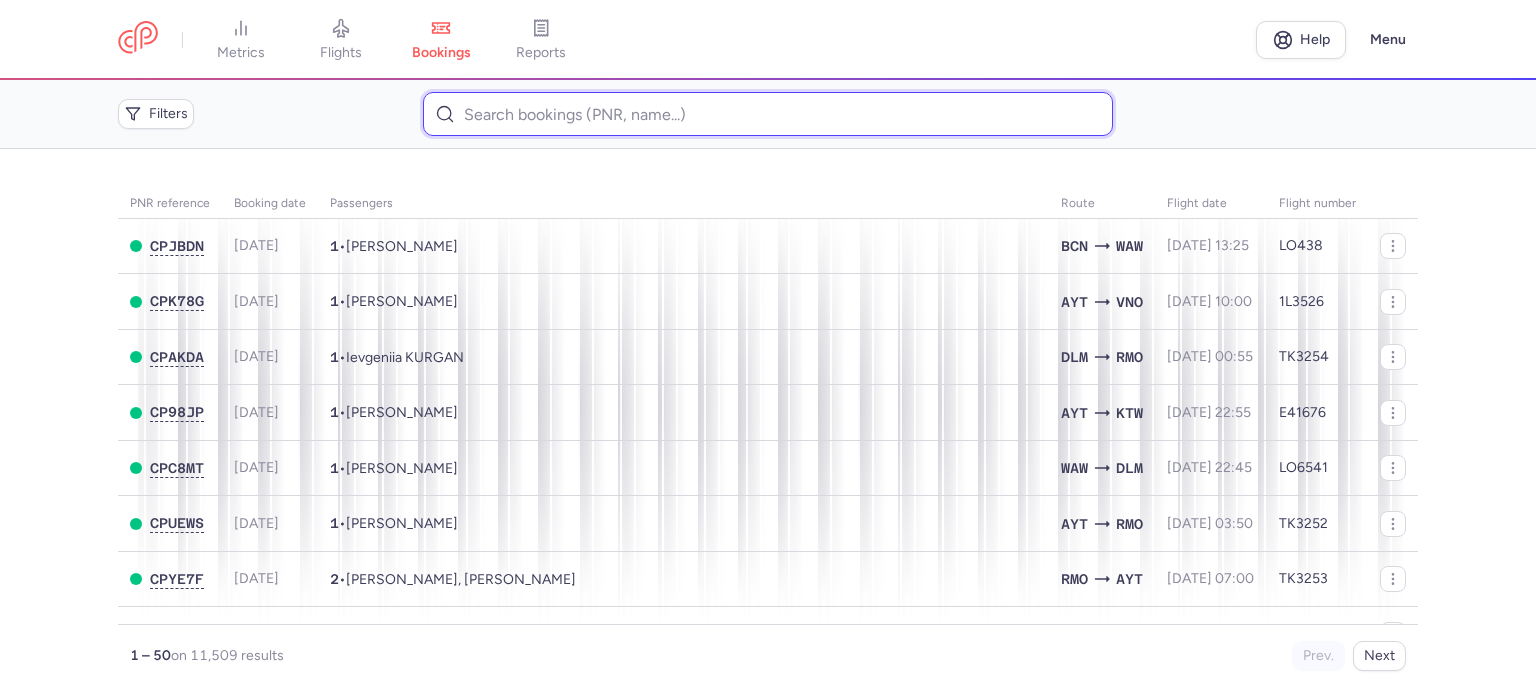paste on "[PERSON_NAME]" 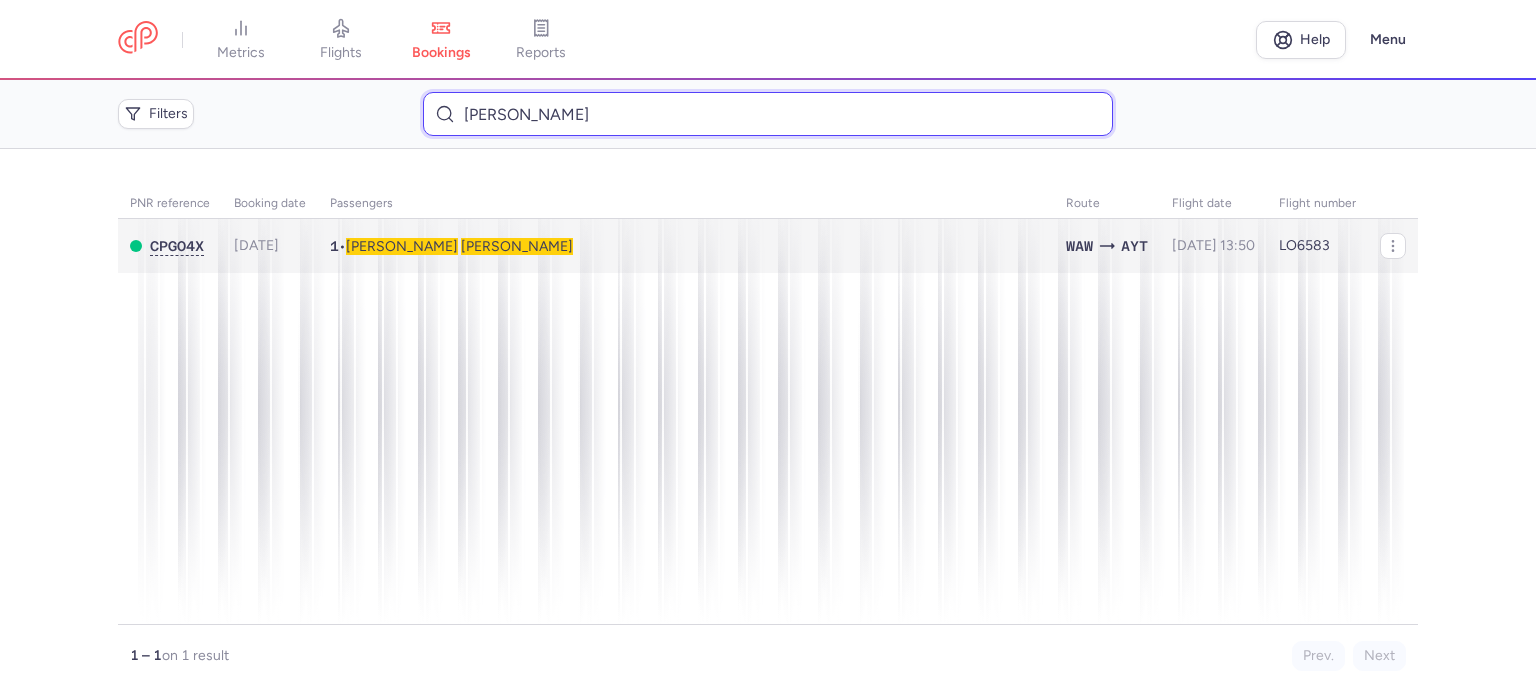 type on "[PERSON_NAME]" 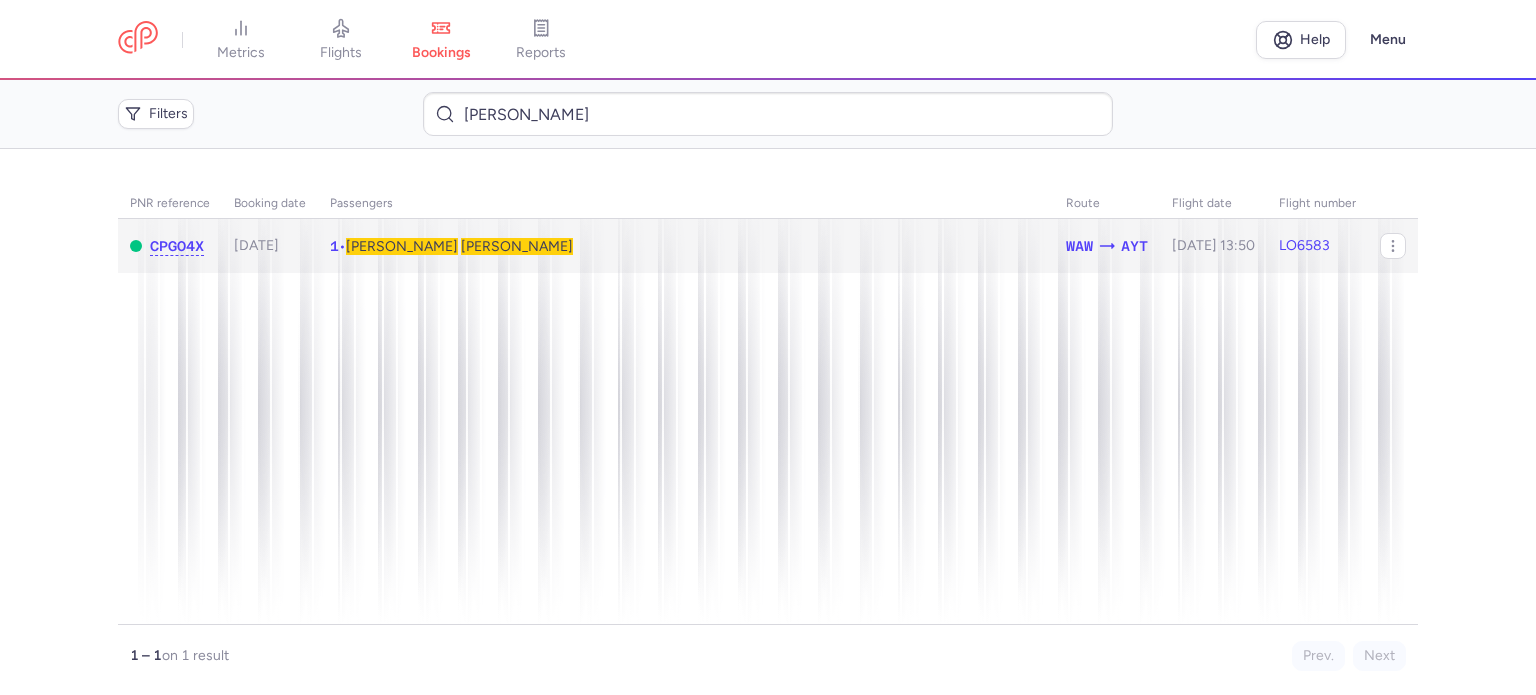 click on "[PERSON_NAME]" at bounding box center [517, 246] 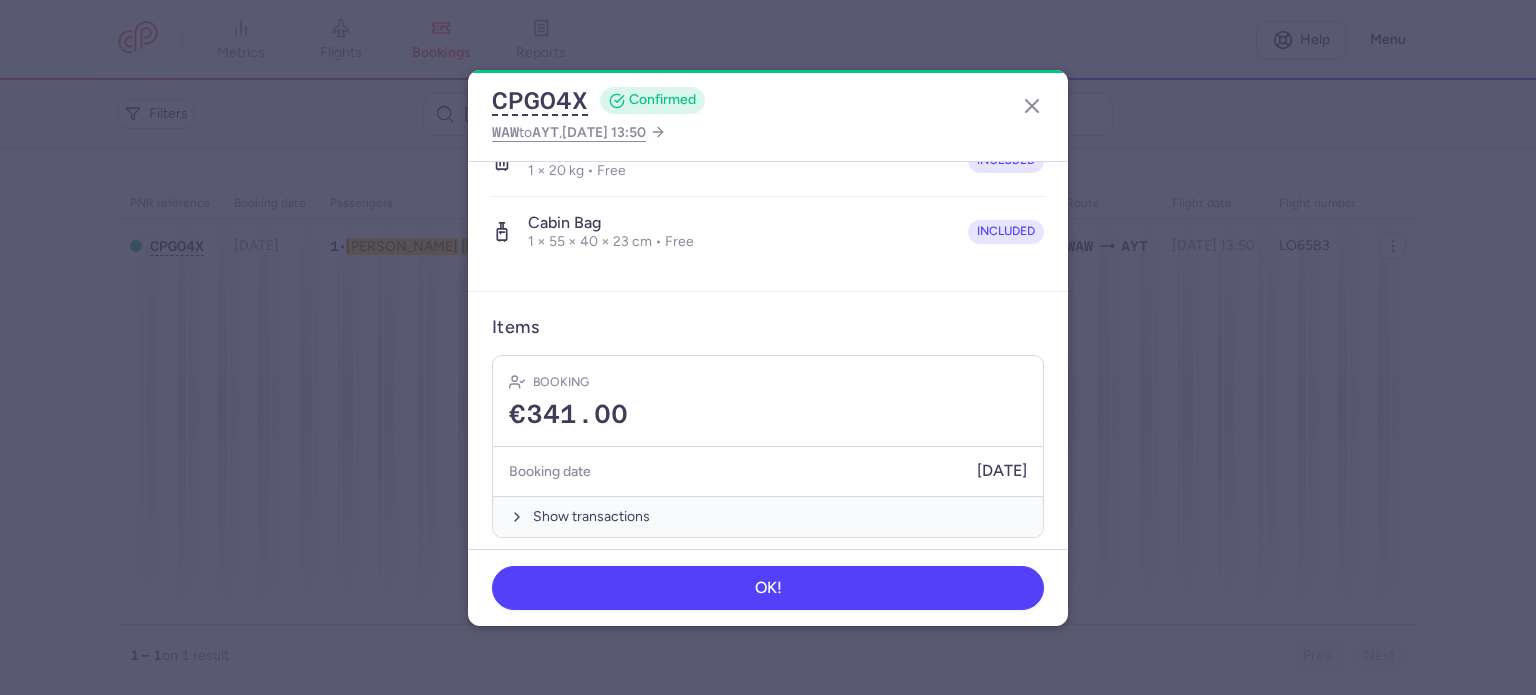 scroll, scrollTop: 423, scrollLeft: 0, axis: vertical 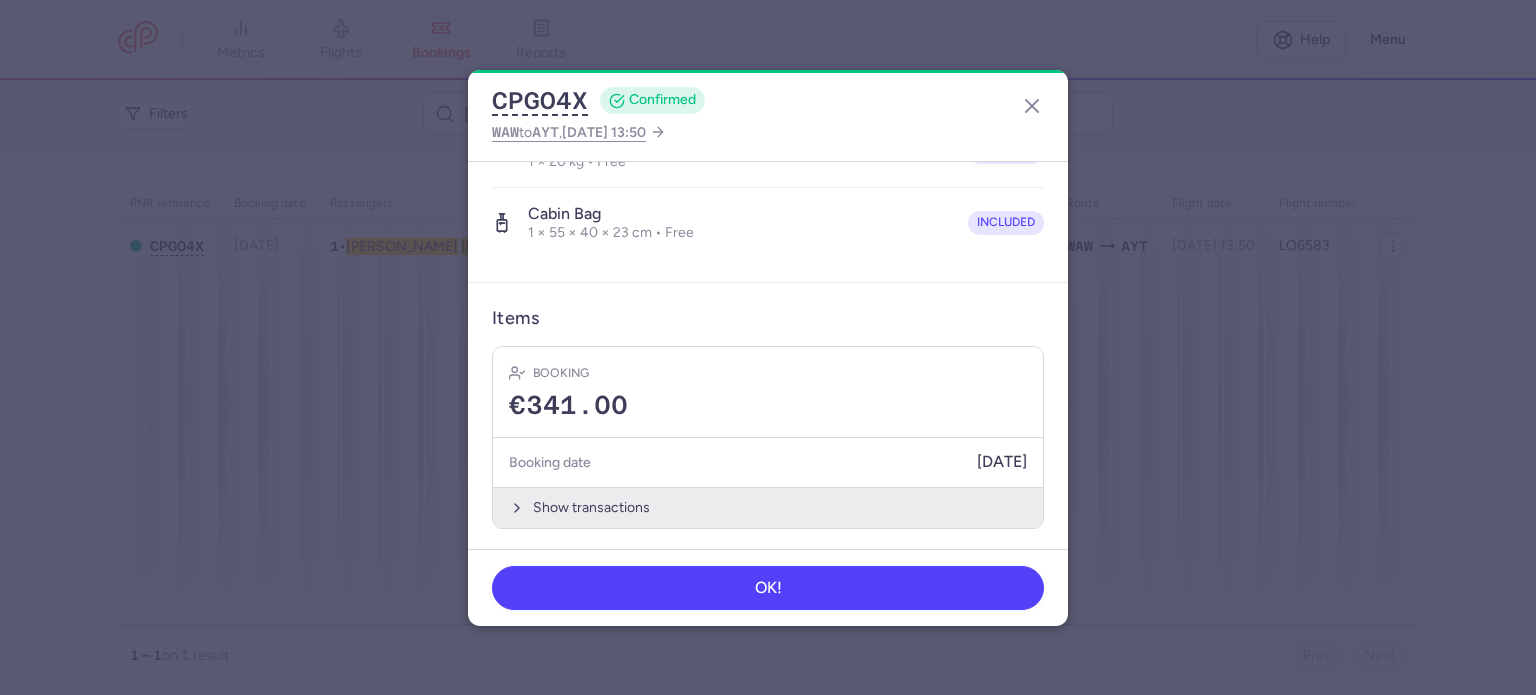 click on "Show transactions" at bounding box center (768, 507) 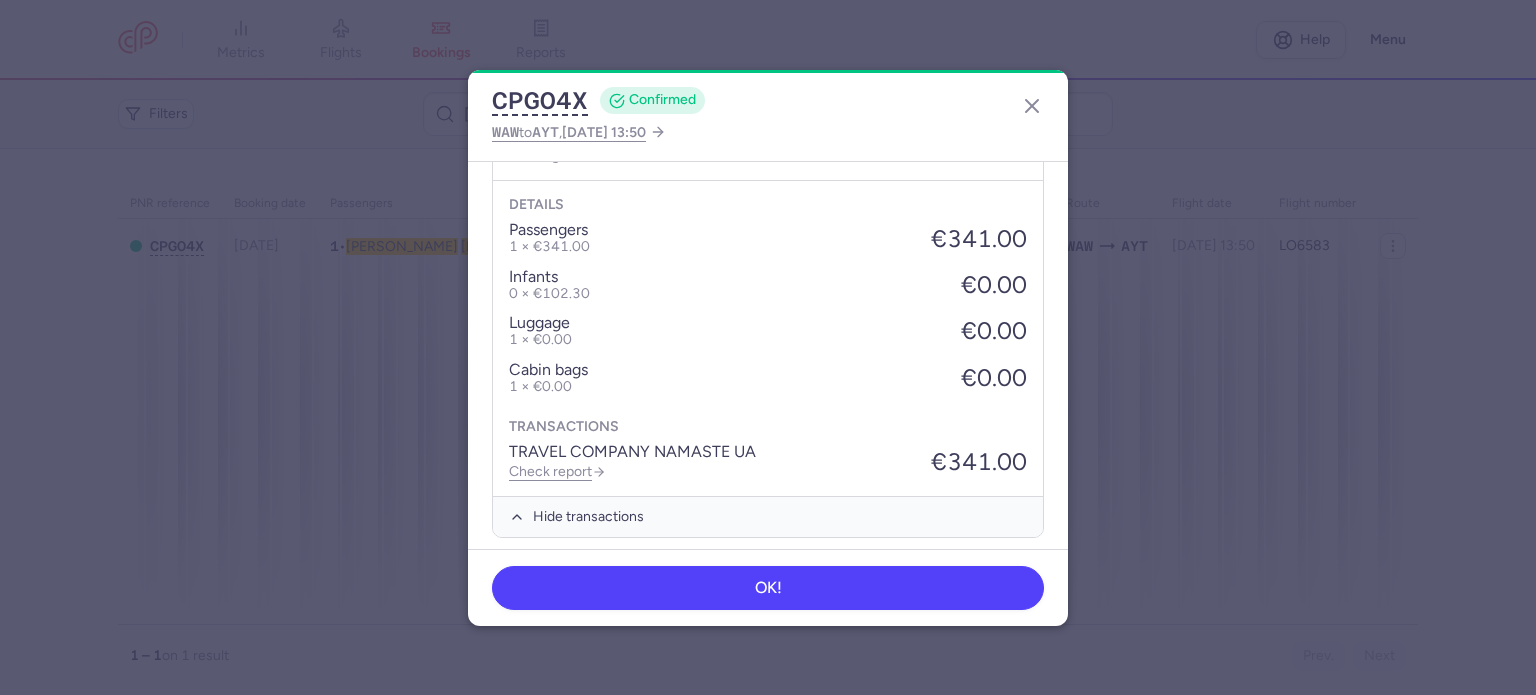 scroll, scrollTop: 739, scrollLeft: 0, axis: vertical 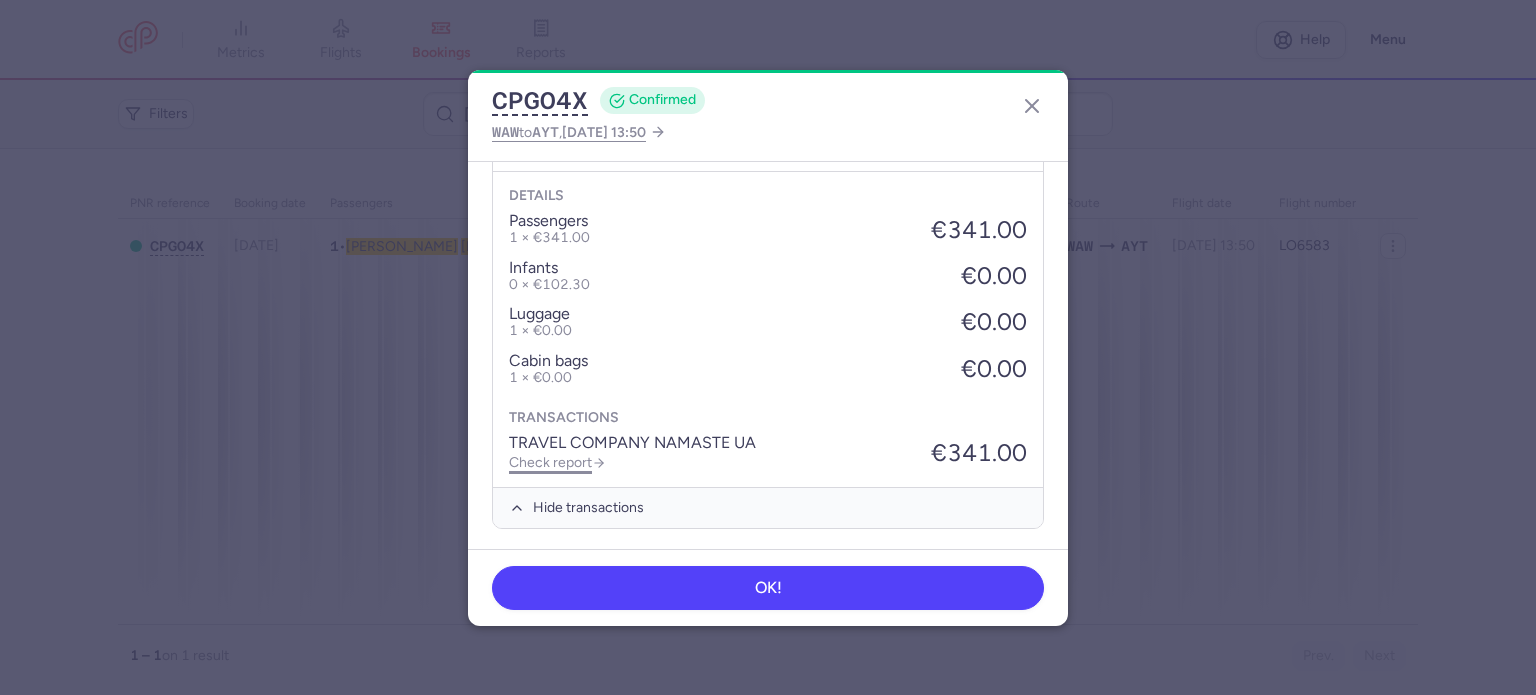 click on "Check report" 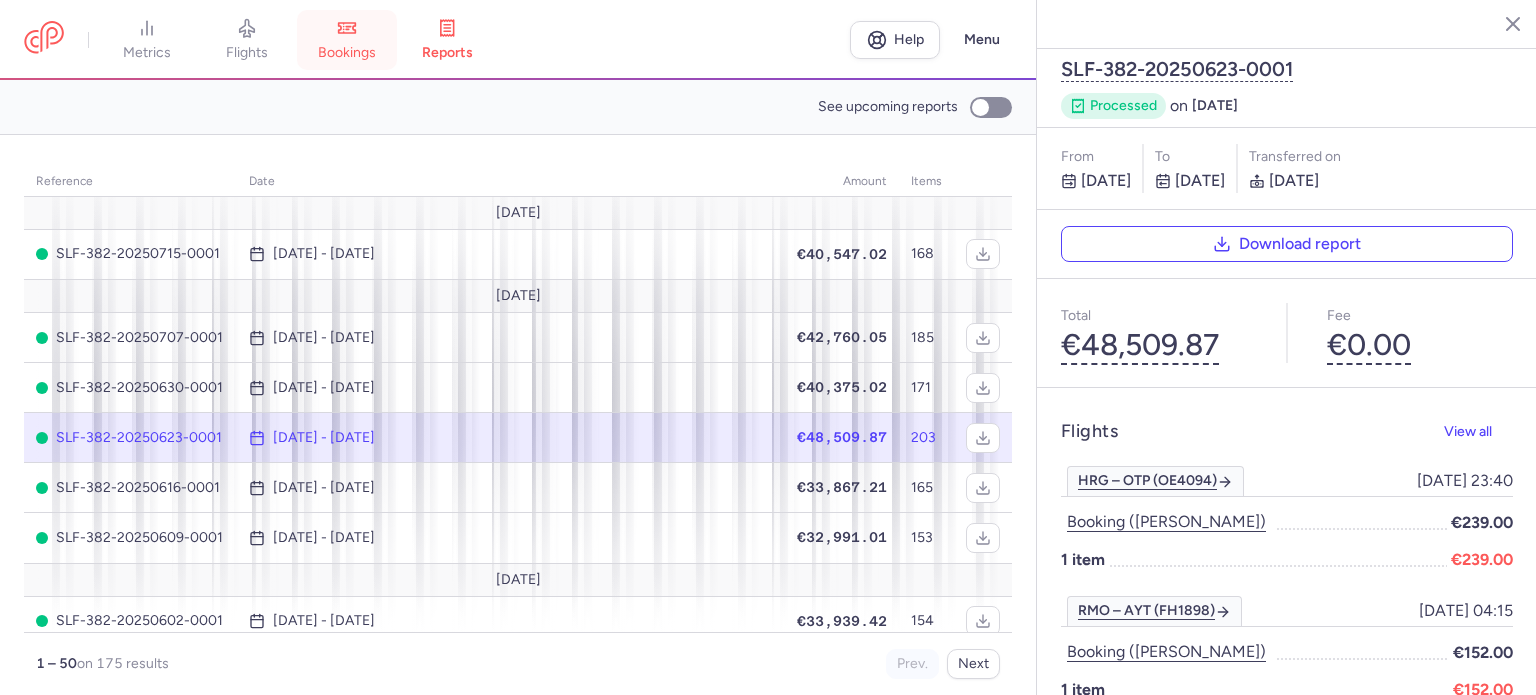 click on "bookings" at bounding box center [347, 40] 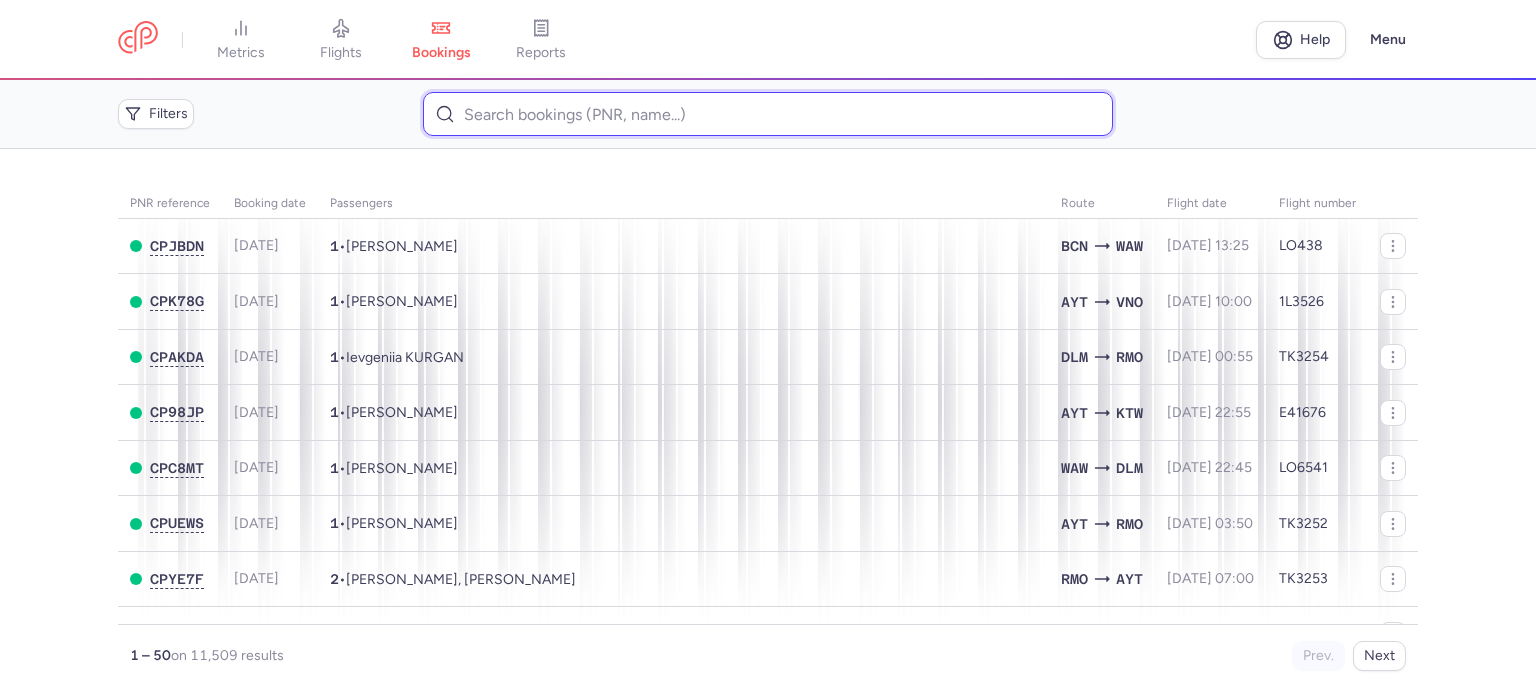 paste on "[PERSON_NAME]" 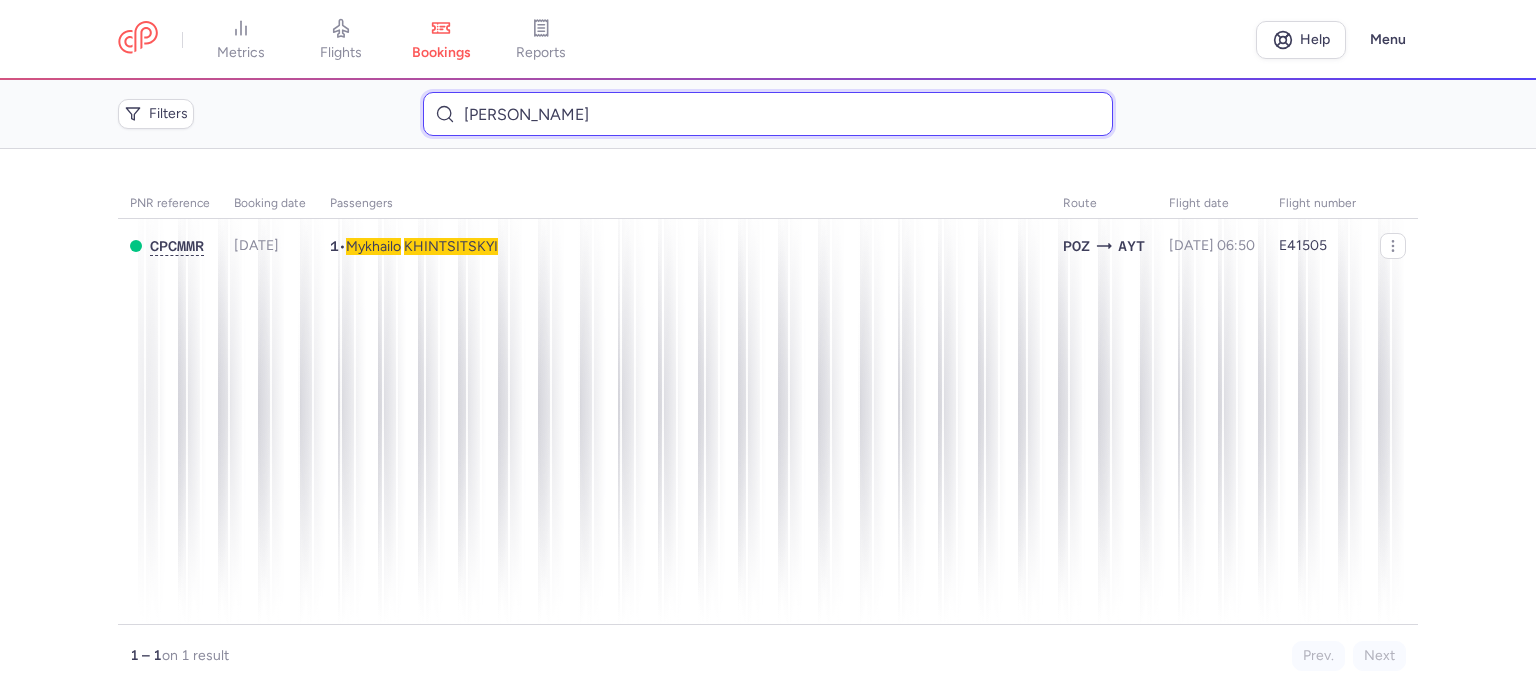 type on "[PERSON_NAME]" 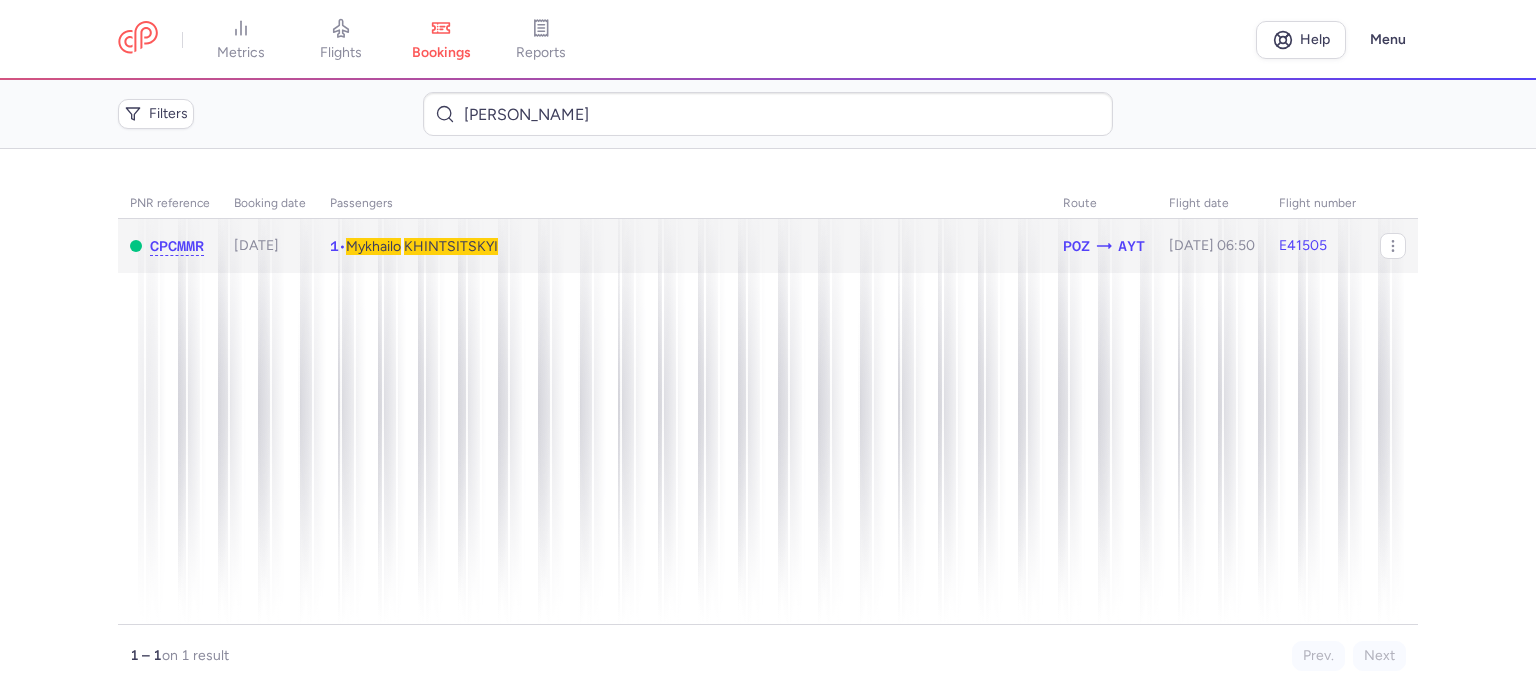 click on "KHINTSITSKYI" at bounding box center (451, 246) 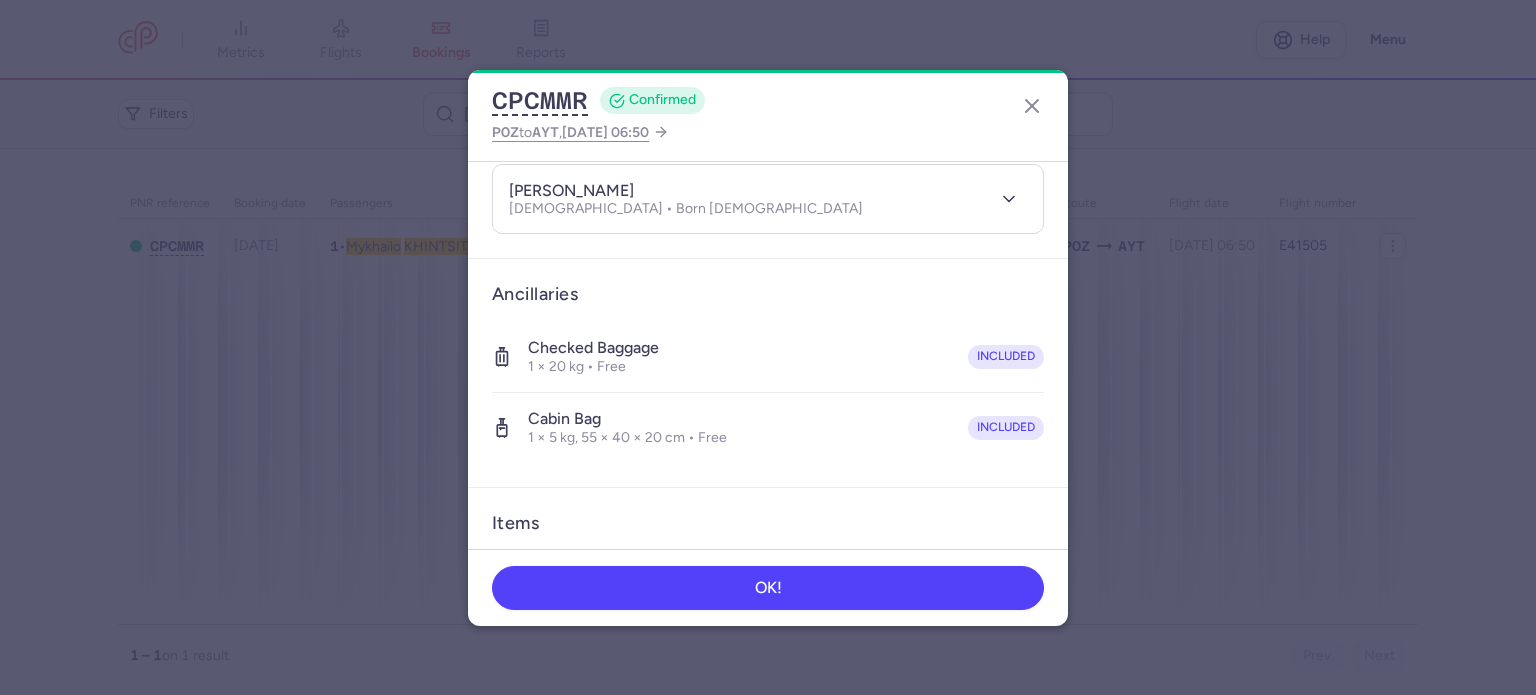scroll, scrollTop: 423, scrollLeft: 0, axis: vertical 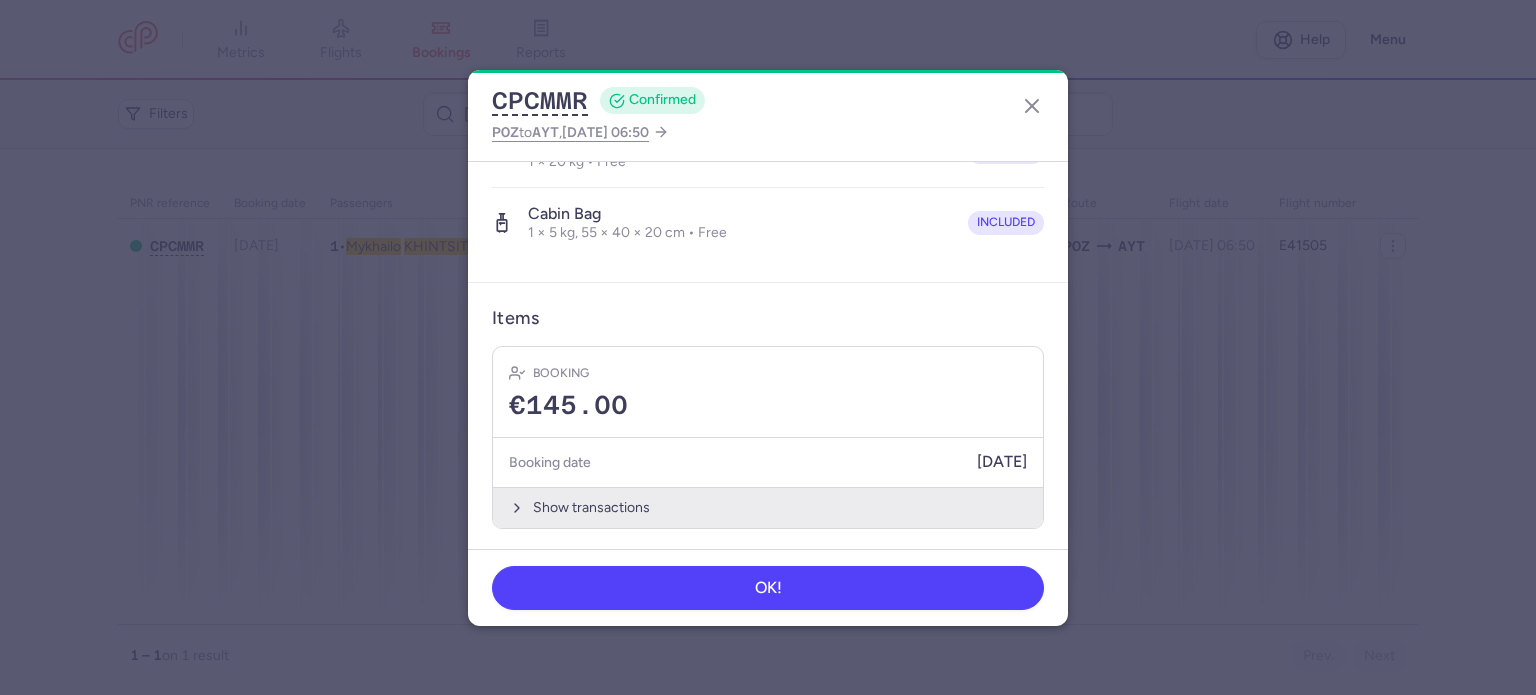 click on "Show transactions" at bounding box center [768, 507] 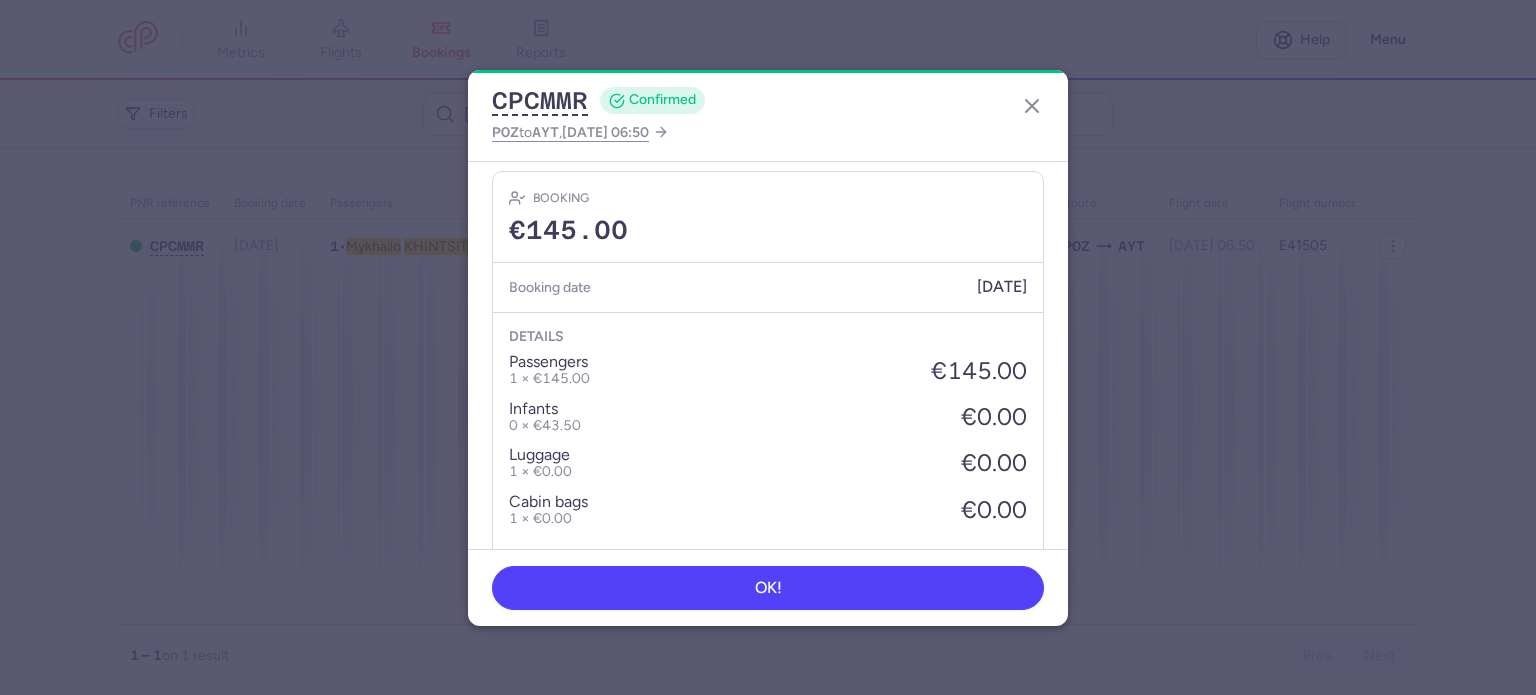 scroll, scrollTop: 739, scrollLeft: 0, axis: vertical 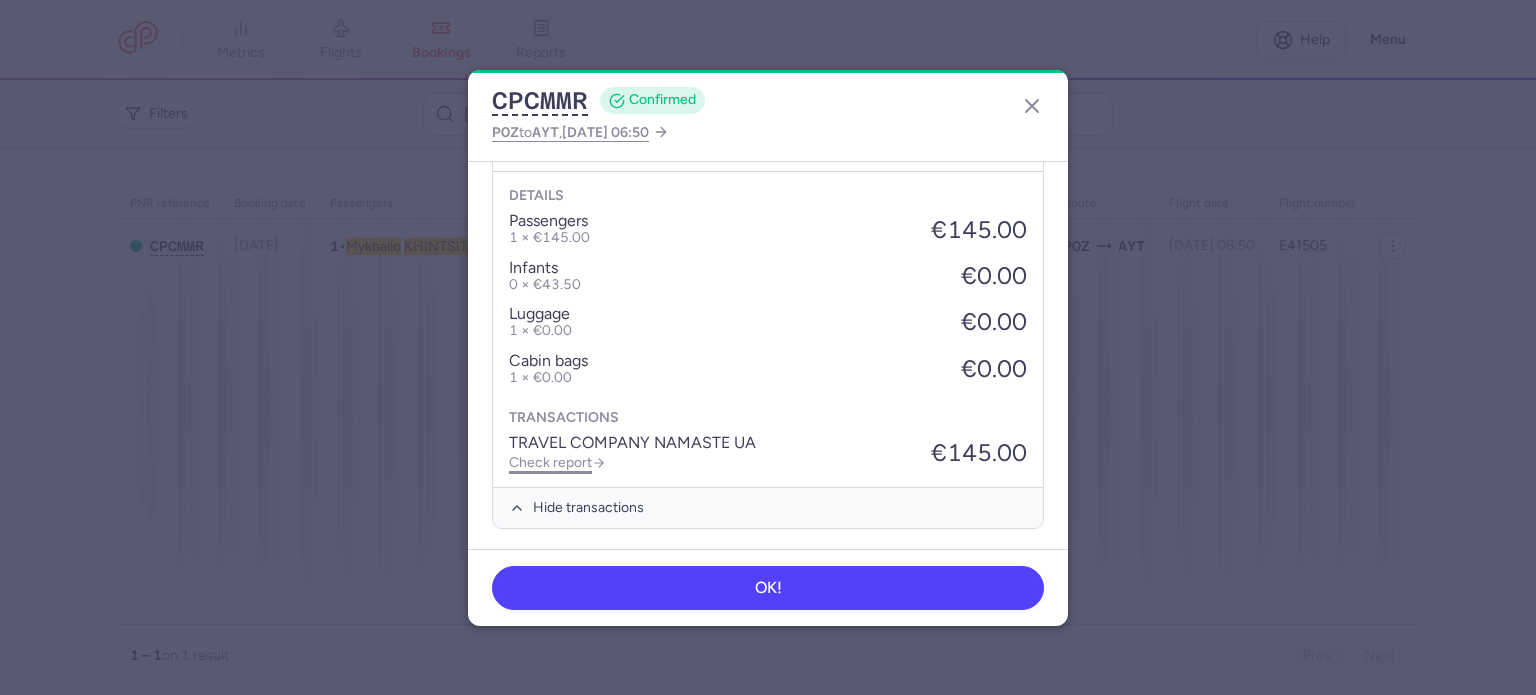 click on "Check report" 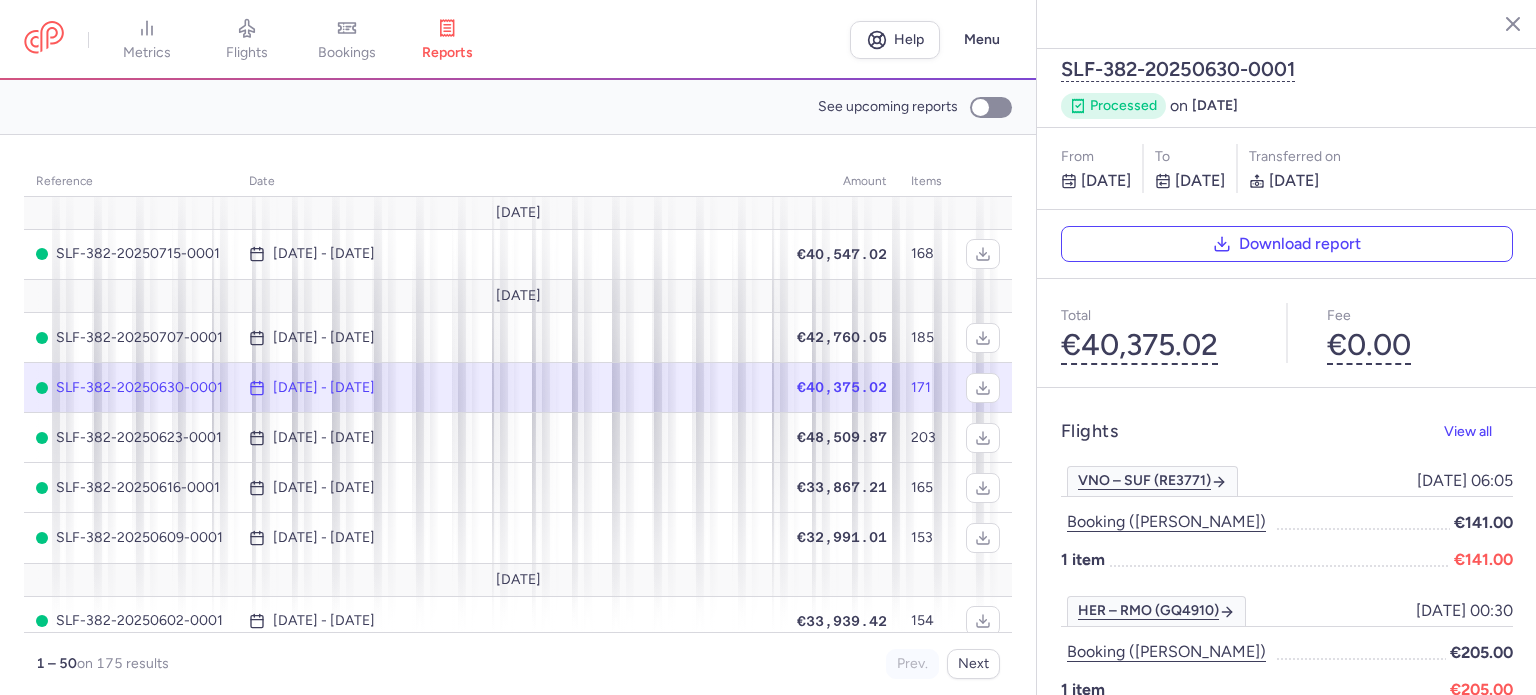 drag, startPoint x: 351, startPoint y: 49, endPoint x: 346, endPoint y: 79, distance: 30.413813 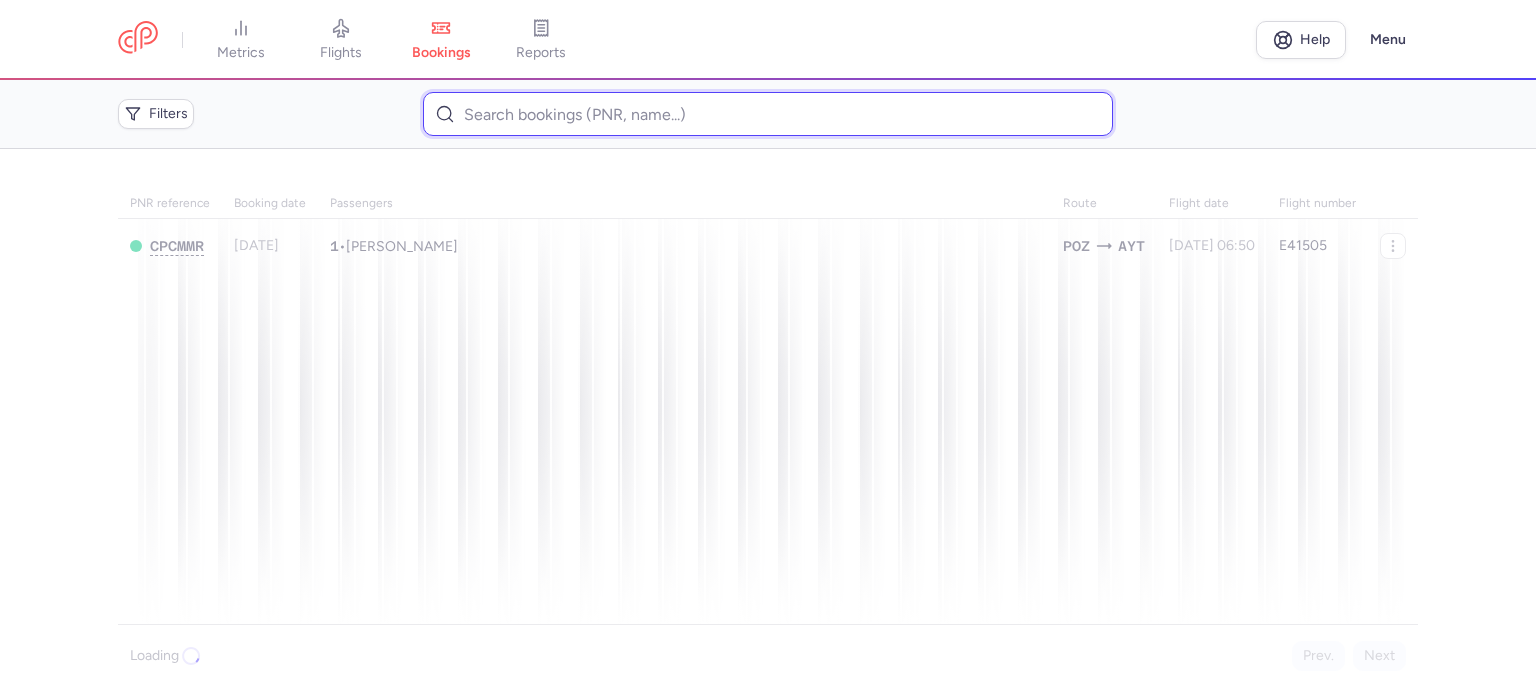 paste on "[PERSON_NAME]" 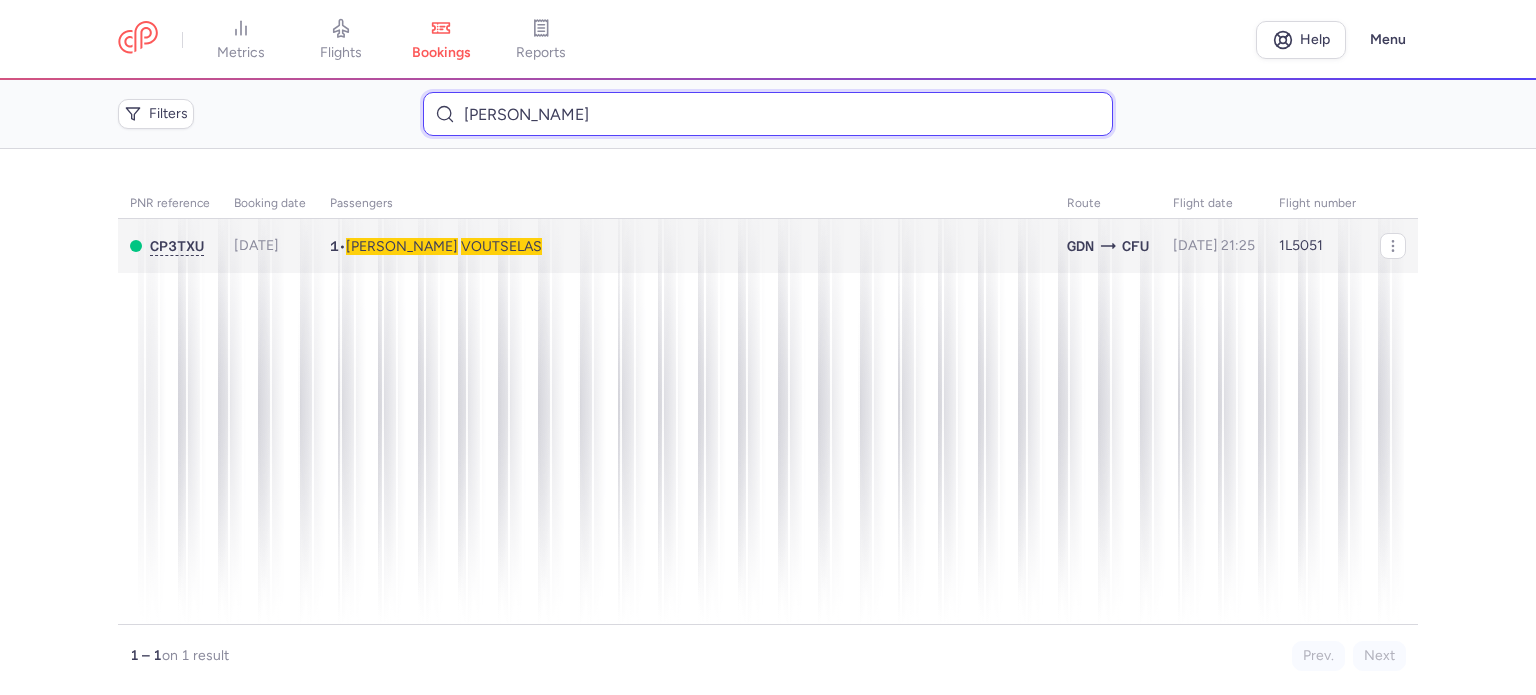 type on "[PERSON_NAME]" 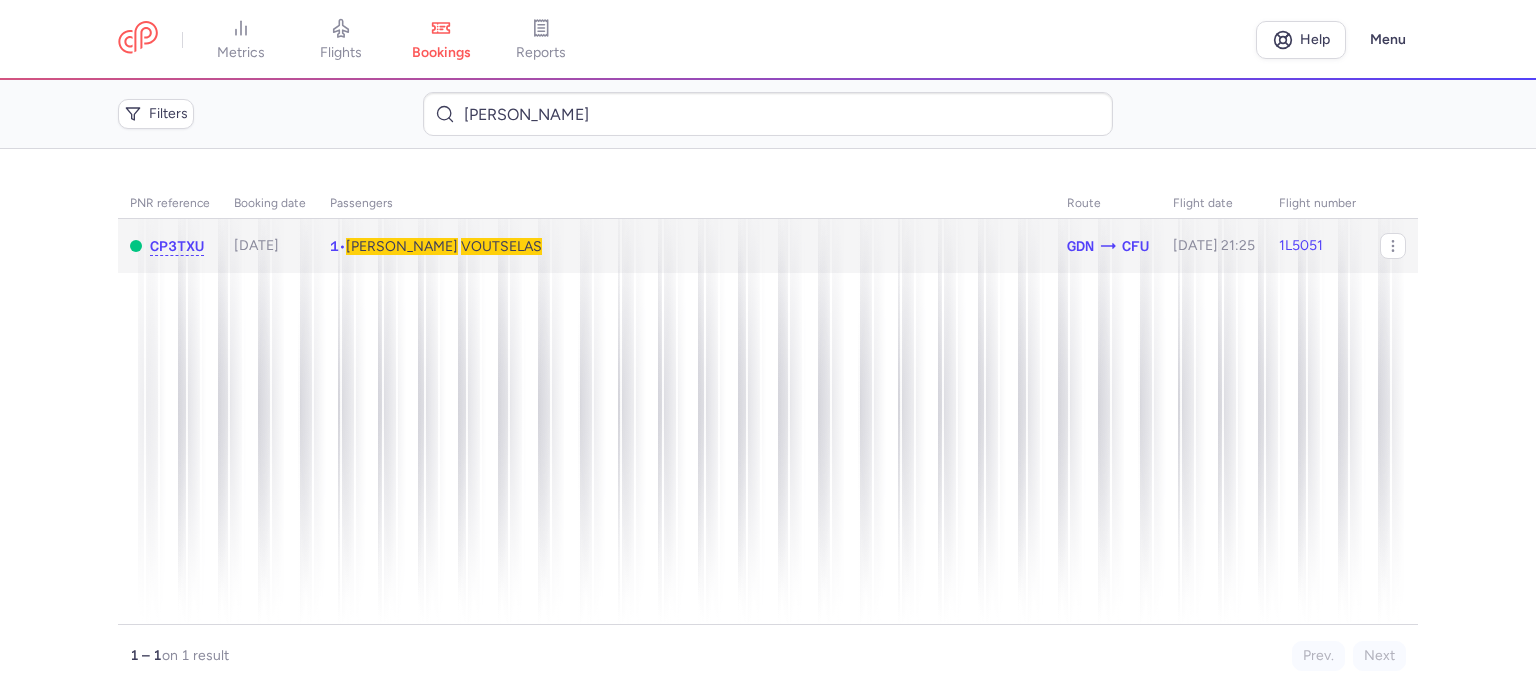 click on "VOUTSELAS" at bounding box center (501, 246) 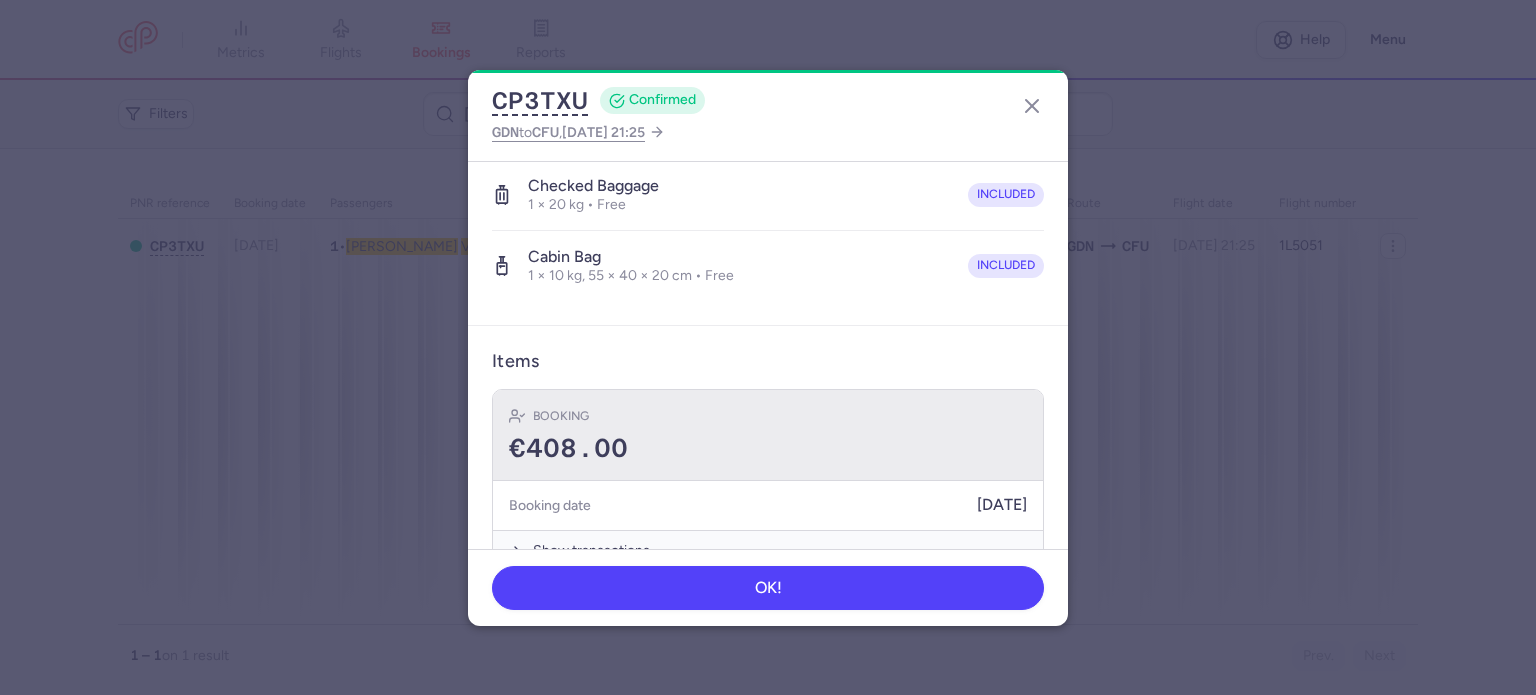 scroll, scrollTop: 400, scrollLeft: 0, axis: vertical 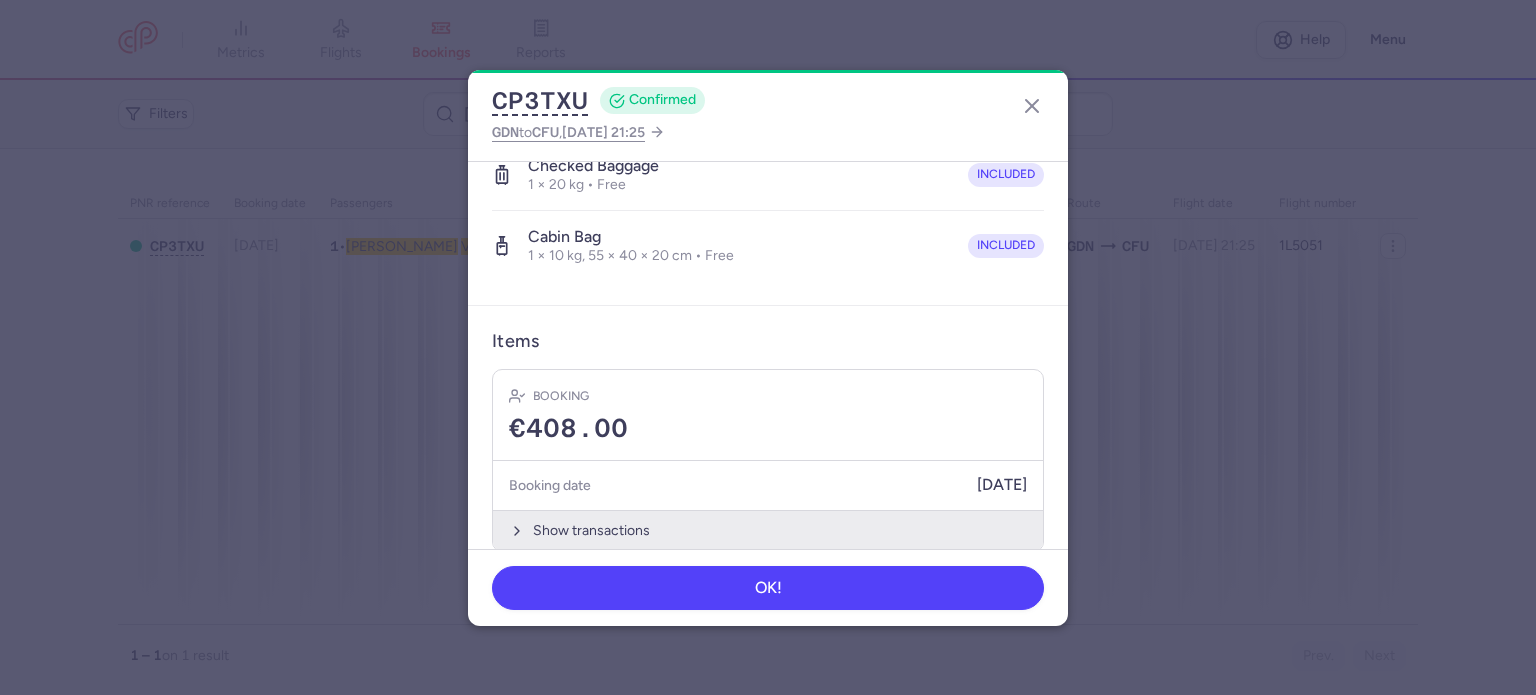 click on "Show transactions" at bounding box center [768, 530] 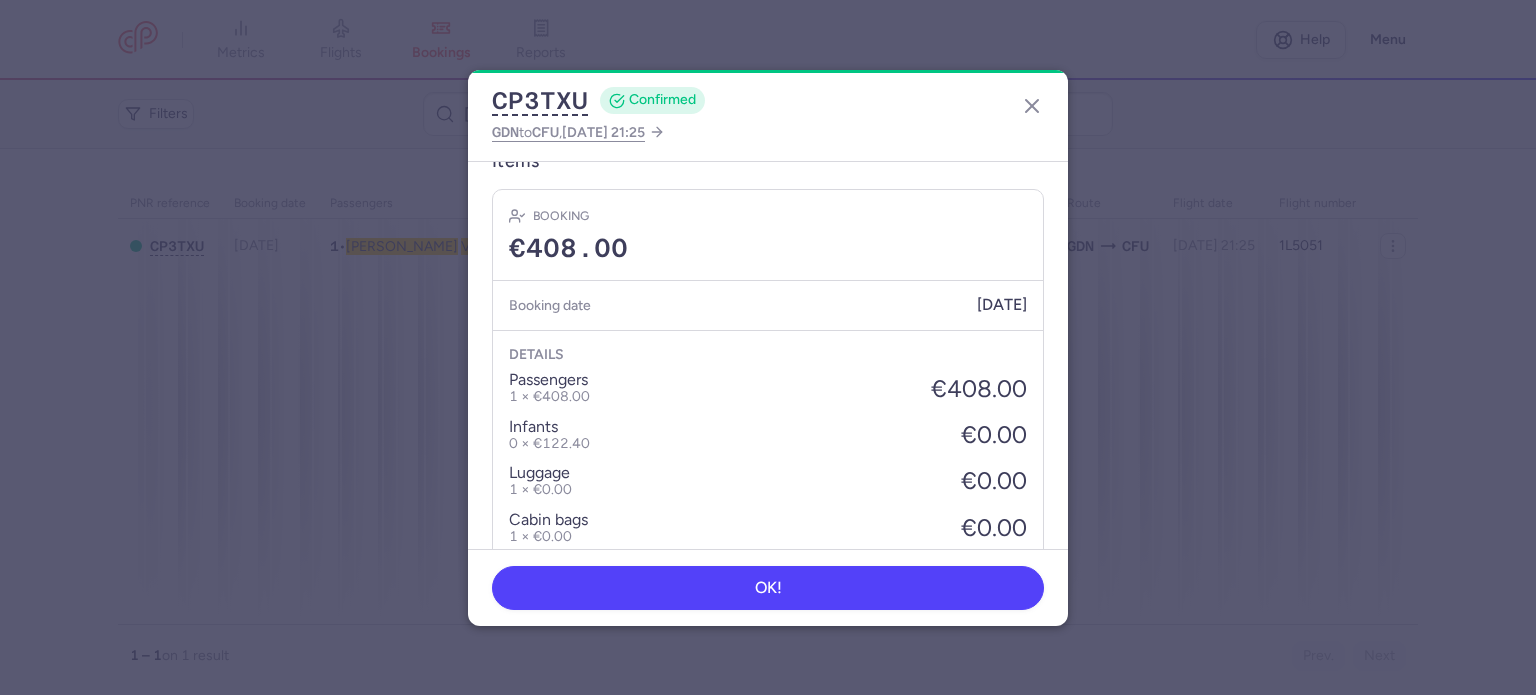 scroll, scrollTop: 739, scrollLeft: 0, axis: vertical 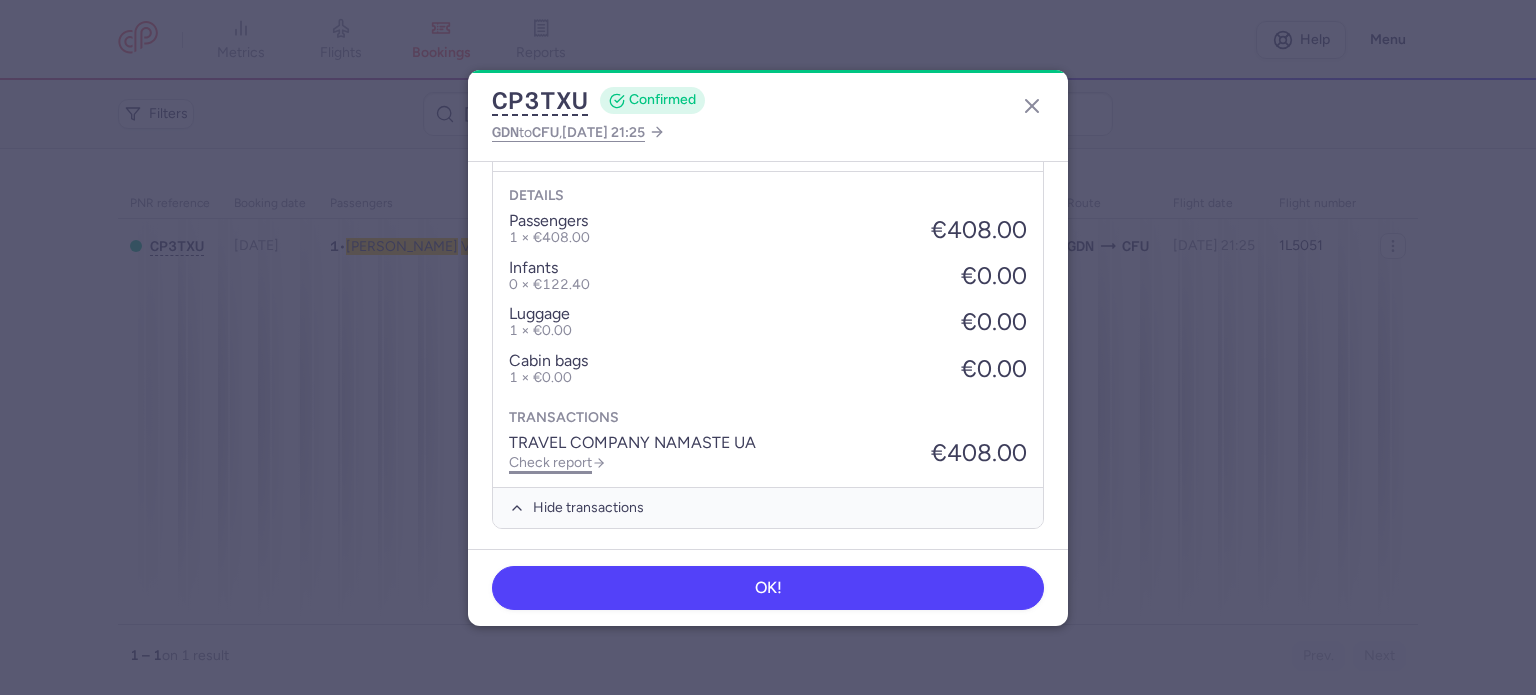 click on "Check report" 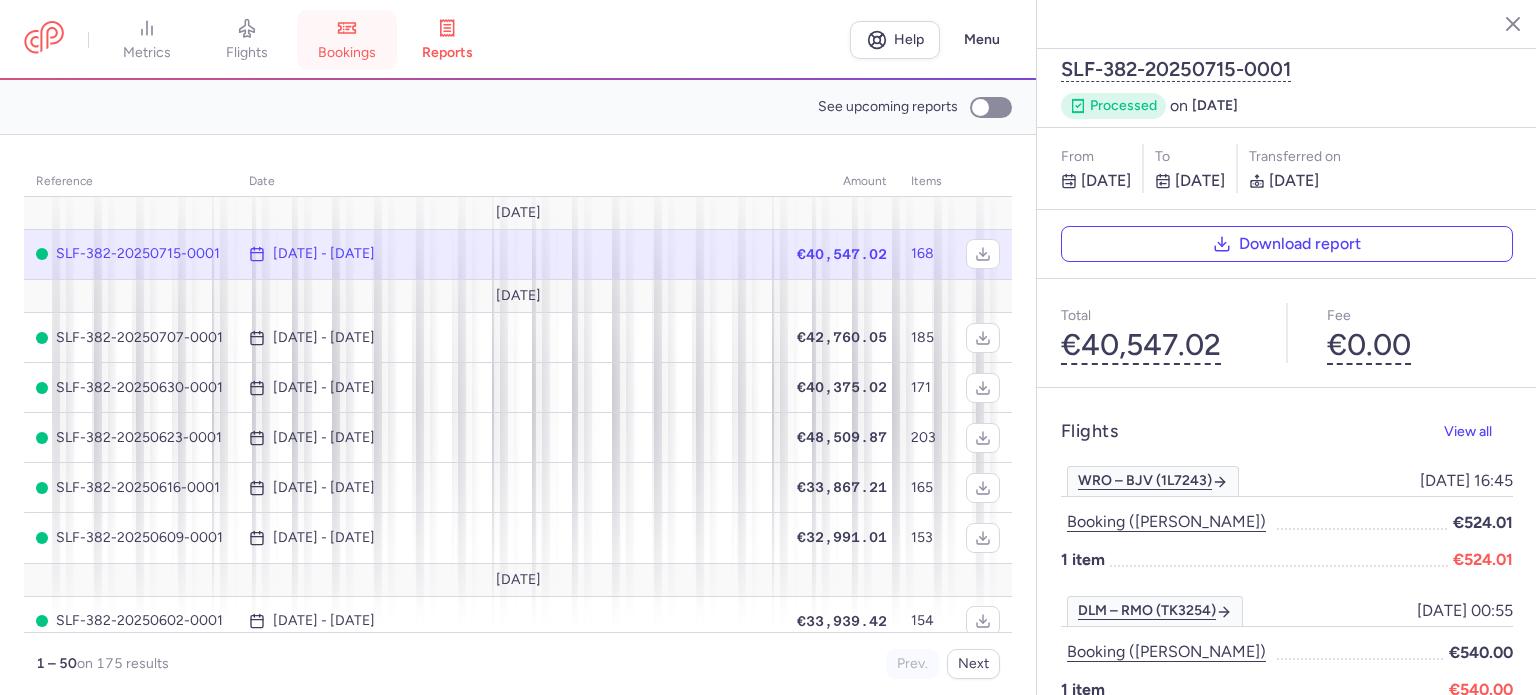 click on "bookings" at bounding box center (347, 53) 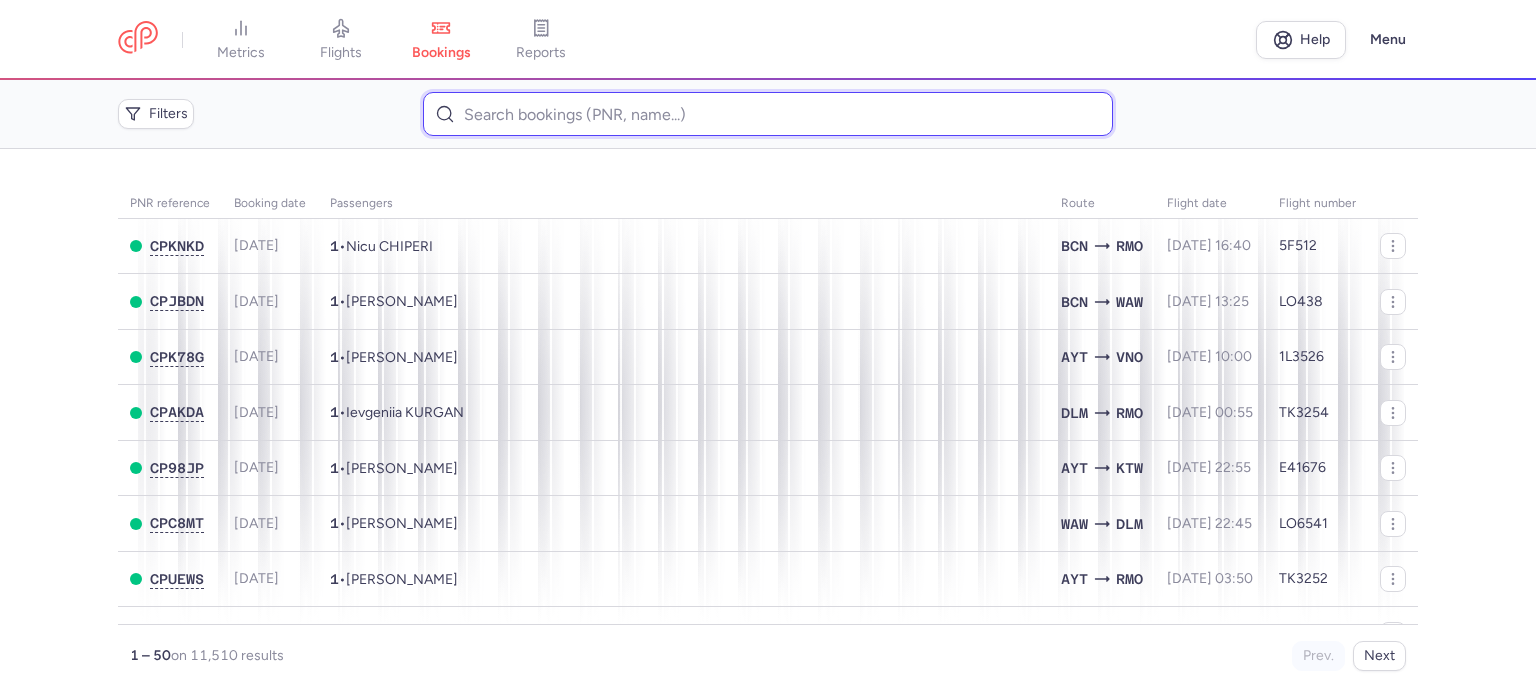 paste on "[PERSON_NAME]" 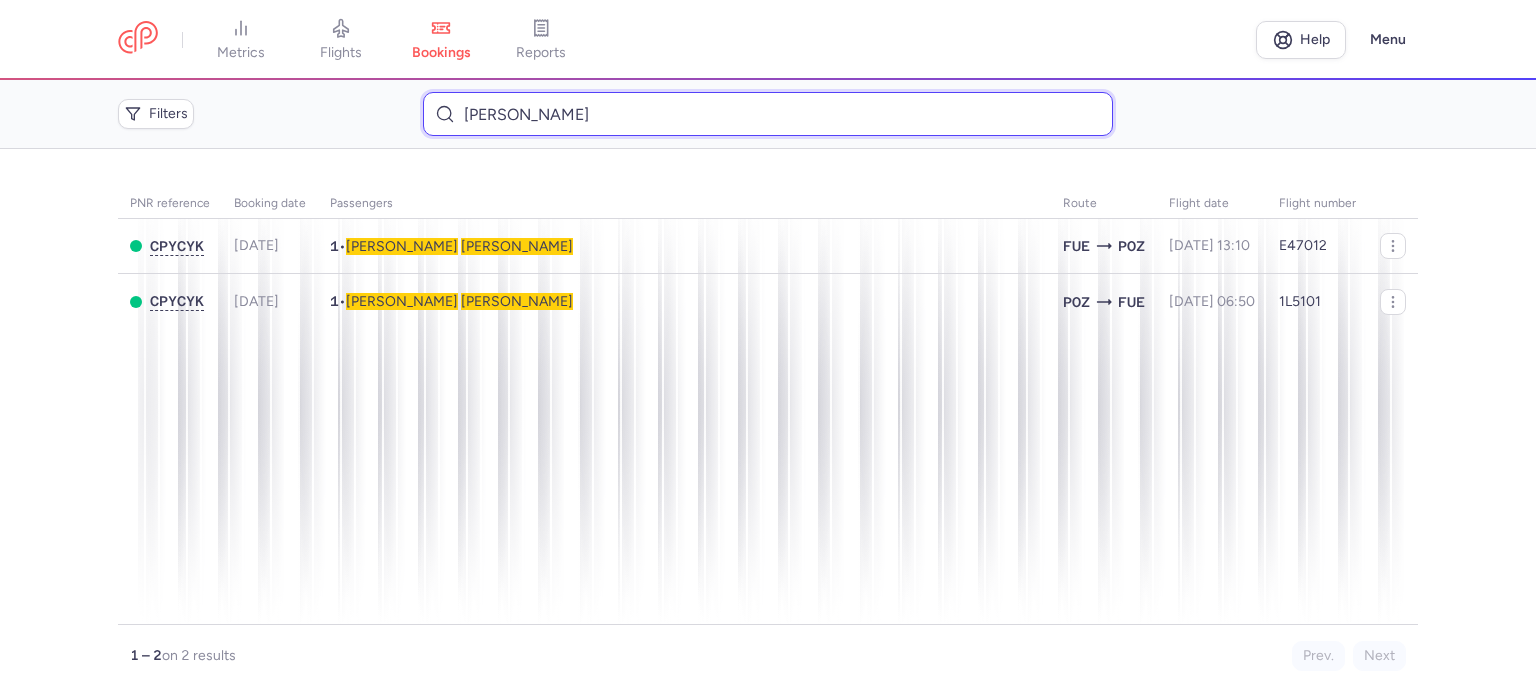 type on "[PERSON_NAME]" 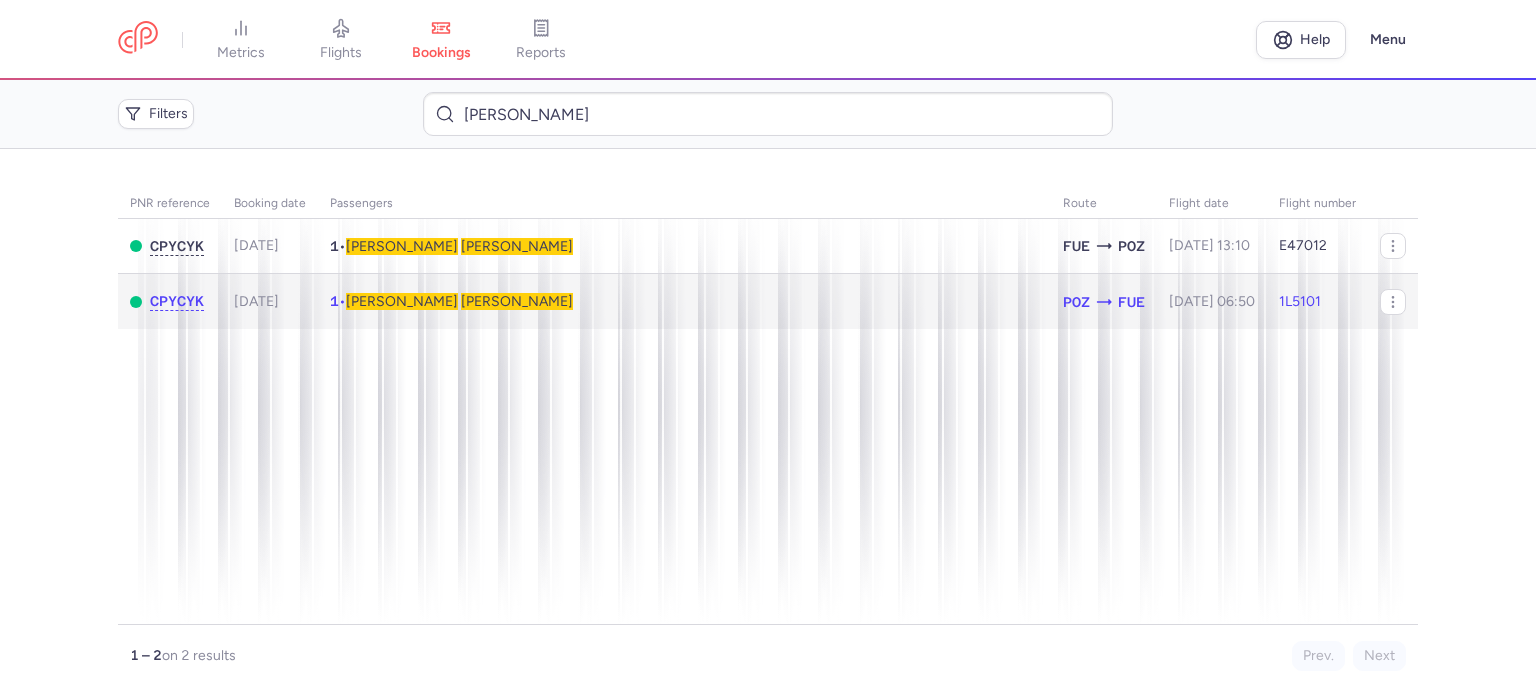 click on "[PERSON_NAME]" at bounding box center (517, 301) 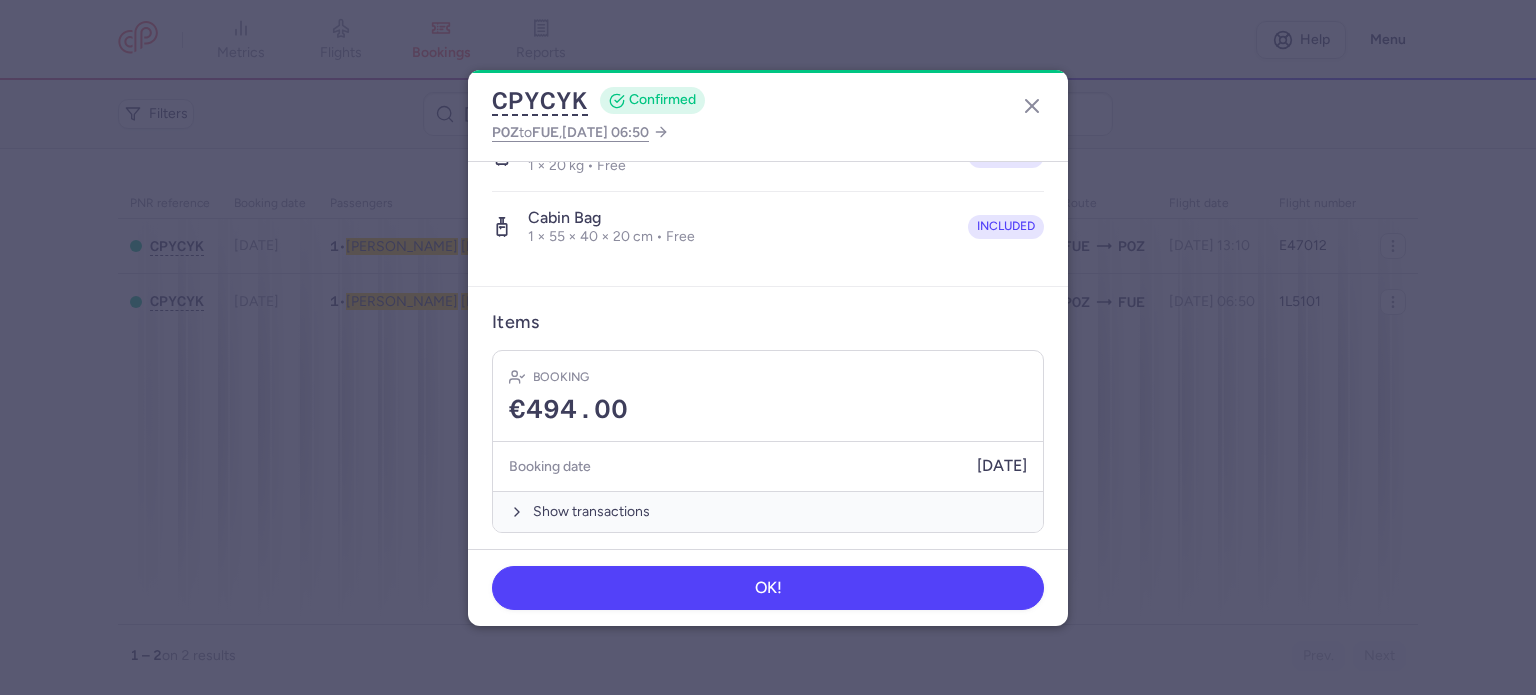 scroll, scrollTop: 423, scrollLeft: 0, axis: vertical 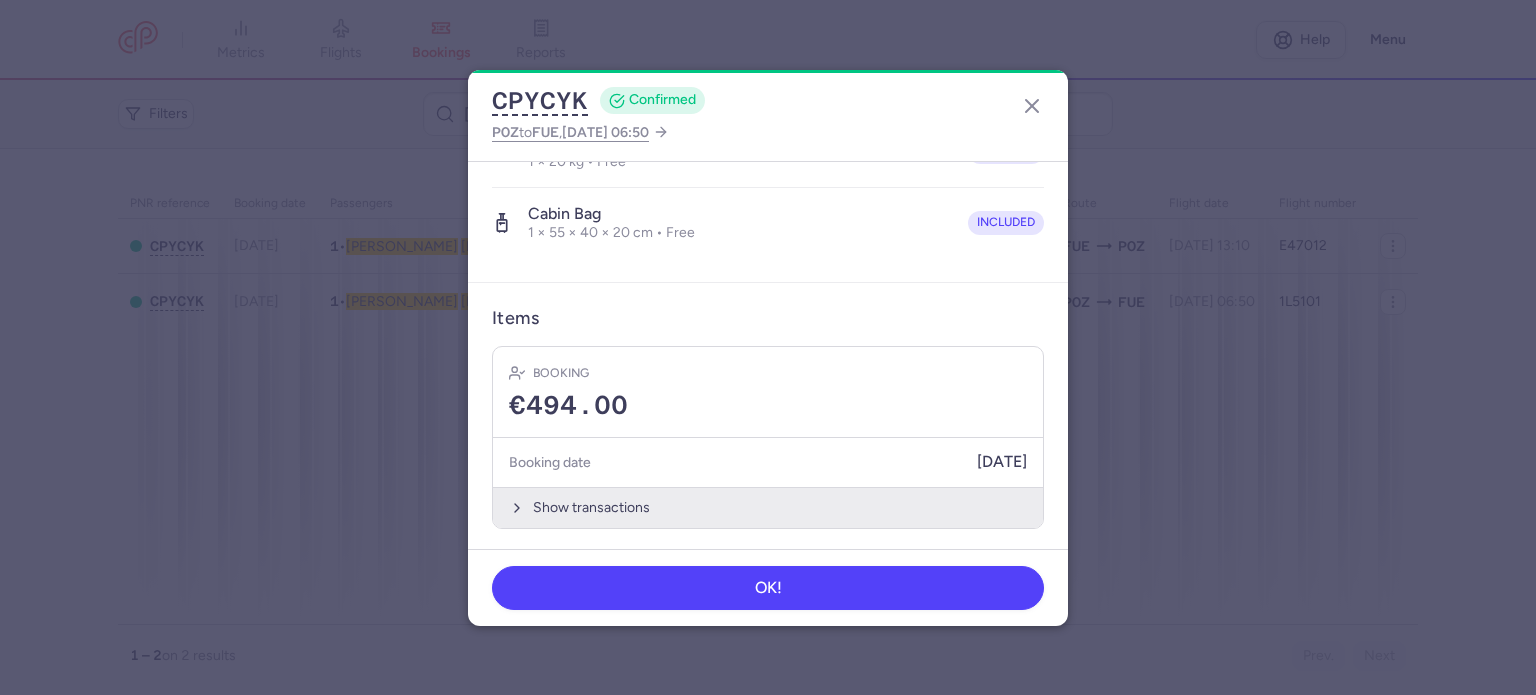 drag, startPoint x: 589, startPoint y: 501, endPoint x: 577, endPoint y: 501, distance: 12 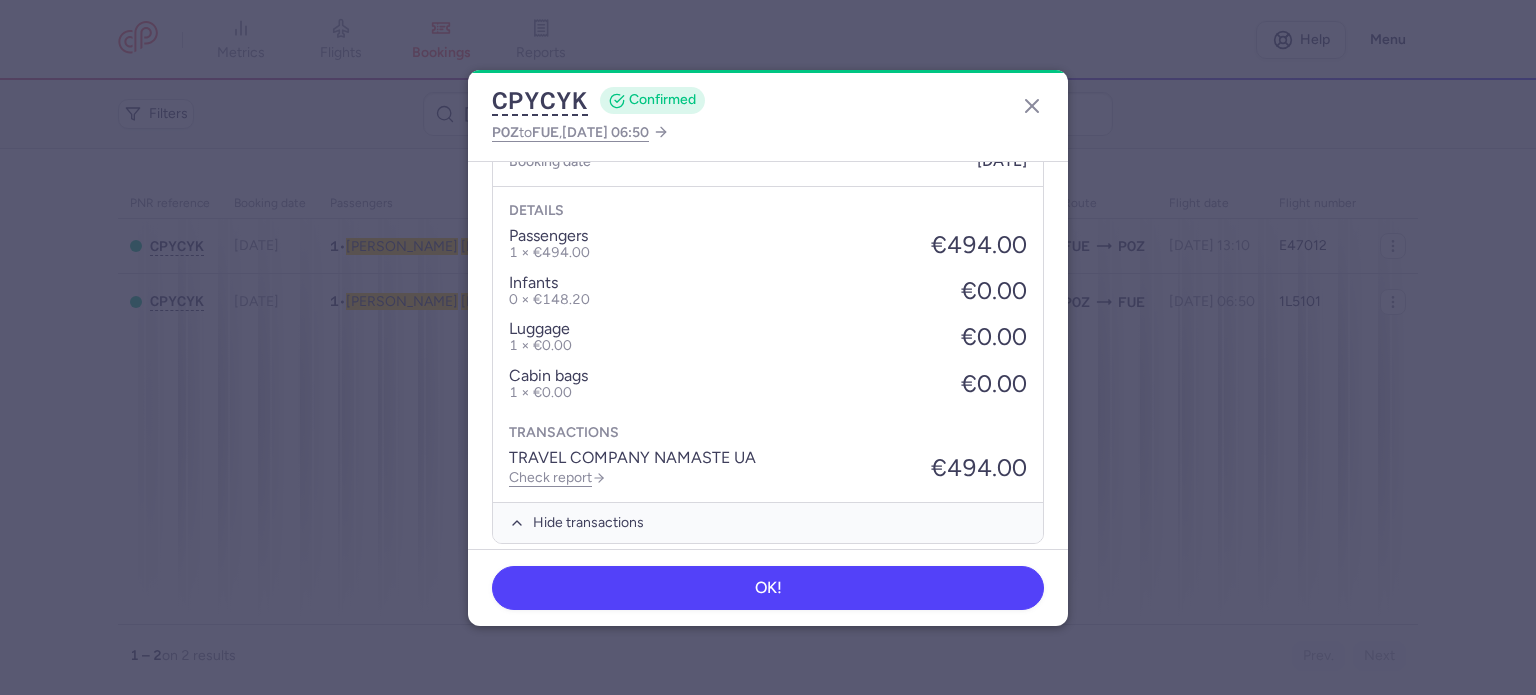 scroll, scrollTop: 739, scrollLeft: 0, axis: vertical 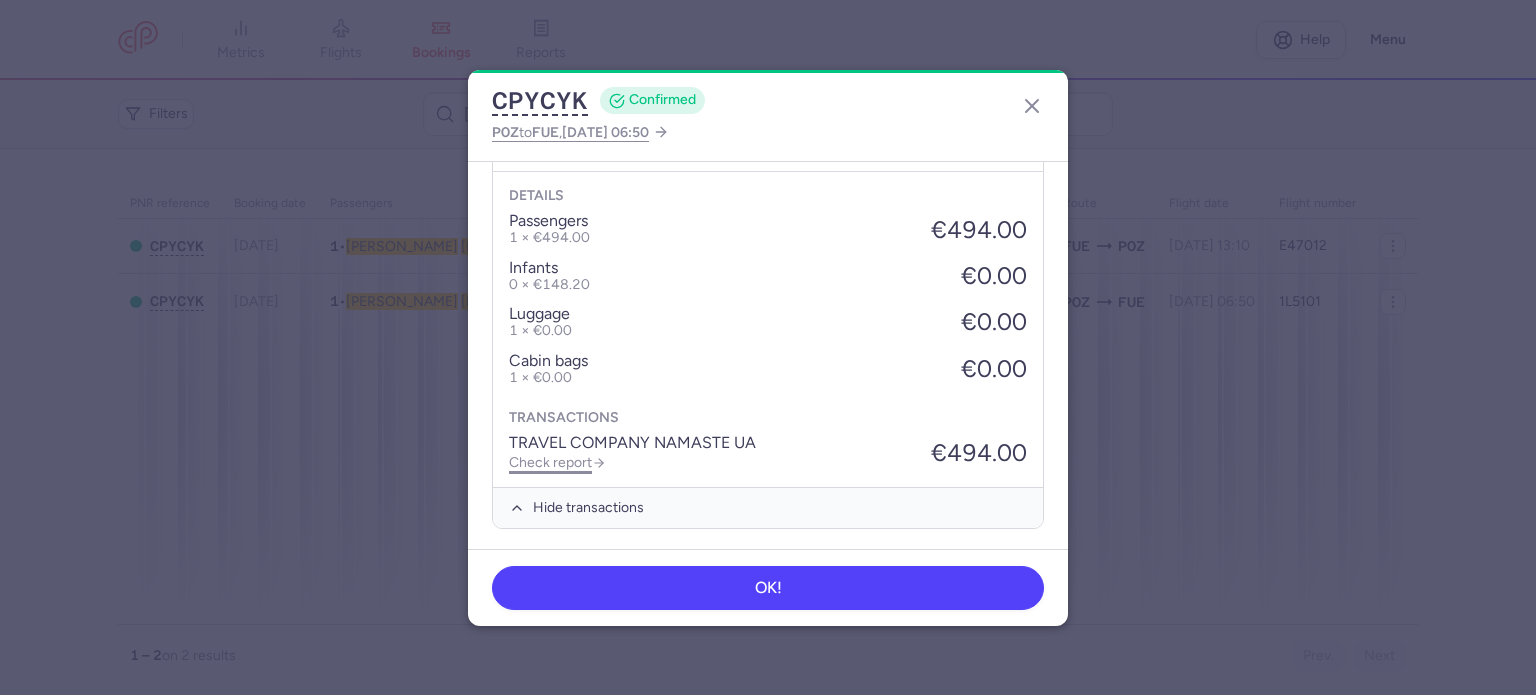click on "Check report" 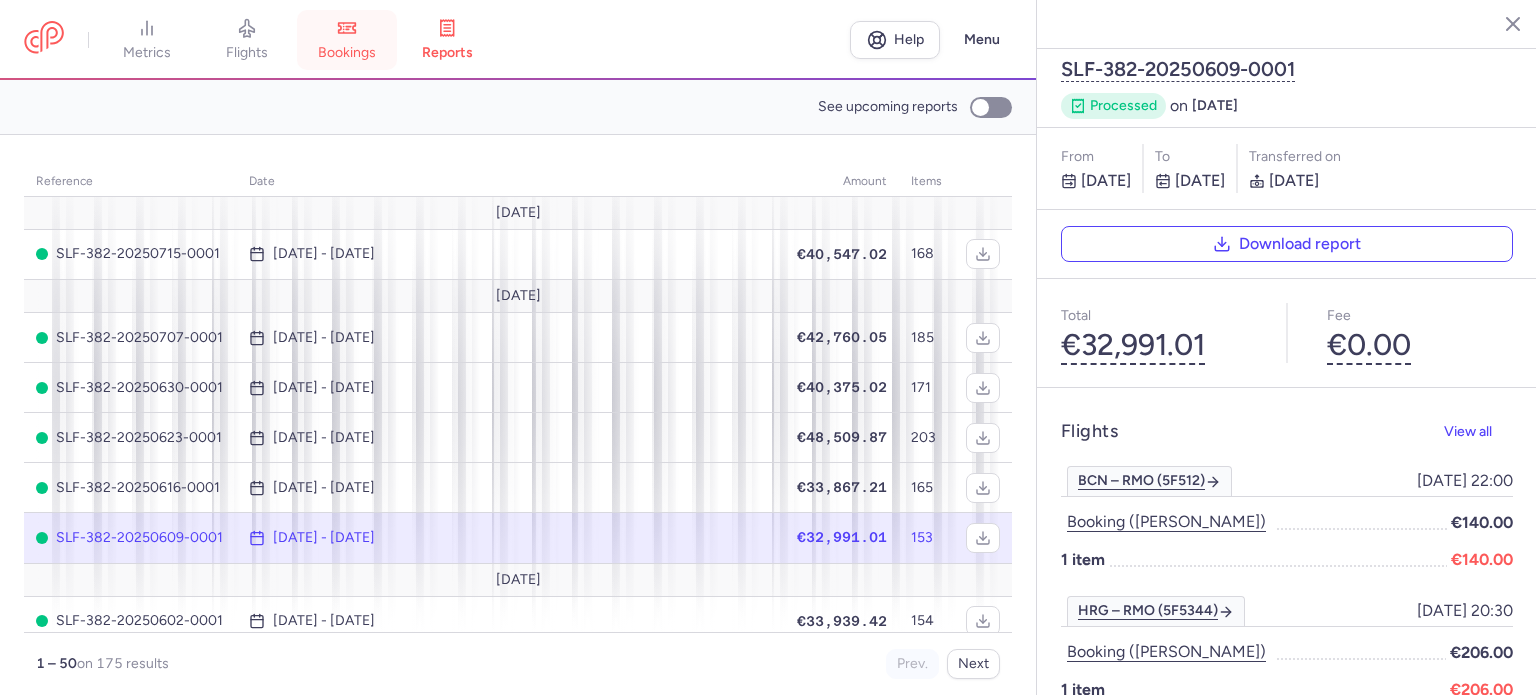 click on "bookings" at bounding box center (347, 53) 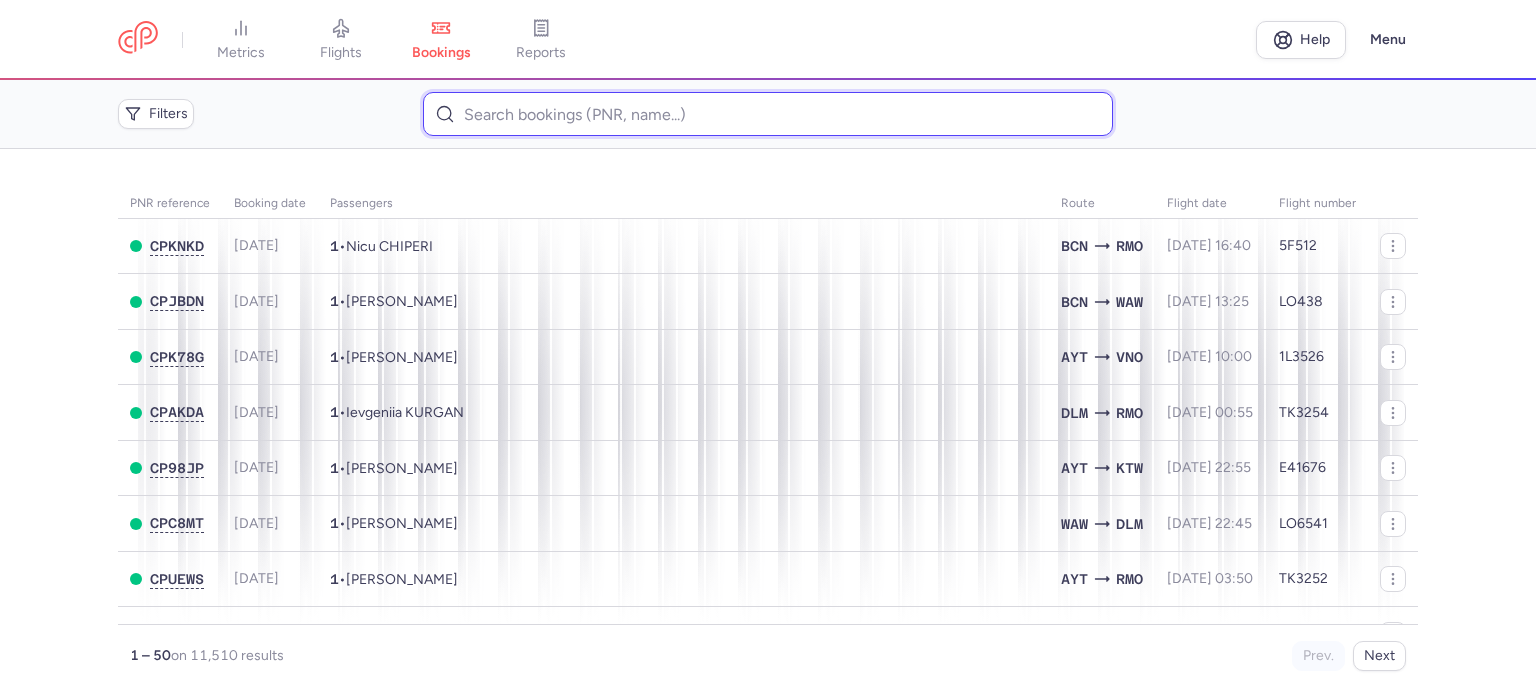 paste on "[PERSON_NAME]" 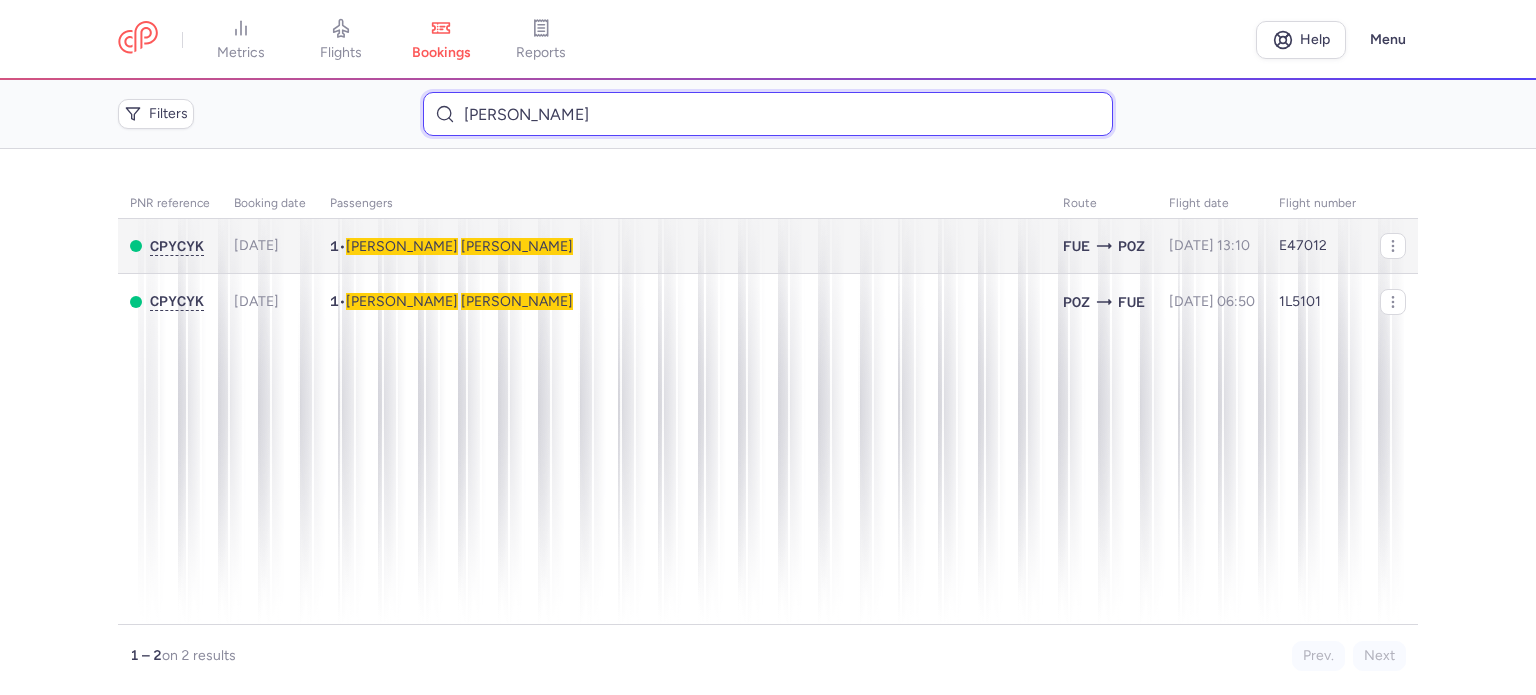 type on "[PERSON_NAME]" 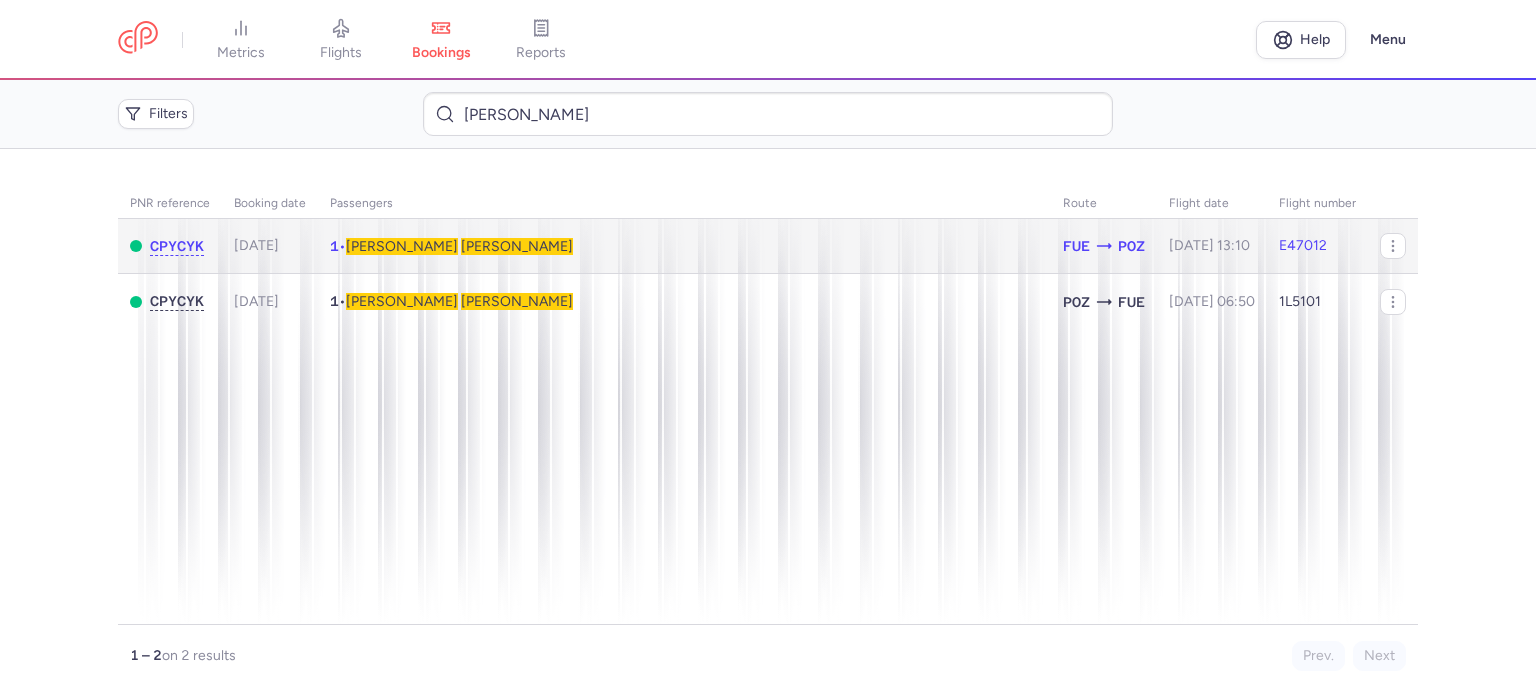 click on "[PERSON_NAME]" at bounding box center [517, 246] 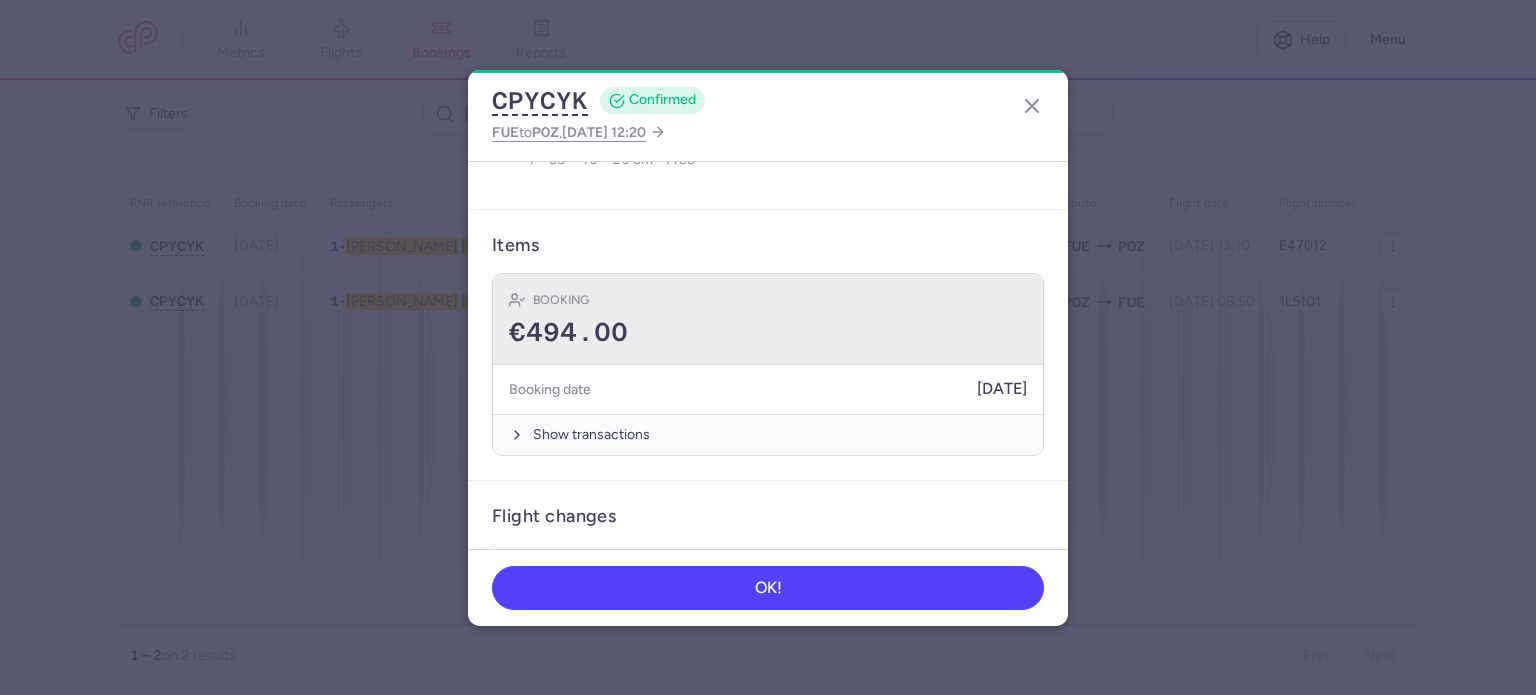 scroll, scrollTop: 500, scrollLeft: 0, axis: vertical 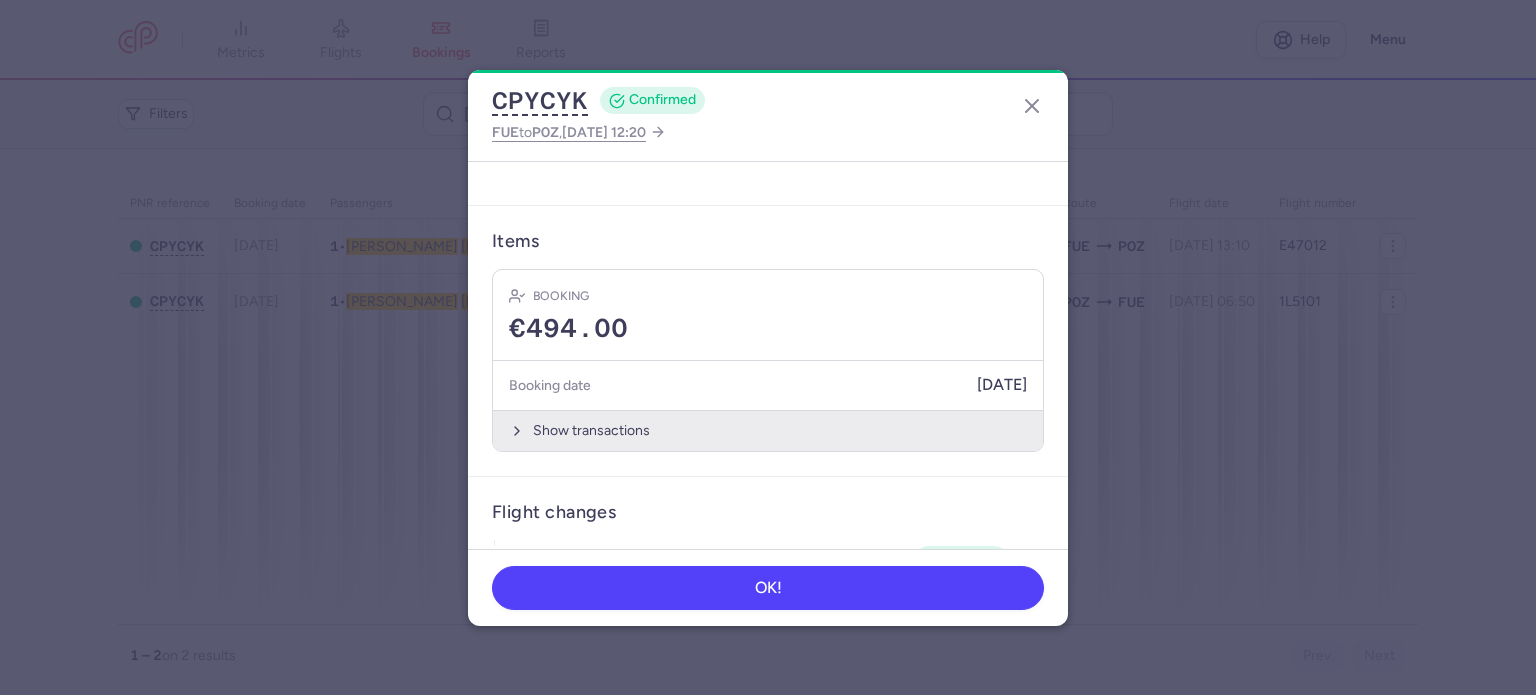 drag, startPoint x: 590, startPoint y: 428, endPoint x: 603, endPoint y: 405, distance: 26.41969 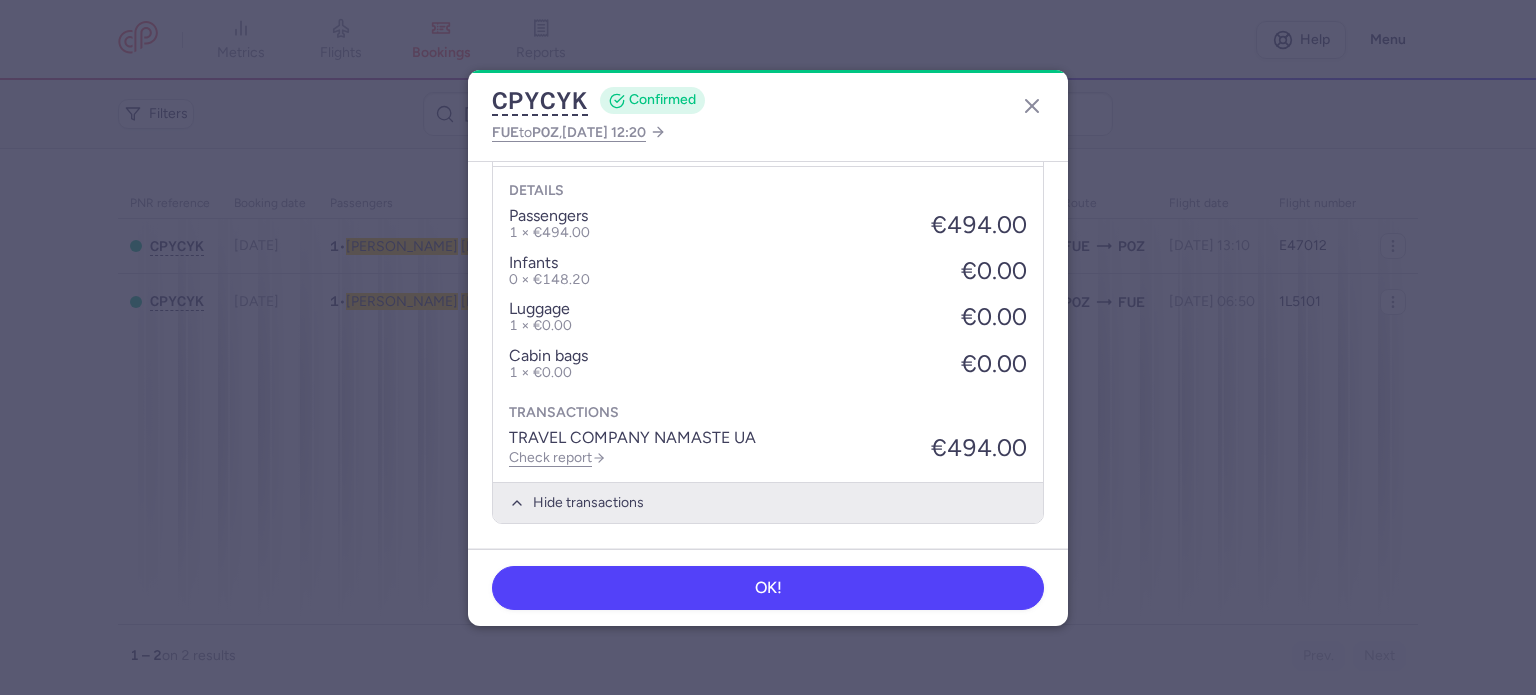 scroll, scrollTop: 884, scrollLeft: 0, axis: vertical 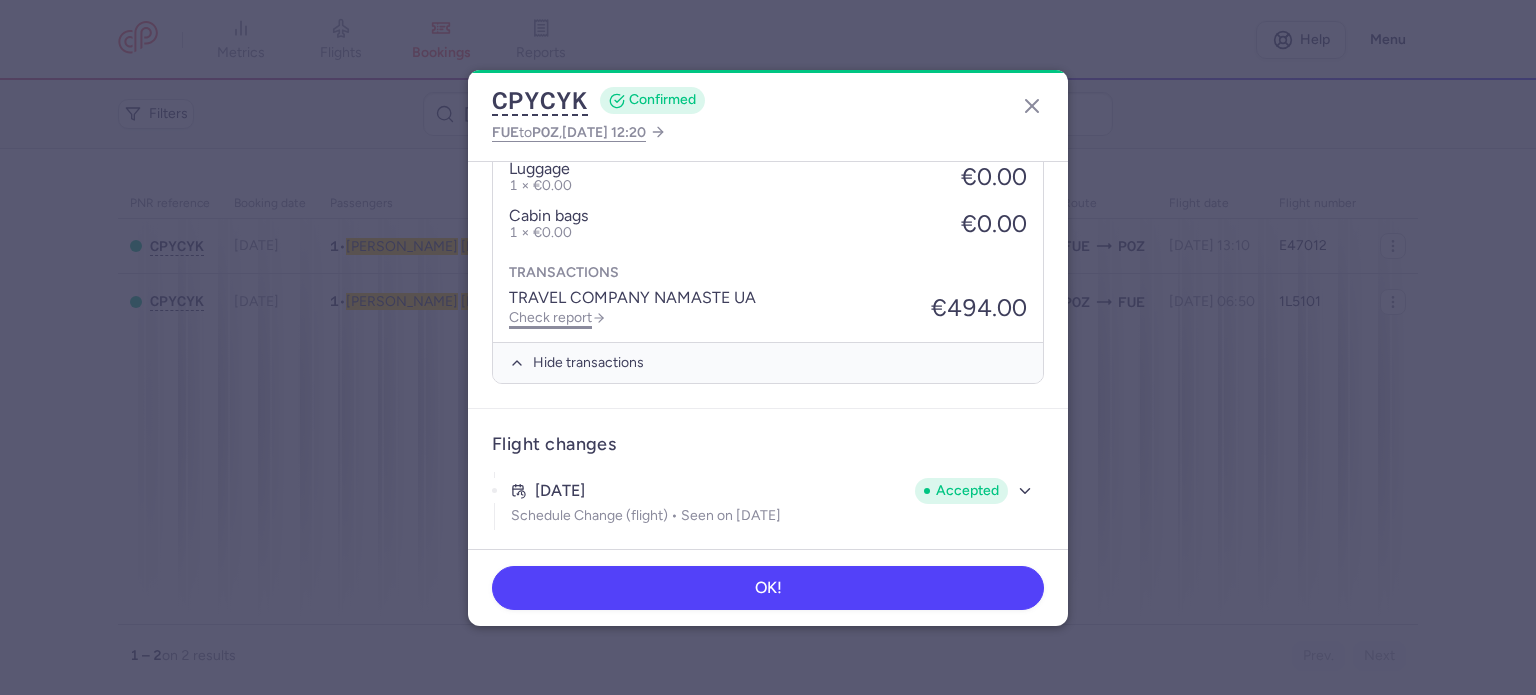 click on "Check report" 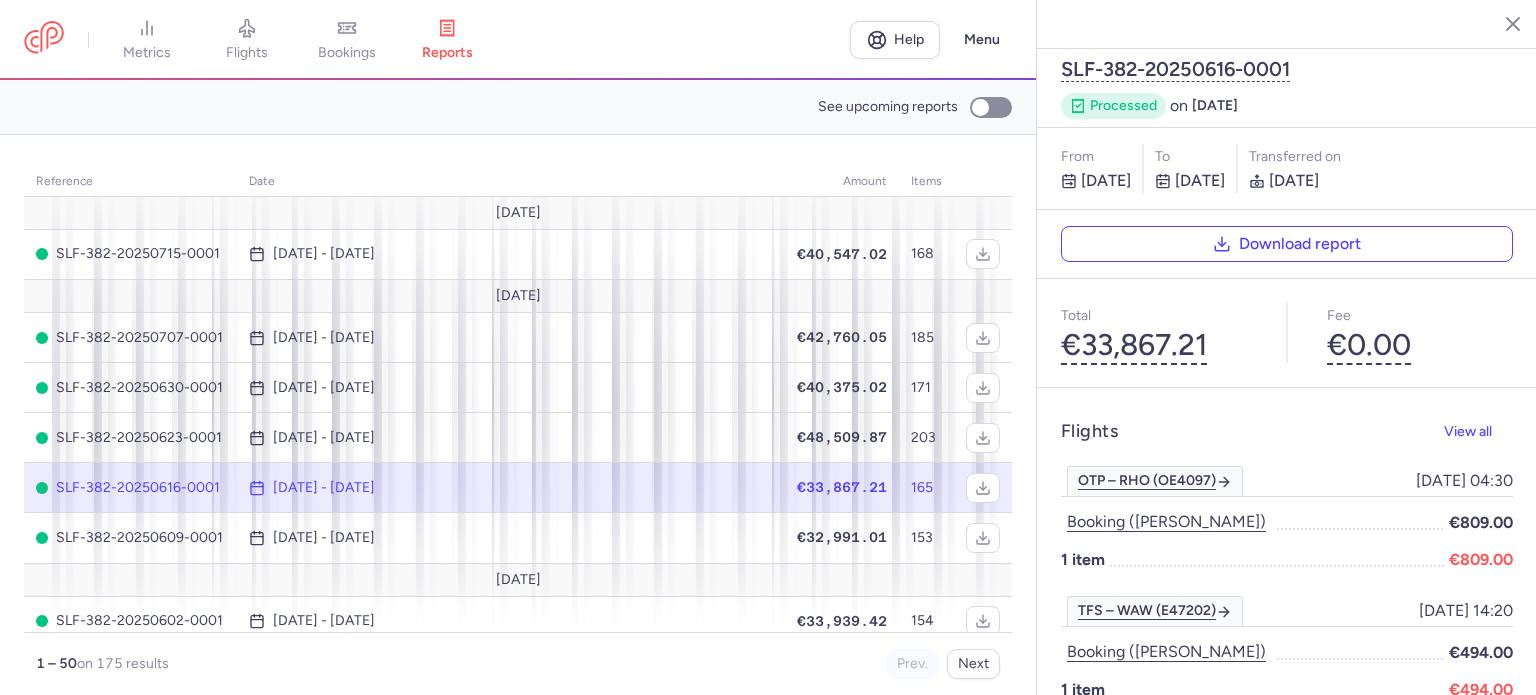 drag, startPoint x: 344, startPoint y: 35, endPoint x: 359, endPoint y: 39, distance: 15.524175 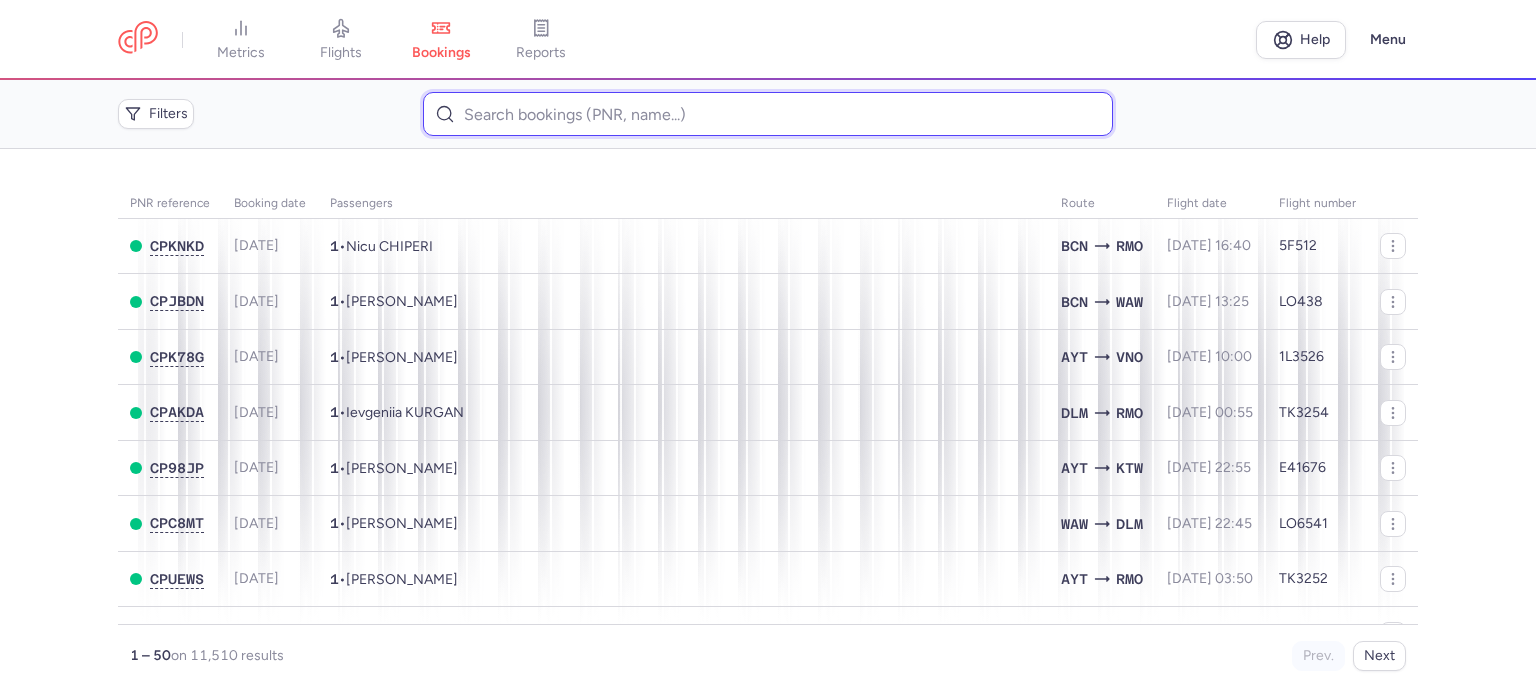 click at bounding box center (767, 114) 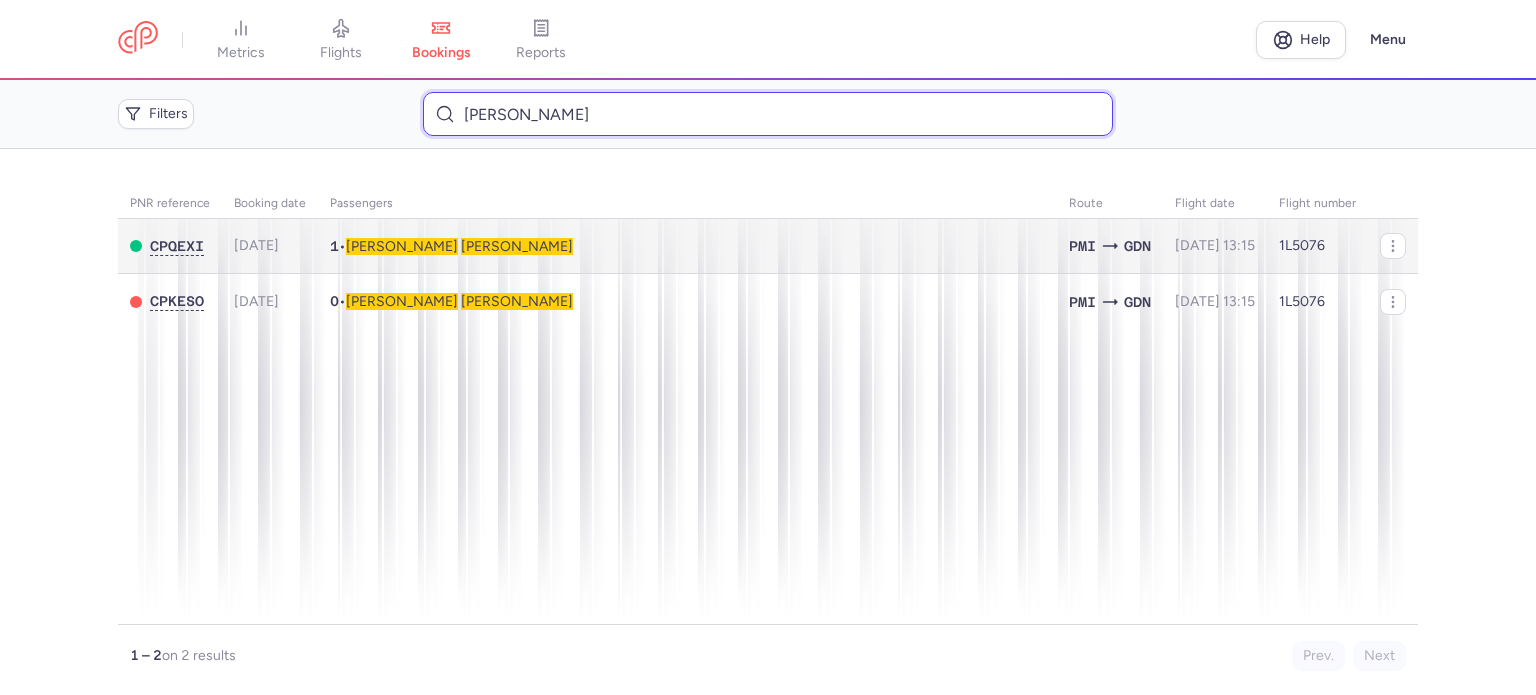 type on "[PERSON_NAME]" 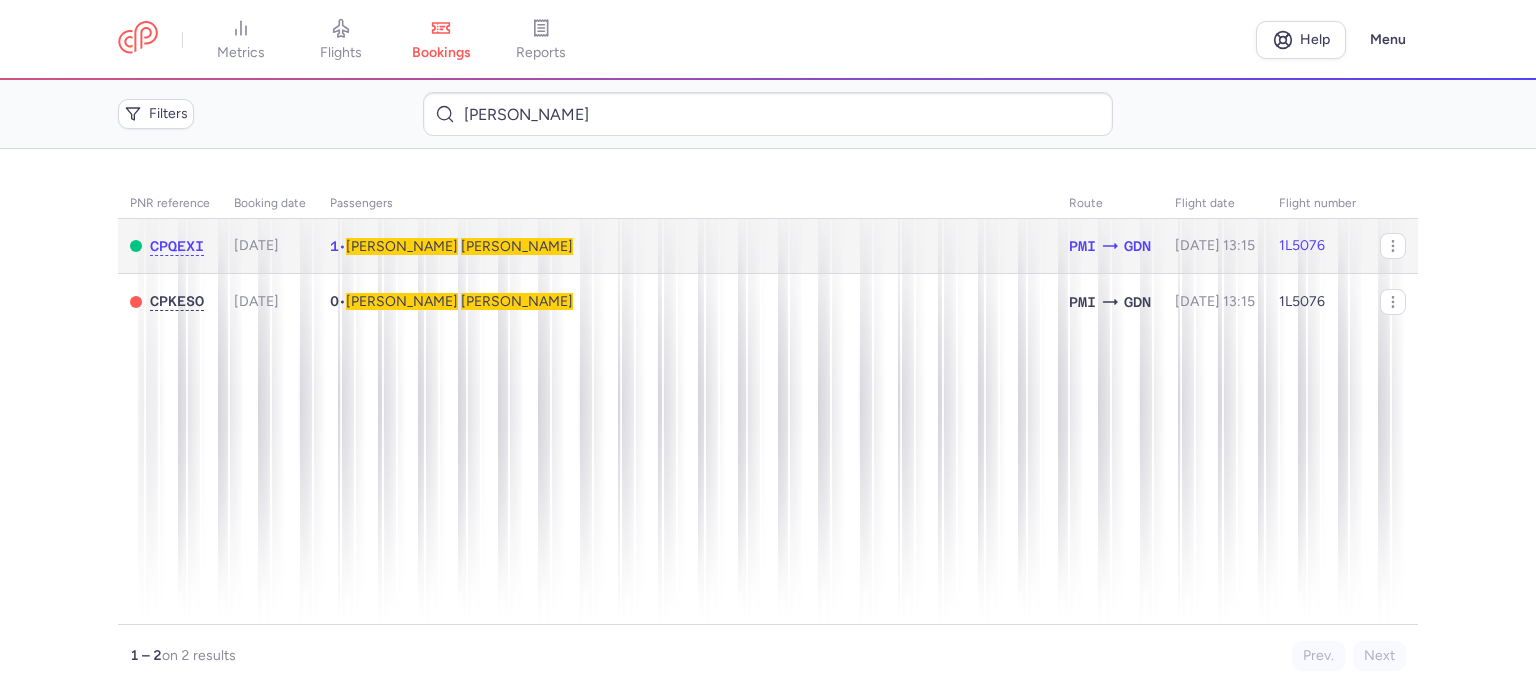 click on "[PERSON_NAME]" at bounding box center (517, 246) 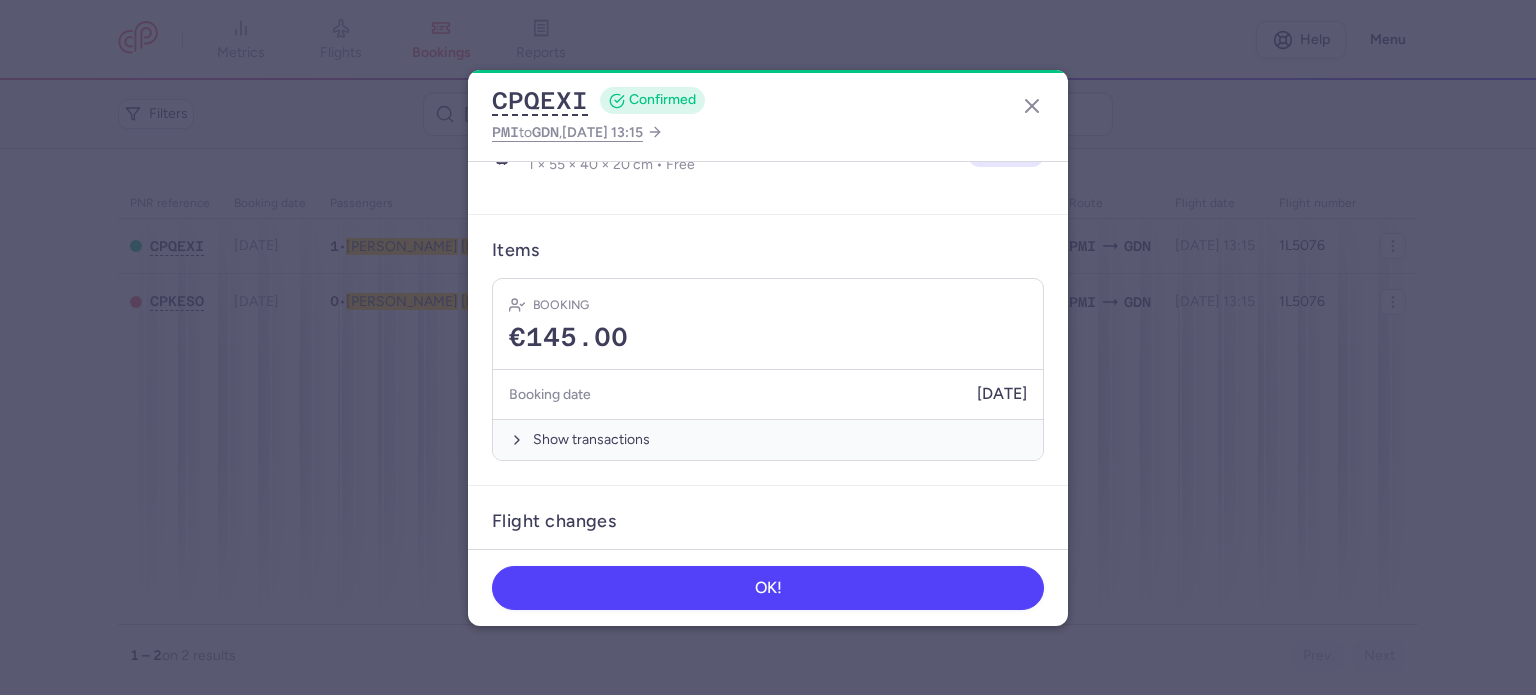 scroll, scrollTop: 569, scrollLeft: 0, axis: vertical 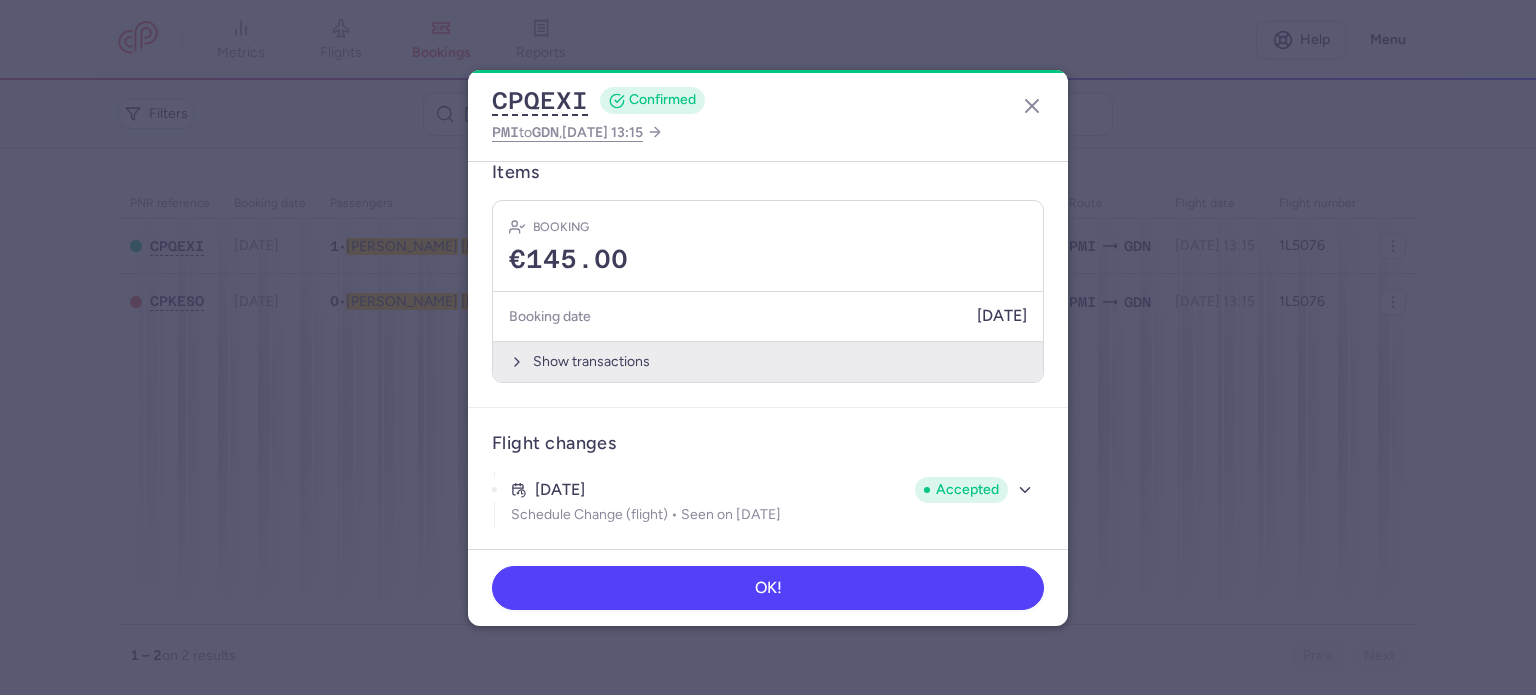 click on "Show transactions" at bounding box center (768, 361) 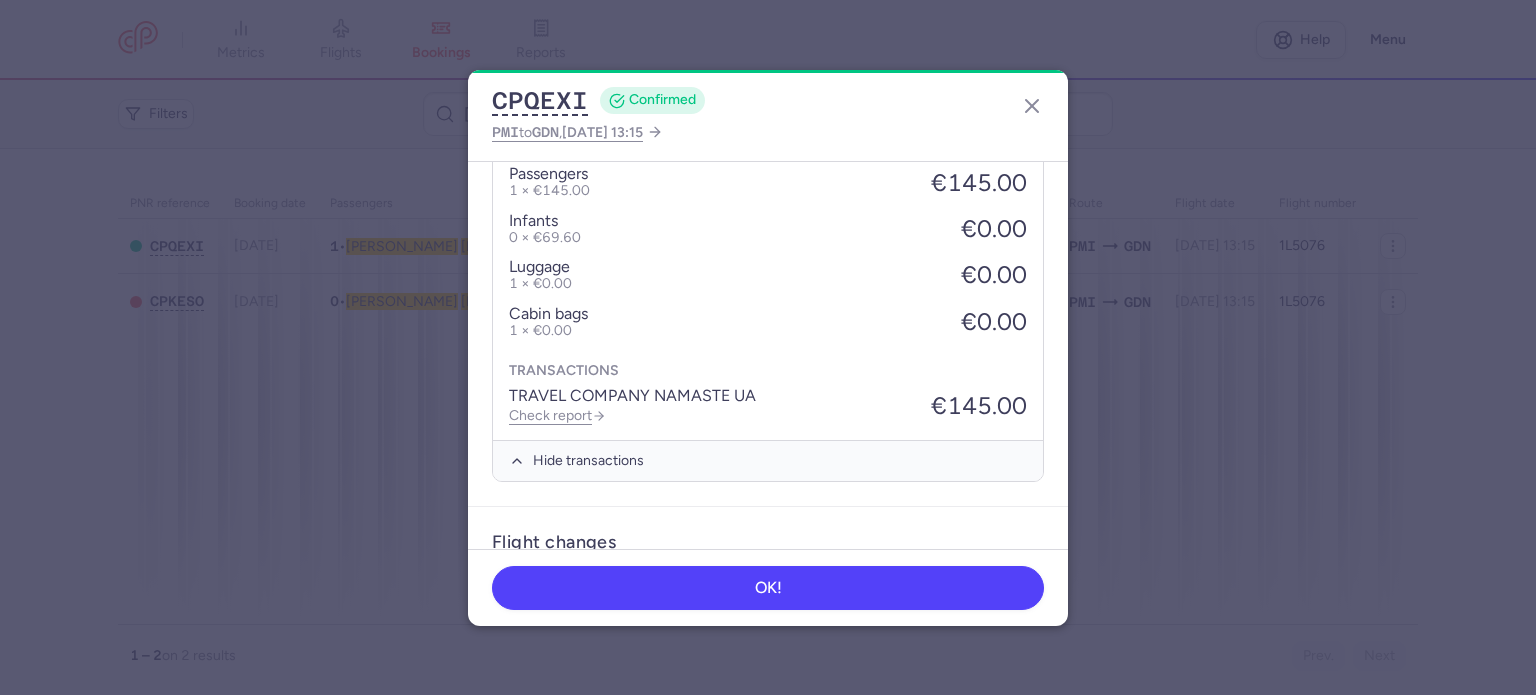 scroll, scrollTop: 884, scrollLeft: 0, axis: vertical 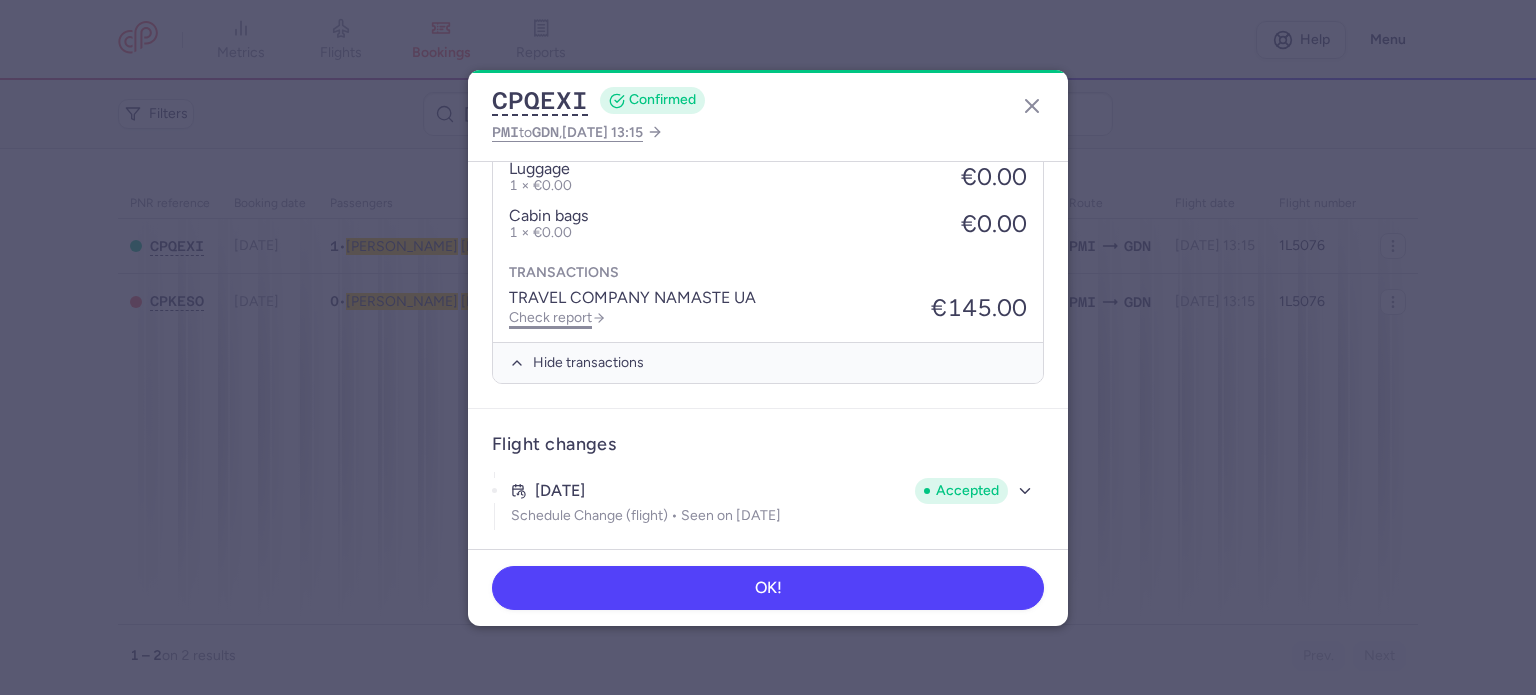 click on "Check report" 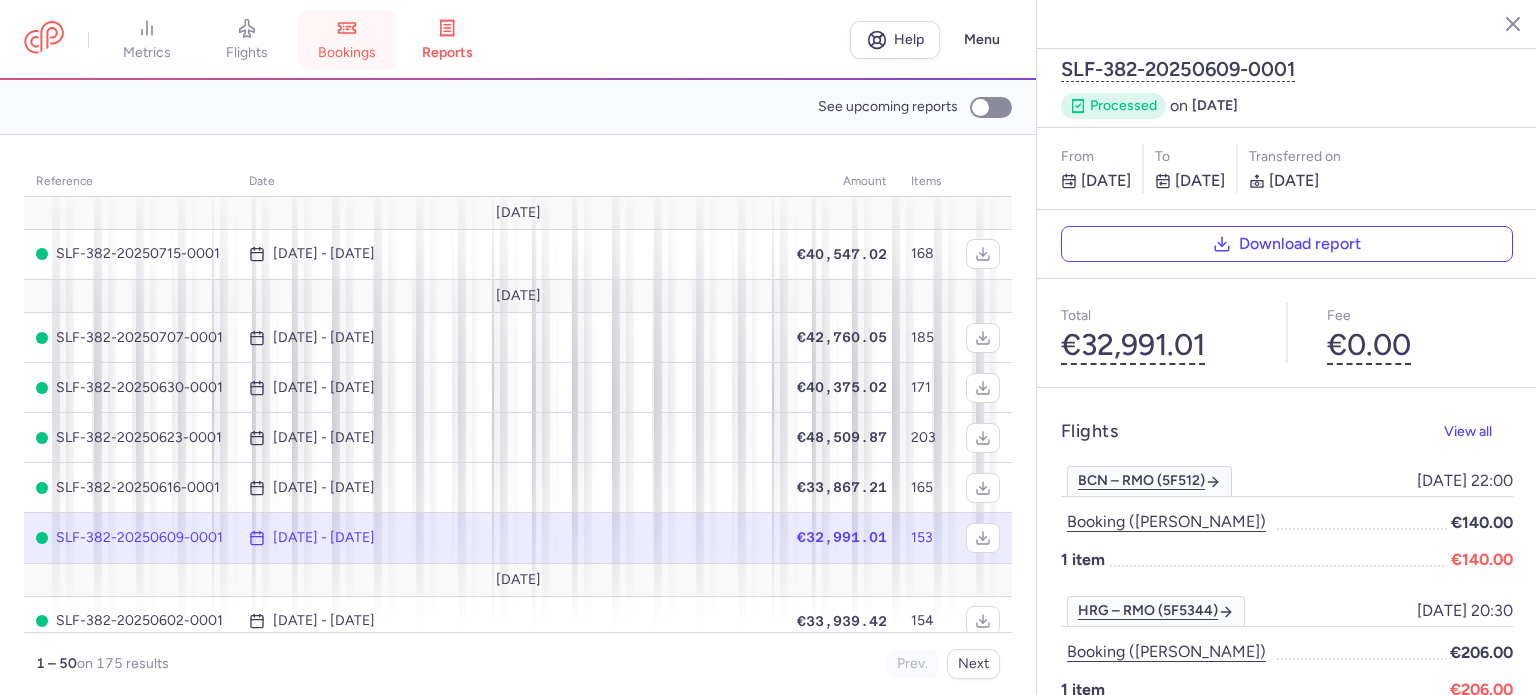 click 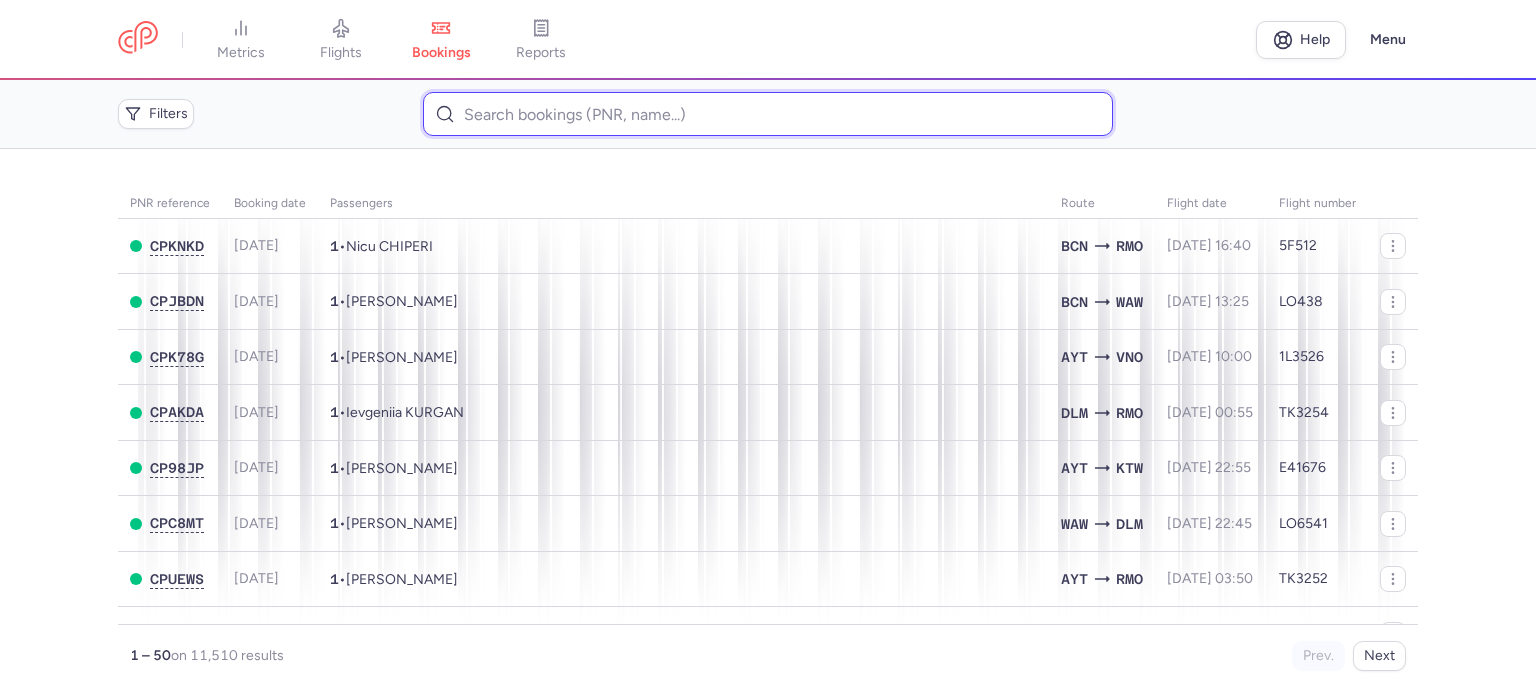 paste on "[PERSON_NAME]" 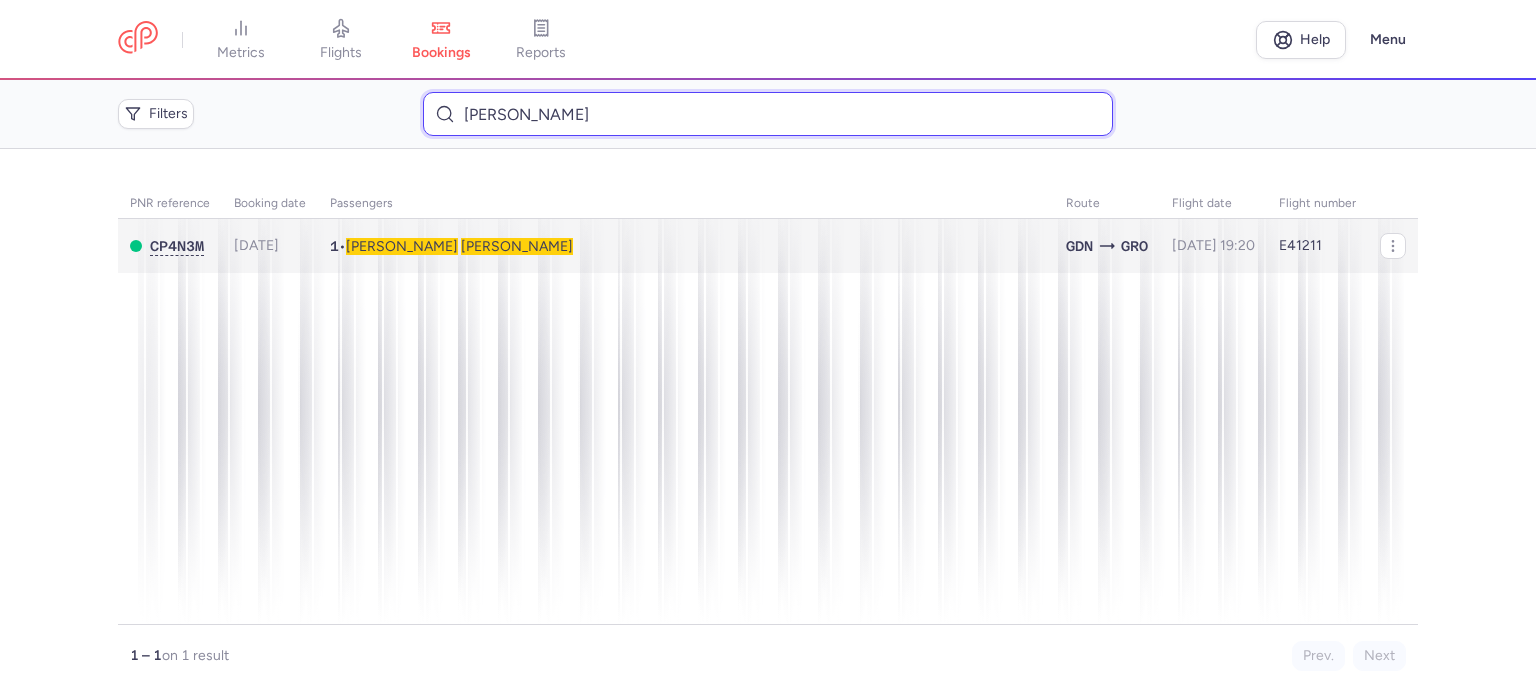 type on "[PERSON_NAME]" 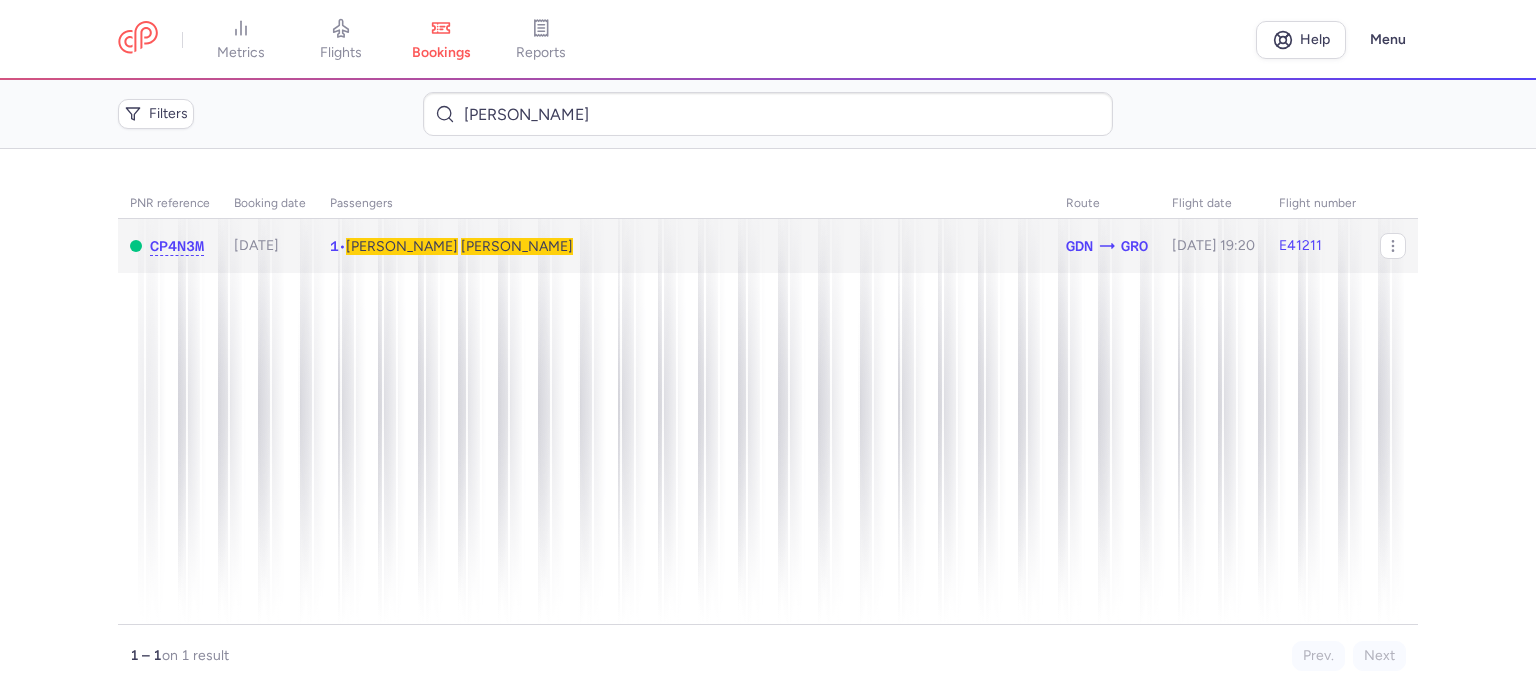 click on "[PERSON_NAME]" at bounding box center [517, 246] 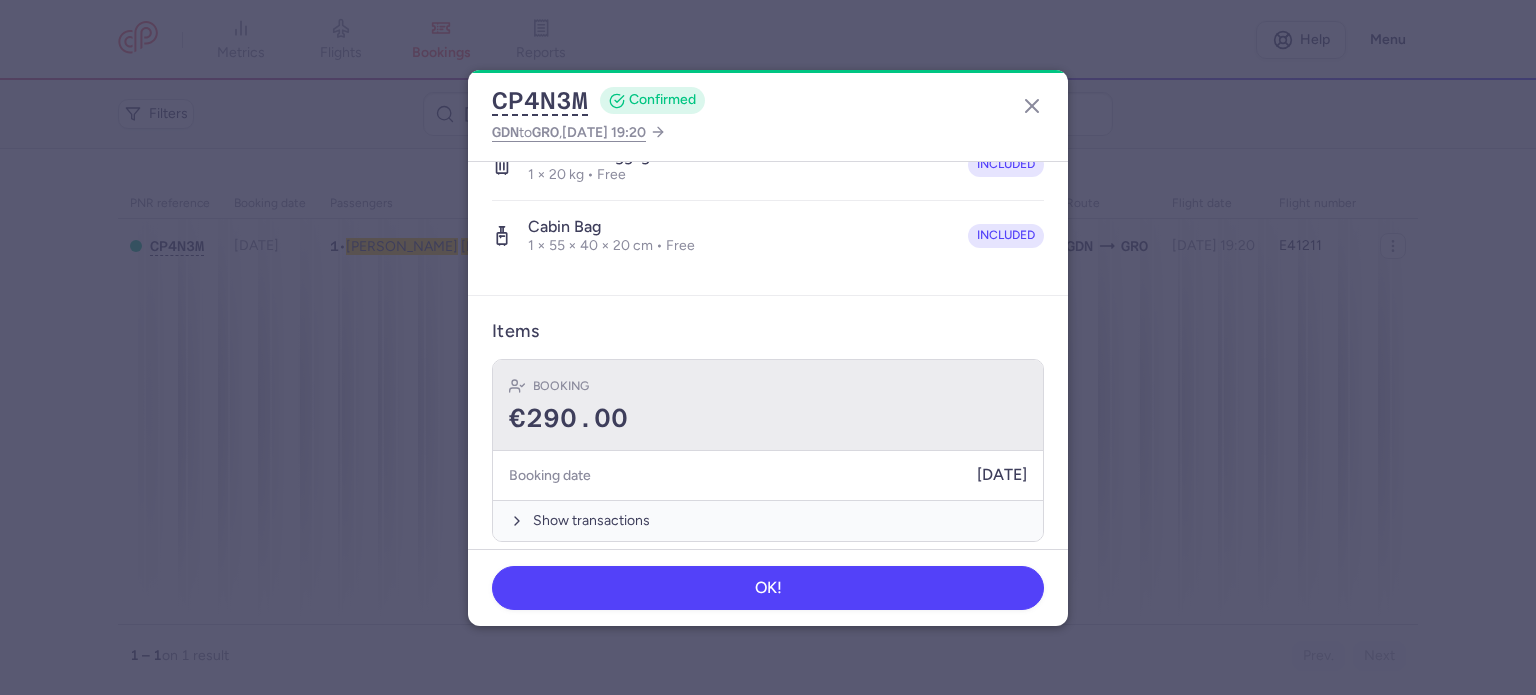 scroll, scrollTop: 423, scrollLeft: 0, axis: vertical 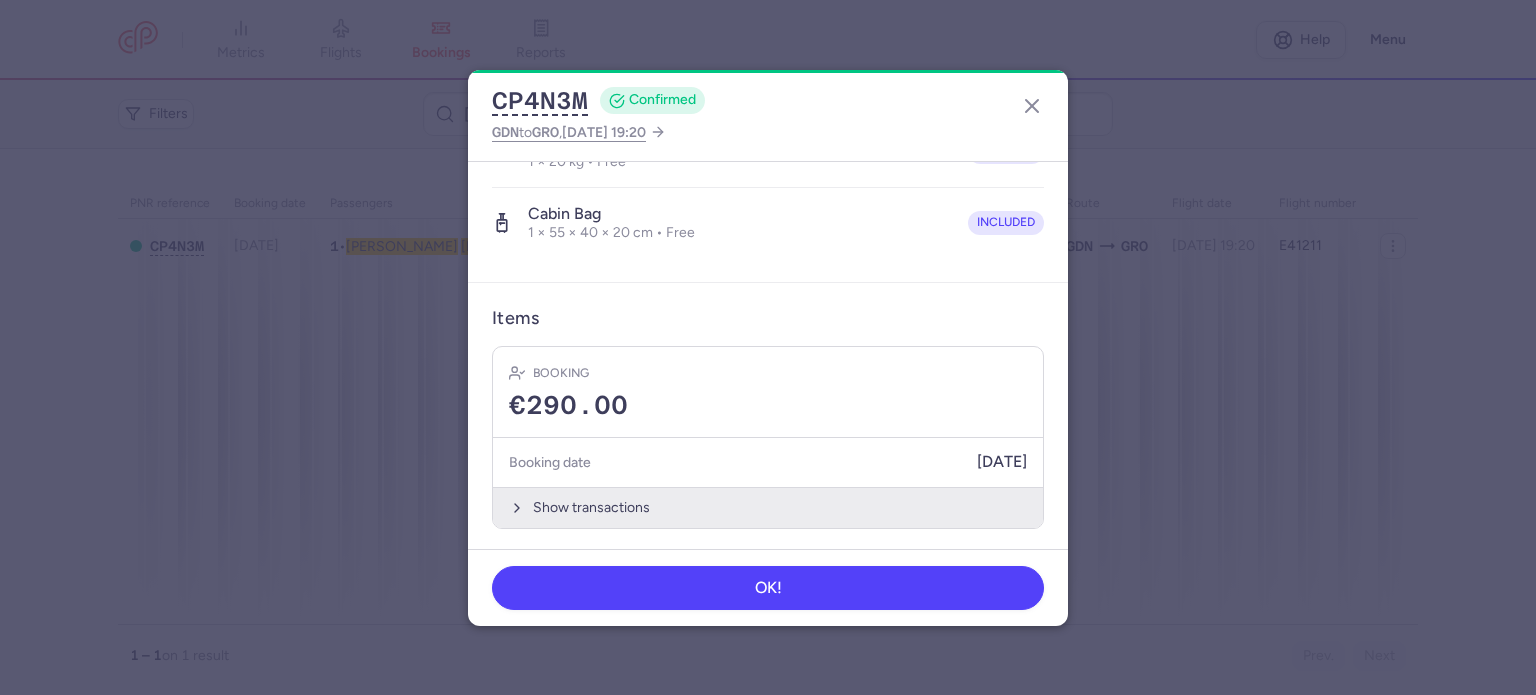 click on "Show transactions" at bounding box center [768, 507] 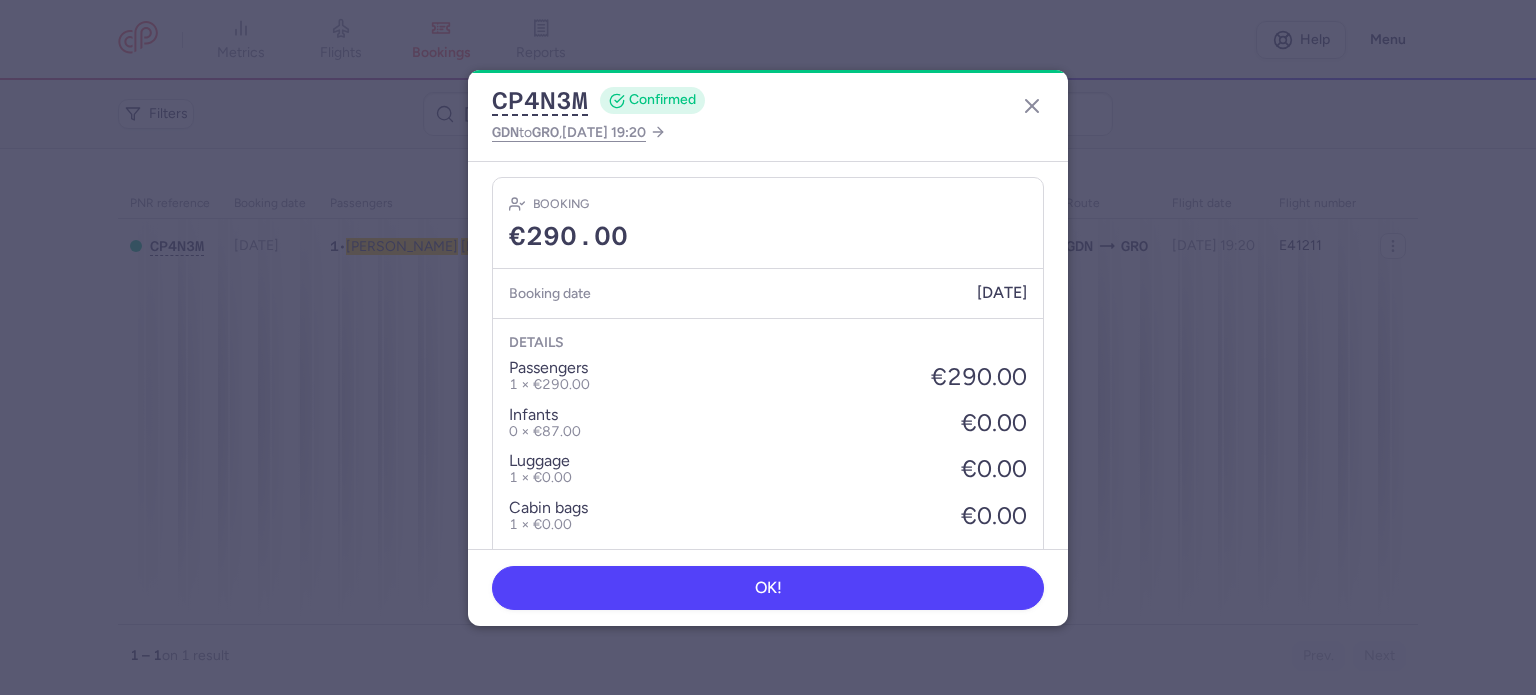 scroll, scrollTop: 723, scrollLeft: 0, axis: vertical 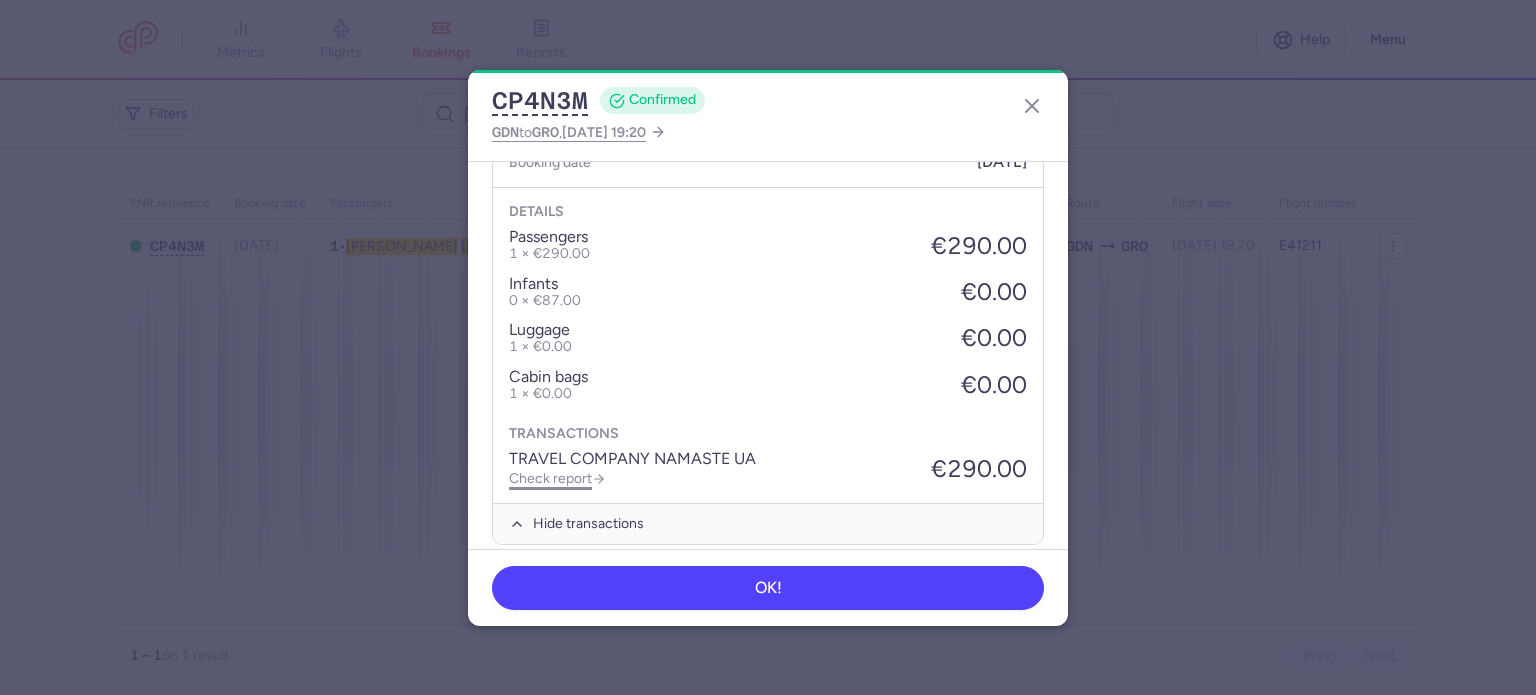 click on "Check report" 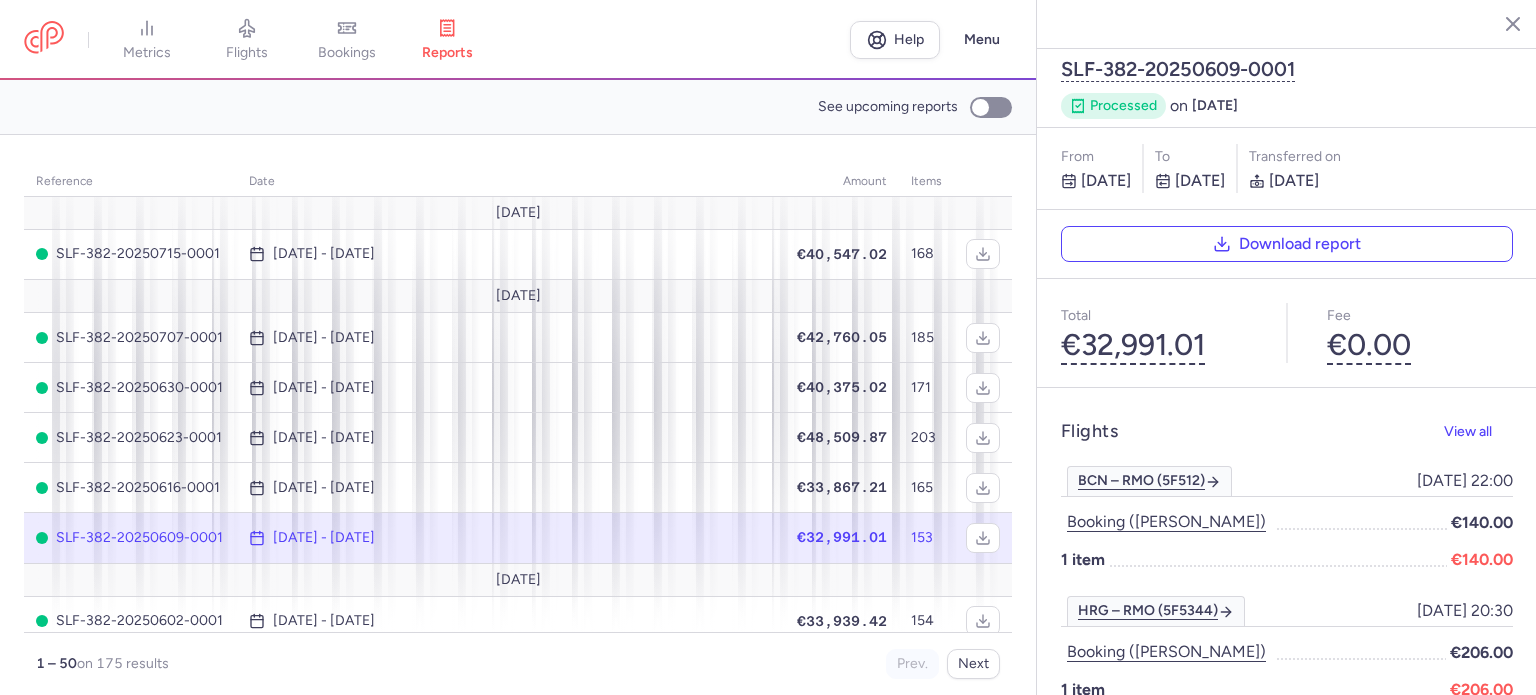 drag, startPoint x: 320, startPoint y: 63, endPoint x: 336, endPoint y: 63, distance: 16 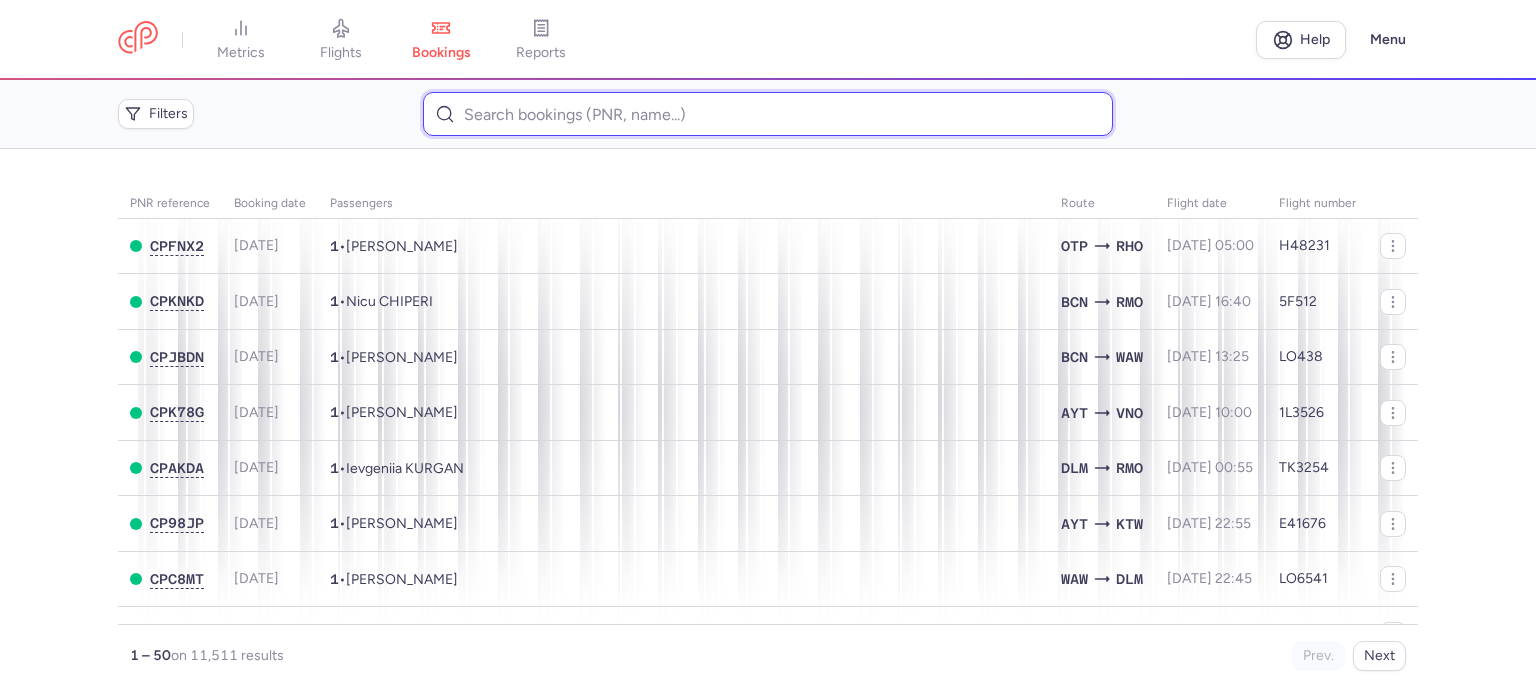 click at bounding box center [767, 114] 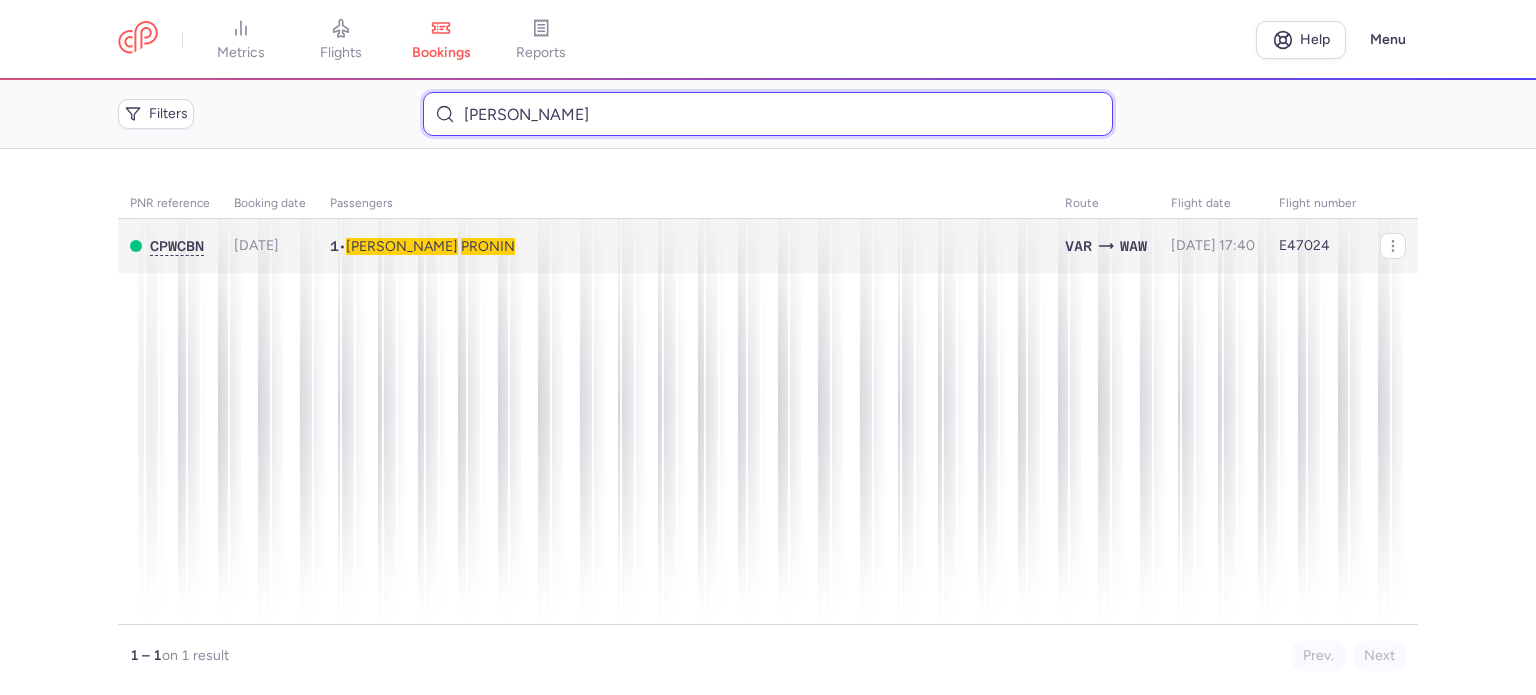 type on "[PERSON_NAME]" 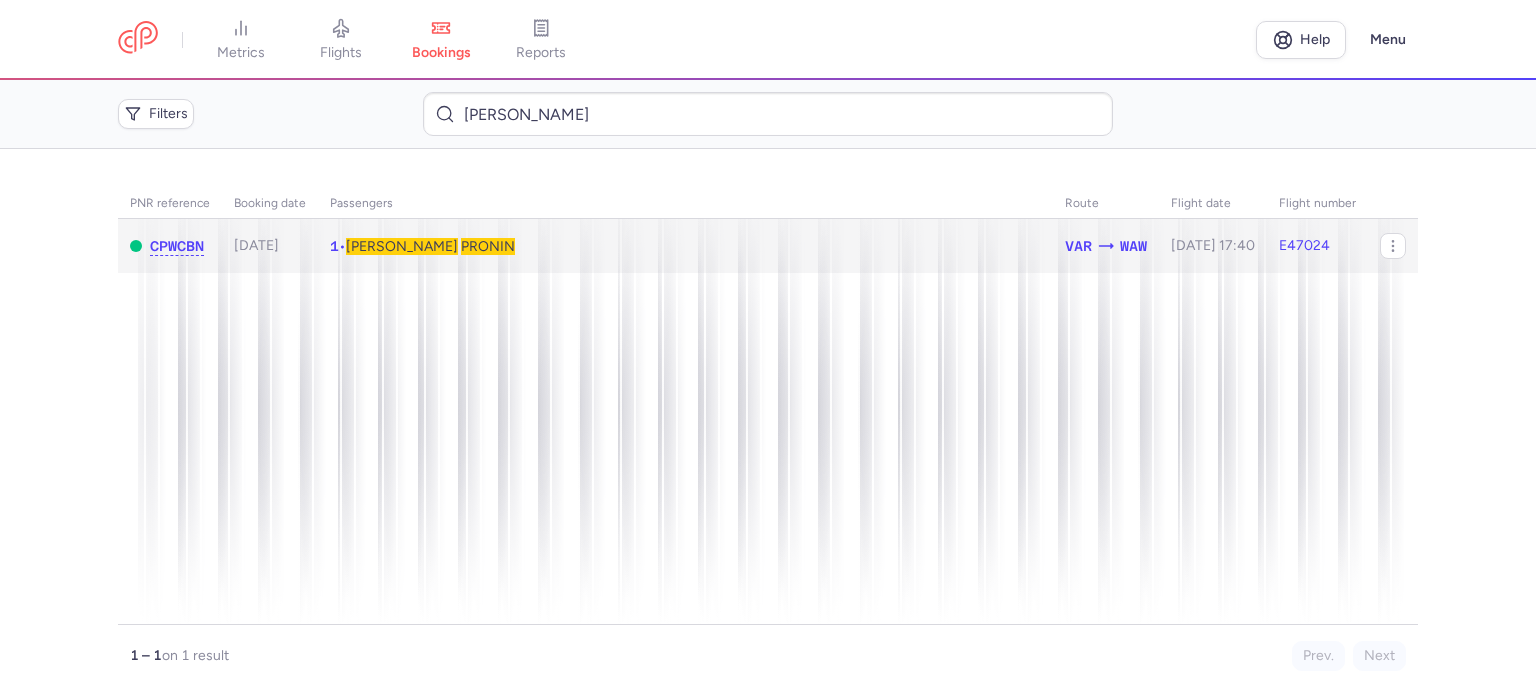 click on "PRONIN" at bounding box center (488, 246) 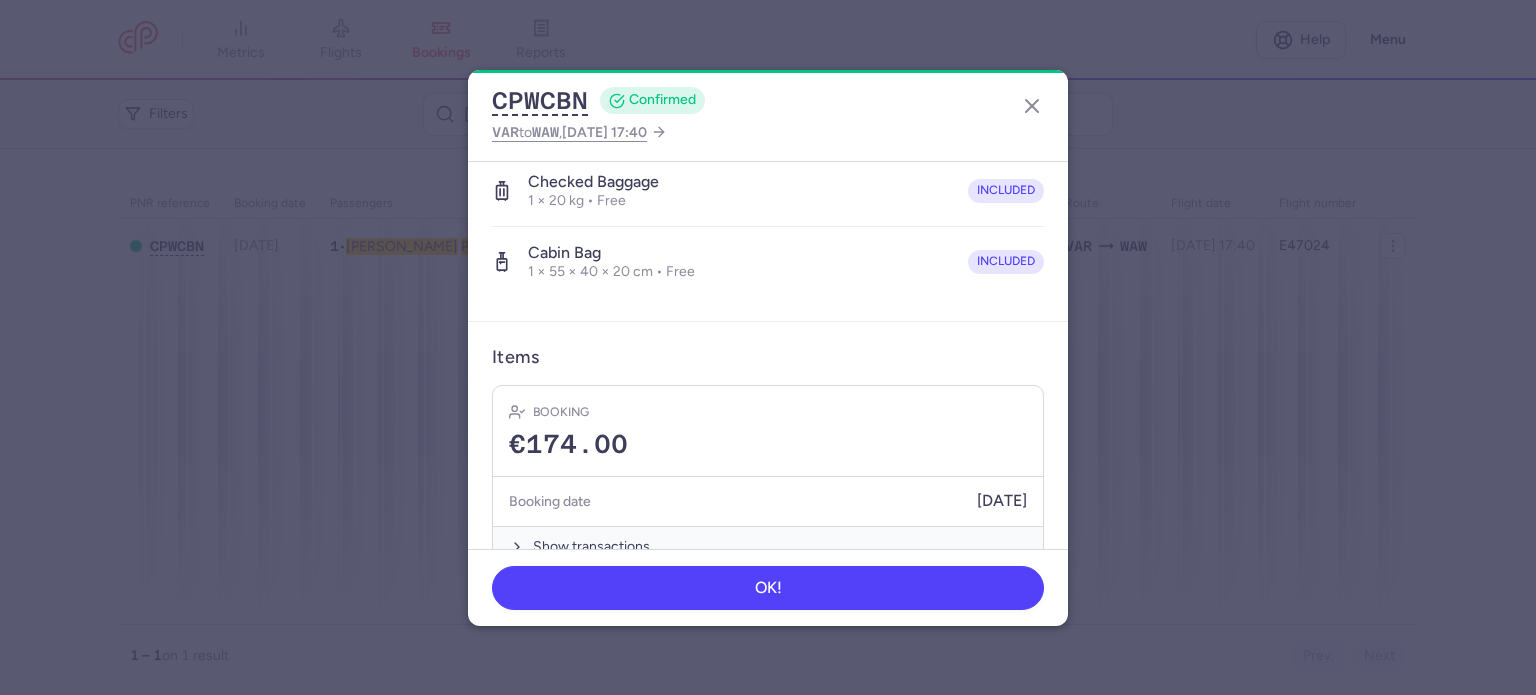 scroll, scrollTop: 400, scrollLeft: 0, axis: vertical 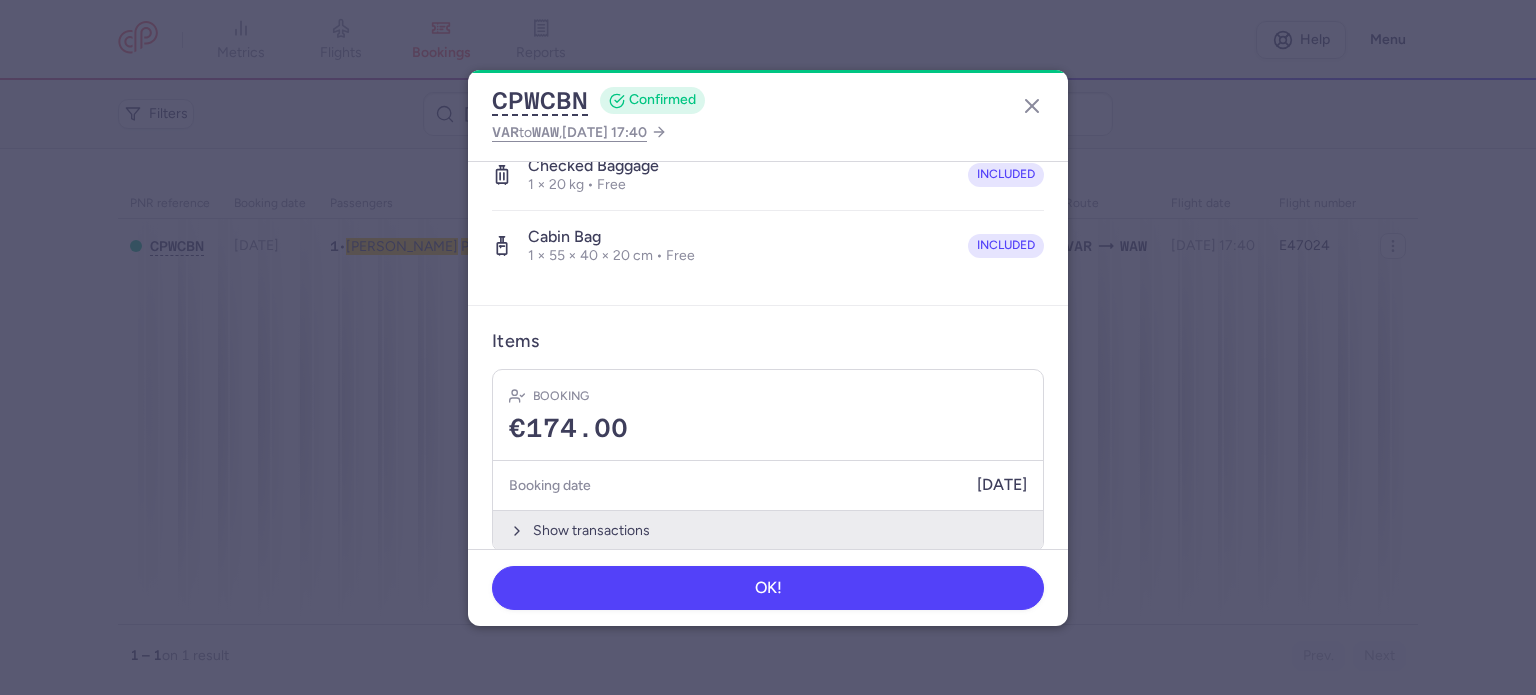 click on "Show transactions" at bounding box center [768, 530] 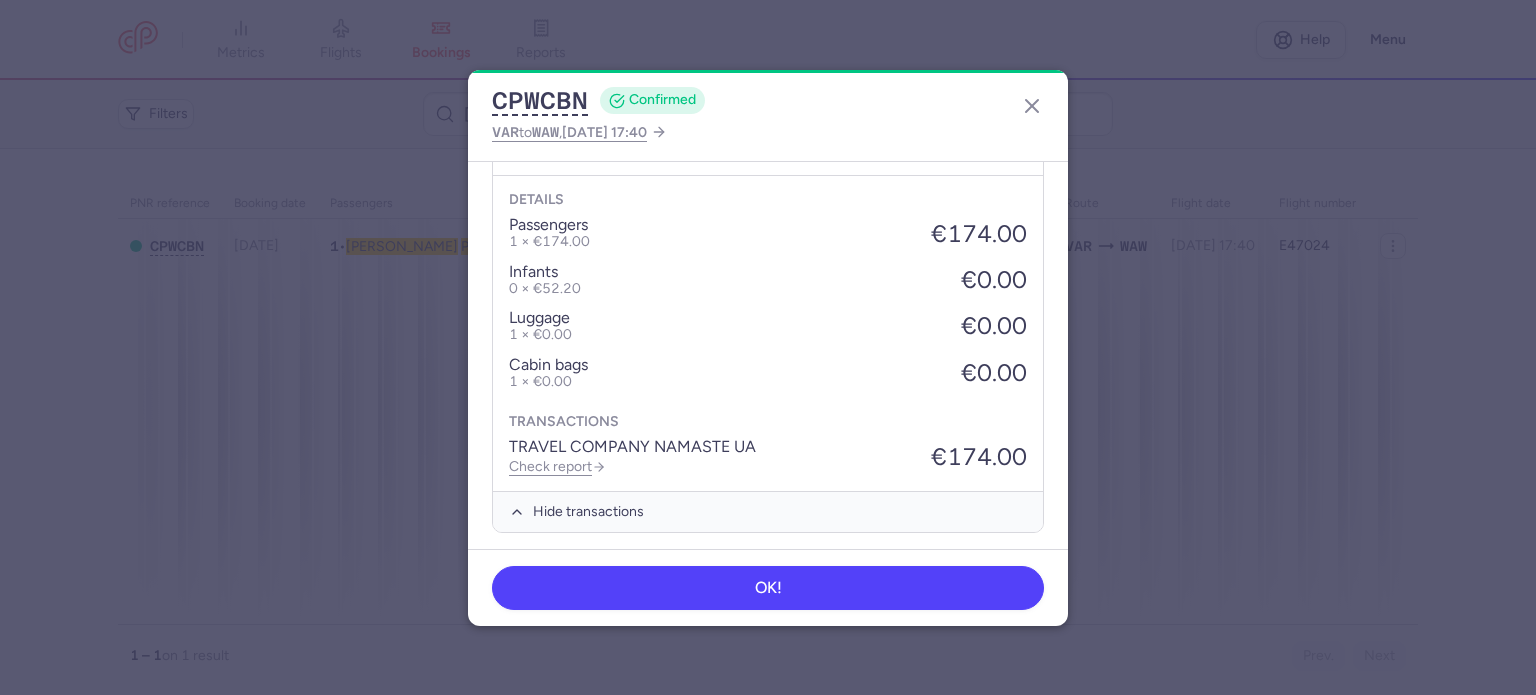 scroll, scrollTop: 739, scrollLeft: 0, axis: vertical 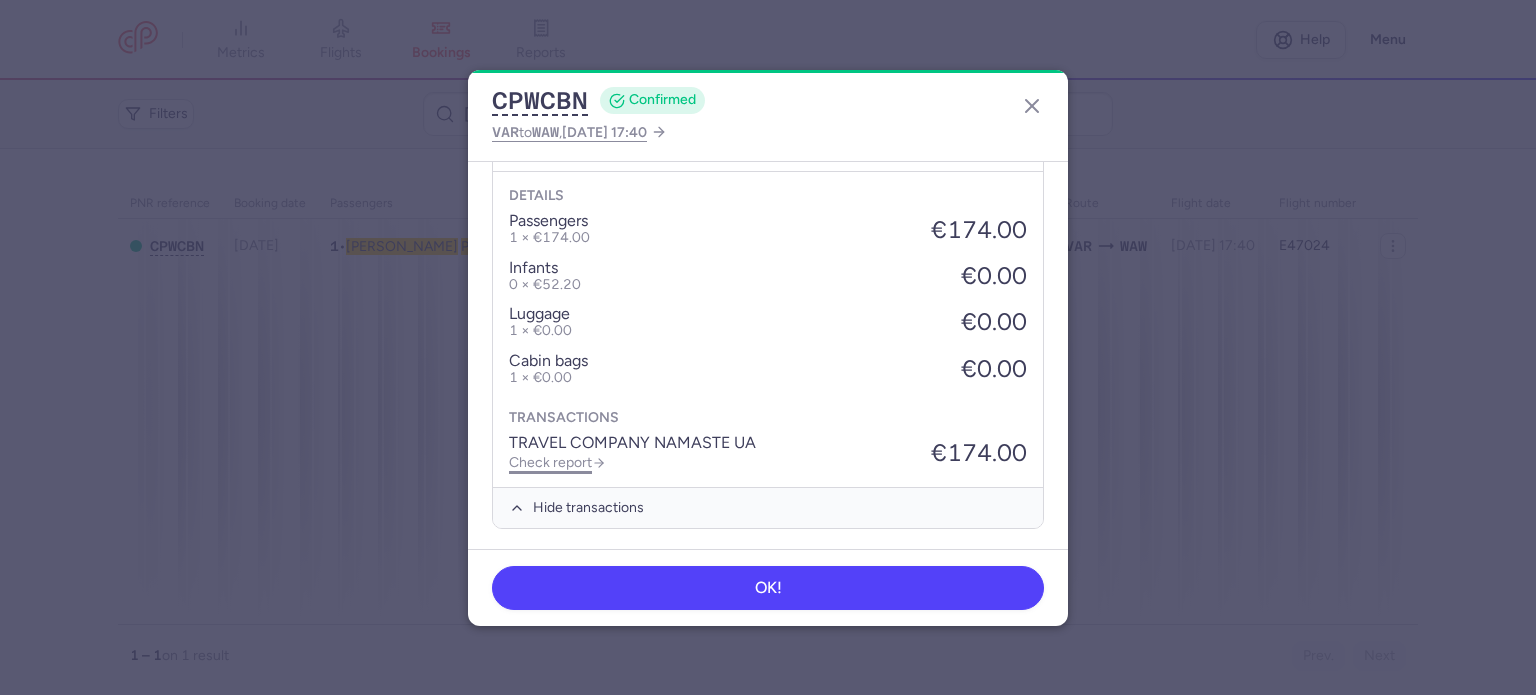click on "Check report" 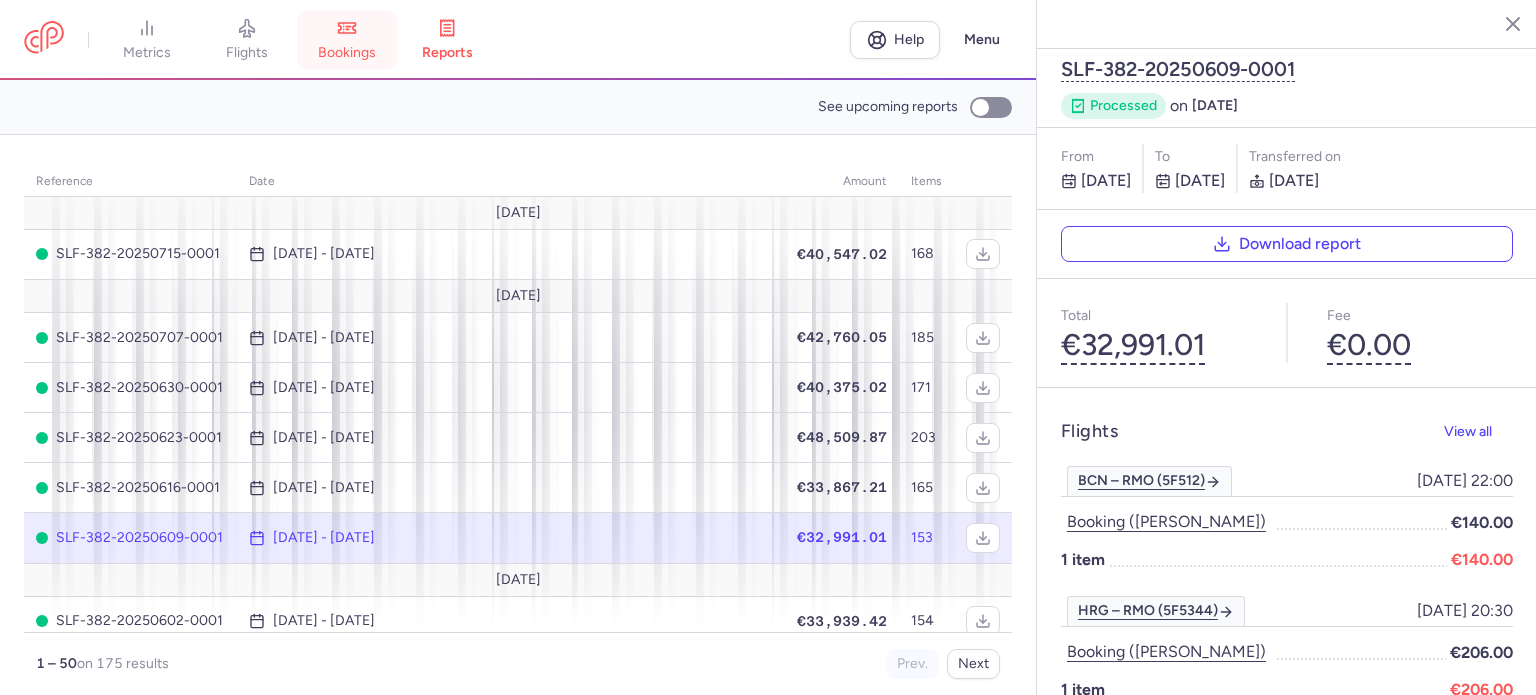 click on "bookings" at bounding box center (347, 53) 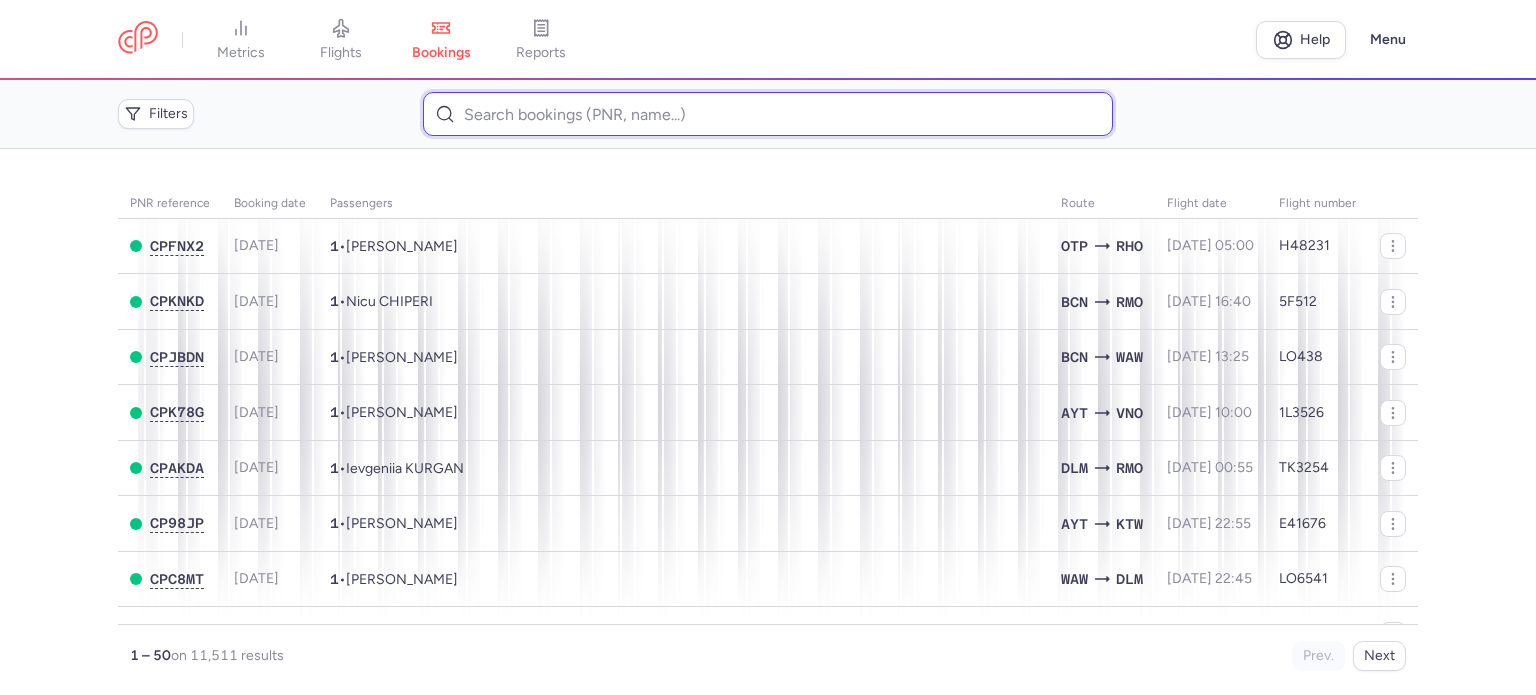 click at bounding box center [767, 114] 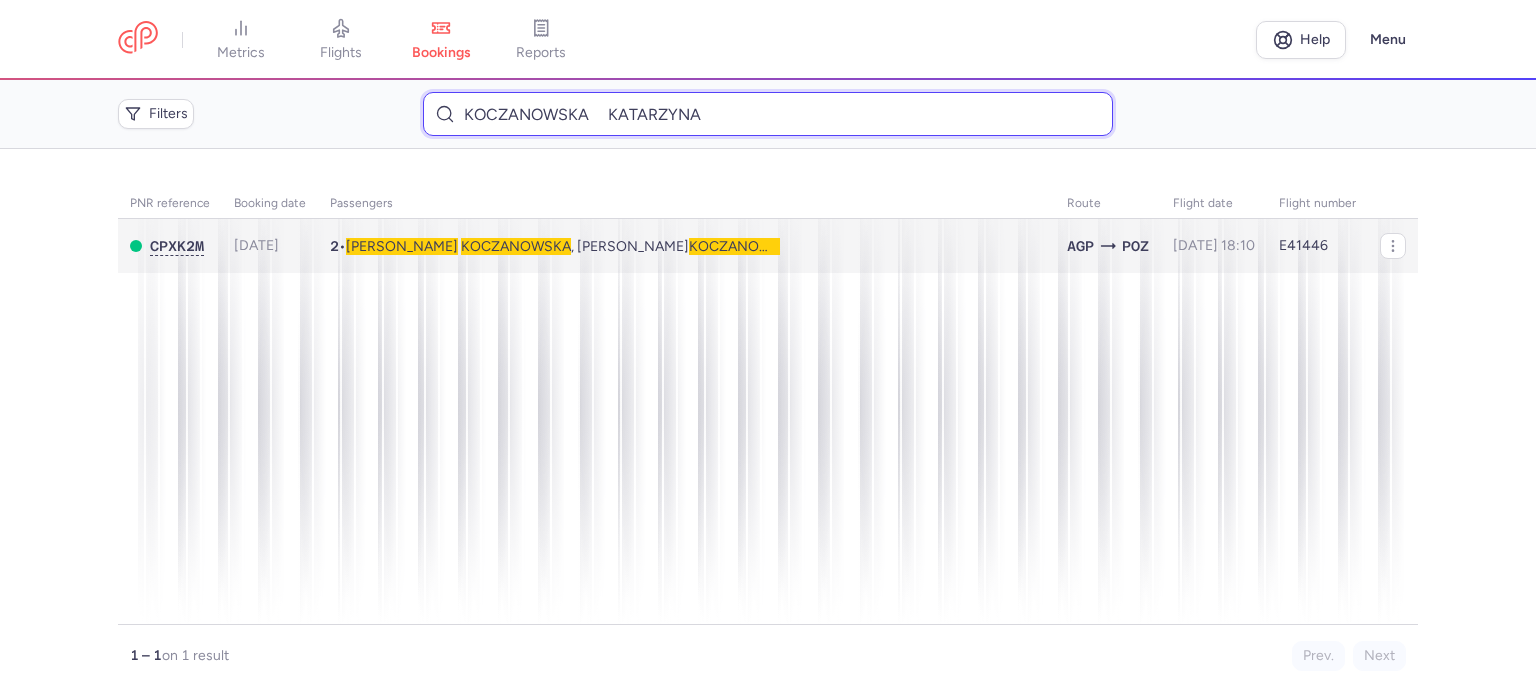 type on "KOCZANOWSKA 	KATARZYNA" 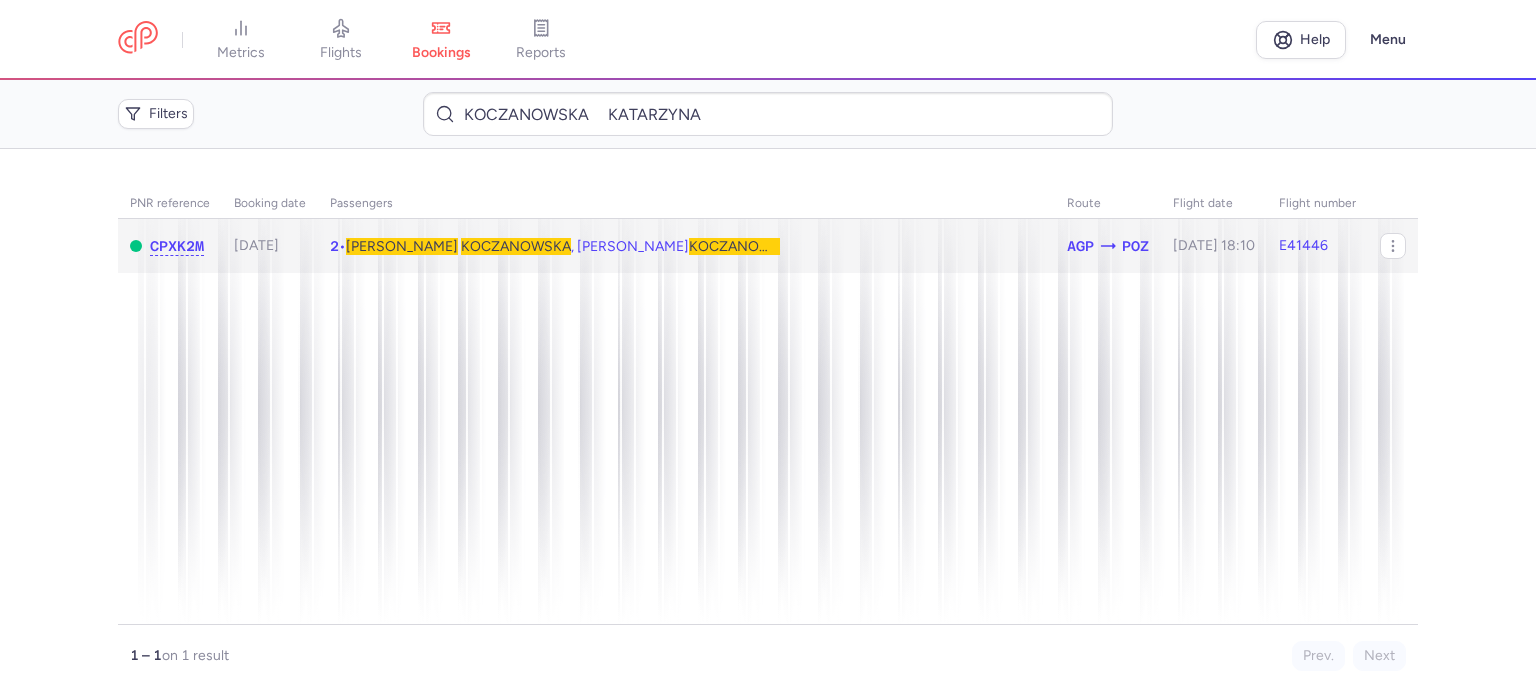 click on "KOCZANOWSKA" at bounding box center [516, 246] 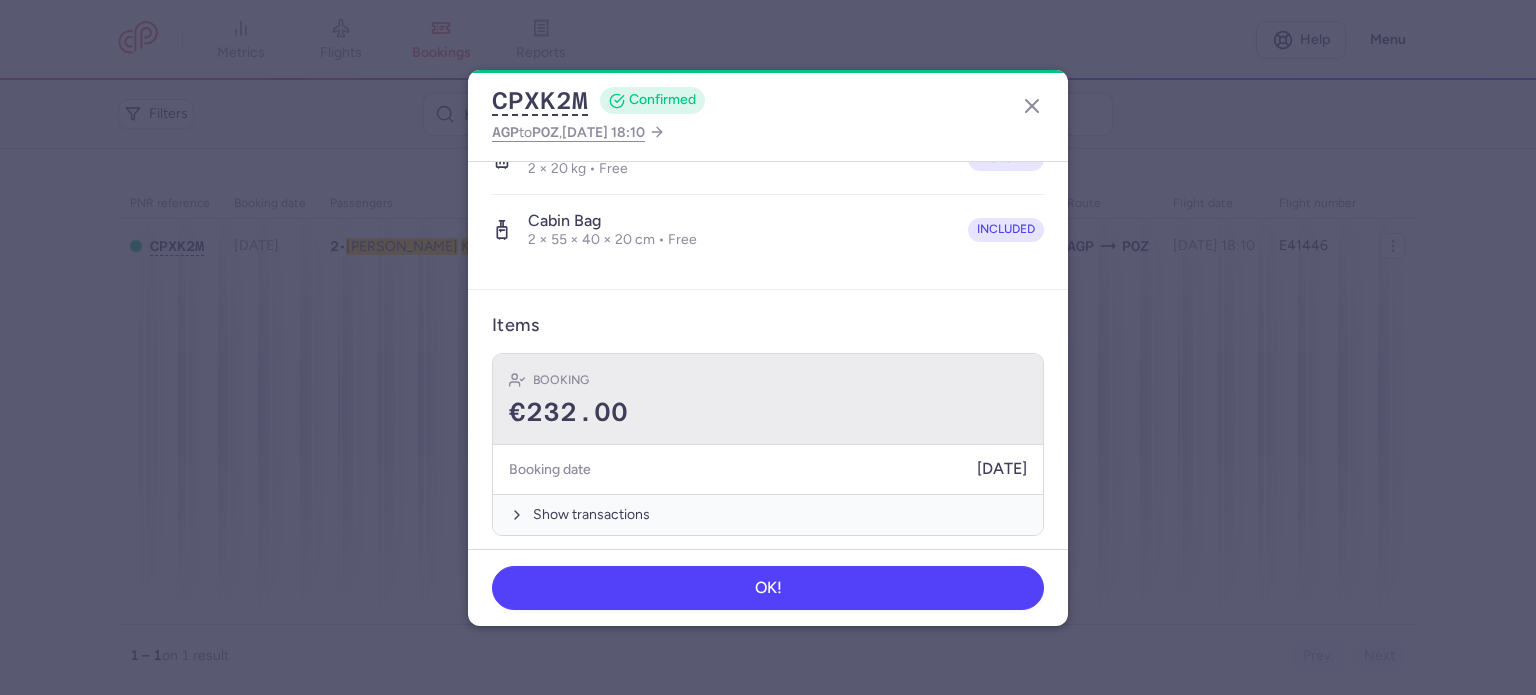 scroll, scrollTop: 492, scrollLeft: 0, axis: vertical 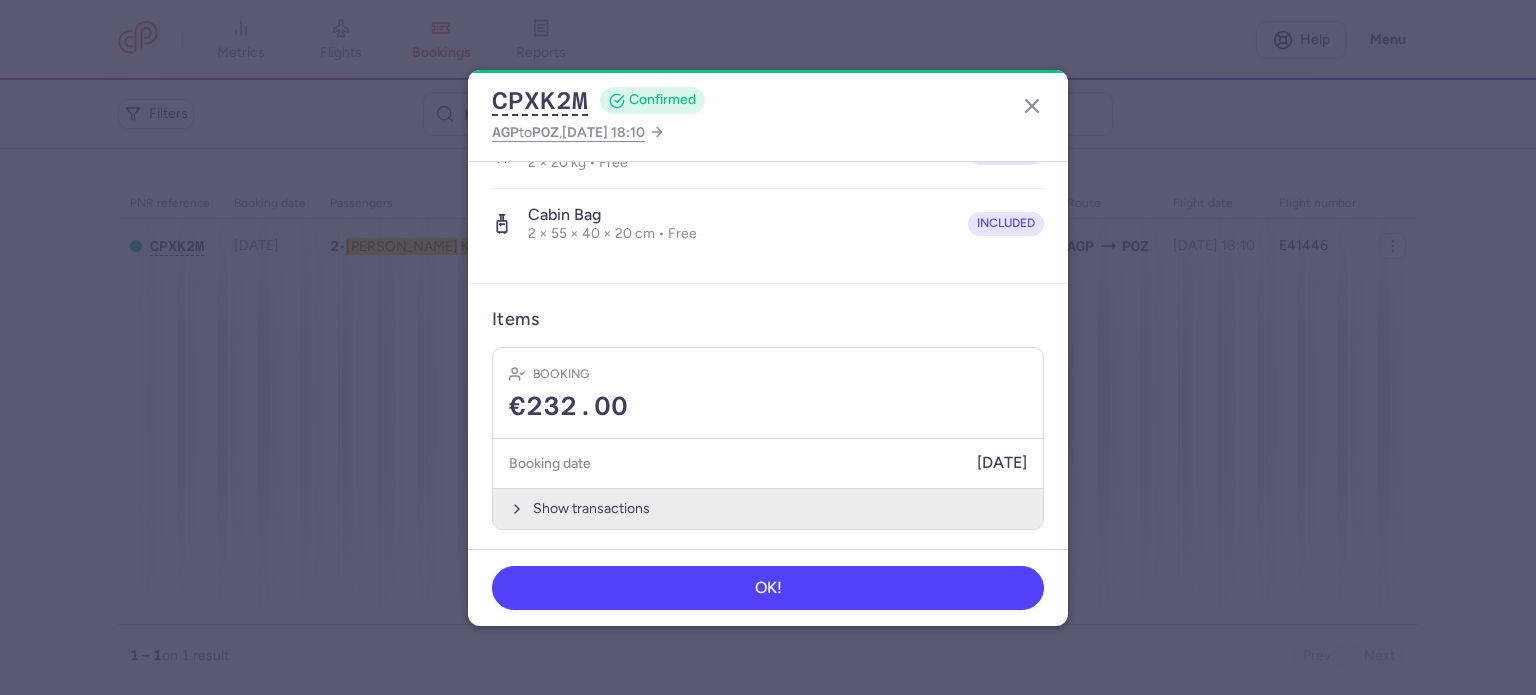 click on "Show transactions" at bounding box center (768, 508) 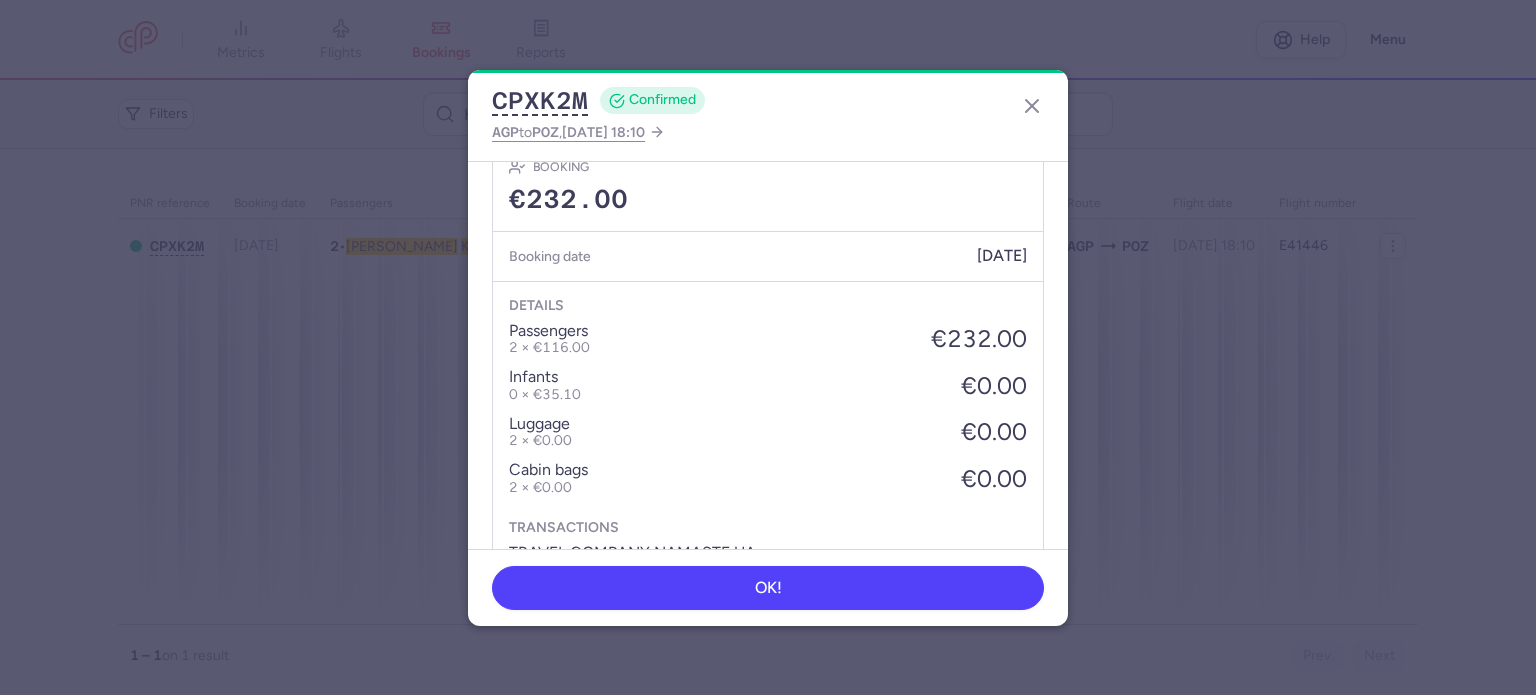 scroll, scrollTop: 808, scrollLeft: 0, axis: vertical 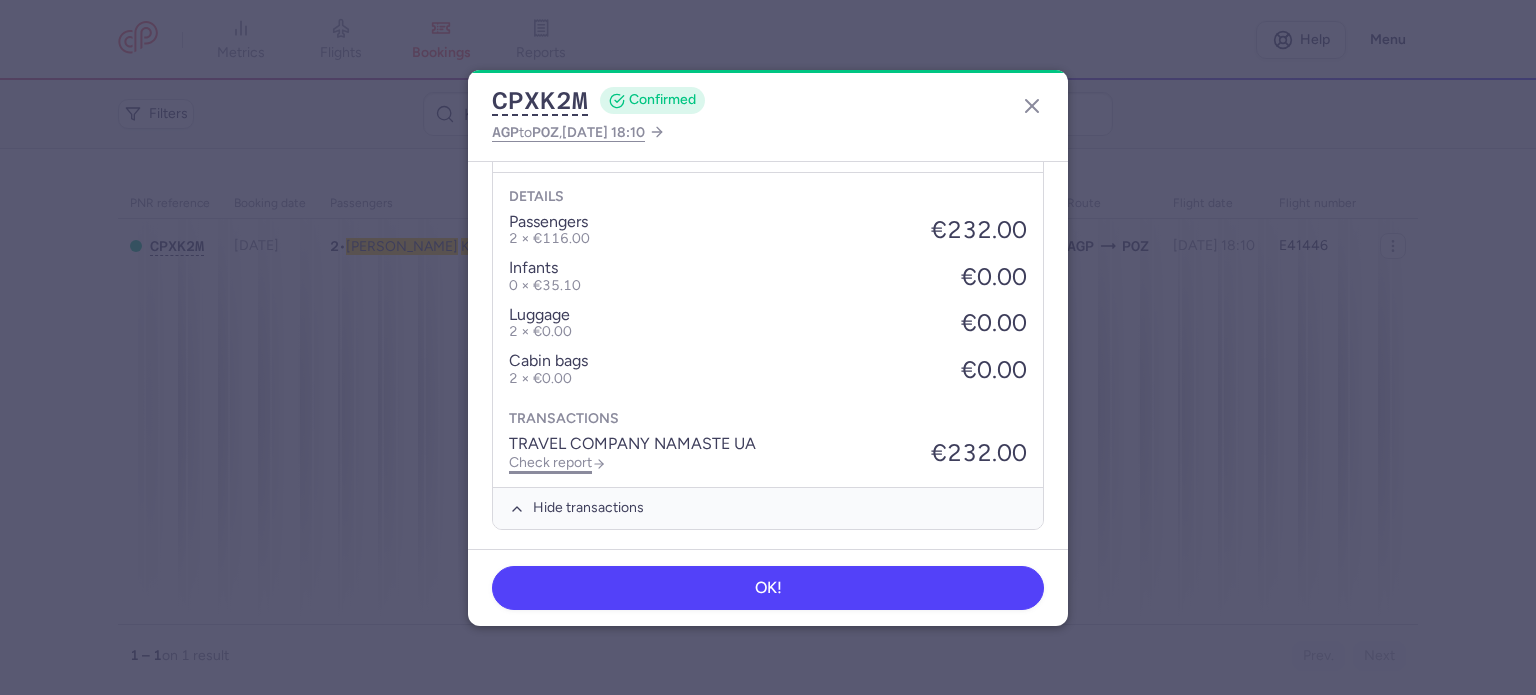 click on "Check report" 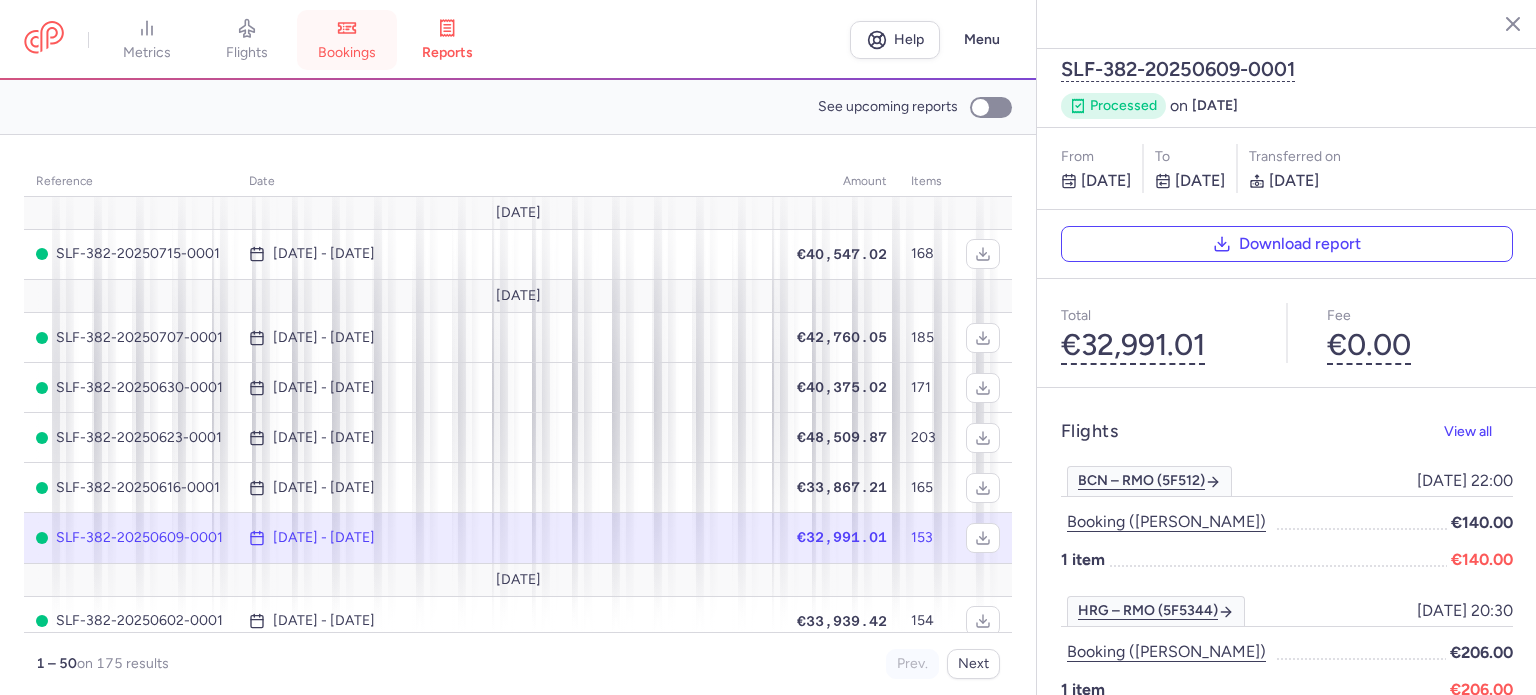 click on "bookings" at bounding box center (347, 40) 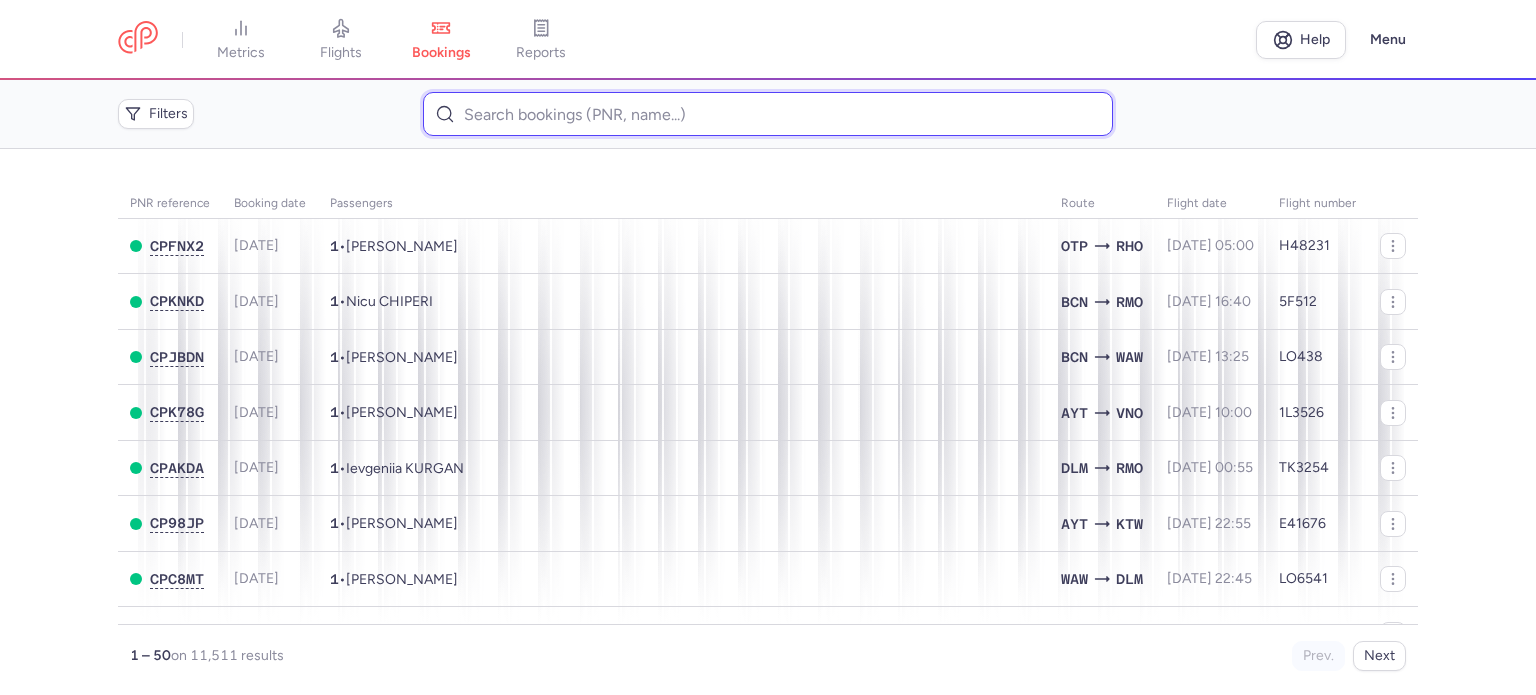 paste on "[PERSON_NAME]" 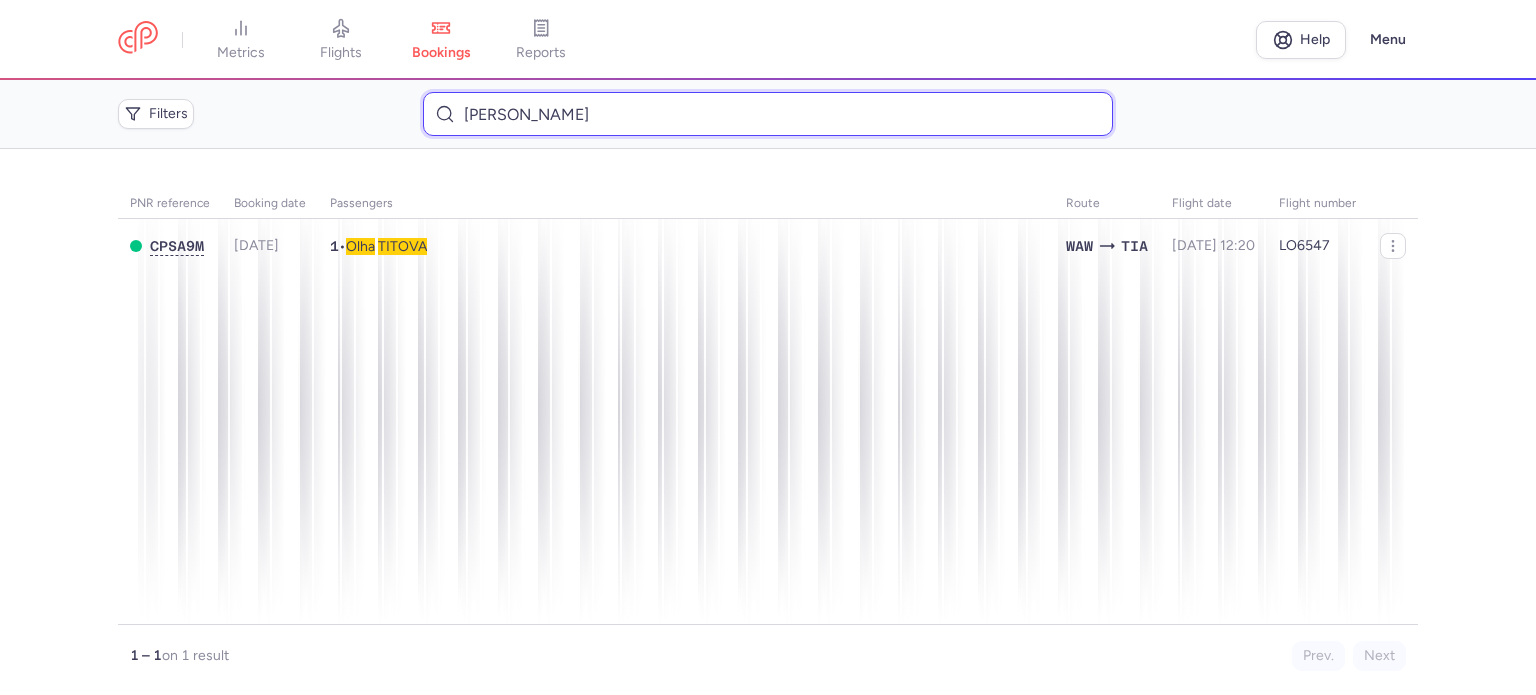 type on "[PERSON_NAME]" 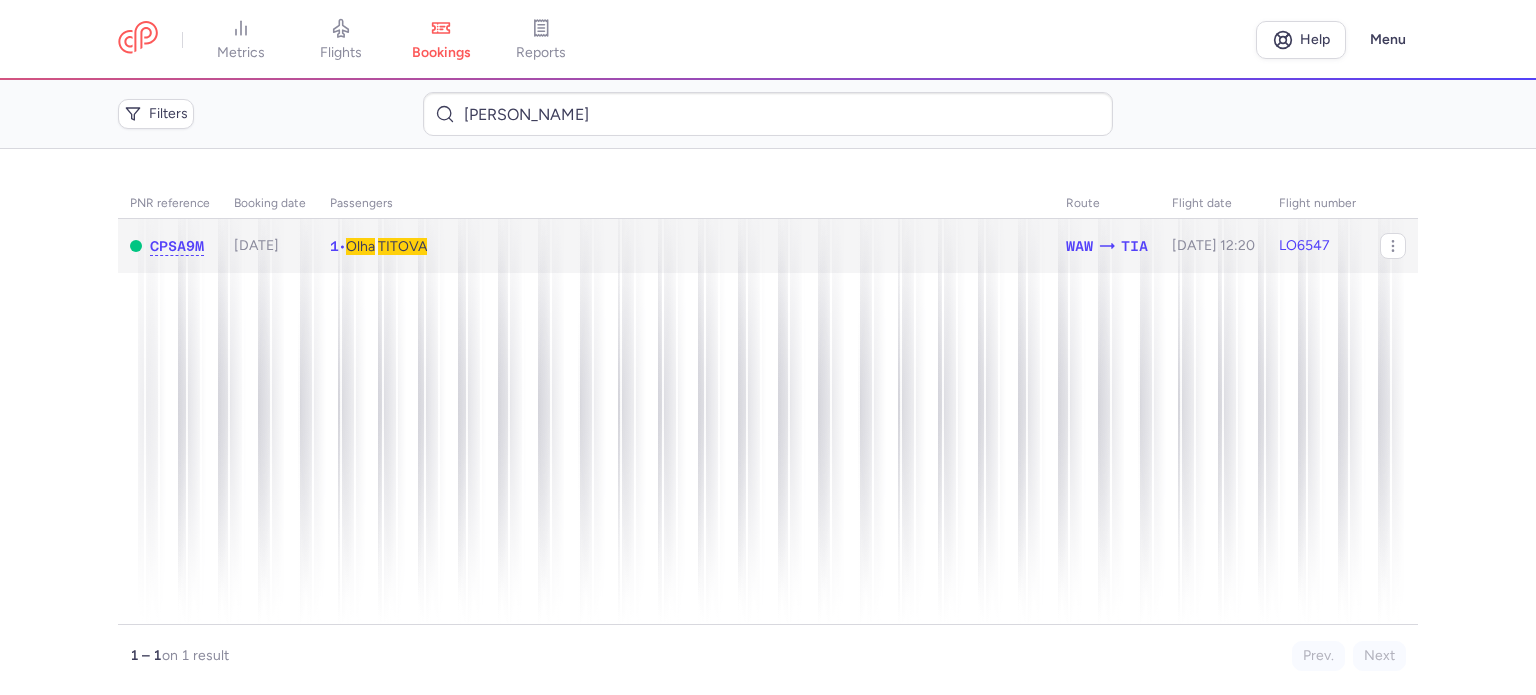 click on "TITOVA" at bounding box center (402, 246) 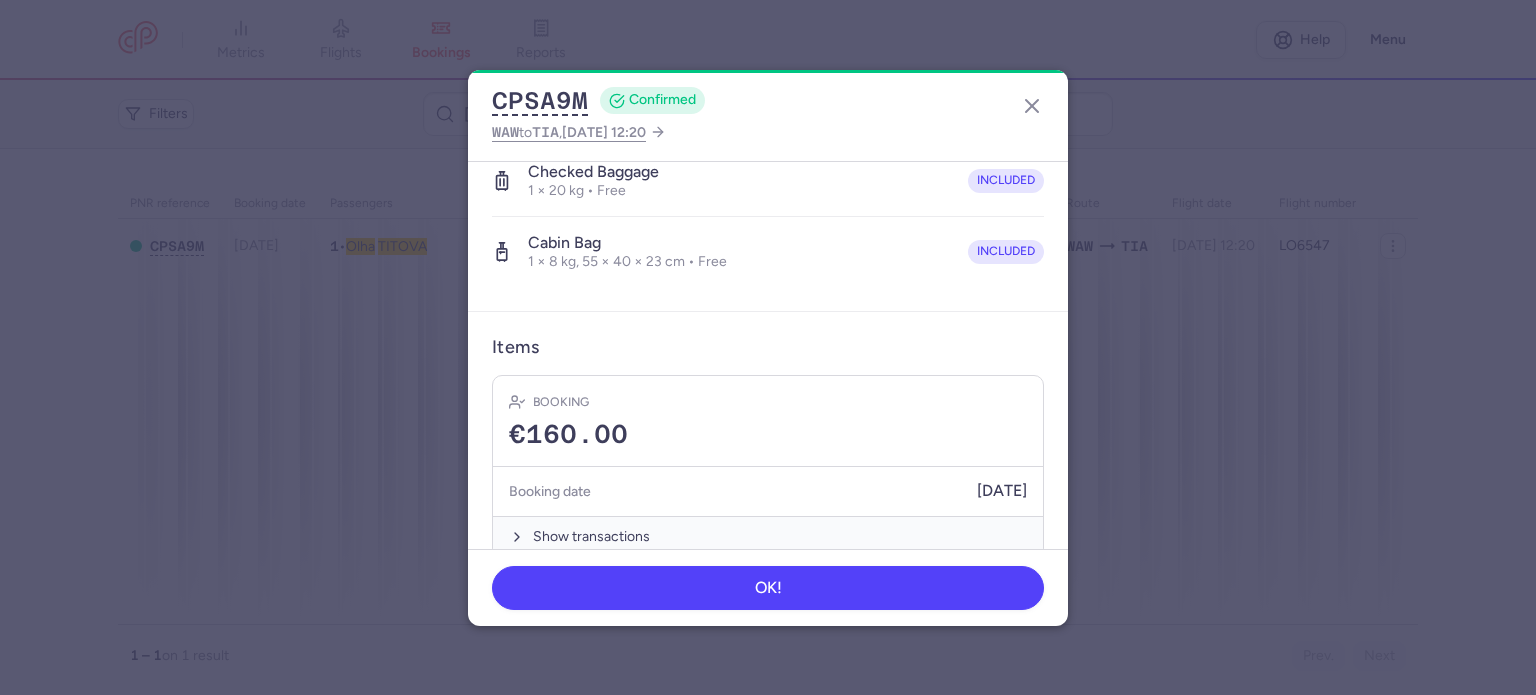 scroll, scrollTop: 423, scrollLeft: 0, axis: vertical 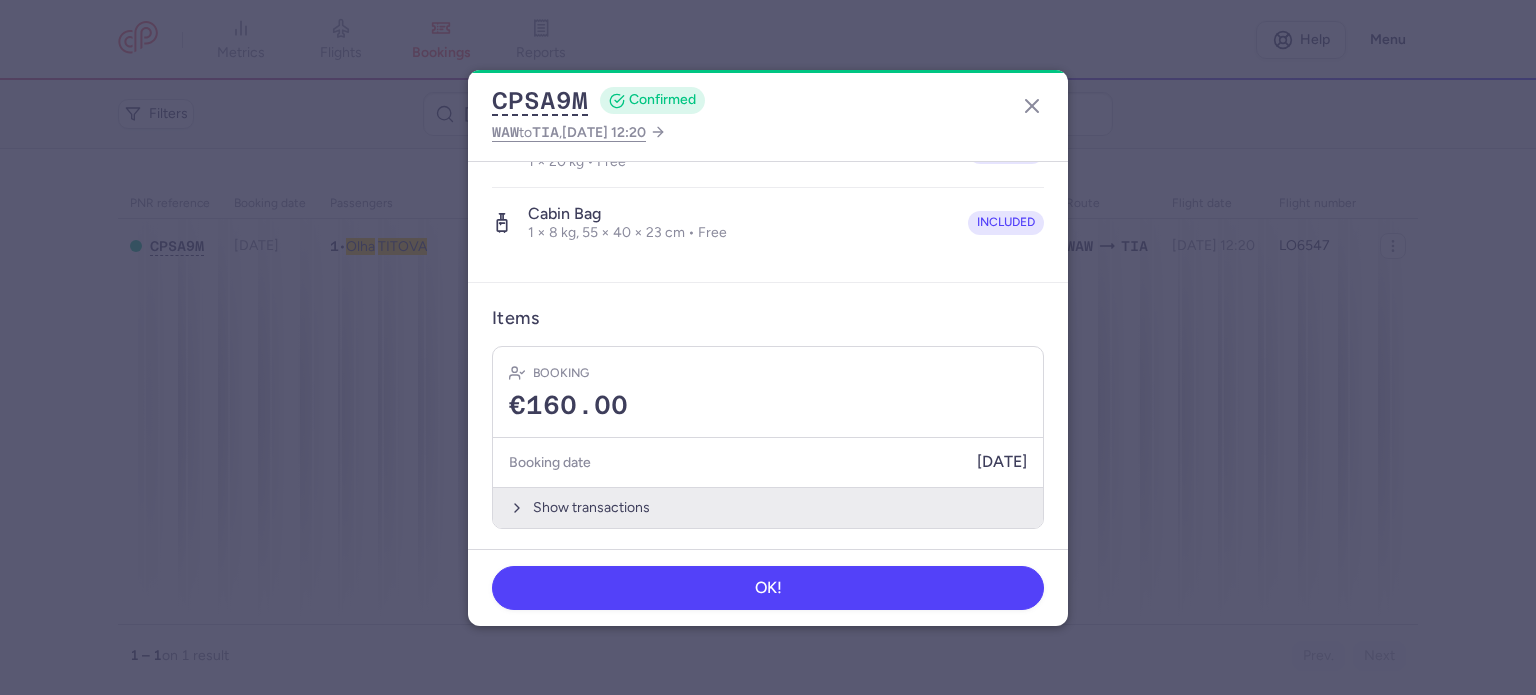 click on "Show transactions" at bounding box center (768, 507) 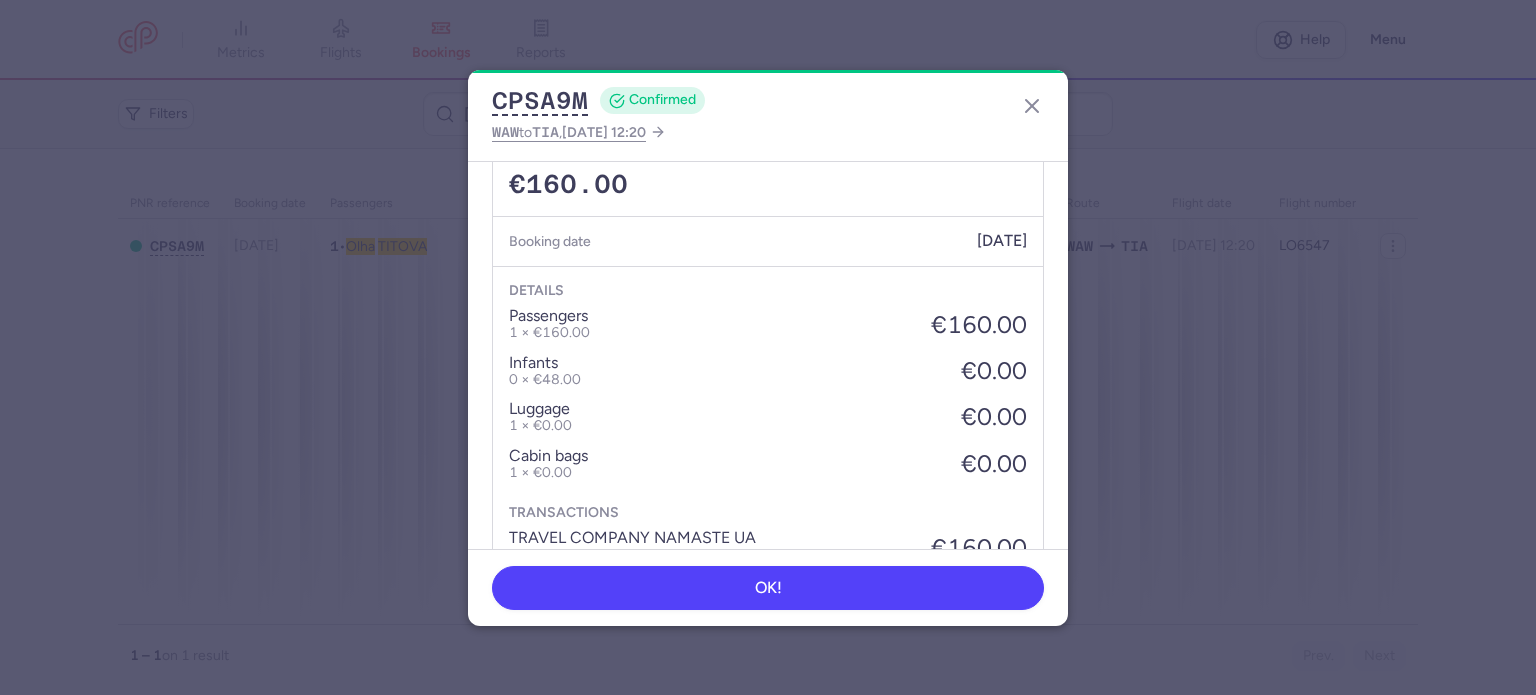 scroll, scrollTop: 739, scrollLeft: 0, axis: vertical 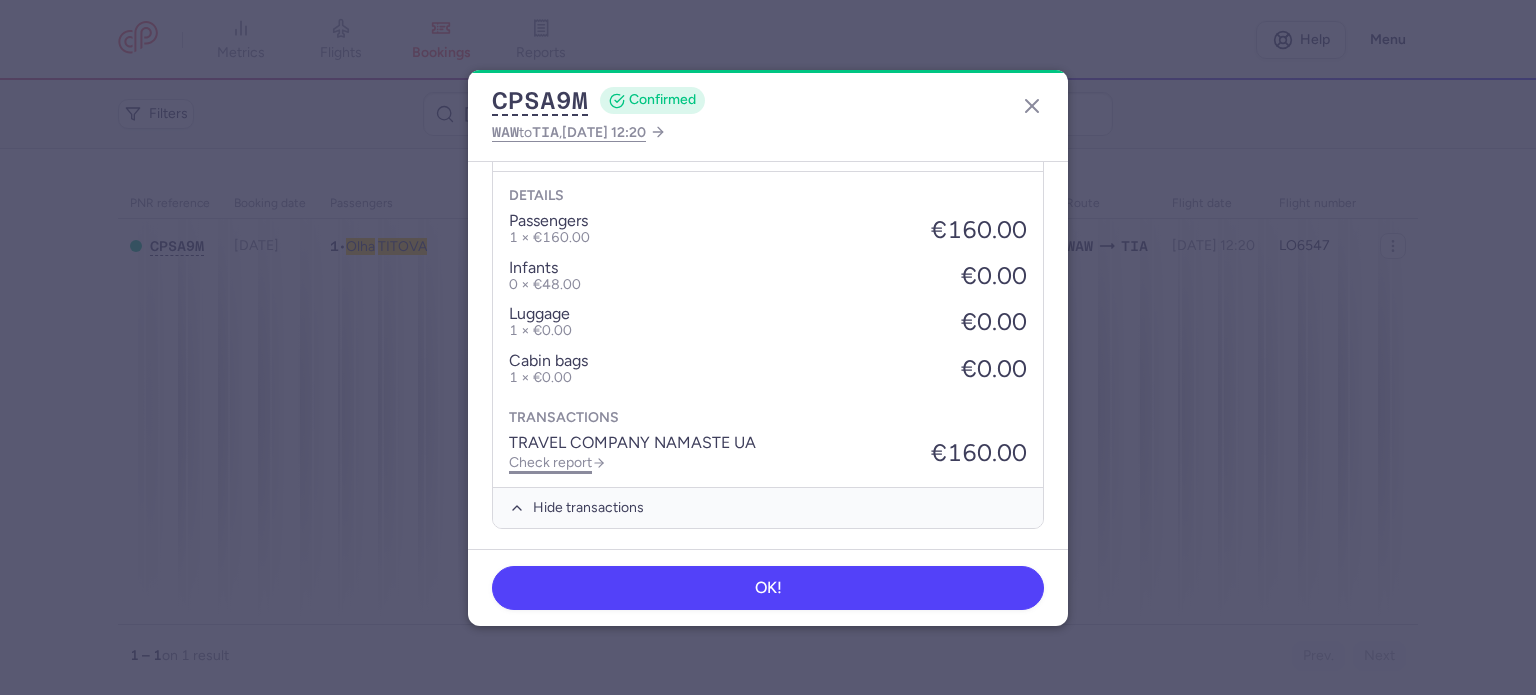 click on "Check report" 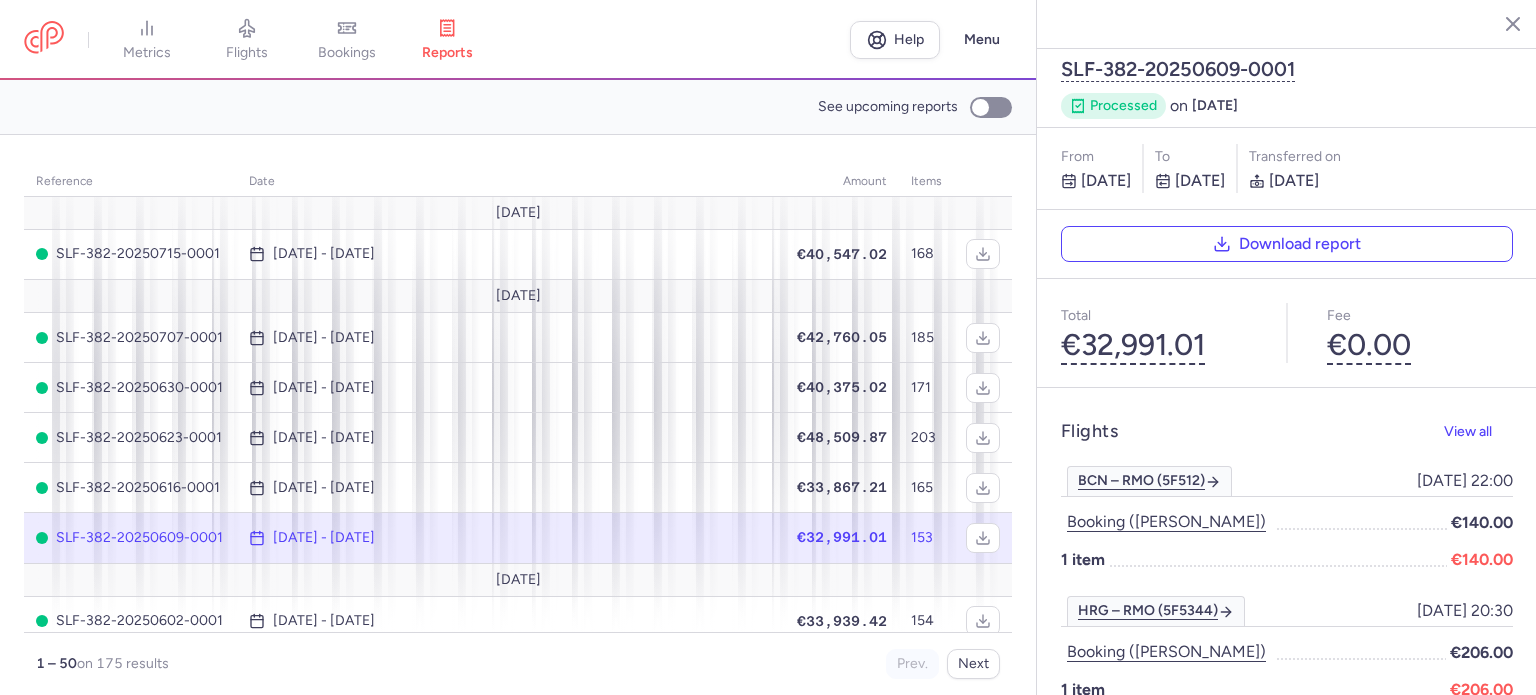 click on "bookings" at bounding box center [347, 40] 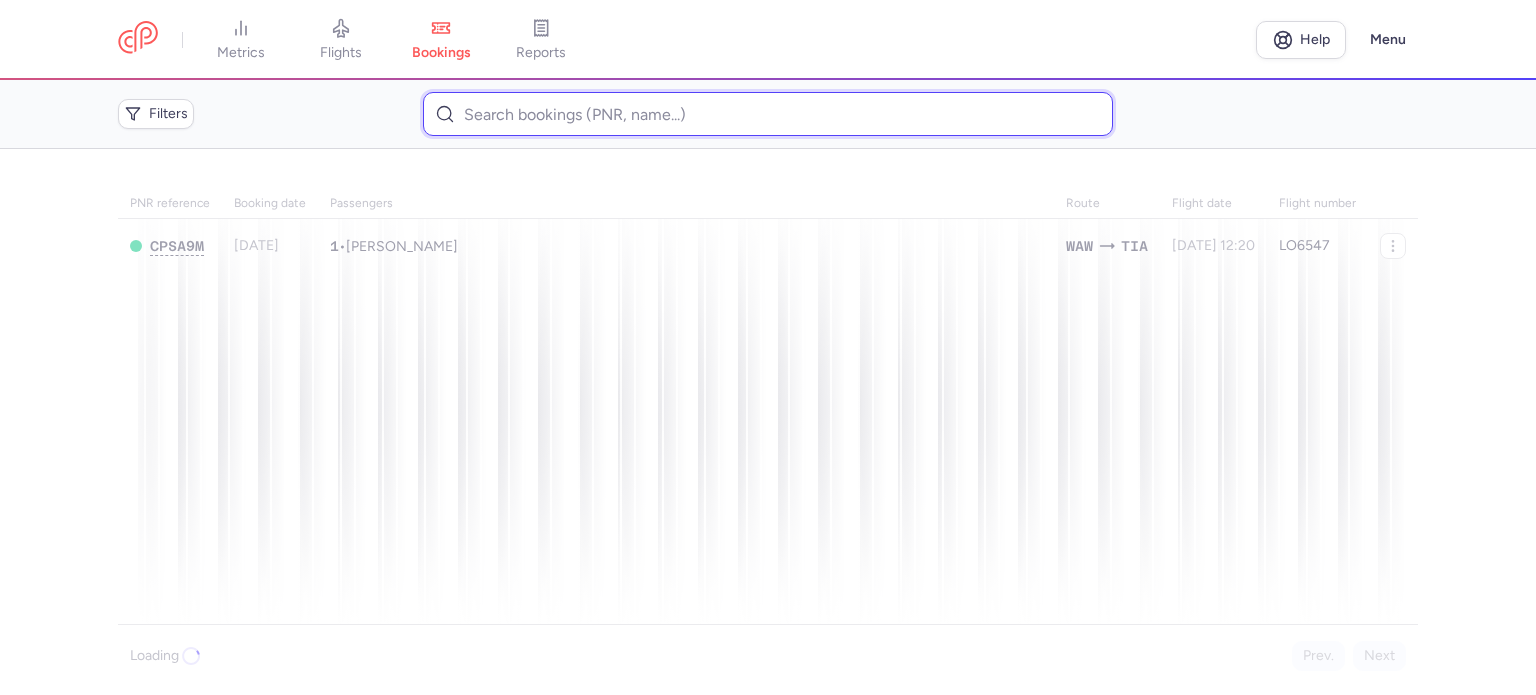 paste on "[PERSON_NAME]" 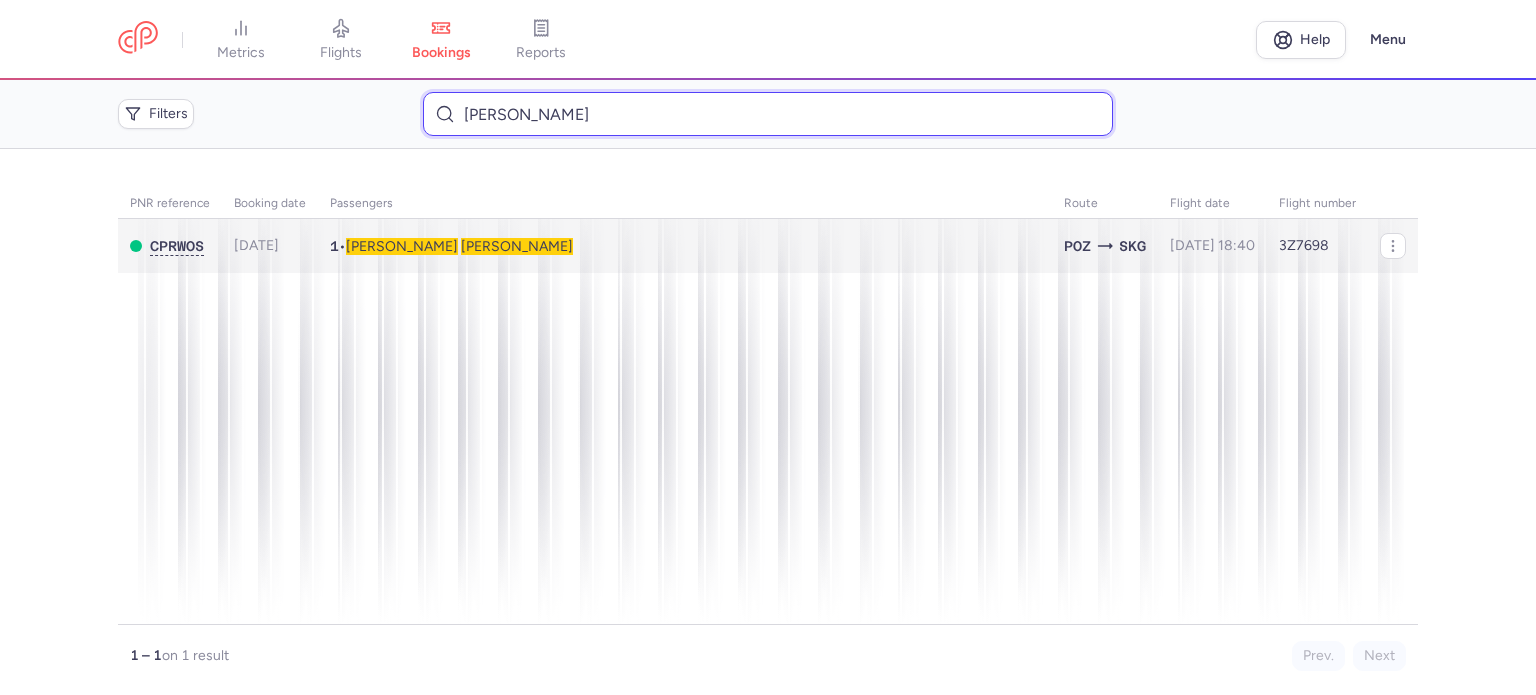 type on "[PERSON_NAME]" 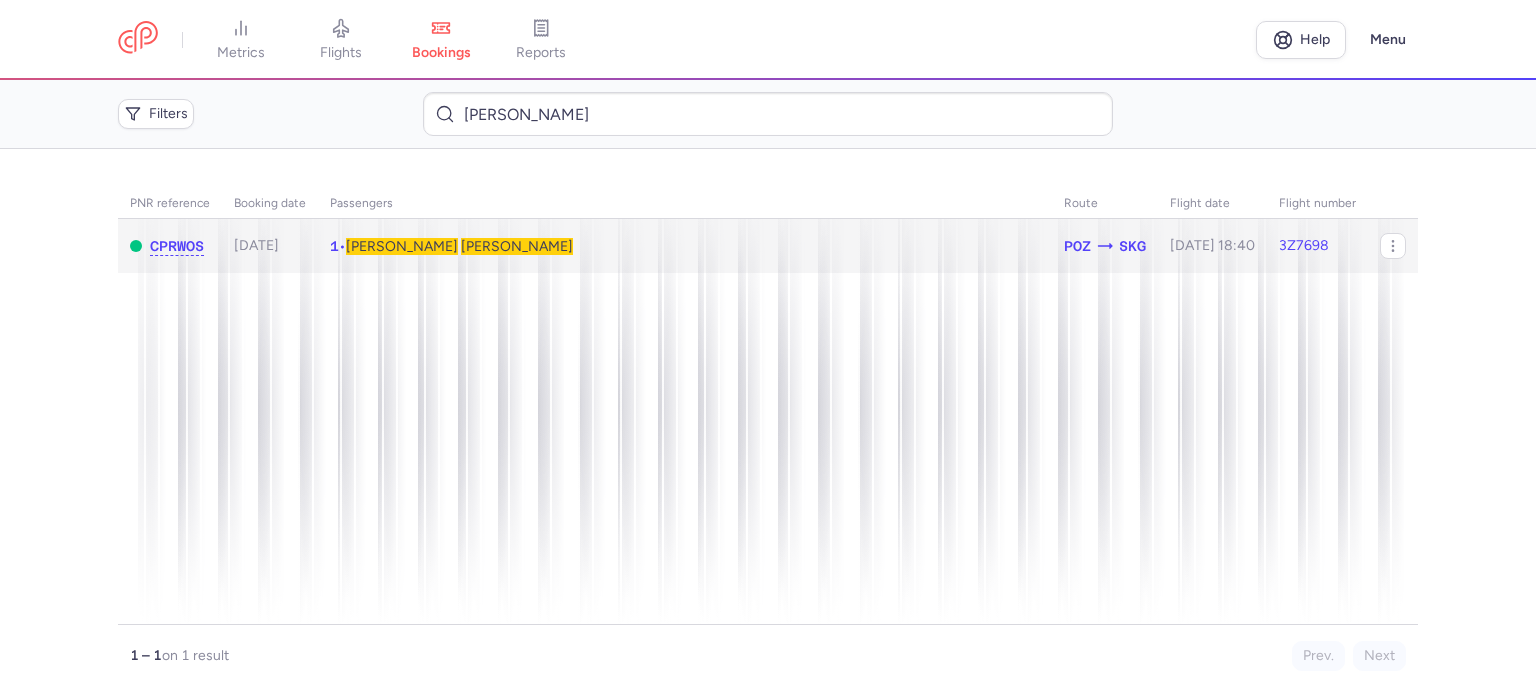 click on "[PERSON_NAME]" at bounding box center (517, 246) 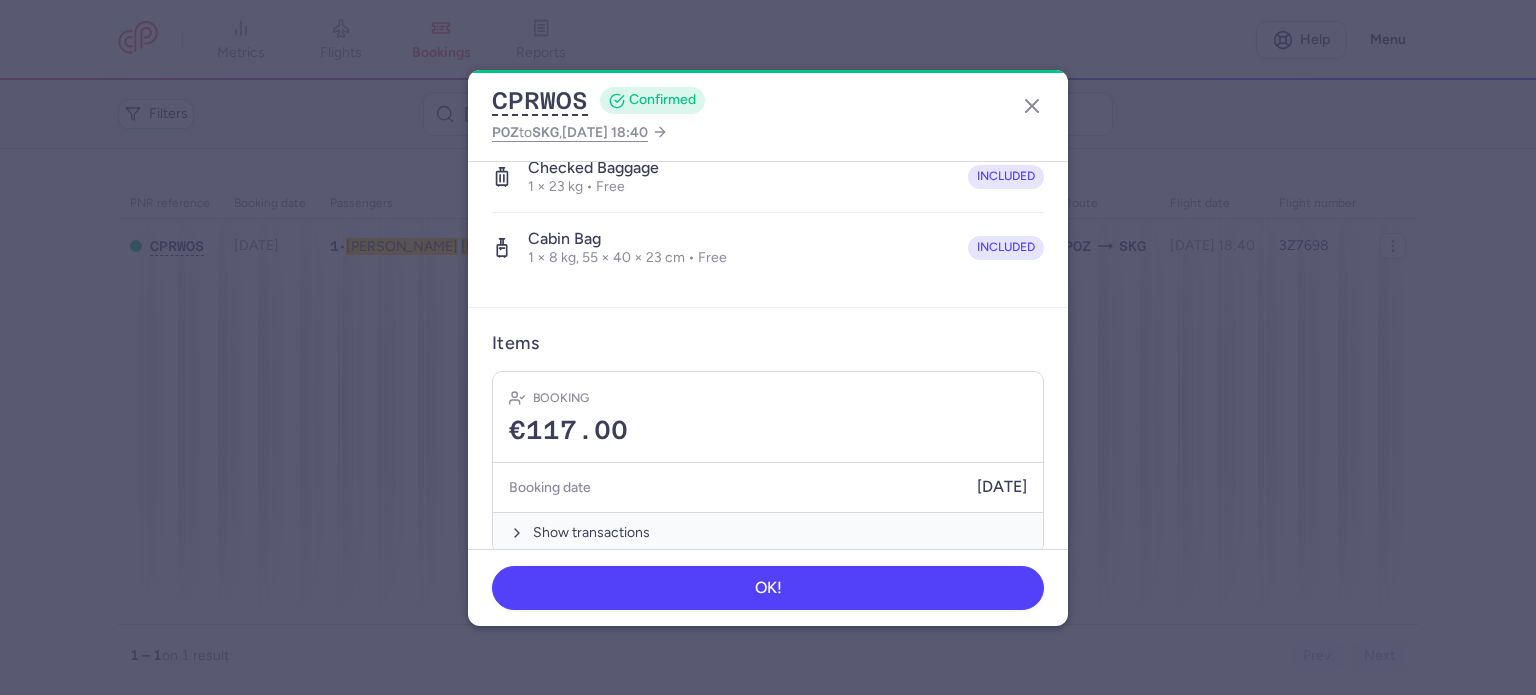 scroll, scrollTop: 423, scrollLeft: 0, axis: vertical 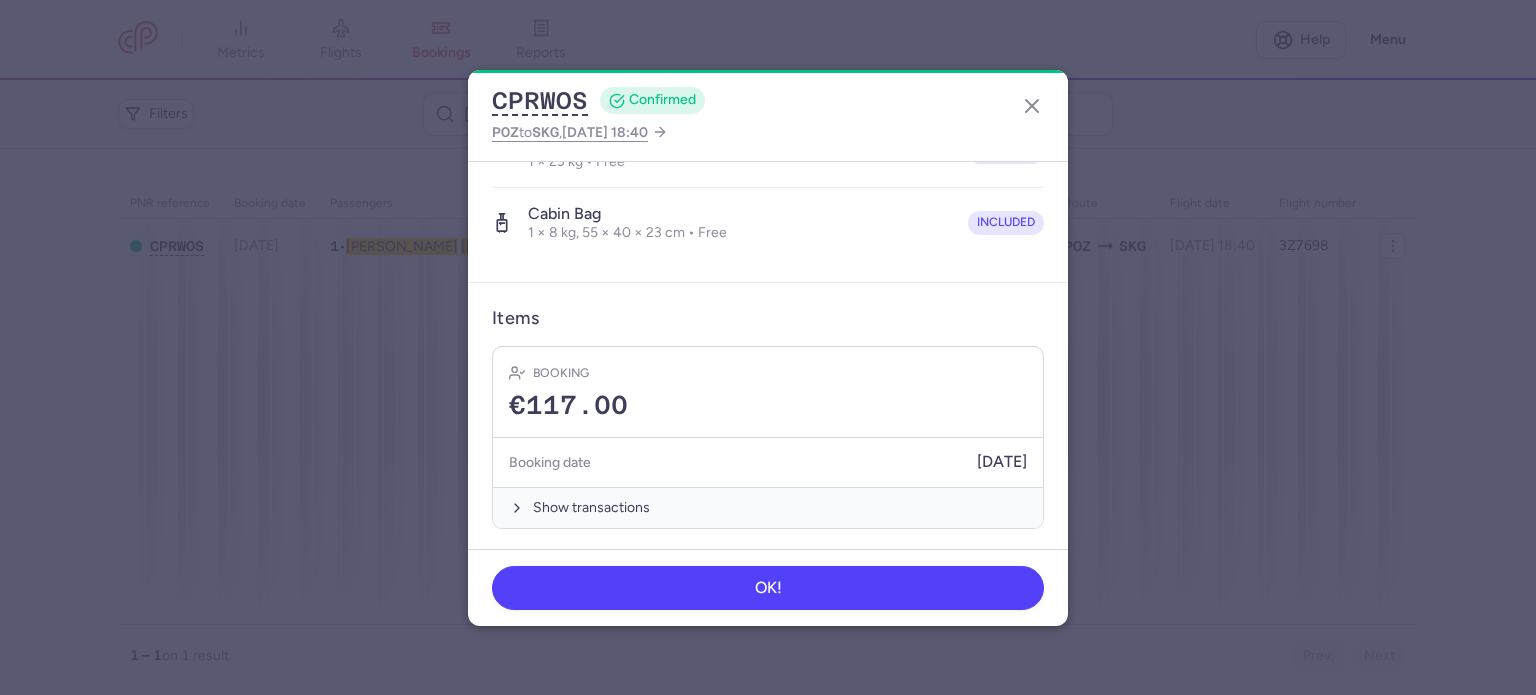 drag, startPoint x: 569, startPoint y: 499, endPoint x: 625, endPoint y: 465, distance: 65.51336 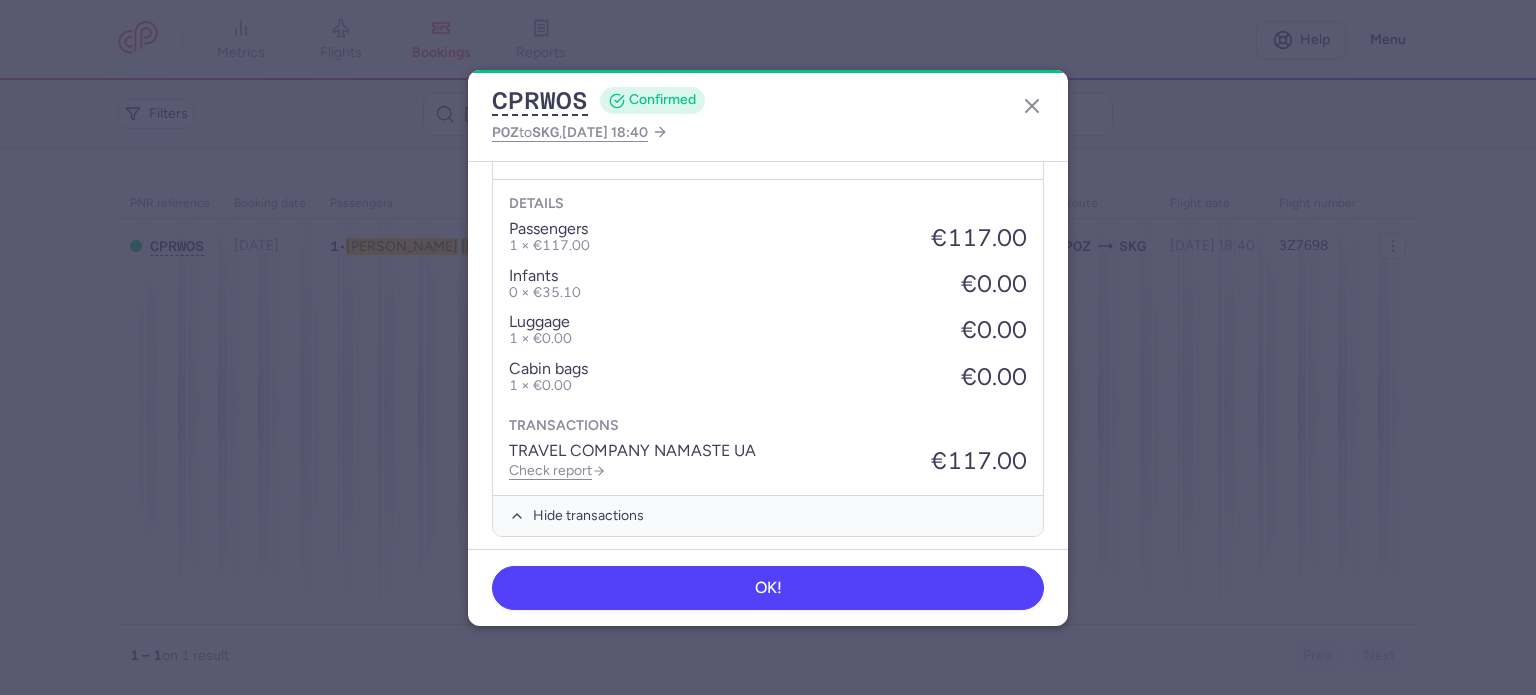 scroll, scrollTop: 739, scrollLeft: 0, axis: vertical 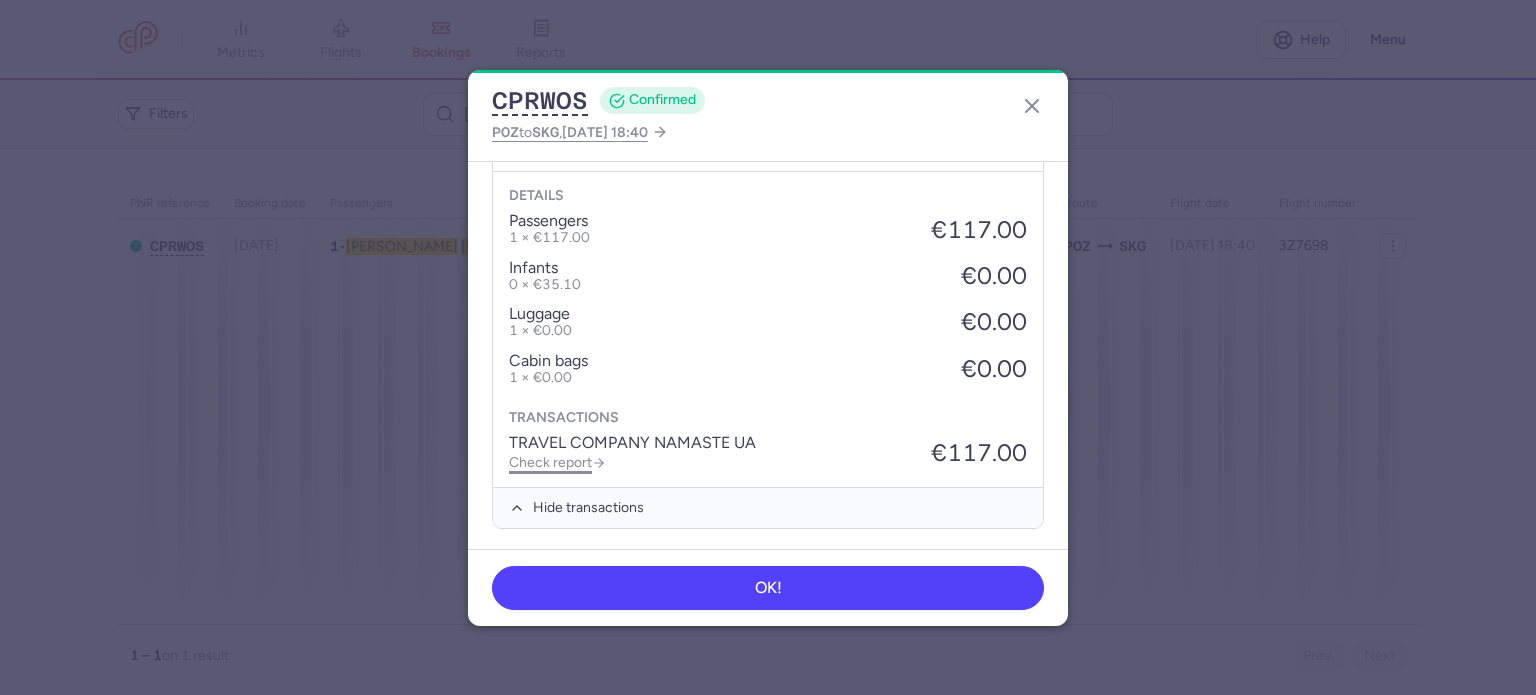 click on "Check report" 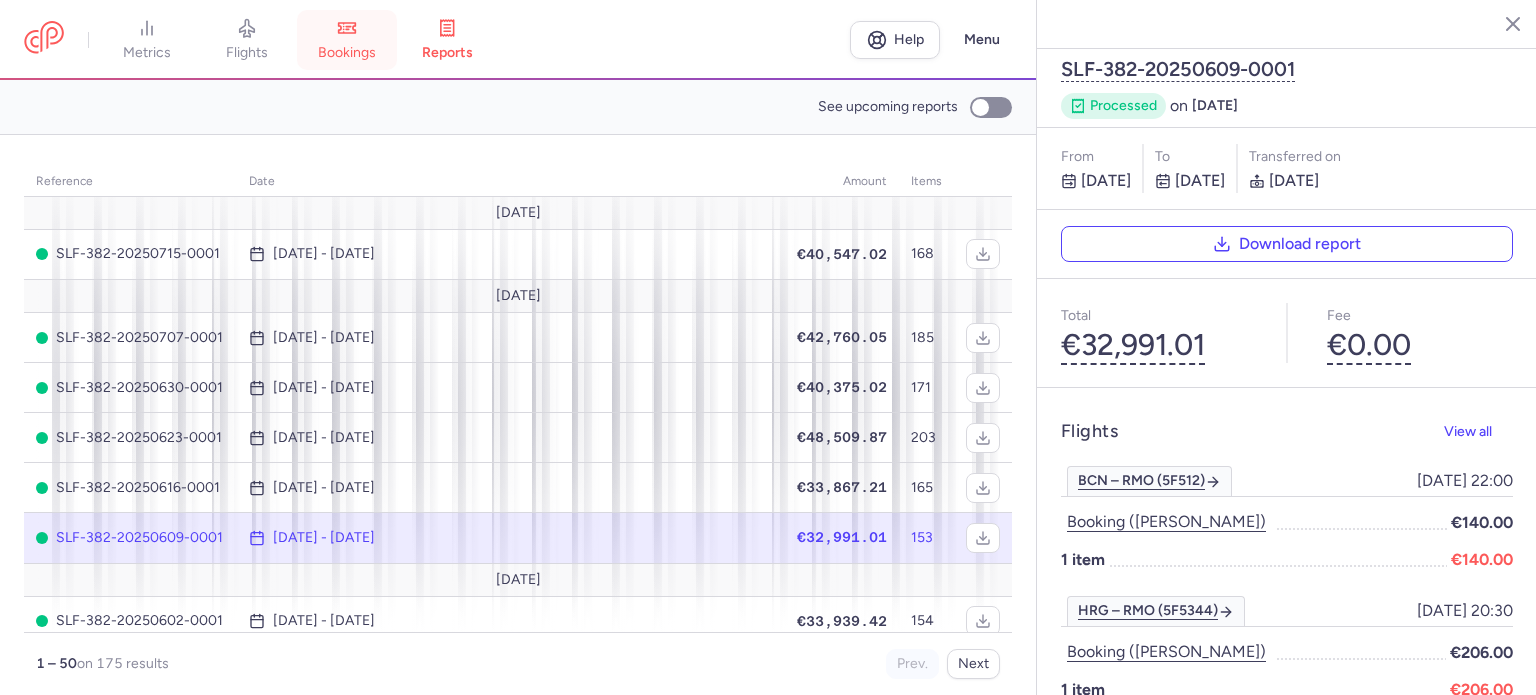 click on "bookings" at bounding box center [347, 53] 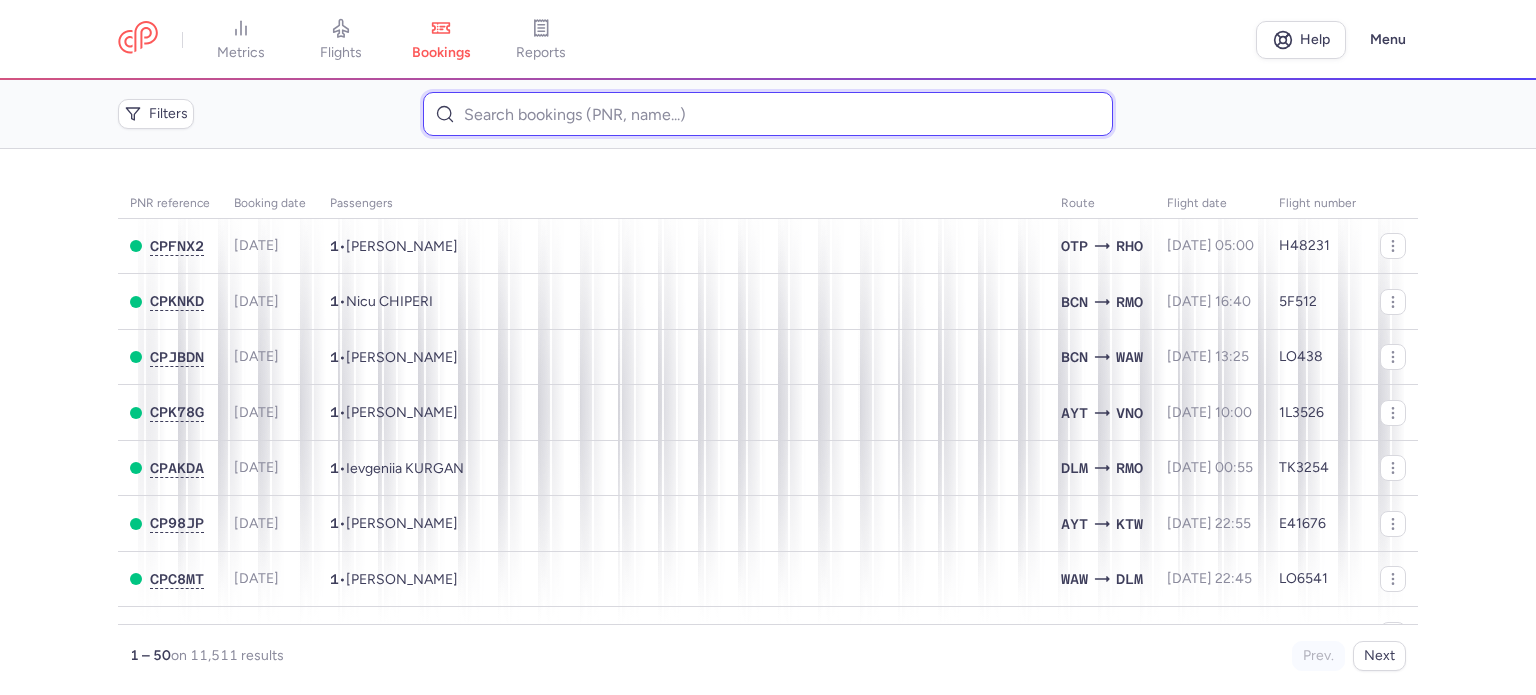 paste on "[PERSON_NAME]" 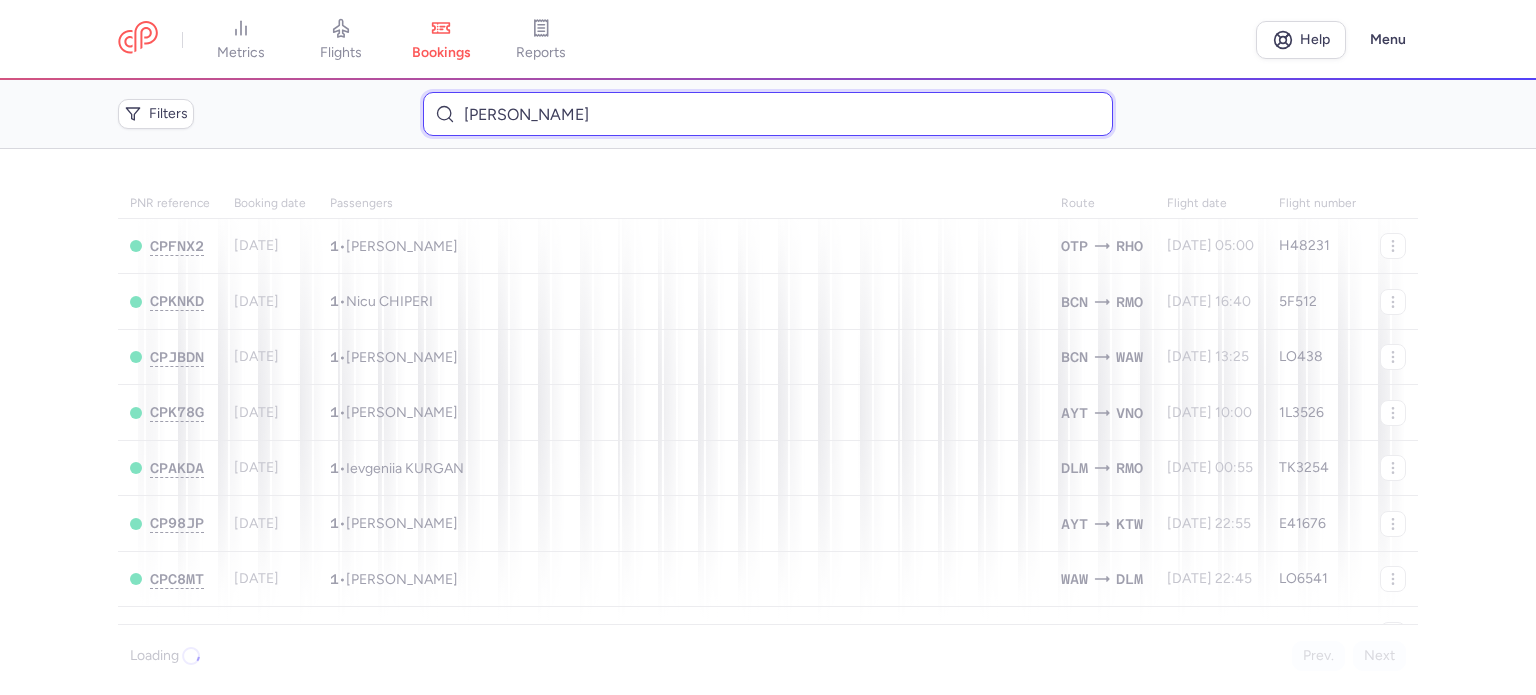type on "[PERSON_NAME]" 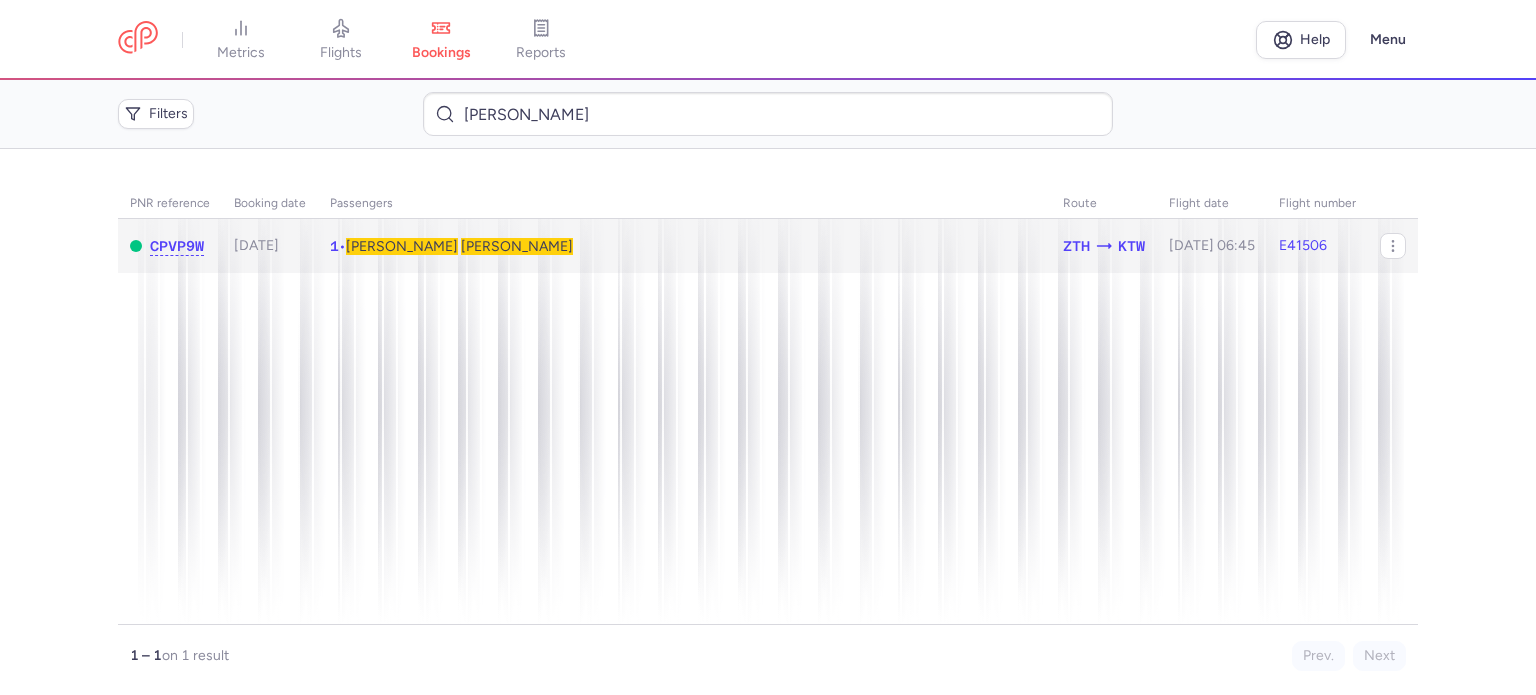 click on "[PERSON_NAME]" at bounding box center [517, 246] 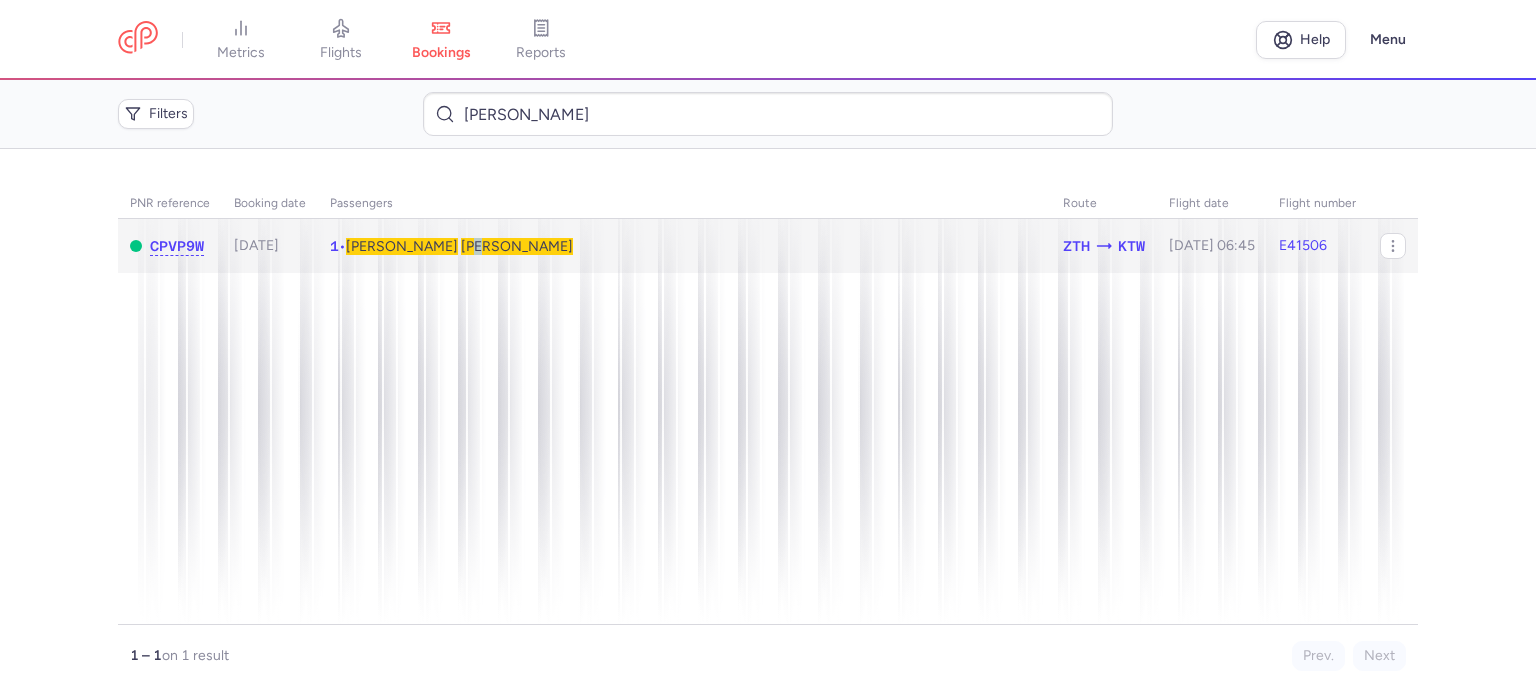 click on "[PERSON_NAME]" at bounding box center (517, 246) 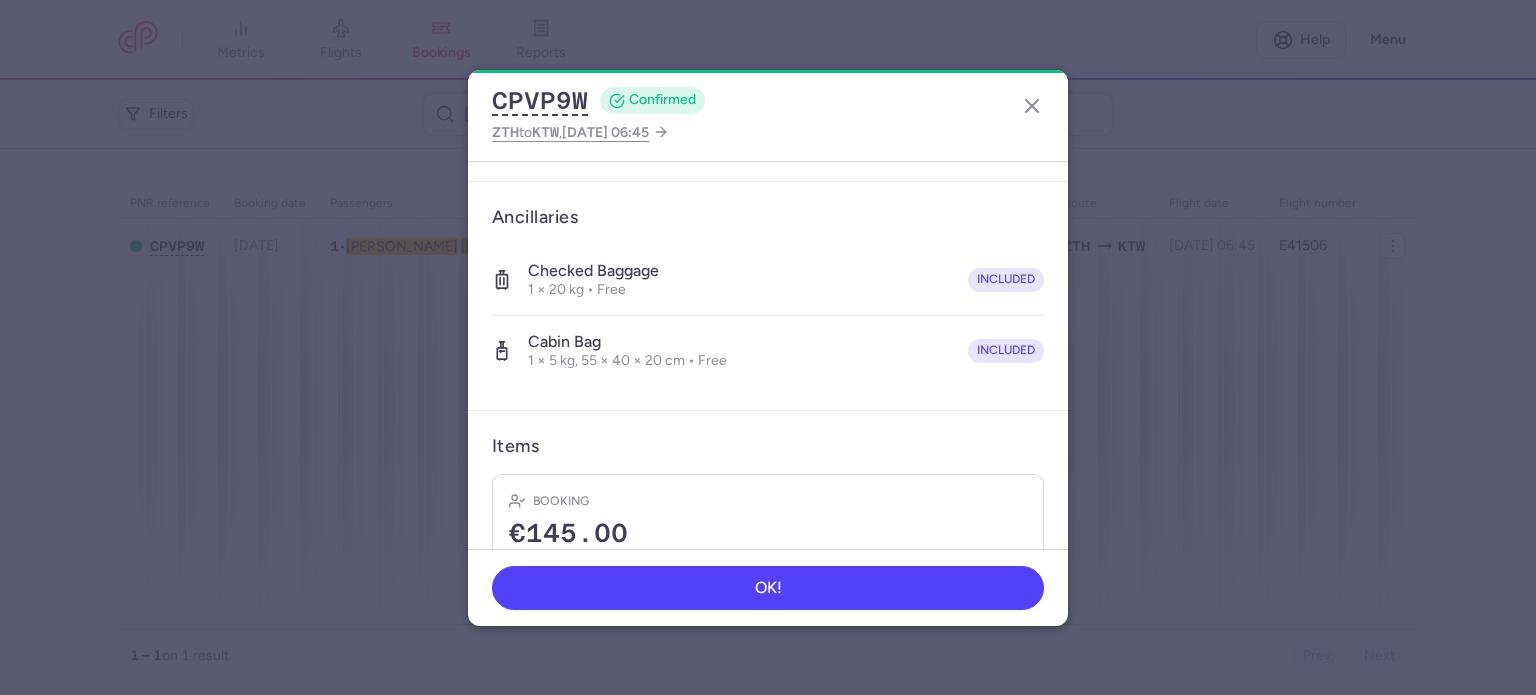 scroll, scrollTop: 423, scrollLeft: 0, axis: vertical 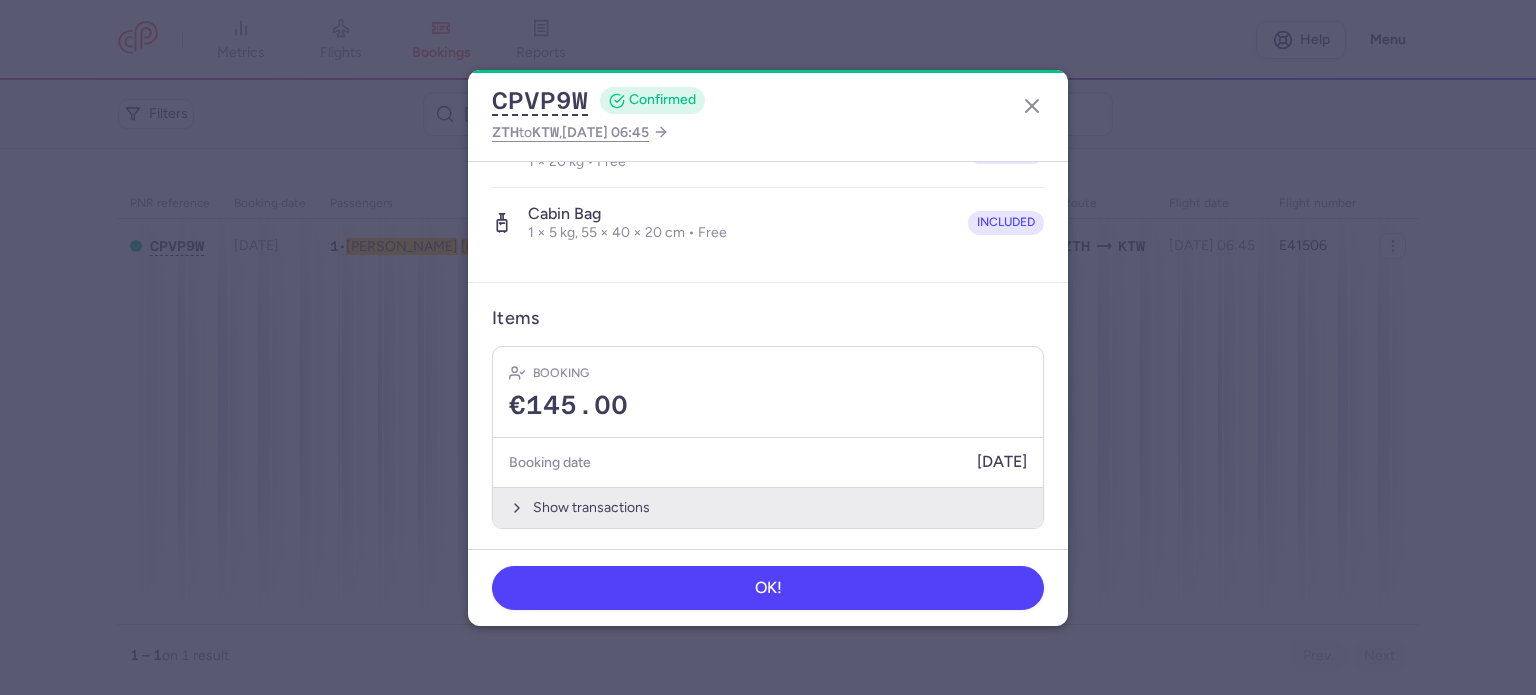 click on "Show transactions" at bounding box center [768, 507] 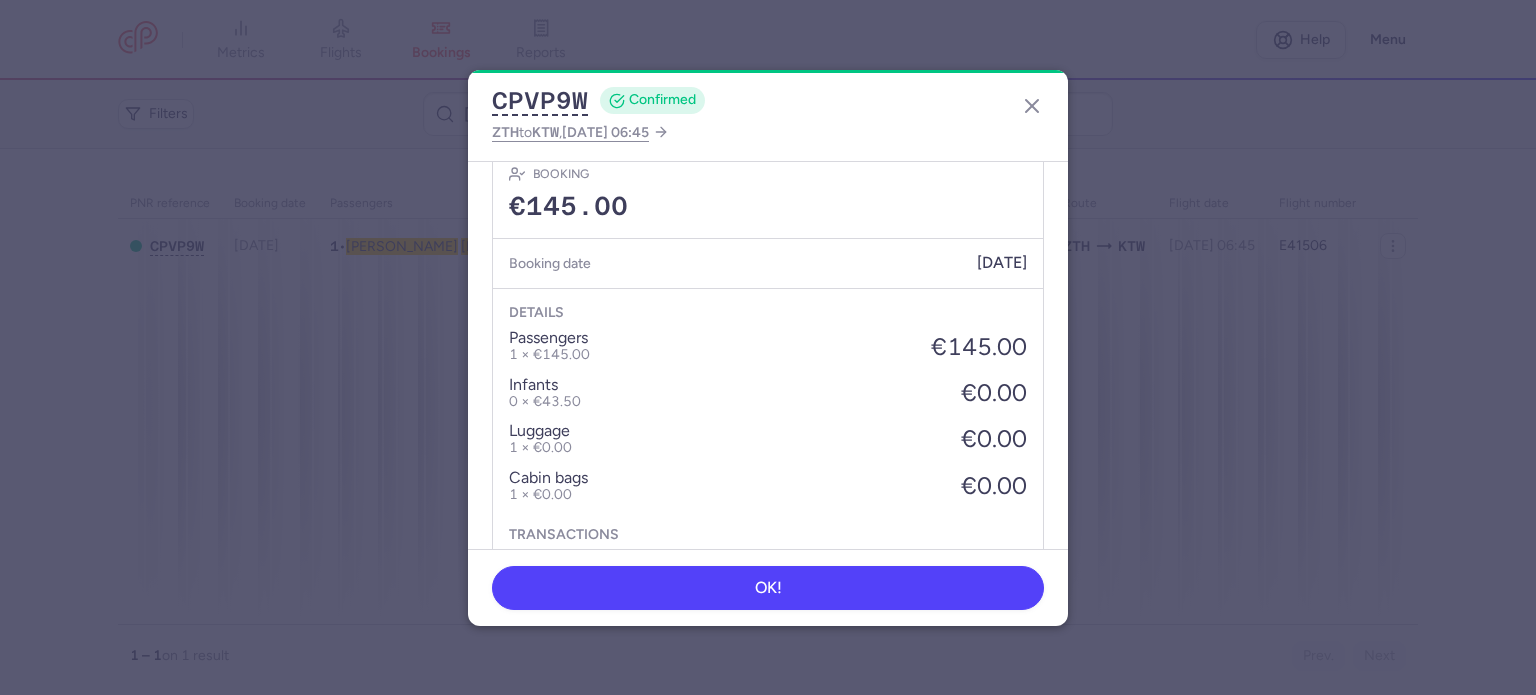 scroll, scrollTop: 739, scrollLeft: 0, axis: vertical 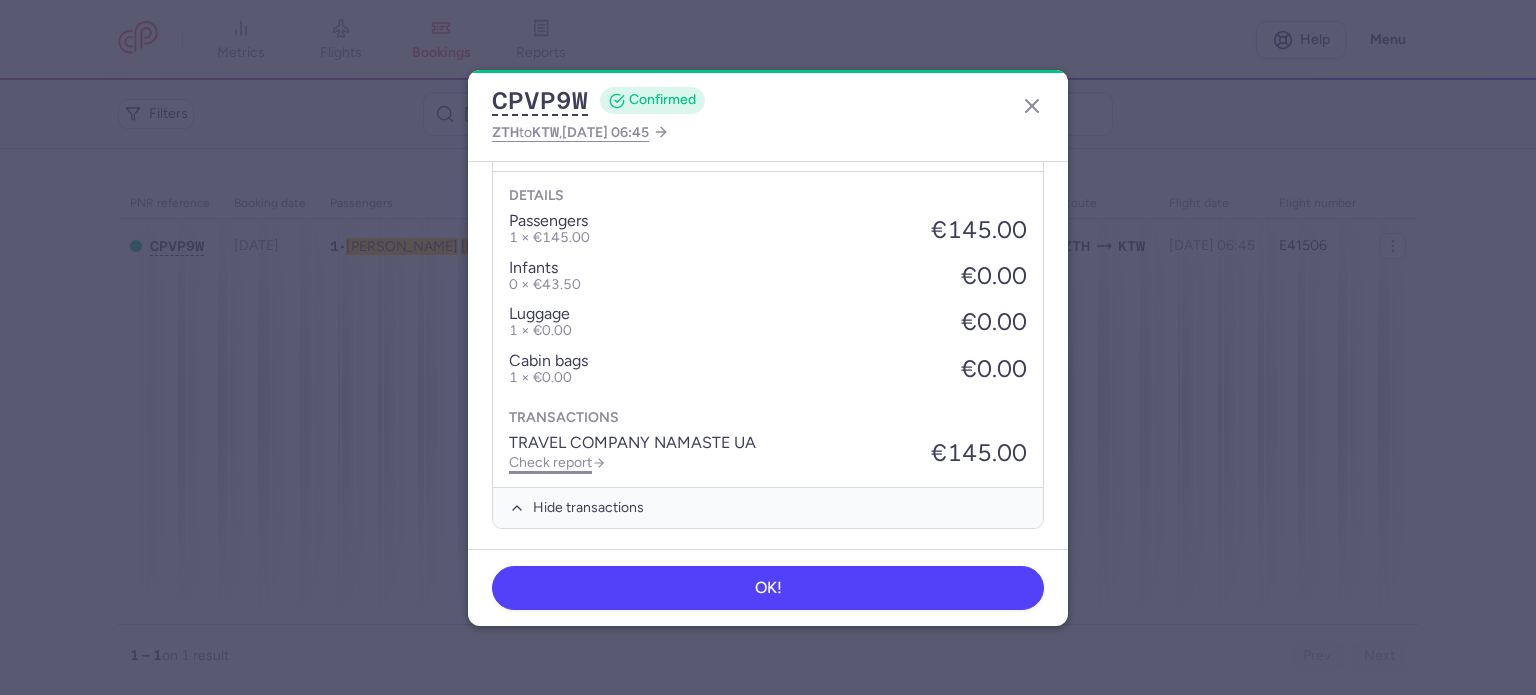 click on "Check report" 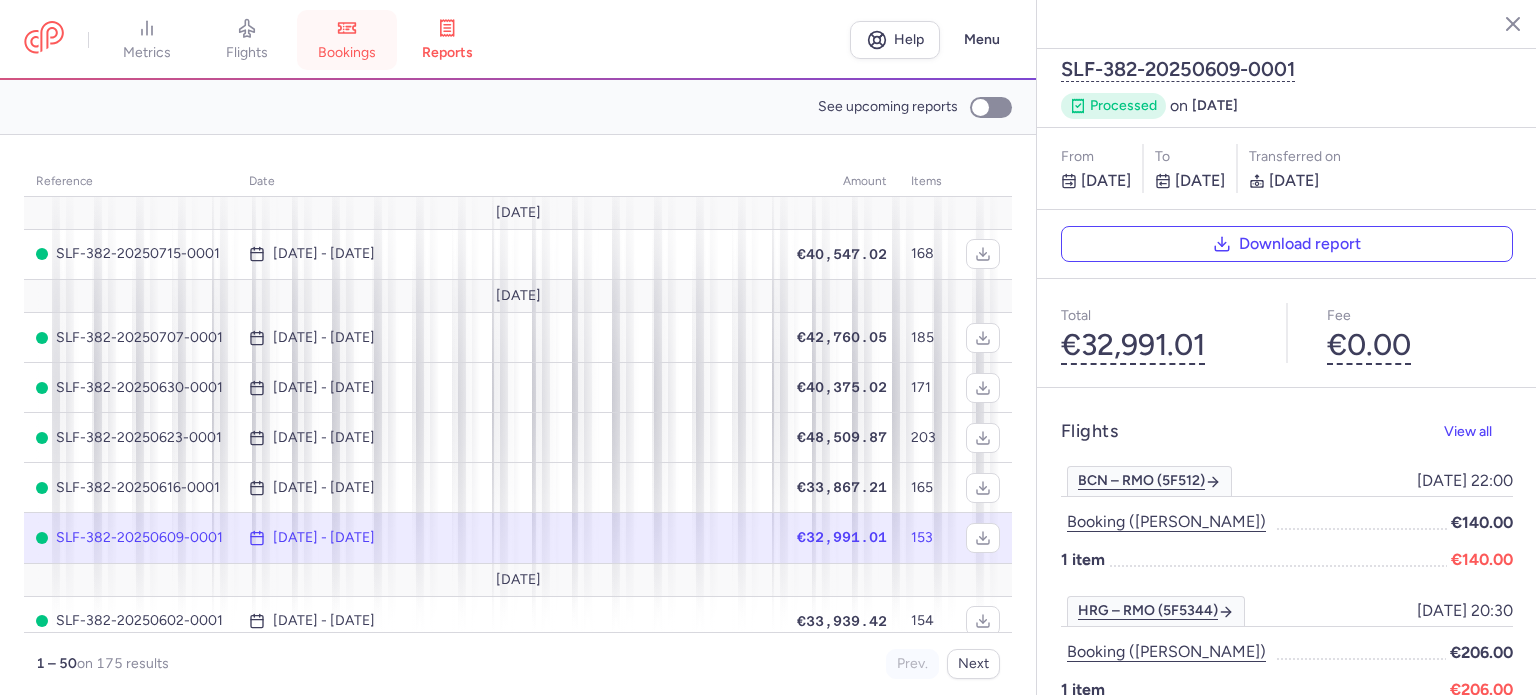 click on "bookings" at bounding box center [347, 40] 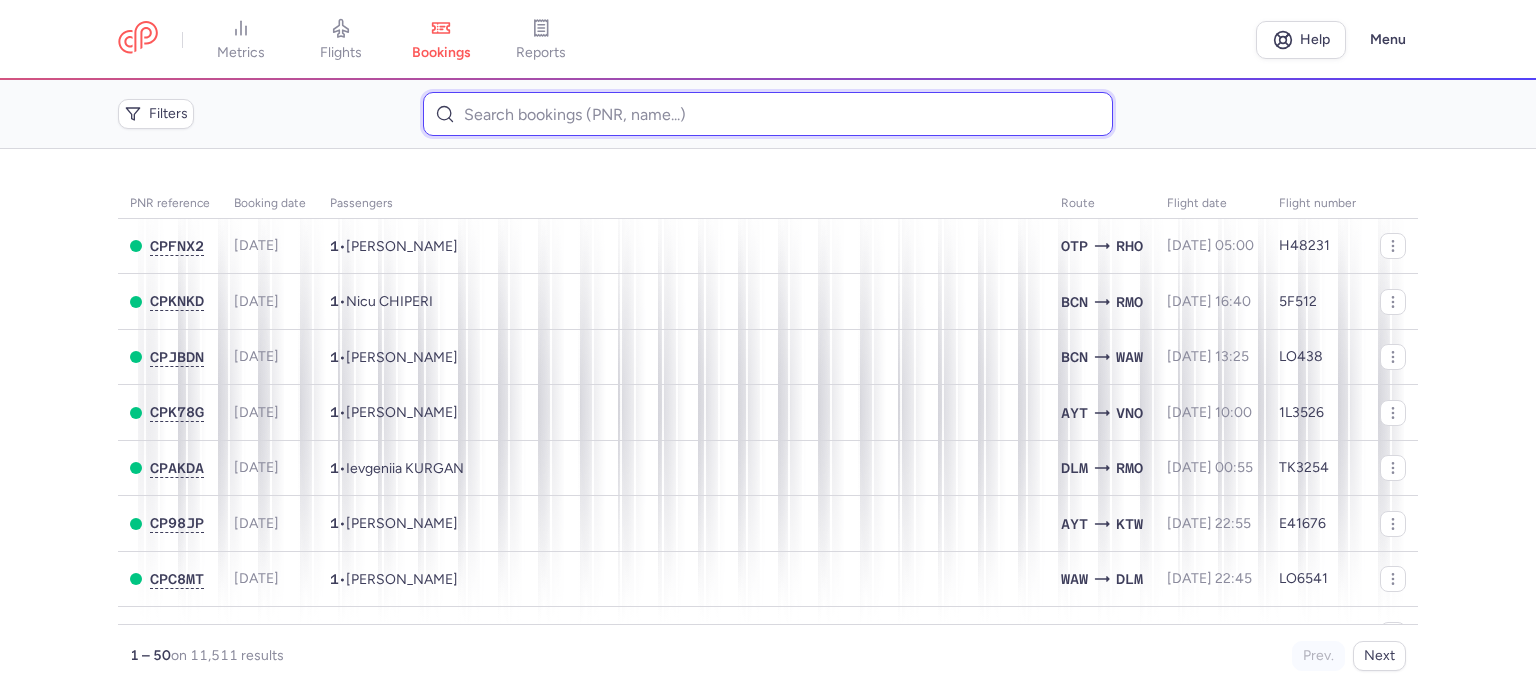paste on "[PERSON_NAME]" 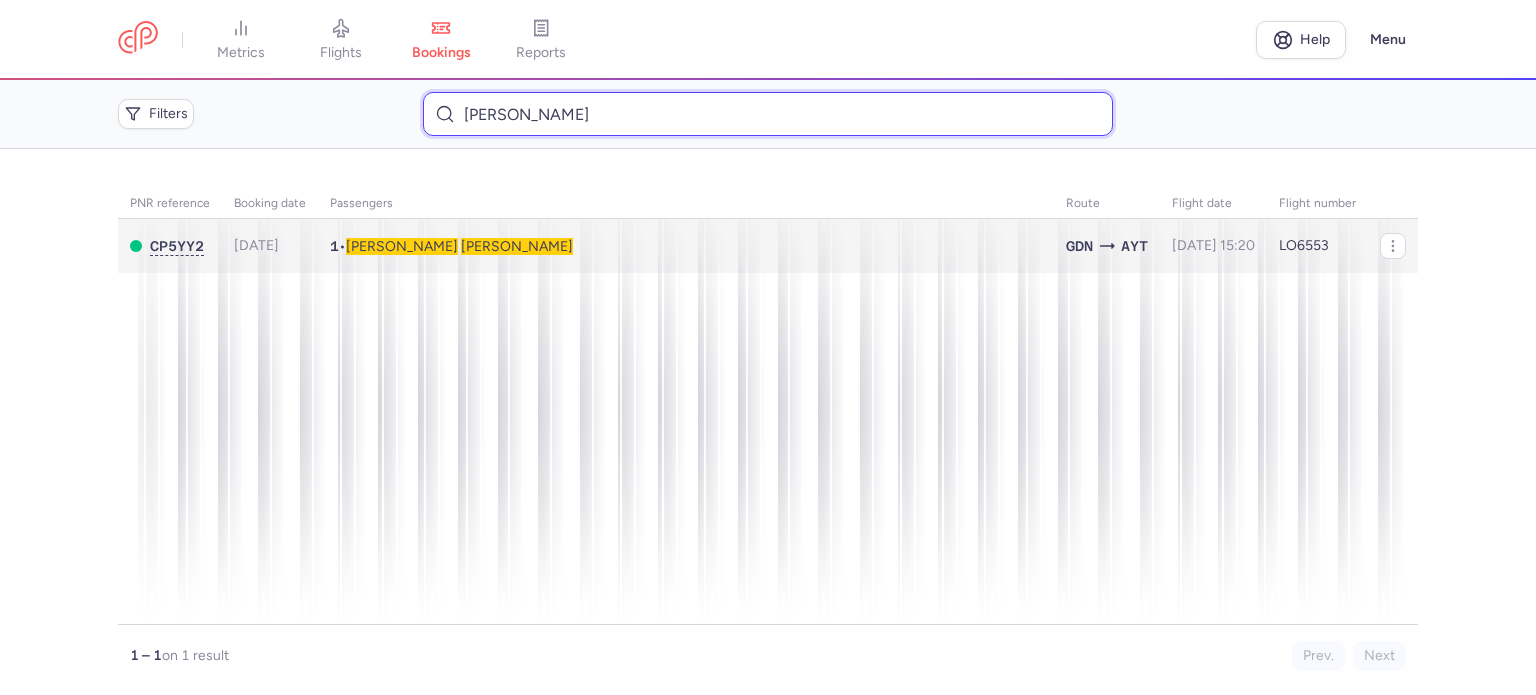 type on "[PERSON_NAME]" 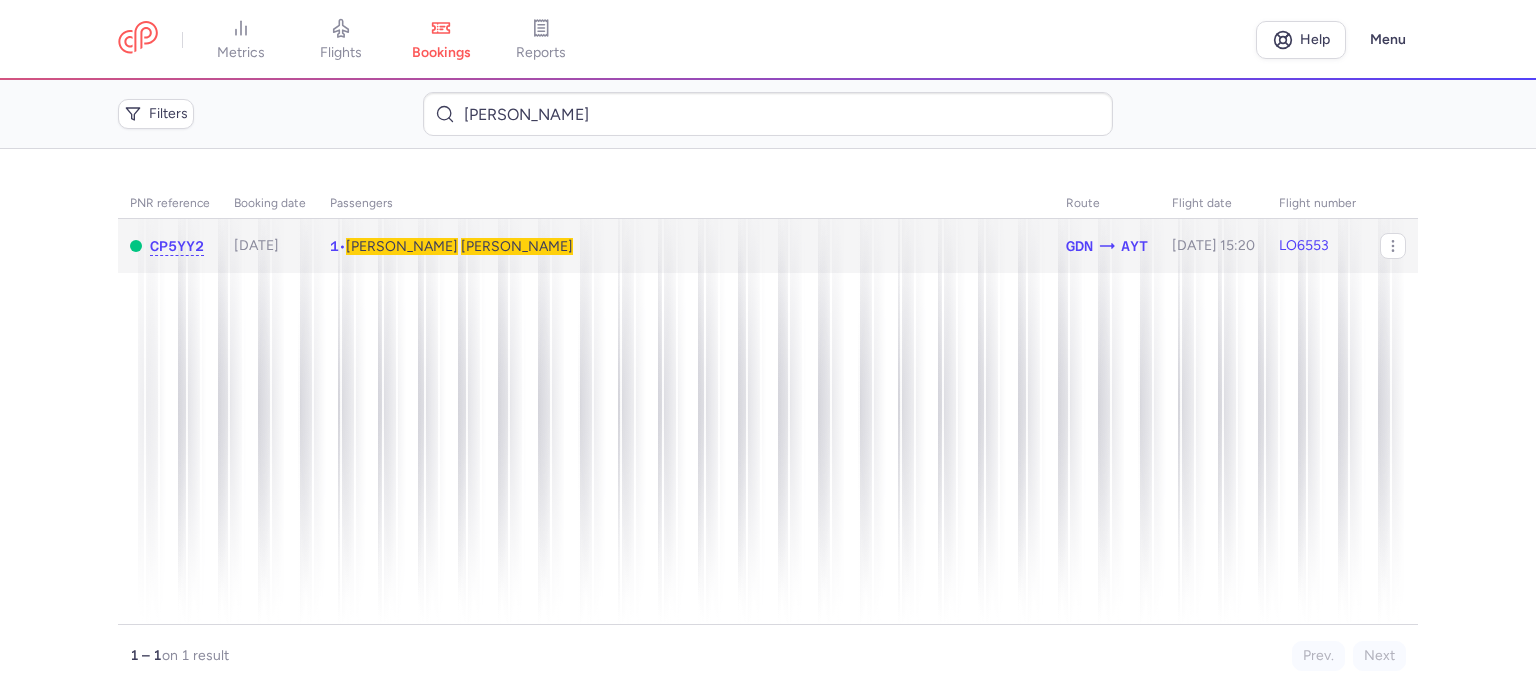 click on "1  •  [PERSON_NAME]" 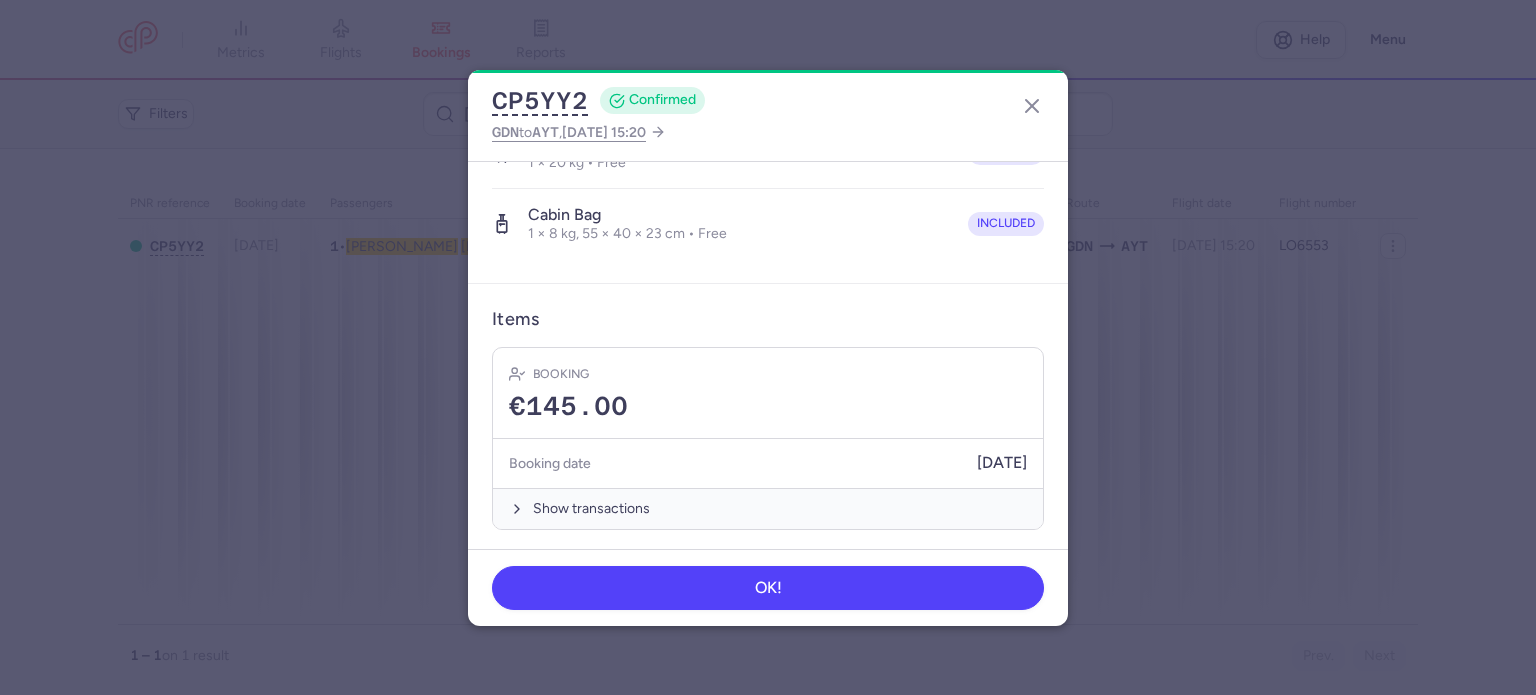 scroll, scrollTop: 423, scrollLeft: 0, axis: vertical 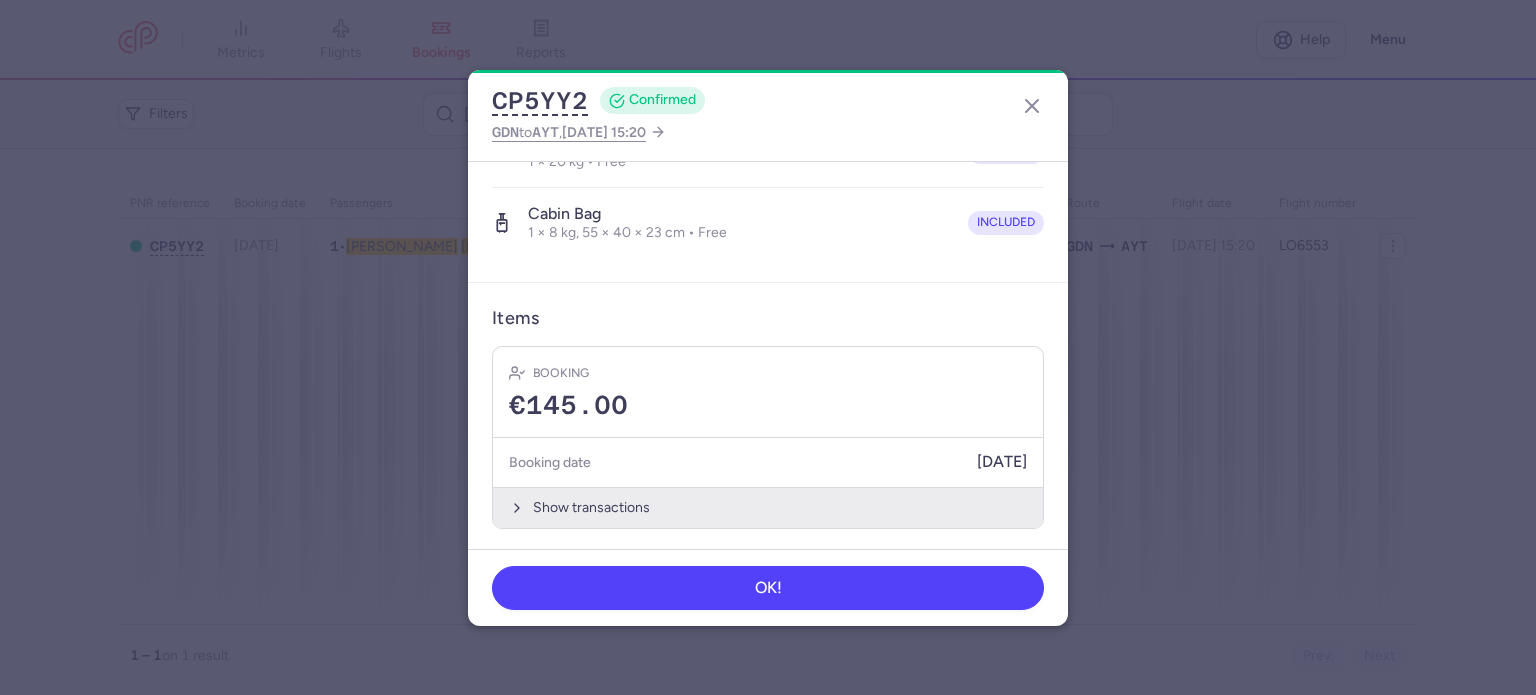click on "Show transactions" at bounding box center [768, 507] 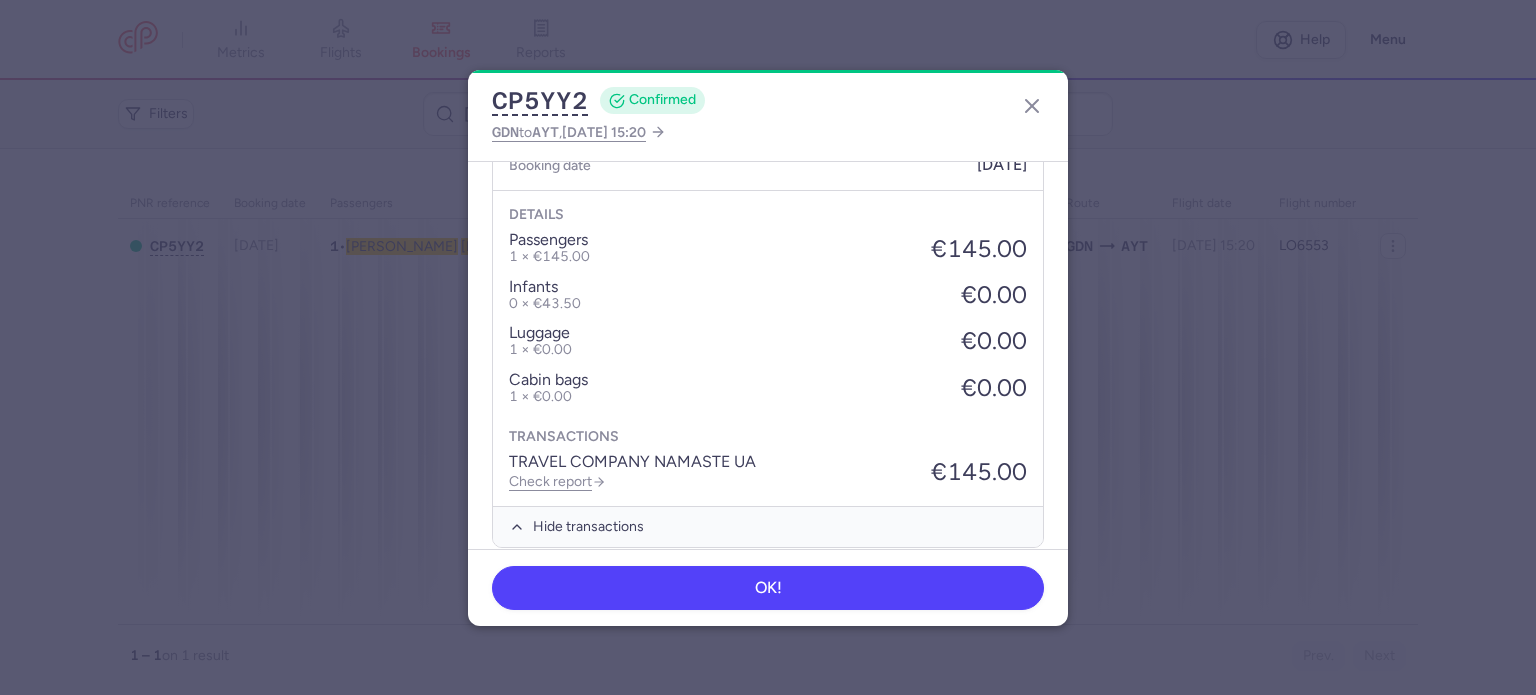 scroll, scrollTop: 723, scrollLeft: 0, axis: vertical 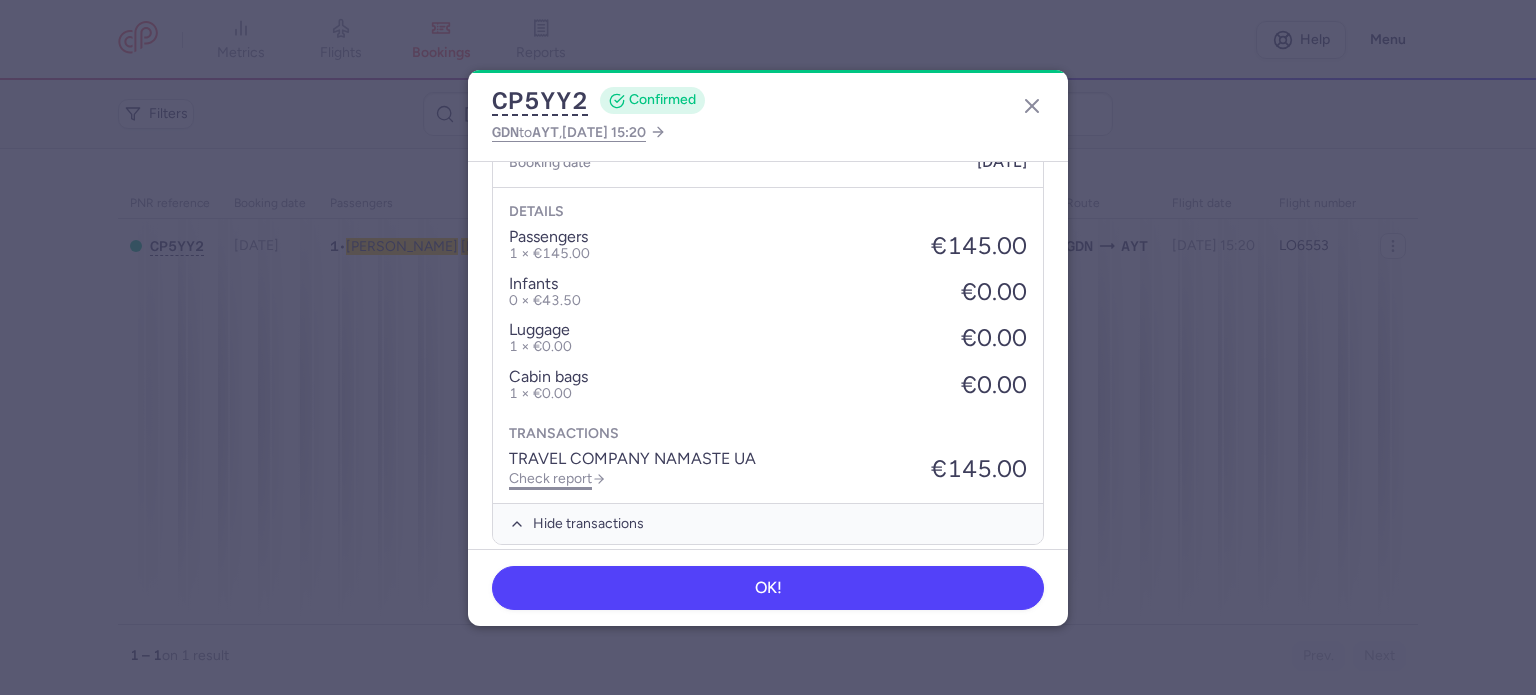 click on "Check report" 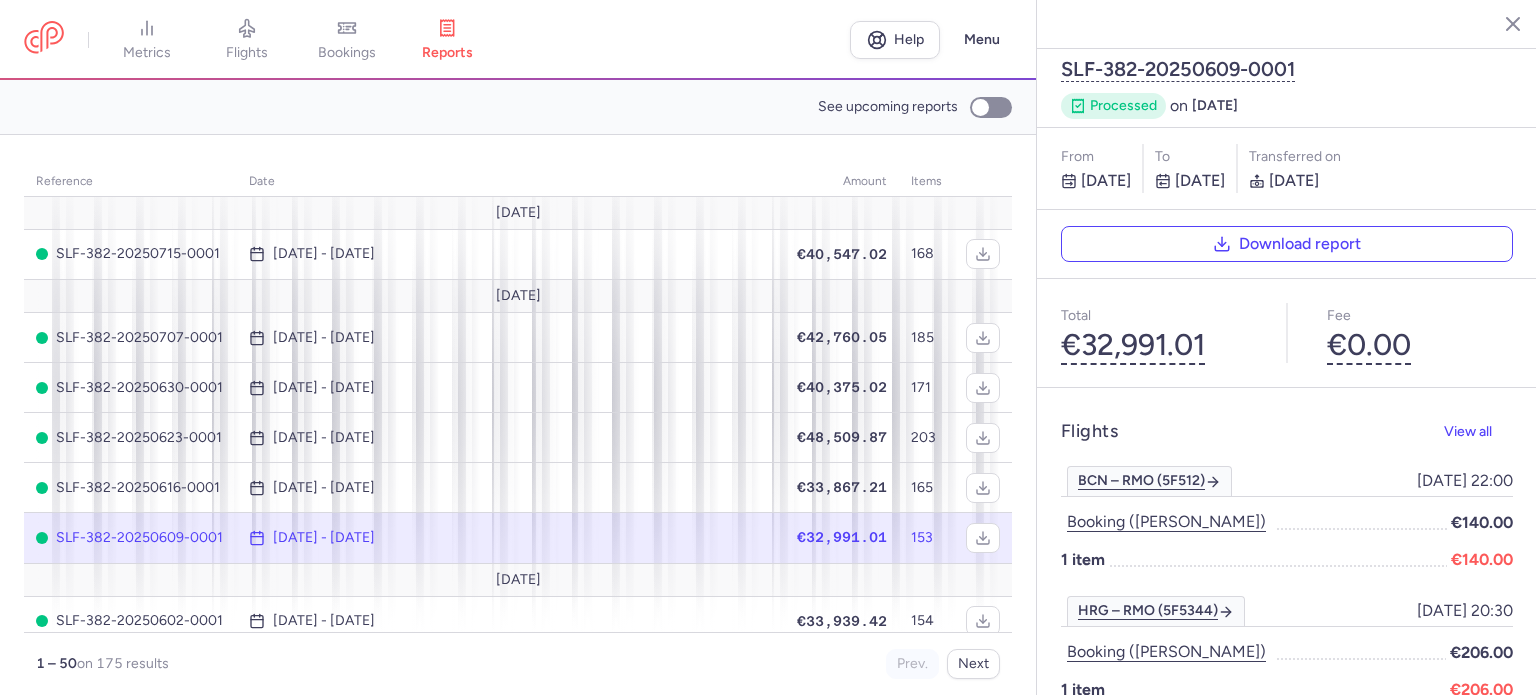 click on "bookings" at bounding box center (347, 53) 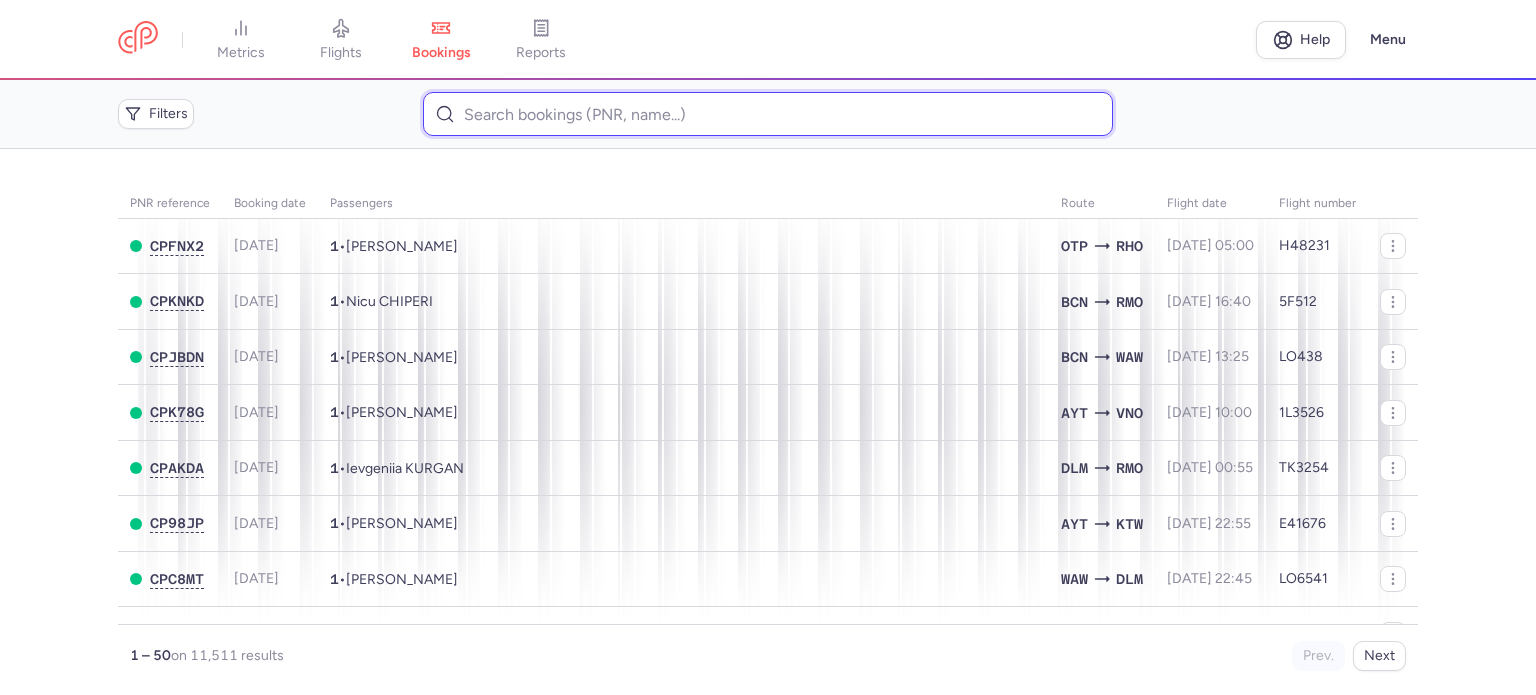 paste on "ESPINAR [PERSON_NAME]" 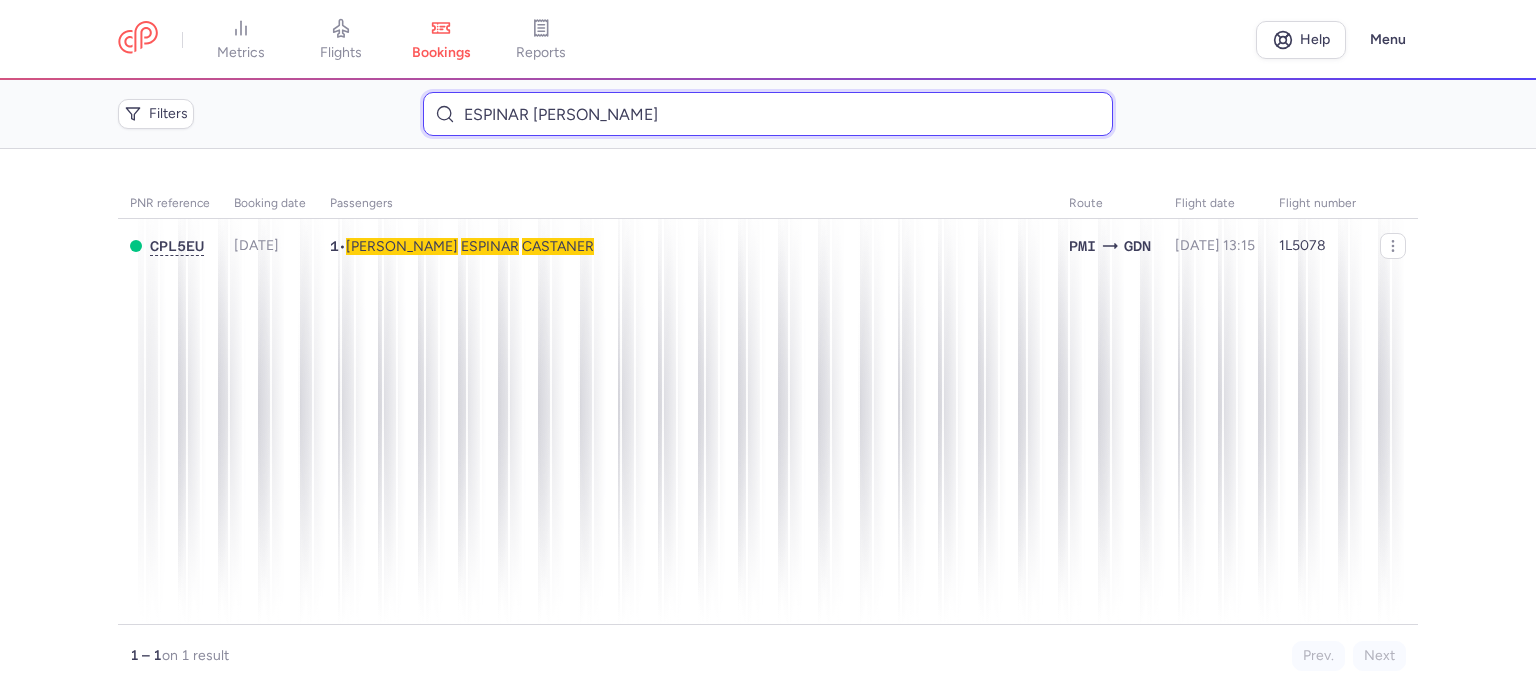 type on "ESPINAR [PERSON_NAME]" 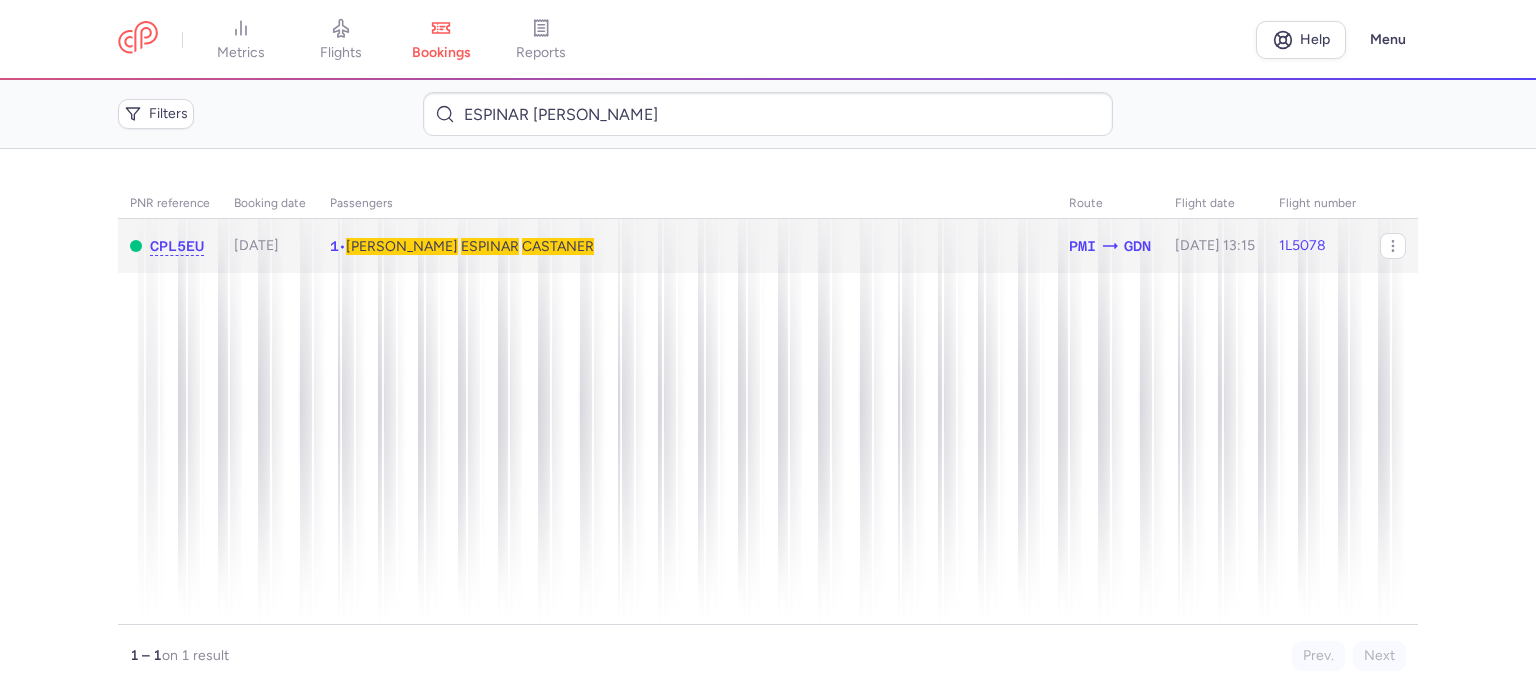 click on "CASTANER" at bounding box center [558, 246] 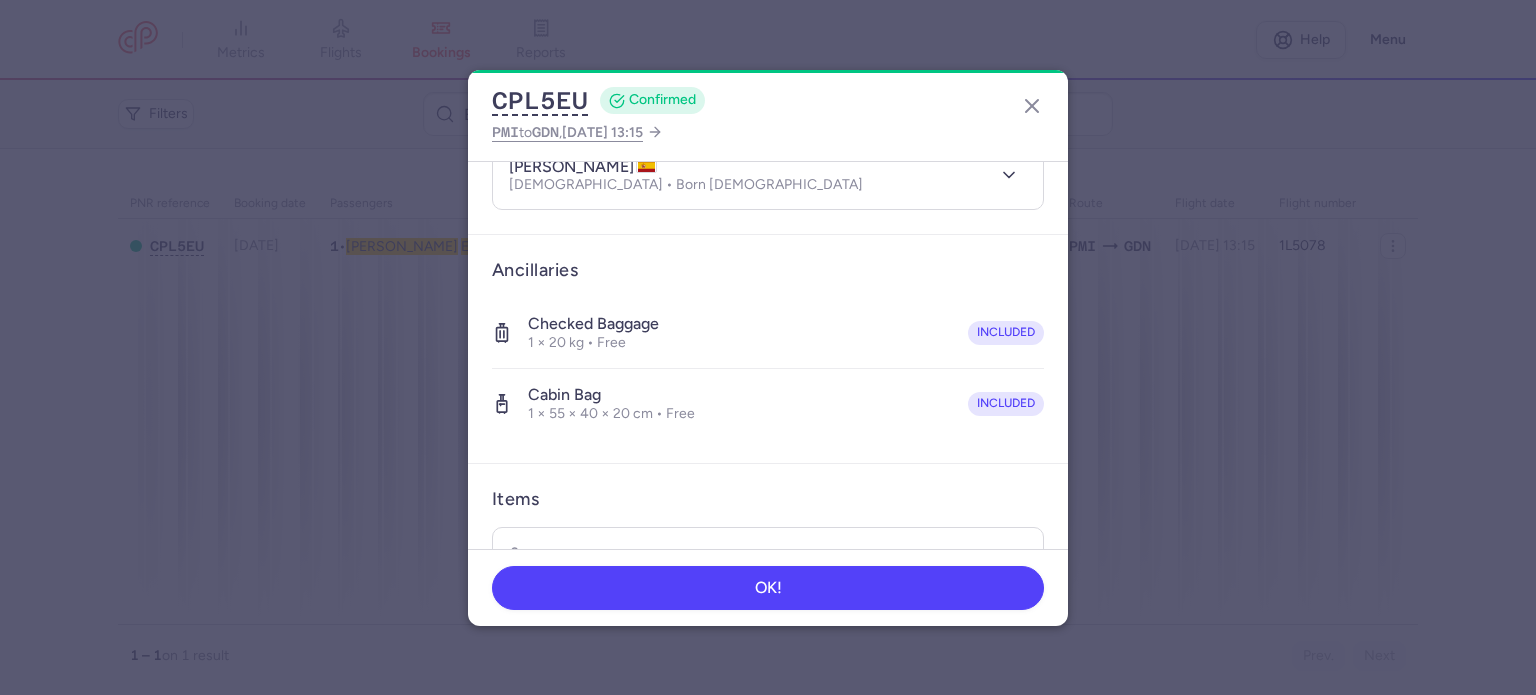 scroll, scrollTop: 423, scrollLeft: 0, axis: vertical 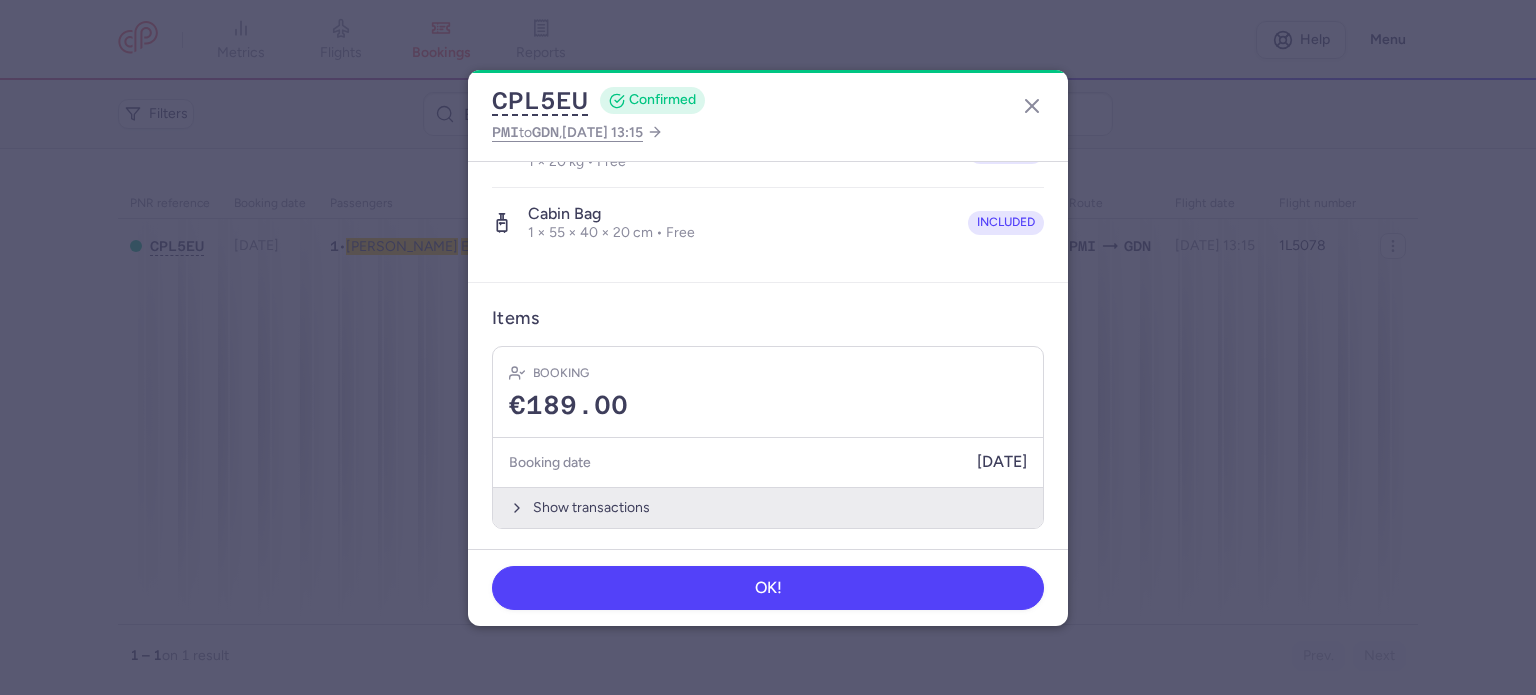 click on "Show transactions" at bounding box center [768, 507] 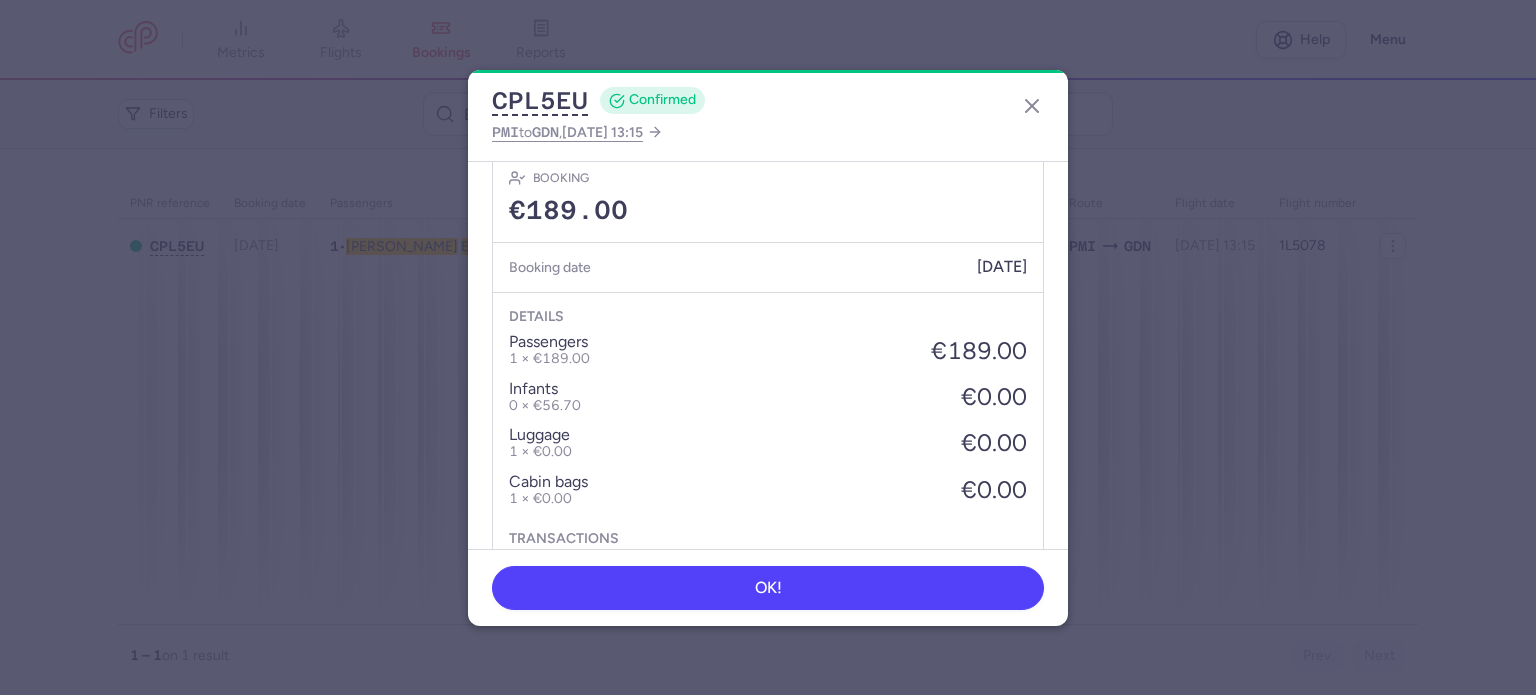 scroll, scrollTop: 739, scrollLeft: 0, axis: vertical 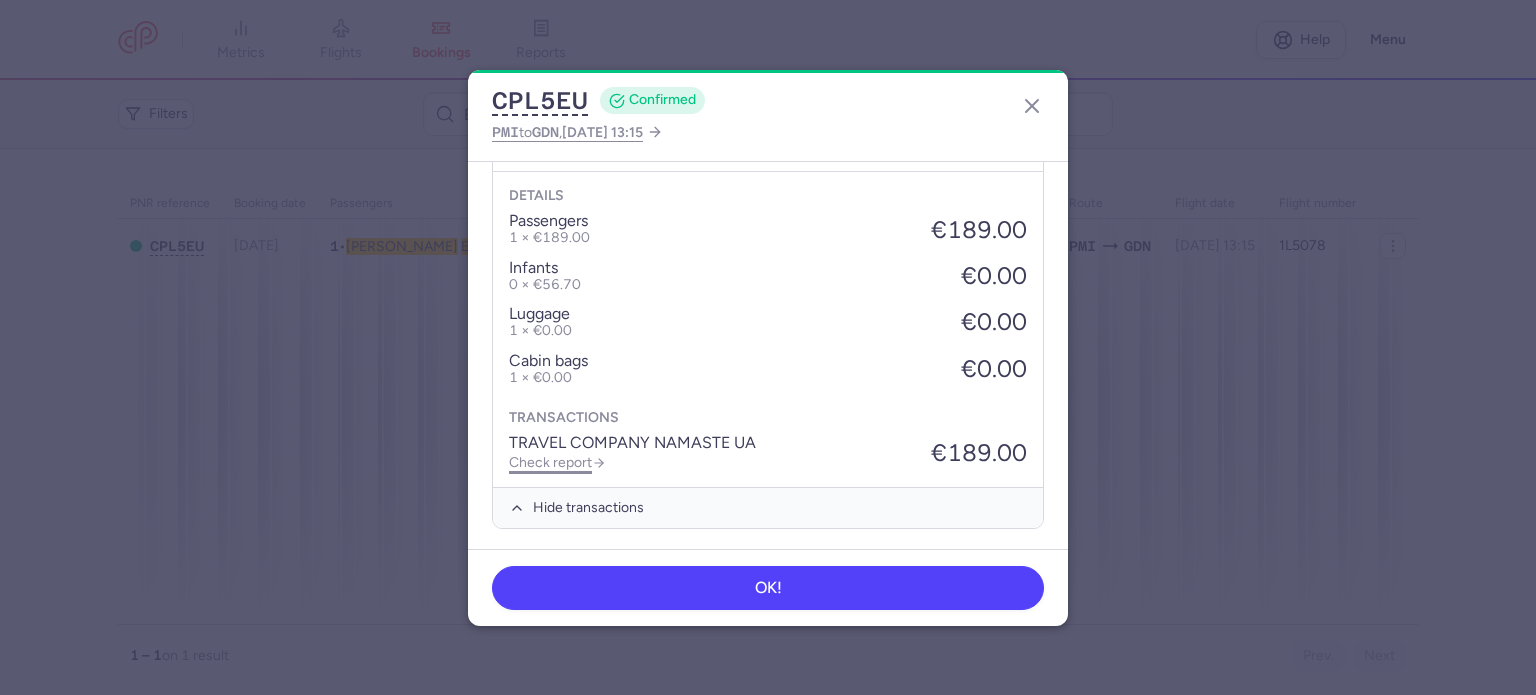 click on "Check report" 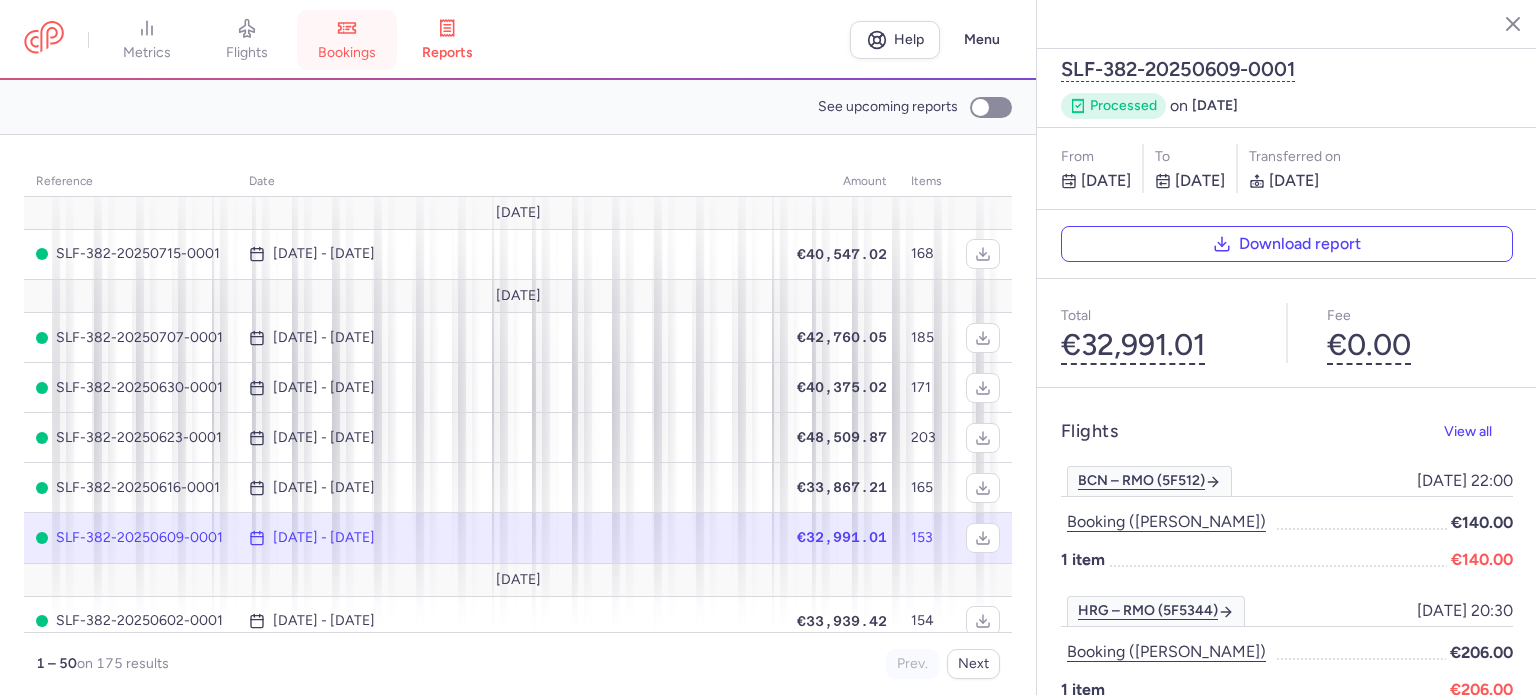 click on "bookings" at bounding box center [347, 40] 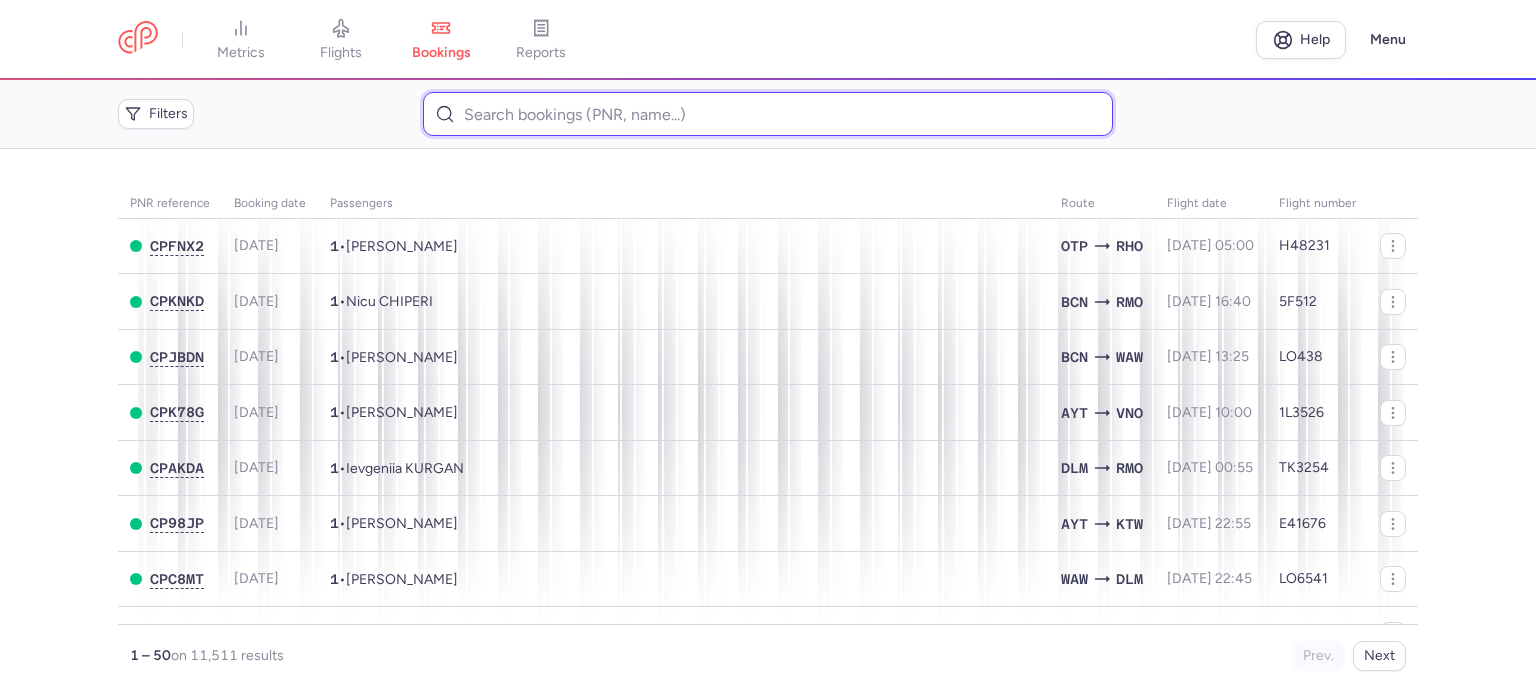 paste on "[PERSON_NAME]" 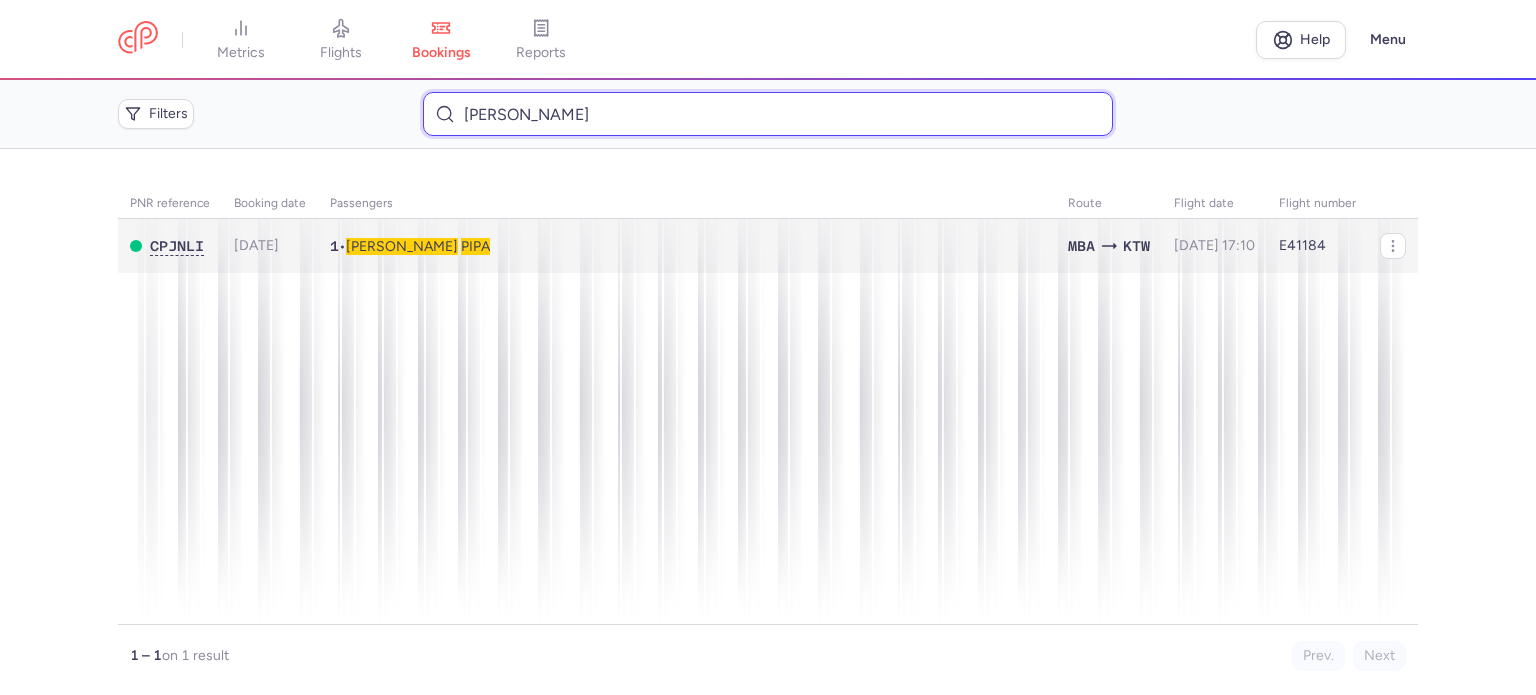 type on "[PERSON_NAME]" 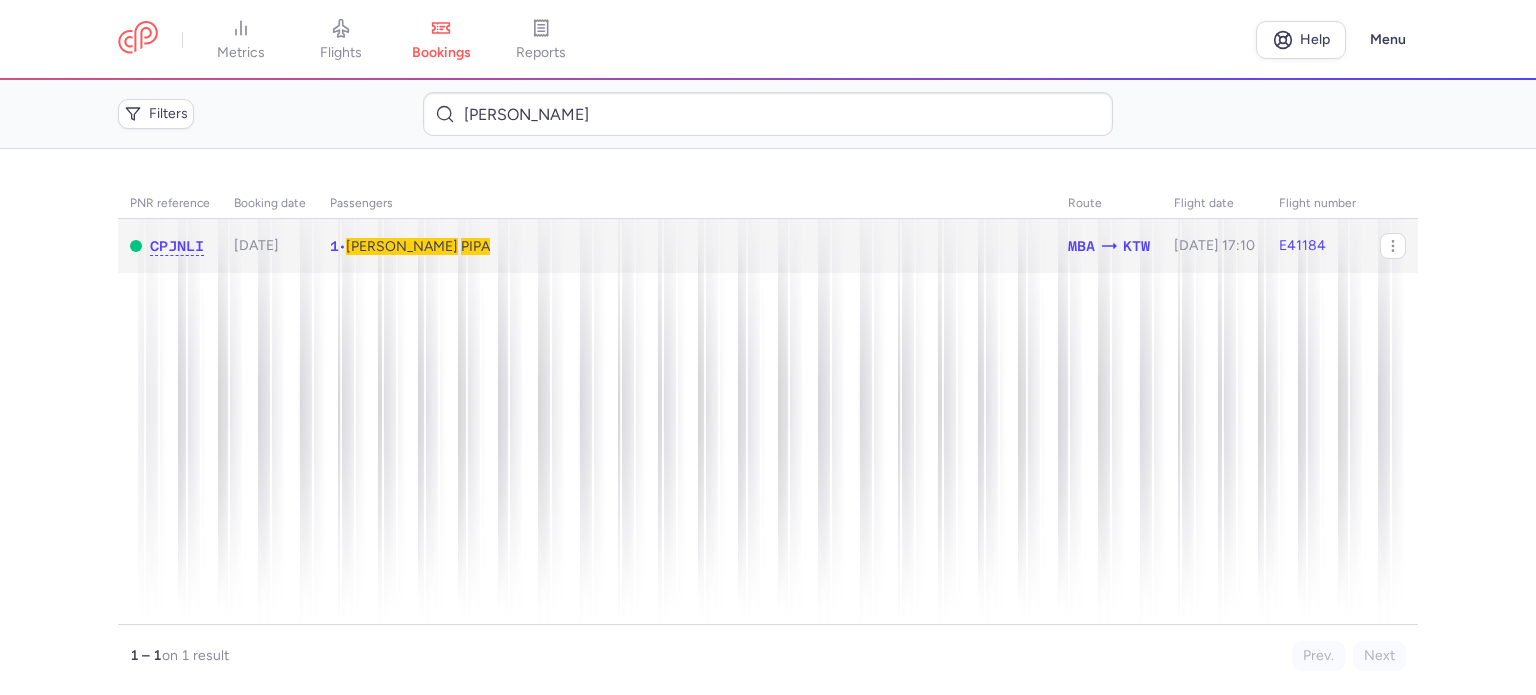 click on "[PERSON_NAME]" at bounding box center (402, 246) 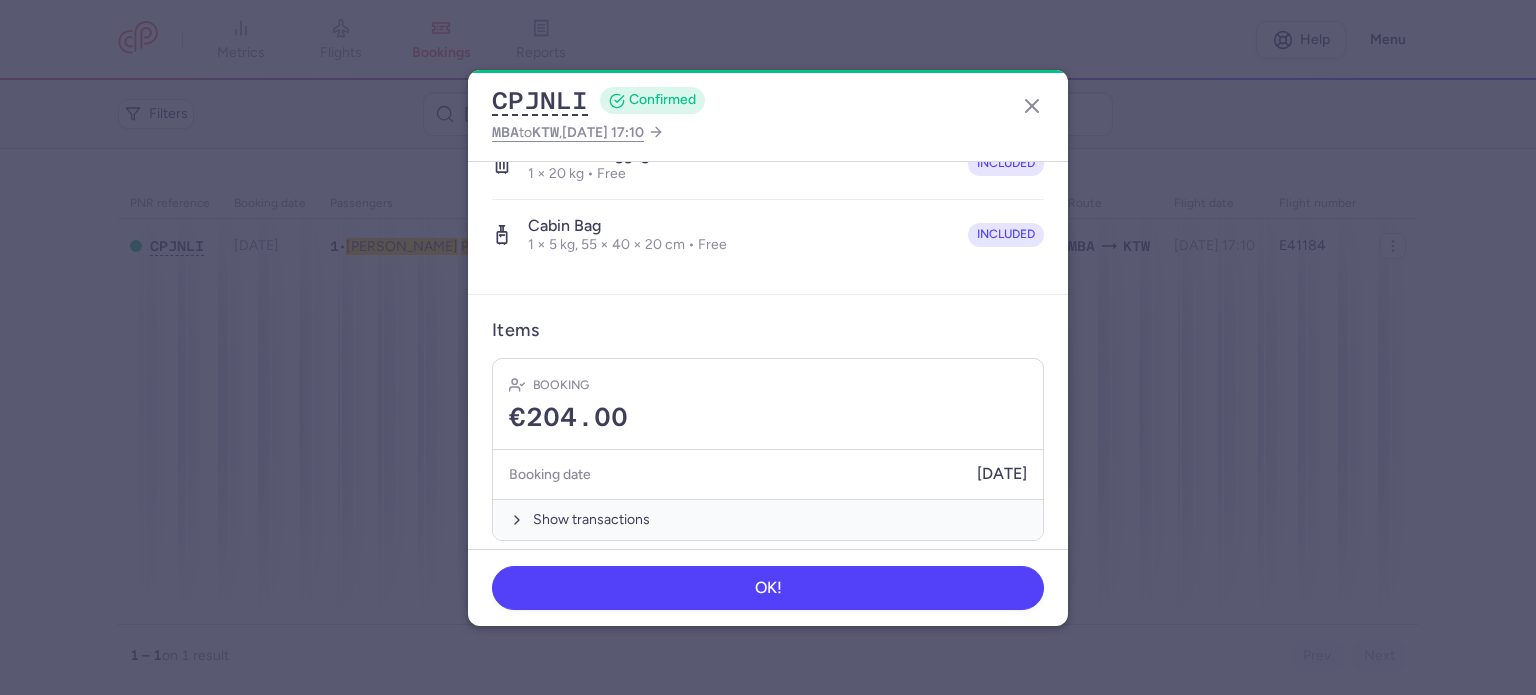 scroll, scrollTop: 423, scrollLeft: 0, axis: vertical 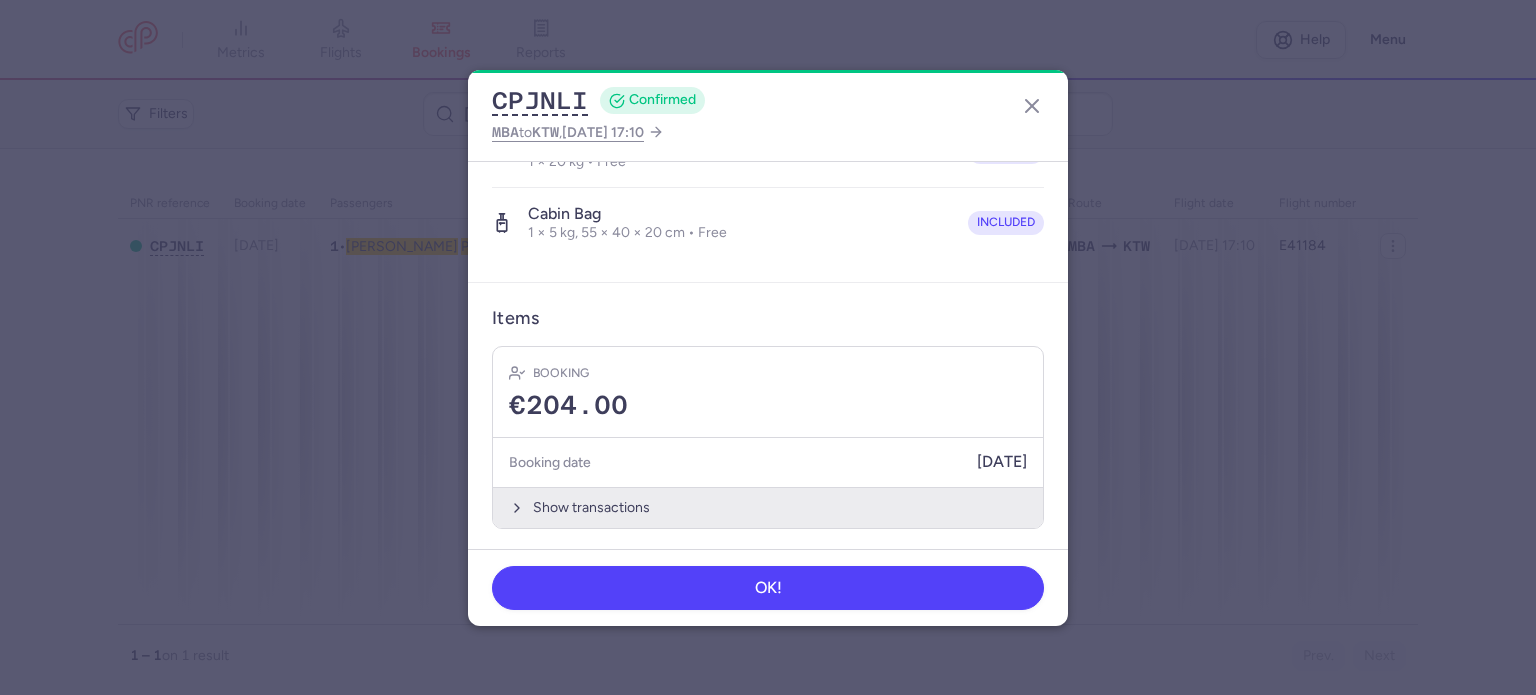 click on "Show transactions" at bounding box center (768, 507) 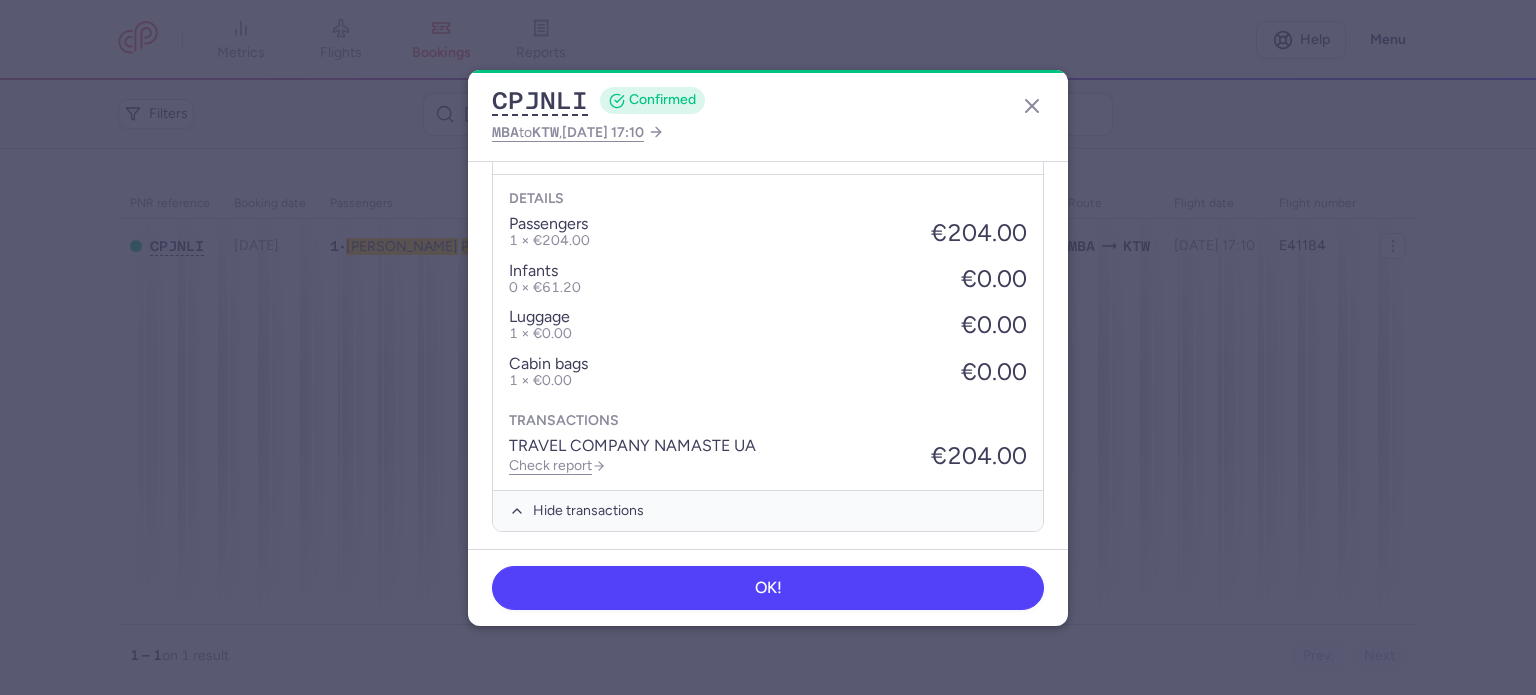 scroll, scrollTop: 739, scrollLeft: 0, axis: vertical 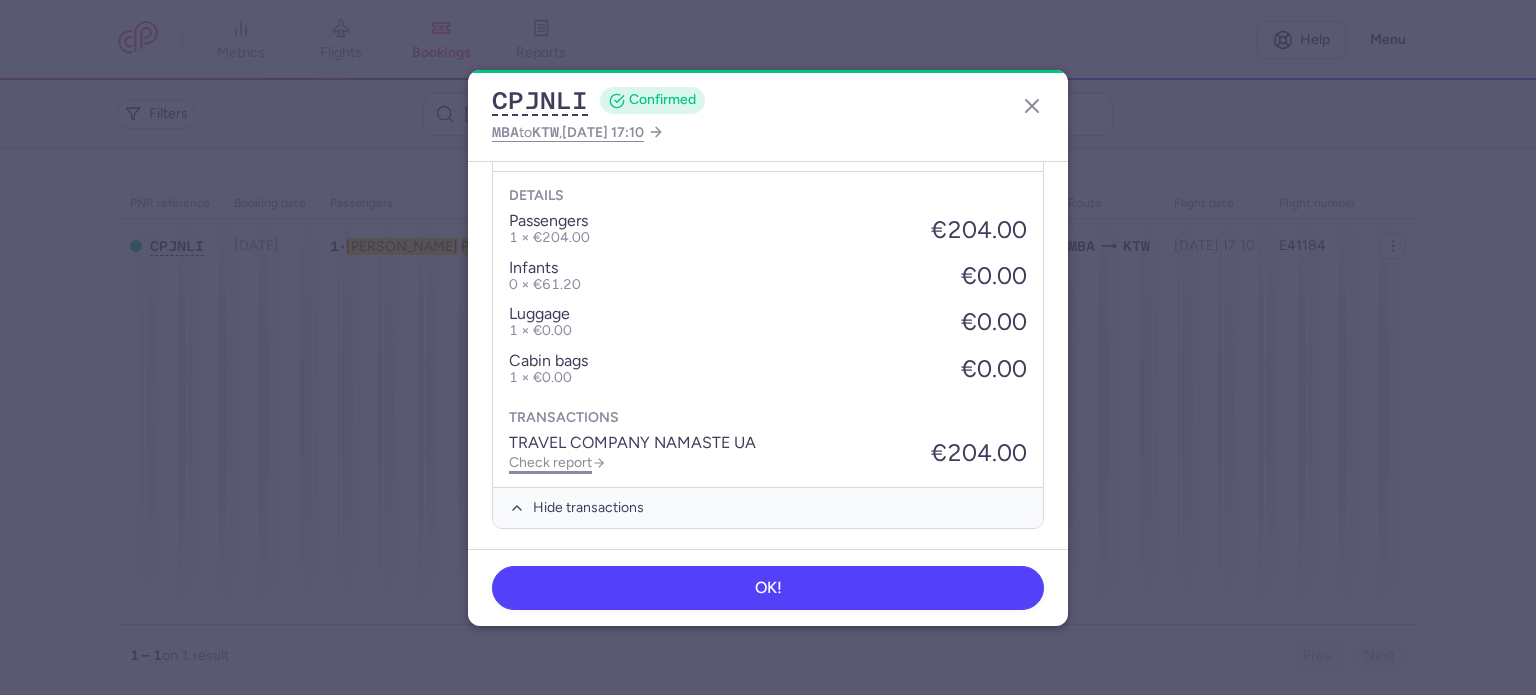 click on "Check report" 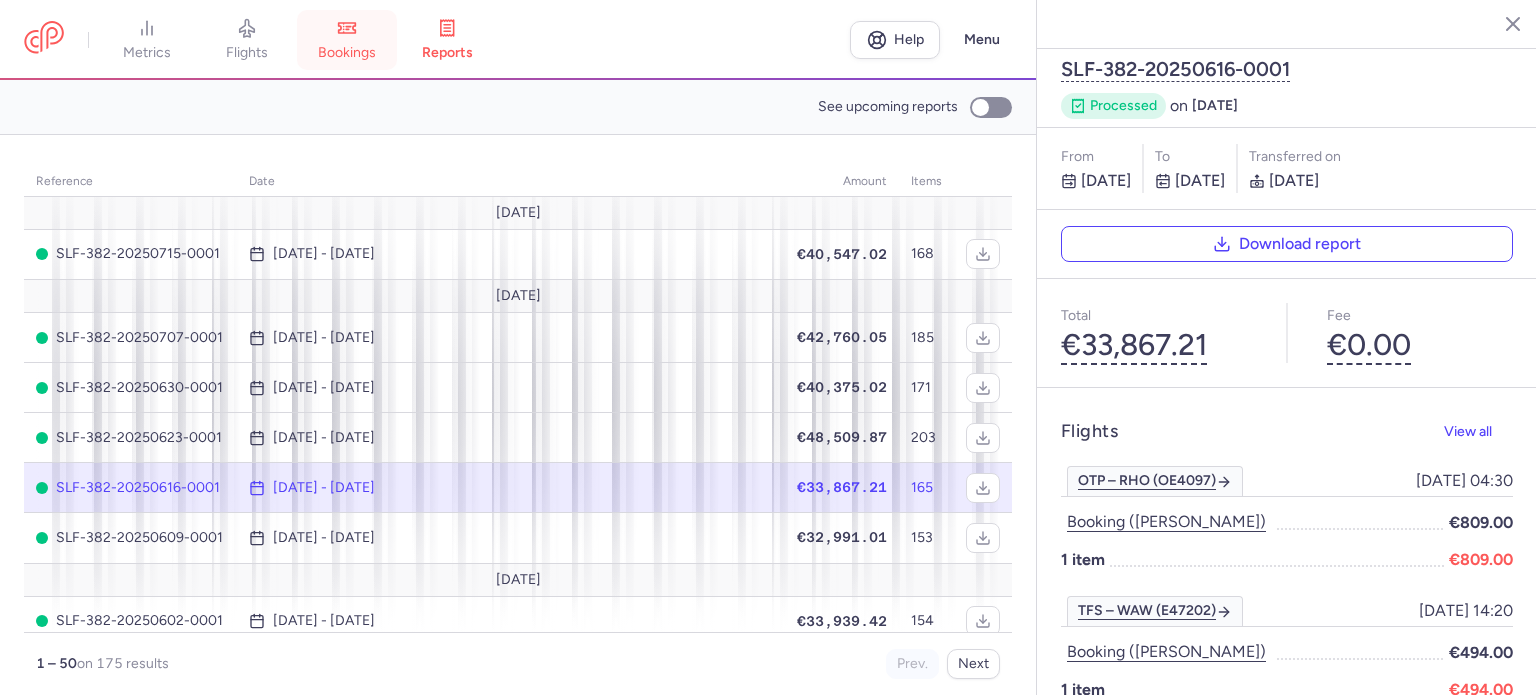 click on "bookings" at bounding box center (347, 53) 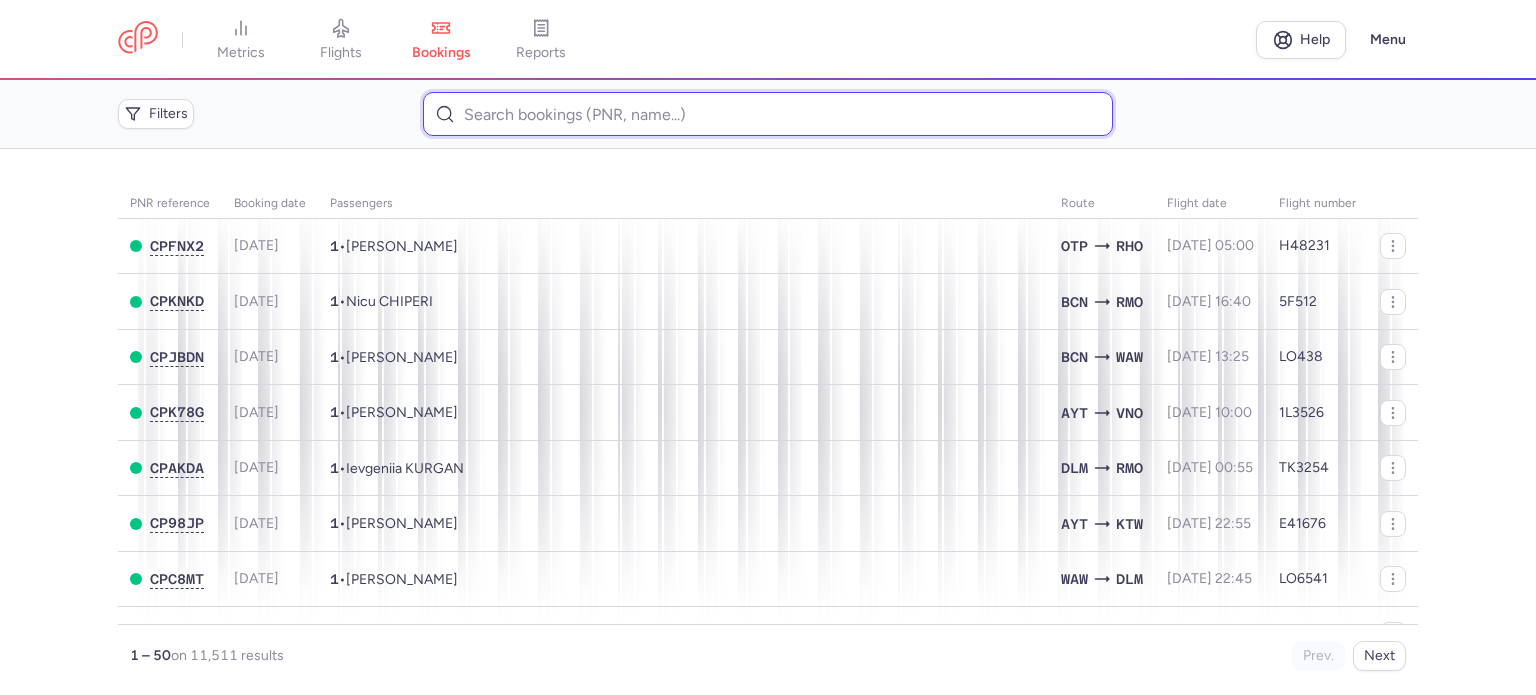 paste on "[PERSON_NAME] [PERSON_NAME]" 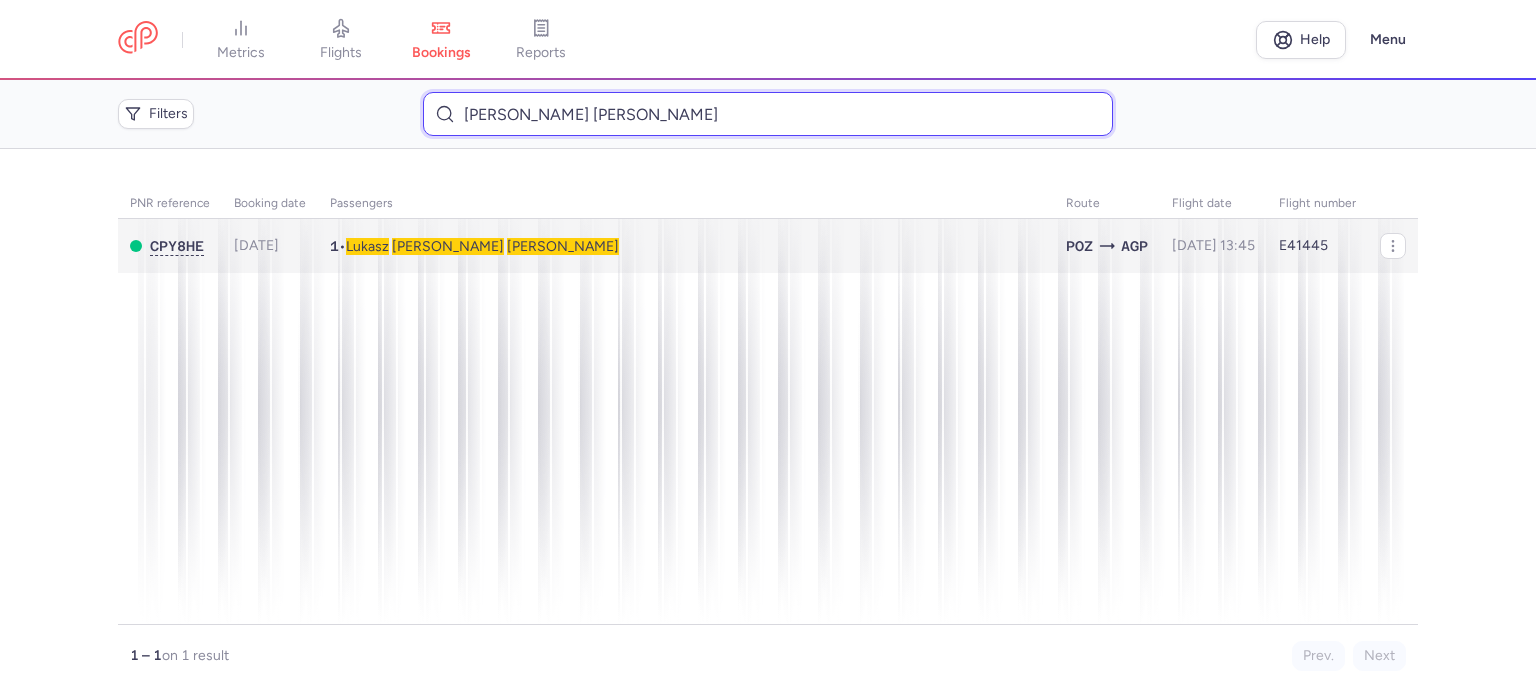 type on "[PERSON_NAME] [PERSON_NAME]" 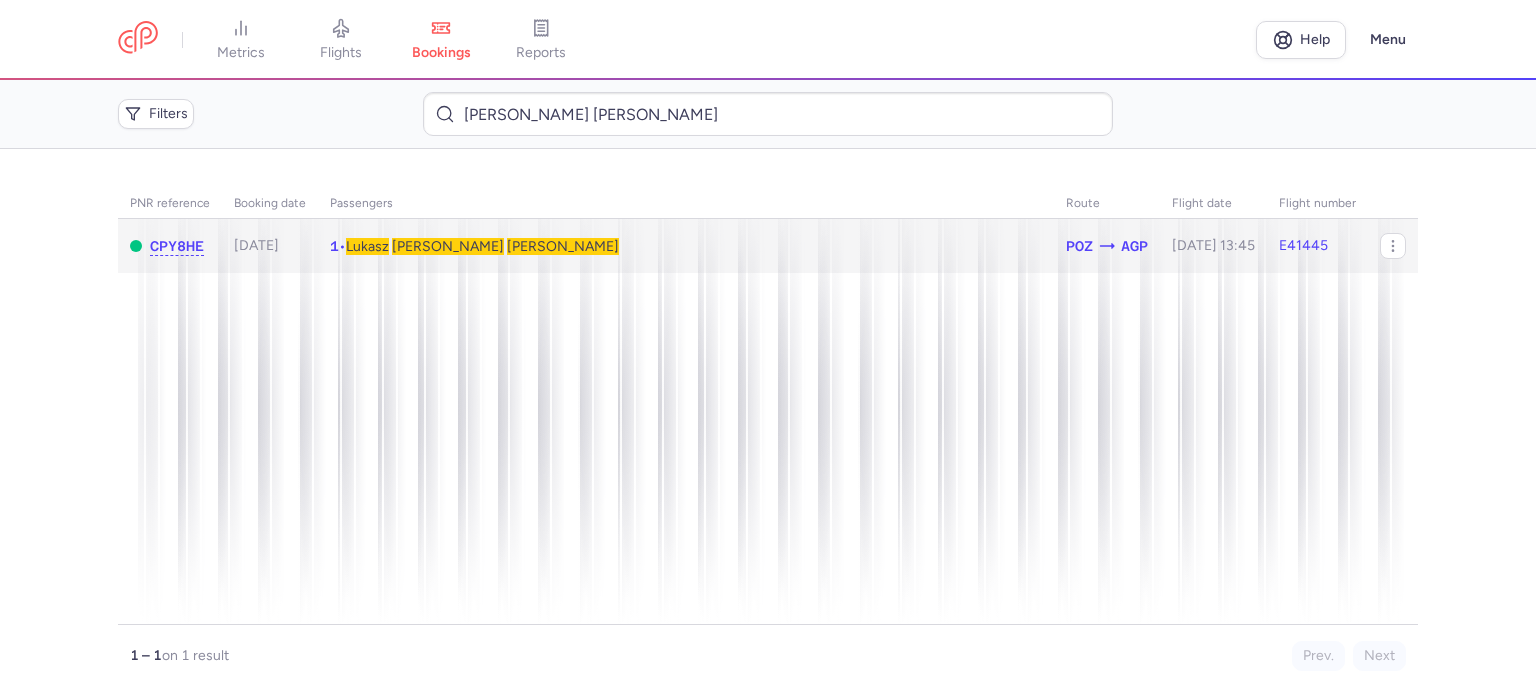 click on "[PERSON_NAME]" at bounding box center [448, 246] 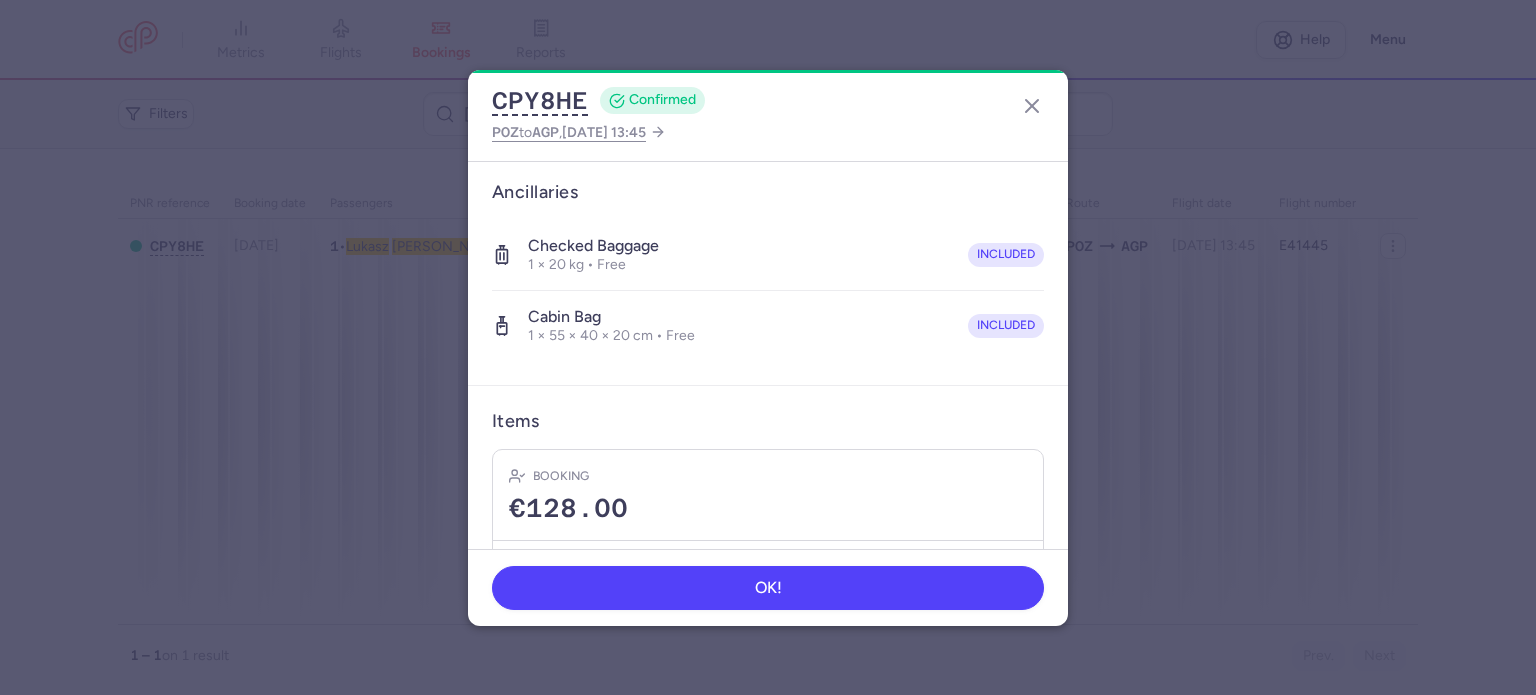 scroll, scrollTop: 423, scrollLeft: 0, axis: vertical 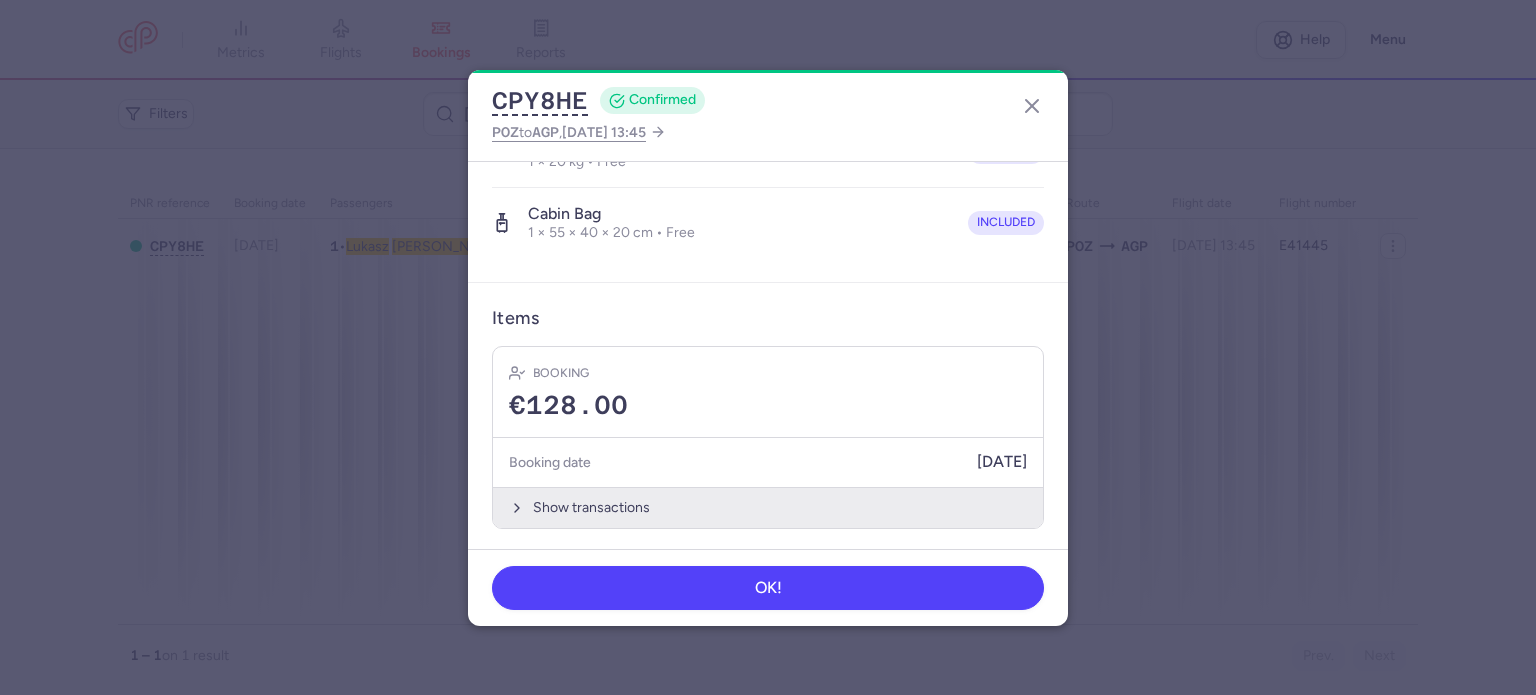 click on "Show transactions" at bounding box center (768, 507) 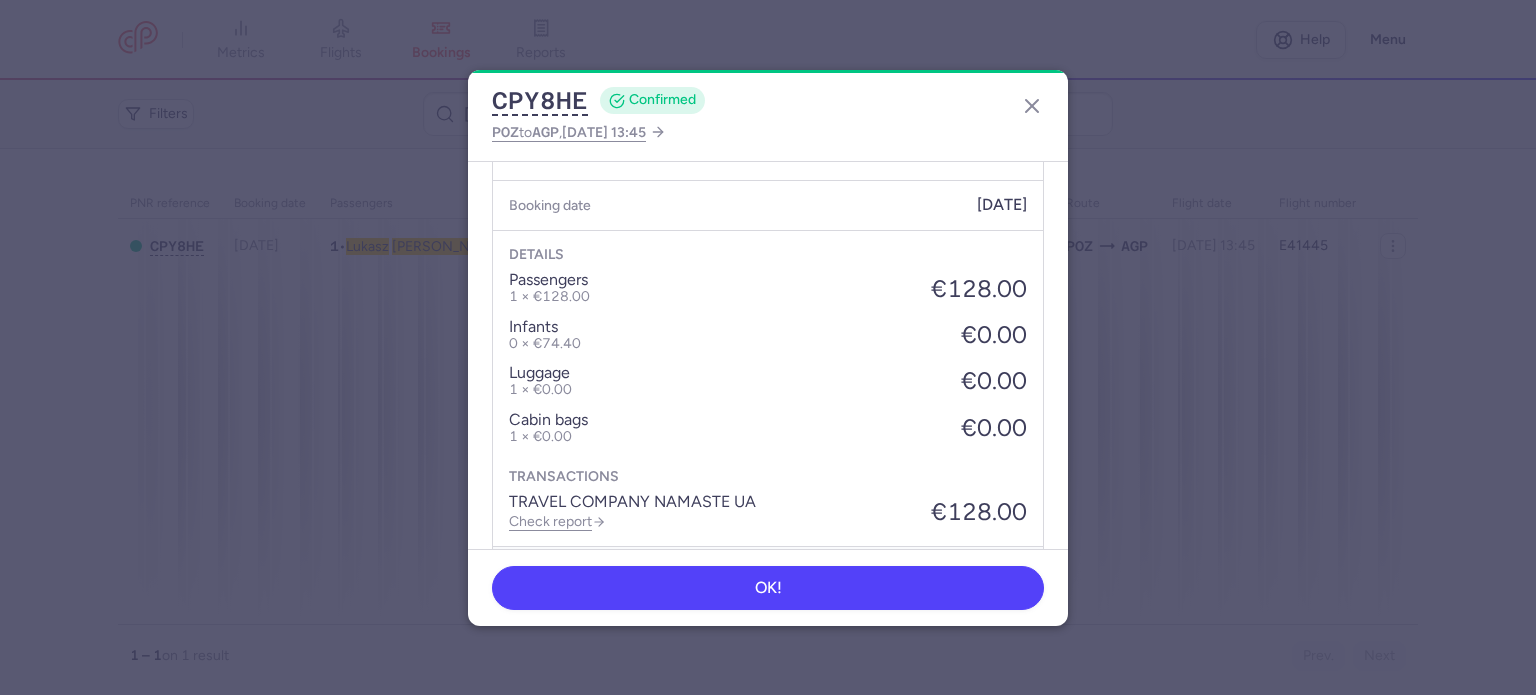 scroll, scrollTop: 739, scrollLeft: 0, axis: vertical 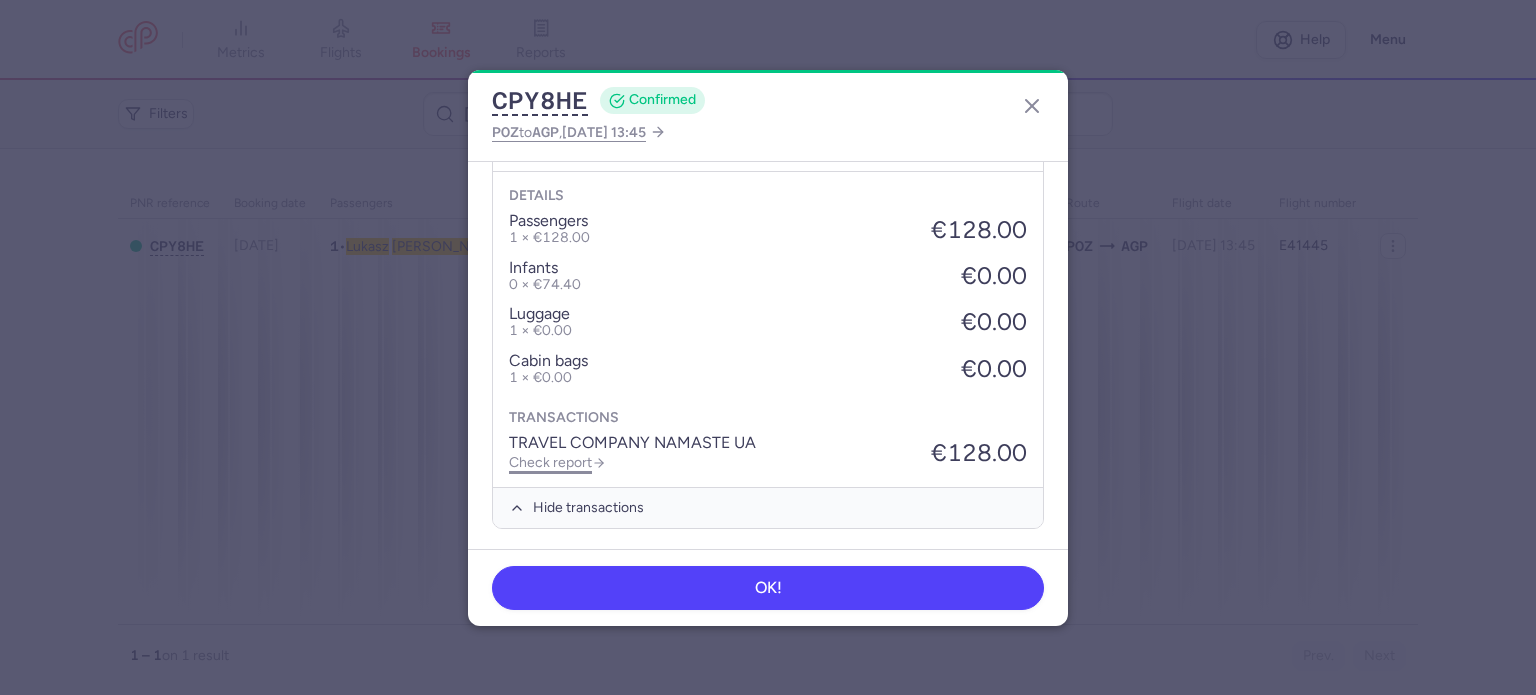click on "Check report" 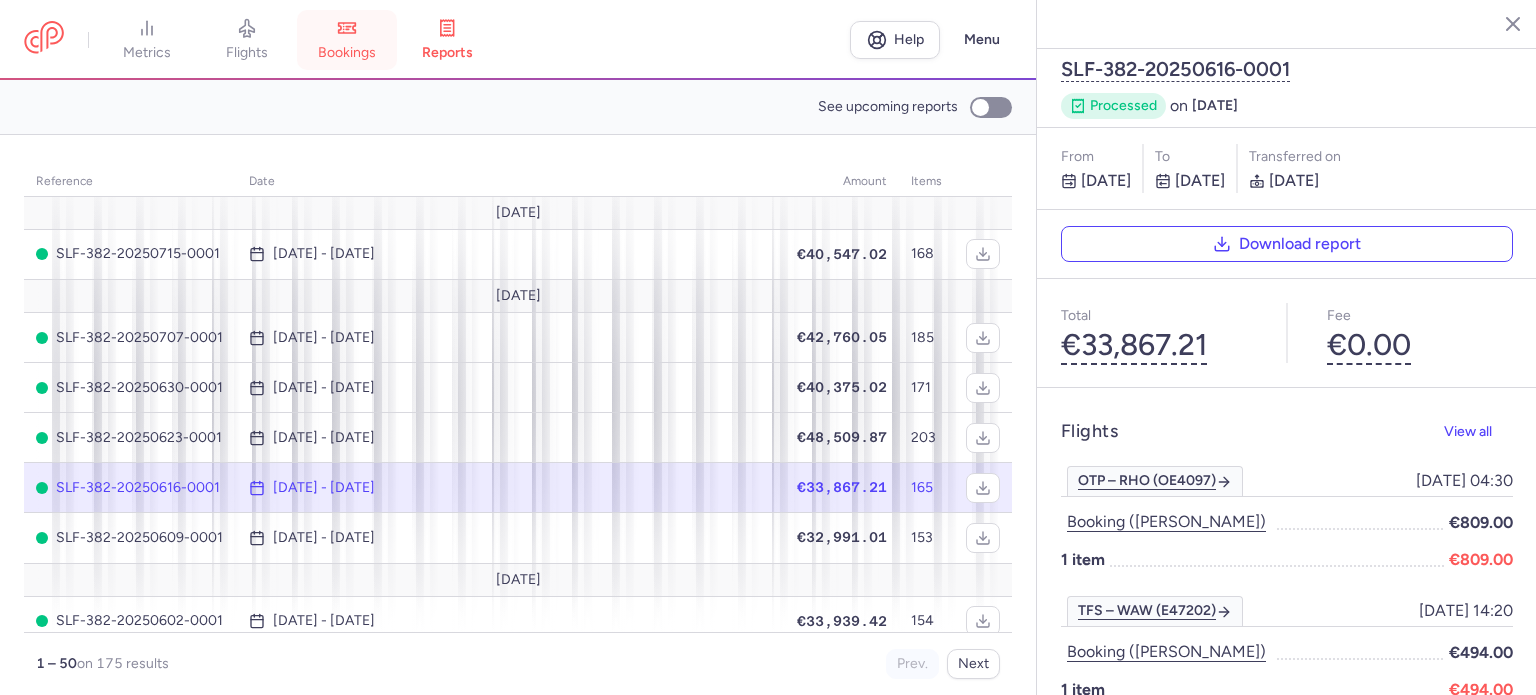 click on "bookings" at bounding box center [347, 53] 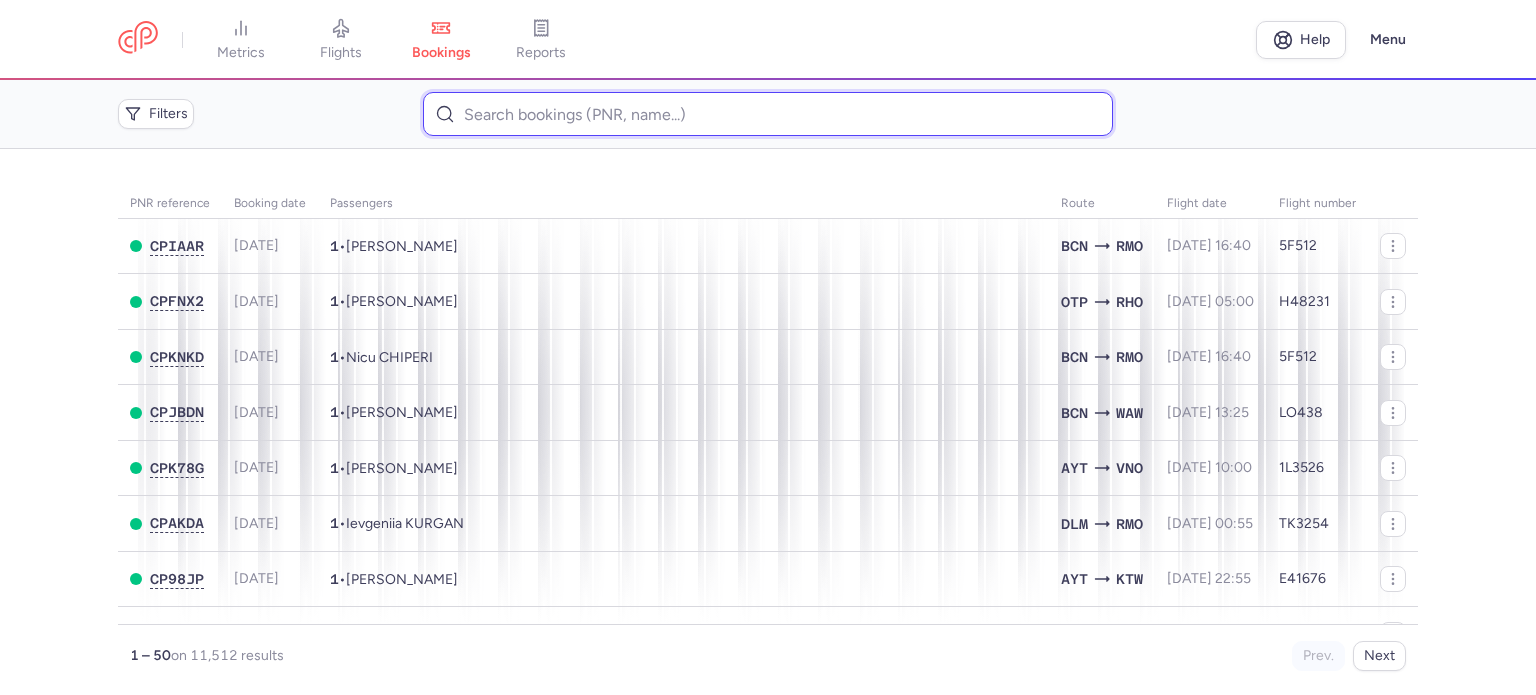 click at bounding box center [767, 114] 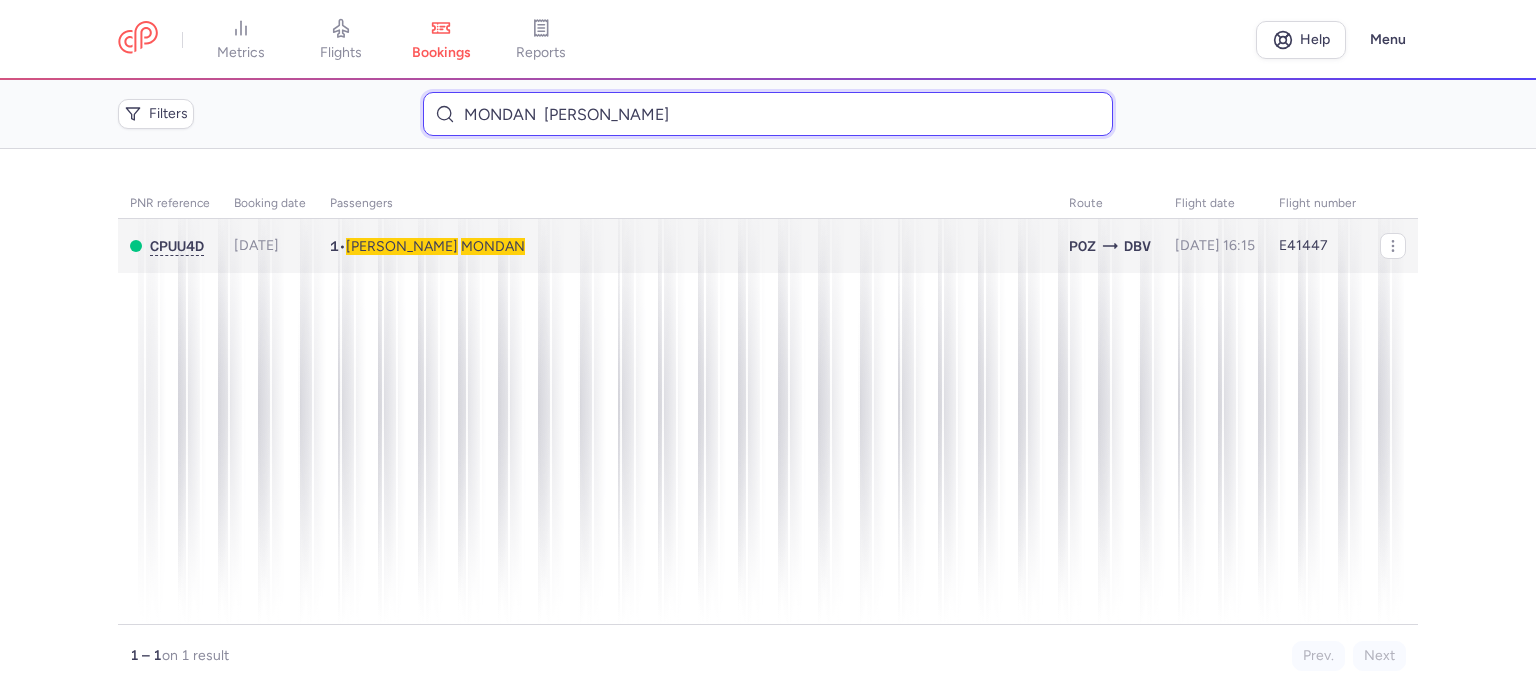 type on "MONDAN 	[PERSON_NAME]" 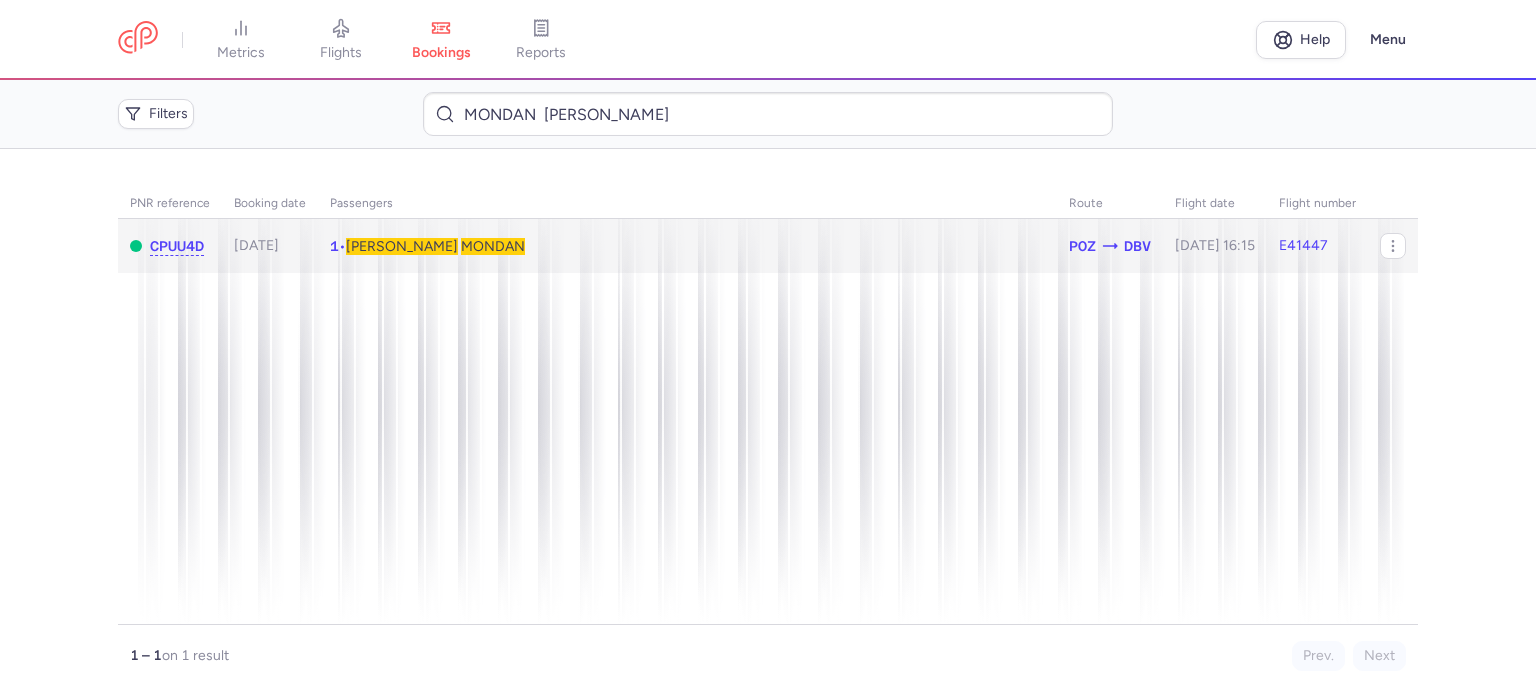 click on "1  •  [PERSON_NAME]" 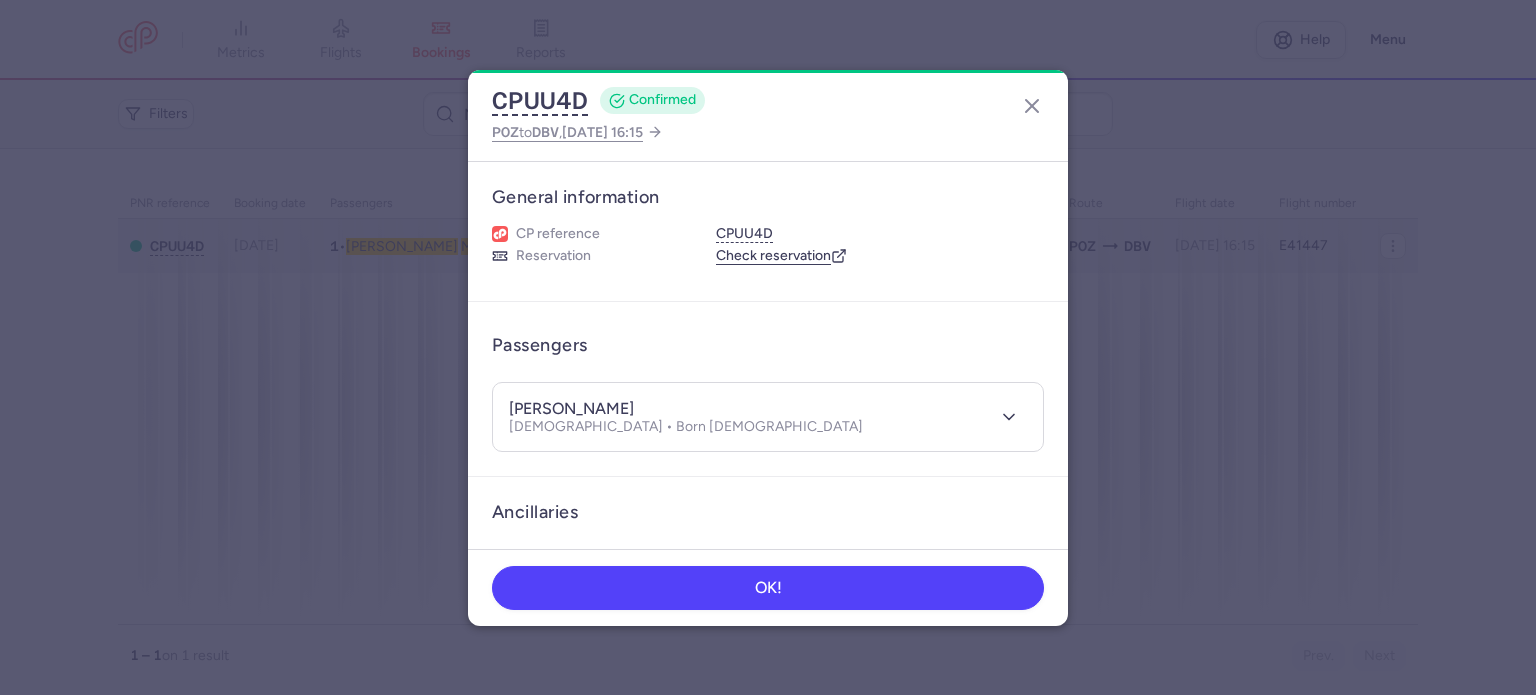 click on "CPUU4D  CONFIRMED POZ  to  DBV ,  [DATE] 16:15 General information CP reference CPUU4D Reservation  Check reservation  Passengers [PERSON_NAME]  [DEMOGRAPHIC_DATA] • Born [DEMOGRAPHIC_DATA] Ancillaries Checked baggage 1 × 20 kg • Free included Cabin bag 1 × 55 × 40 × 20 cm • Free included Items Booking €293.00 Booking date  [DATE]  Show transactions OK!" at bounding box center (768, 348) 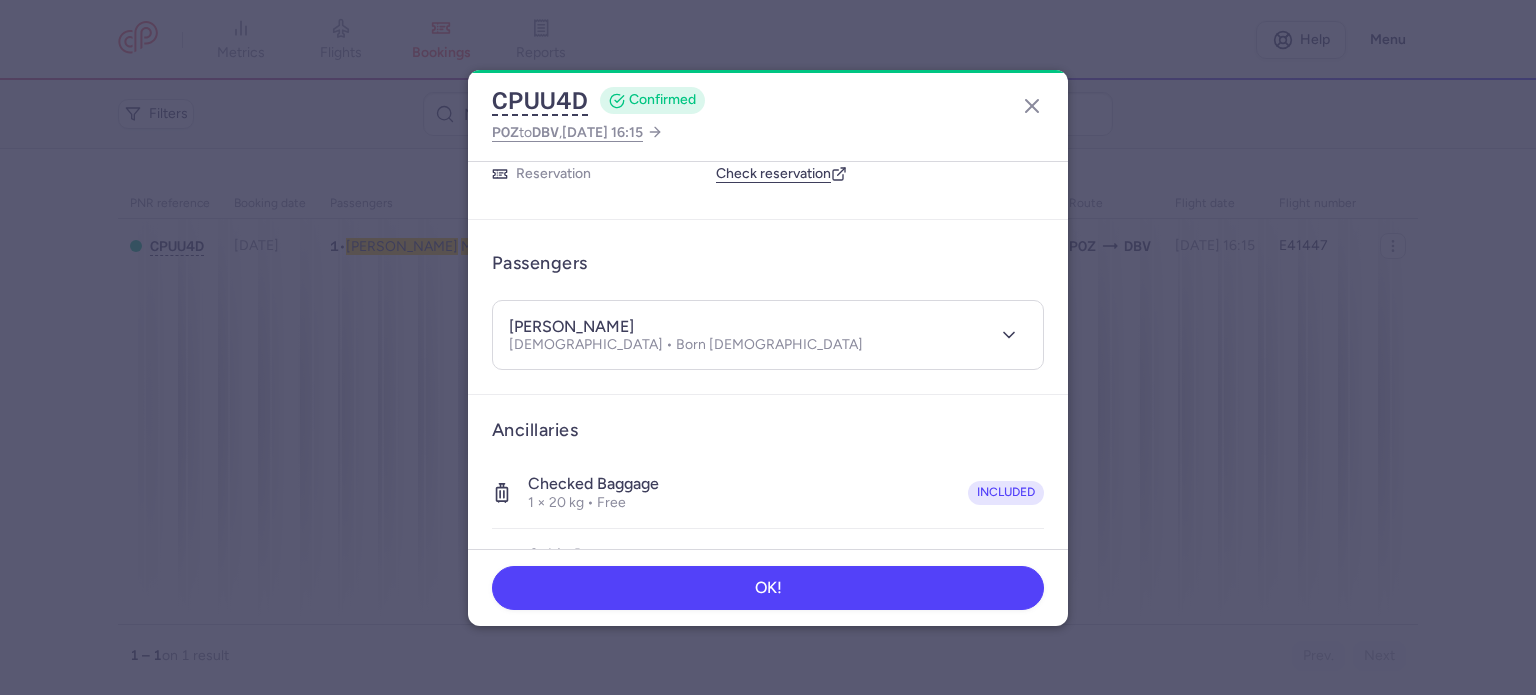 scroll, scrollTop: 423, scrollLeft: 0, axis: vertical 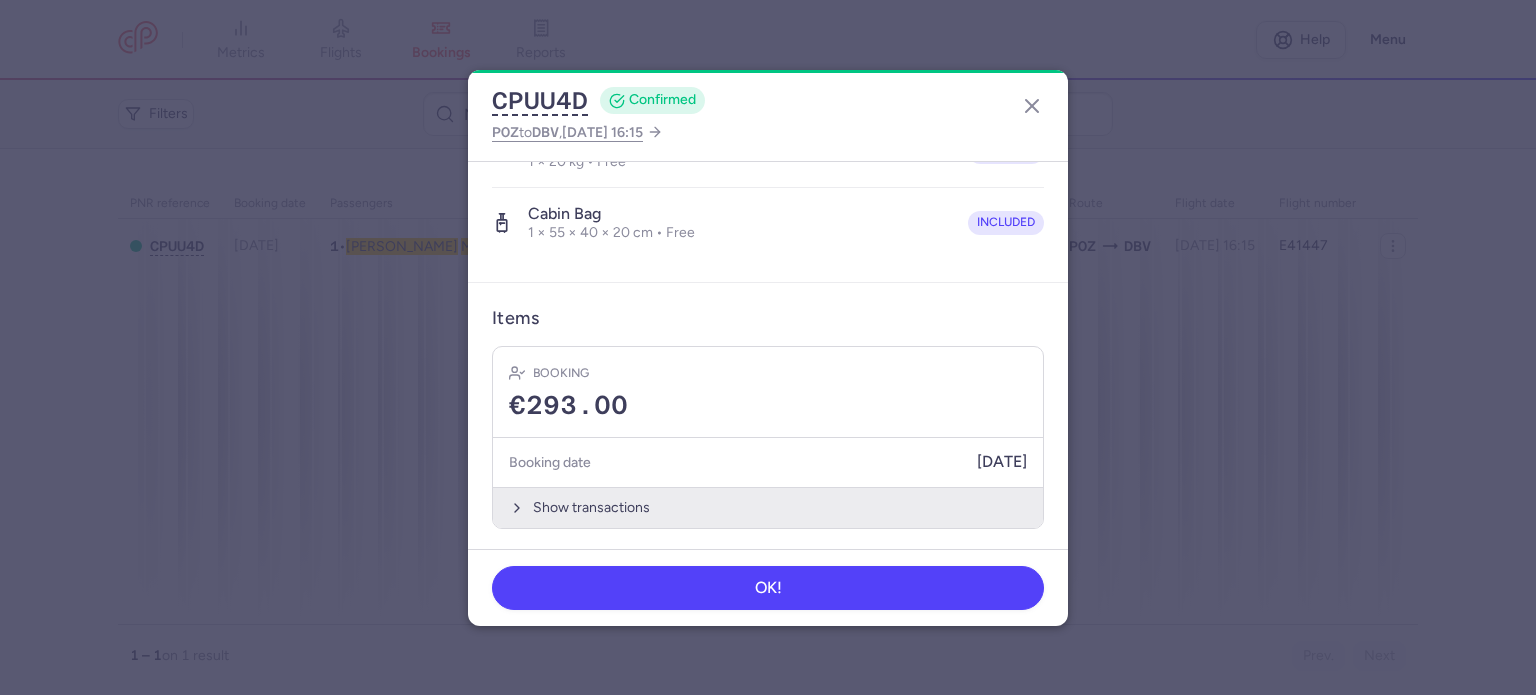 click on "Show transactions" at bounding box center (768, 507) 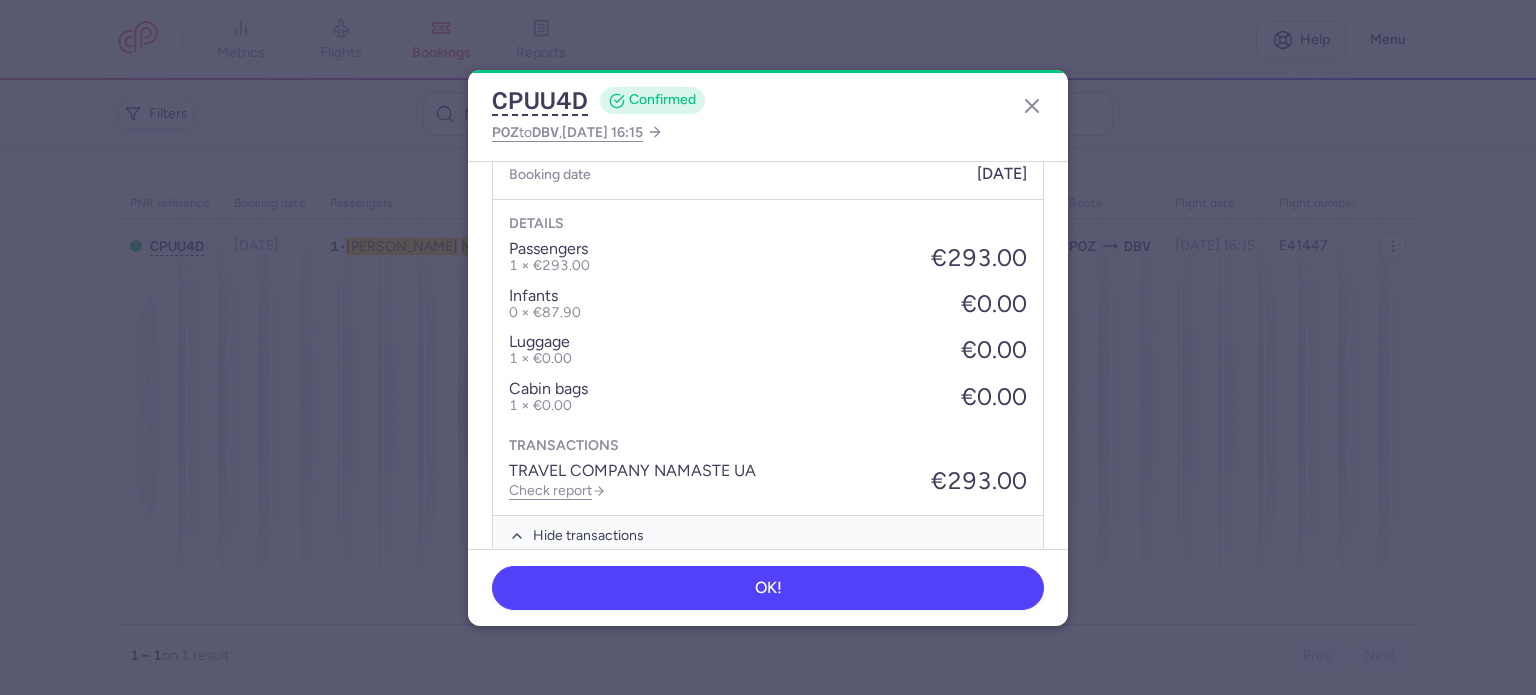 scroll, scrollTop: 723, scrollLeft: 0, axis: vertical 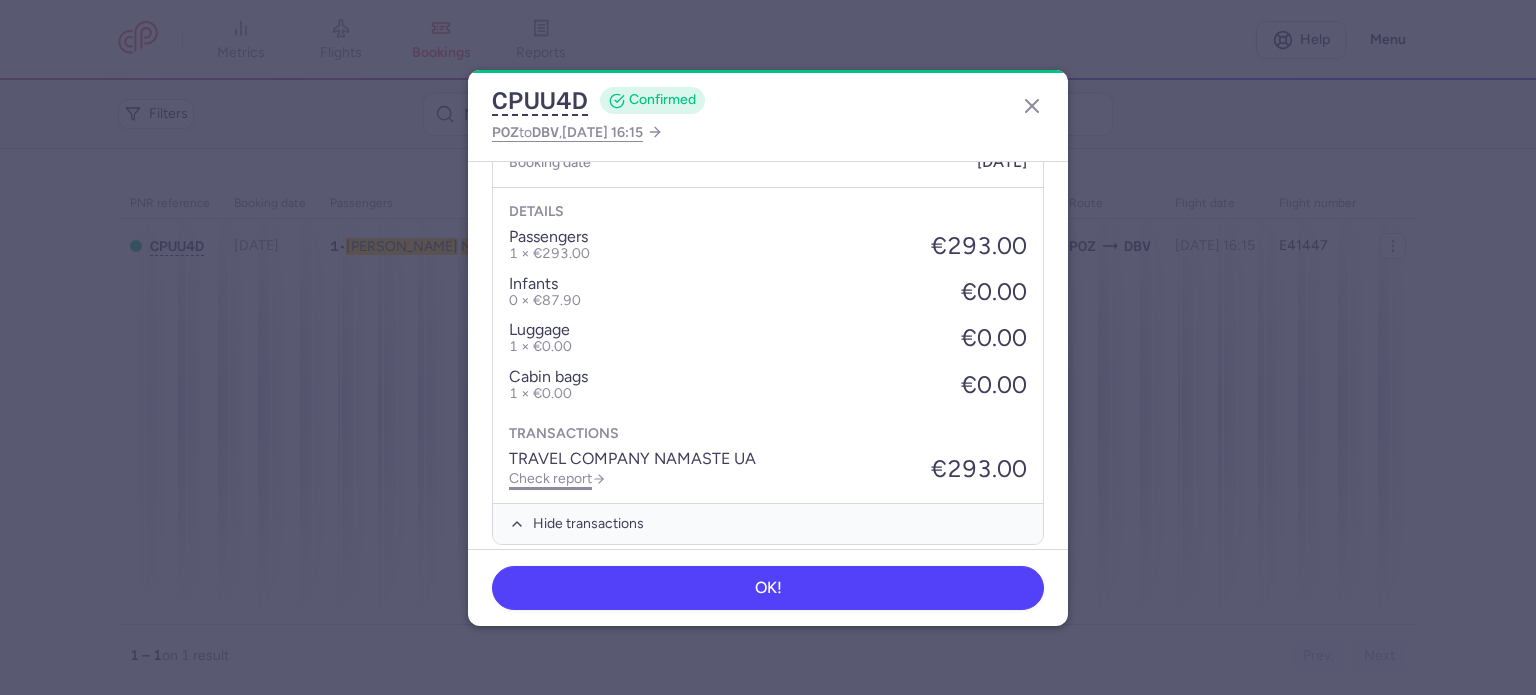 click on "Check report" 